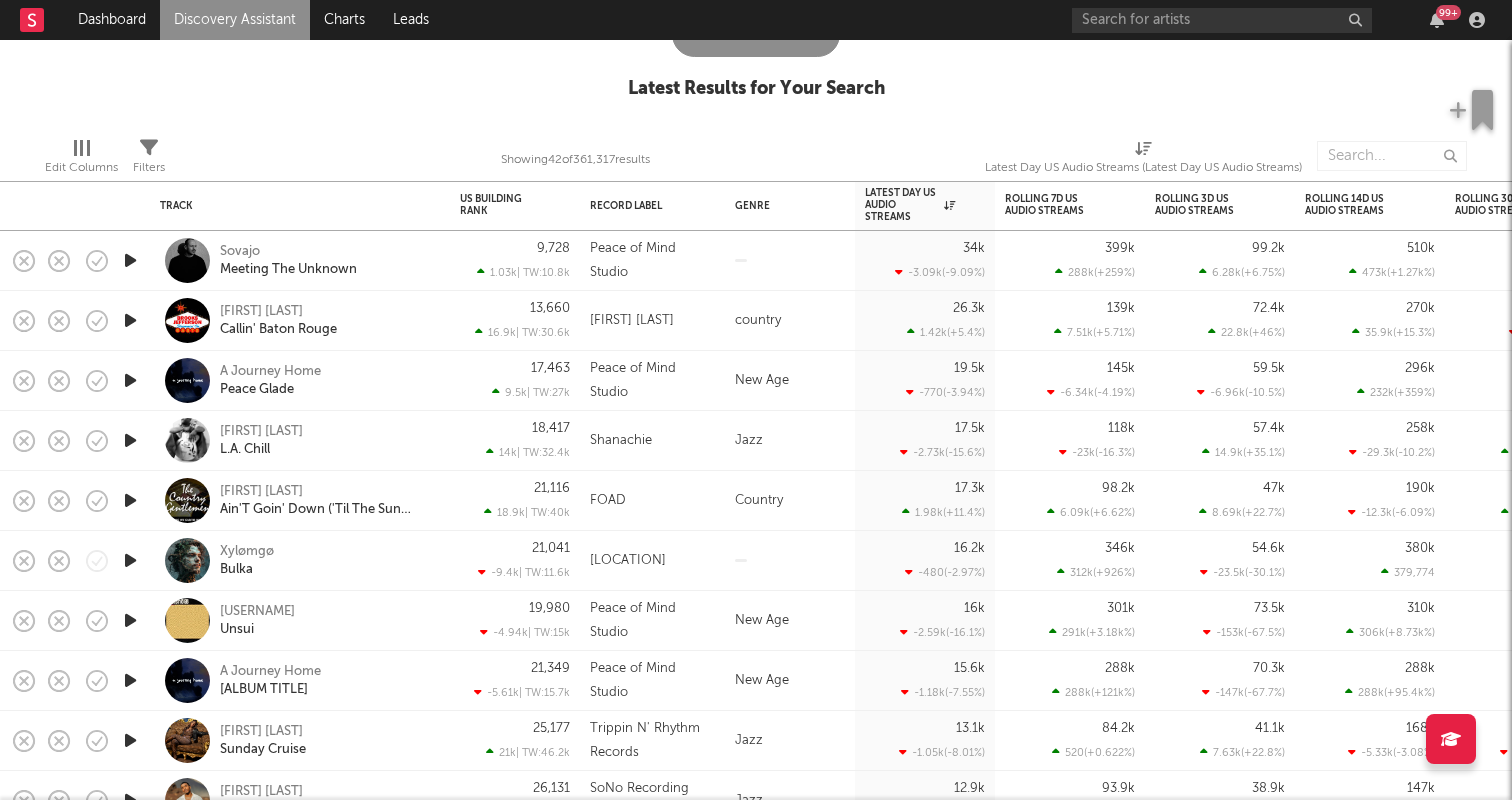 scroll, scrollTop: 0, scrollLeft: 0, axis: both 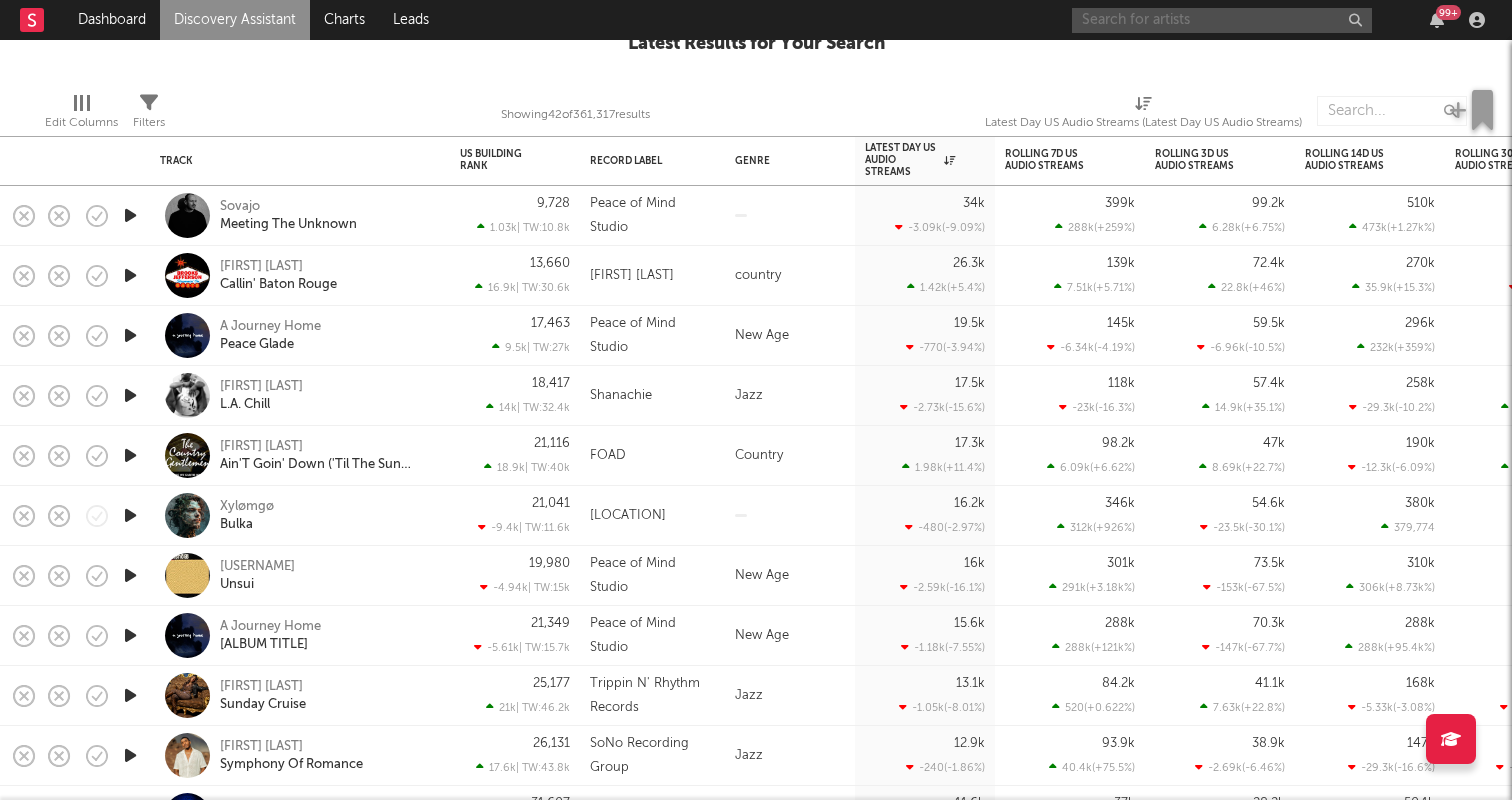 click at bounding box center (1222, 20) 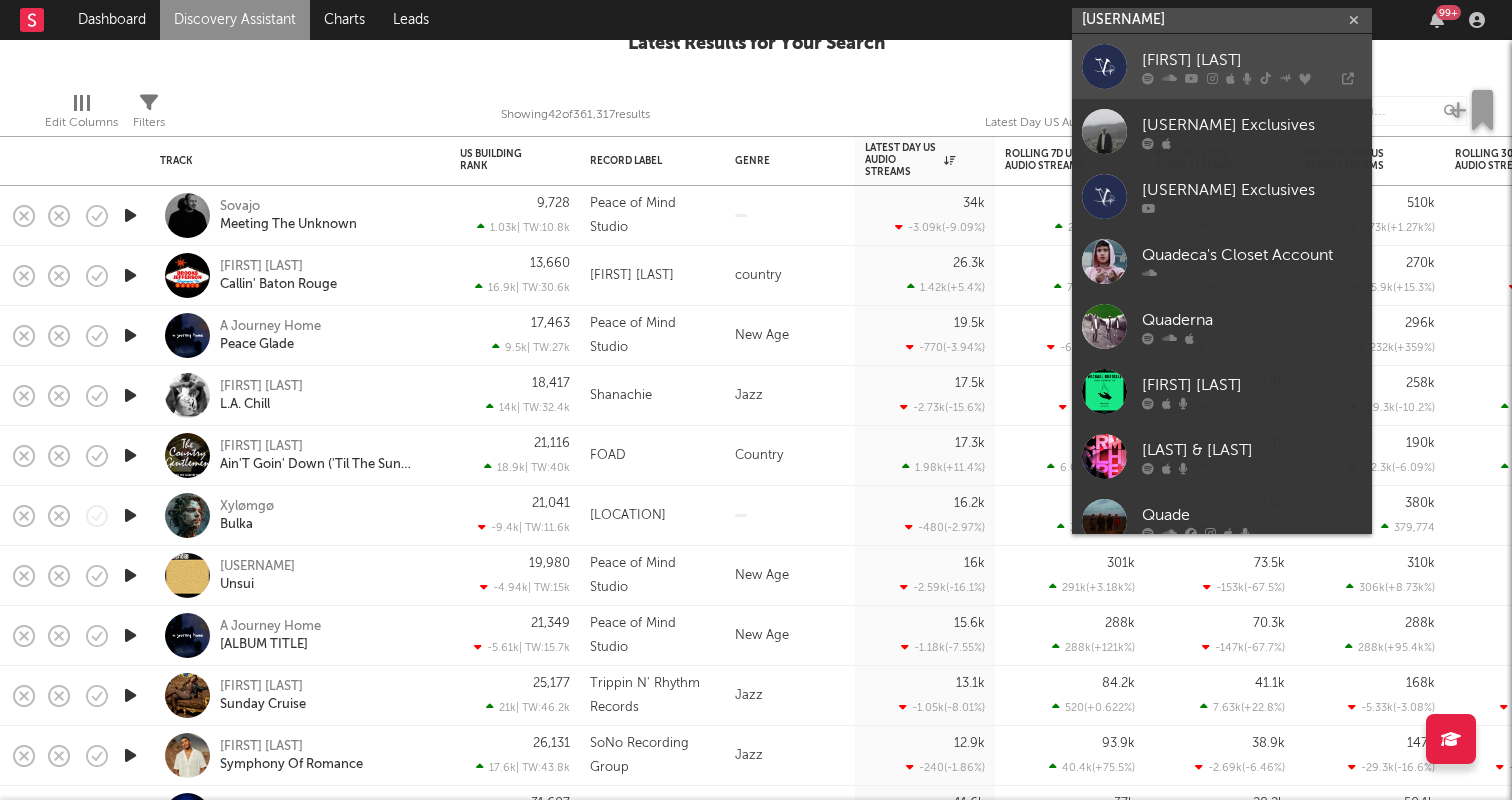 type on "[FIRST] [LAST]" 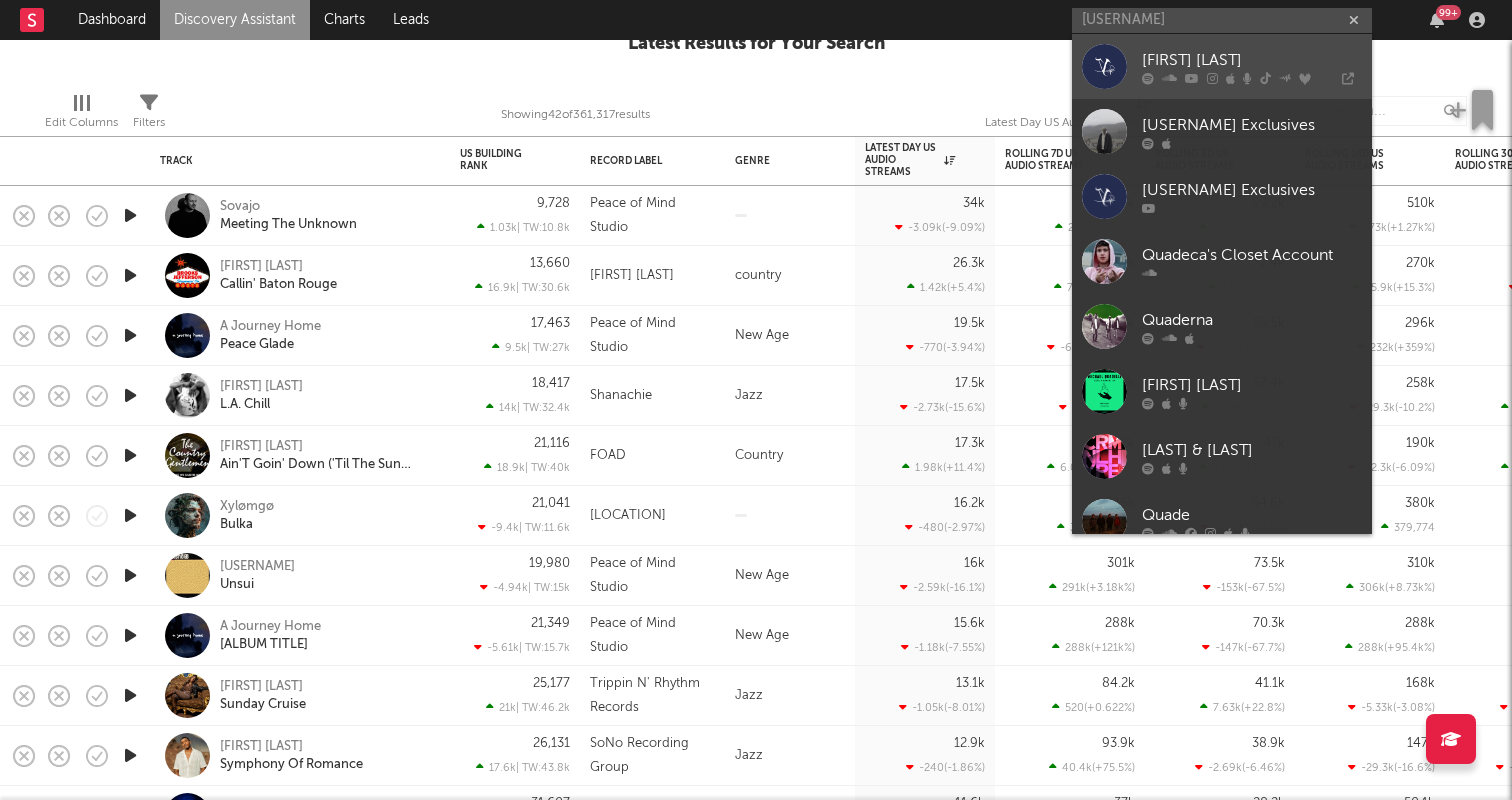 click at bounding box center (1192, 78) 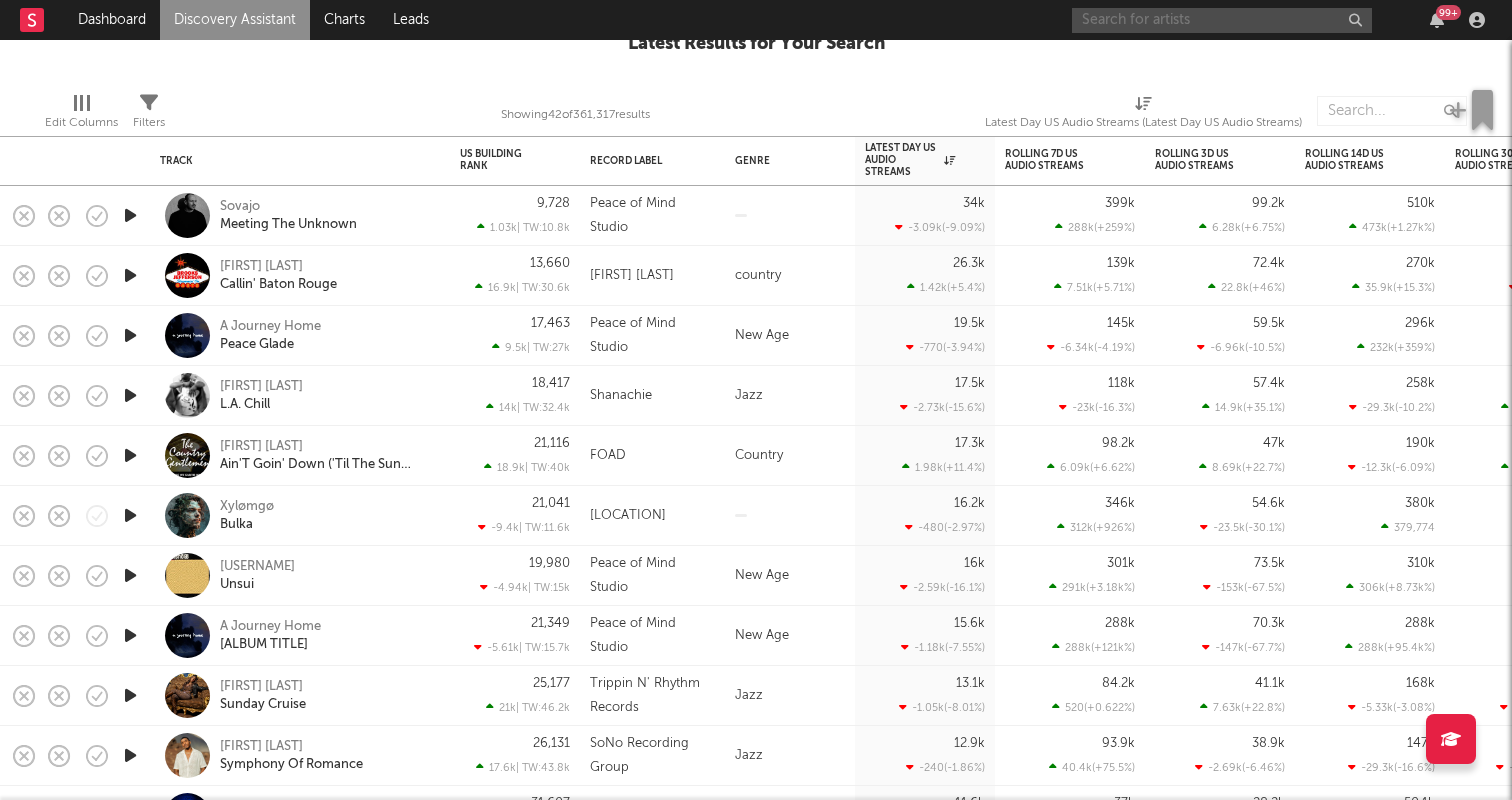 click at bounding box center (1222, 20) 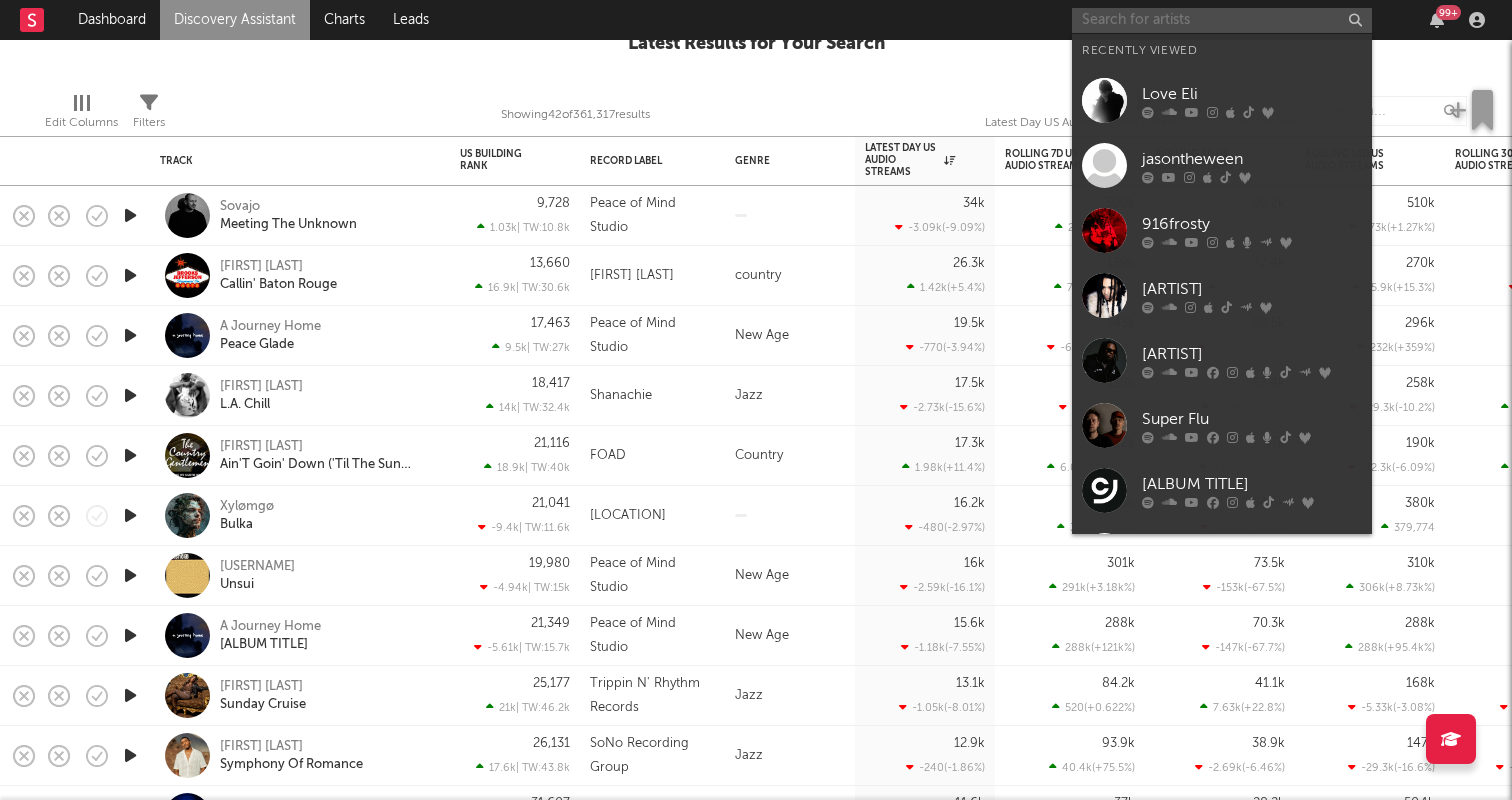 paste on "Grant Stellar" 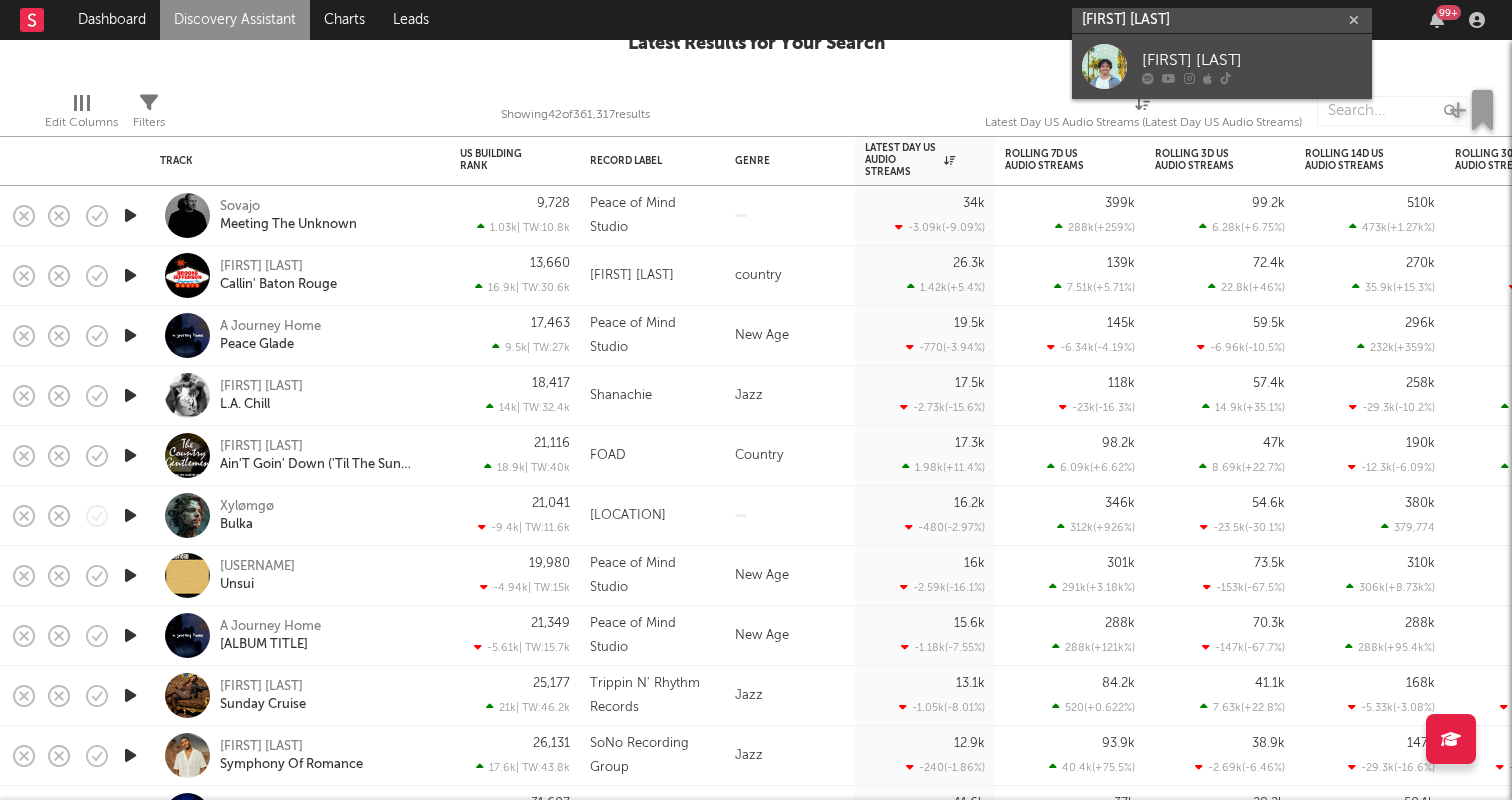 type on "Grant Stellar" 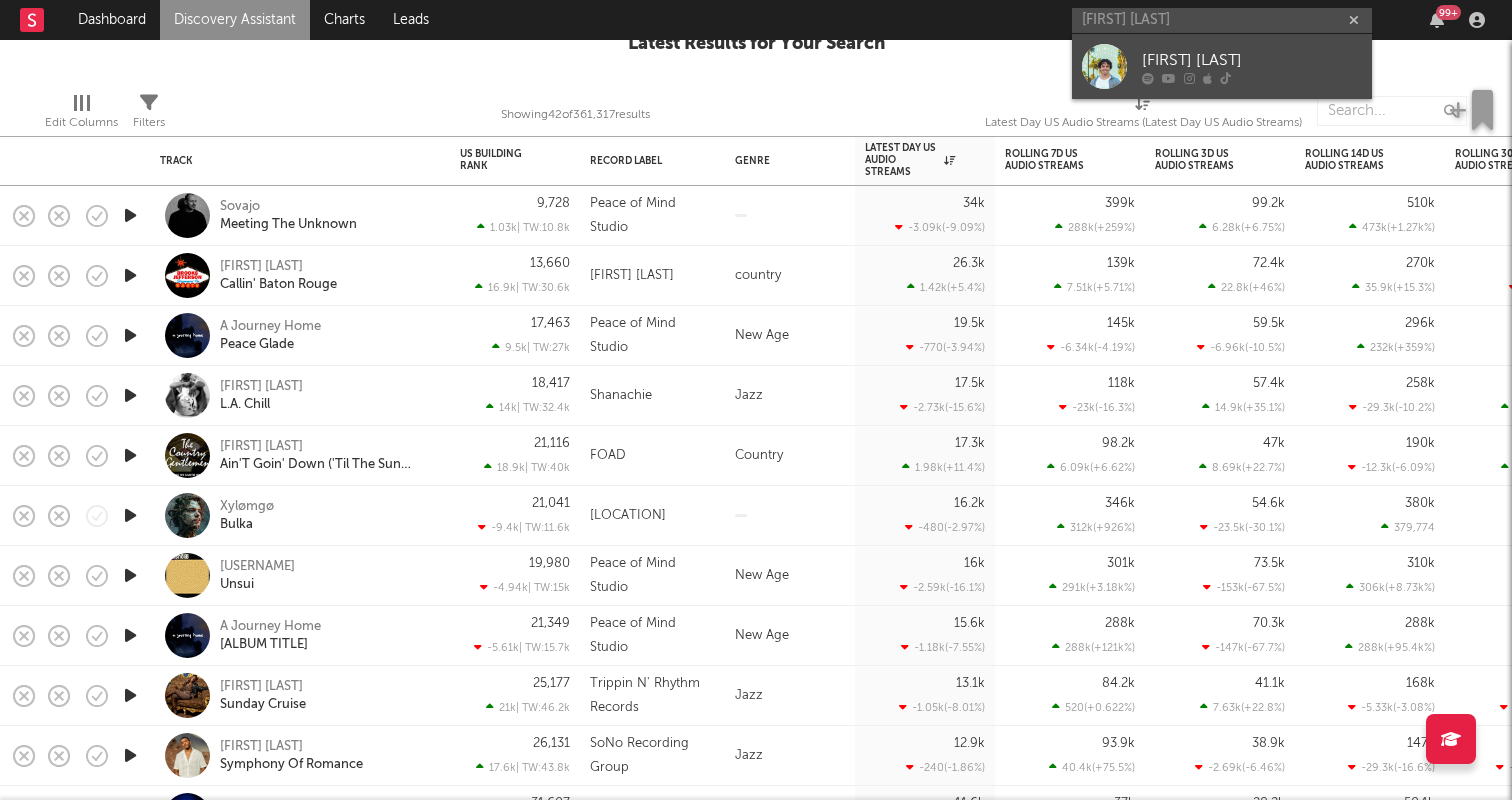 click on "Grant Steller" at bounding box center [1252, 60] 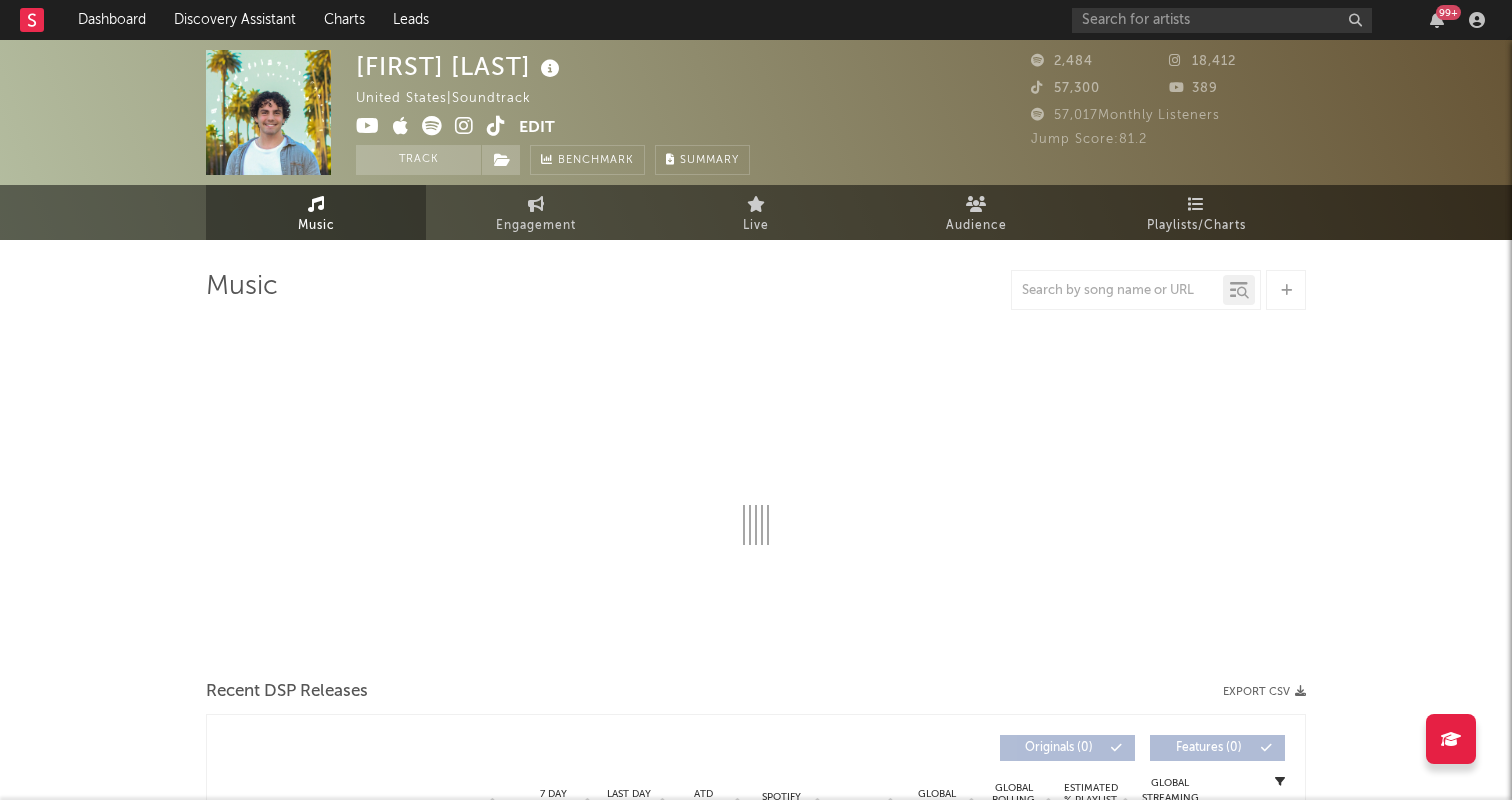 select on "1w" 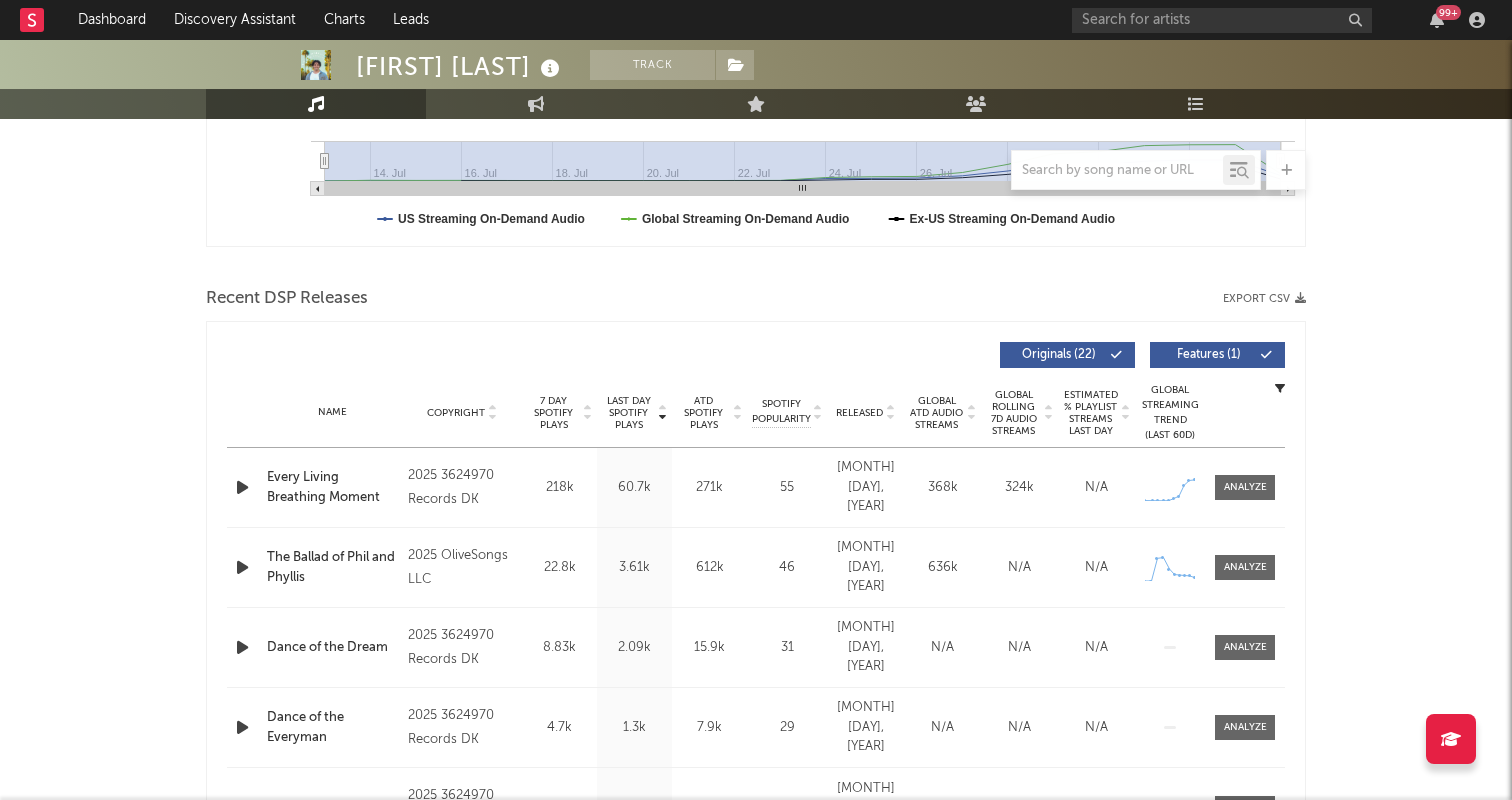 scroll, scrollTop: 567, scrollLeft: 0, axis: vertical 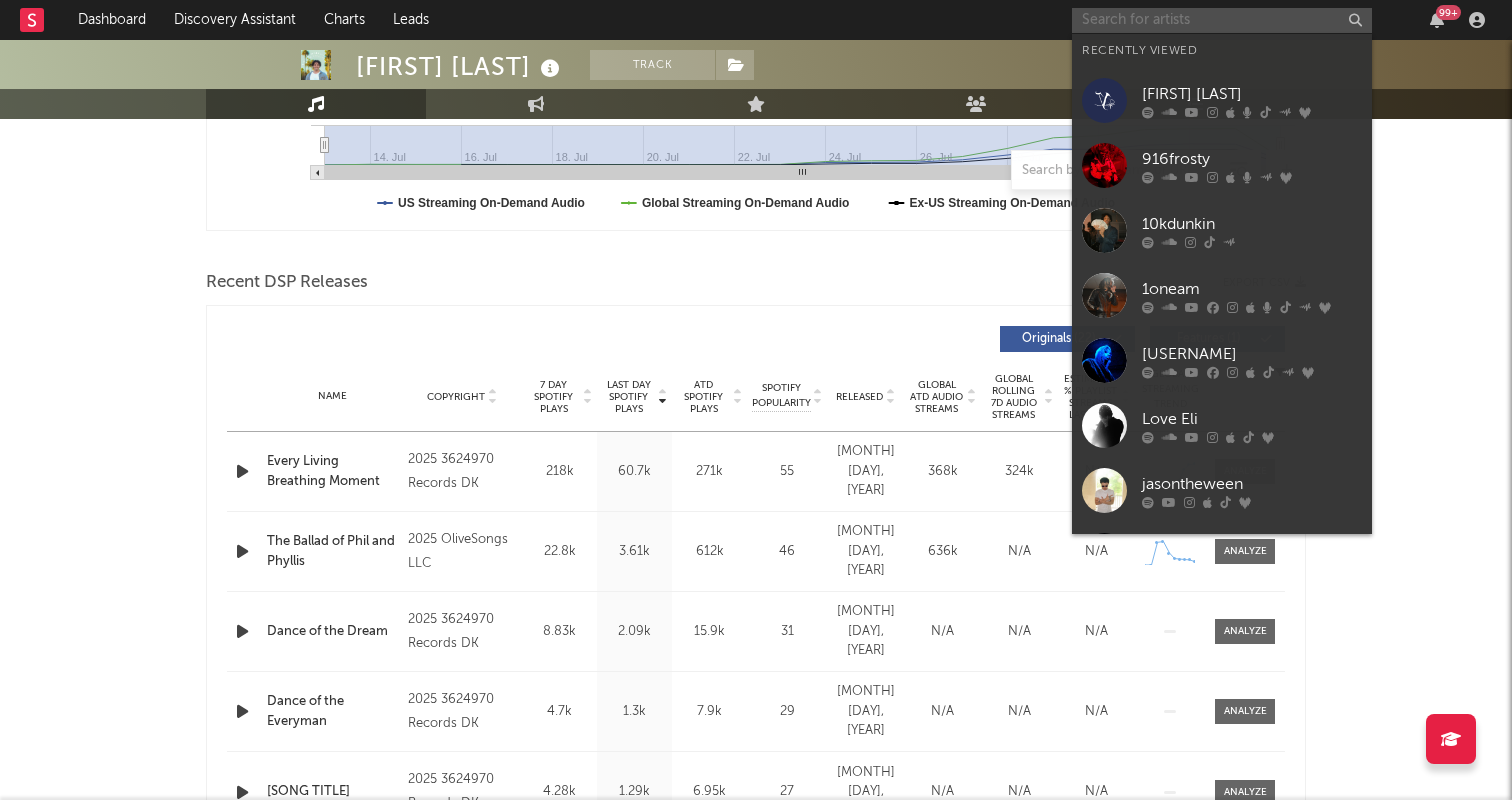 click at bounding box center [1222, 20] 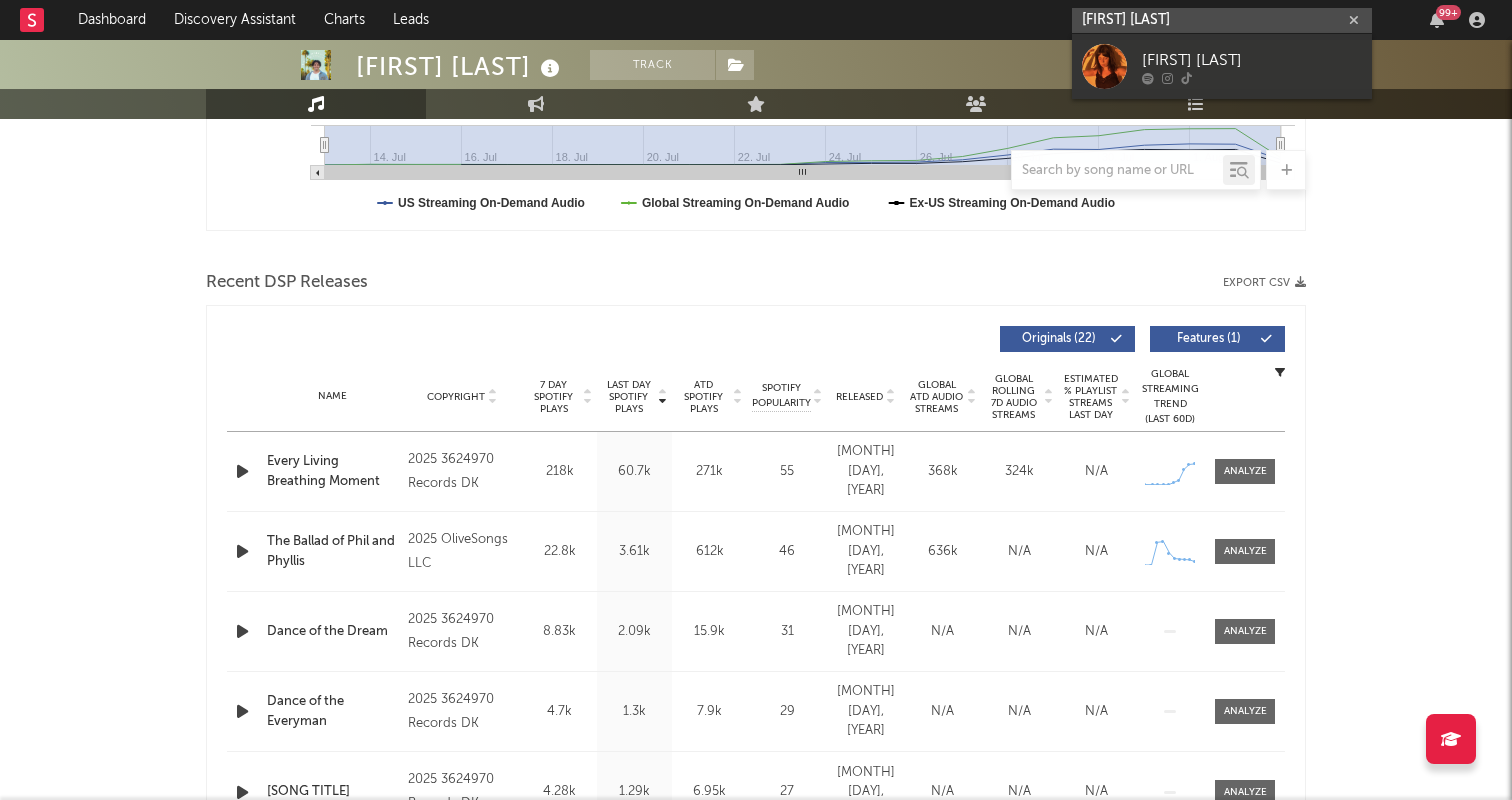 type on "[FIRST] [LAST]" 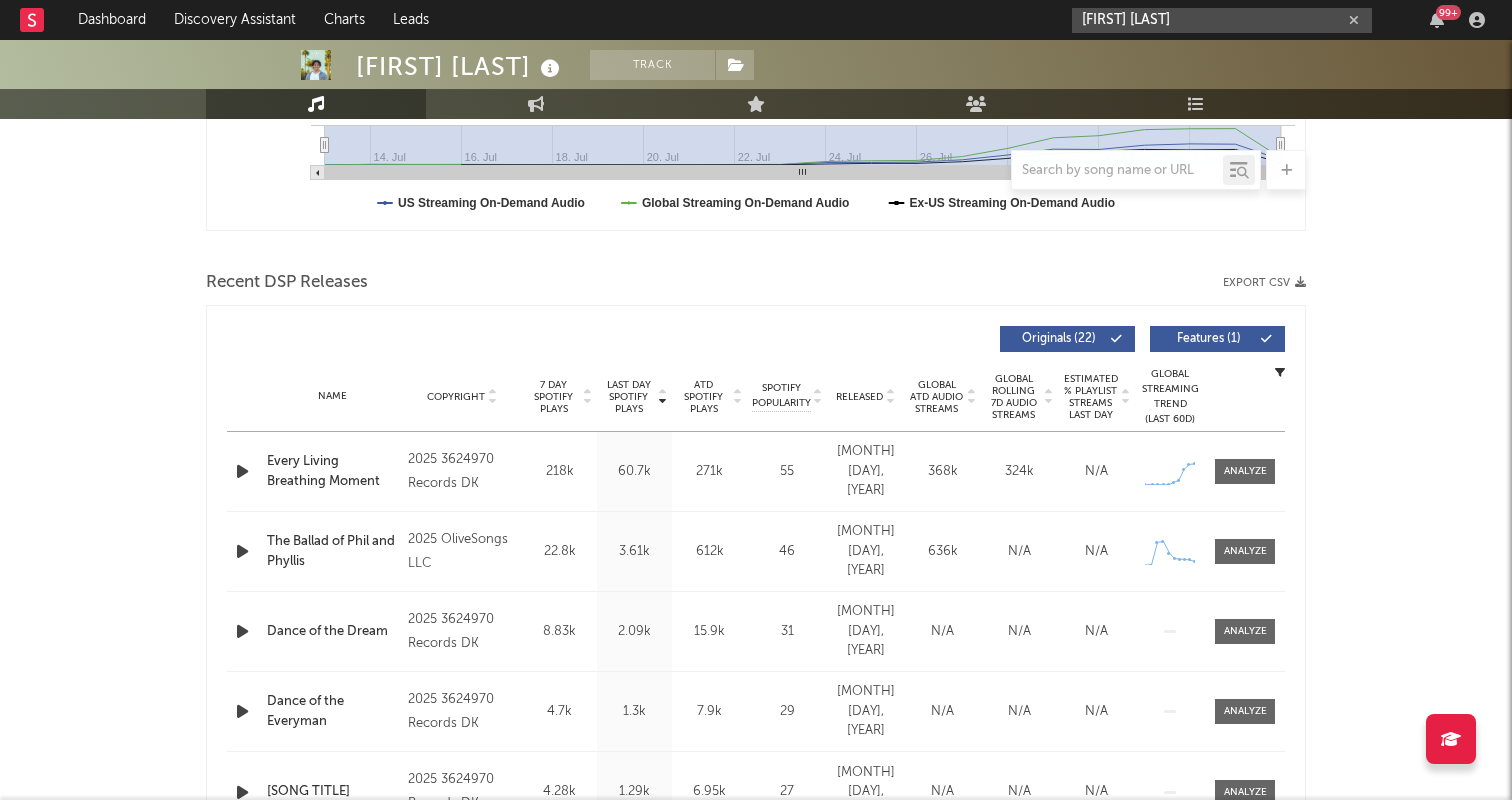 click on "[FIRST] [LAST]" at bounding box center [1222, 20] 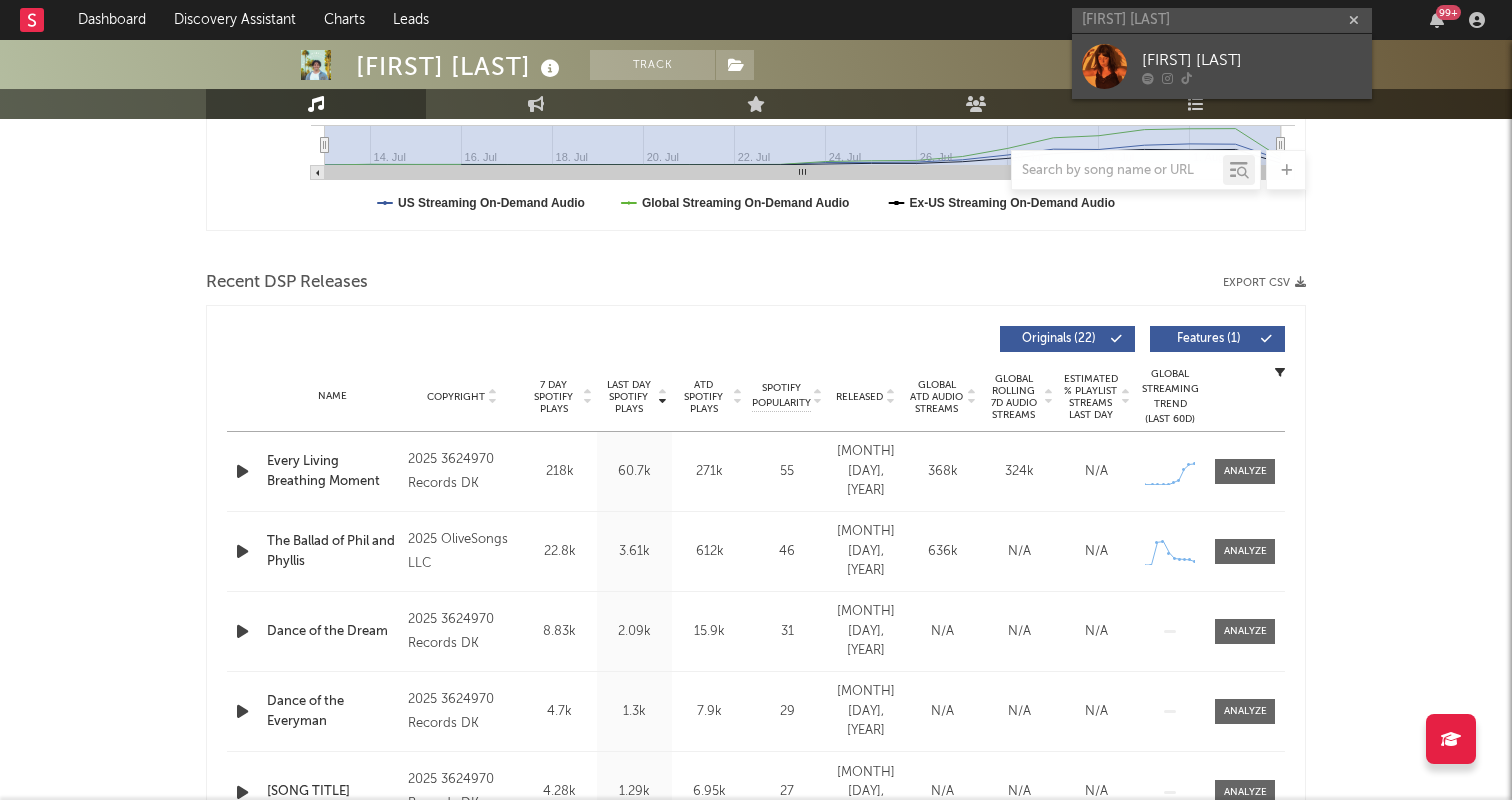 click on "[FIRST] [LAST]" at bounding box center (1252, 60) 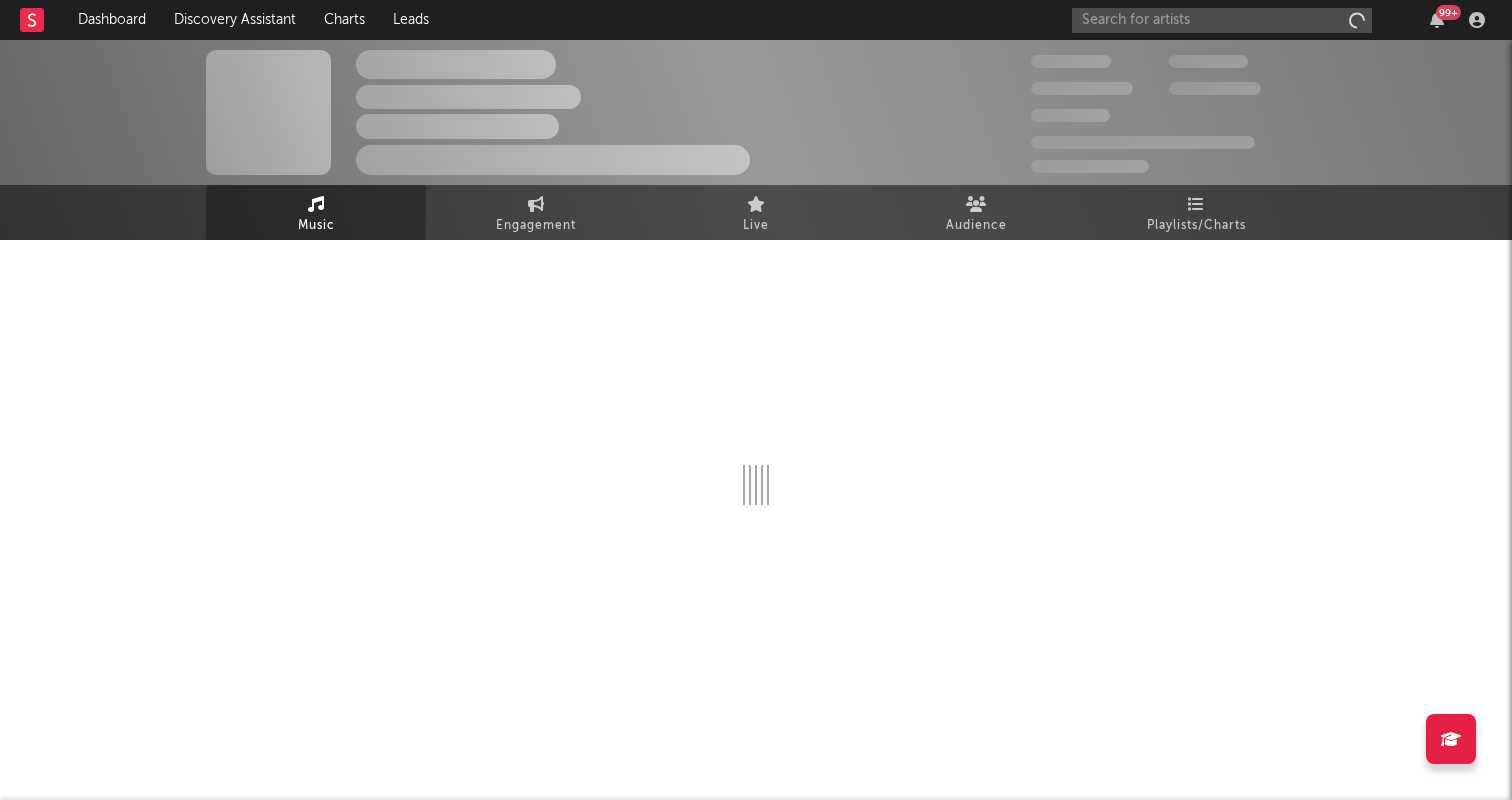 scroll, scrollTop: 0, scrollLeft: 0, axis: both 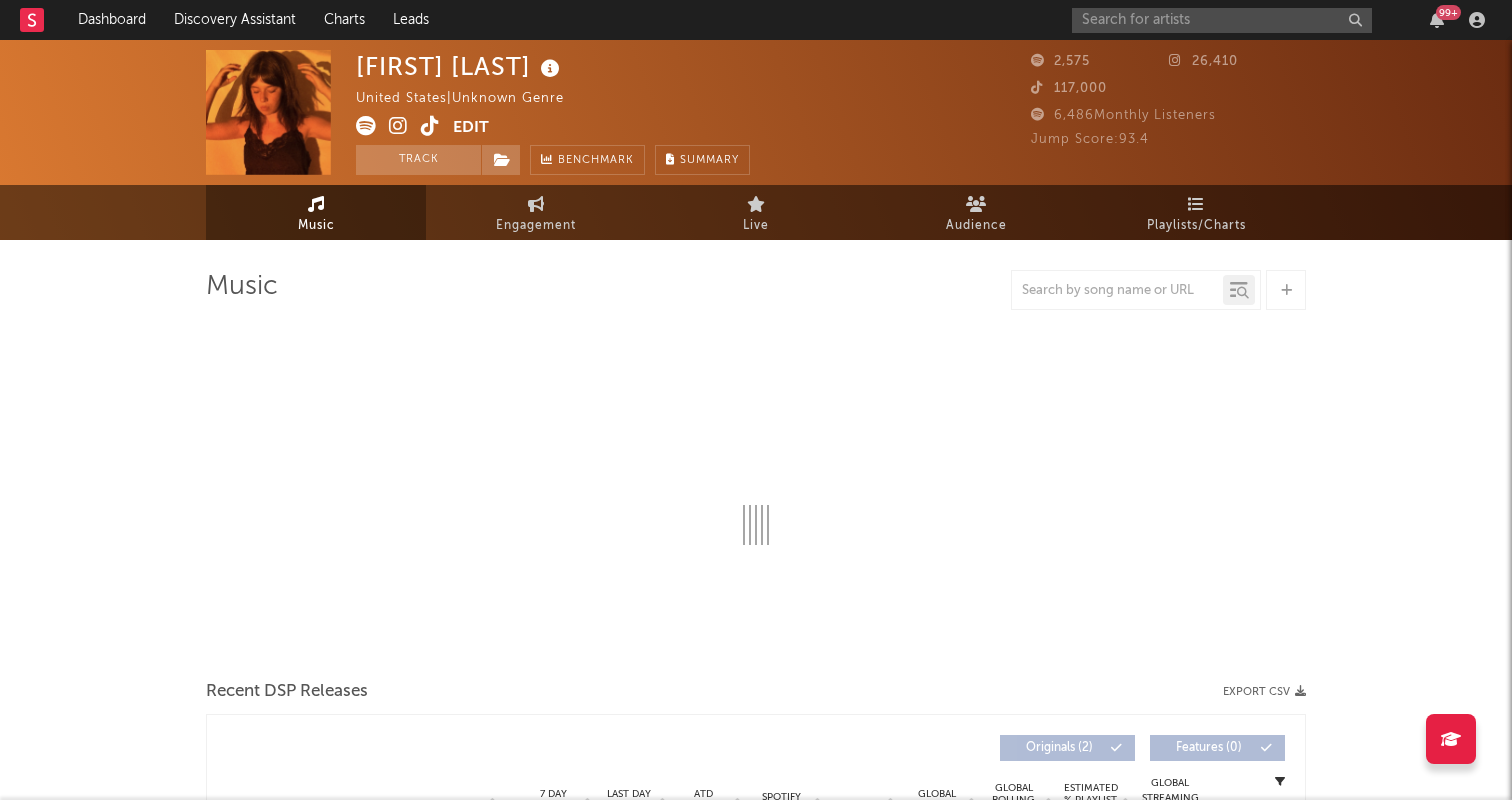select on "1w" 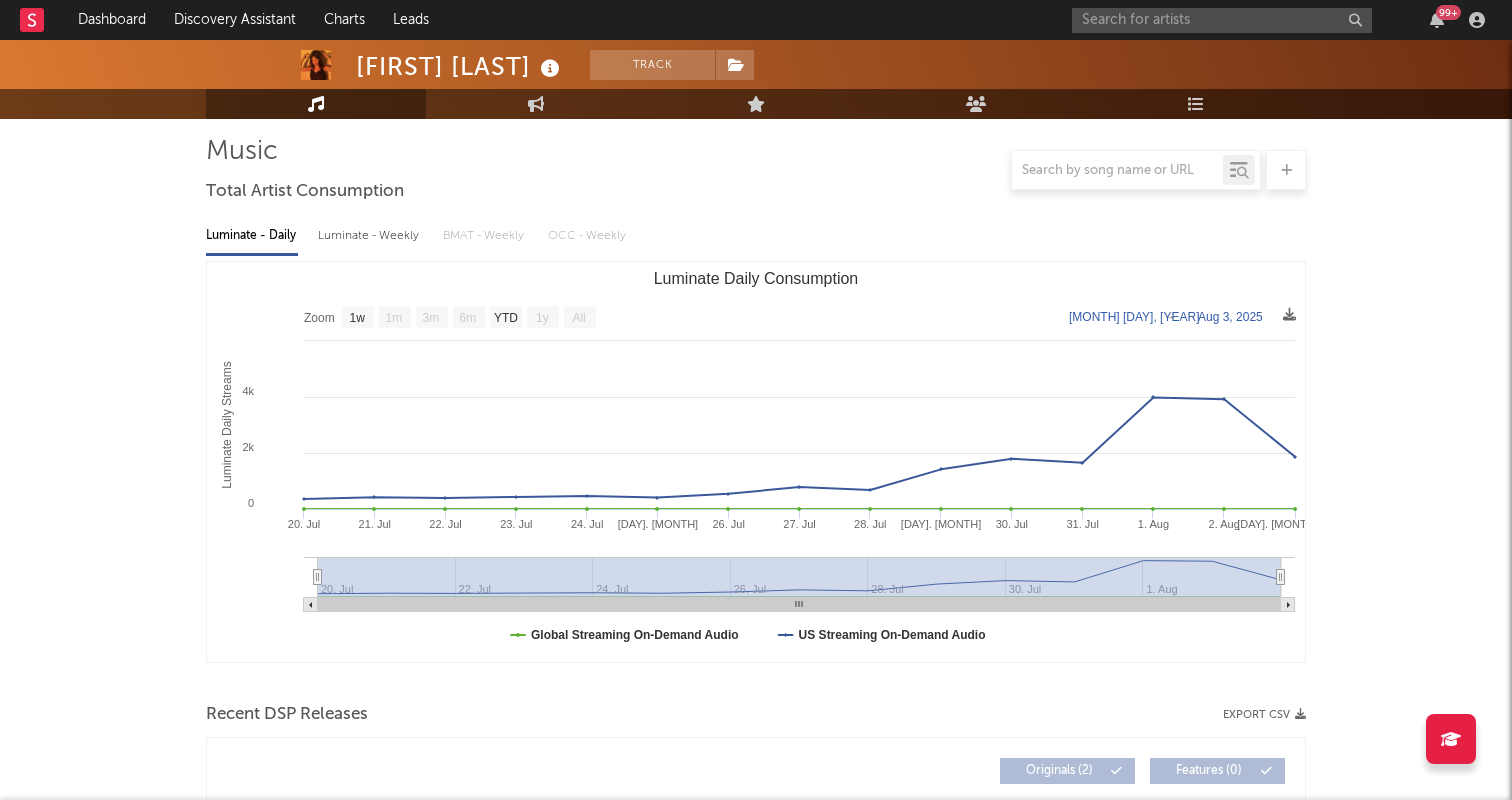 scroll, scrollTop: 0, scrollLeft: 0, axis: both 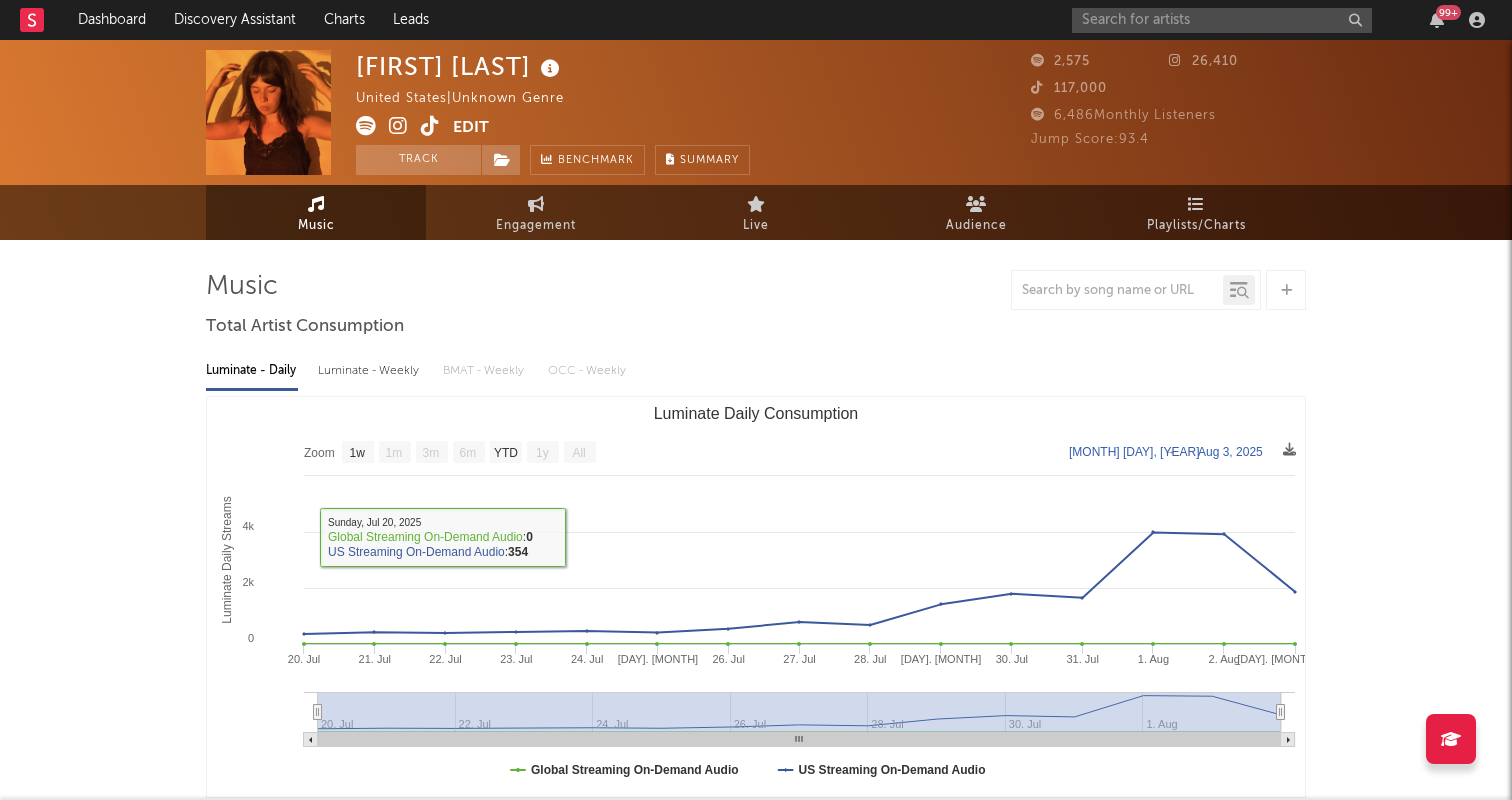 click on "[FIRST] [LAST]" at bounding box center (460, 66) 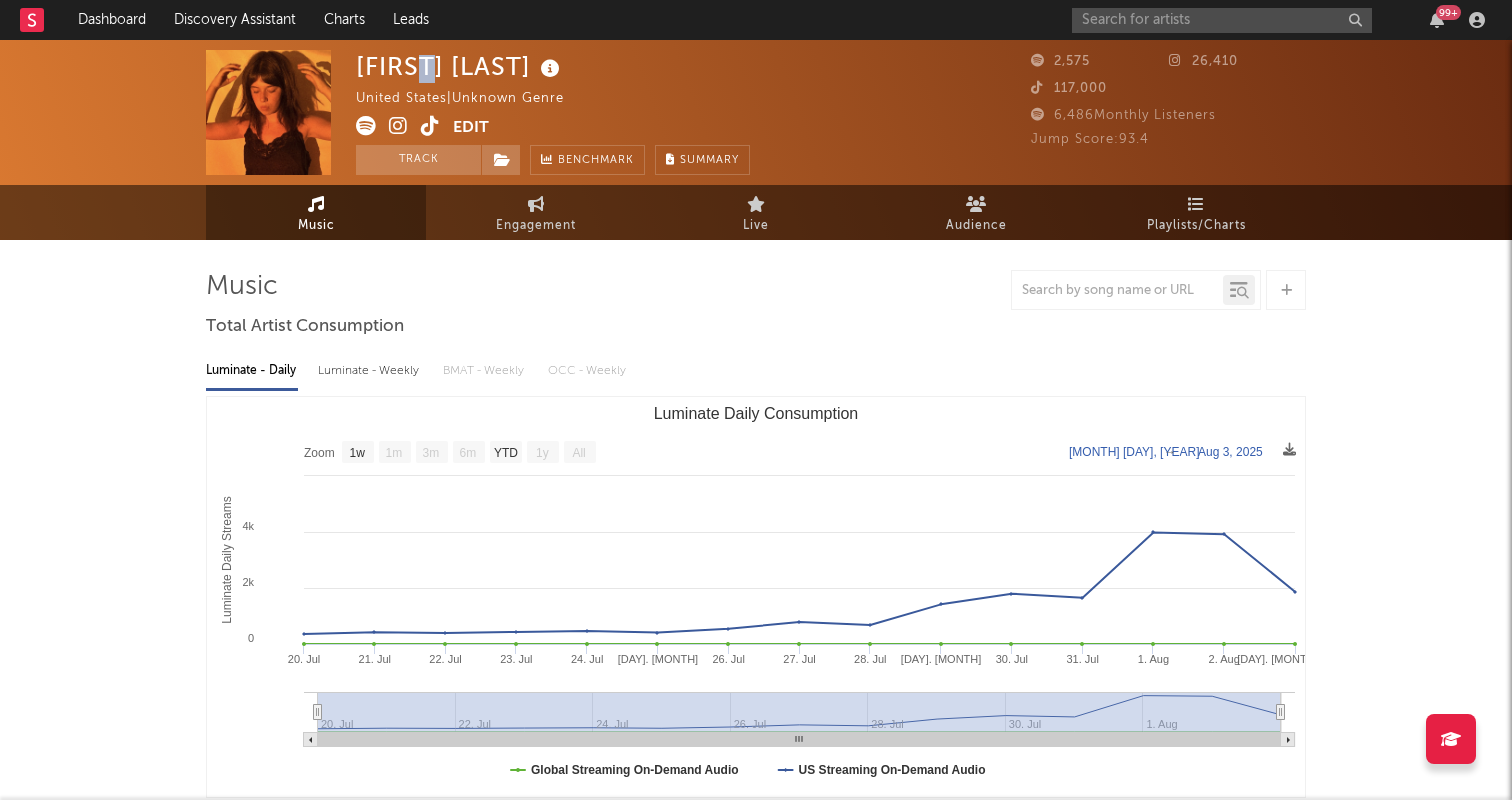 click on "[FIRST] [LAST]" at bounding box center [460, 66] 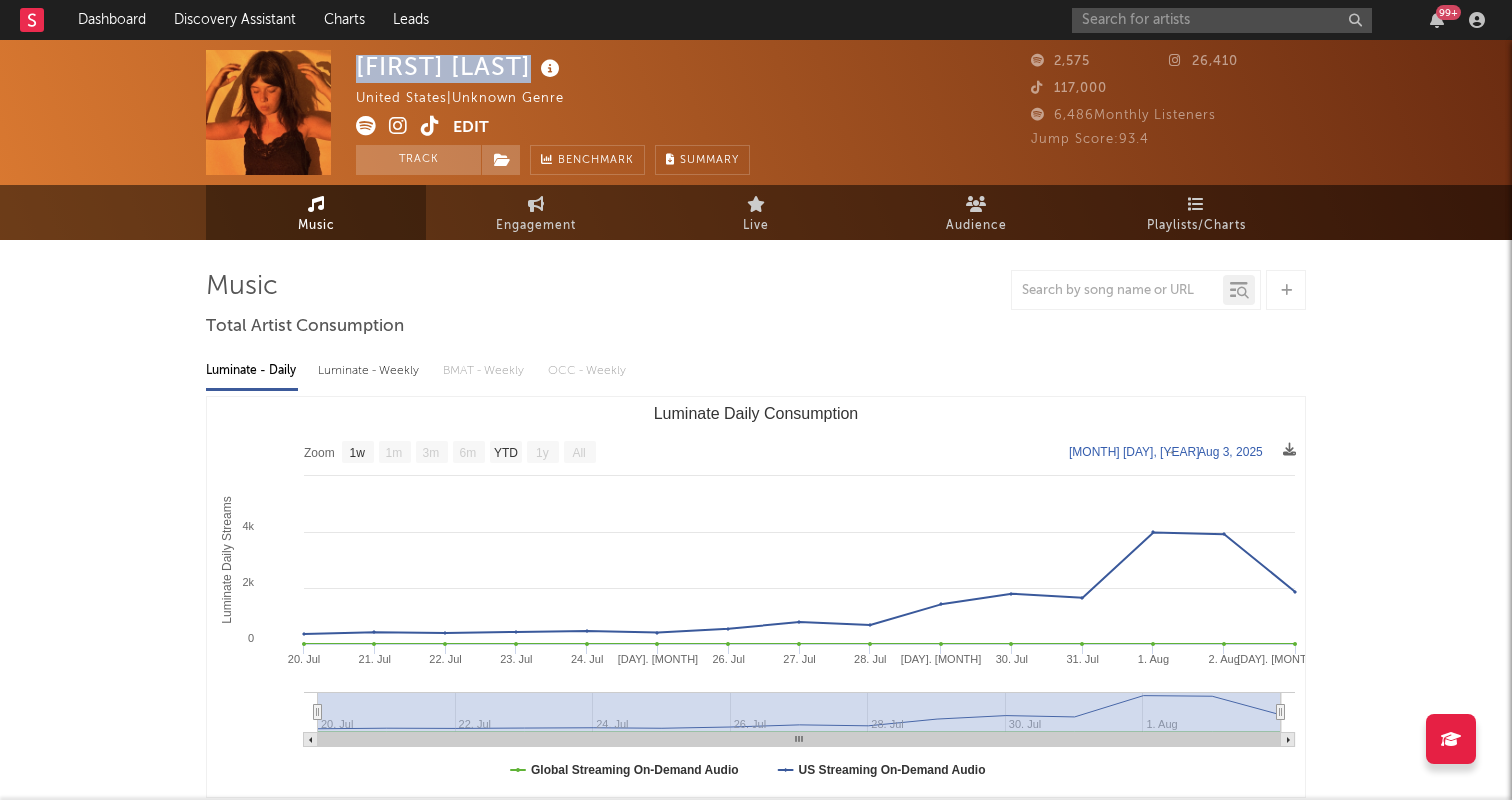 click on "[FIRST] [LAST]" at bounding box center (460, 66) 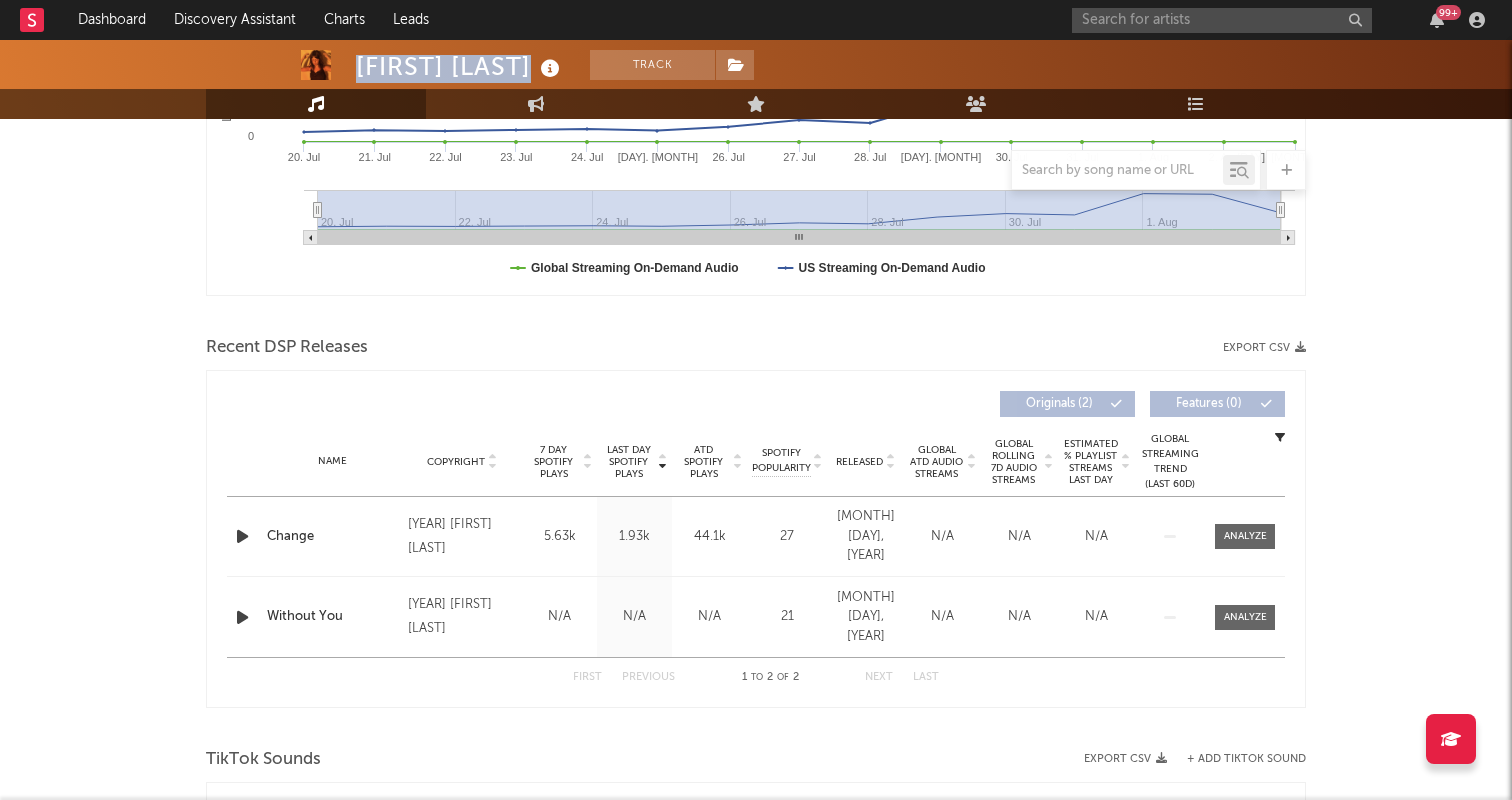 scroll, scrollTop: 657, scrollLeft: 0, axis: vertical 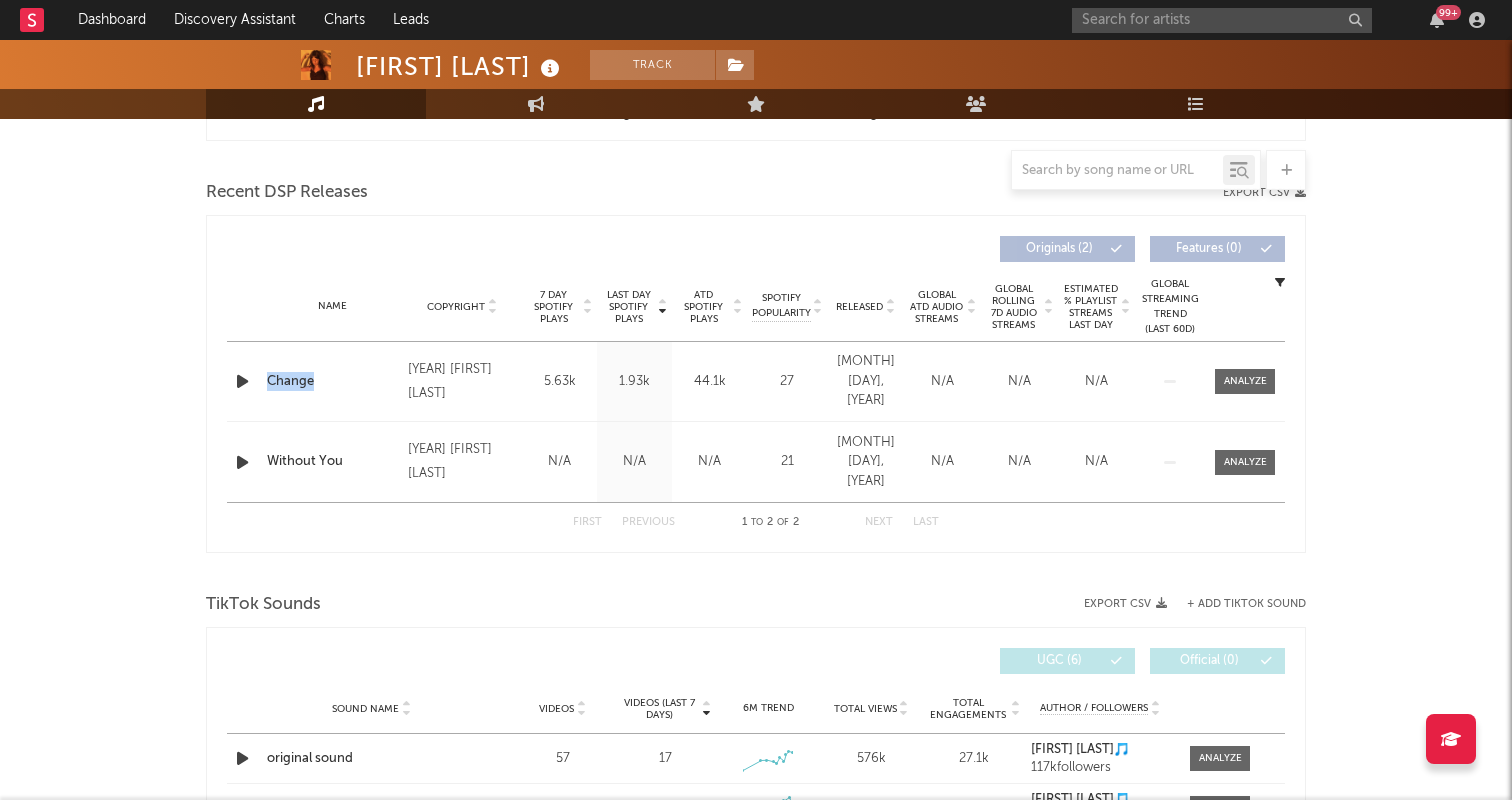 copy on "Change" 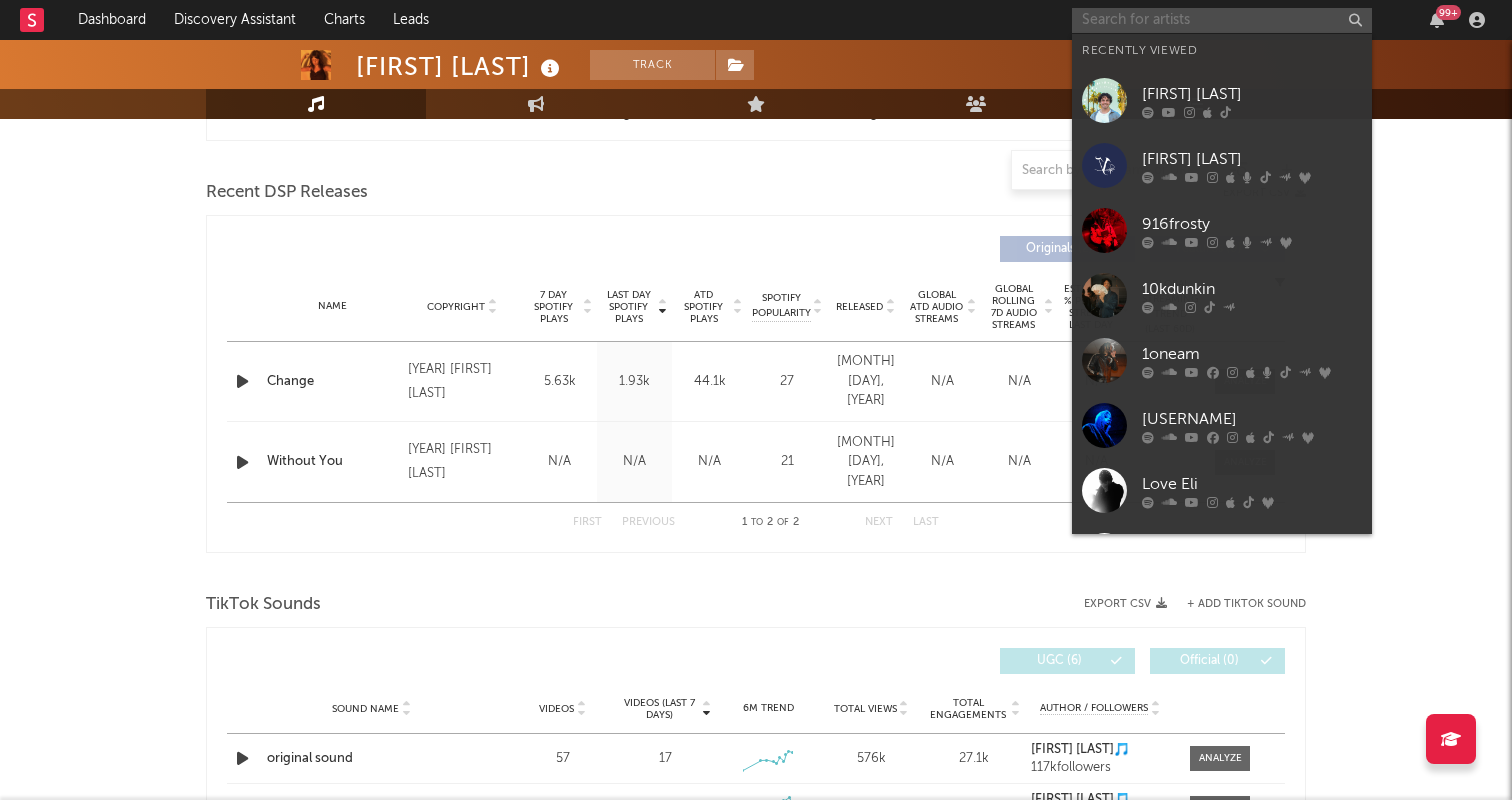 click at bounding box center (1222, 20) 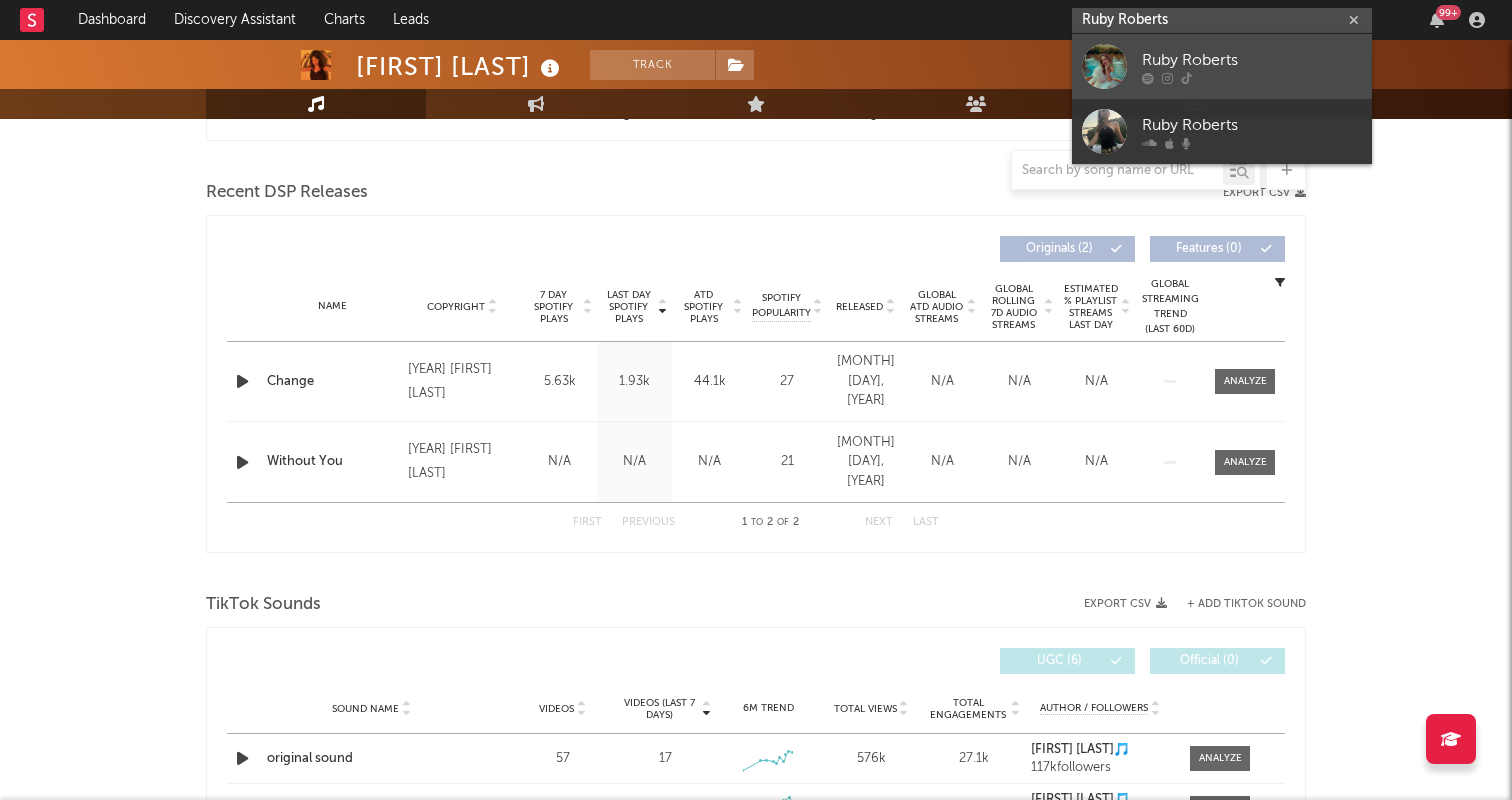type on "Ruby Roberts" 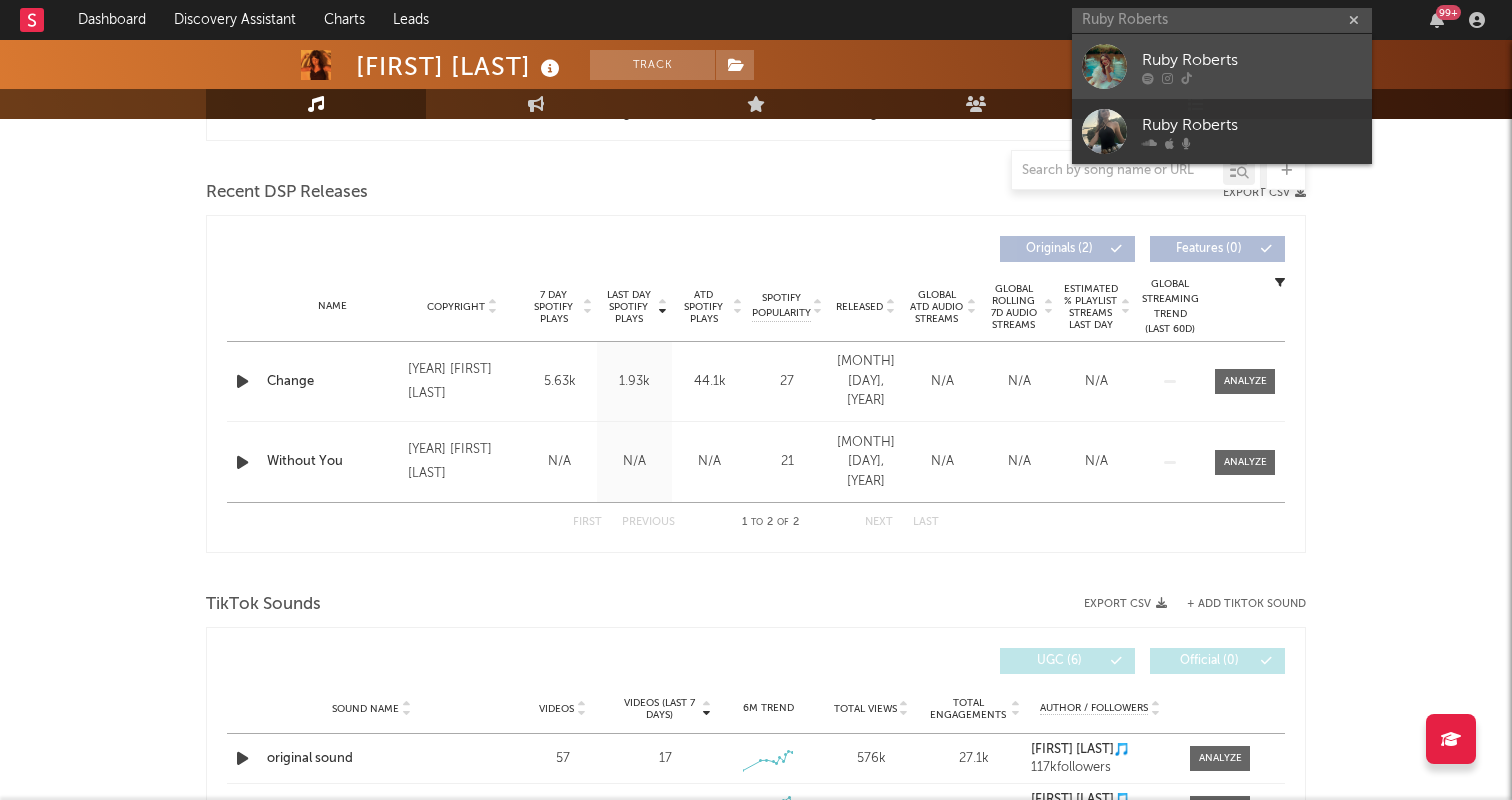 click on "Ruby Roberts" at bounding box center [1222, 66] 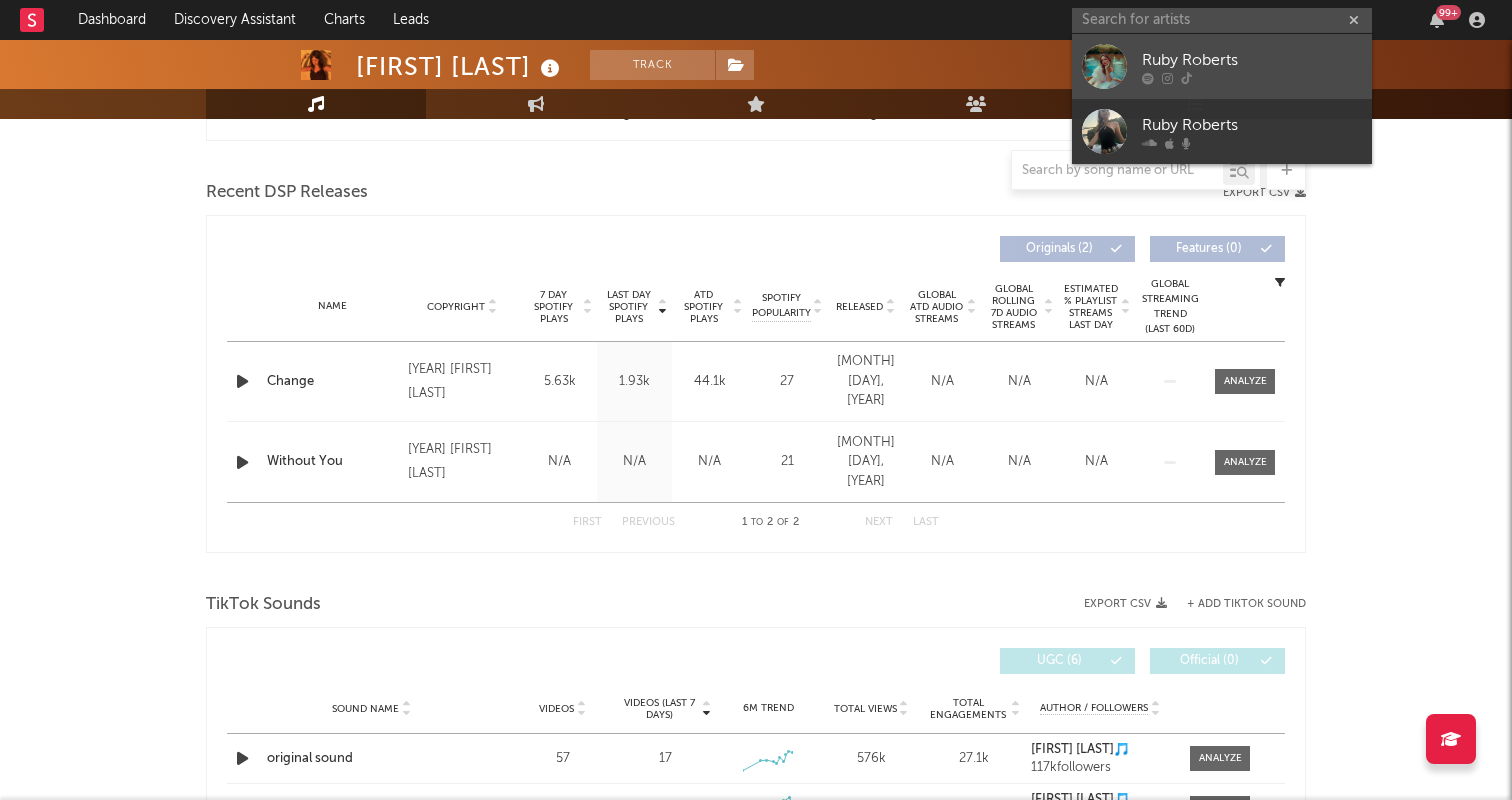 scroll, scrollTop: 0, scrollLeft: 0, axis: both 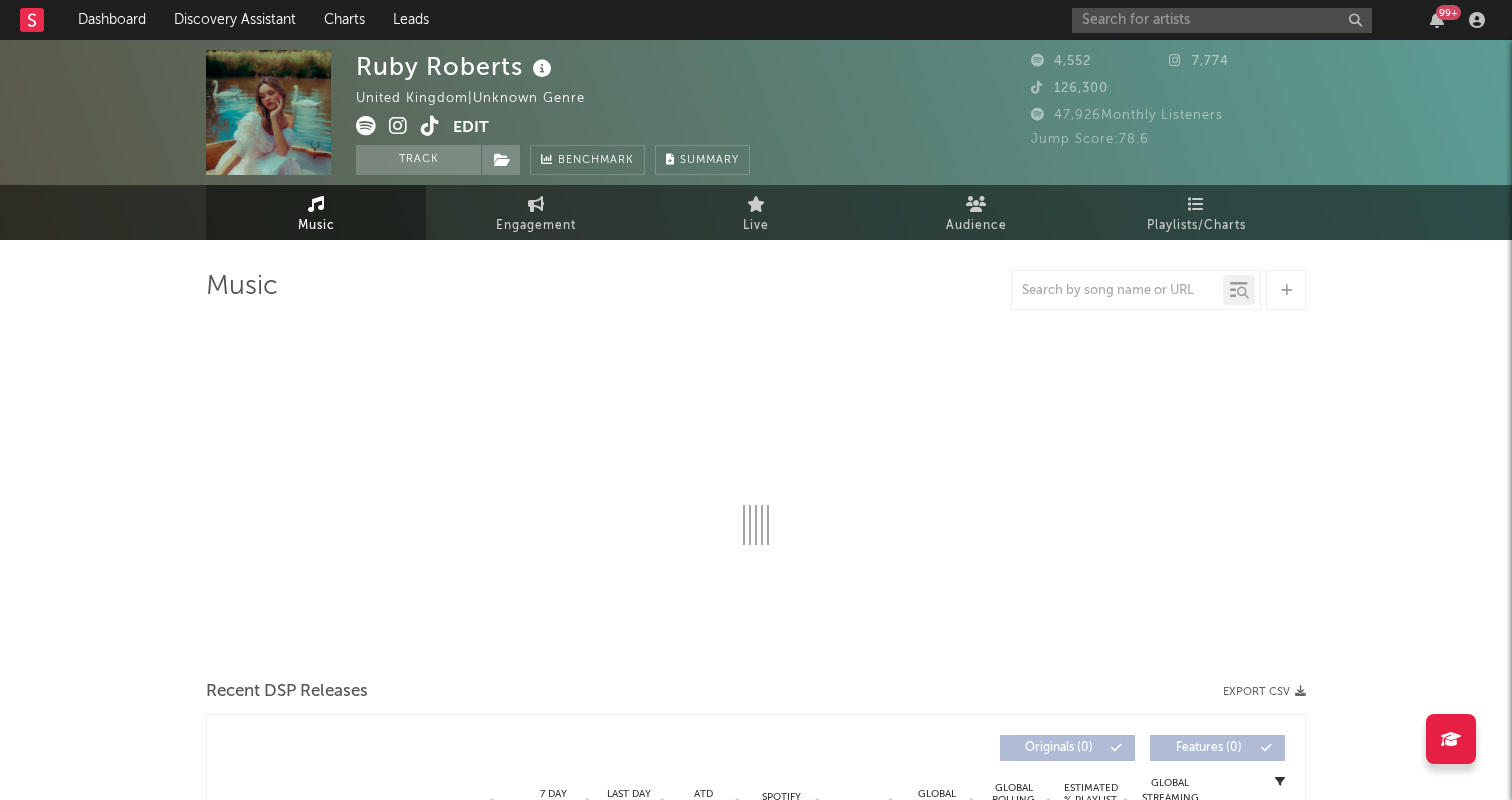 select on "1w" 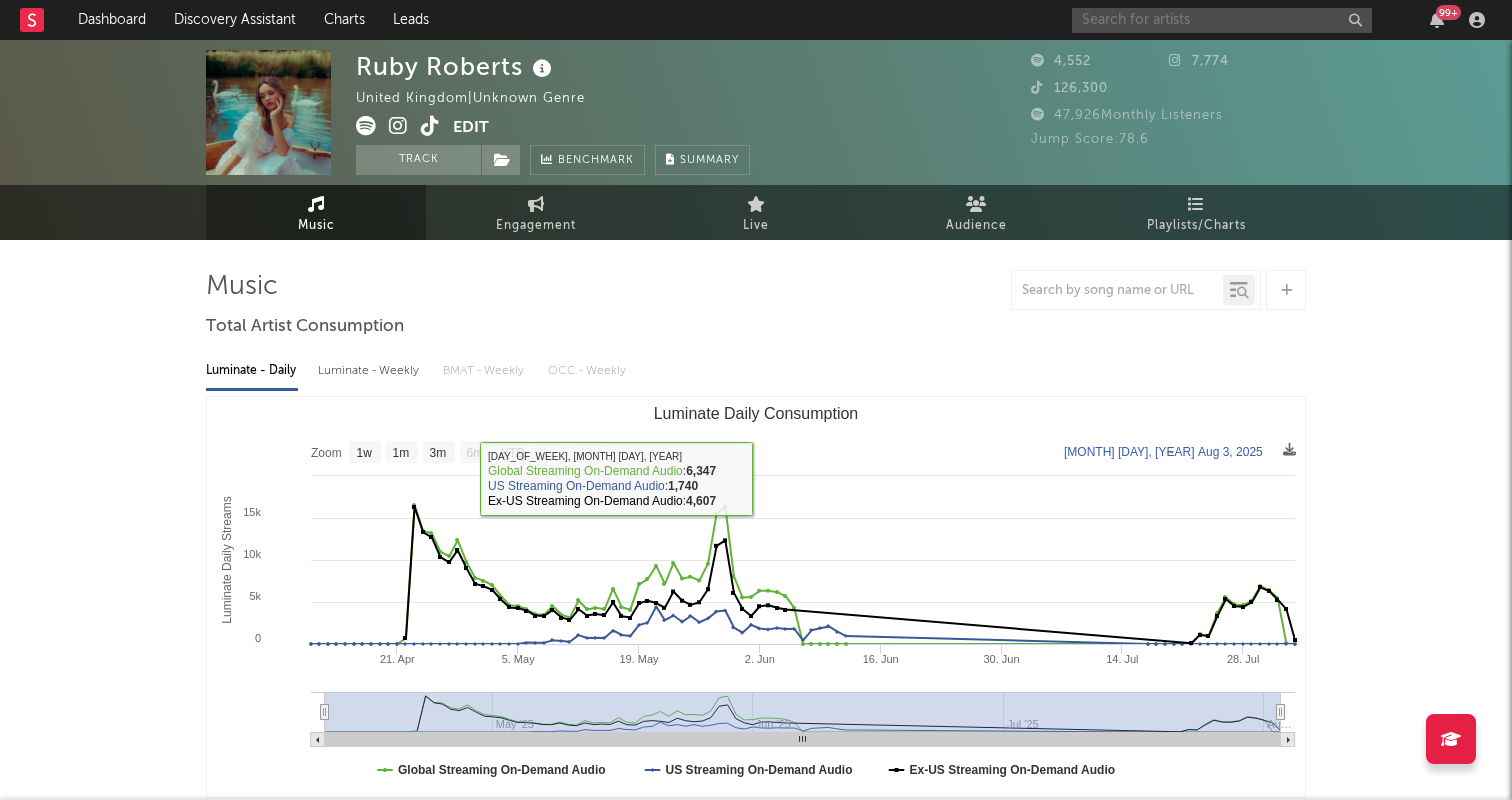 click at bounding box center (1222, 20) 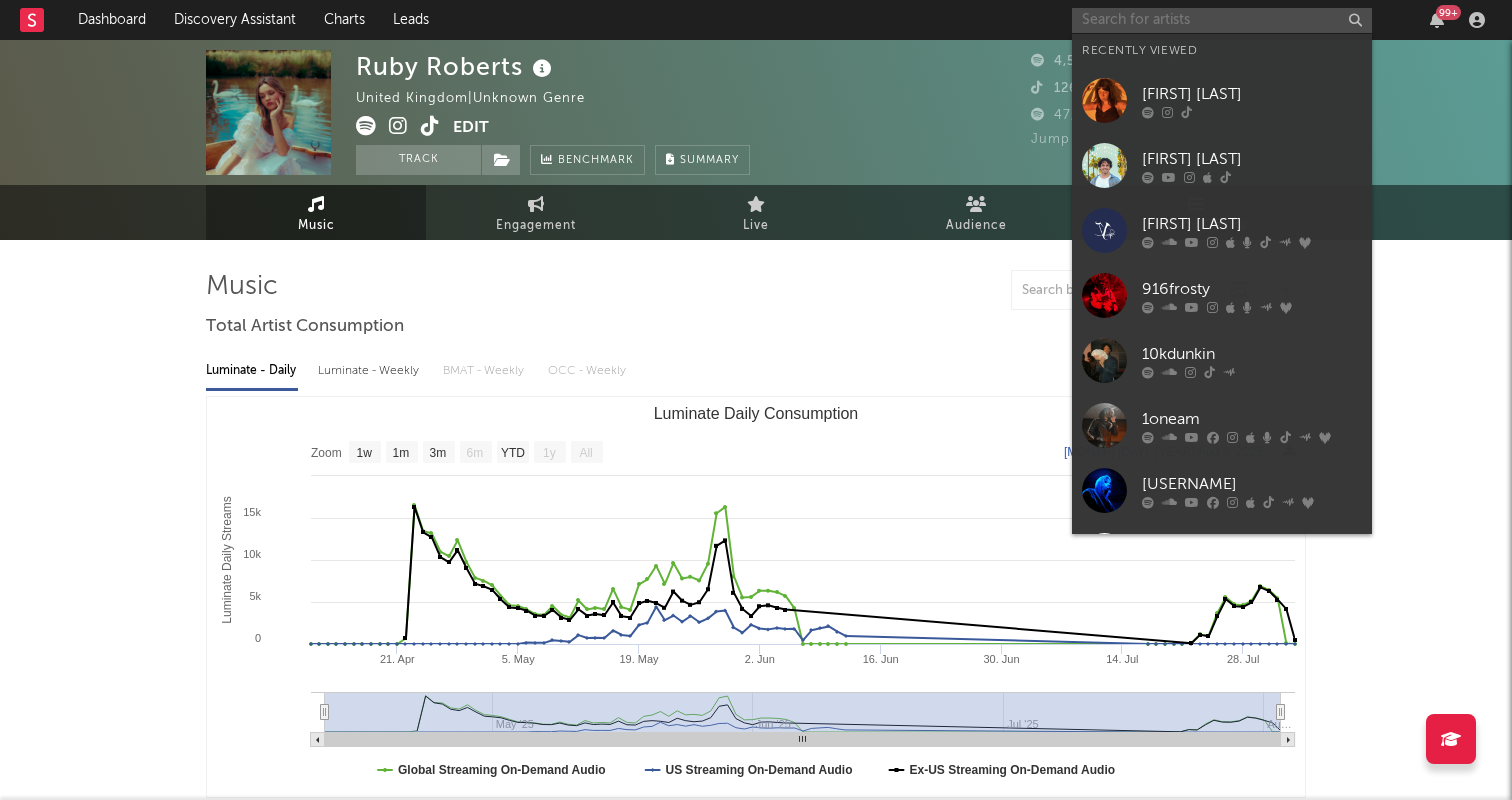 paste on "Ruby Roberts" 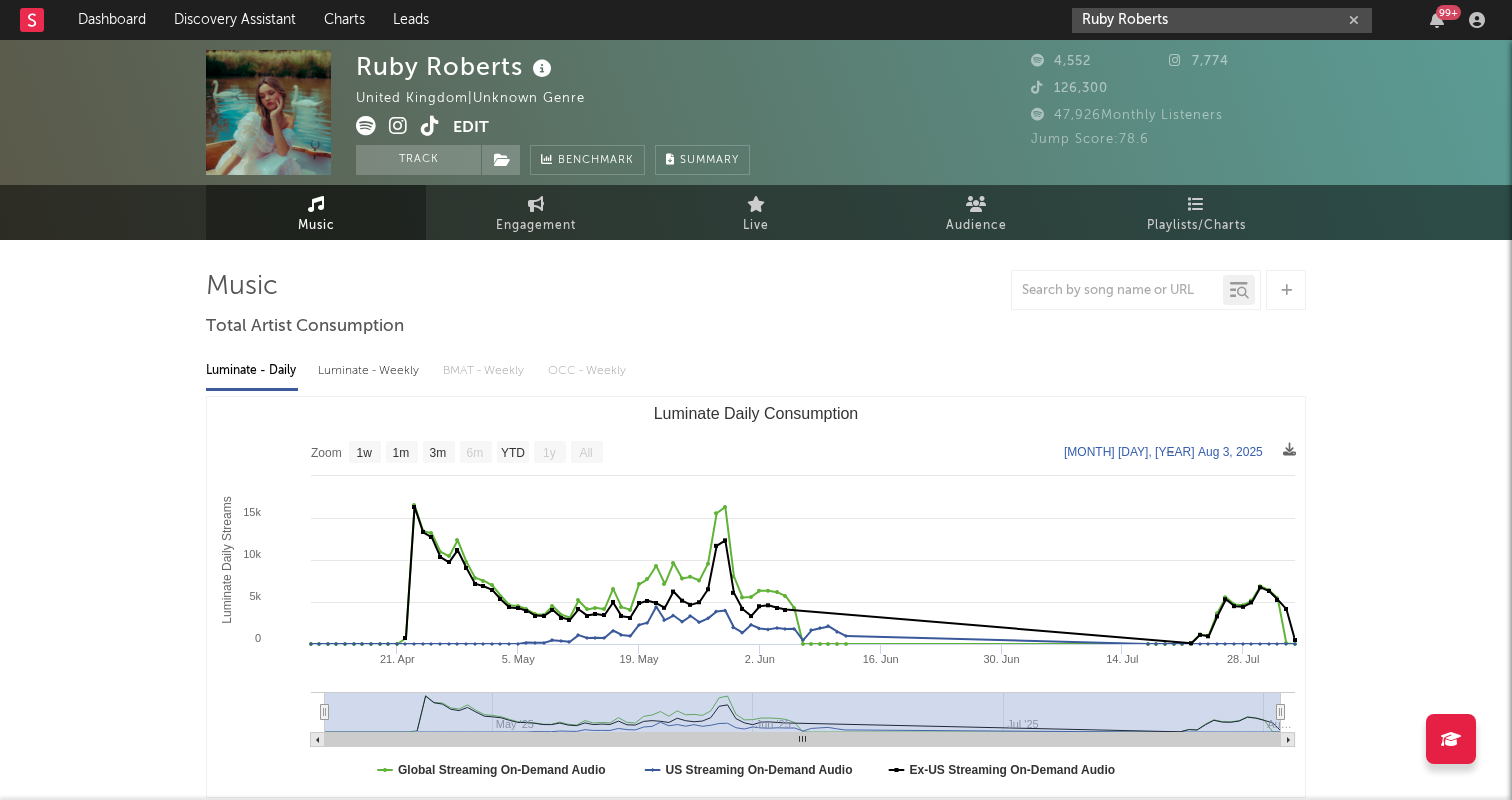 click on "Ruby Roberts" at bounding box center [1222, 20] 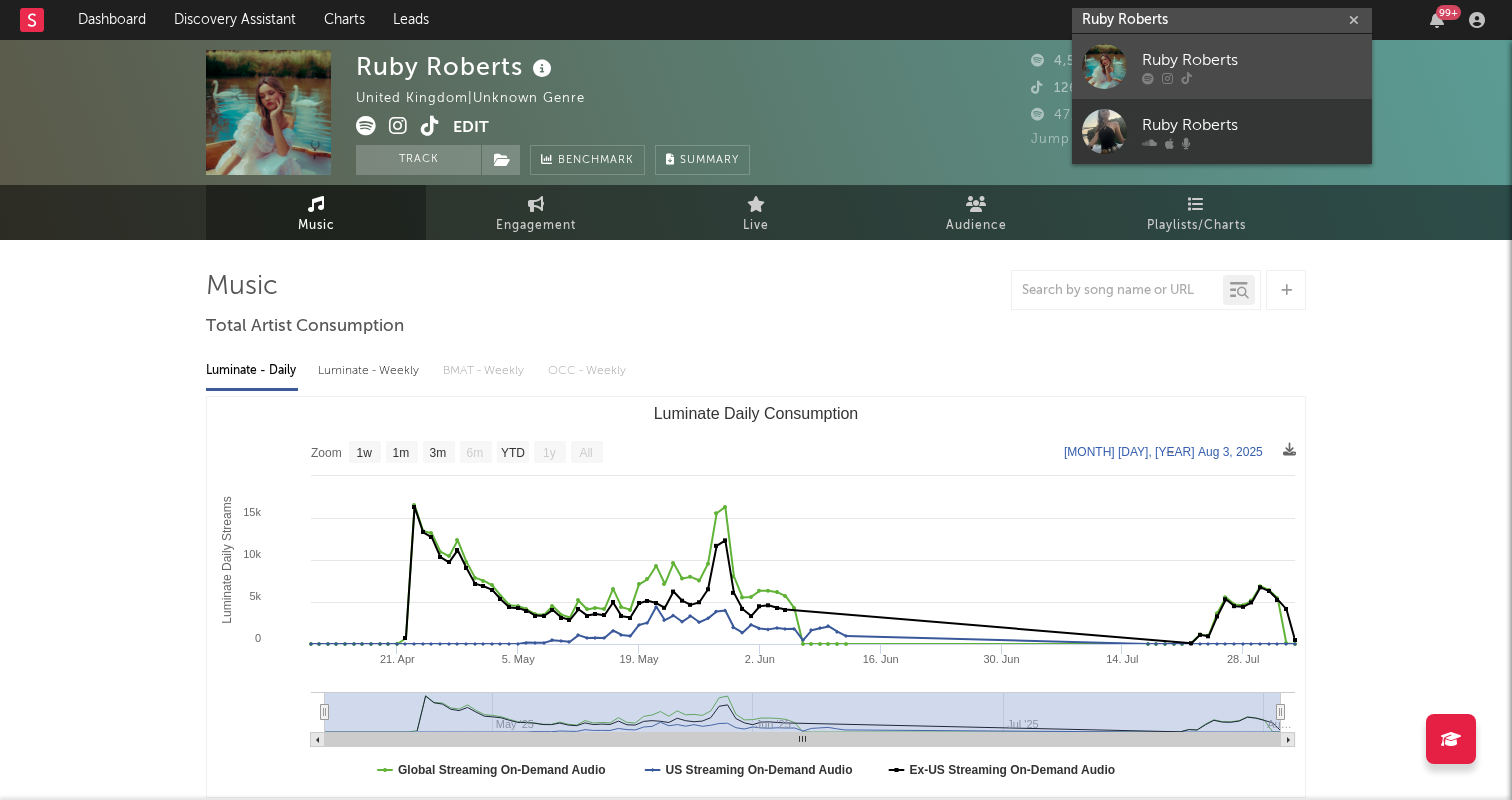 type on "Ruby Roberts" 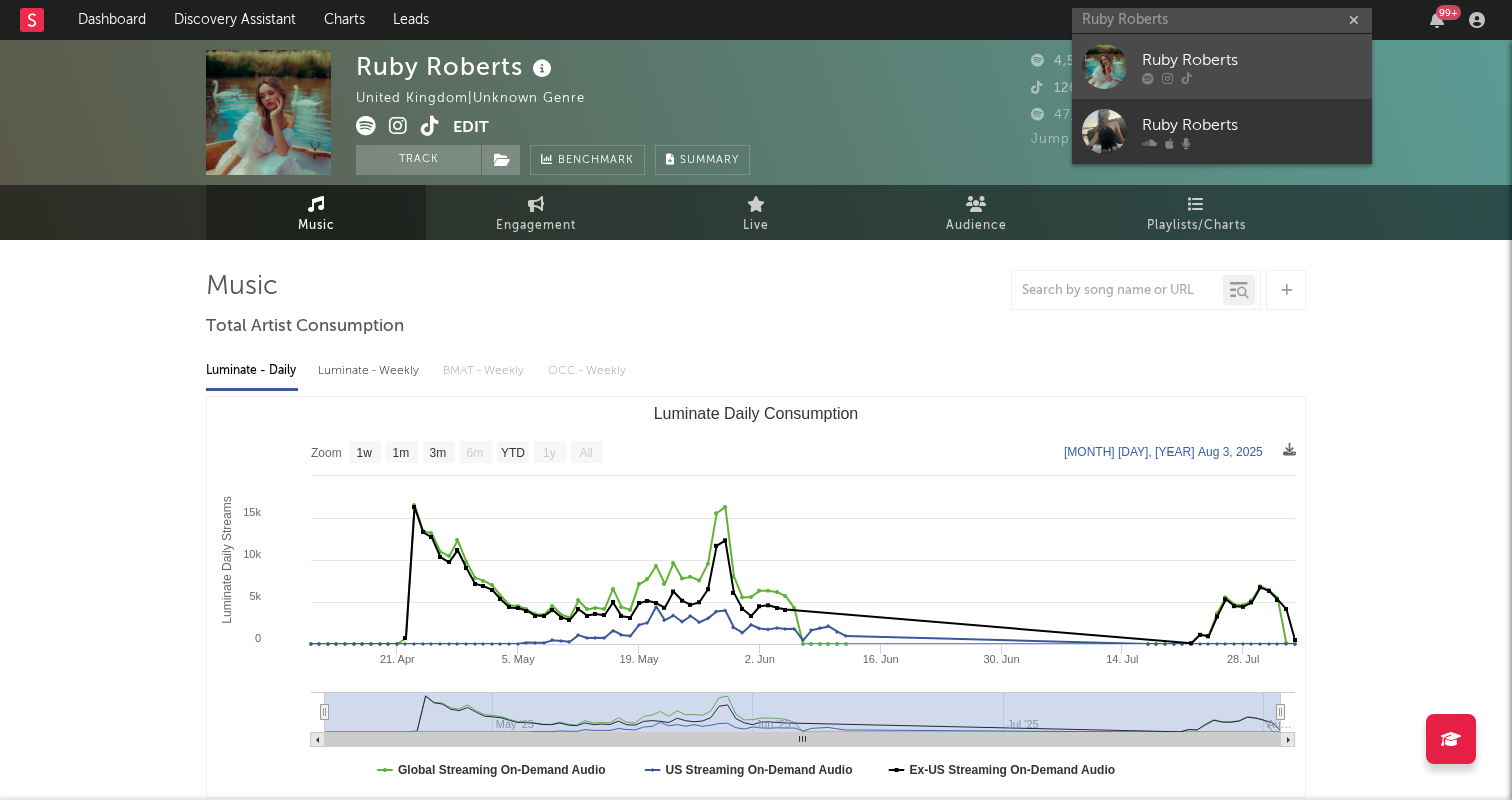 click on "Ruby Roberts" at bounding box center [1222, 66] 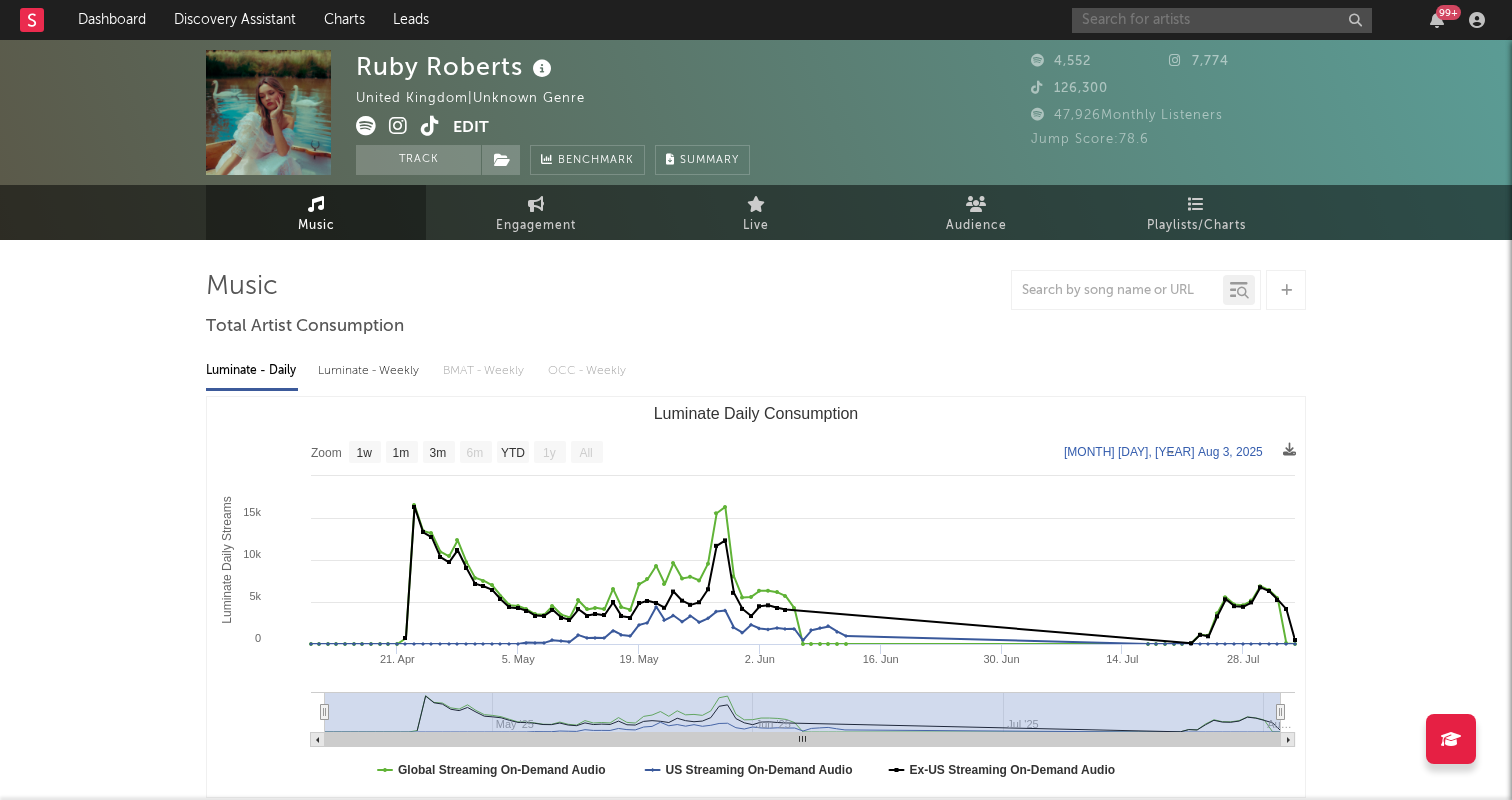 click at bounding box center [1222, 20] 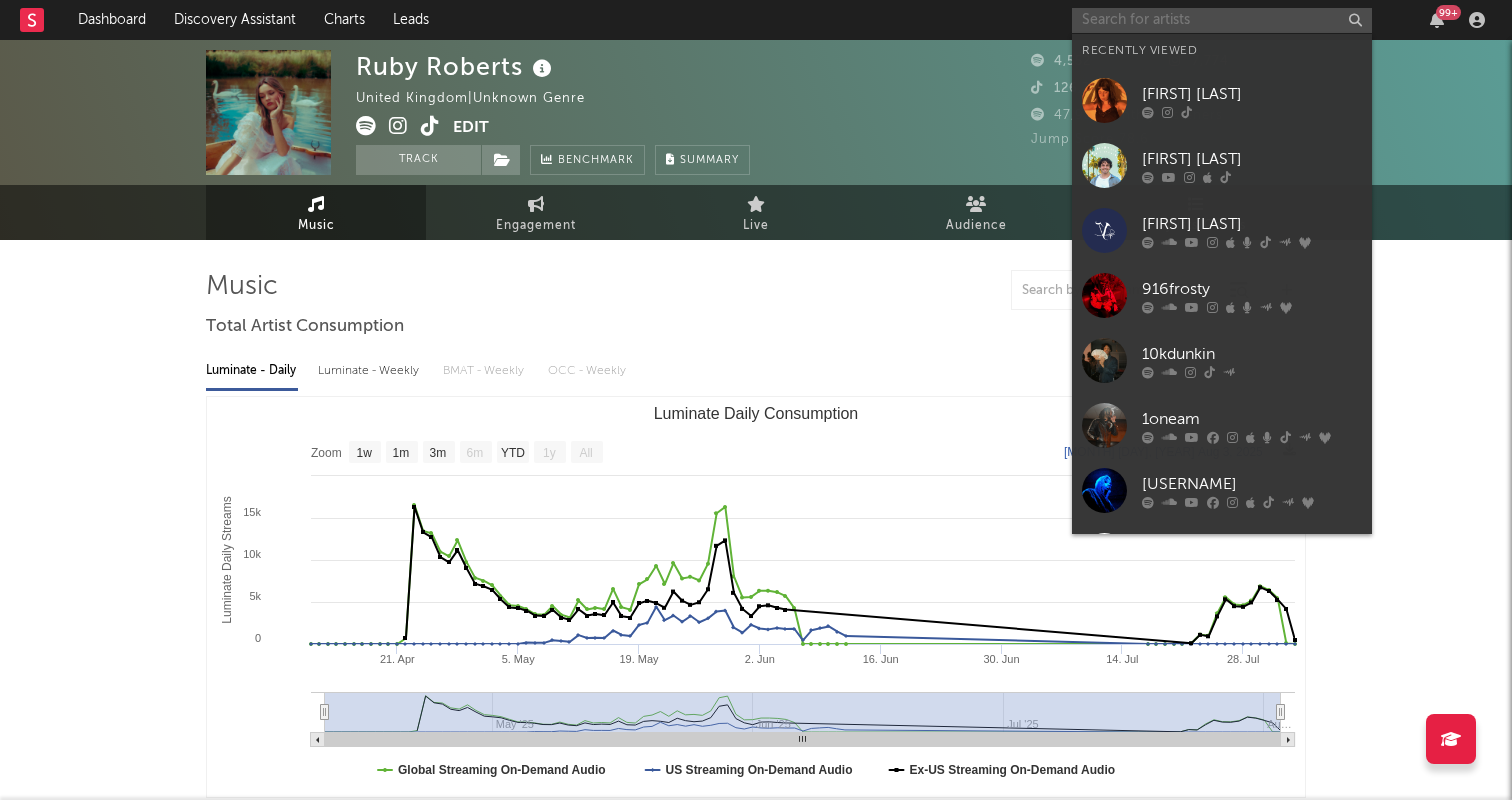 paste on "Ruby Roberts" 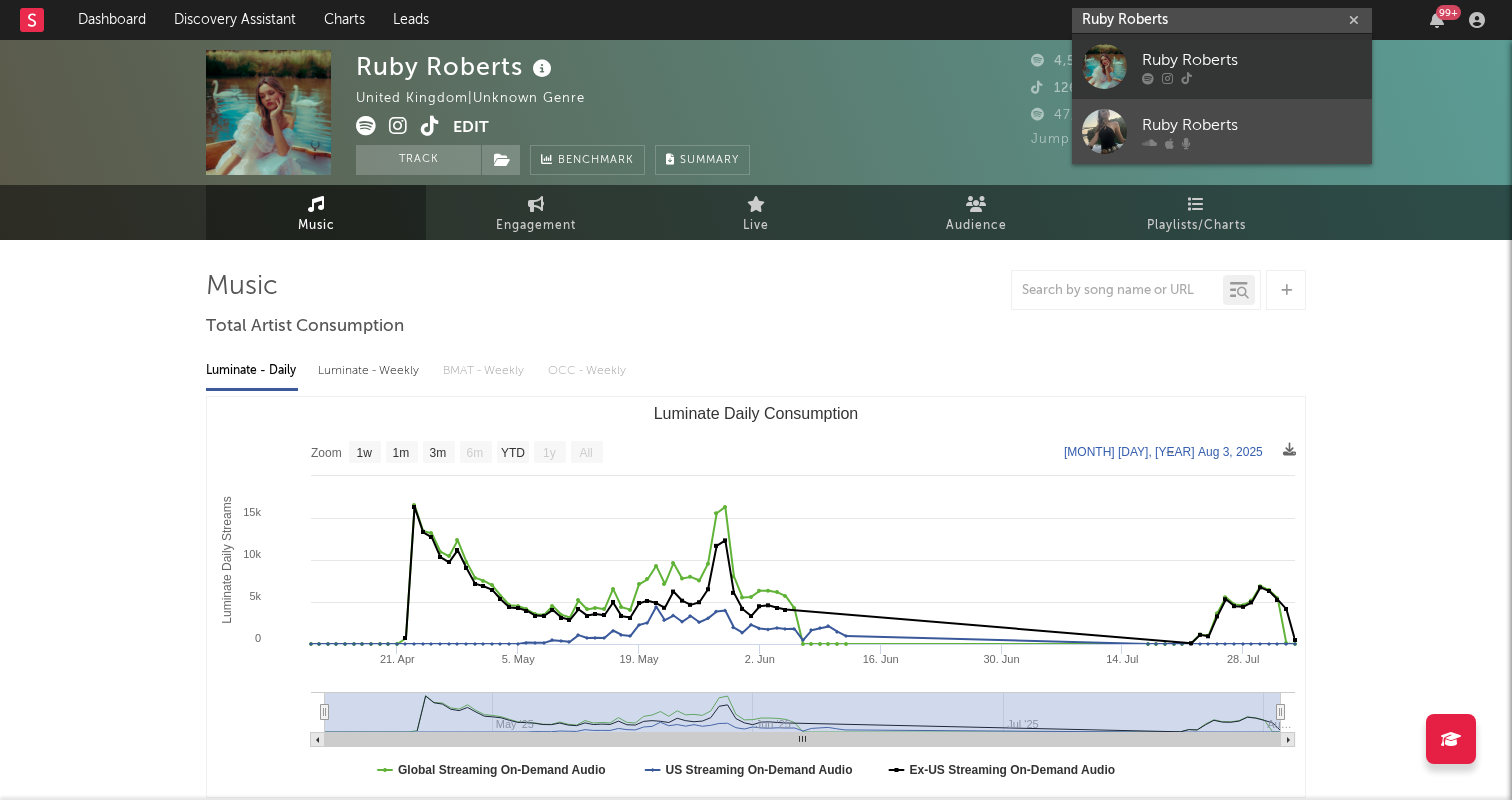 type on "Ruby Roberts" 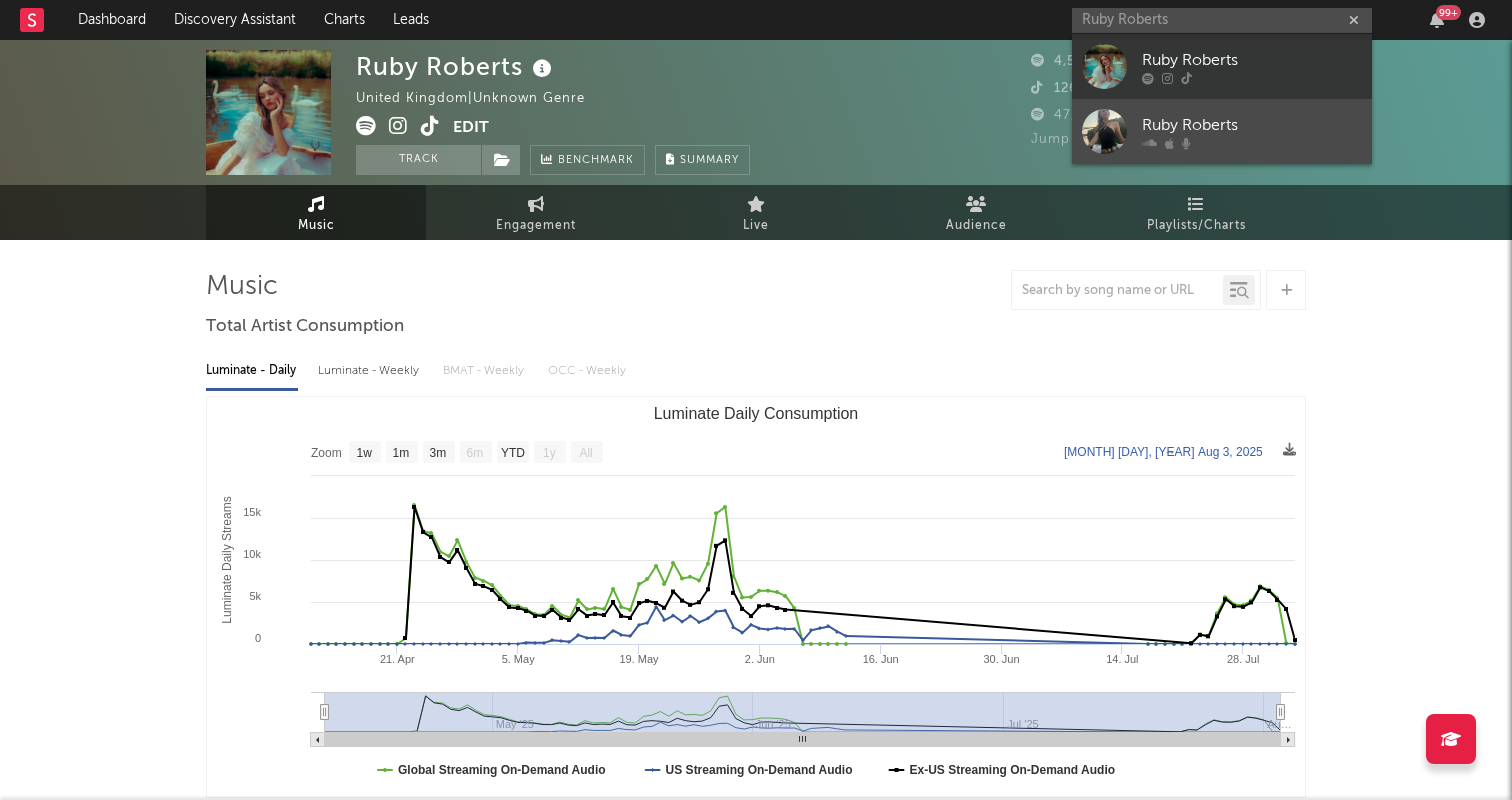 click on "Ruby Roberts" at bounding box center (1222, 131) 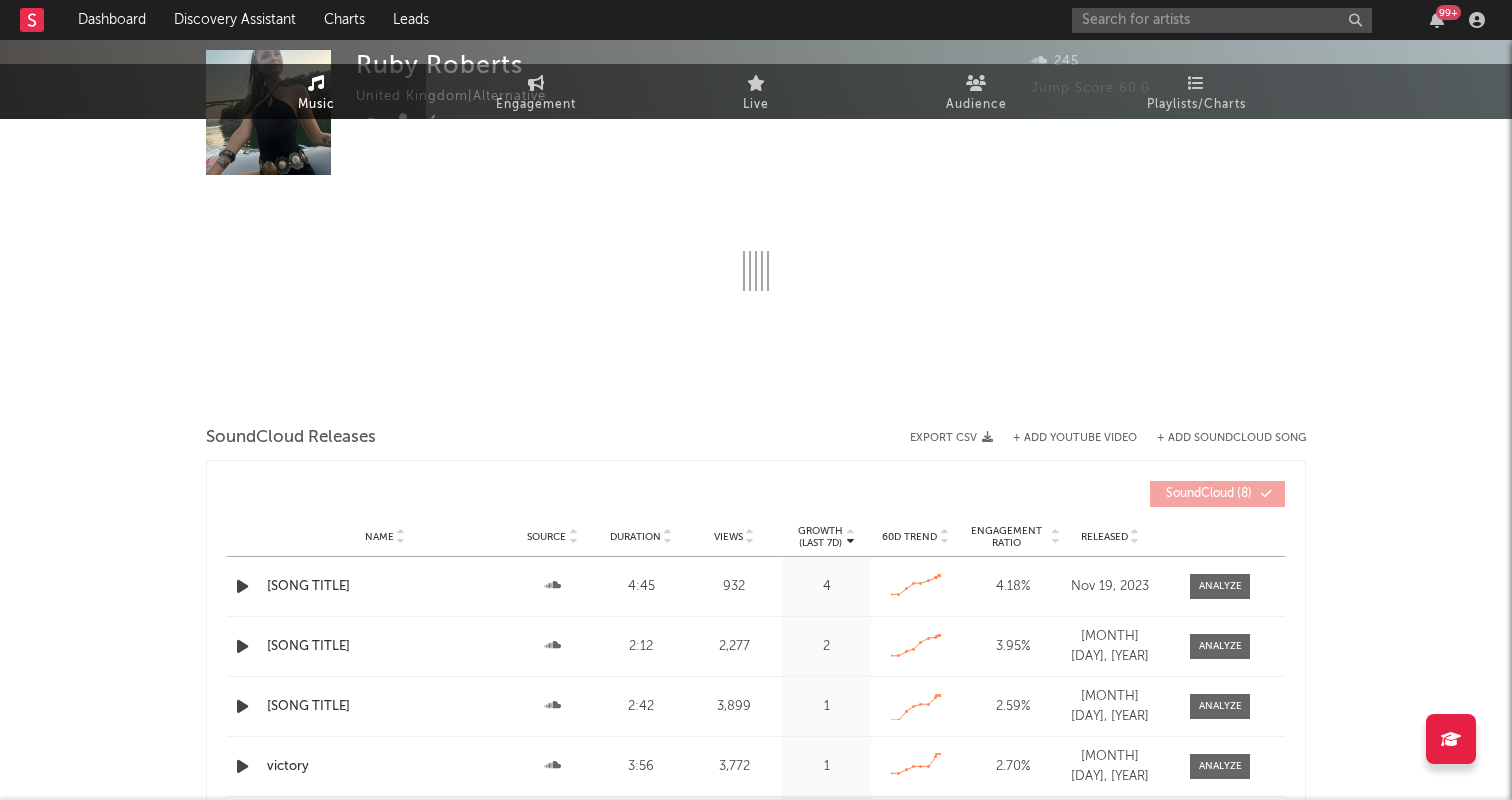 select on "1w" 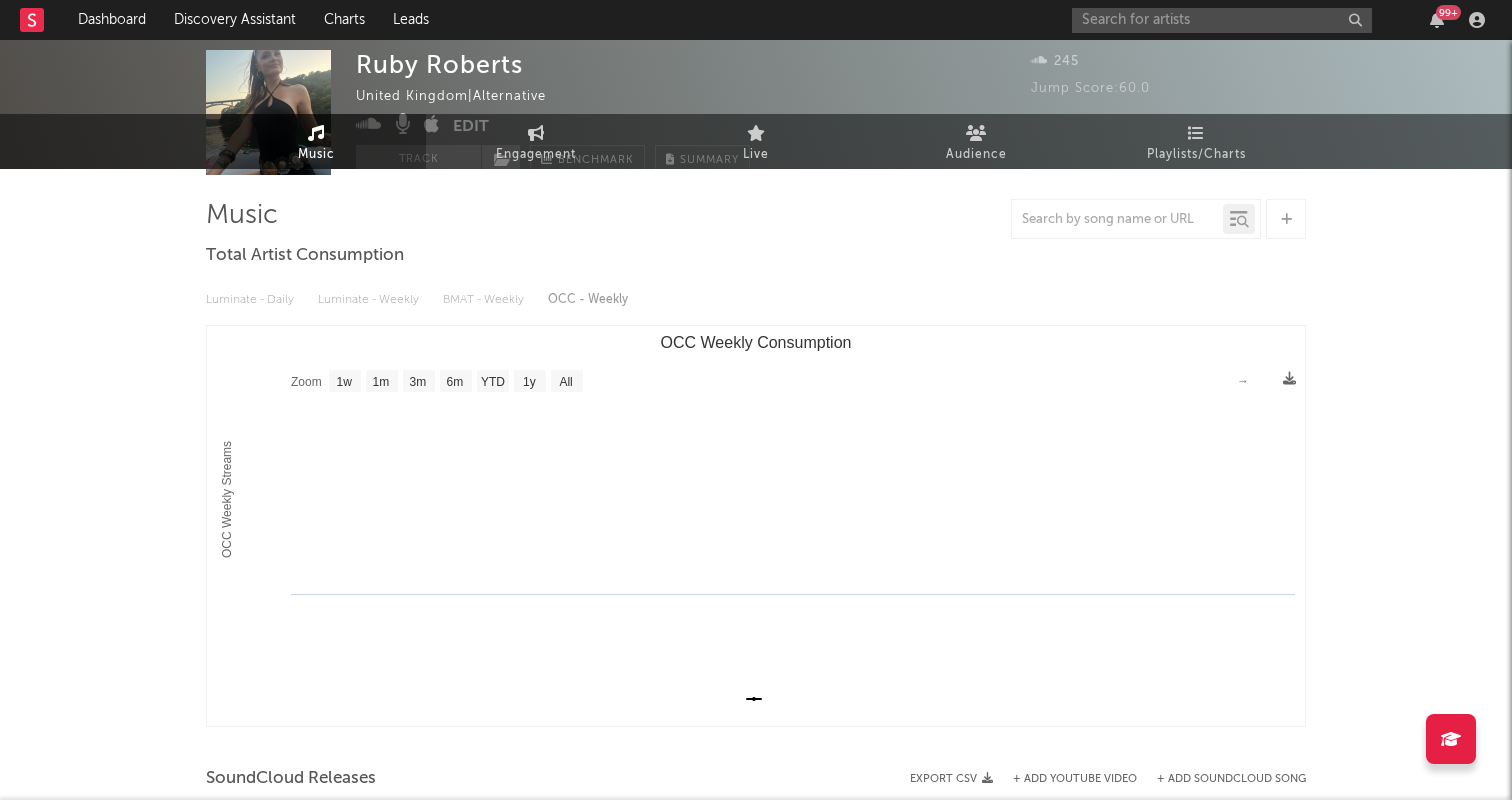 scroll, scrollTop: 0, scrollLeft: 0, axis: both 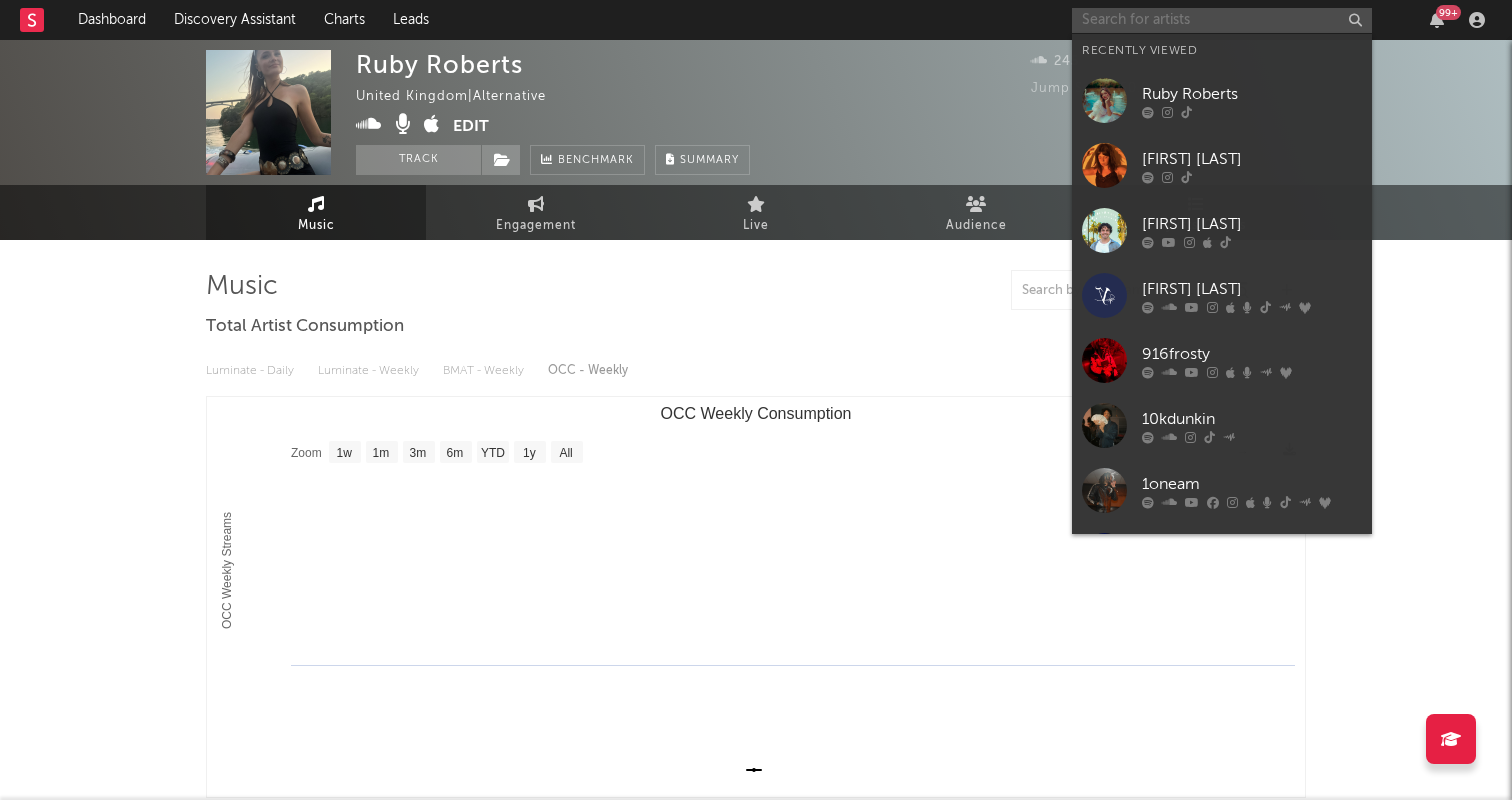click at bounding box center [1222, 20] 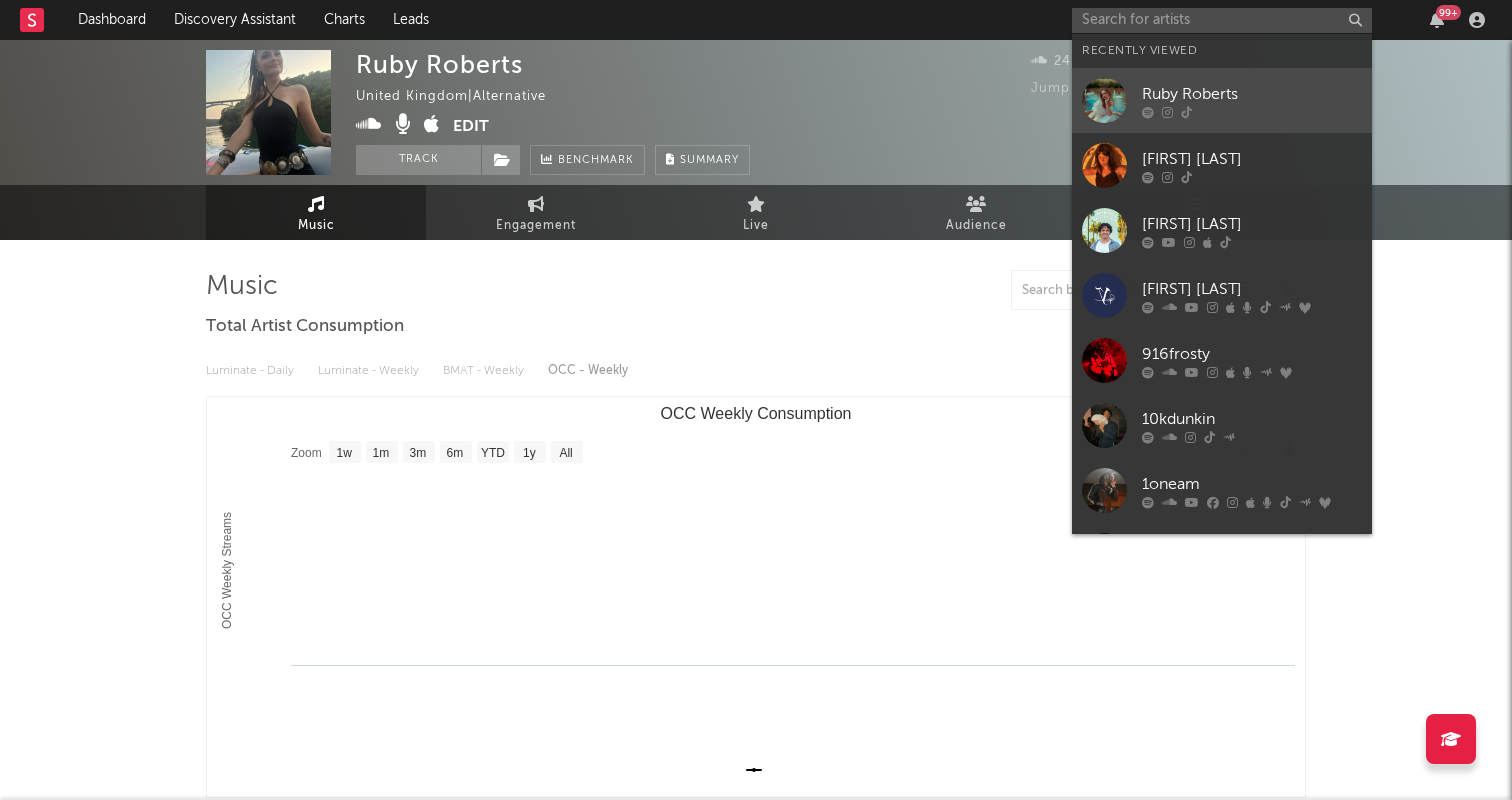 click on "Ruby Roberts" at bounding box center [1252, 94] 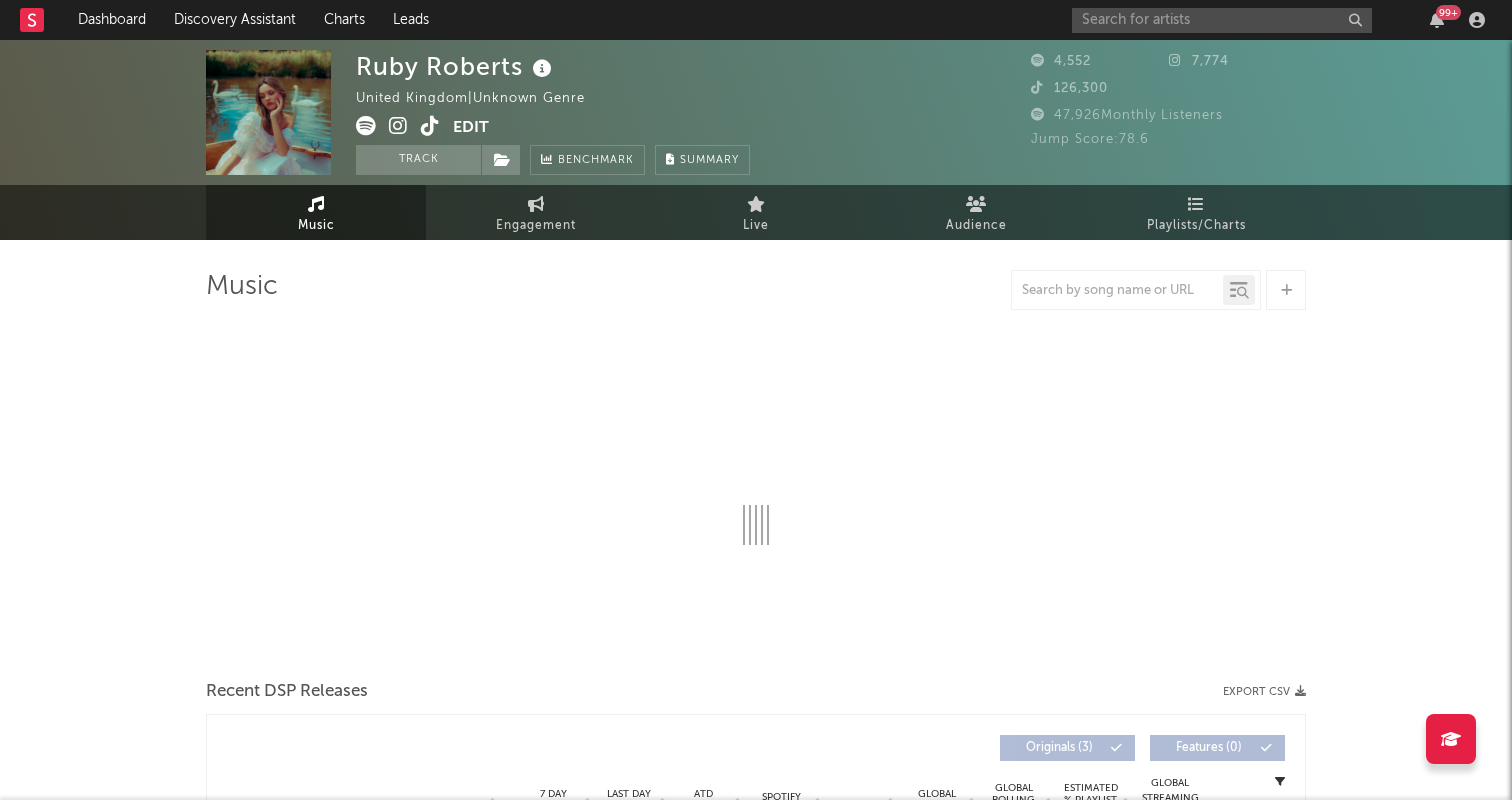 select on "1w" 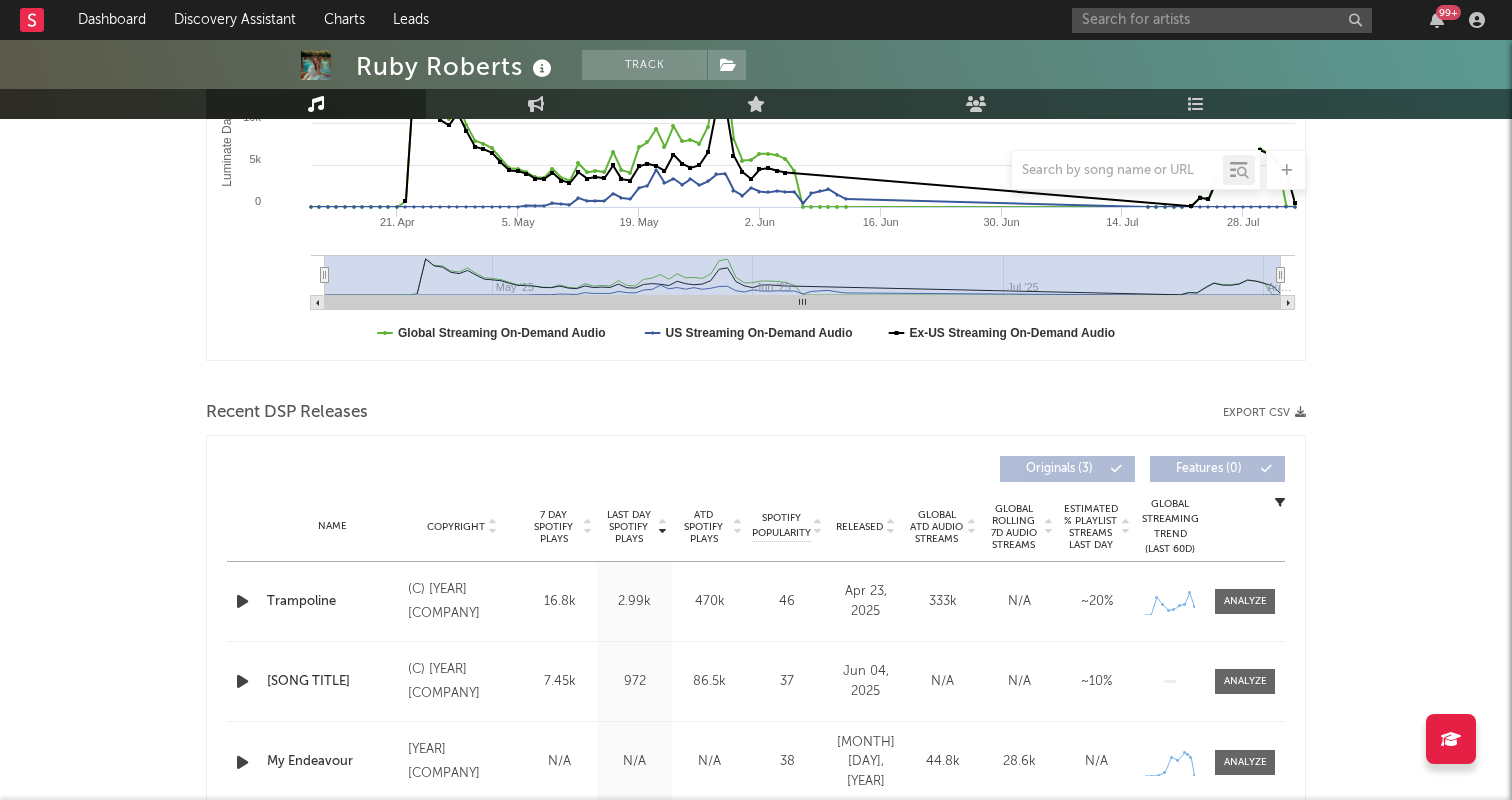 scroll, scrollTop: 482, scrollLeft: 0, axis: vertical 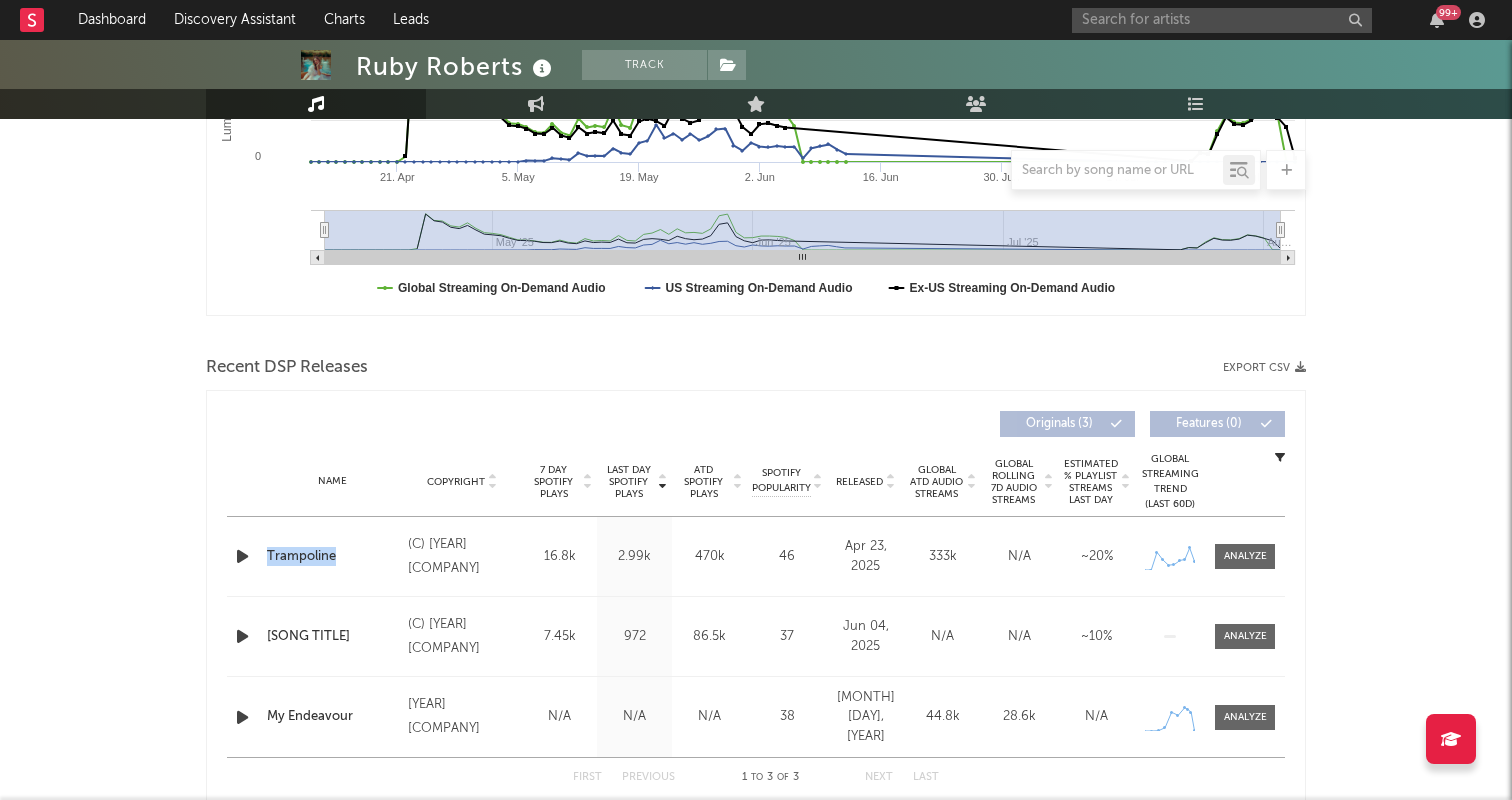 click on "Trampoline" at bounding box center [332, 557] 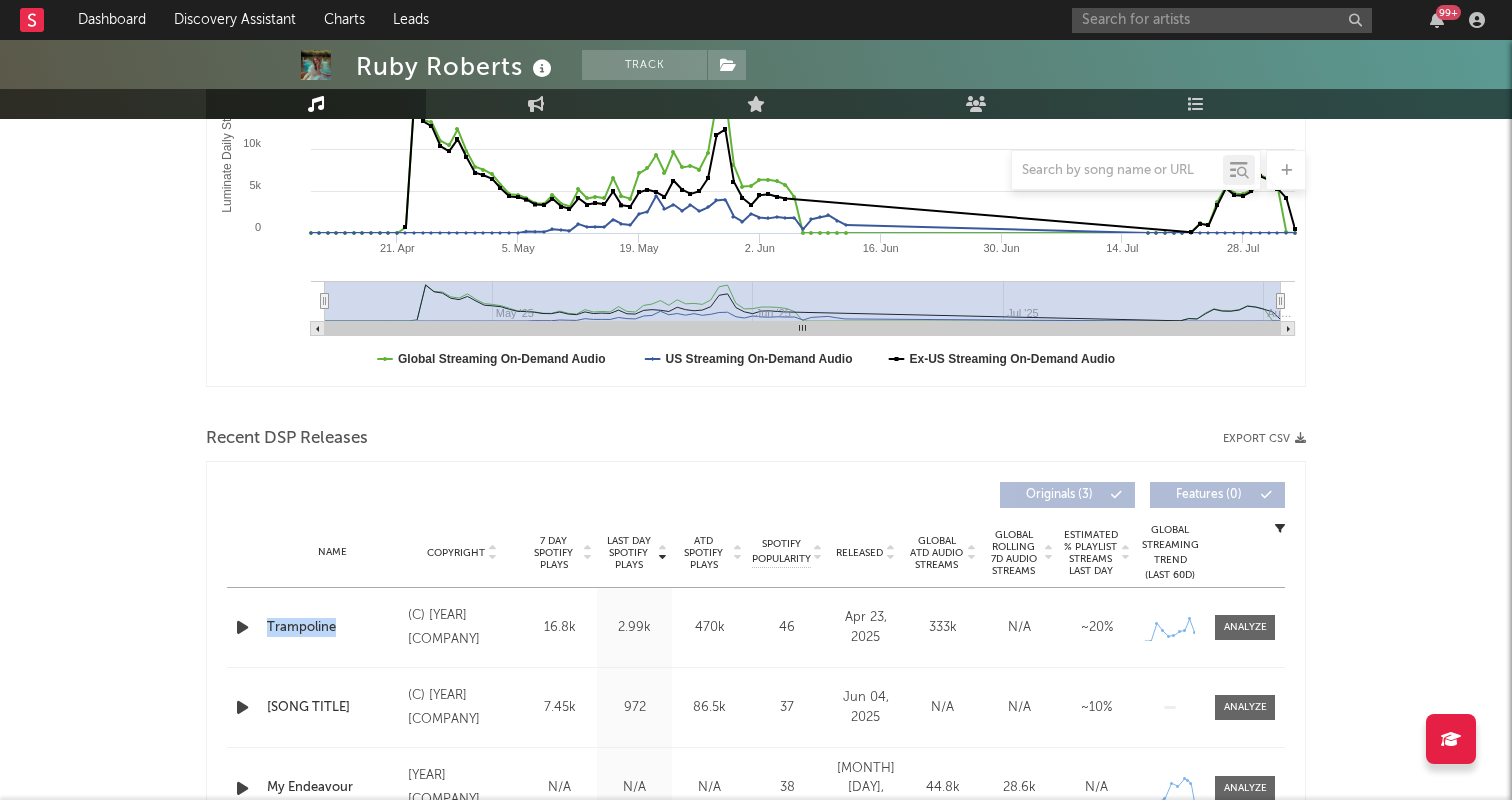 scroll, scrollTop: 240, scrollLeft: 0, axis: vertical 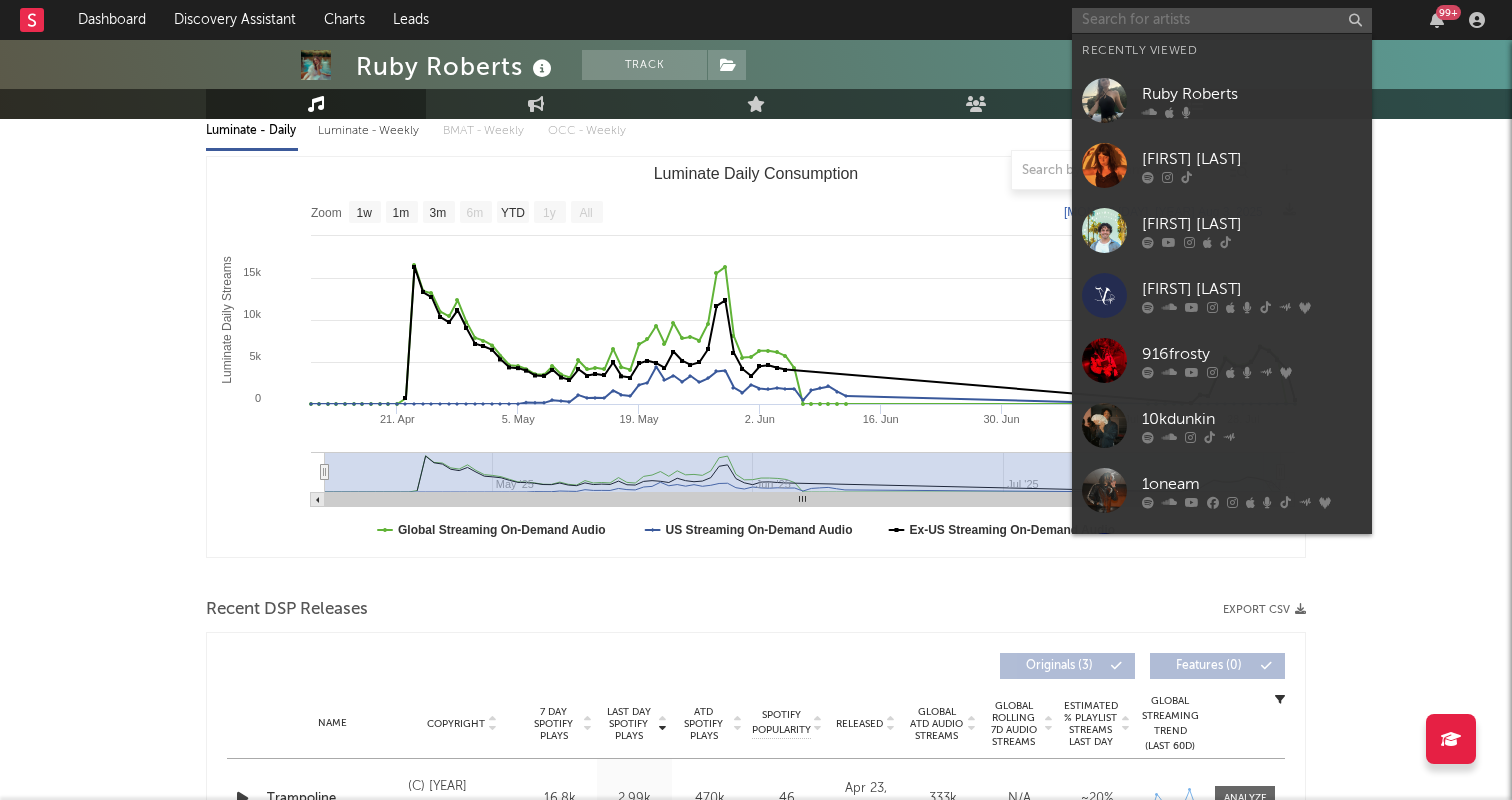 click at bounding box center (1222, 20) 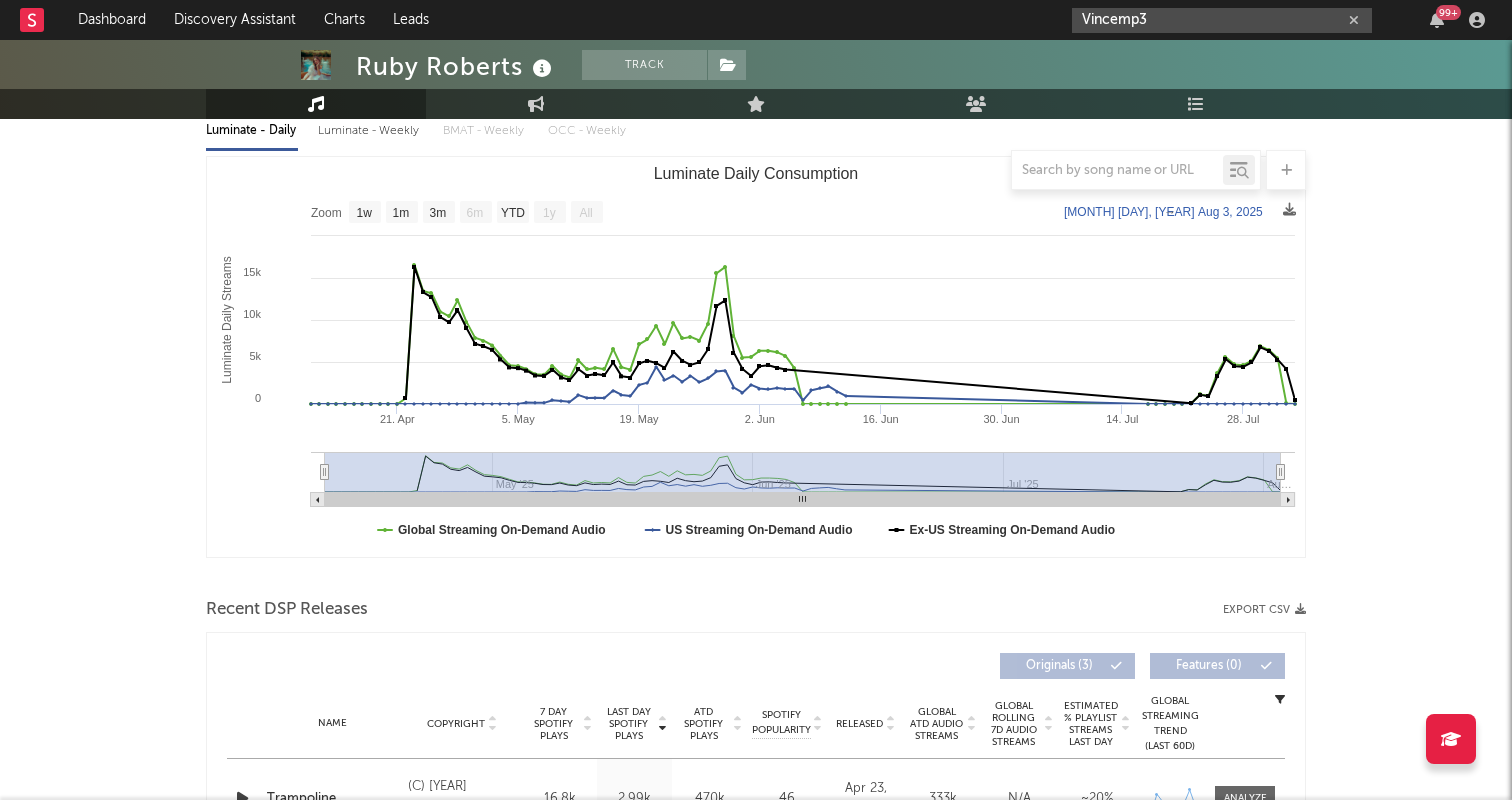 type on "Vincemp3" 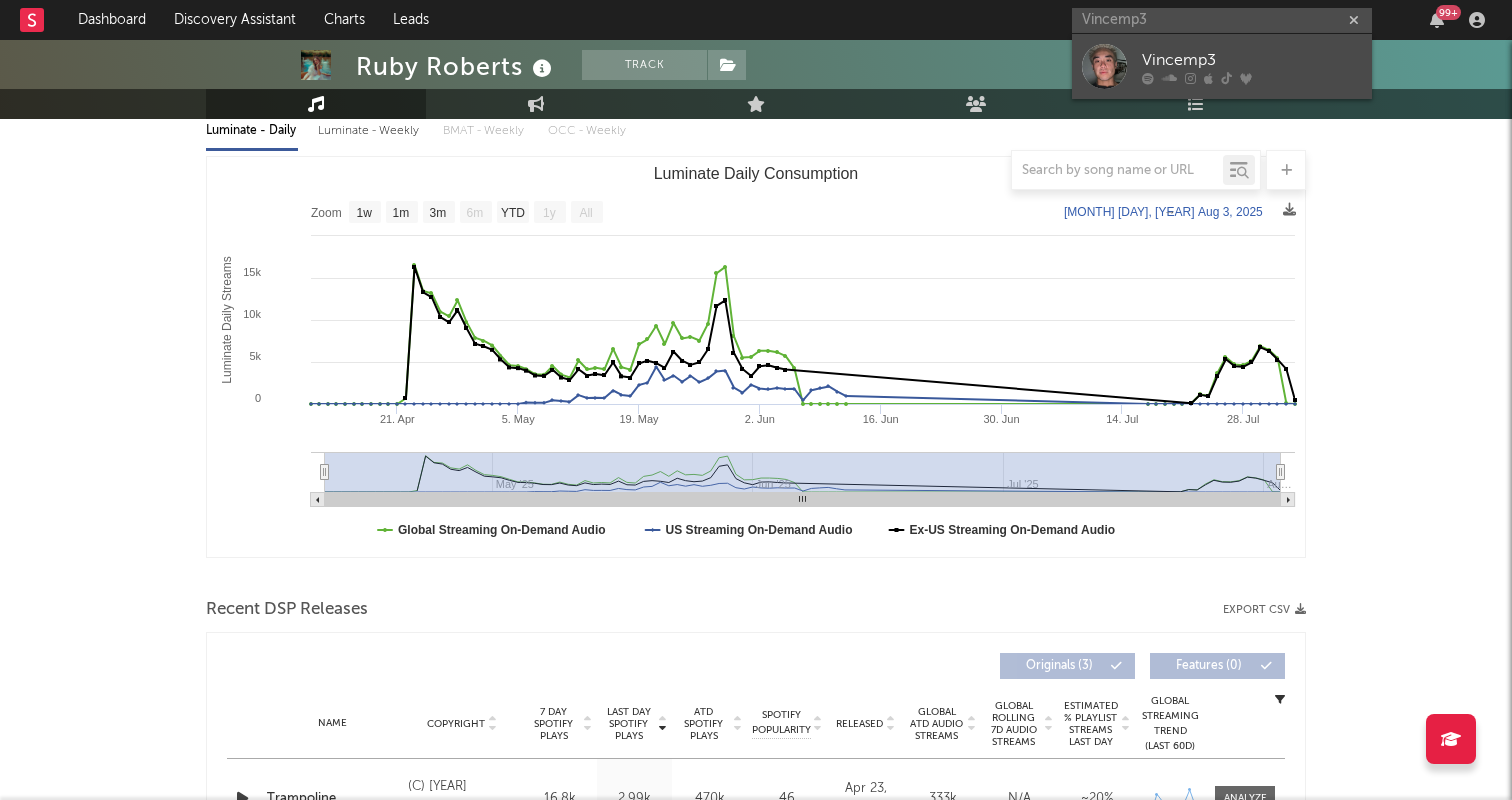 click on "Vincemp3" at bounding box center [1222, 66] 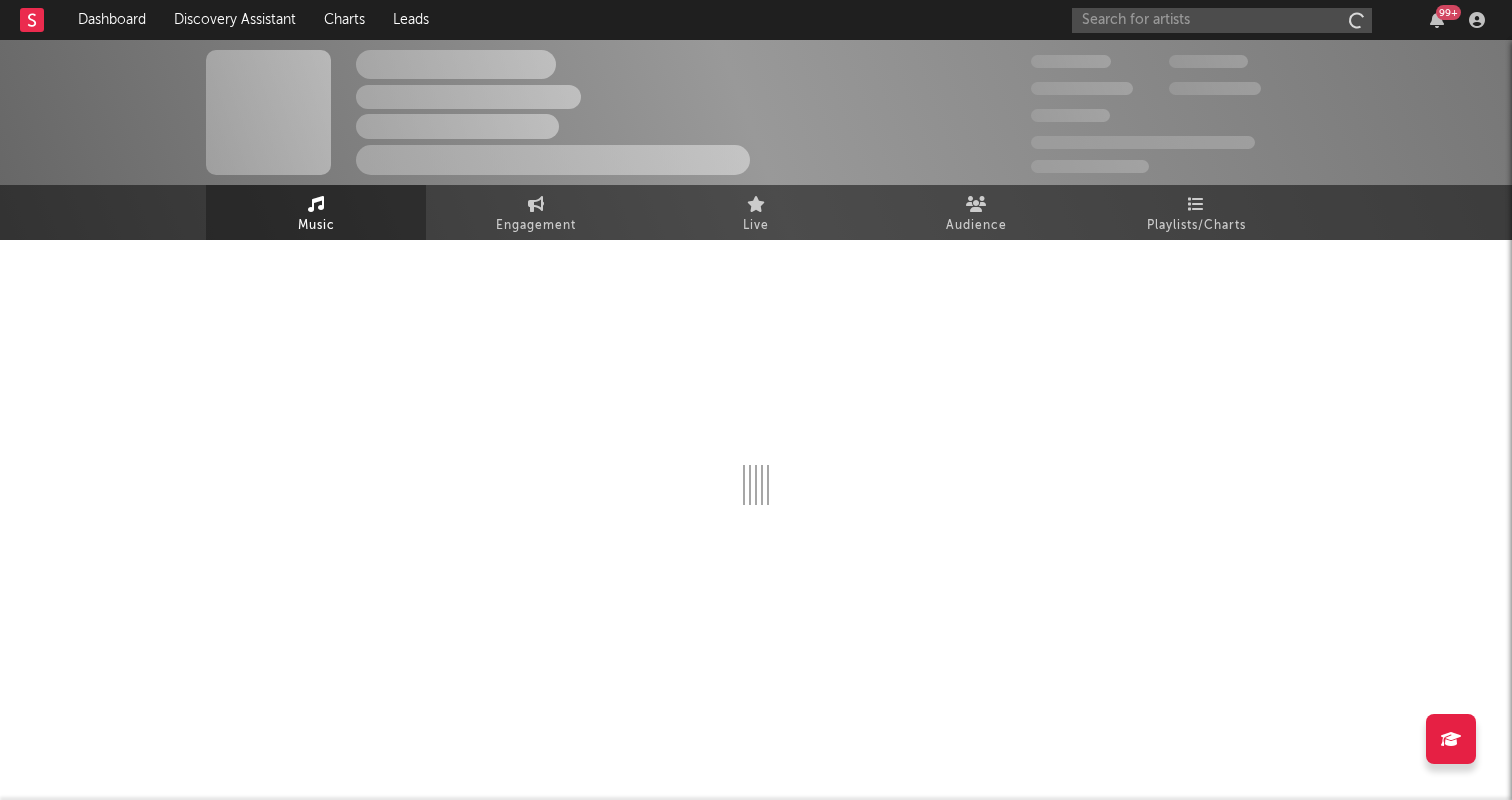 scroll, scrollTop: 0, scrollLeft: 0, axis: both 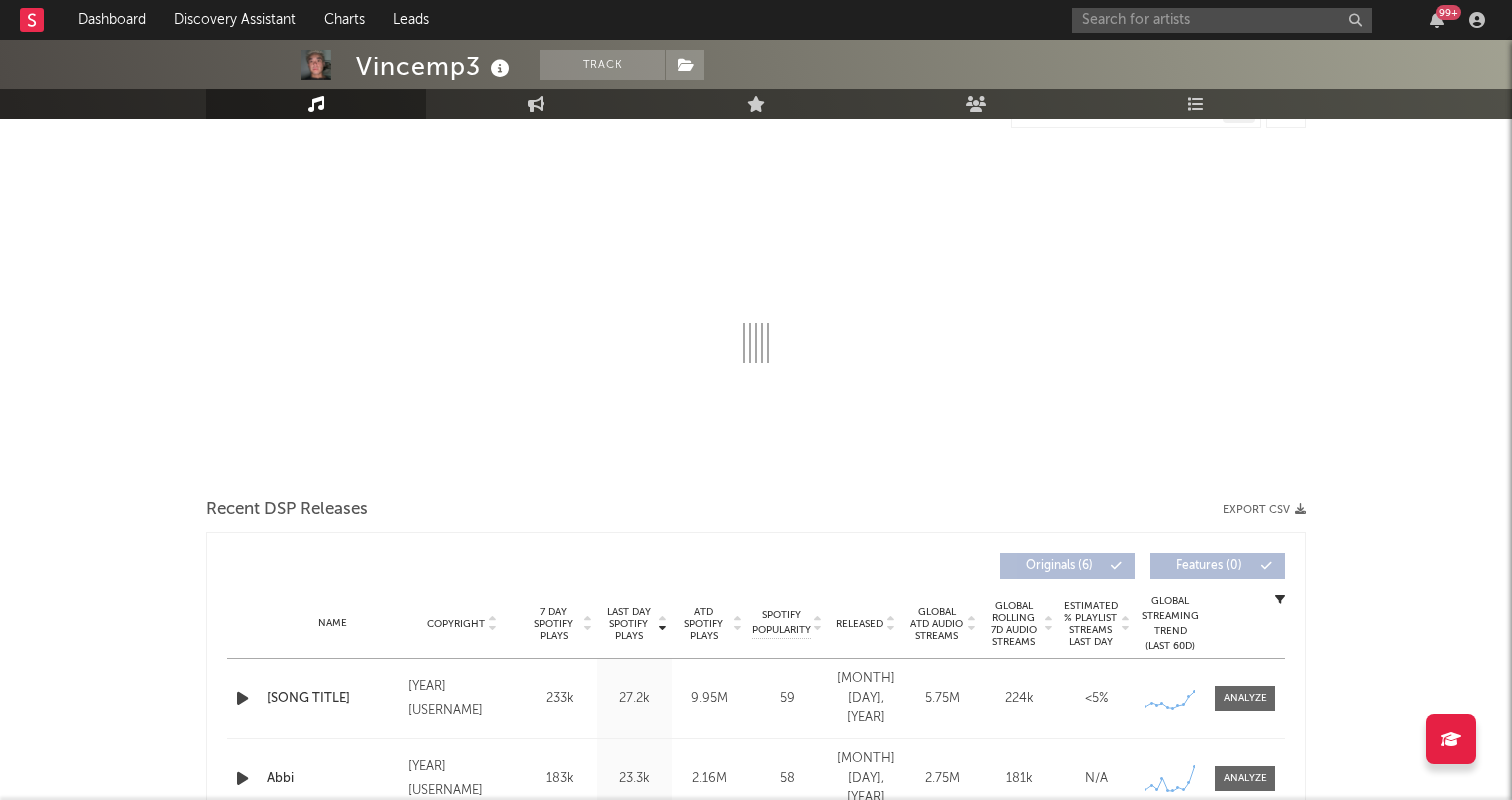 select on "6m" 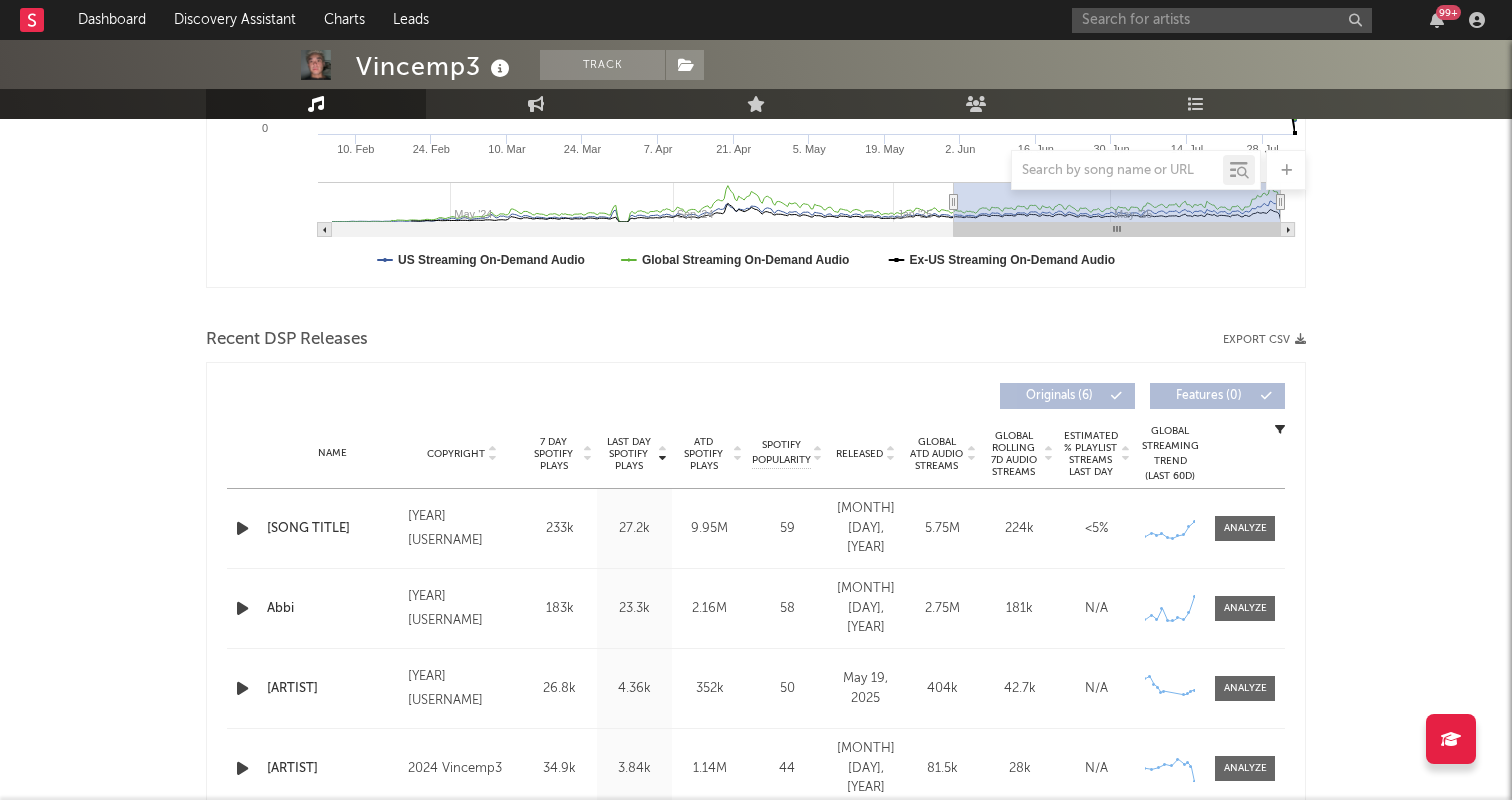 scroll, scrollTop: 533, scrollLeft: 0, axis: vertical 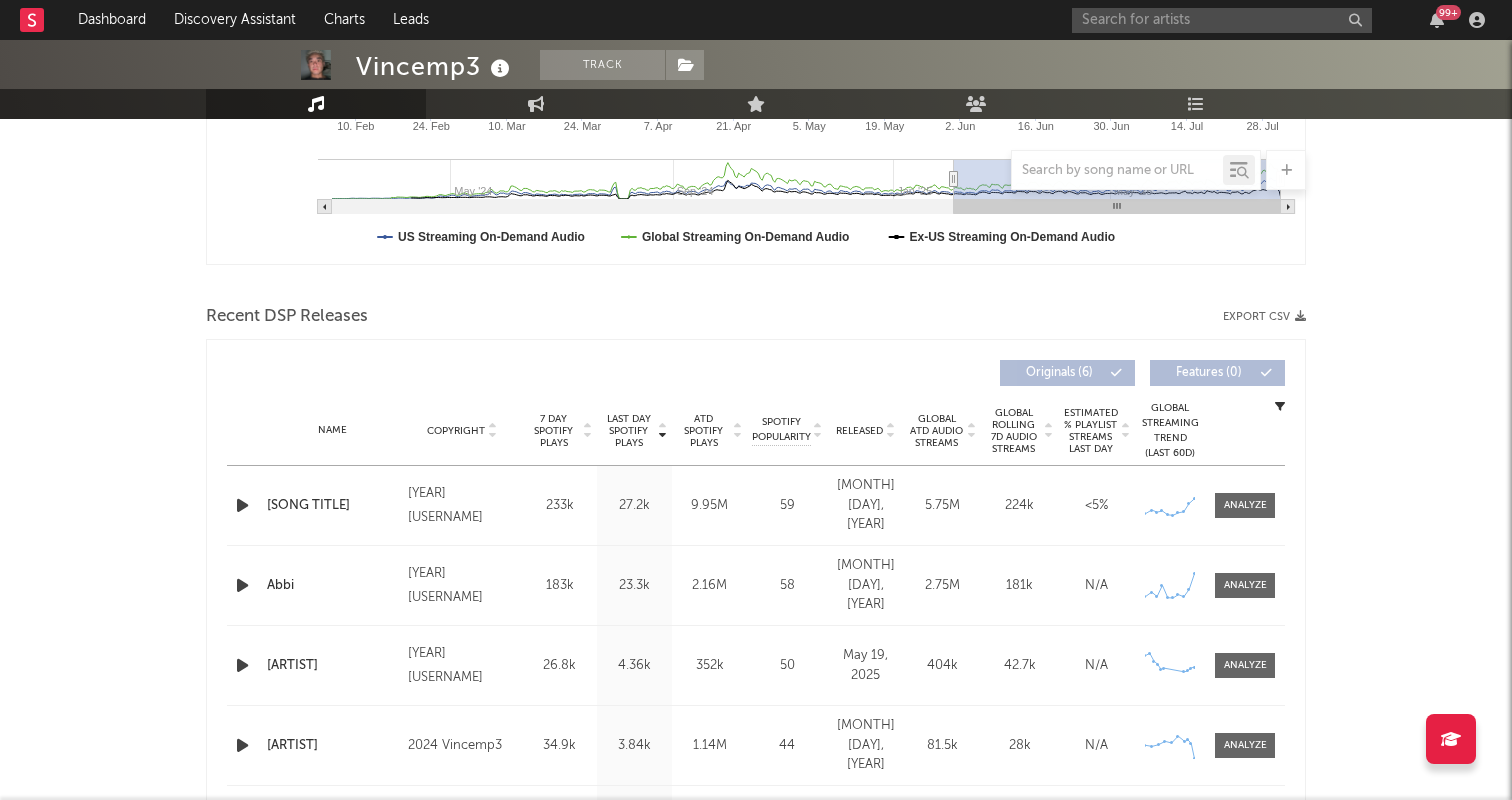 click on "There's a Reason You're Alone" at bounding box center [332, 506] 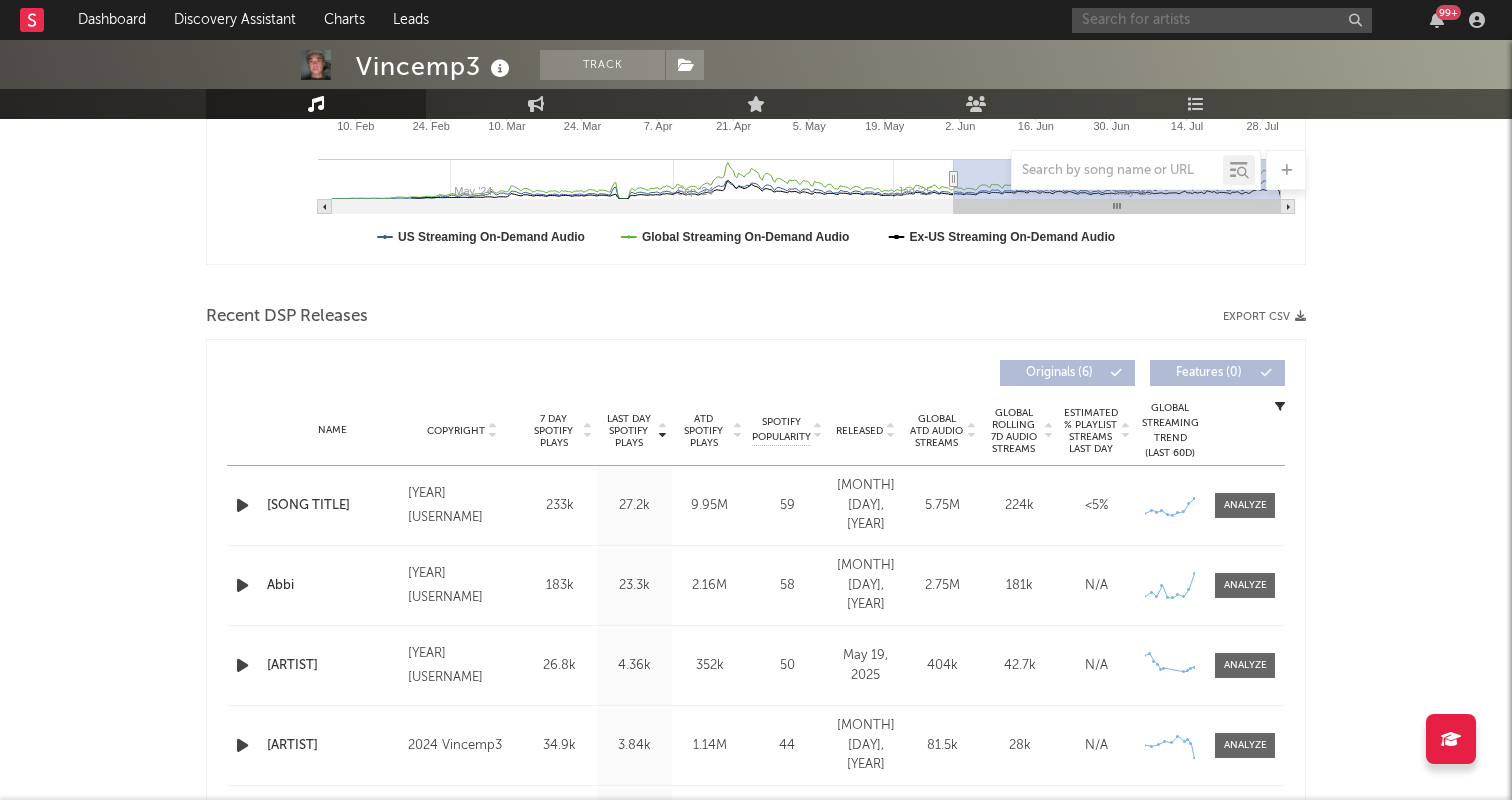 click at bounding box center (1222, 20) 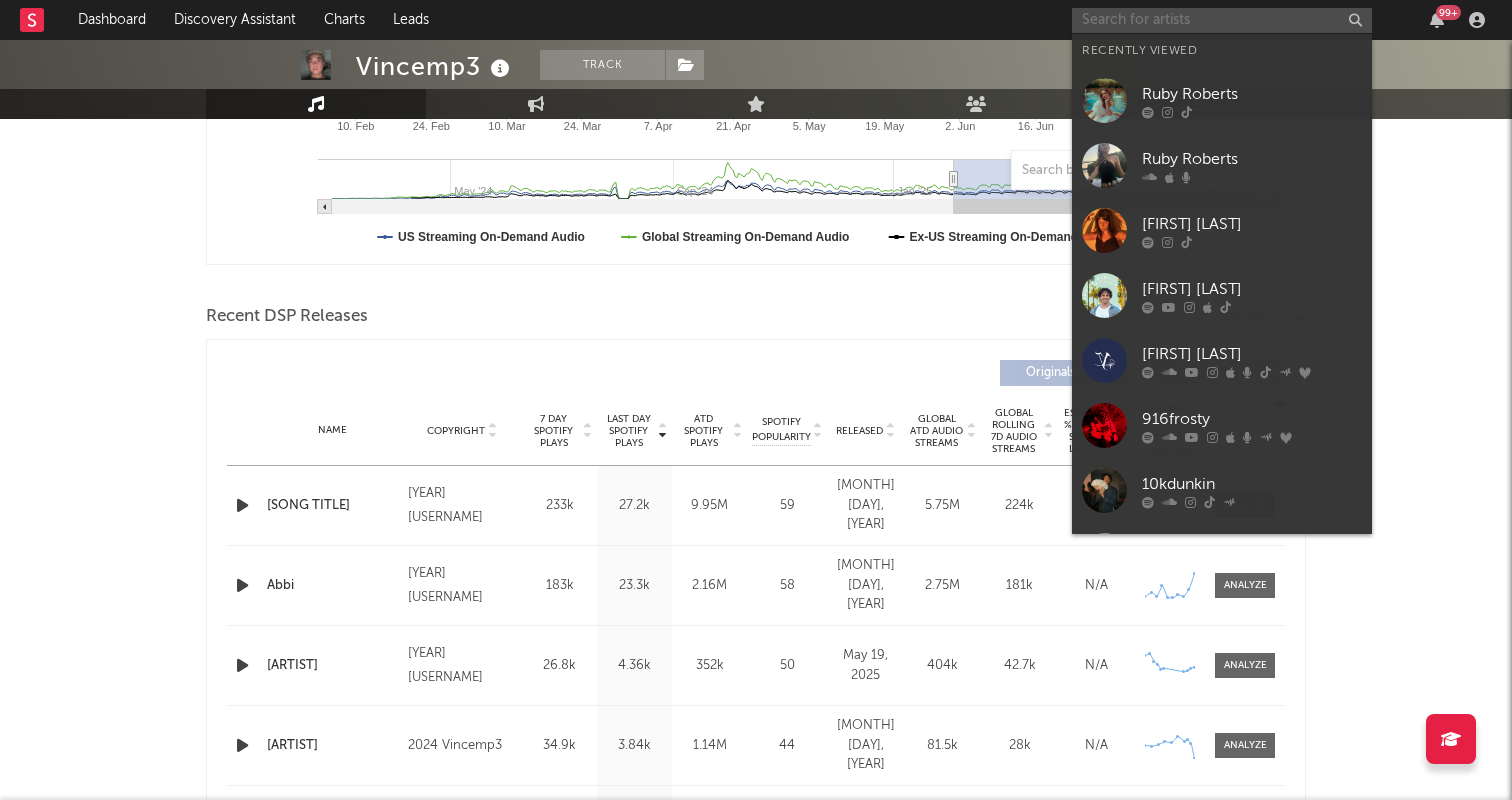 paste on "StarlightDaryl" 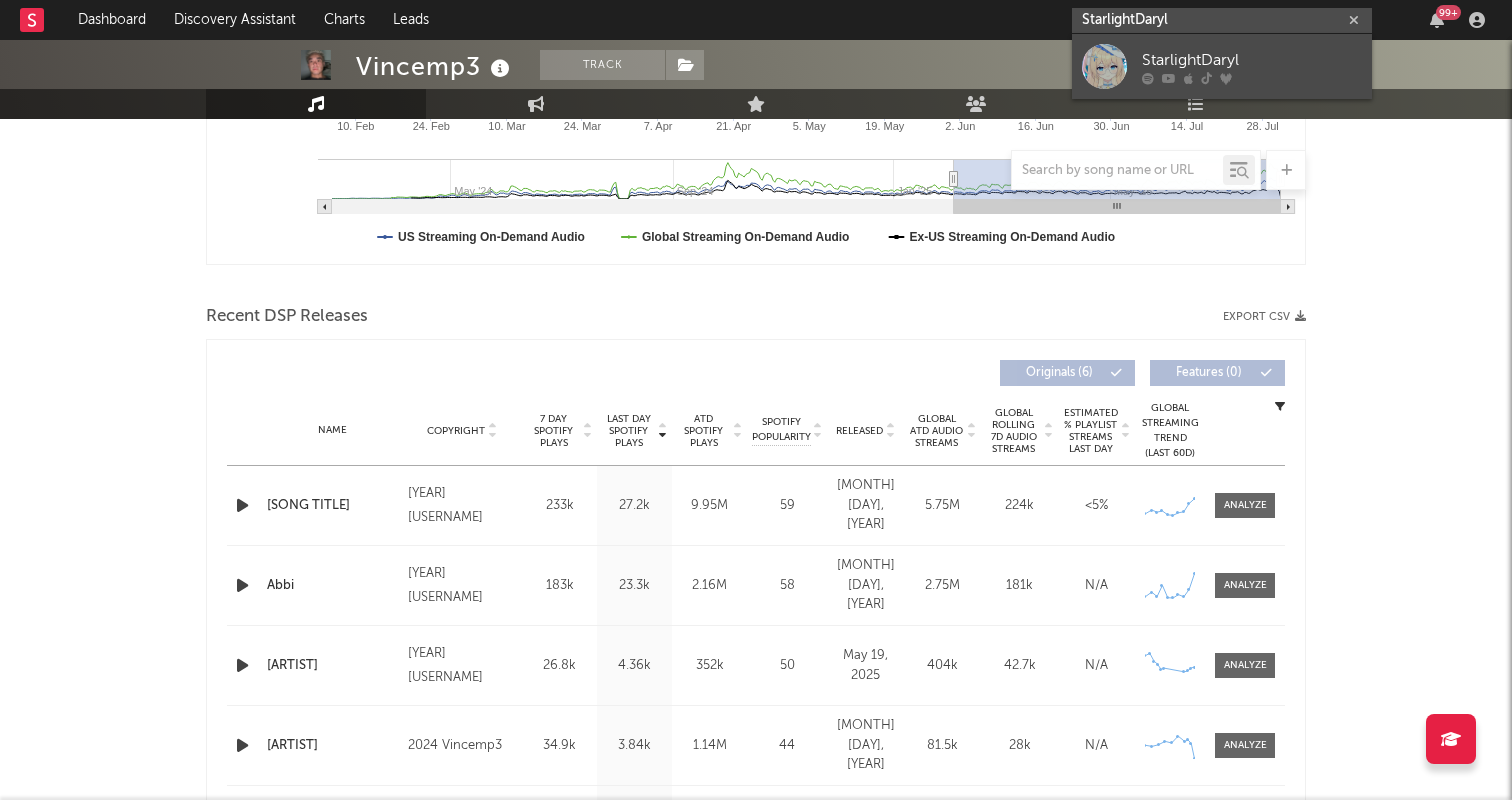 type on "StarlightDaryl" 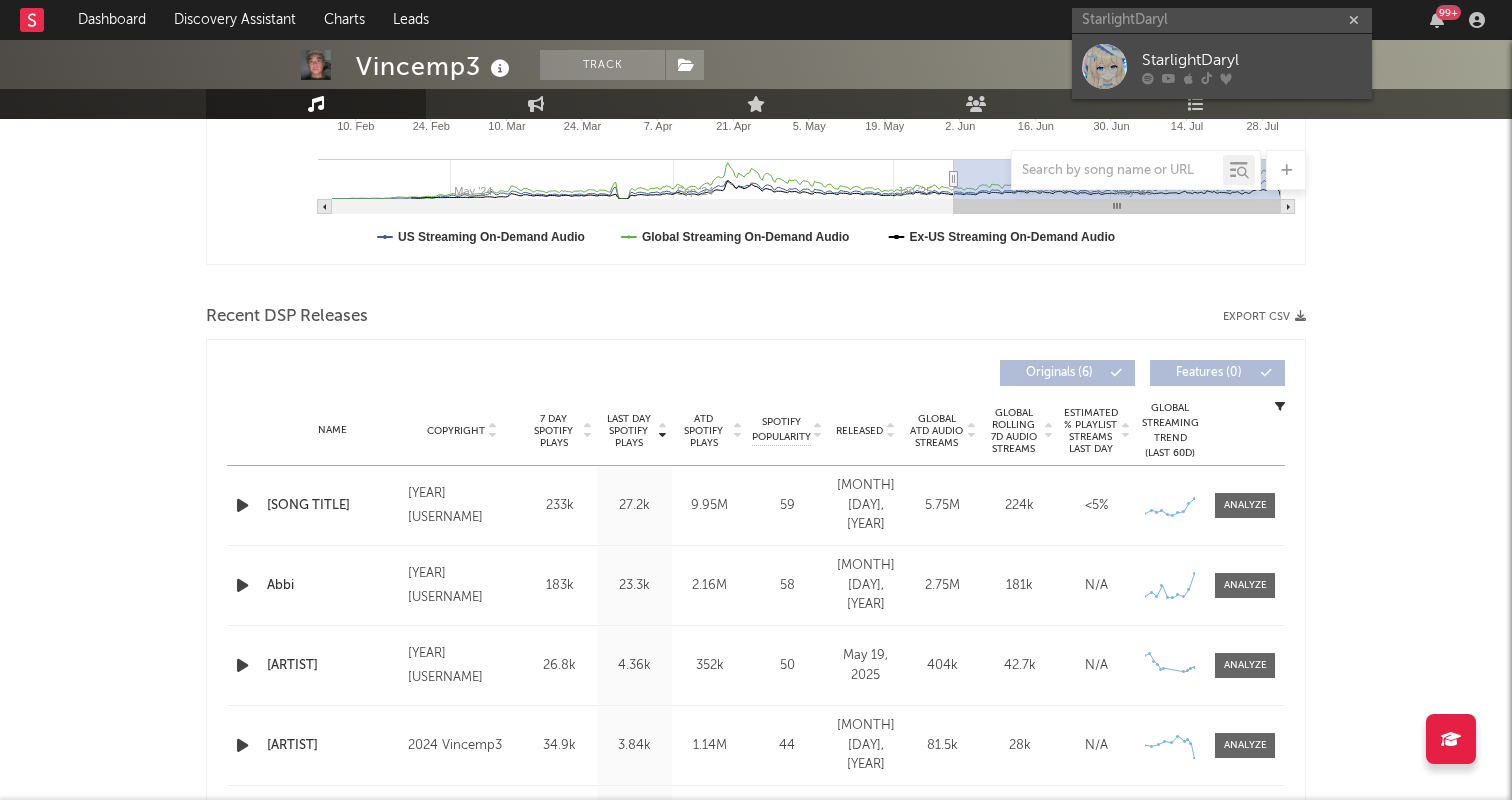 click on "StarlightDaryl" at bounding box center (1252, 60) 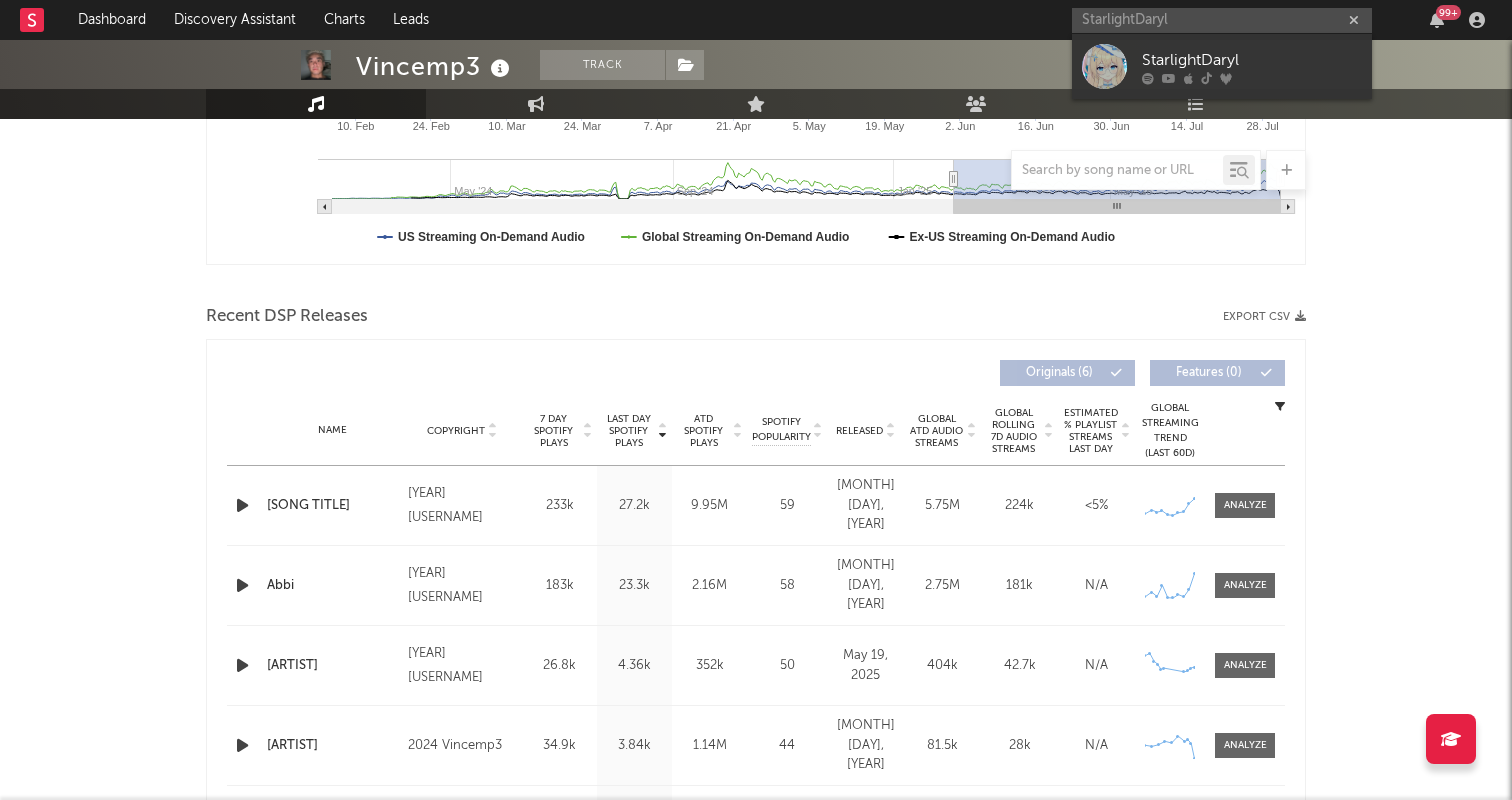 type 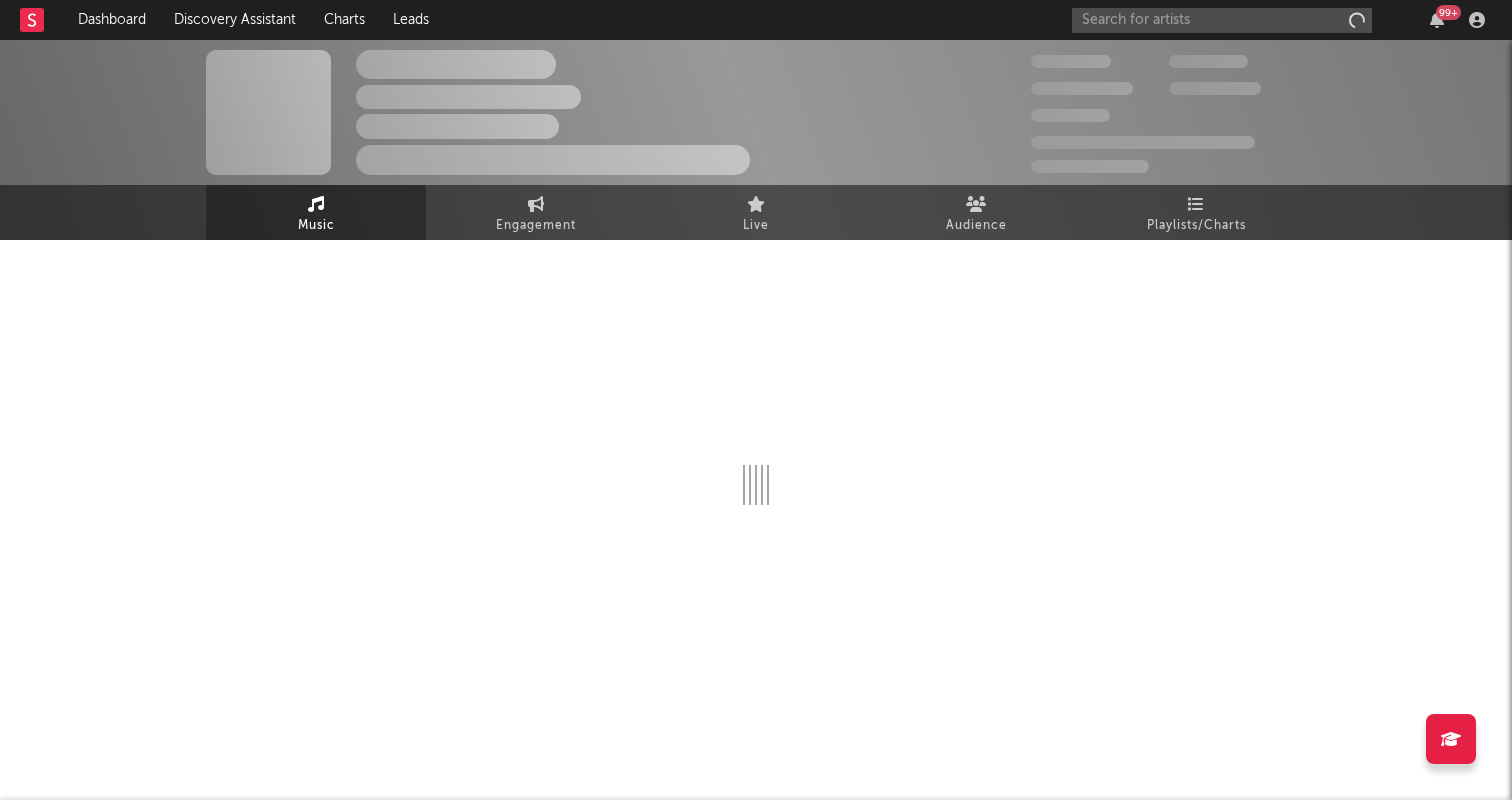 scroll, scrollTop: 0, scrollLeft: 0, axis: both 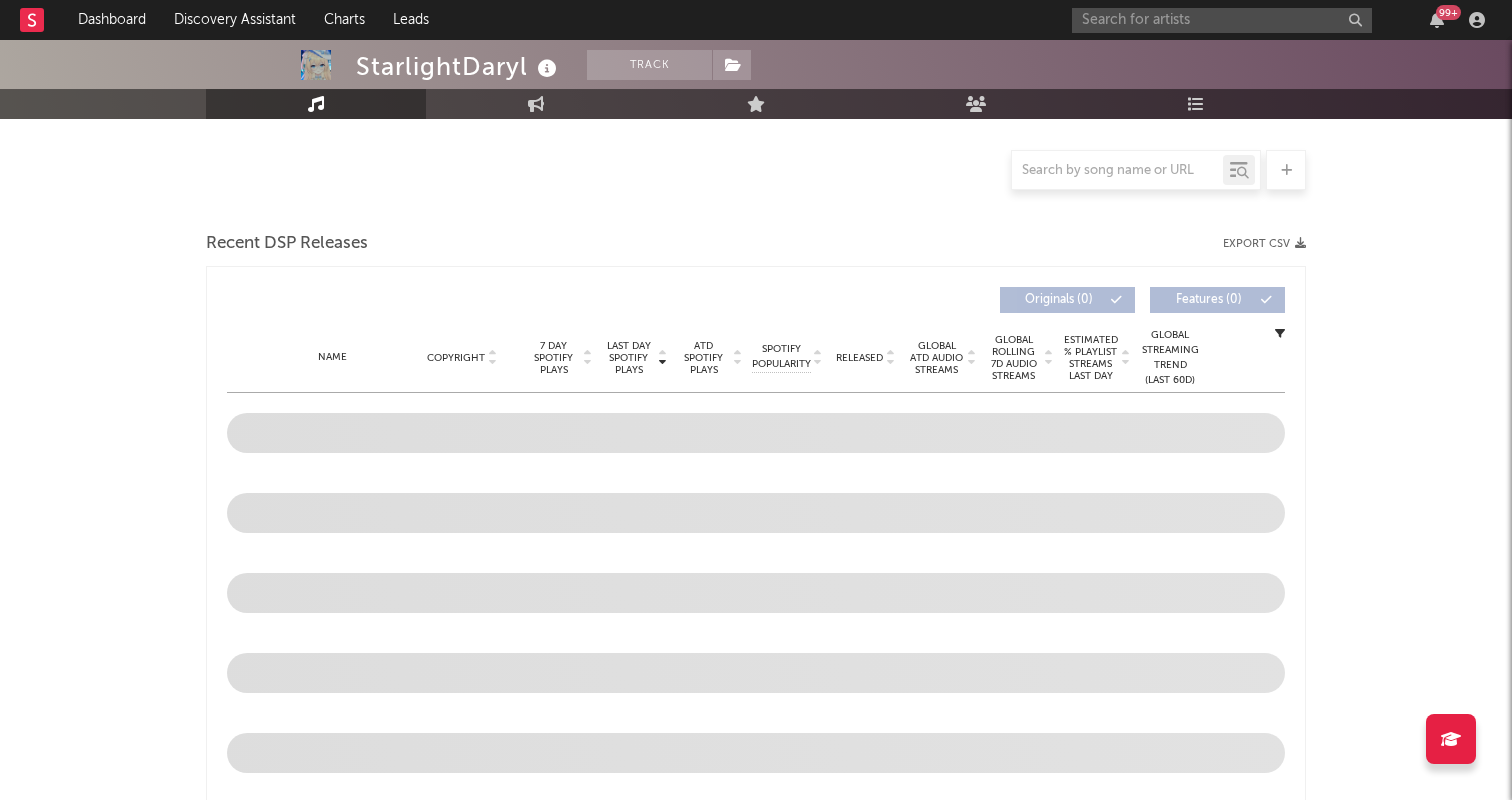 select on "1w" 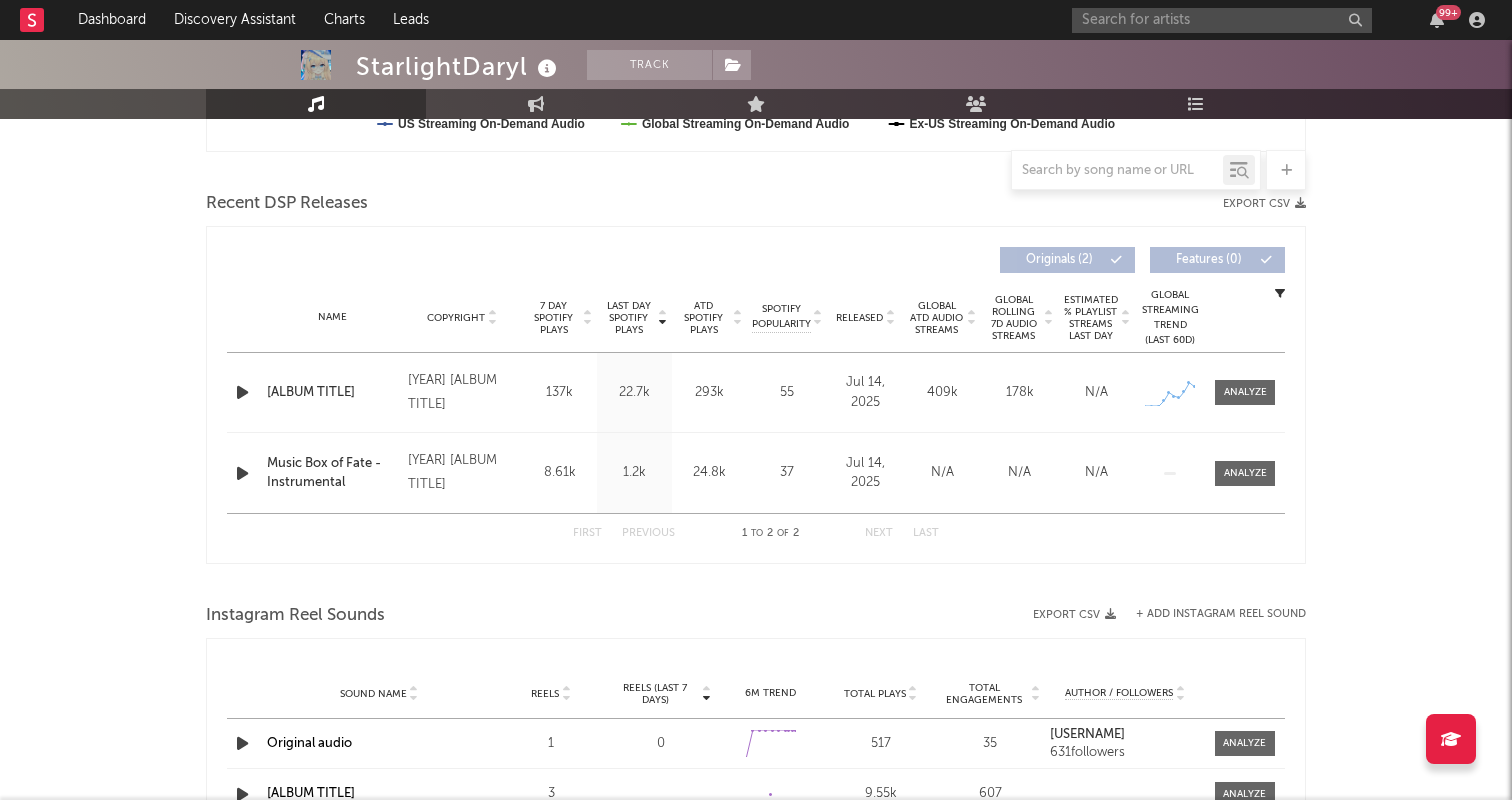scroll, scrollTop: 707, scrollLeft: 0, axis: vertical 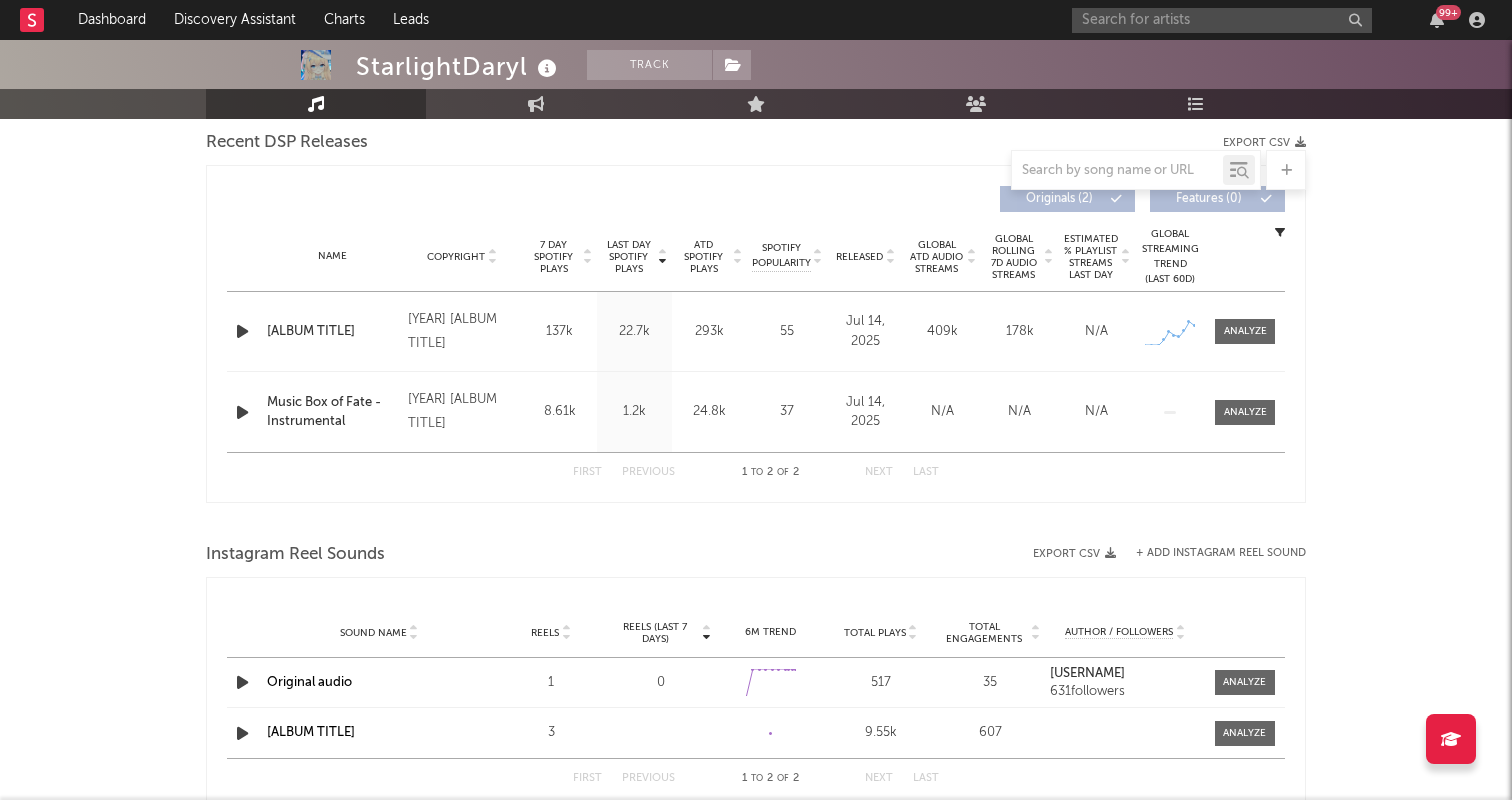 click on "Music Box of Fate" at bounding box center [332, 332] 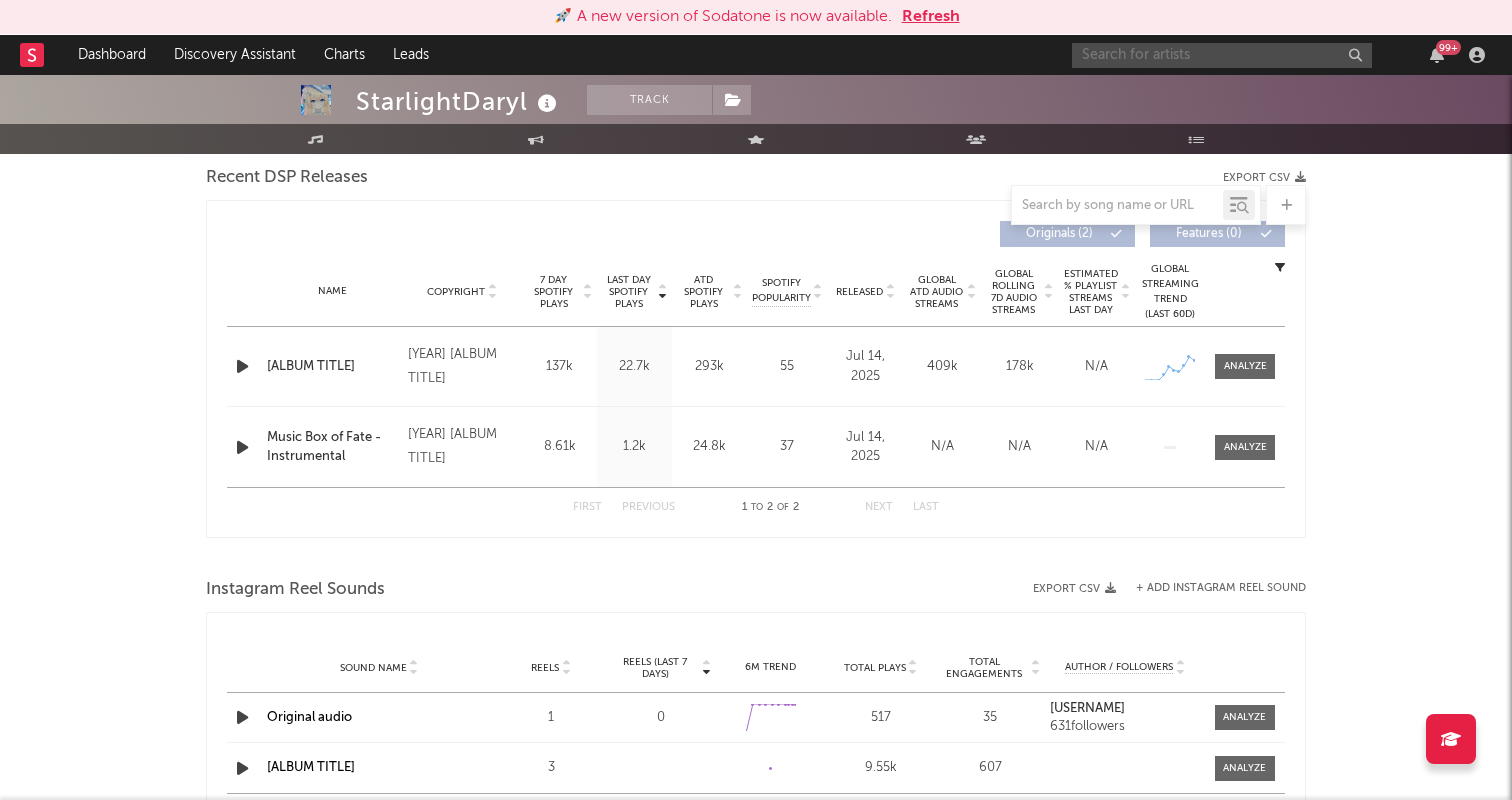 click at bounding box center [1222, 55] 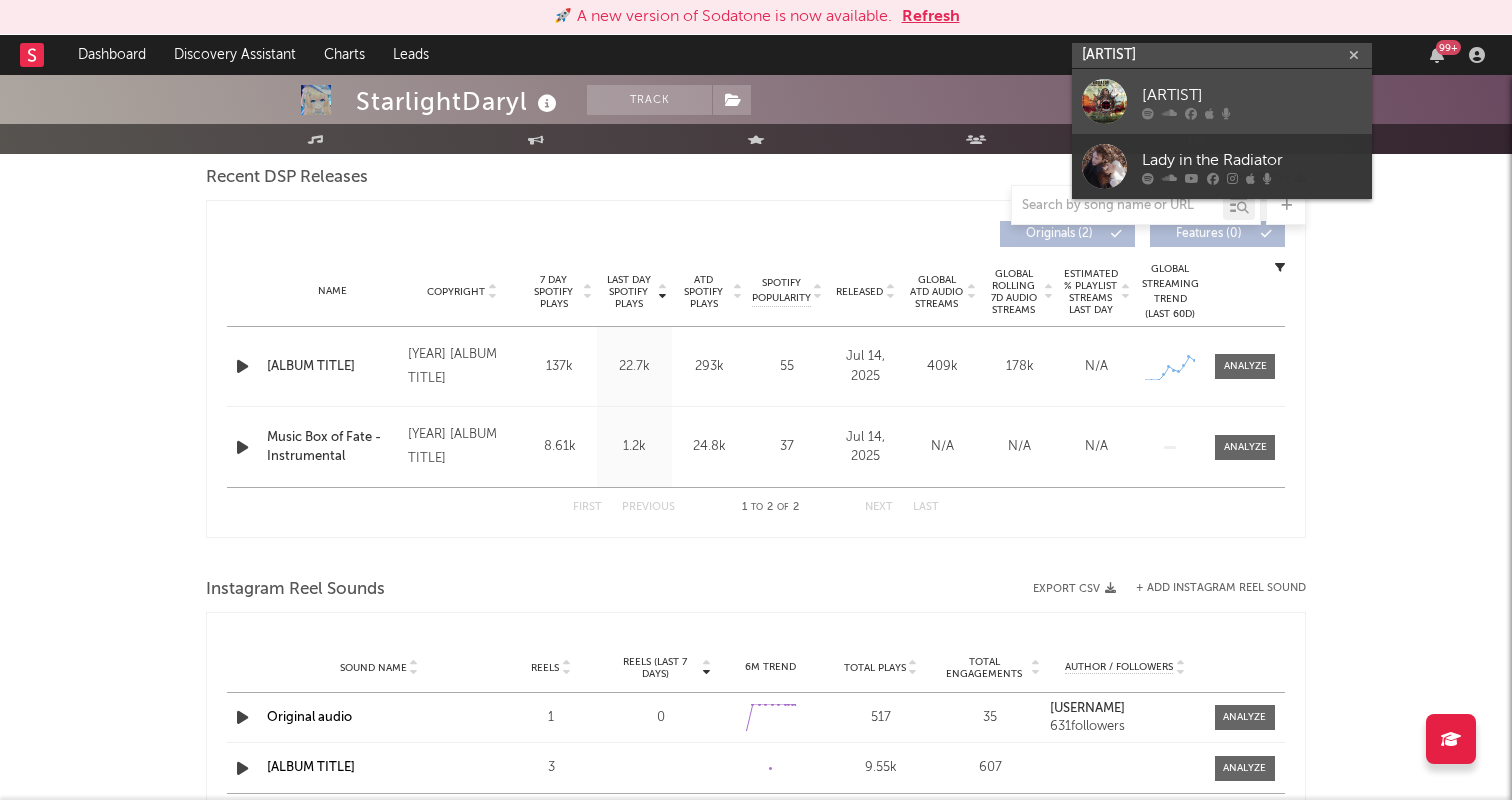 type on "Lady Radiator" 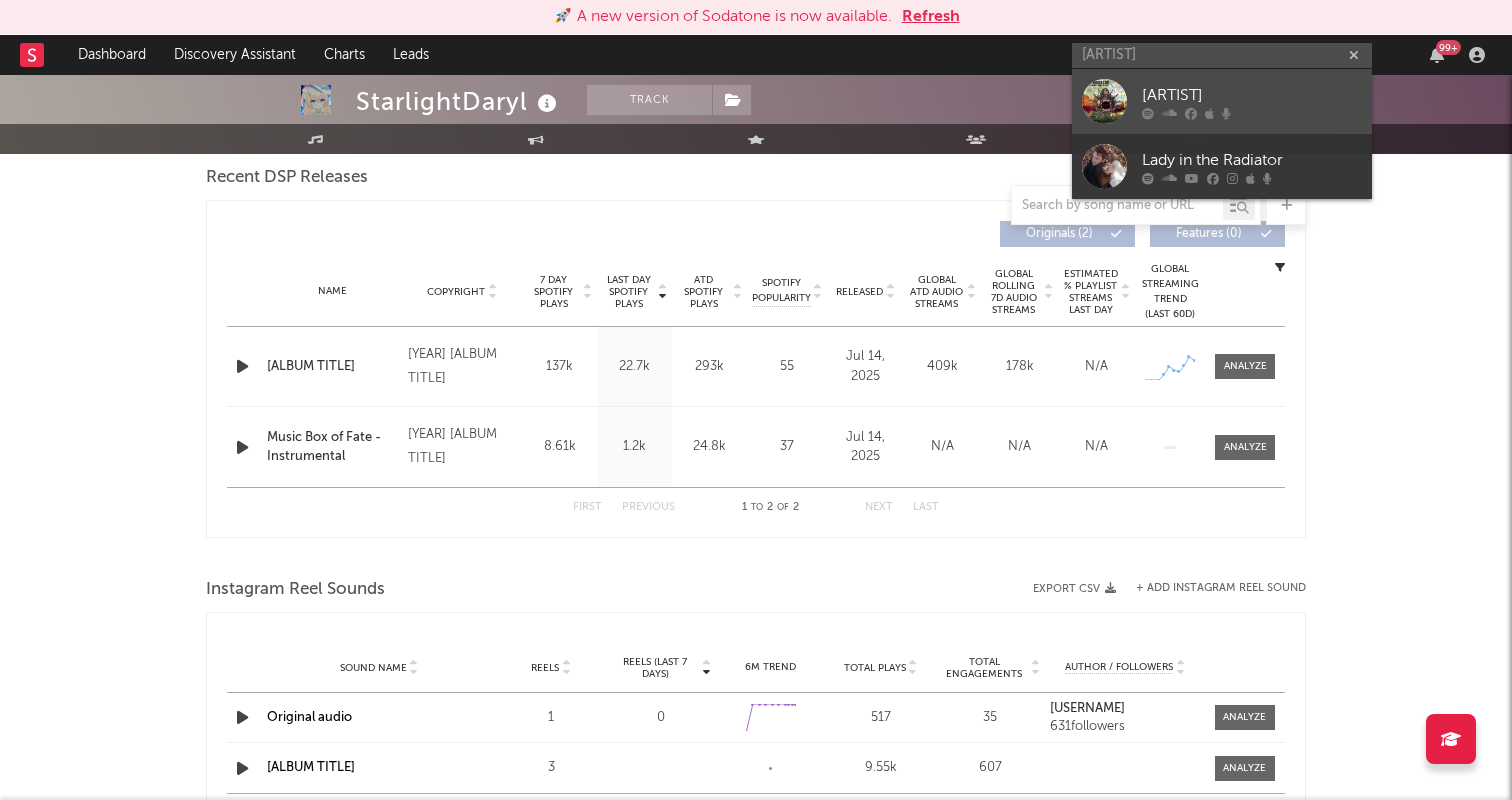 click on "Lady Radiator" at bounding box center (1252, 95) 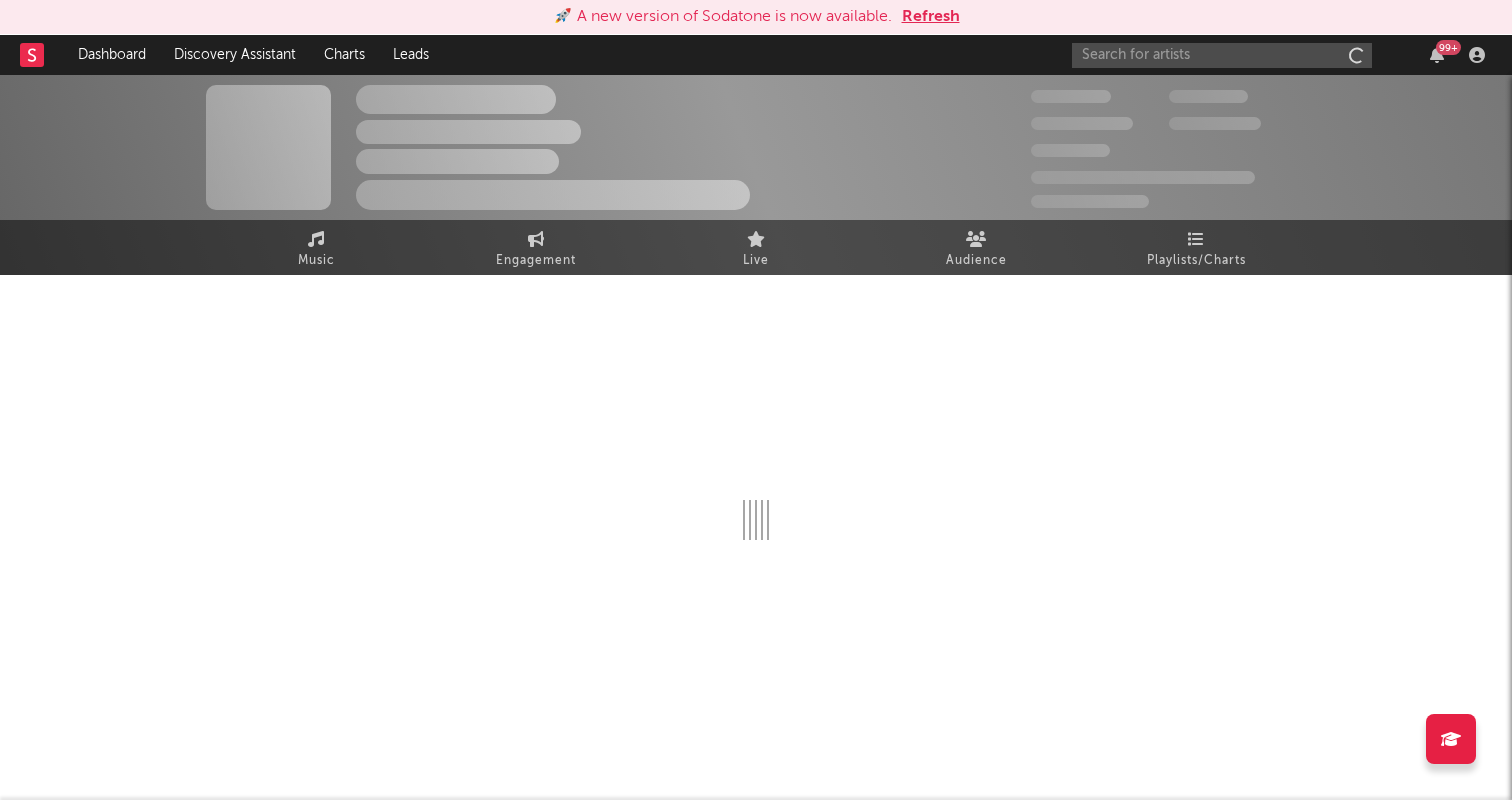 scroll, scrollTop: 0, scrollLeft: 0, axis: both 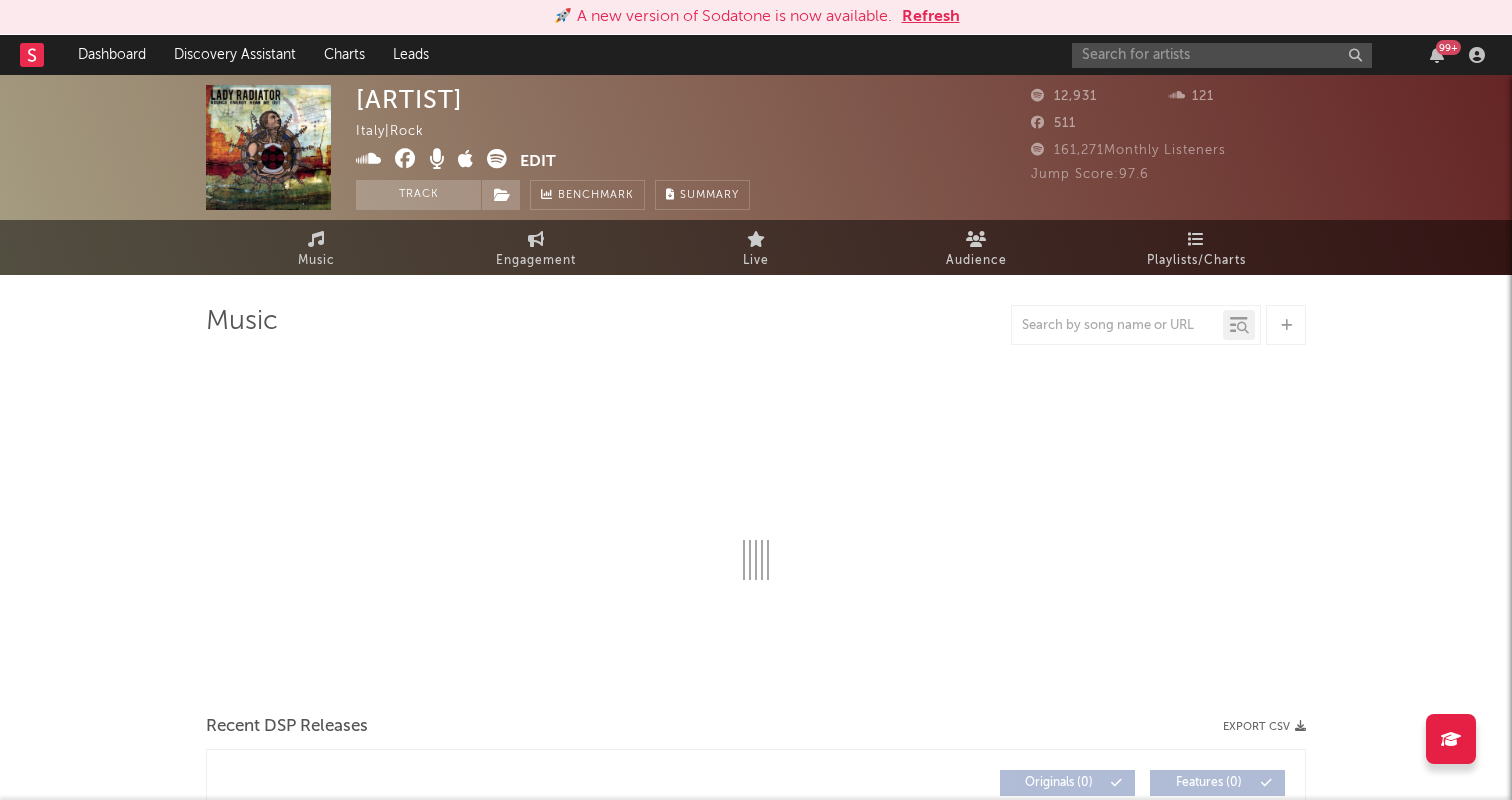 select on "1w" 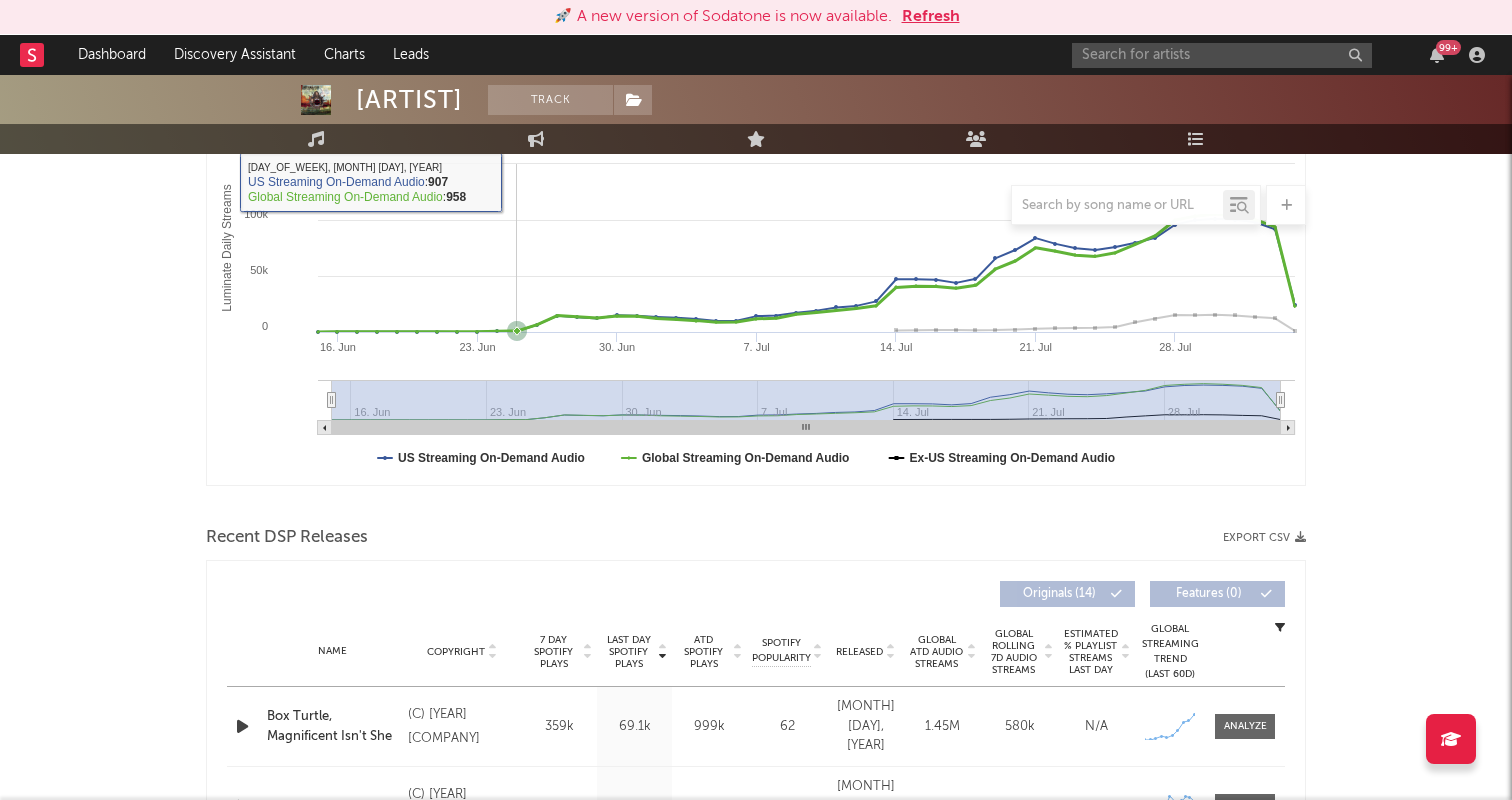 scroll, scrollTop: 500, scrollLeft: 0, axis: vertical 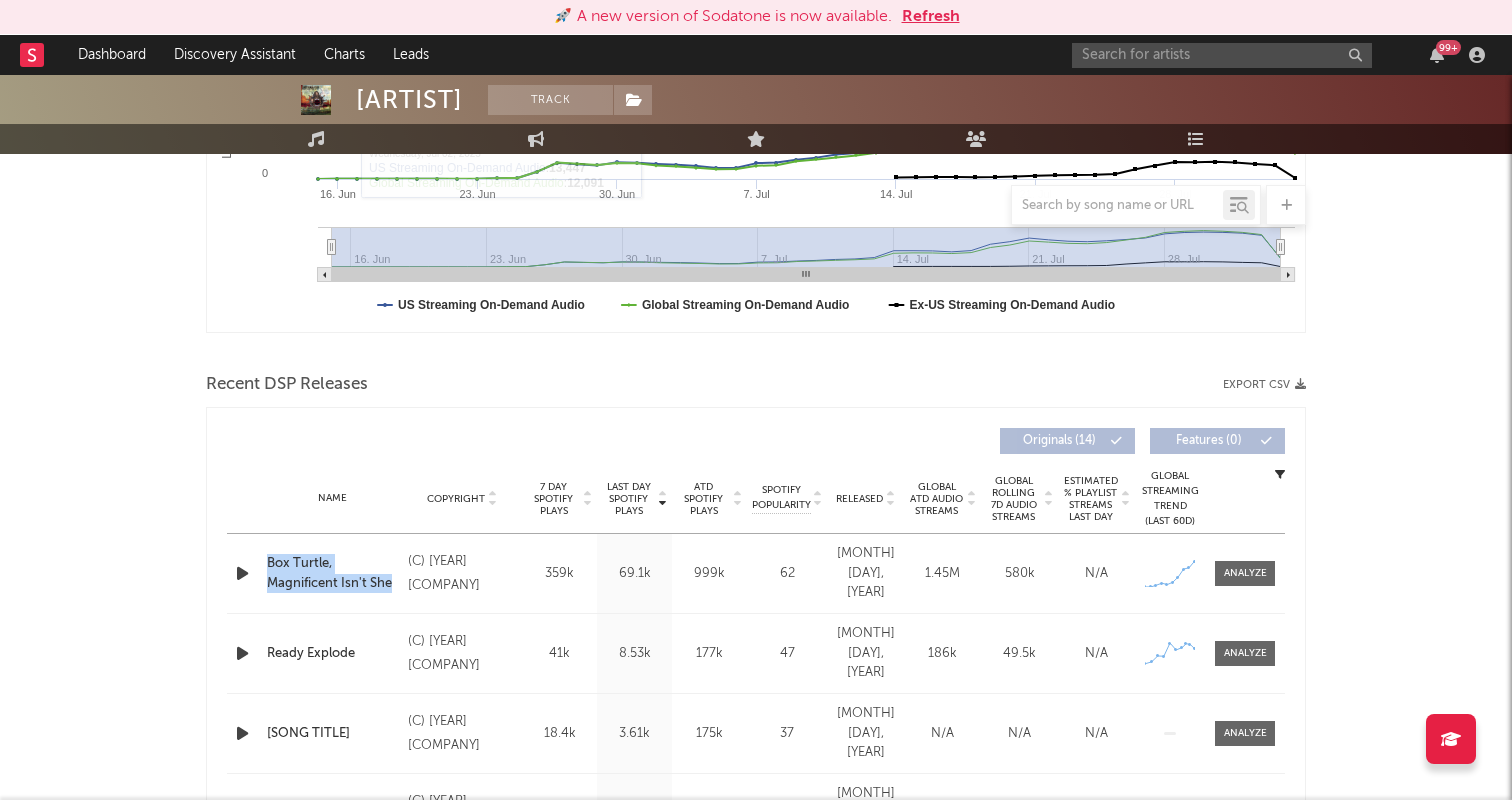 click on "Box Turtle, Magnificent Isn't She" at bounding box center (332, 573) 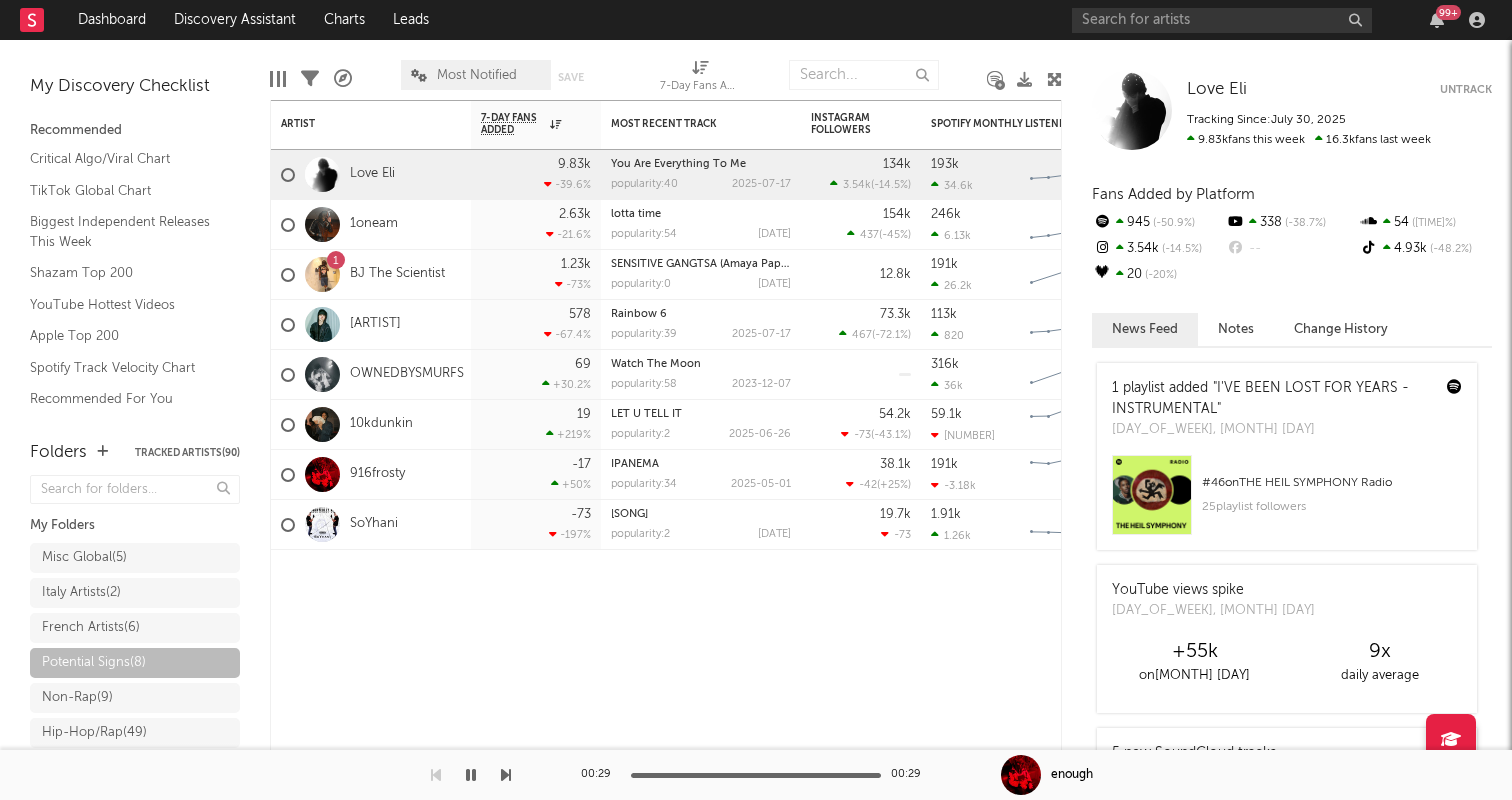 scroll, scrollTop: 0, scrollLeft: 0, axis: both 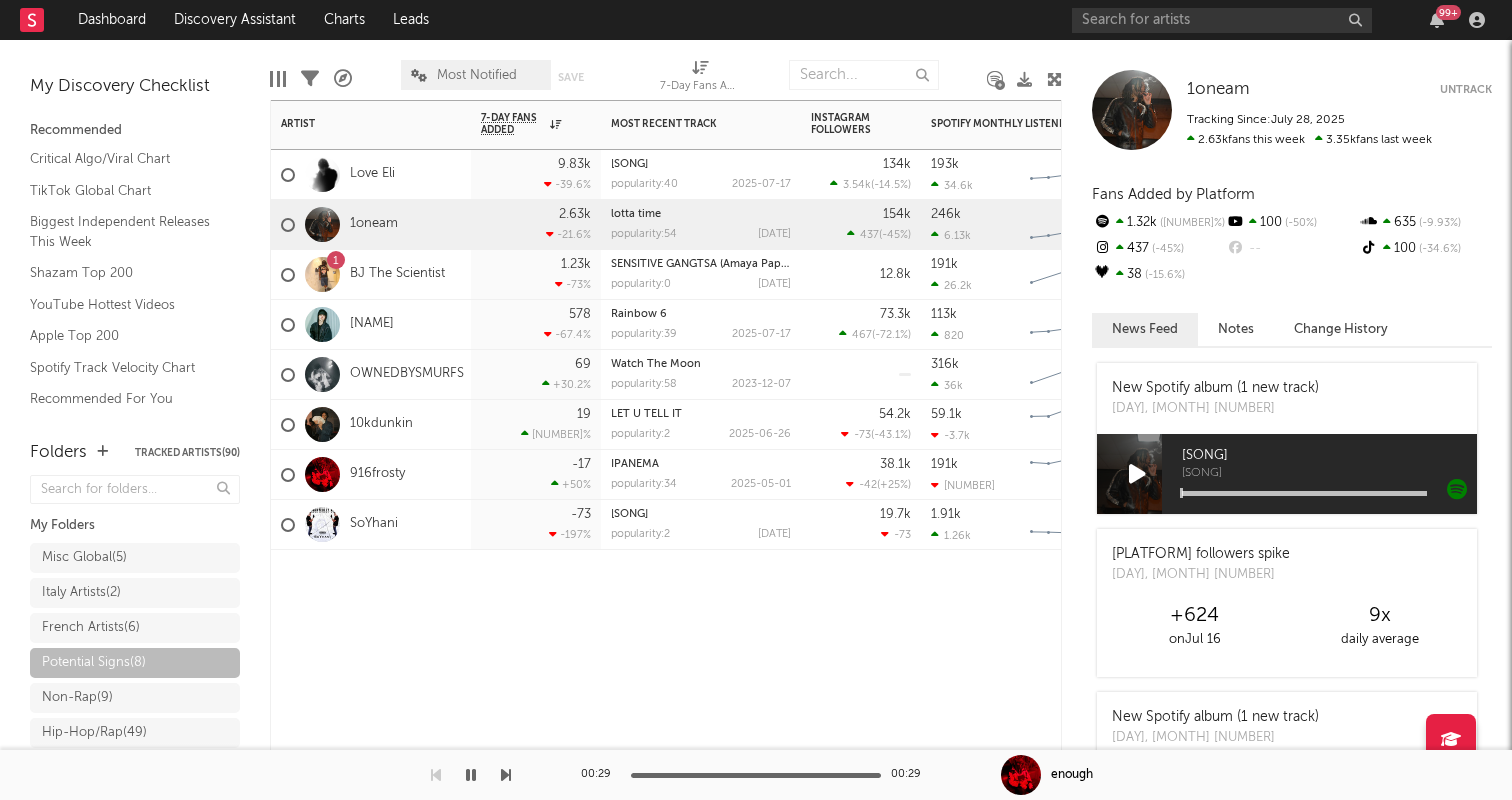 click on "Artist Notifications 7-Day Fans Added WoW % Change Most Recent Track Popularity Released Instagram Followers 7d Change WoW % Change Spotify Monthly Listeners 7d Change WoW % Change Spotify Followers 7d Change WoW % Change Jump Score Folders Love Eli 9.83k -39.6 % You Are Everything To Me popularity:  40 2025-07-17 134k 3.54k  ( -14.5 % ) 193k 34.6k Created with Highcharts 10.3.3 Chart title 27.3k 945  ( -50.9 % ) 84.4 Potential Signs (8) 1oneam 2.63k -21.6 % lotta time popularity:  54 2025-07-15 154k 437  ( -45 % ) 246k 6.13k Created with Highcharts 10.3.3 Chart title 103k 1.32k  ( -9.29 % ) 81.6 Potential Signs (8) 1 BJ The Scientist 1.23k -73 % SENSITIVE GANGTSA (Amaya Papaya) popularity:  0 2025-07-11 12.8k 191k 26.2k Created with Highcharts 10.3.3 Chart title 1.19k 112  ( -45.4 % ) 78.2 Potential Signs (8) Sam Silver 578 -67.4 % Rainbow 6 popularity:  39 2025-07-17 73.3k 467  ( -72.1 % ) 113k 820 Created with Highcharts 10.3.3 Chart title 9.76k 91  ( +3.41 % ) 79.1 Potential Signs (8) OWNEDBYSMURFS 69 % %" at bounding box center [666, 450] 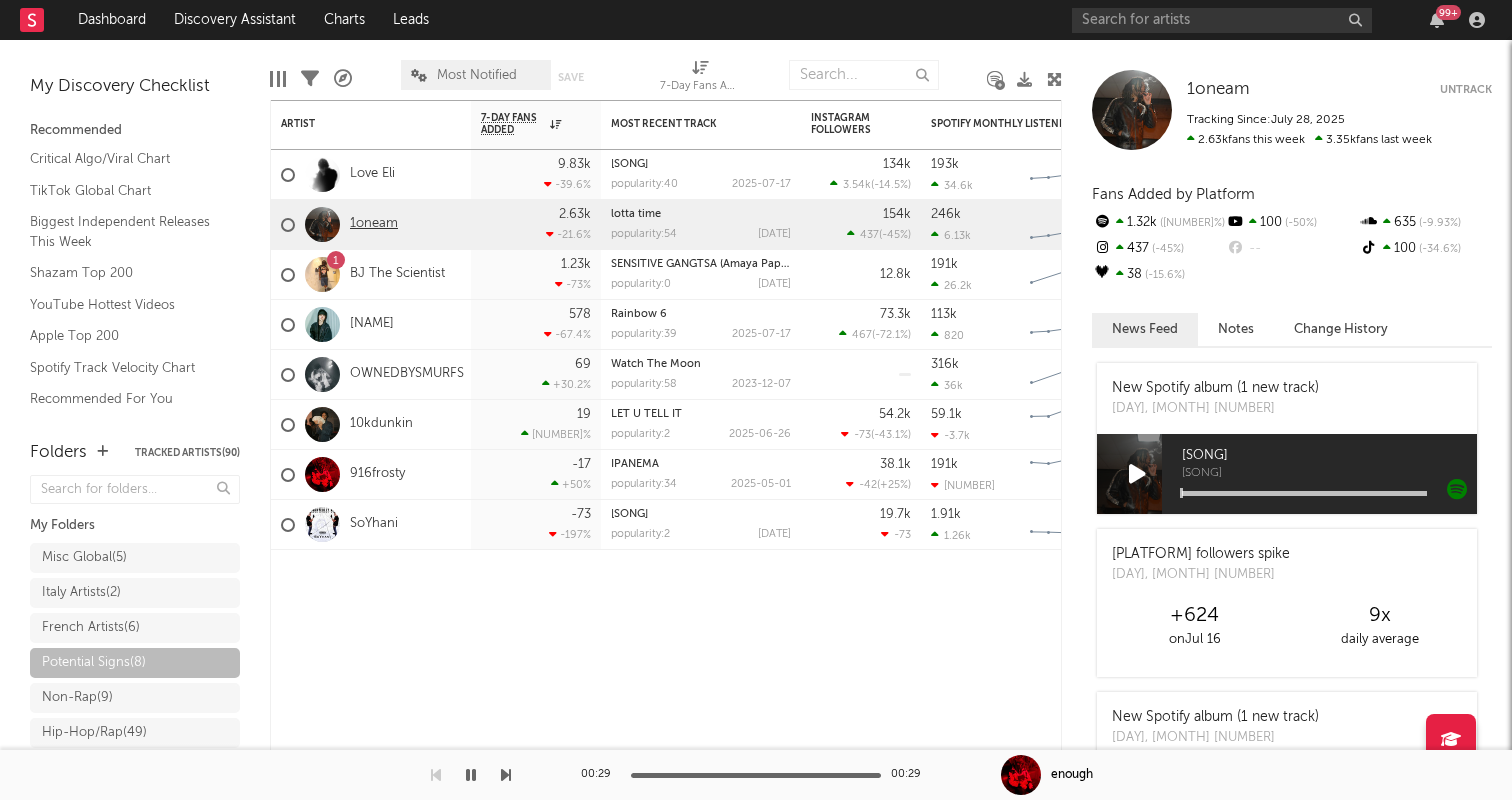 click on "1oneam" at bounding box center (374, 224) 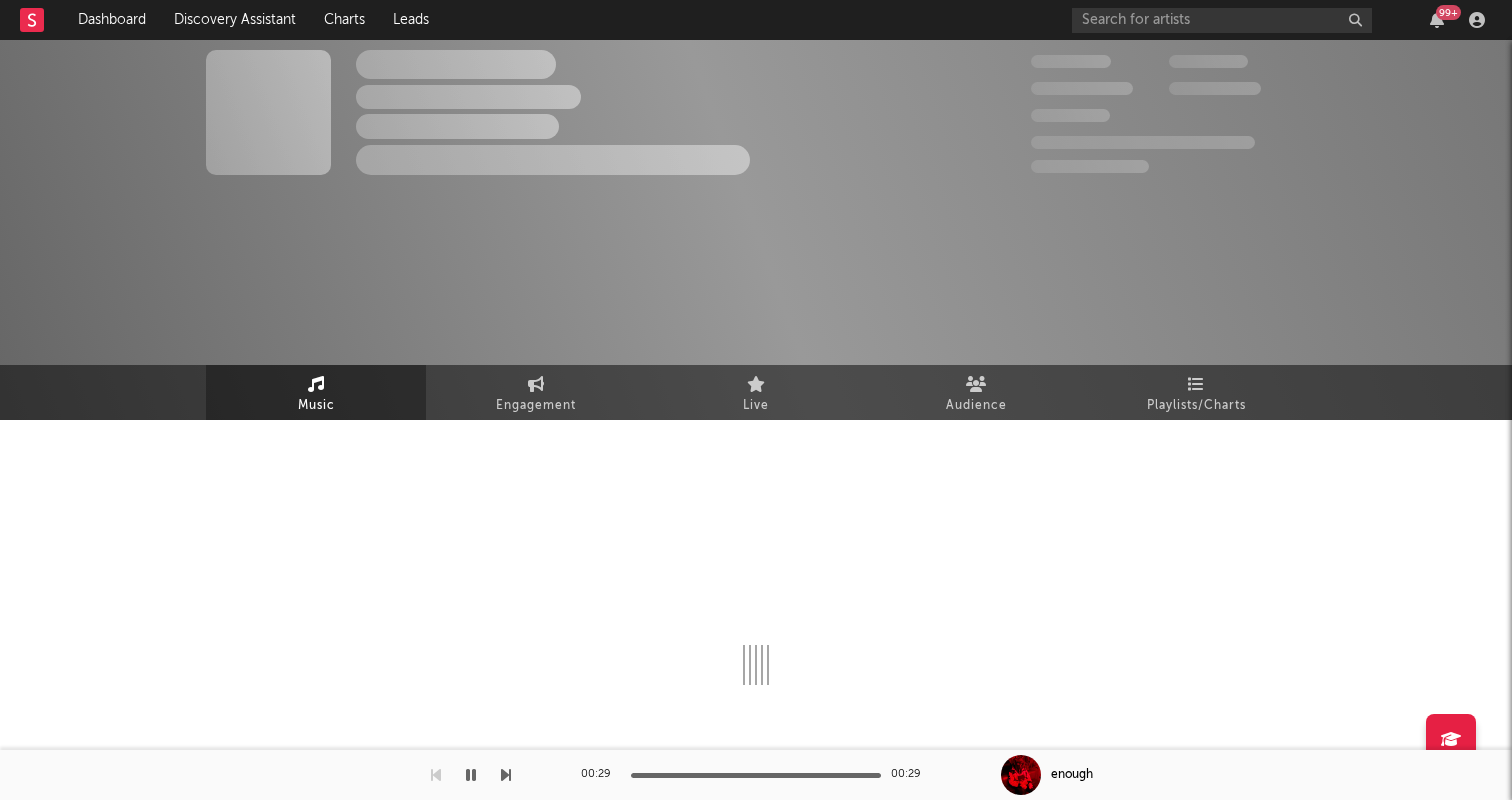 select on "6m" 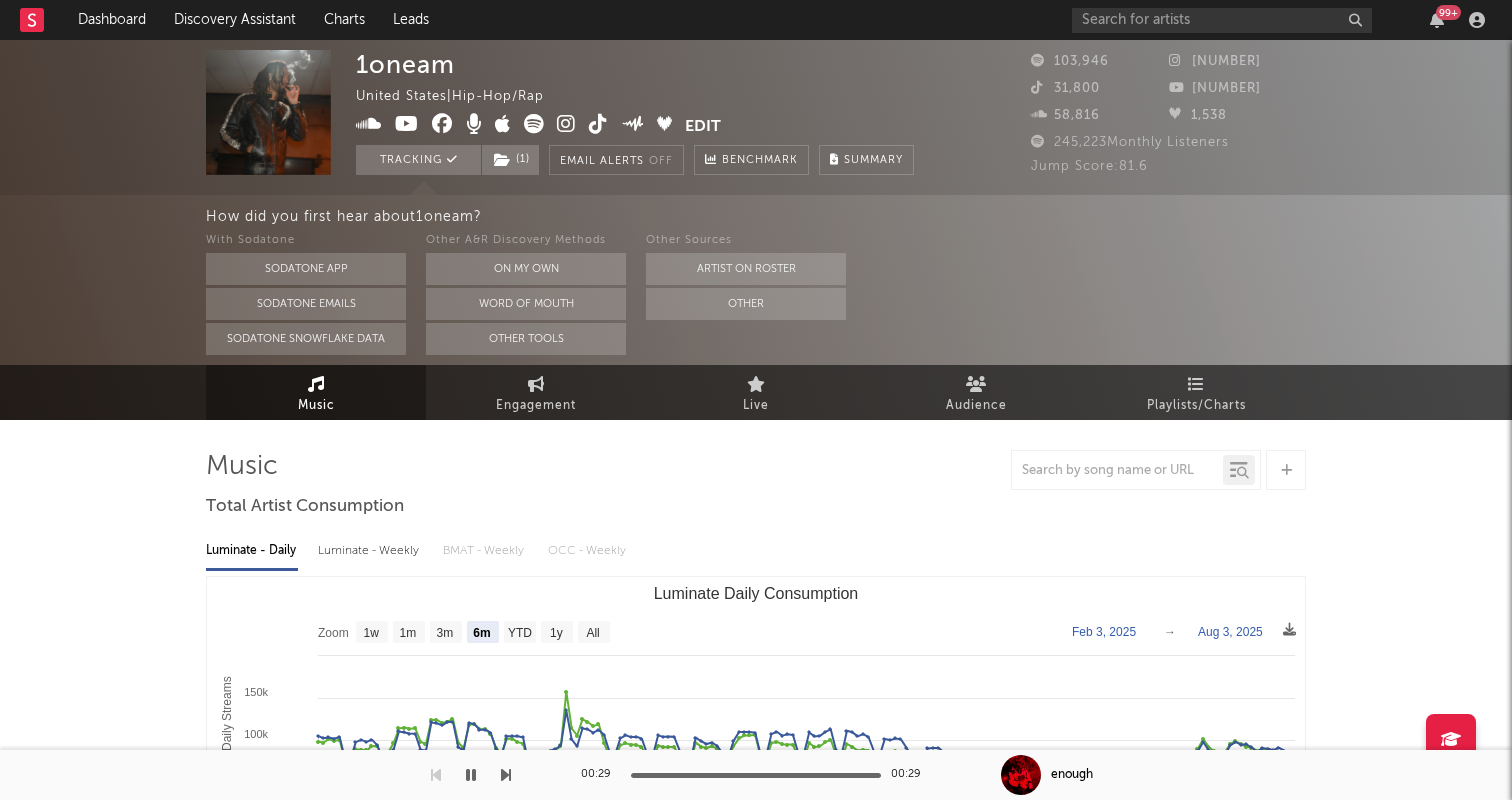 click on "1oneam" at bounding box center [405, 64] 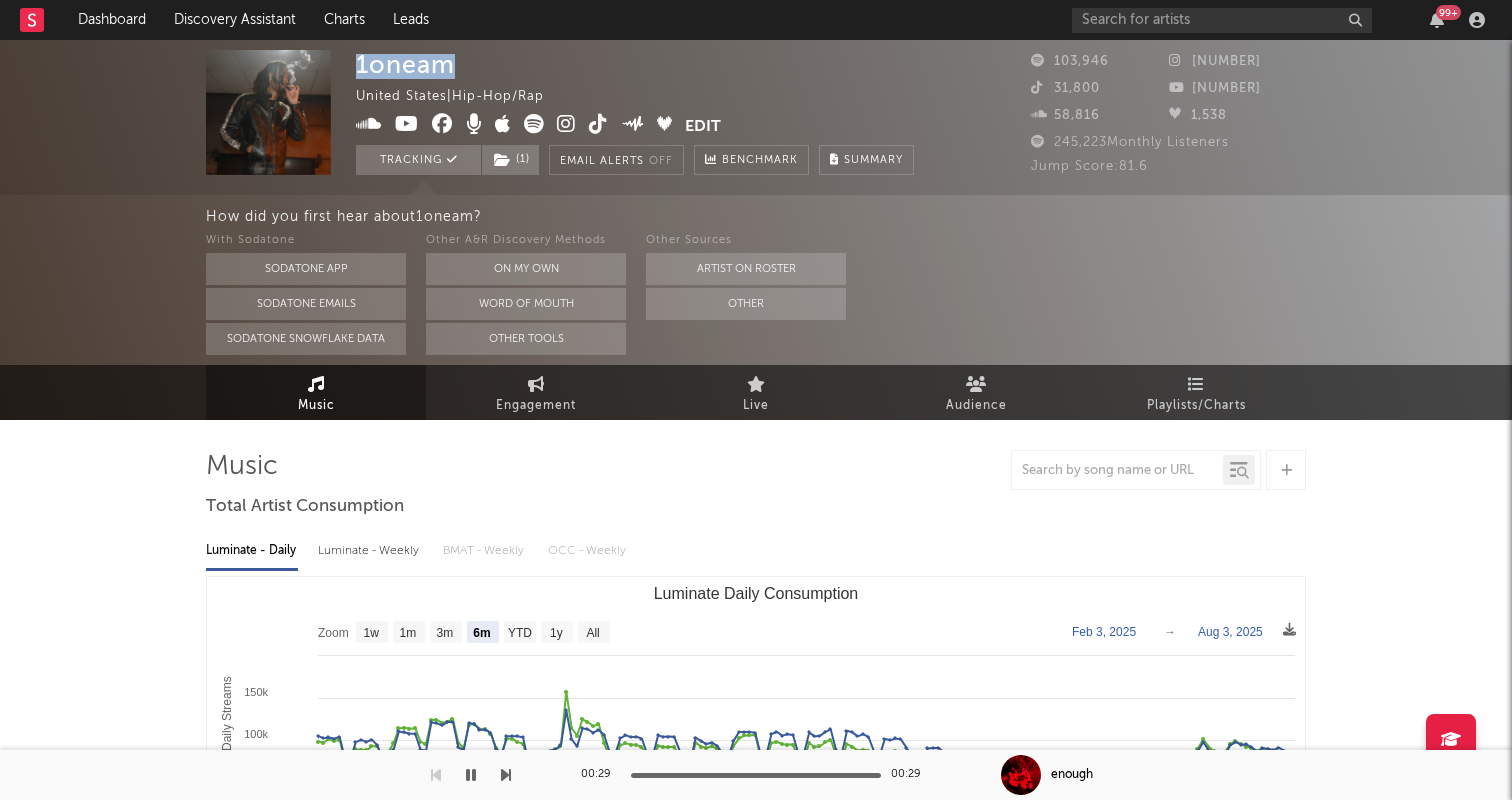 click on "1oneam" at bounding box center (405, 64) 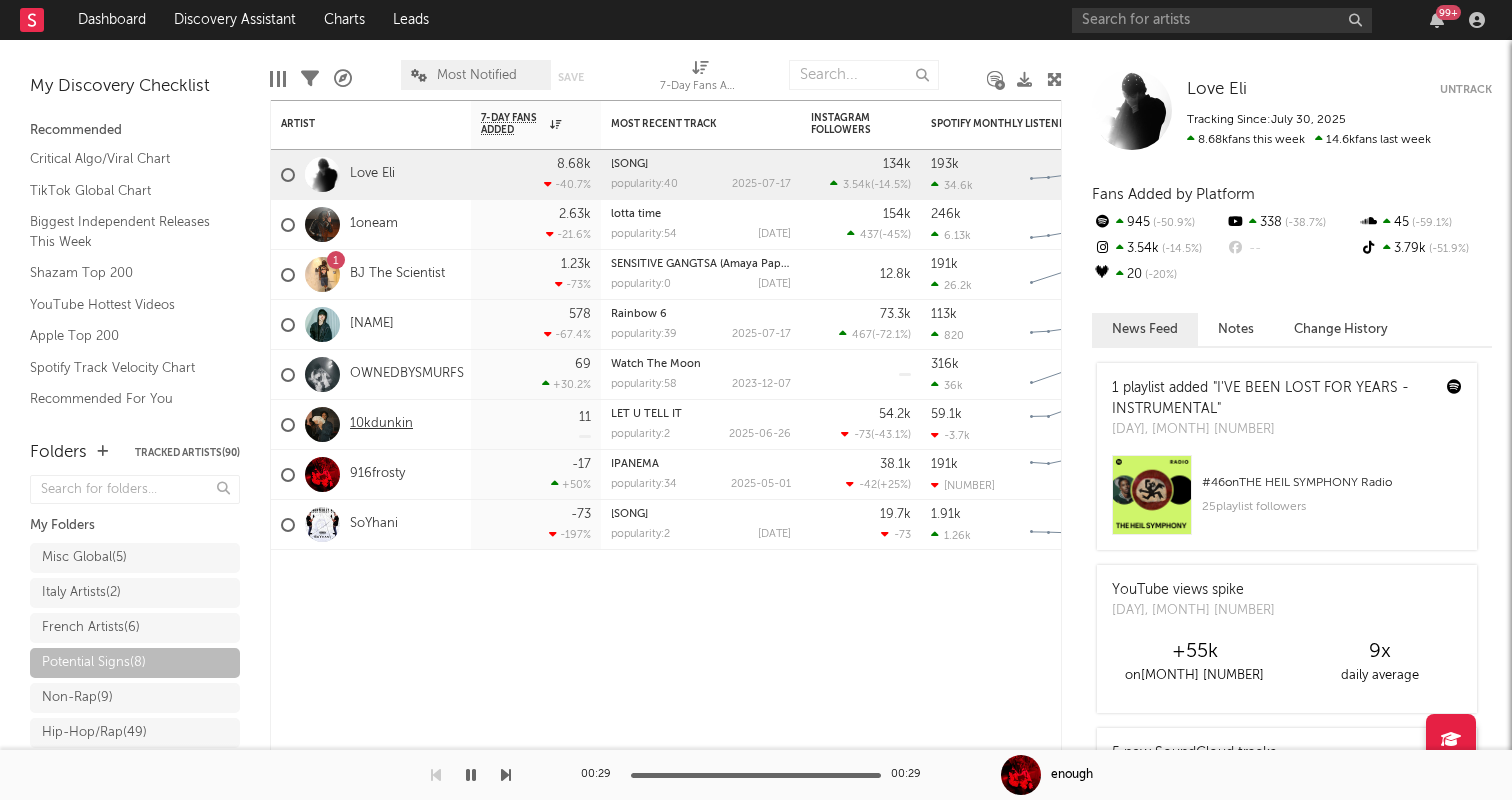 click on "10kdunkin" at bounding box center (381, 424) 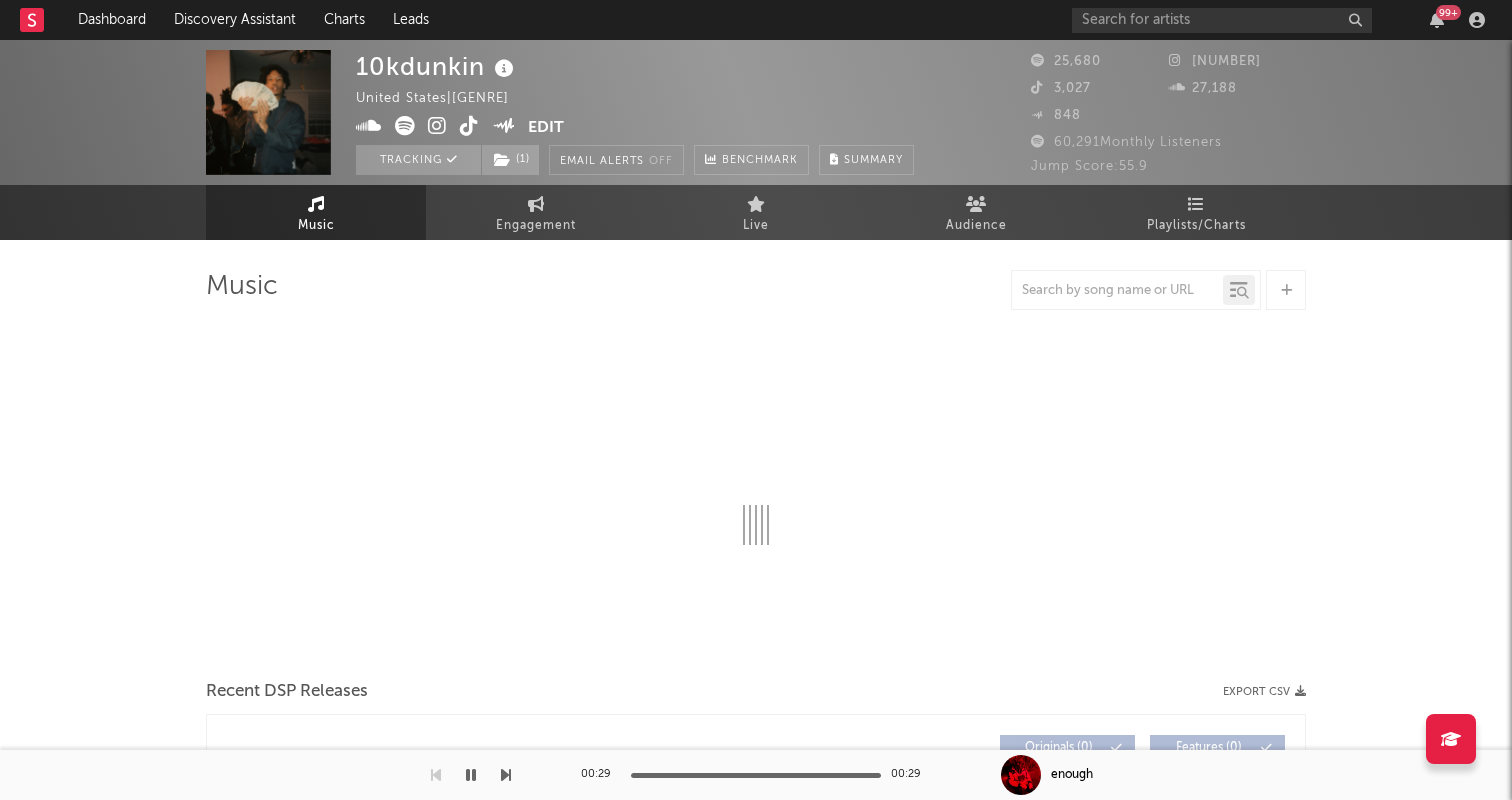 select on "6m" 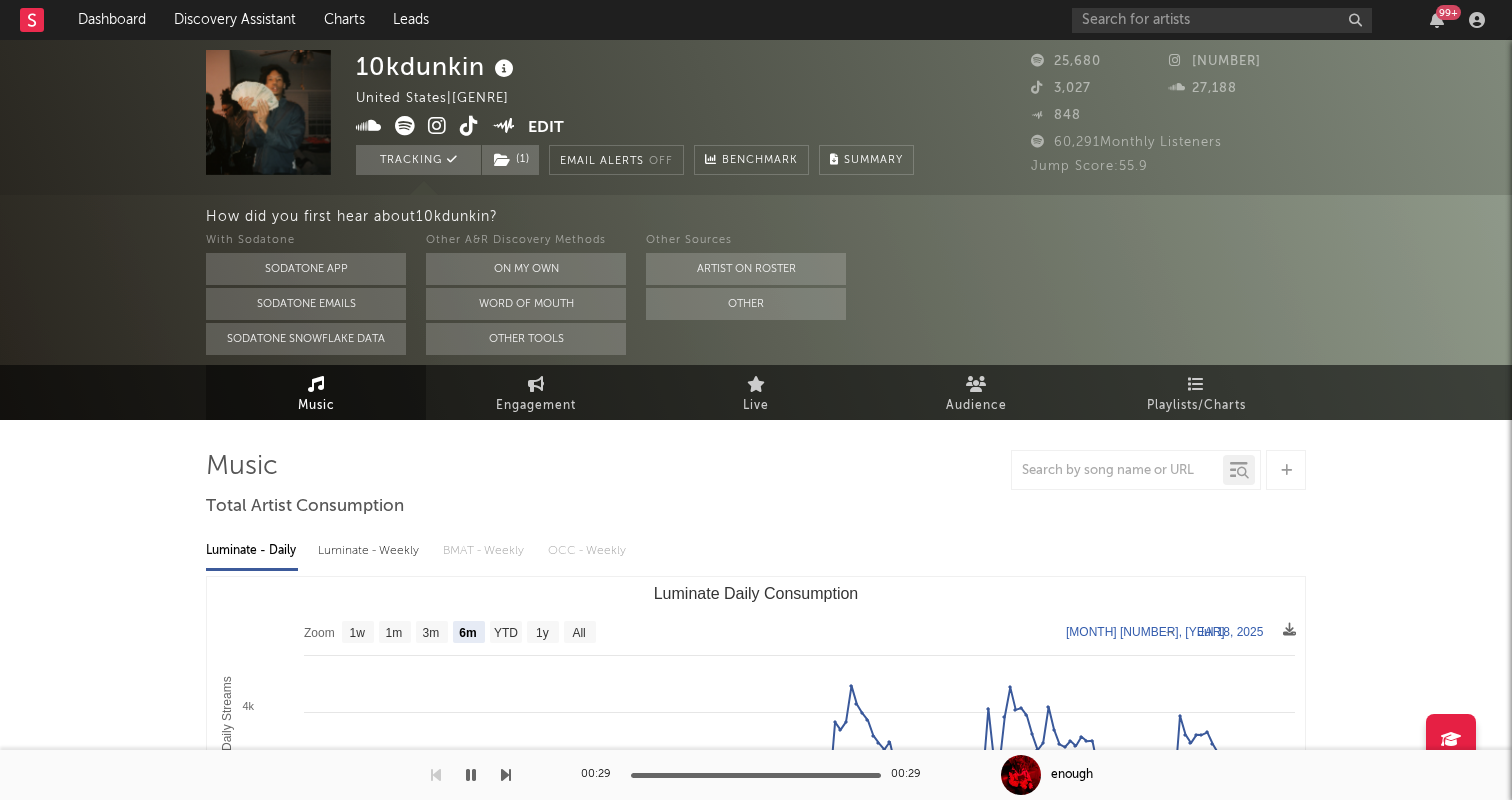 click on "10kdunkin" at bounding box center (437, 66) 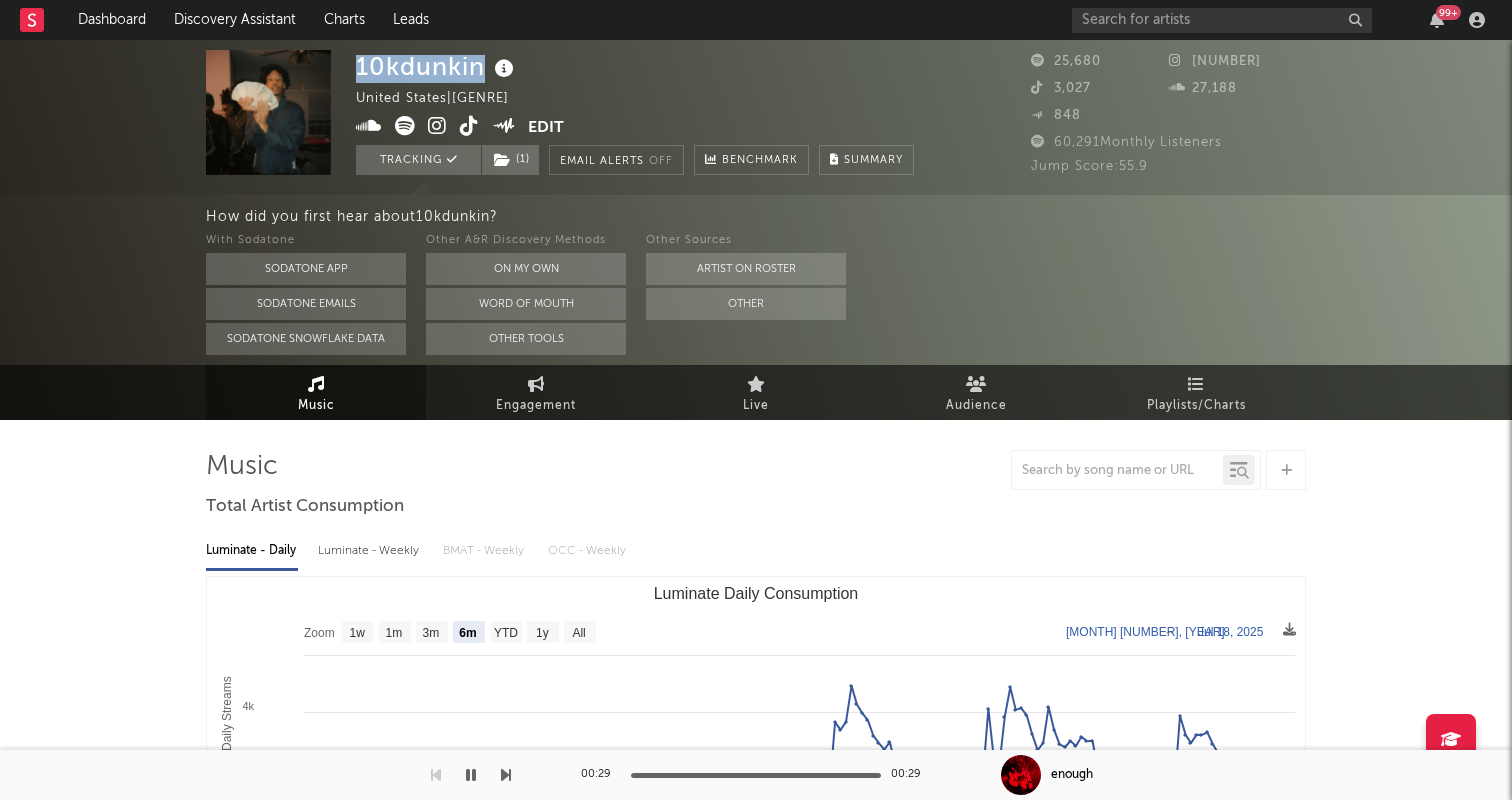click on "10kdunkin" at bounding box center [437, 66] 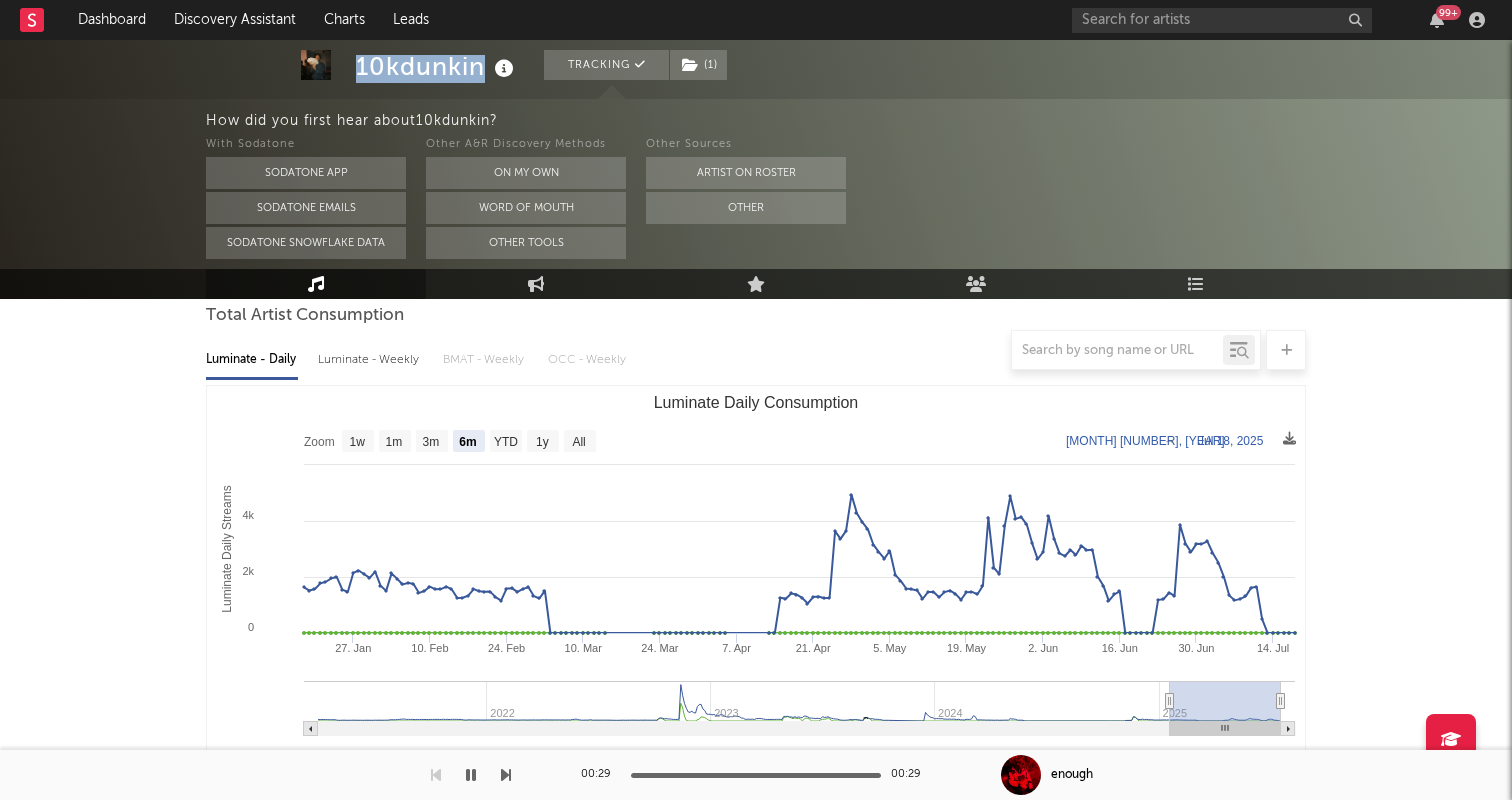 scroll, scrollTop: 253, scrollLeft: 0, axis: vertical 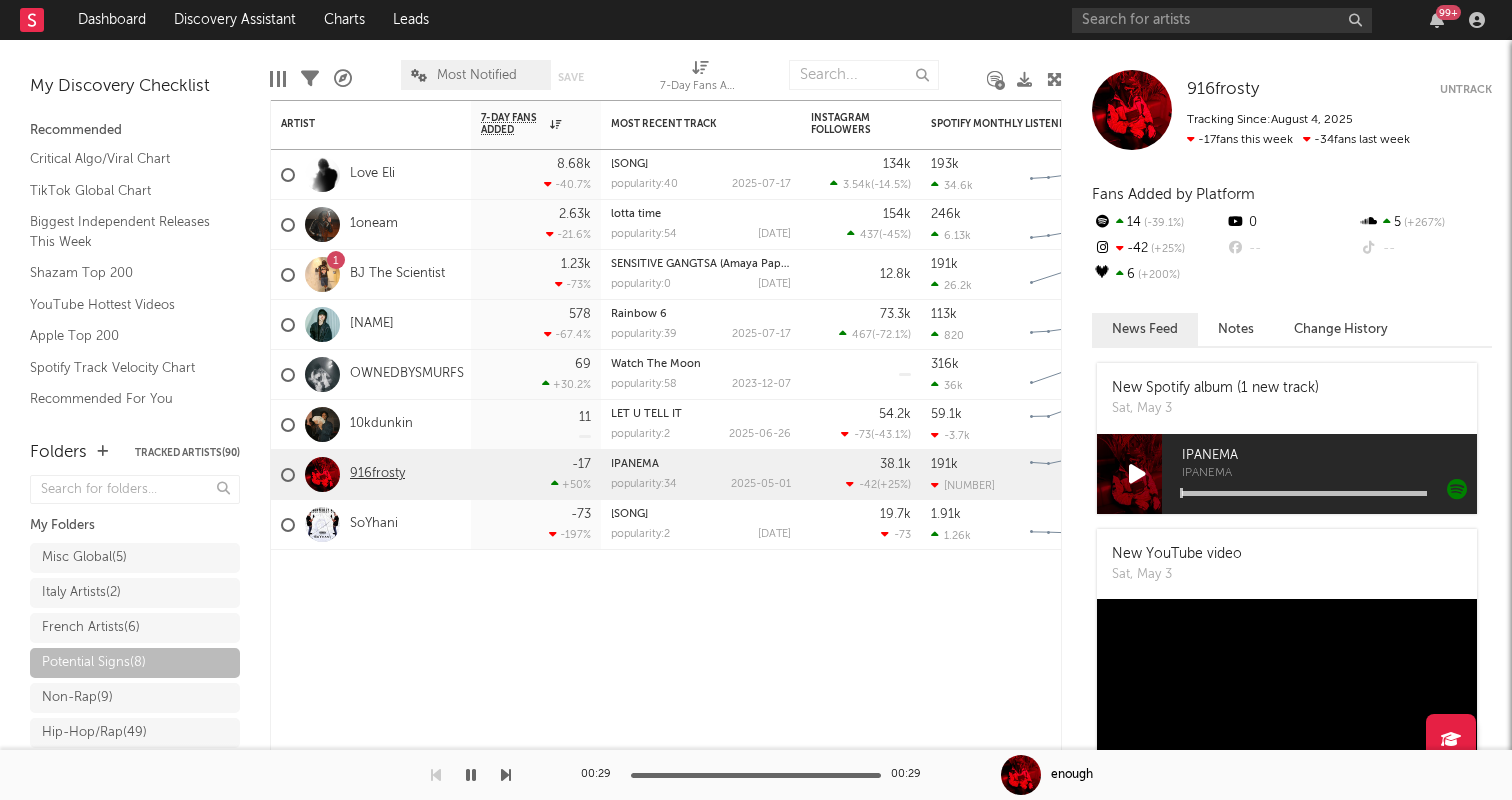 click on "916frosty" at bounding box center (377, 474) 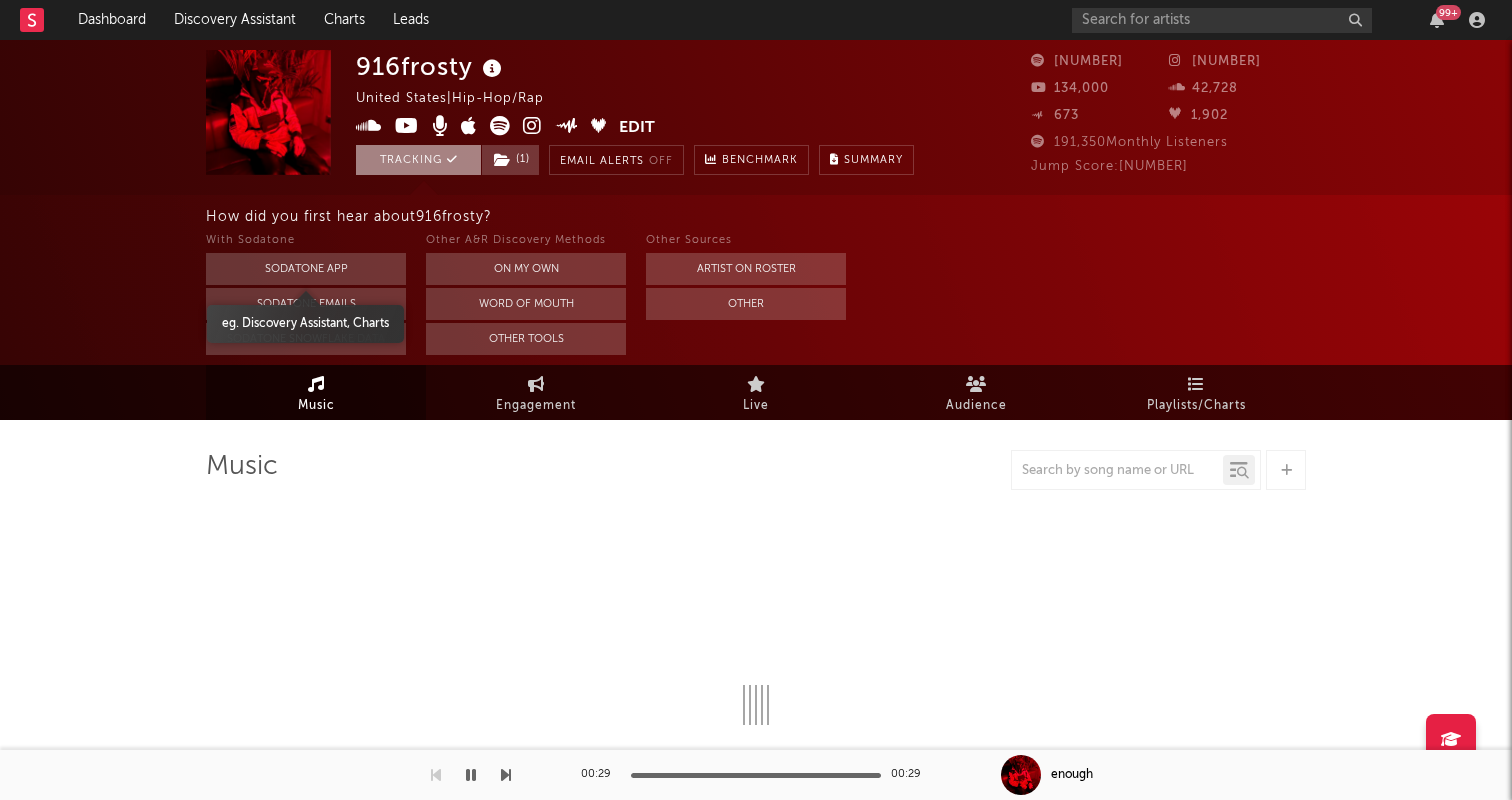 select on "6m" 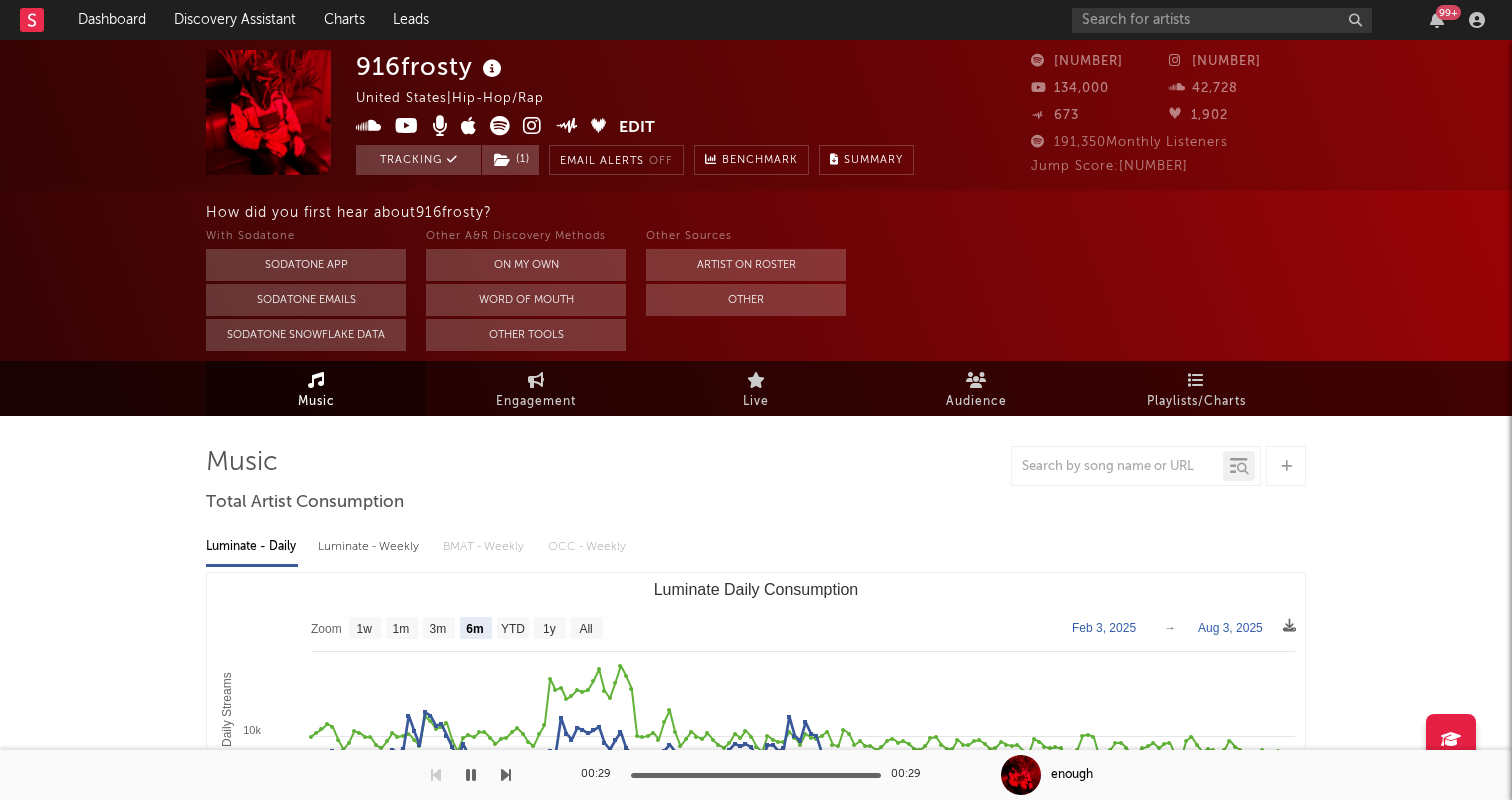scroll, scrollTop: 0, scrollLeft: 0, axis: both 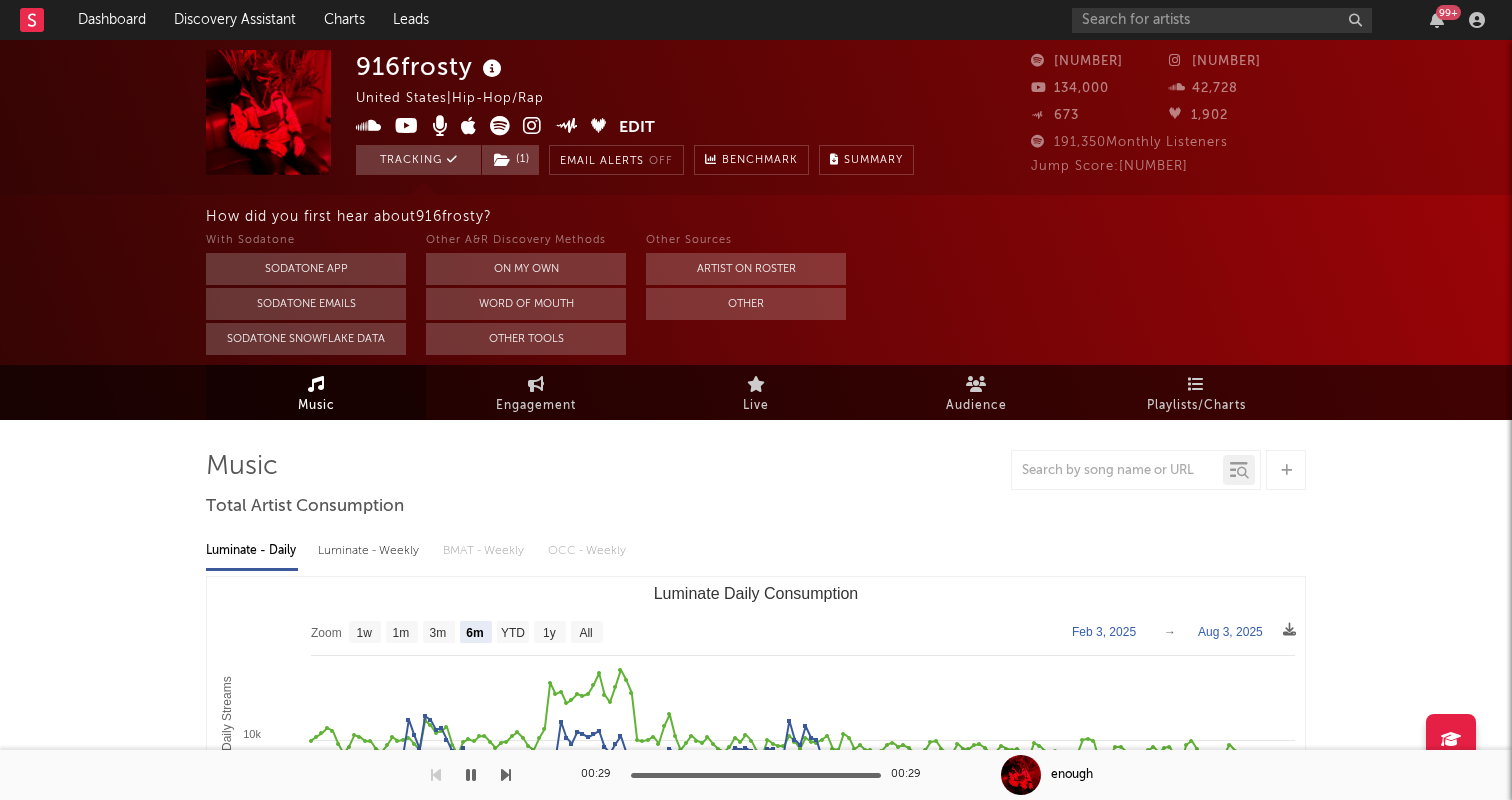 click on "916frosty" at bounding box center [431, 66] 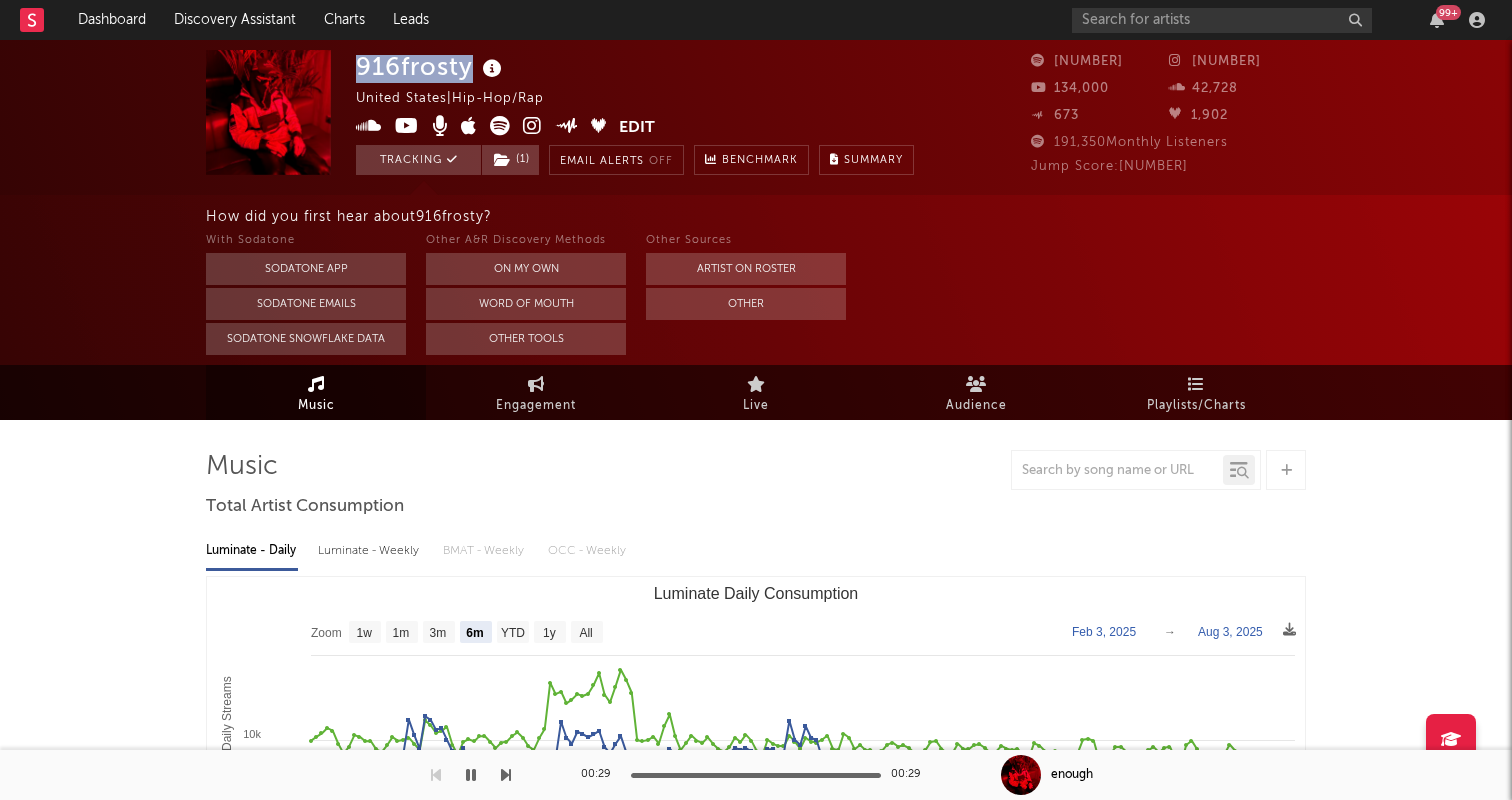 click on "916frosty" at bounding box center (431, 66) 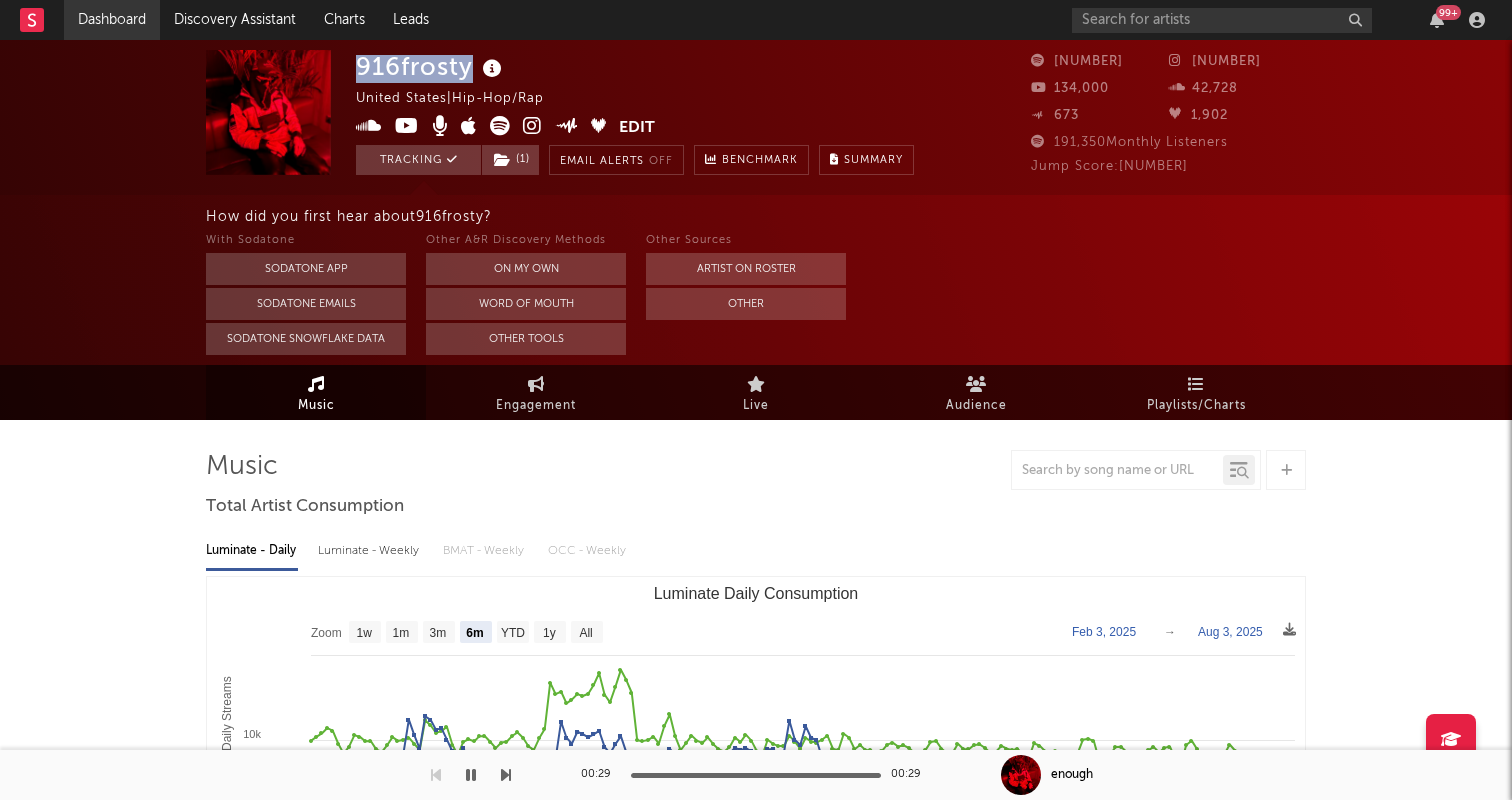 click on "Dashboard" at bounding box center (112, 20) 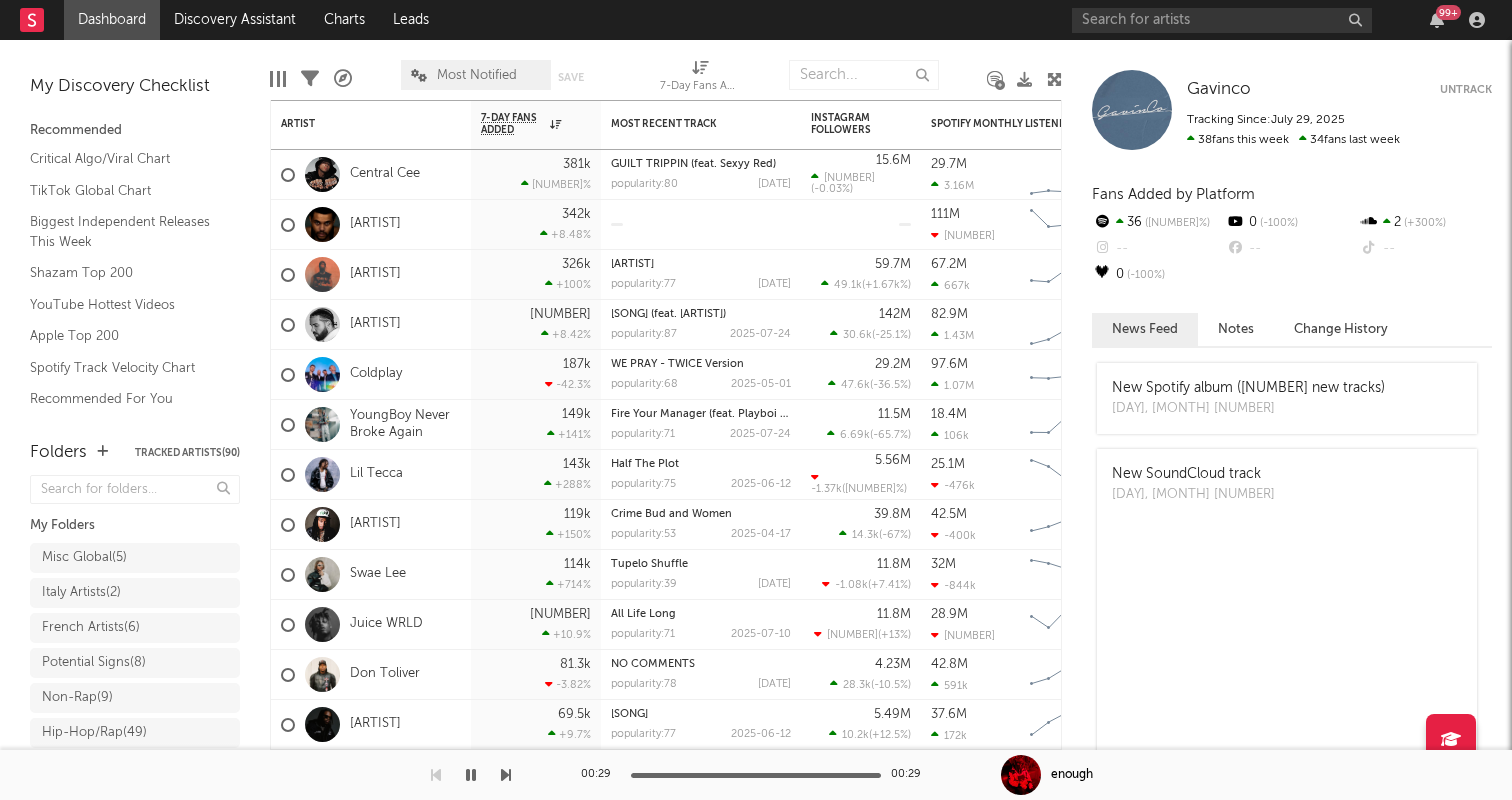 scroll, scrollTop: 8, scrollLeft: 0, axis: vertical 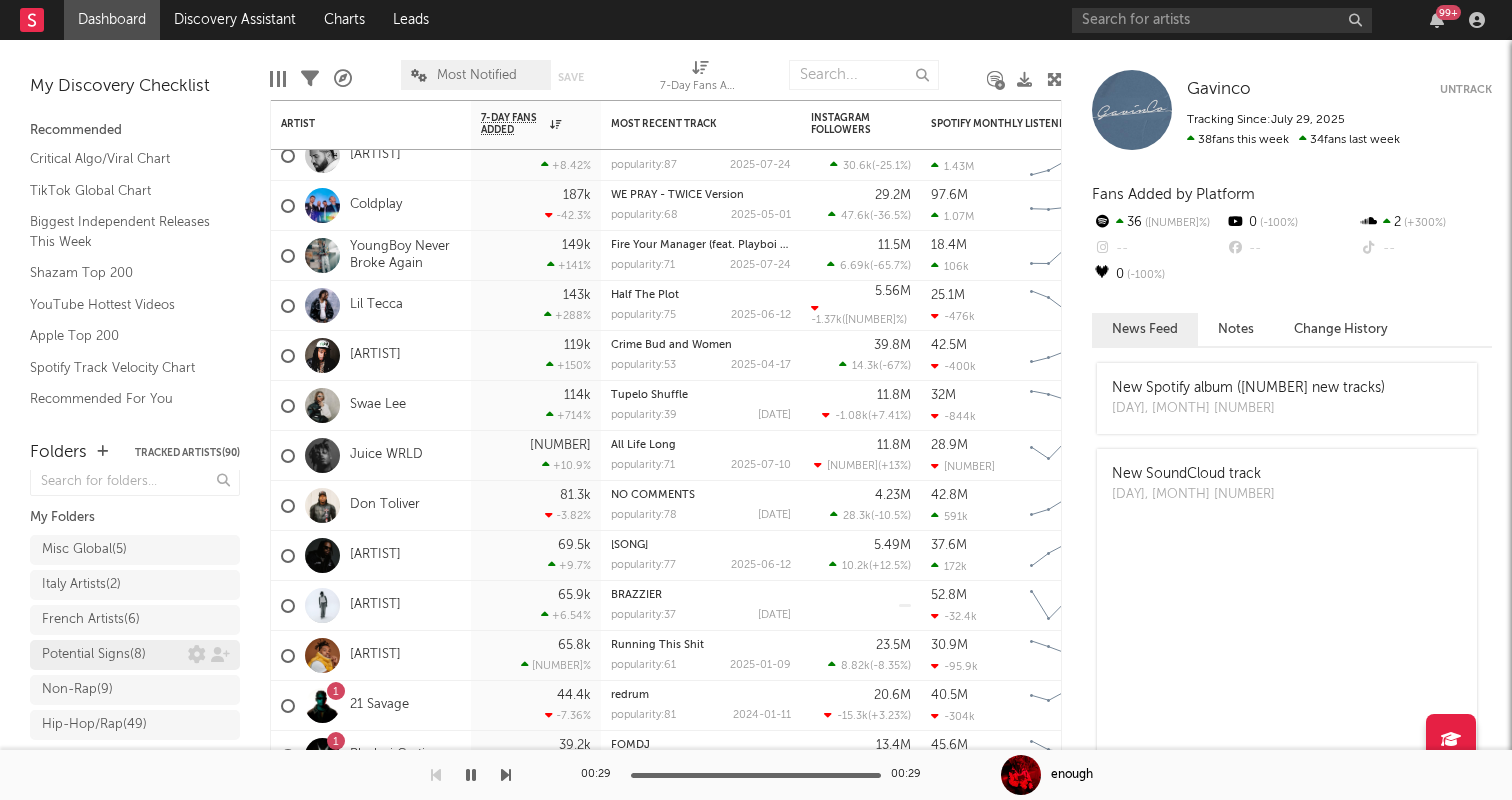 click on "Potential Signs  ( 8 )" at bounding box center [94, 655] 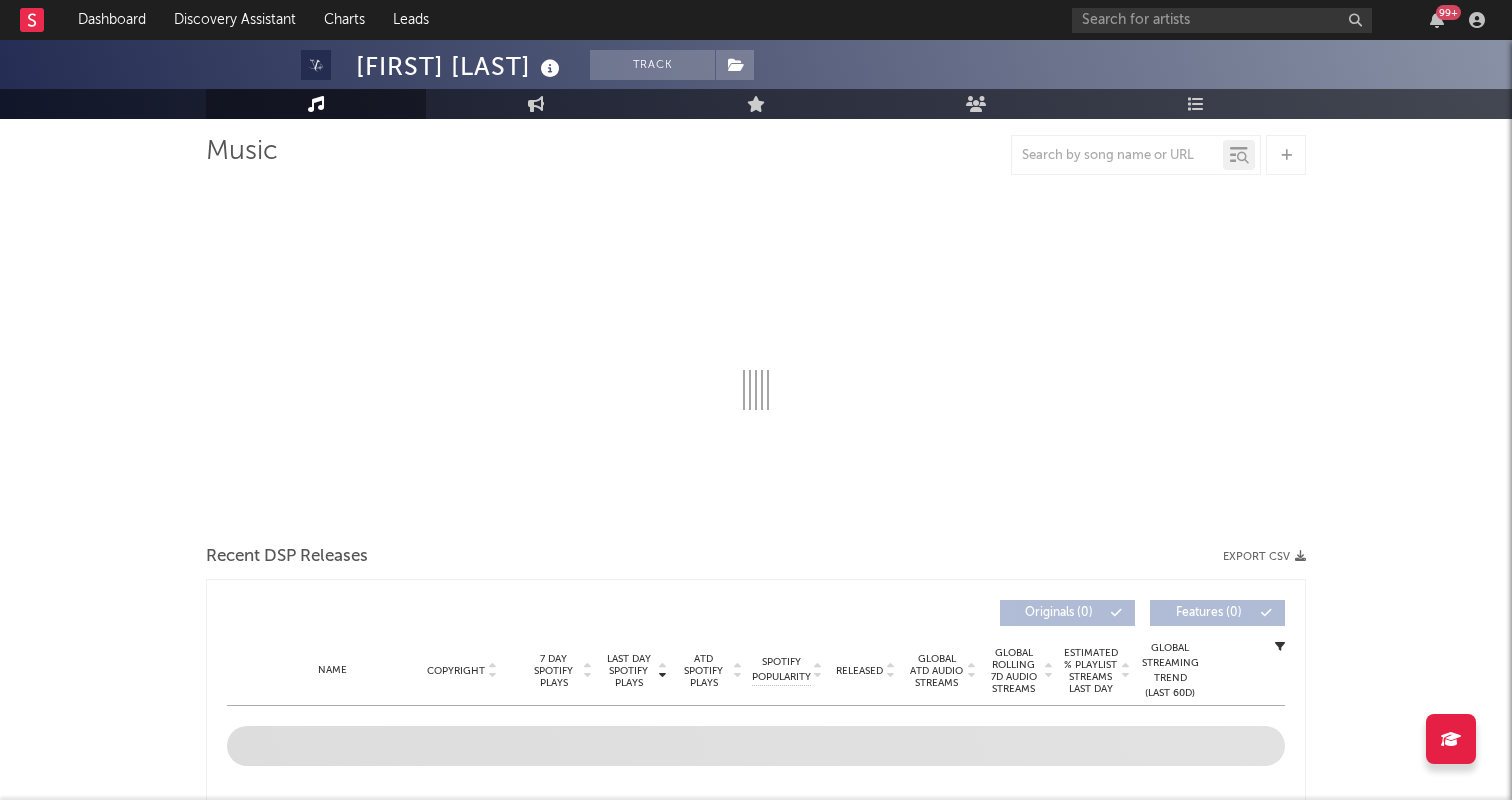 scroll, scrollTop: 138, scrollLeft: 0, axis: vertical 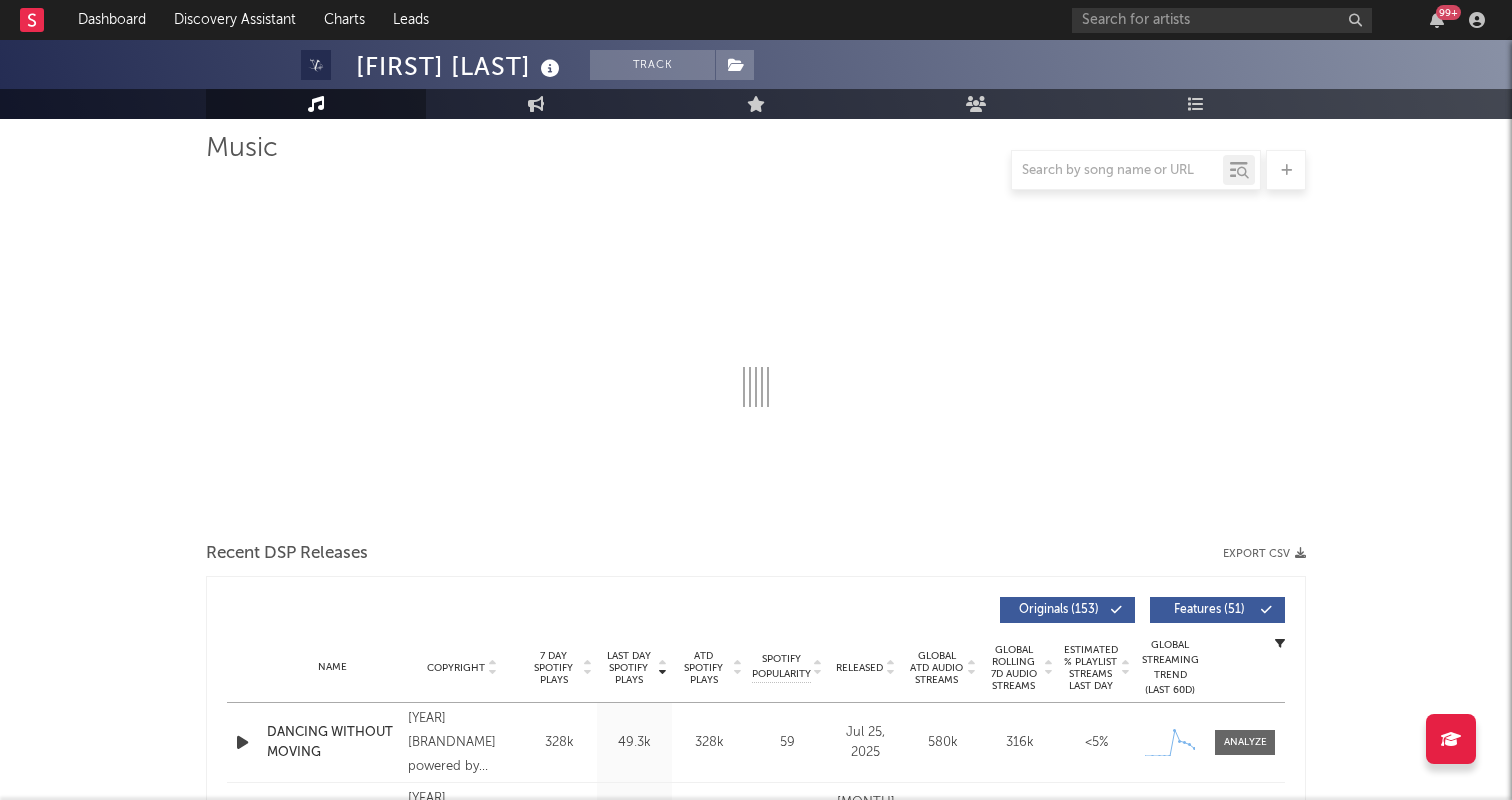 select on "6m" 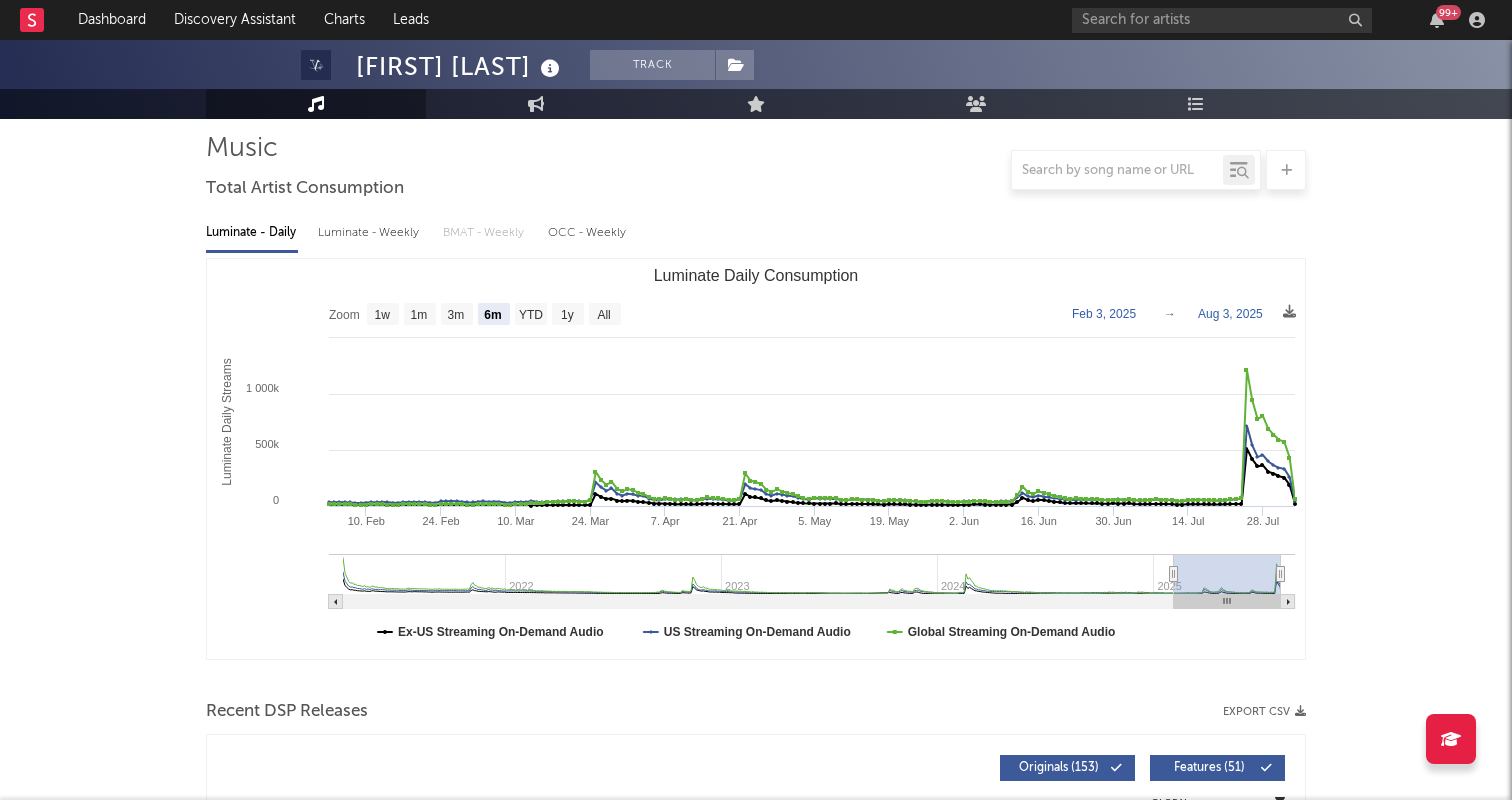 scroll, scrollTop: 172, scrollLeft: 0, axis: vertical 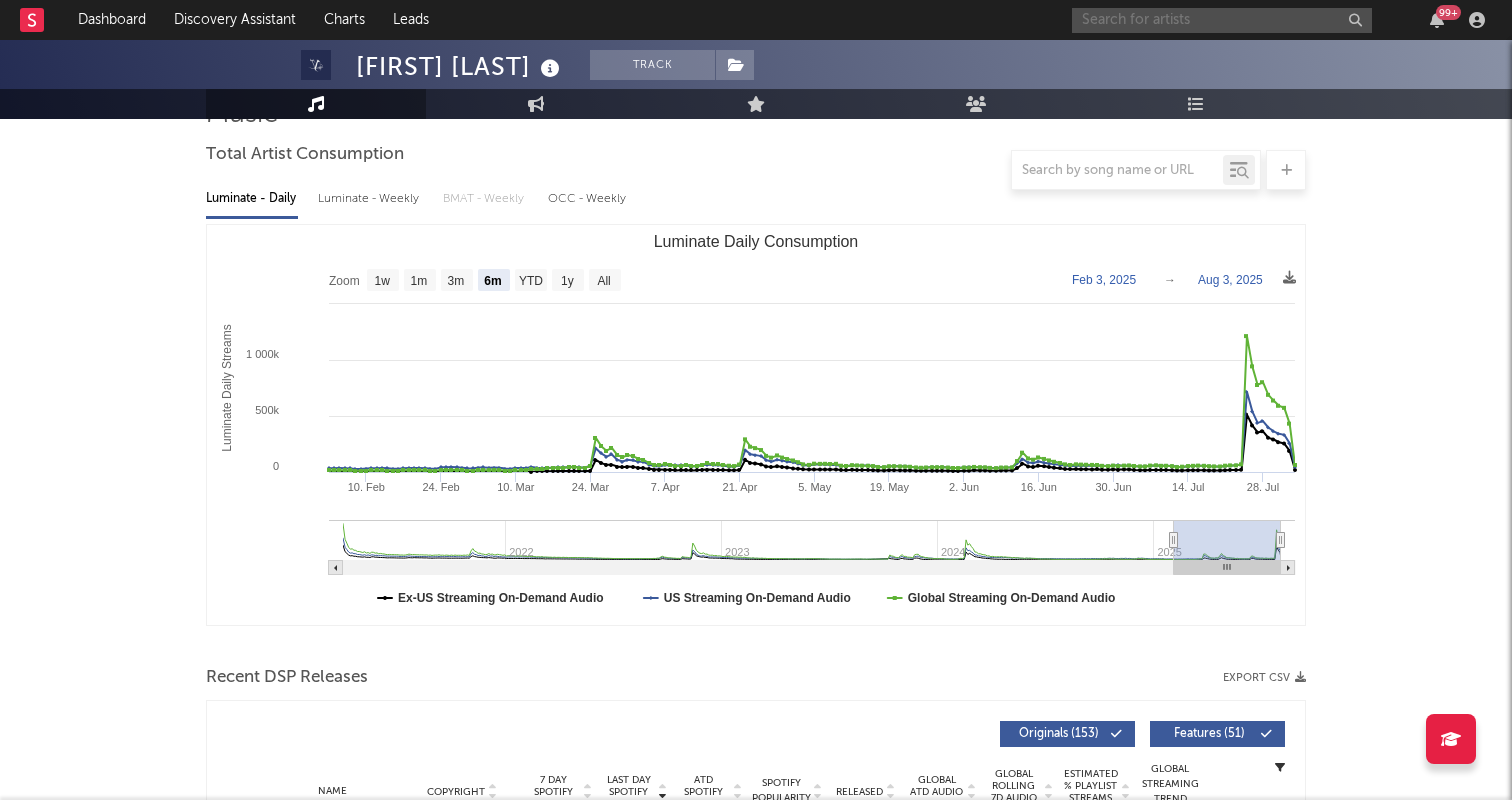 click at bounding box center (1222, 20) 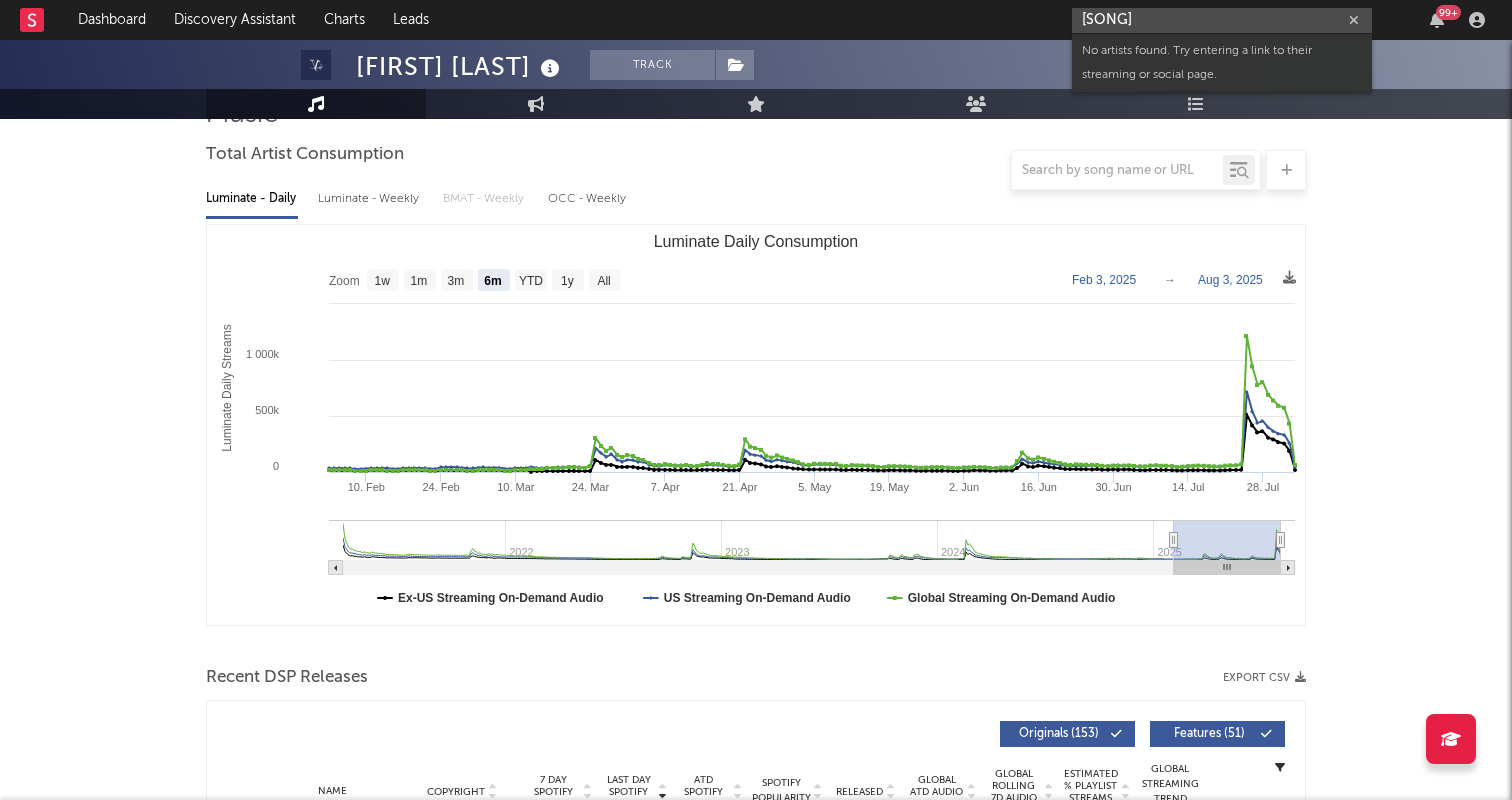 type 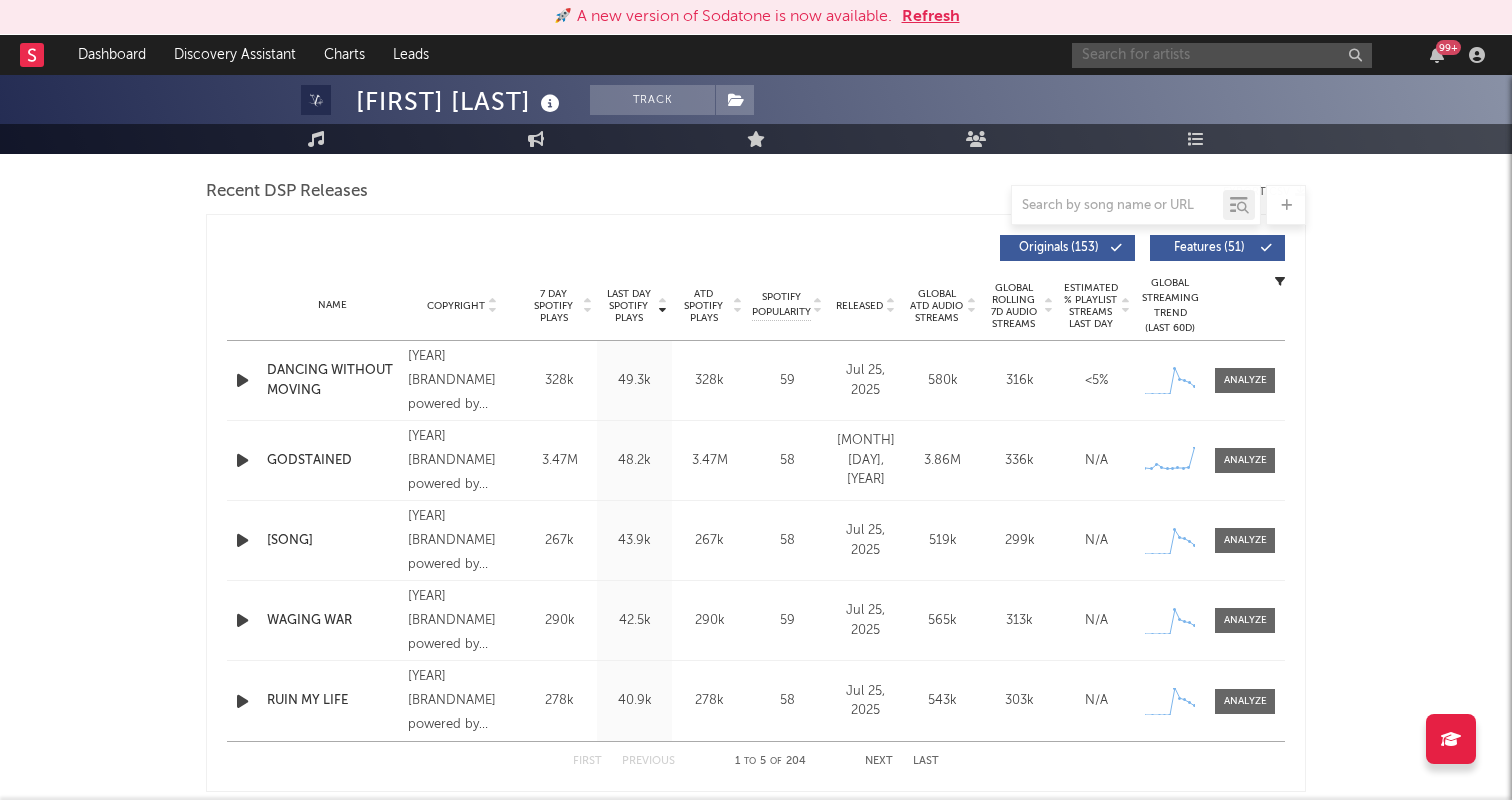 scroll, scrollTop: 744, scrollLeft: 0, axis: vertical 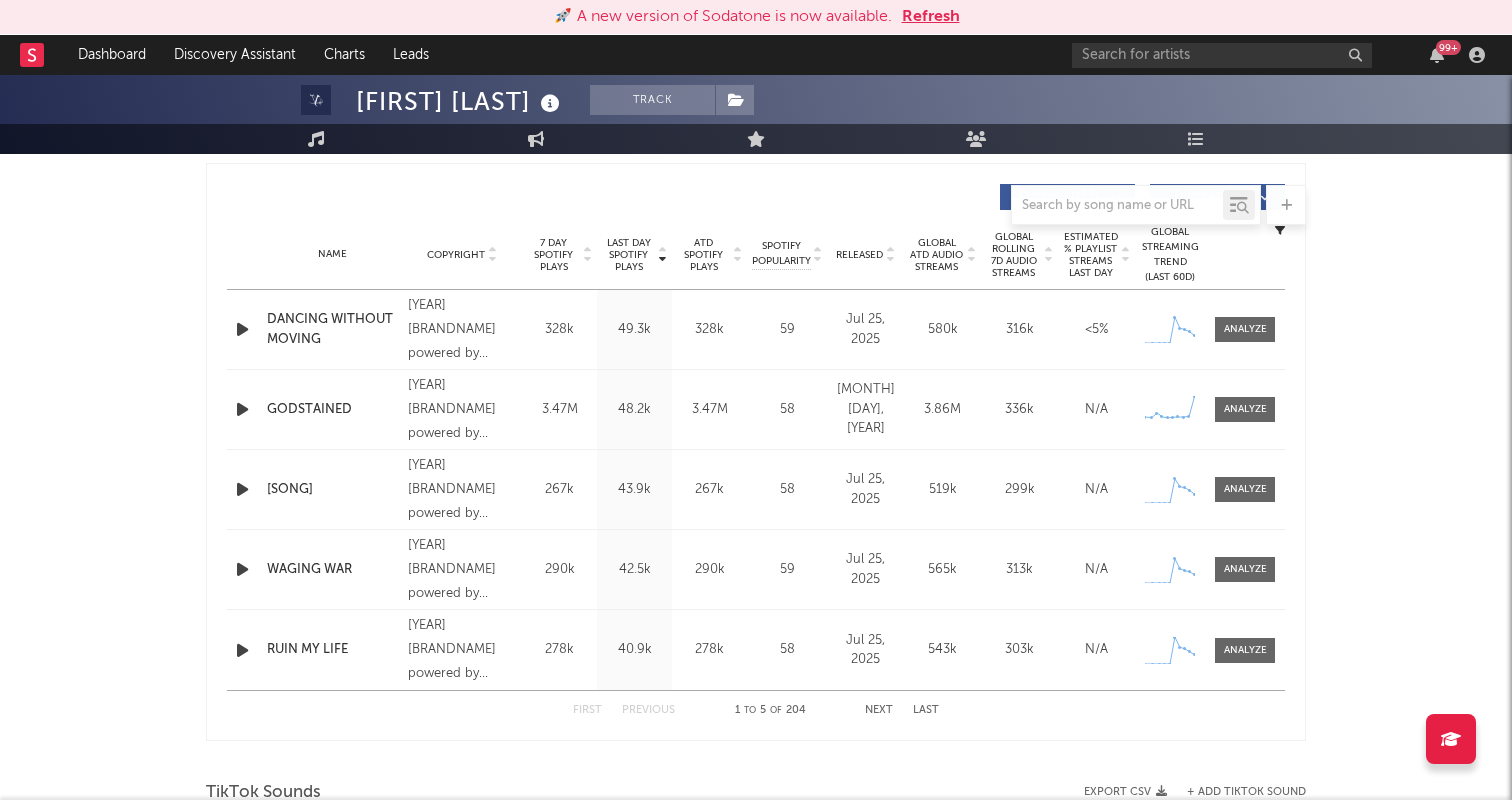click on "Quadeca Track United States  |  Hip-Hop/Rap Edit Track Benchmark Summary 323,319 250,853 240,700 1,920,000 60,965 5,998 803,228  Monthly Listeners Jump Score:  60.0 Music Engagement Live Audience Playlists/Charts Music Total Artist Consumption Luminate - Daily Luminate - Weekly BMAT - Weekly OCC - Weekly Zoom 1w 1m 3m 6m YTD 1y All 2025-02-03 2025-08-03 Created with Highcharts 10.3.3 Luminate Daily Streams Luminate Daily Consumption 10. Feb 24. Feb 10. Mar 24. Mar 7. Apr 21. Apr 5. May 19. May 2. Jun 16. Jun 30. Jun 14. Jul 28. Jul 2022 2023 2024 2025 0 500k 1 000k 1 500k Zoom 1w 1m 3m 6m YTD 1y All Feb  3, 2025 → Aug  3, 2025 Ex-US Streaming On-Demand Audio US Streaming On-Demand Audio Global Streaming On-Demand Audio Sunday, Apr 13, 2025 ​ Ex-US Streaming On-Demand Audio :  16,412 ​ US Streaming On-Demand Audio :  50,373 ​ Global Streaming On-Demand Audio :  53,492 ​ Recent DSP Releases Export CSV  Last Day Spotify Plays Copyright 7 Day Spotify Plays Last Day Spotify Plays ATD Spotify Plays   ( )" at bounding box center (756, 841) 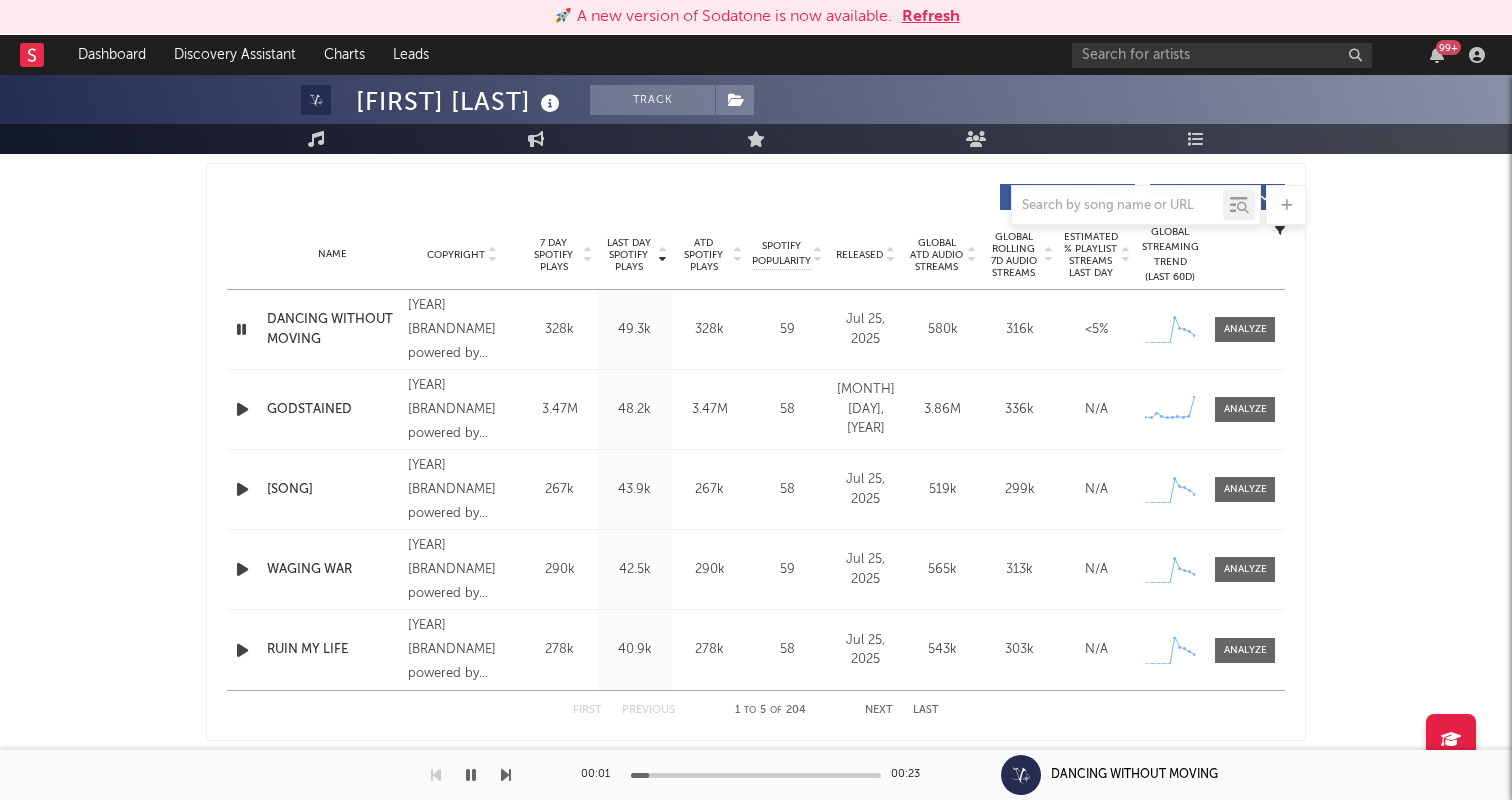 click at bounding box center [756, 775] 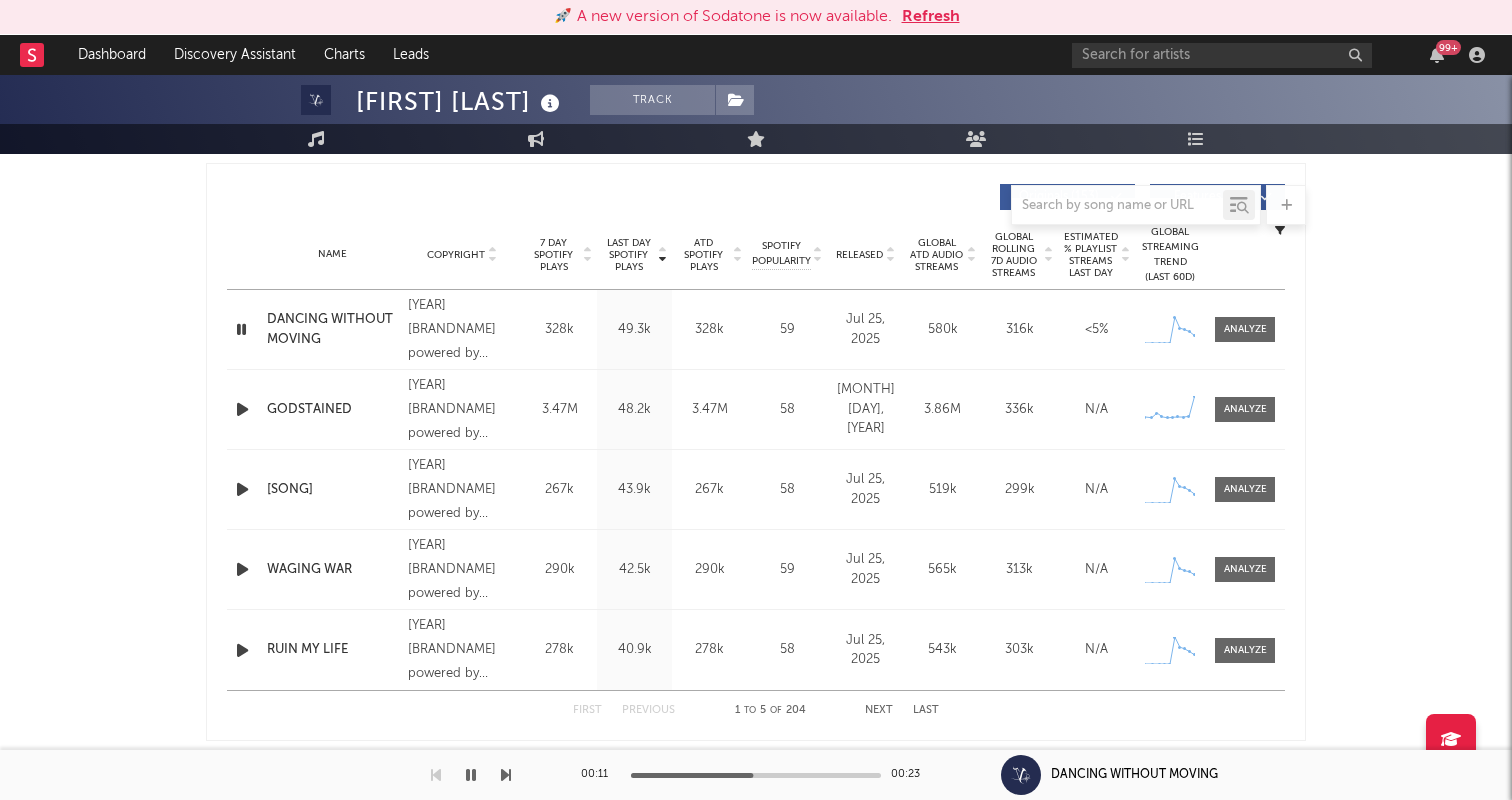 click on "ATD Spotify Plays" at bounding box center [703, 255] 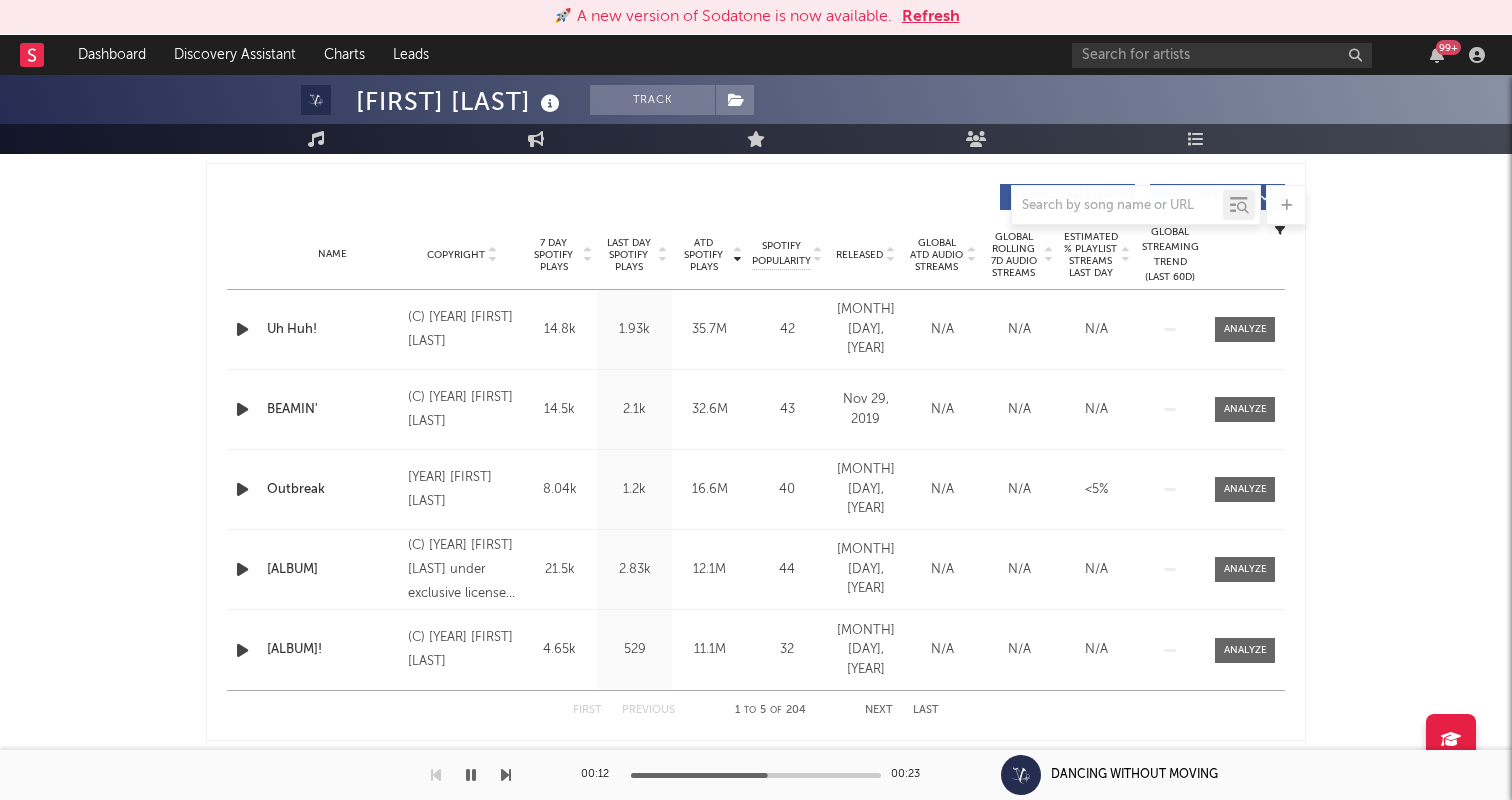 click at bounding box center (242, 329) 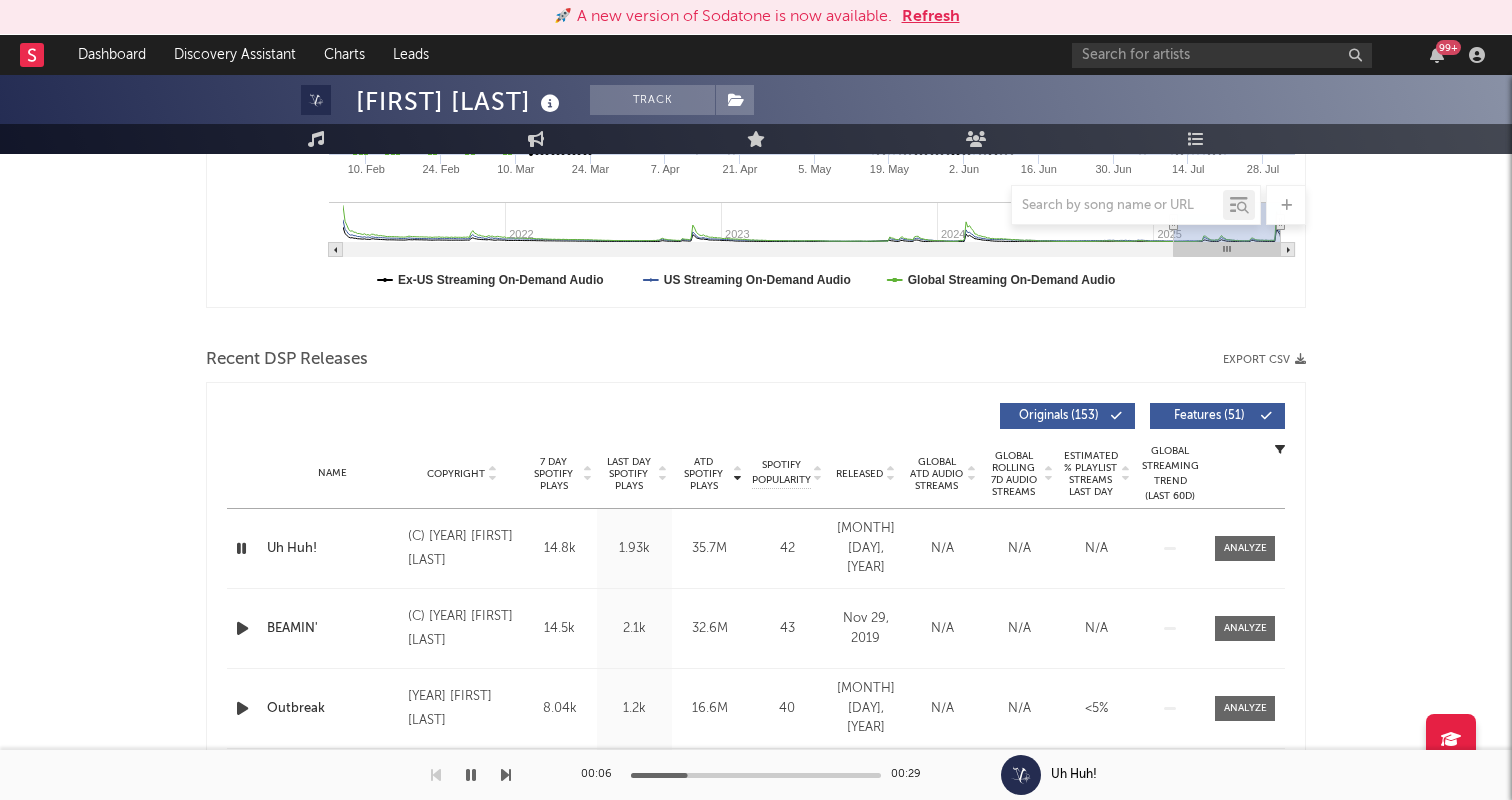 scroll, scrollTop: 0, scrollLeft: 0, axis: both 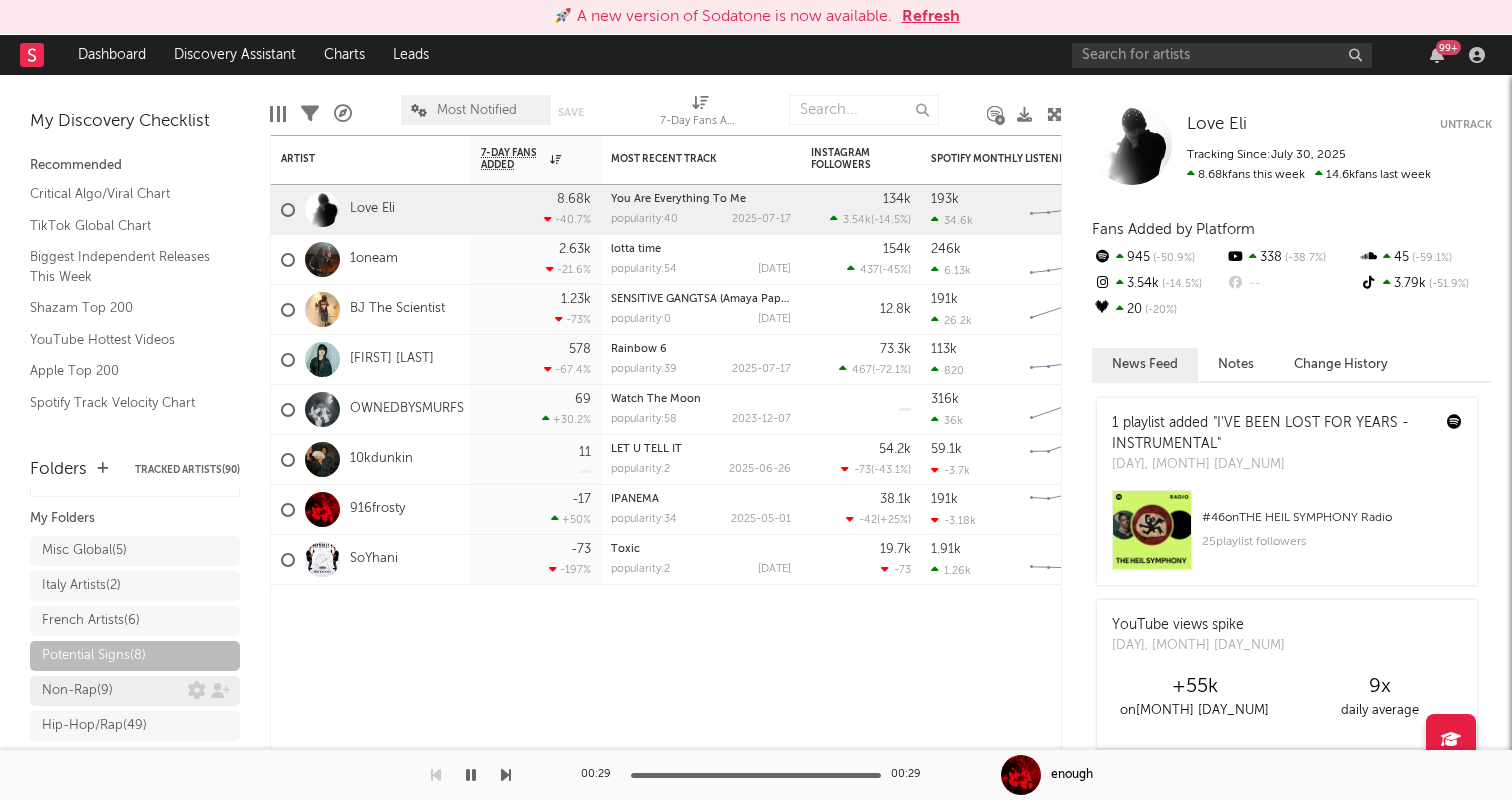 click on "Non-Rap  ( 9 )" at bounding box center (77, 691) 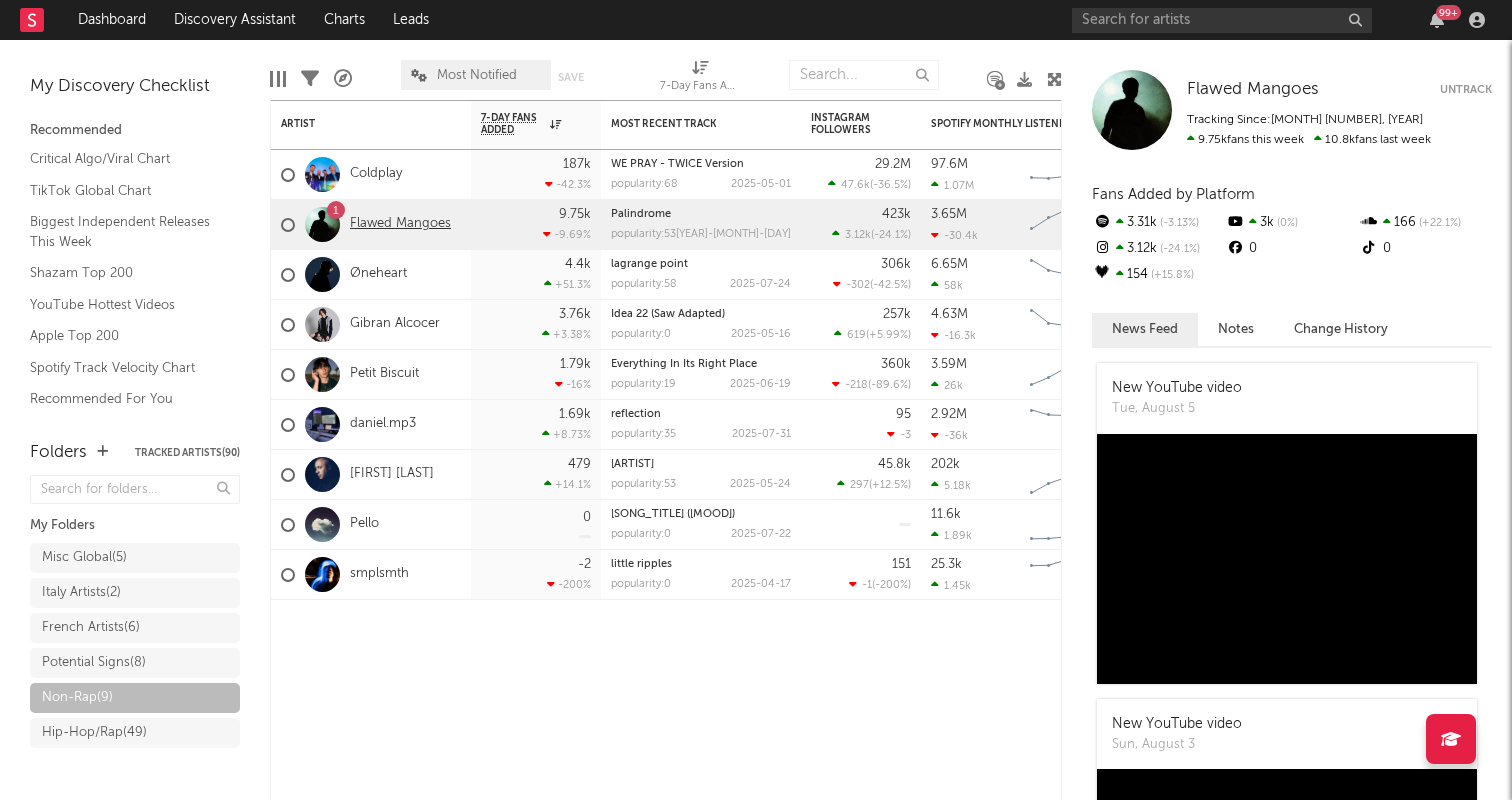 scroll, scrollTop: 0, scrollLeft: 0, axis: both 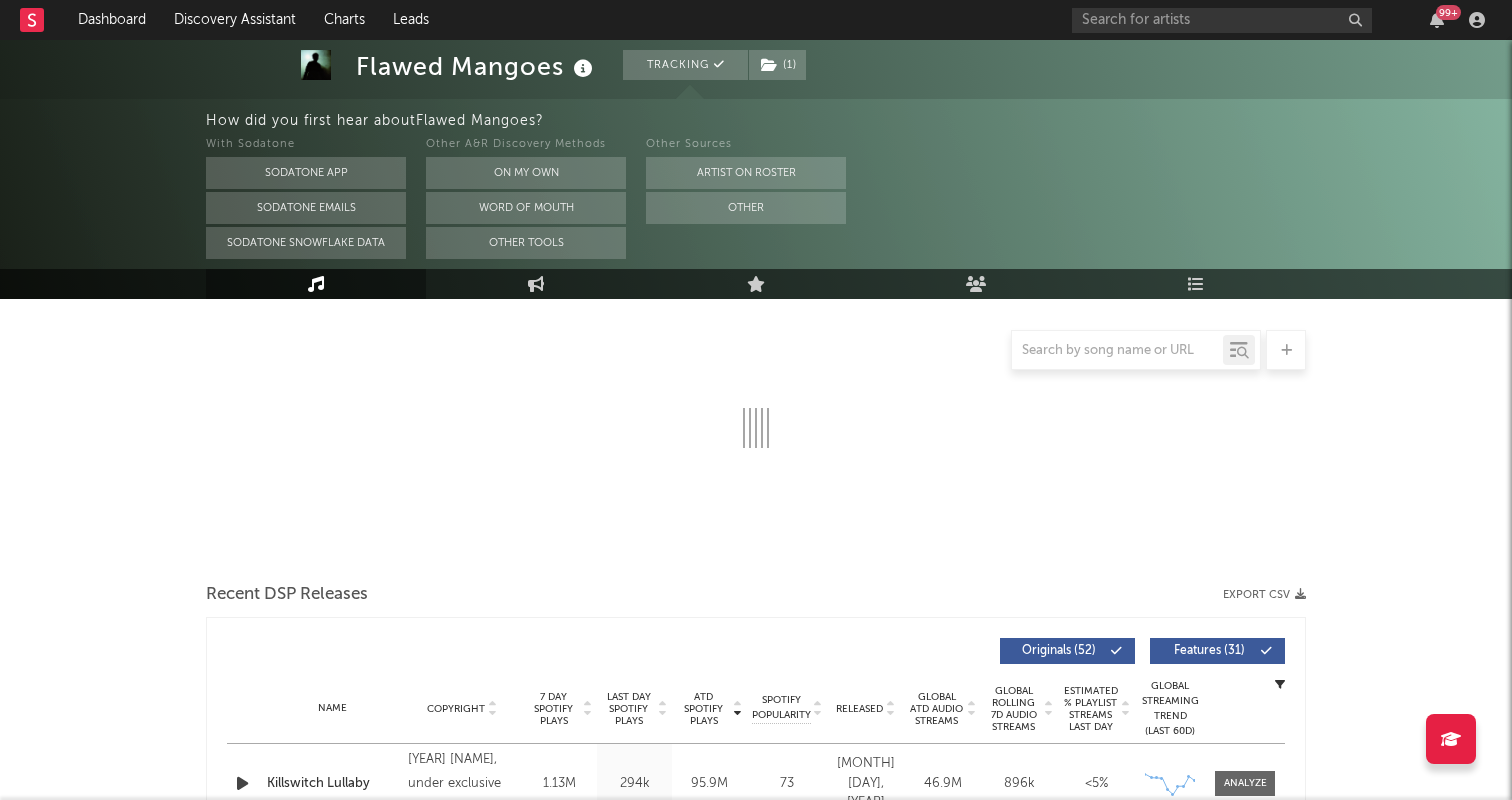 select on "6m" 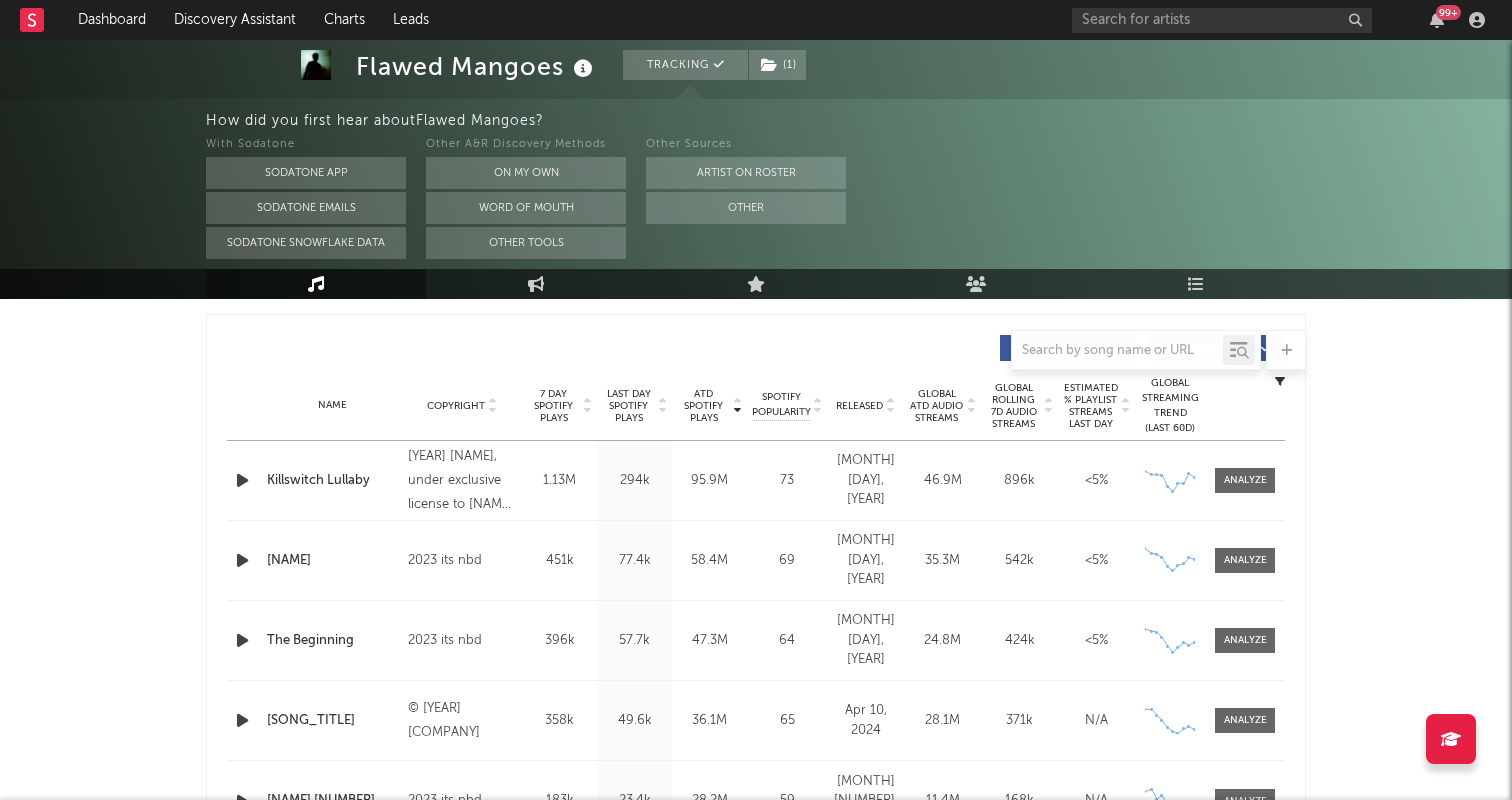 scroll, scrollTop: 742, scrollLeft: 0, axis: vertical 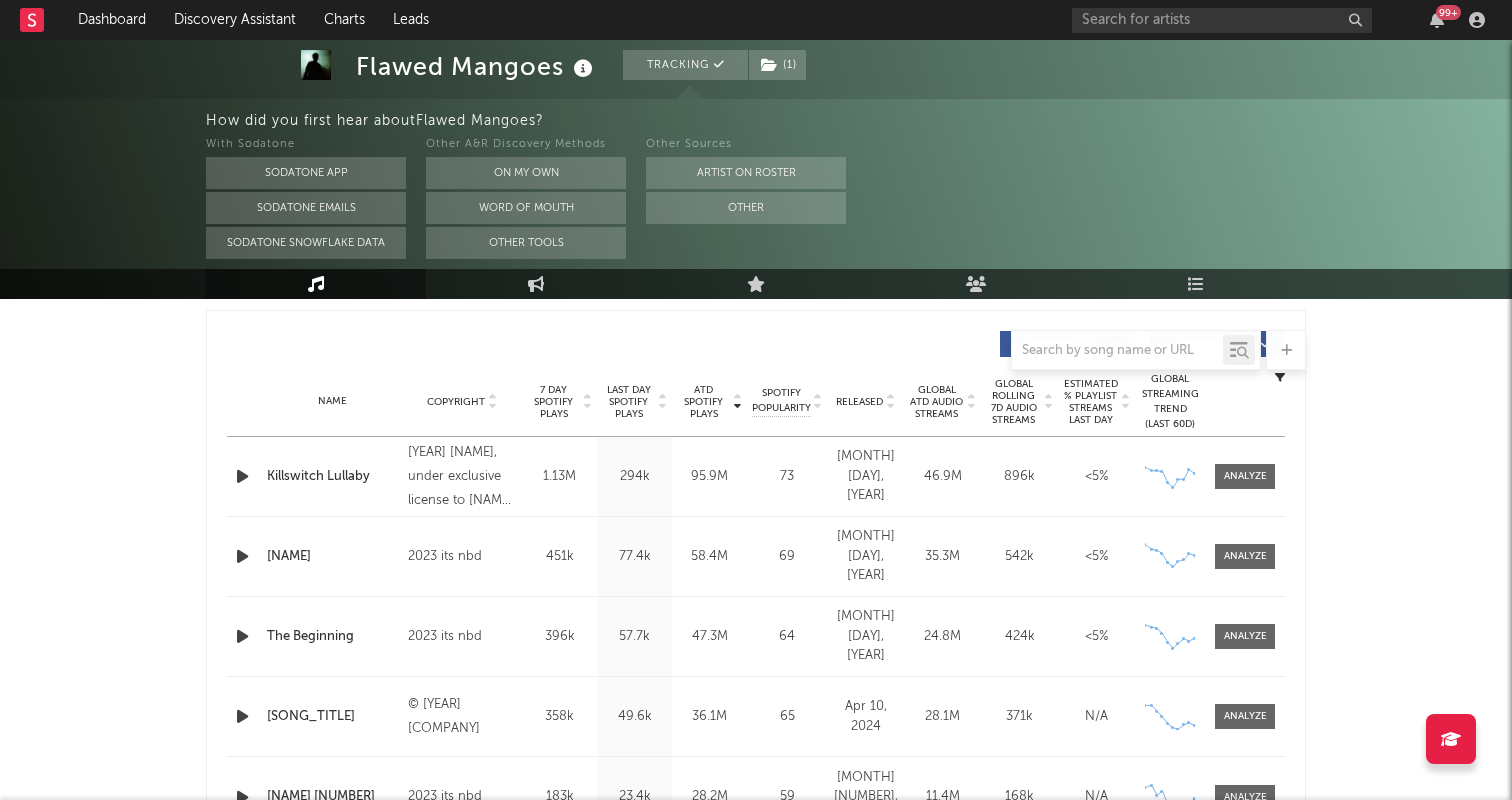 click at bounding box center [242, 556] 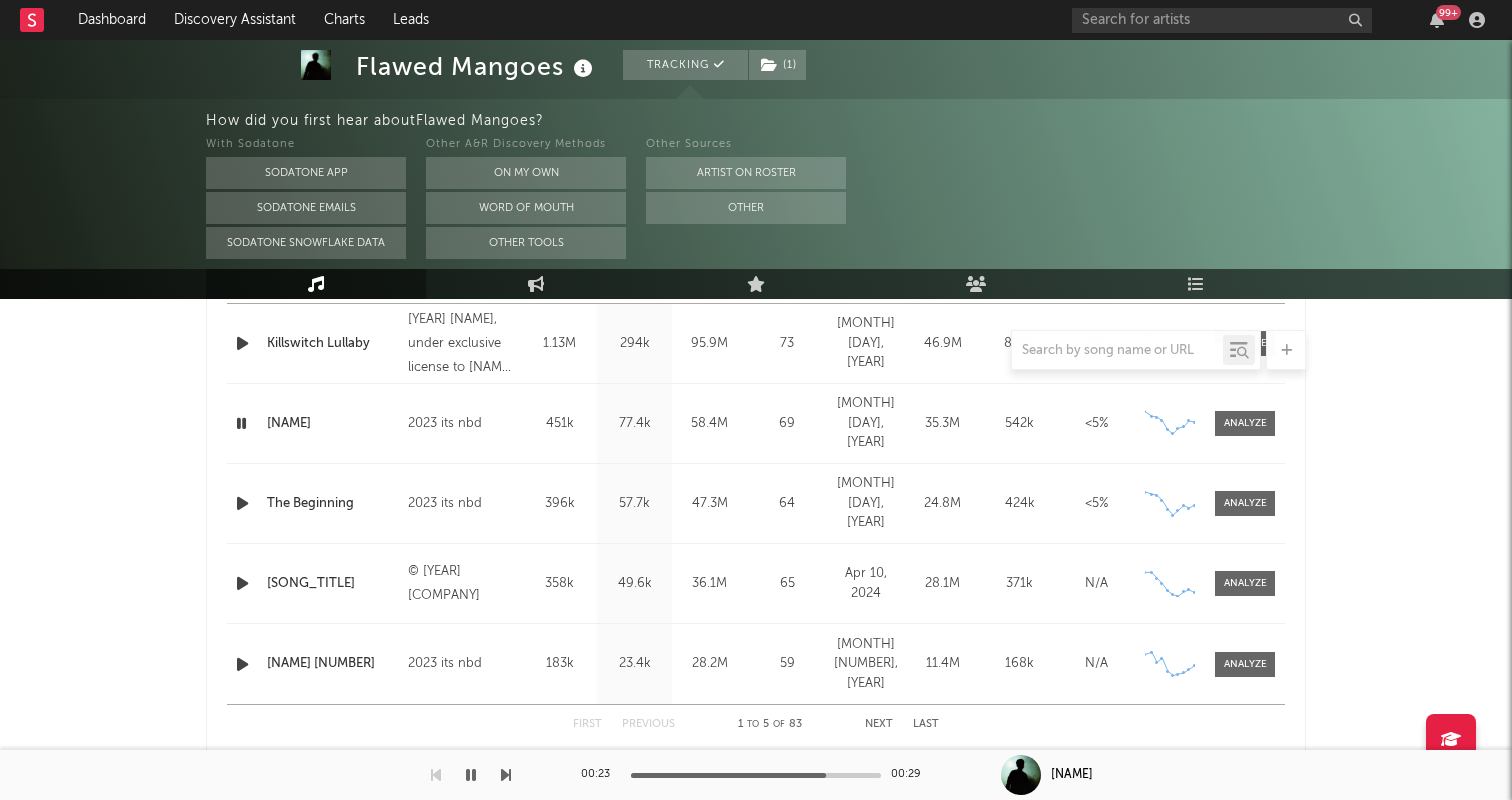 scroll, scrollTop: 889, scrollLeft: 0, axis: vertical 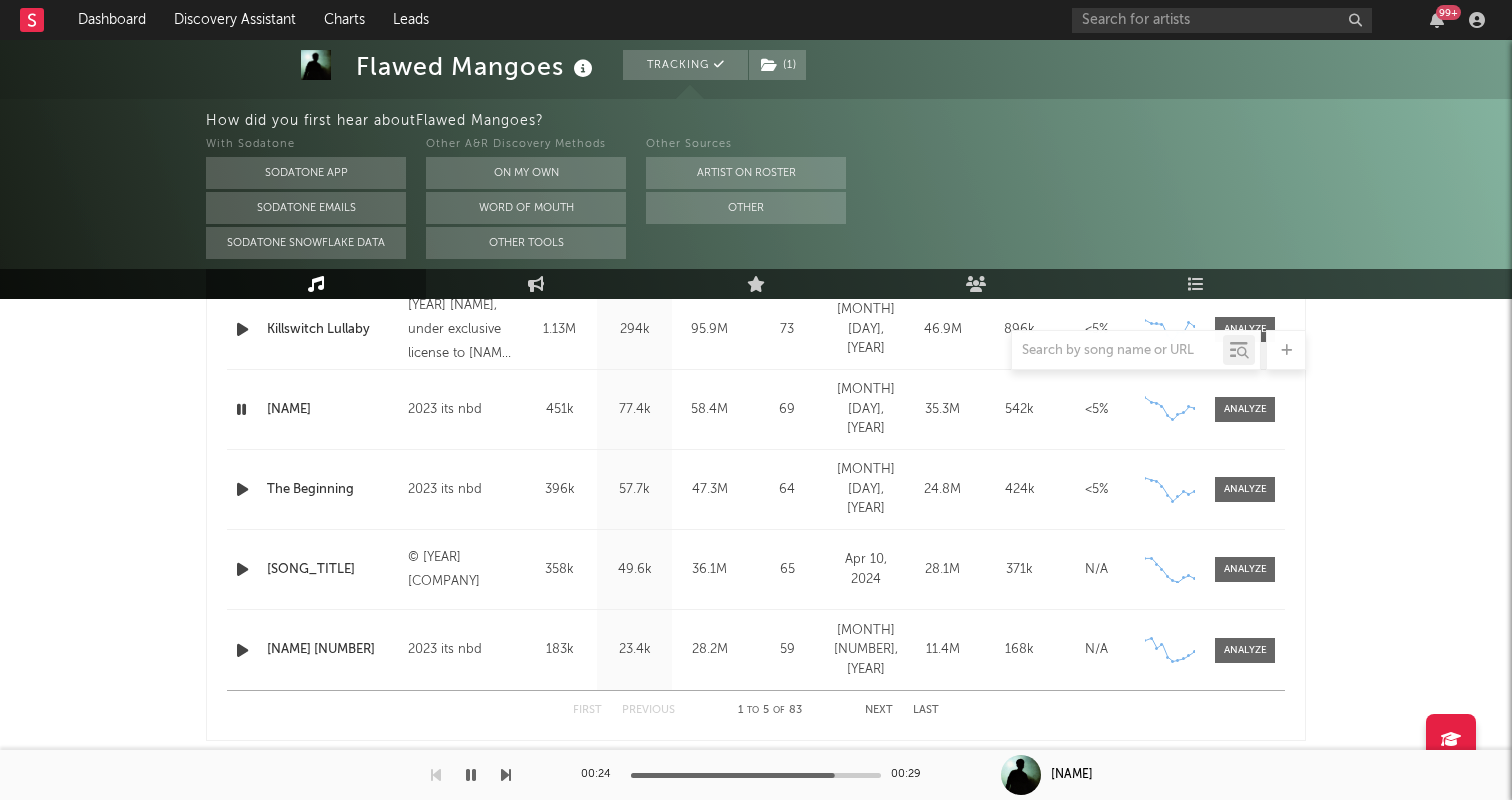 click at bounding box center (242, 569) 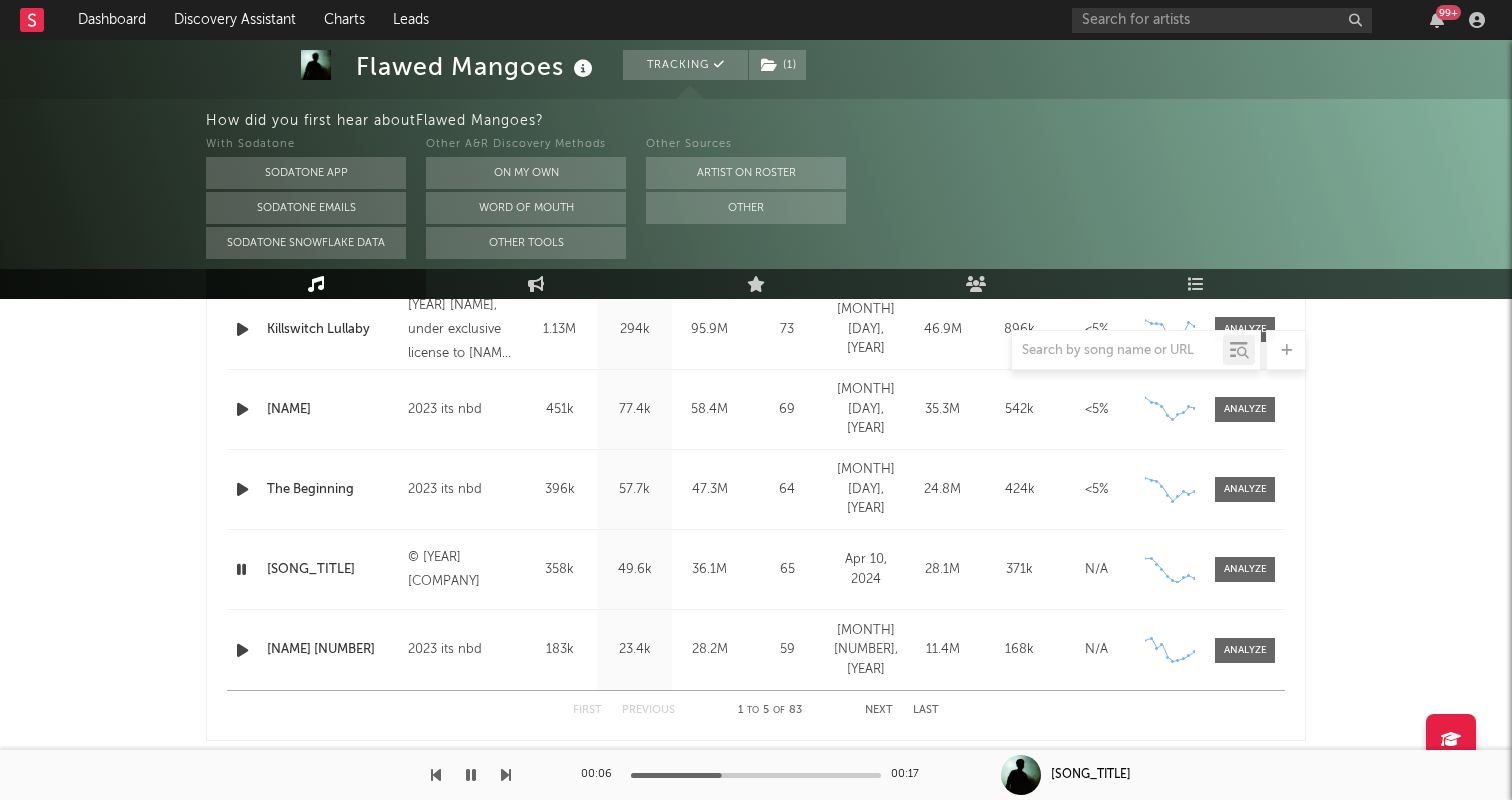 click at bounding box center [242, 650] 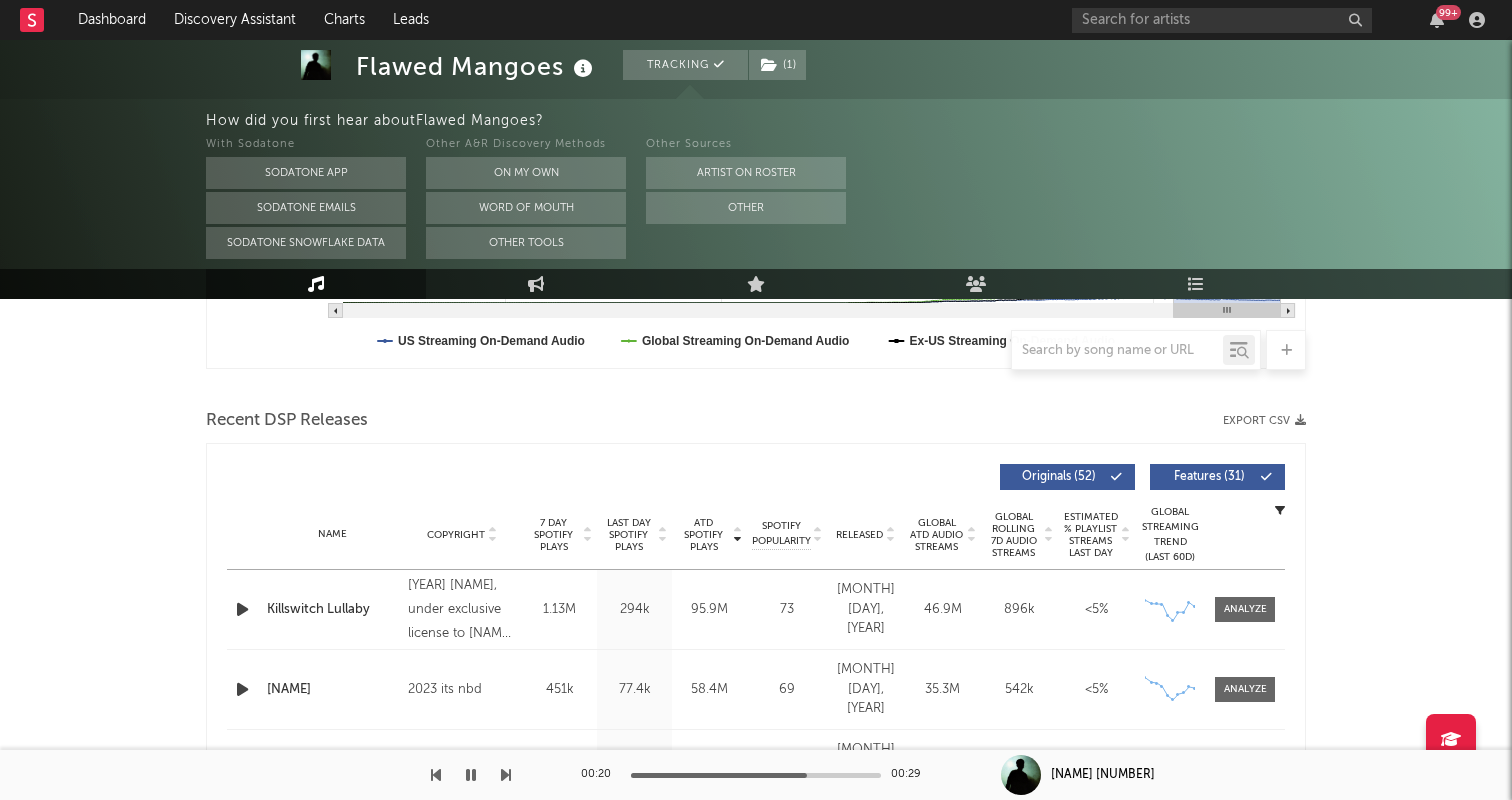 scroll, scrollTop: 623, scrollLeft: 0, axis: vertical 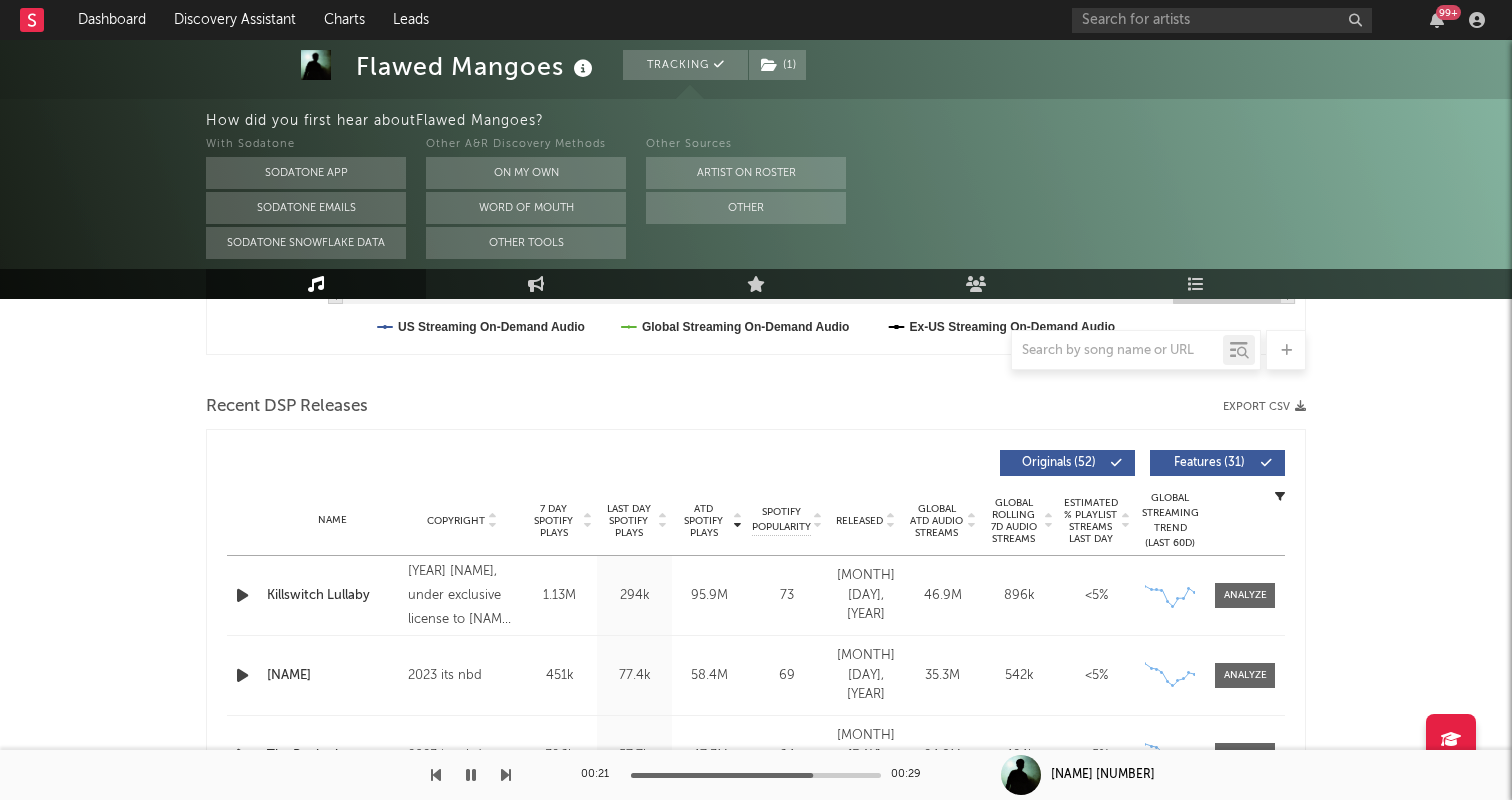 click on "Released" at bounding box center [859, 521] 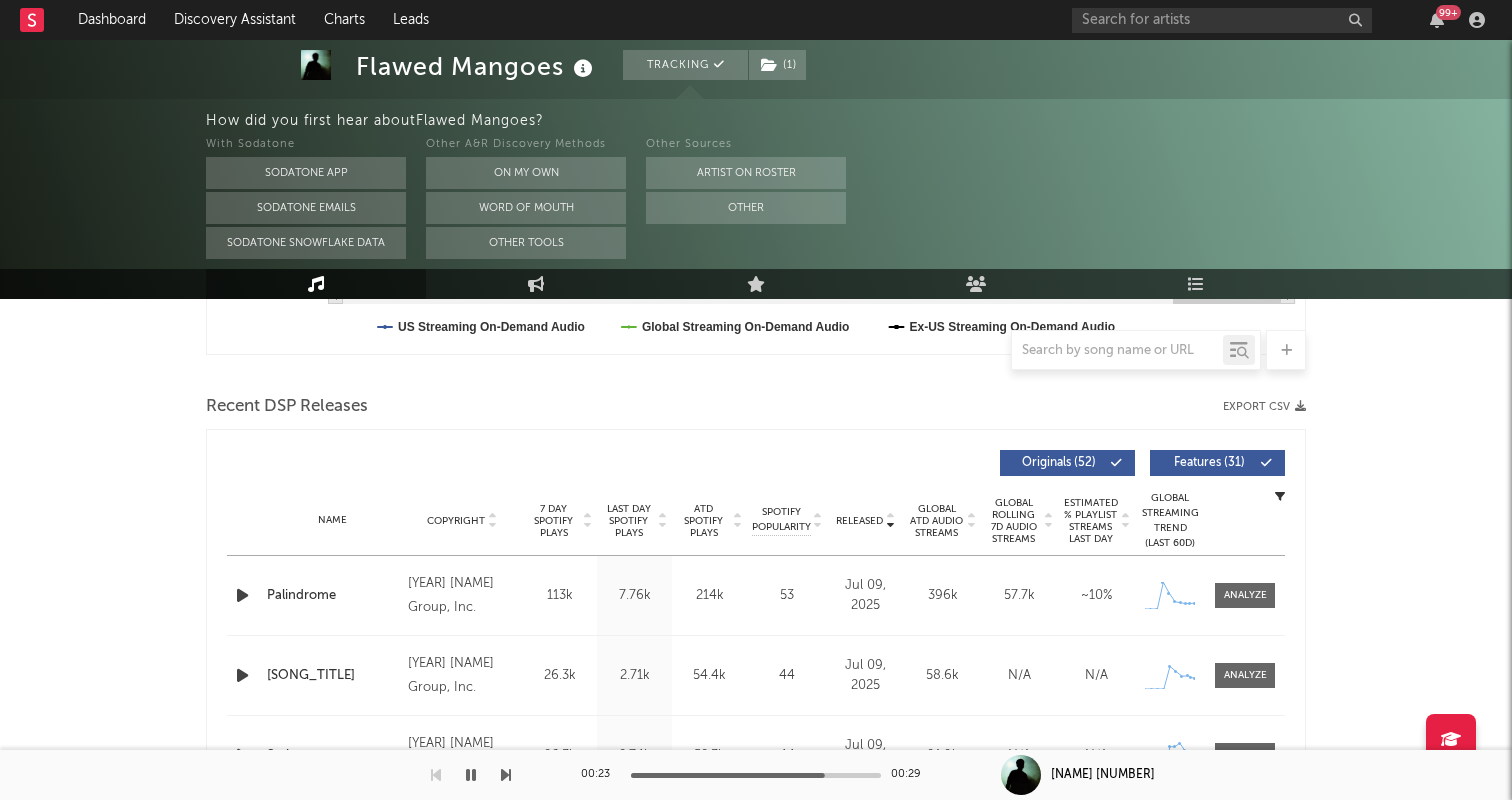 click at bounding box center [242, 595] 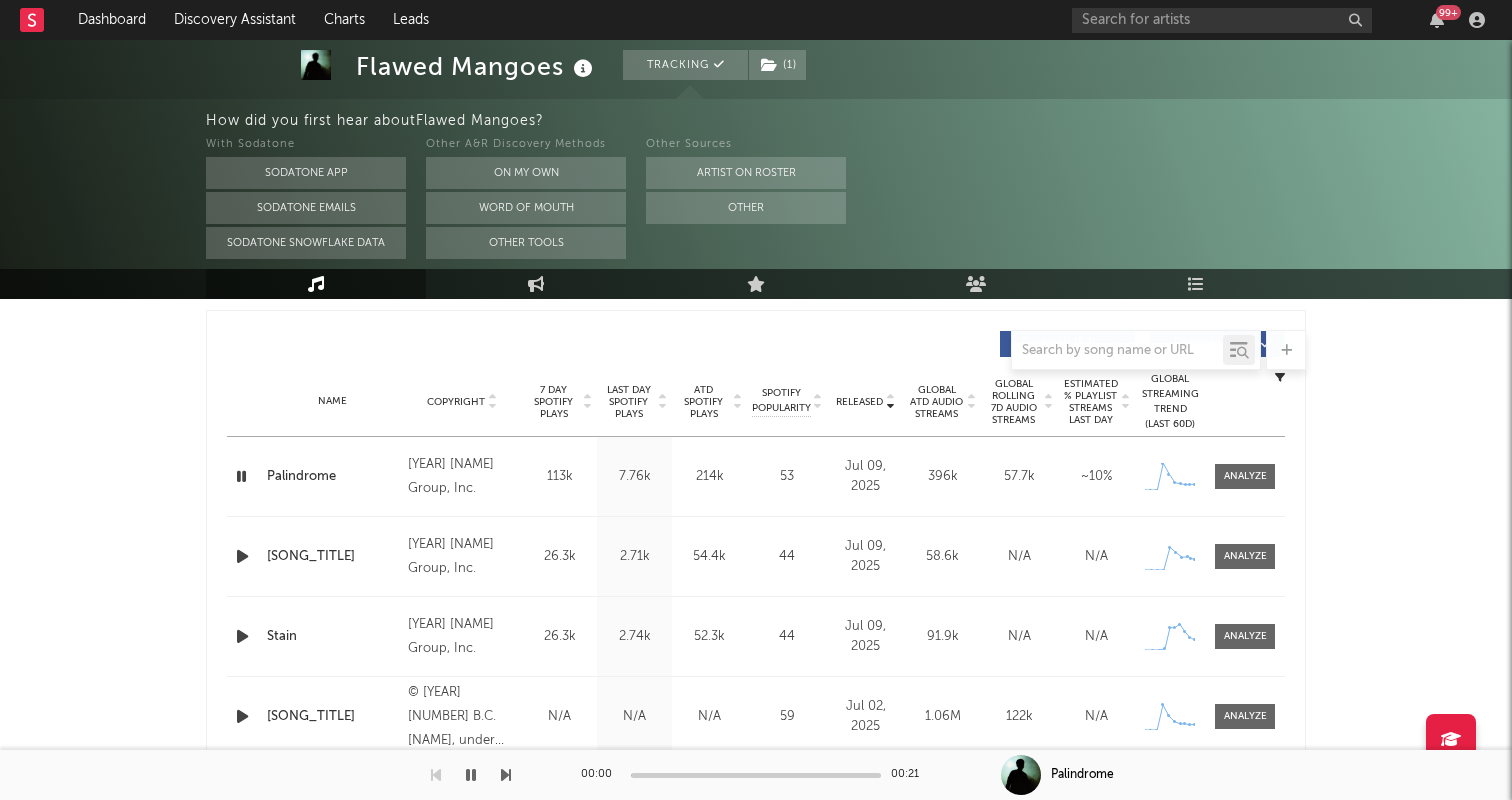 scroll, scrollTop: 796, scrollLeft: 0, axis: vertical 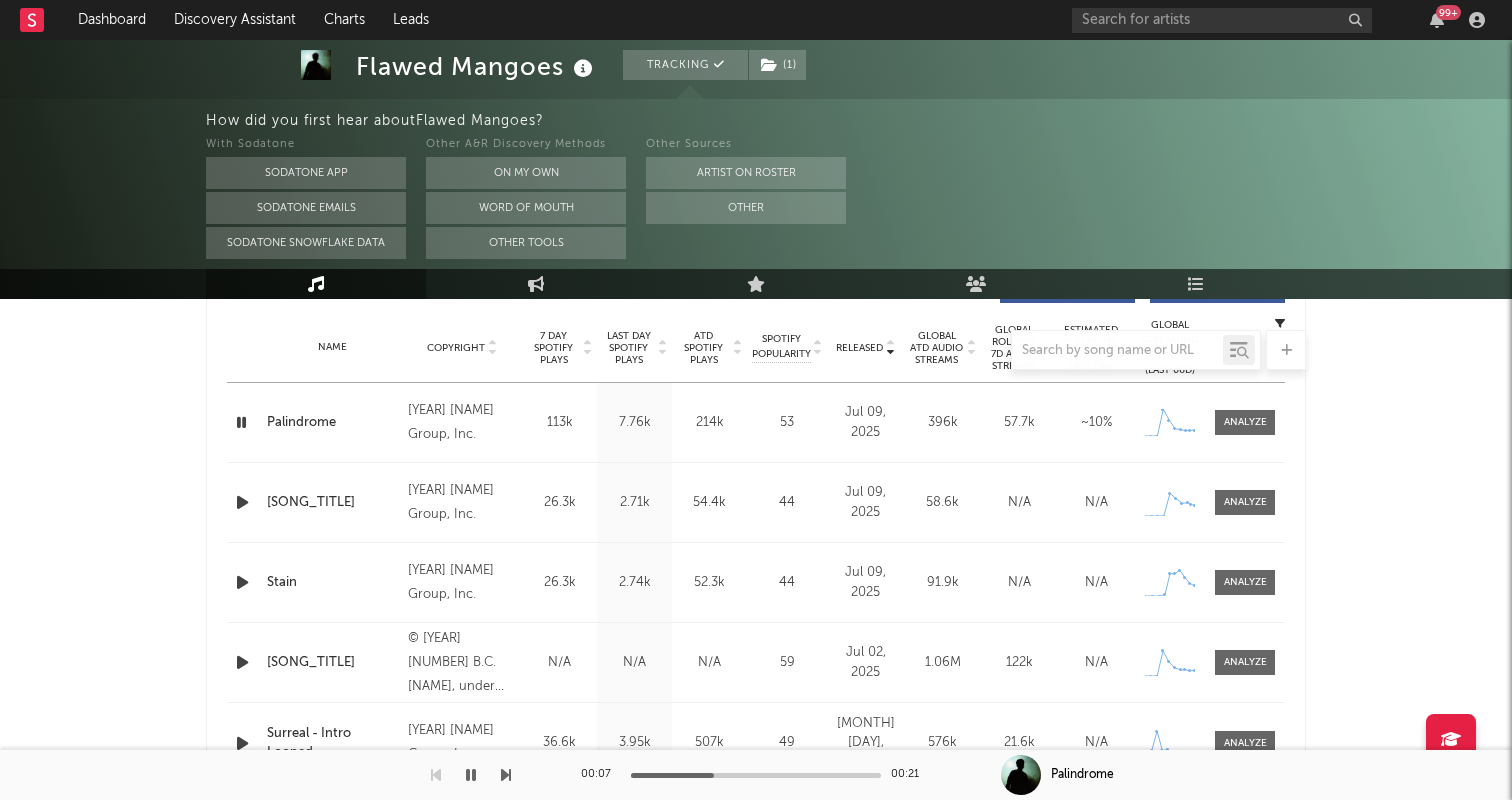 click at bounding box center (756, 775) 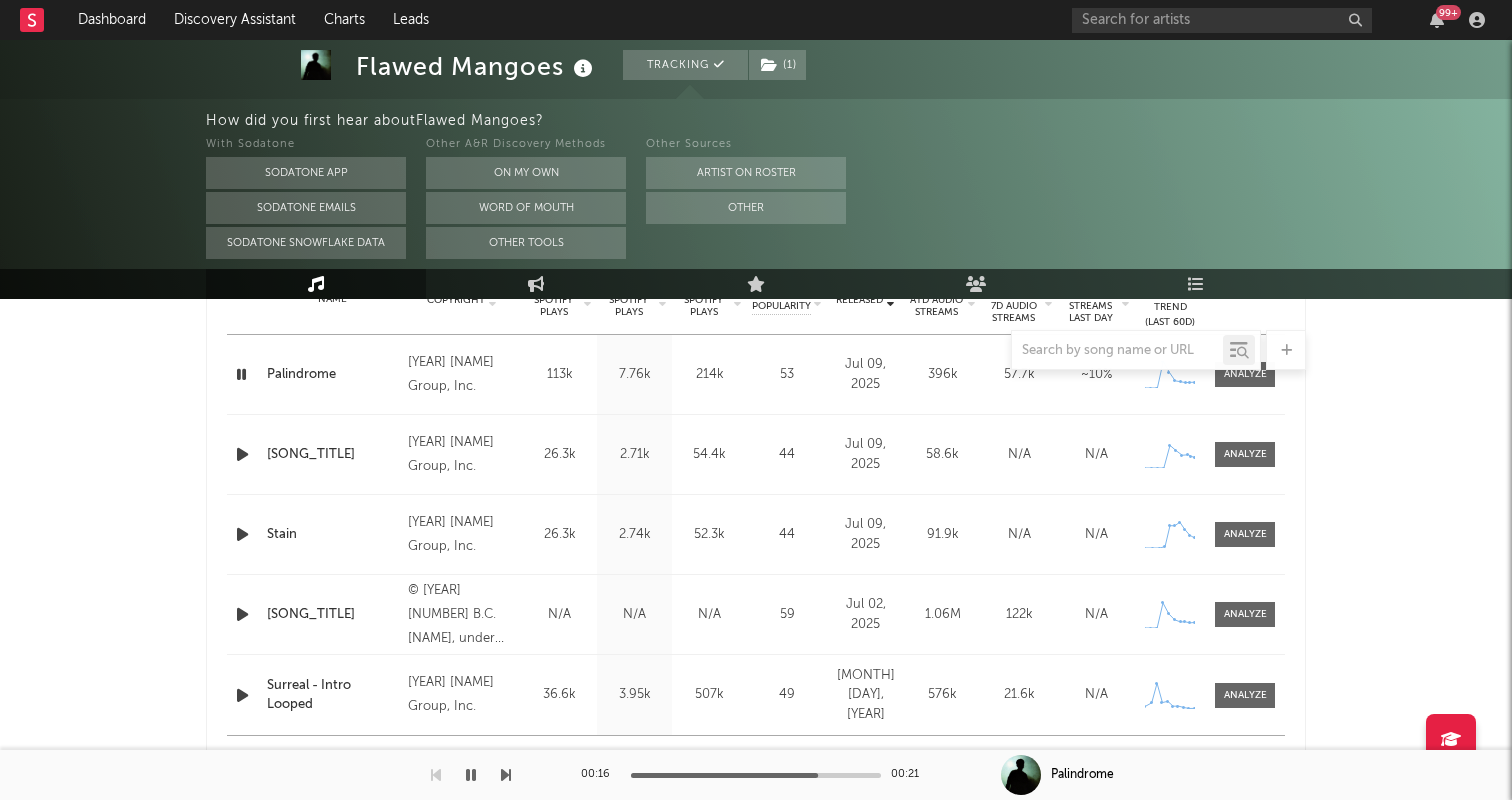 scroll, scrollTop: 842, scrollLeft: 0, axis: vertical 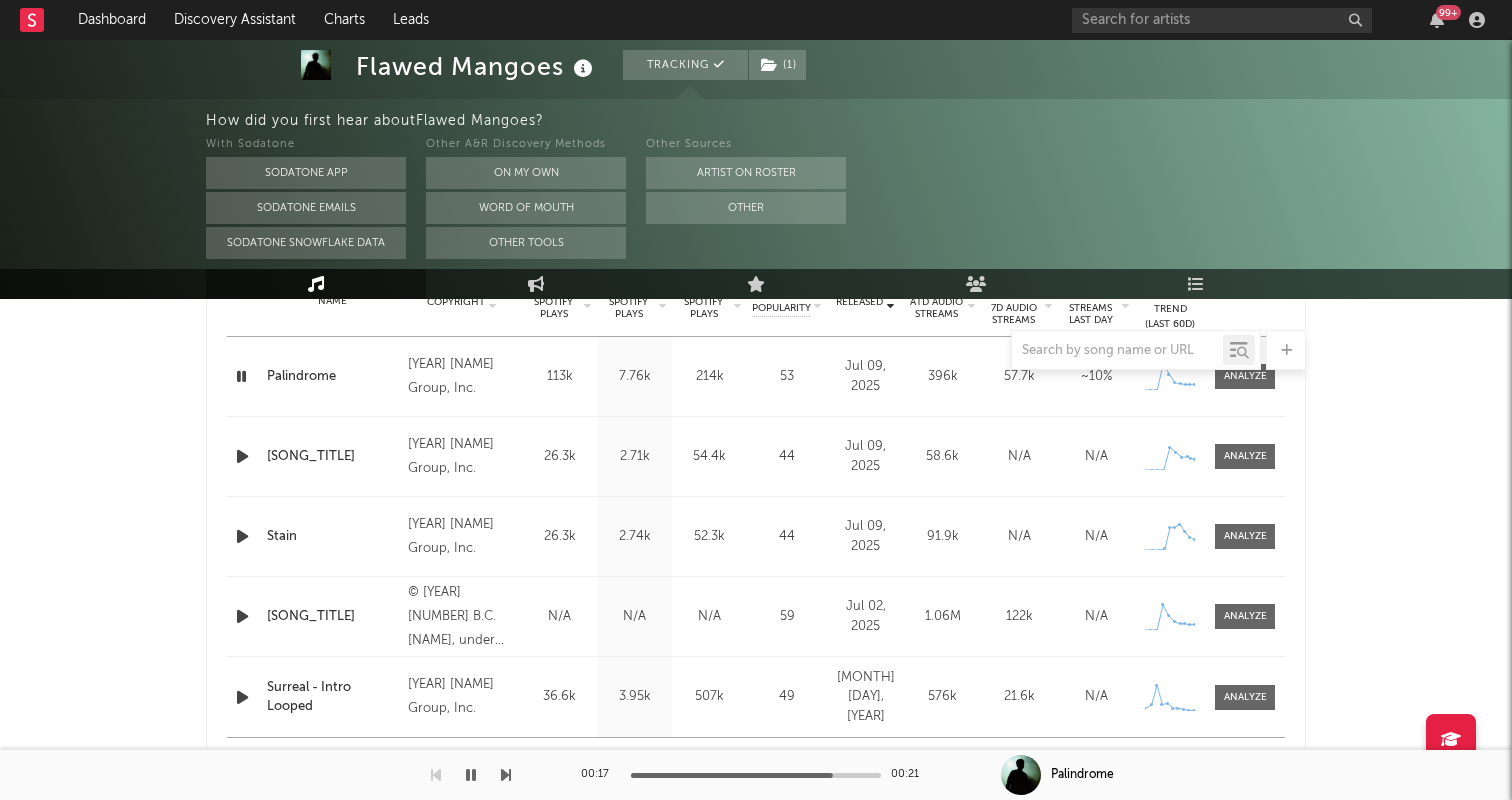 click at bounding box center [242, 456] 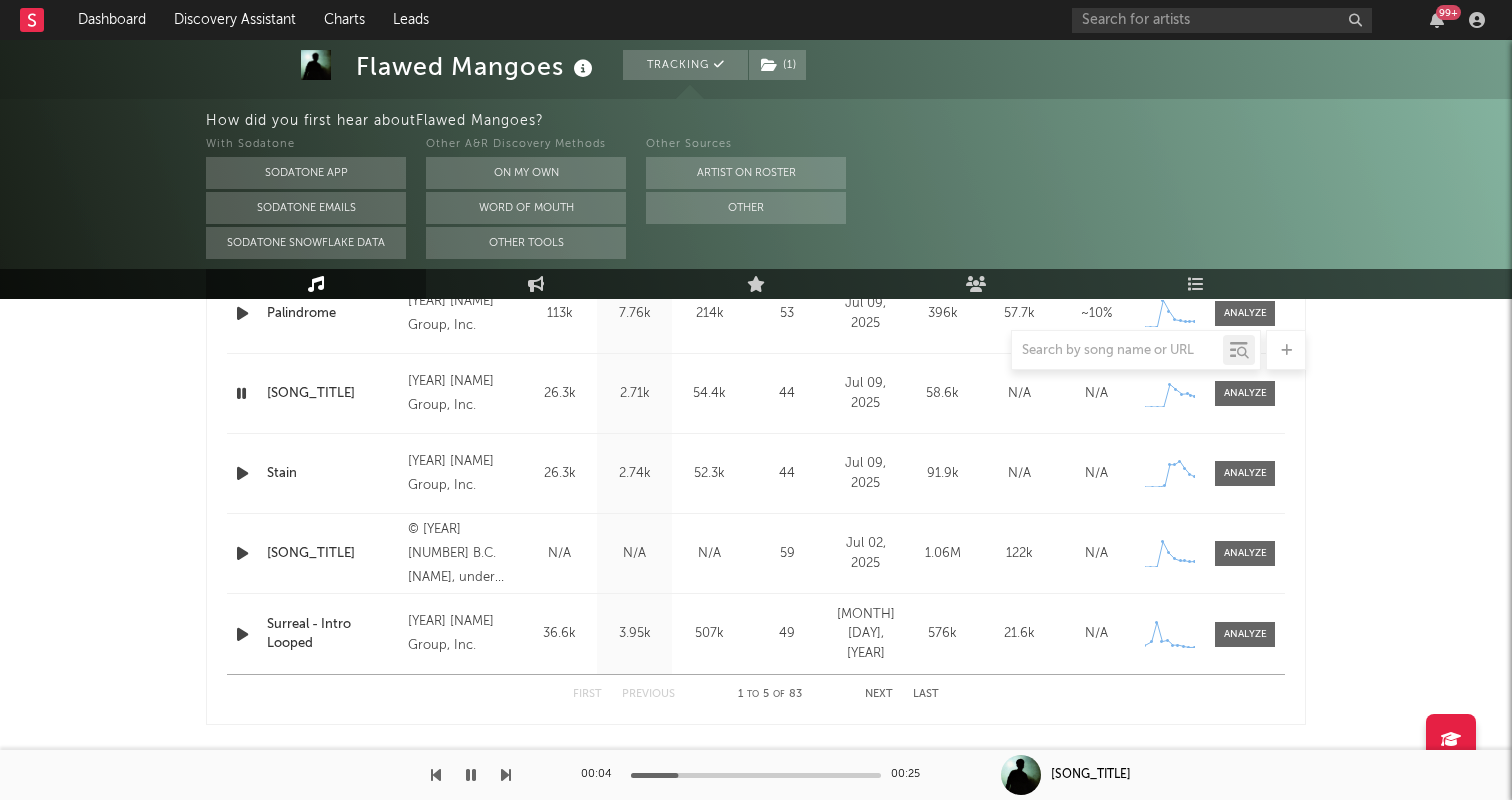scroll, scrollTop: 907, scrollLeft: 0, axis: vertical 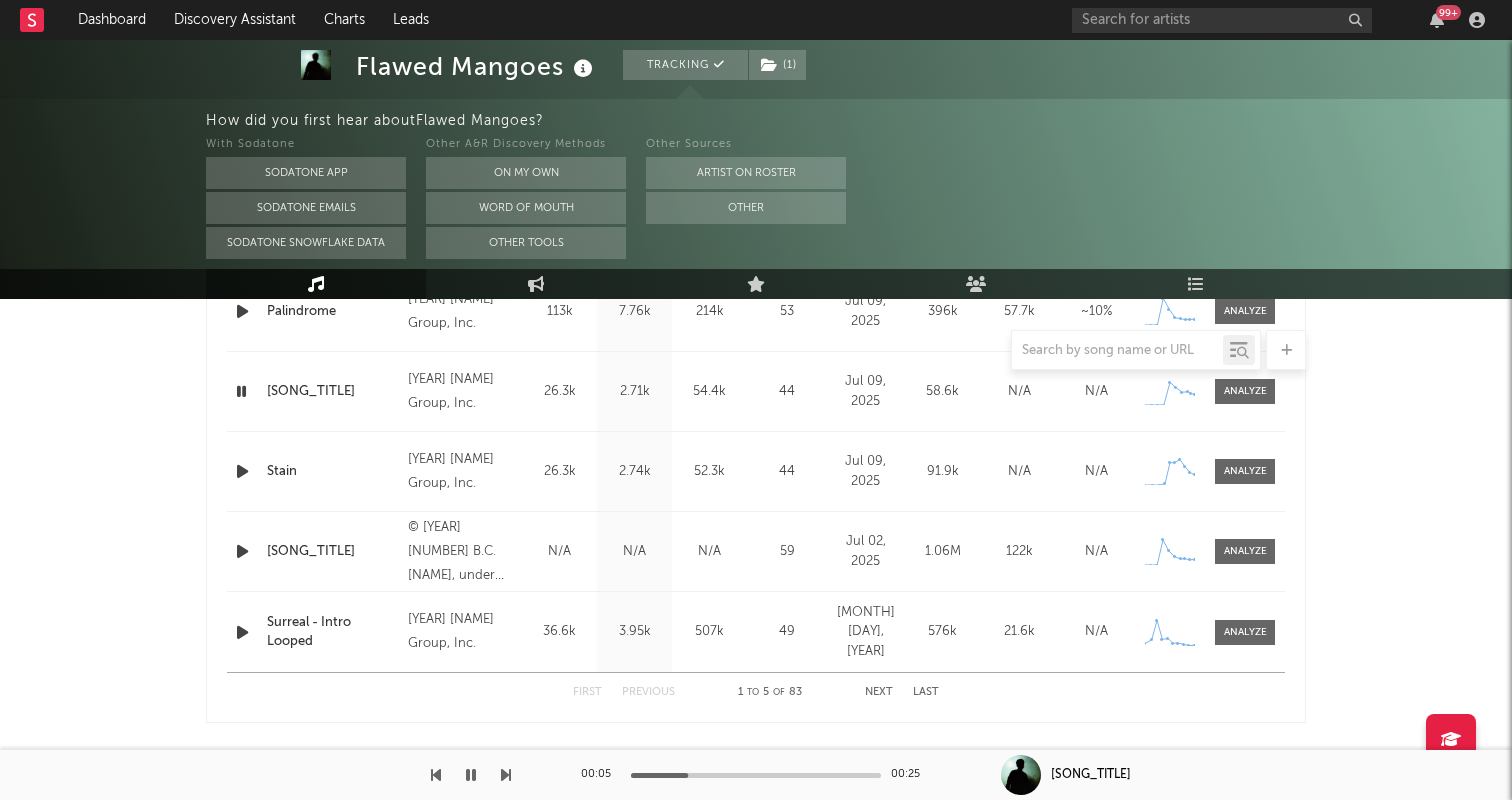 click at bounding box center [242, 632] 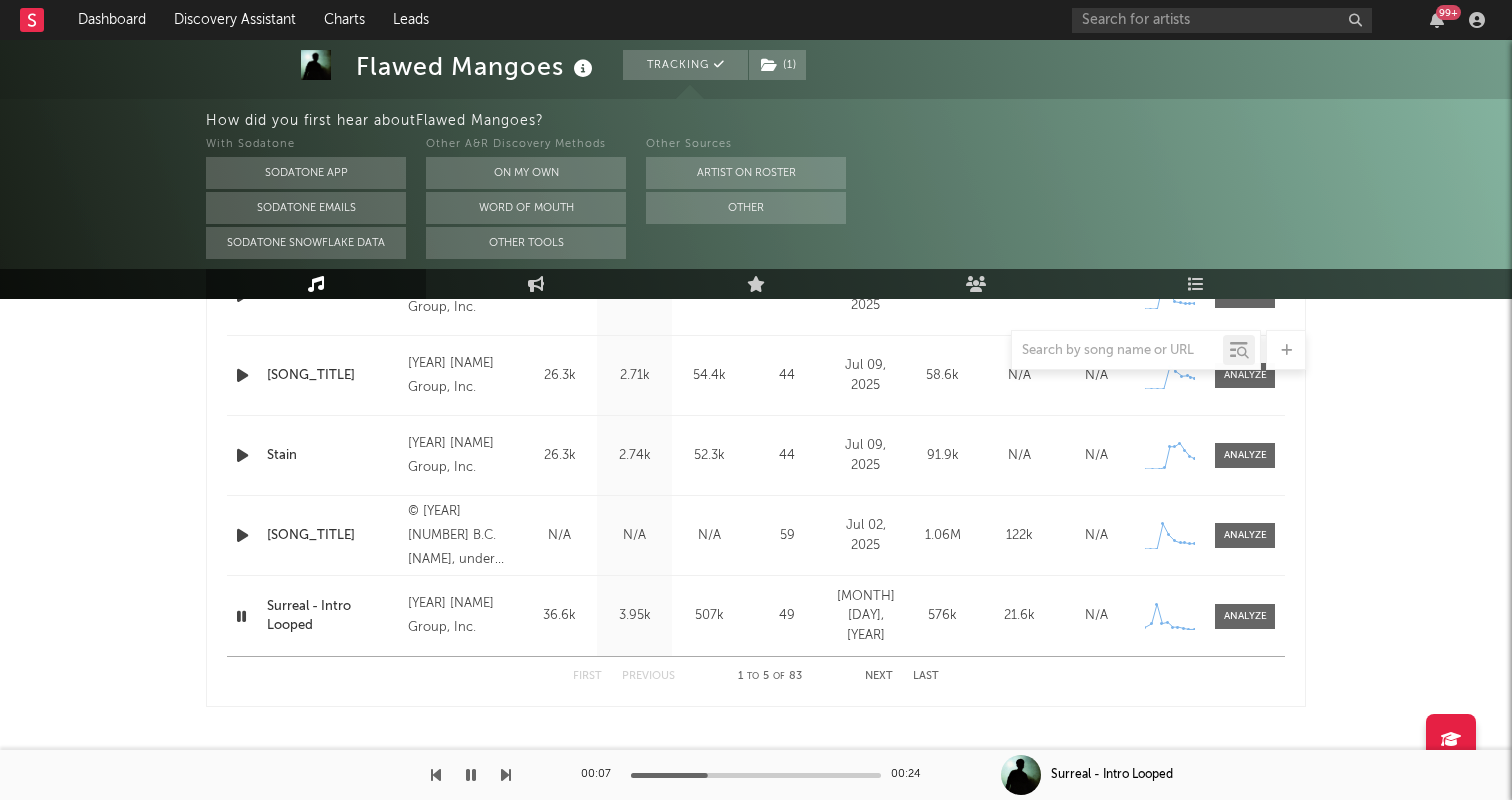 scroll, scrollTop: 991, scrollLeft: 0, axis: vertical 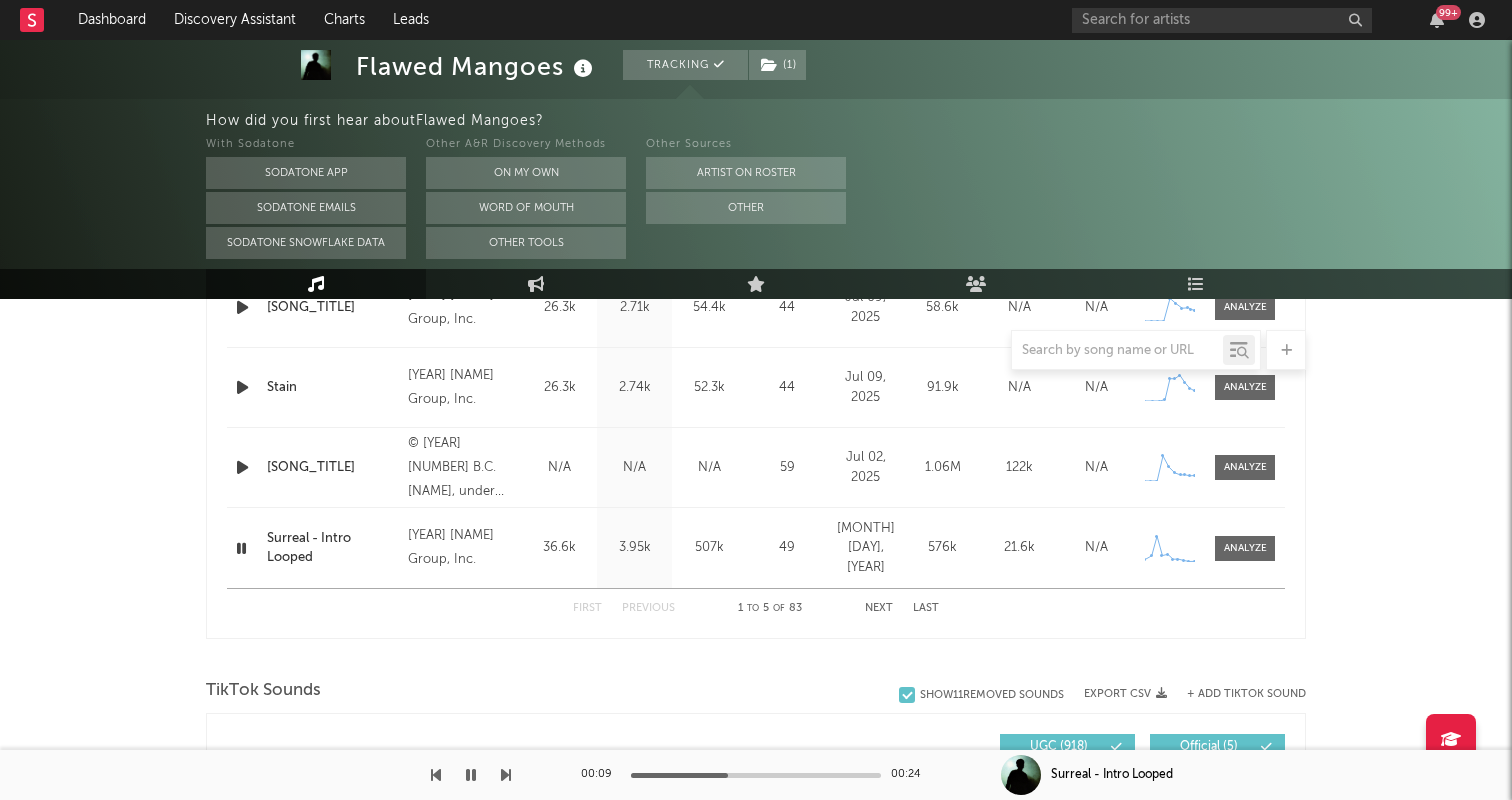 click on "00:09 00:24" at bounding box center [756, 775] 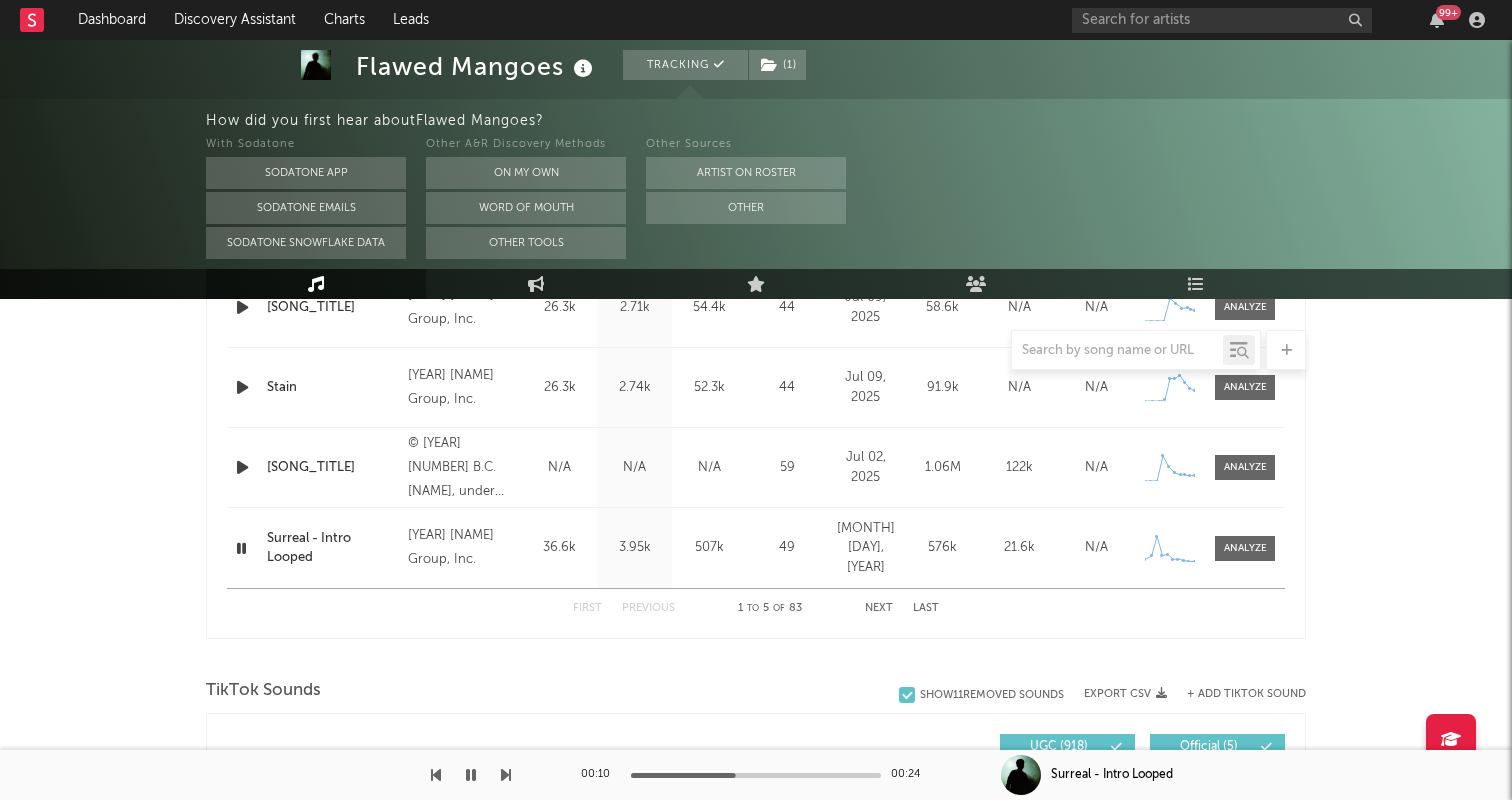 click at bounding box center (756, 775) 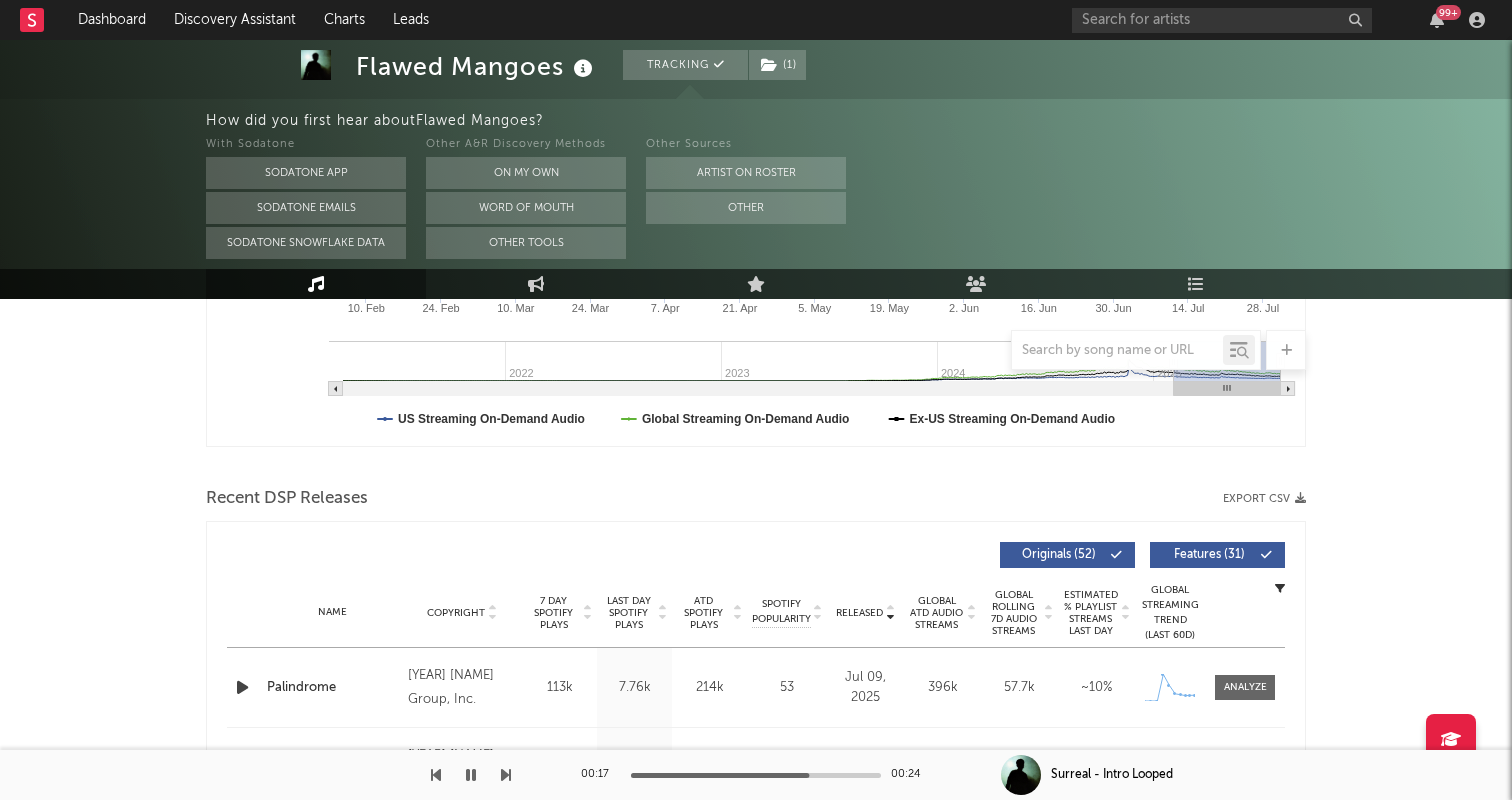 scroll, scrollTop: 497, scrollLeft: 0, axis: vertical 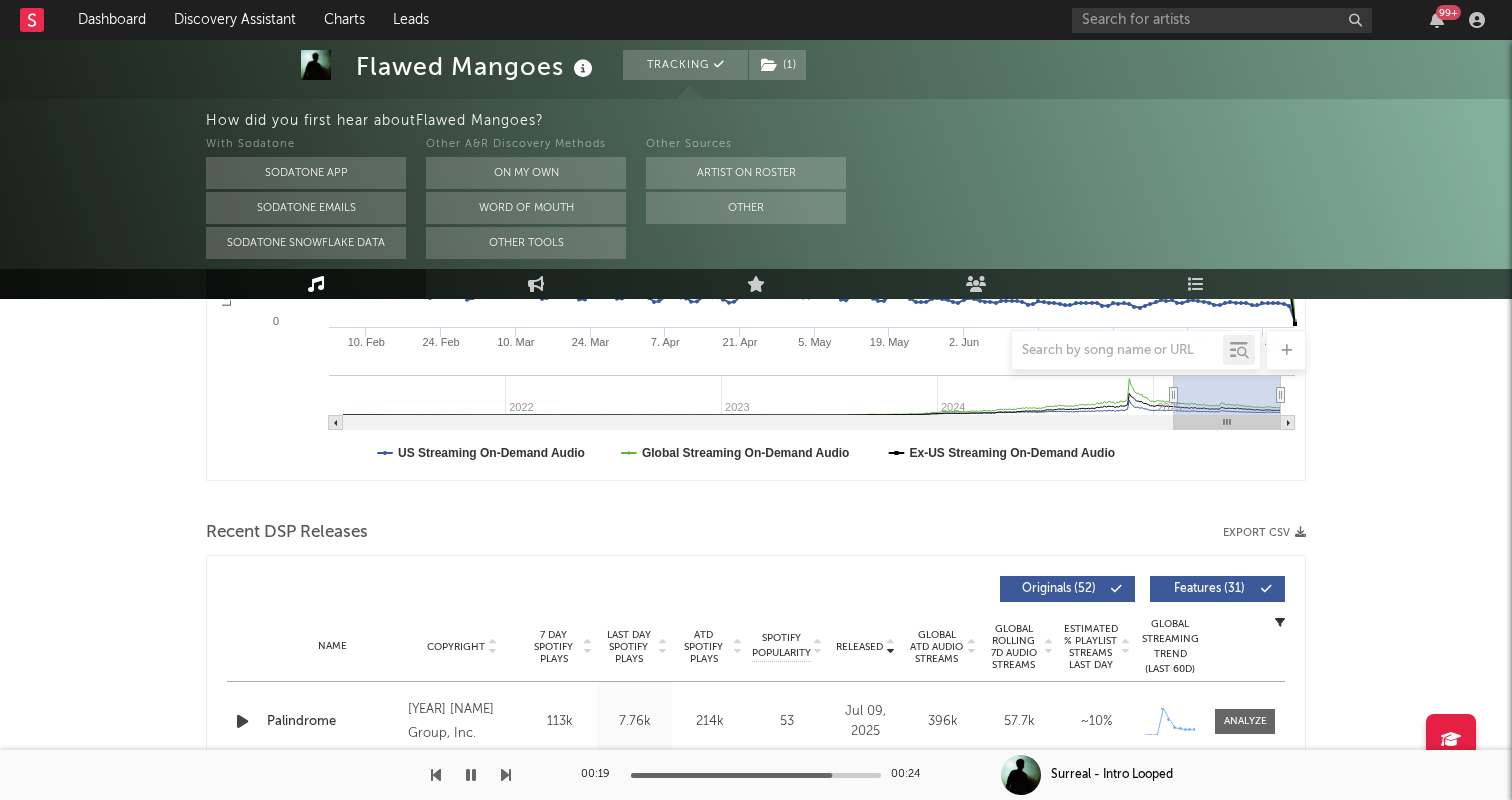 click on "7 Day Spotify Plays" at bounding box center [553, 647] 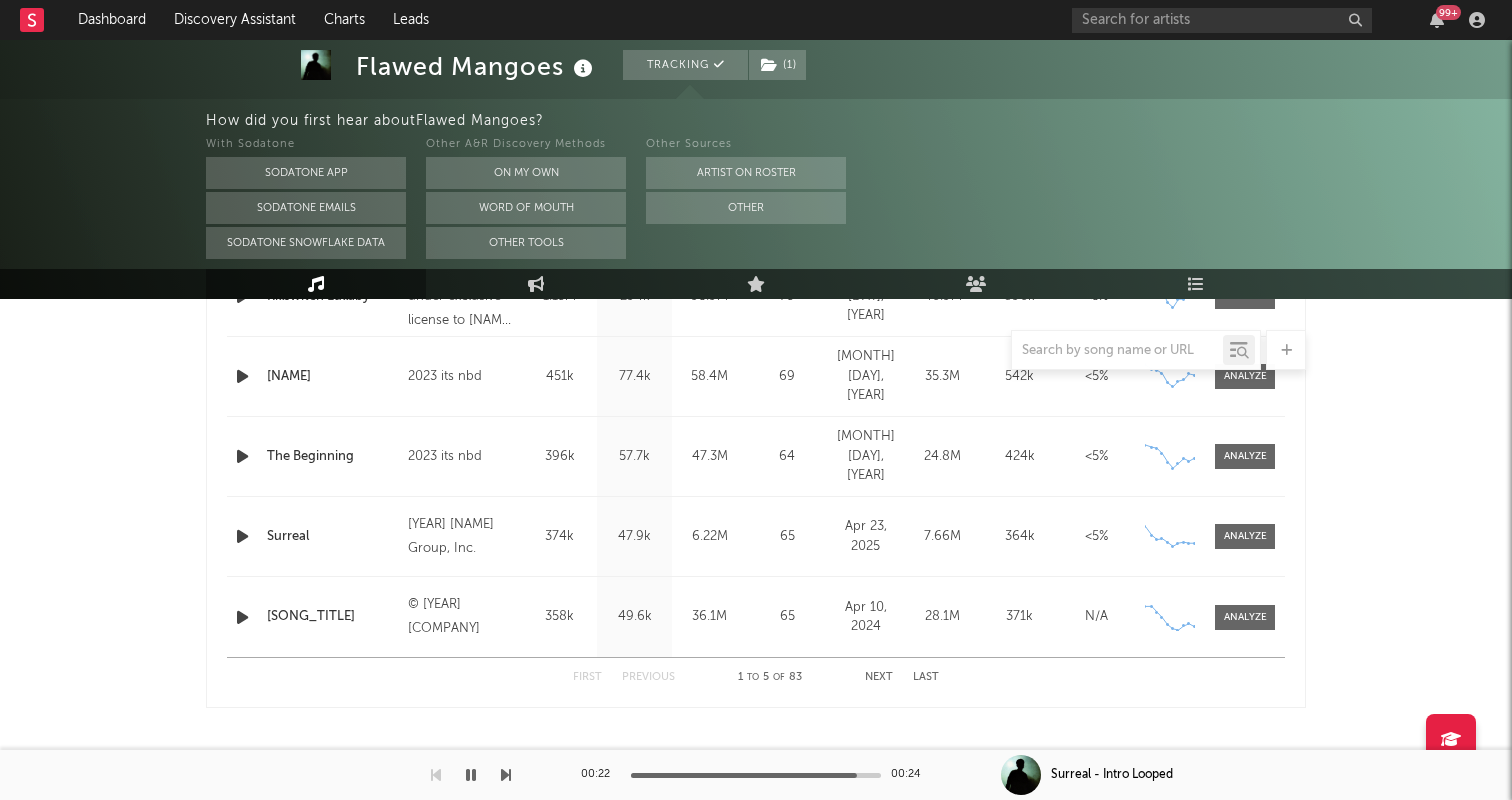 scroll, scrollTop: 933, scrollLeft: 0, axis: vertical 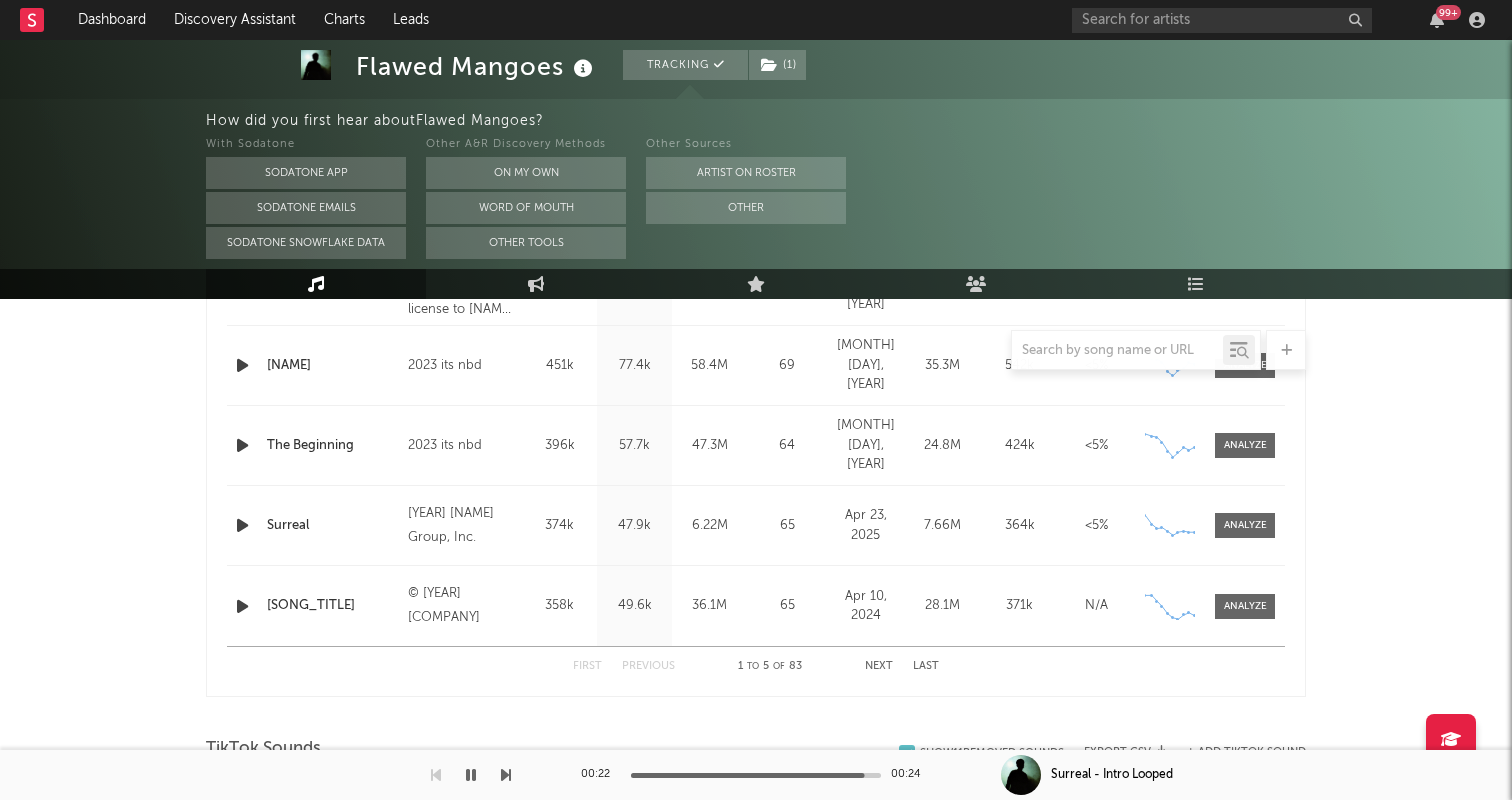 click on "Next" at bounding box center [879, 666] 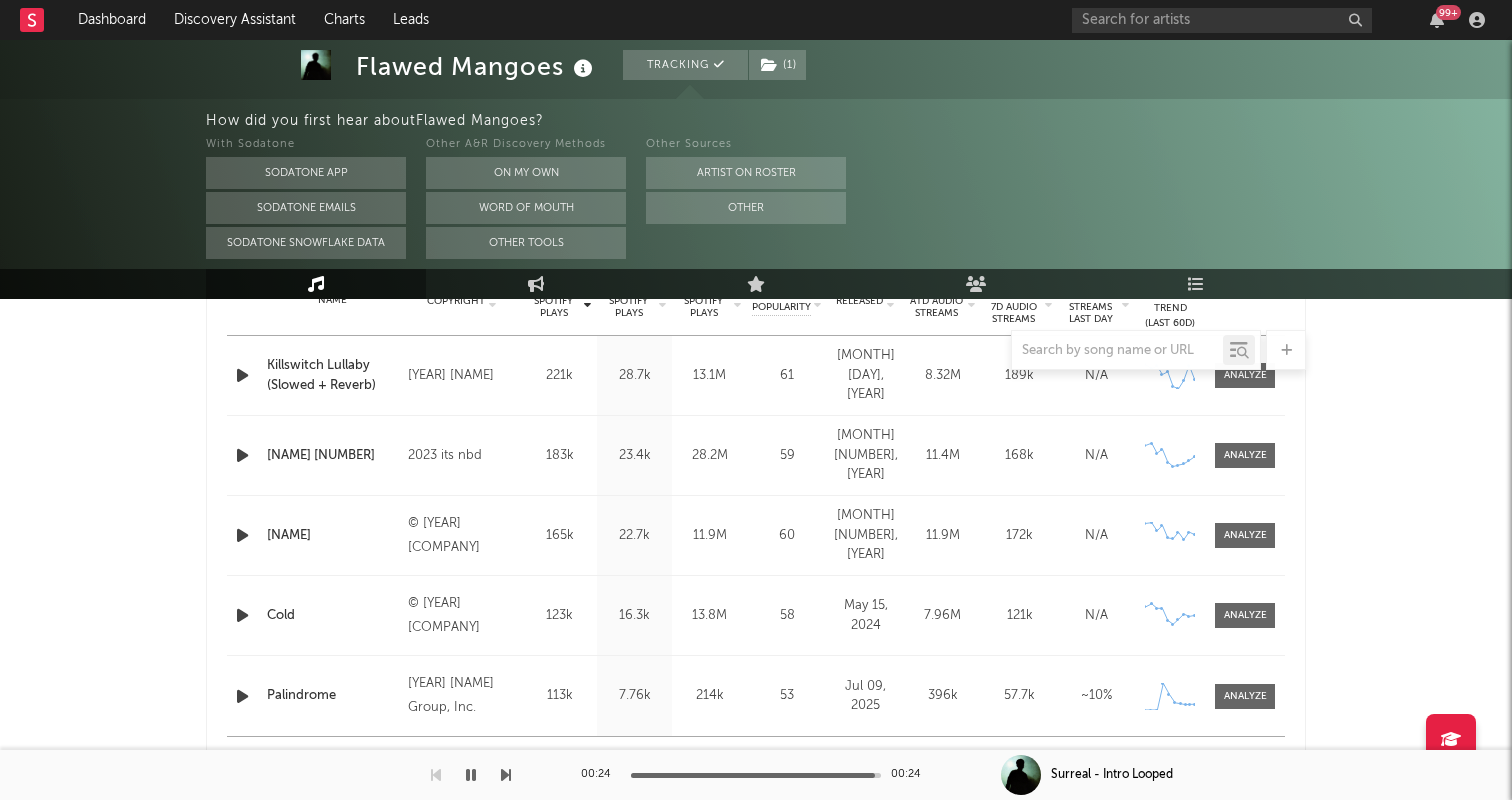 scroll, scrollTop: 813, scrollLeft: 0, axis: vertical 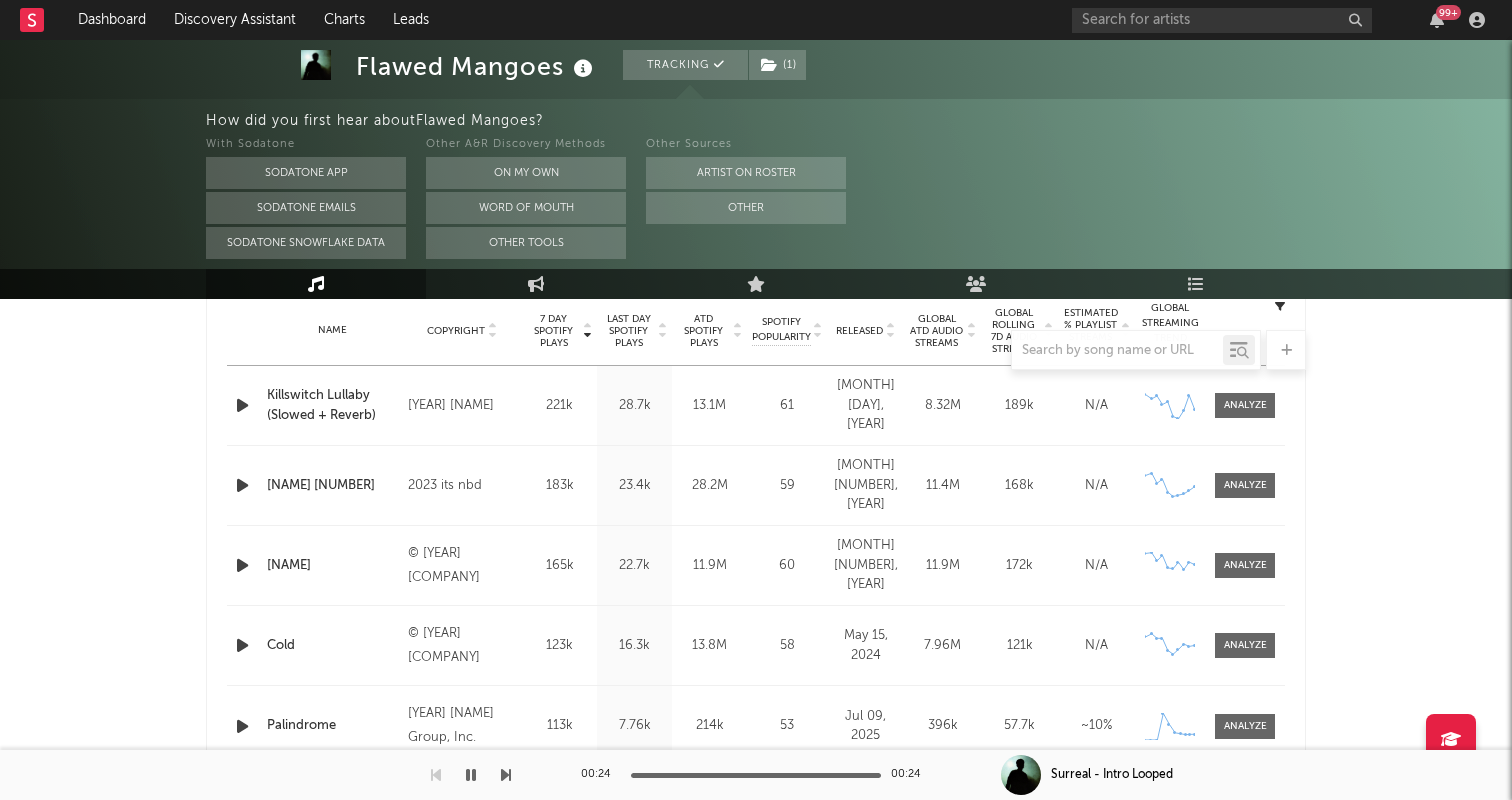 click at bounding box center [242, 565] 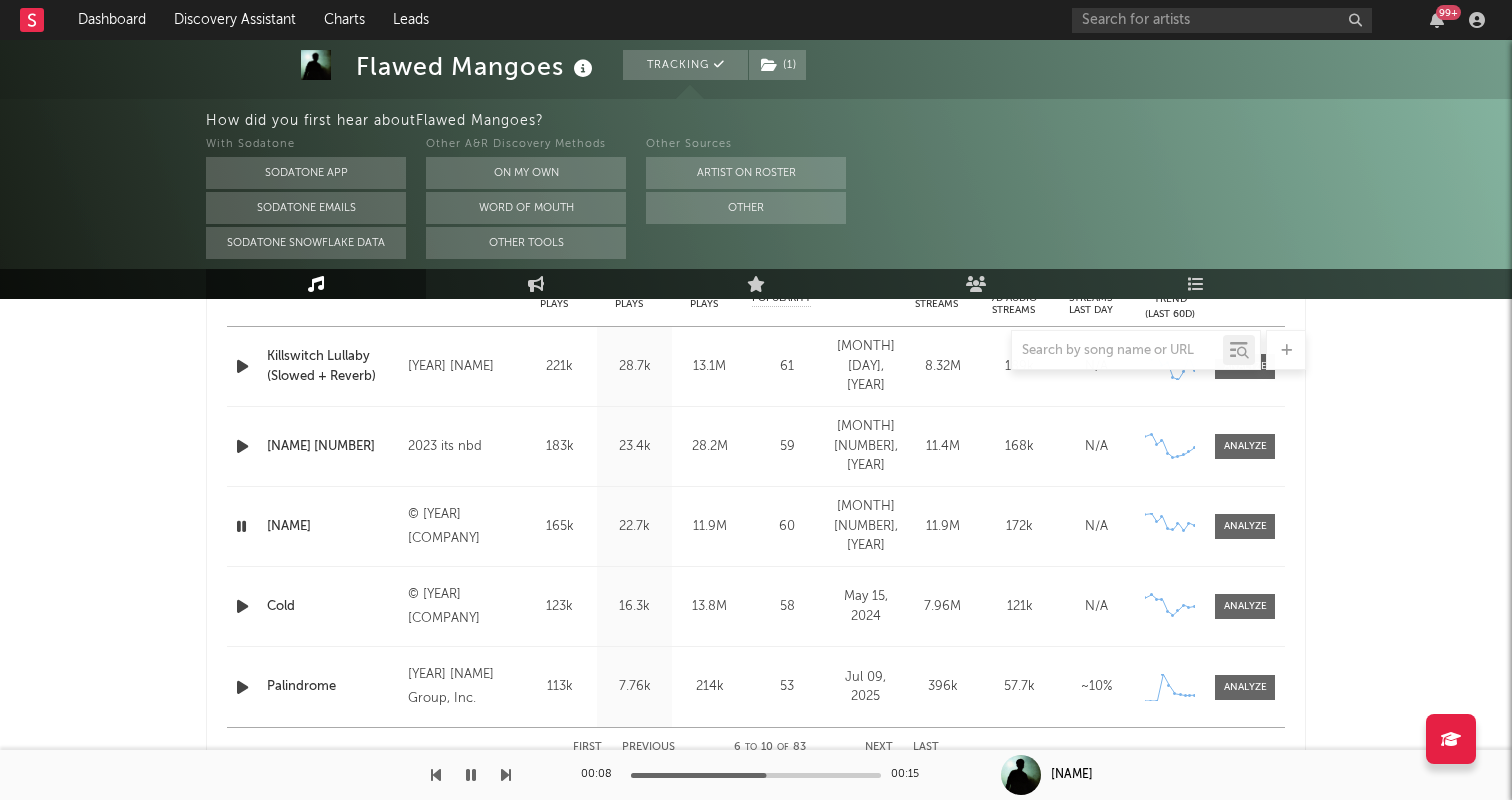 scroll, scrollTop: 870, scrollLeft: 0, axis: vertical 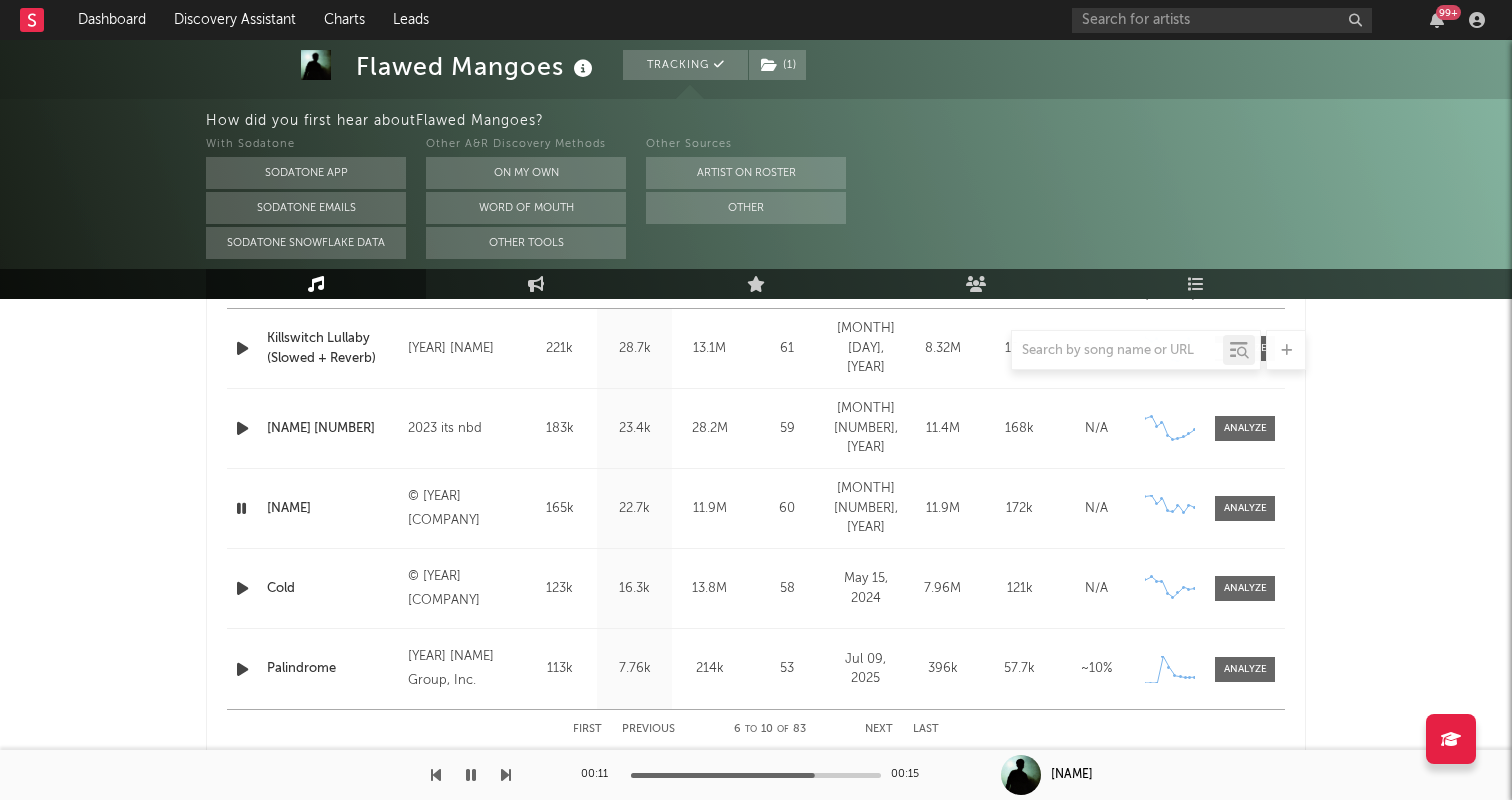 click at bounding box center [242, 588] 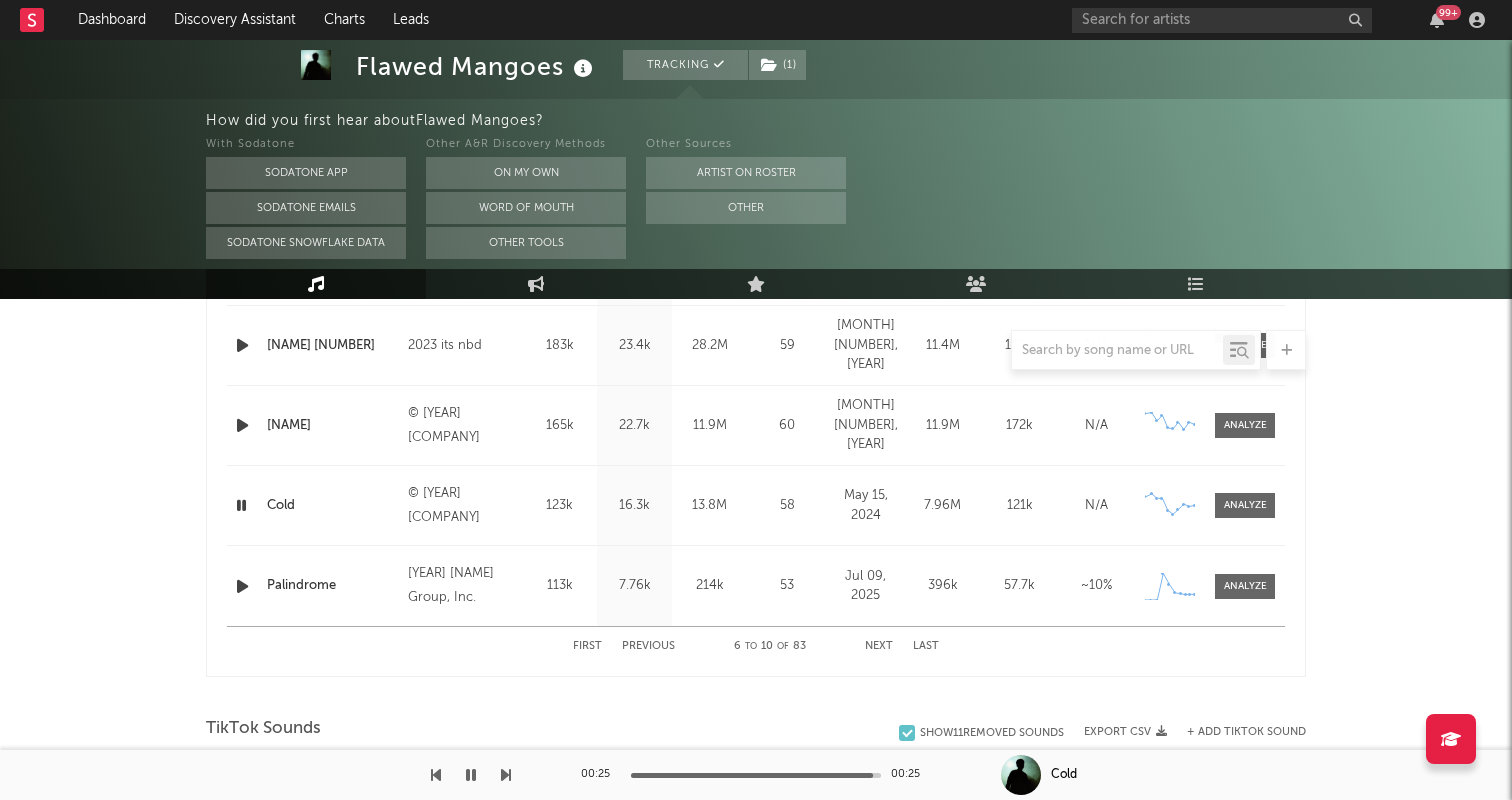 scroll, scrollTop: 942, scrollLeft: 0, axis: vertical 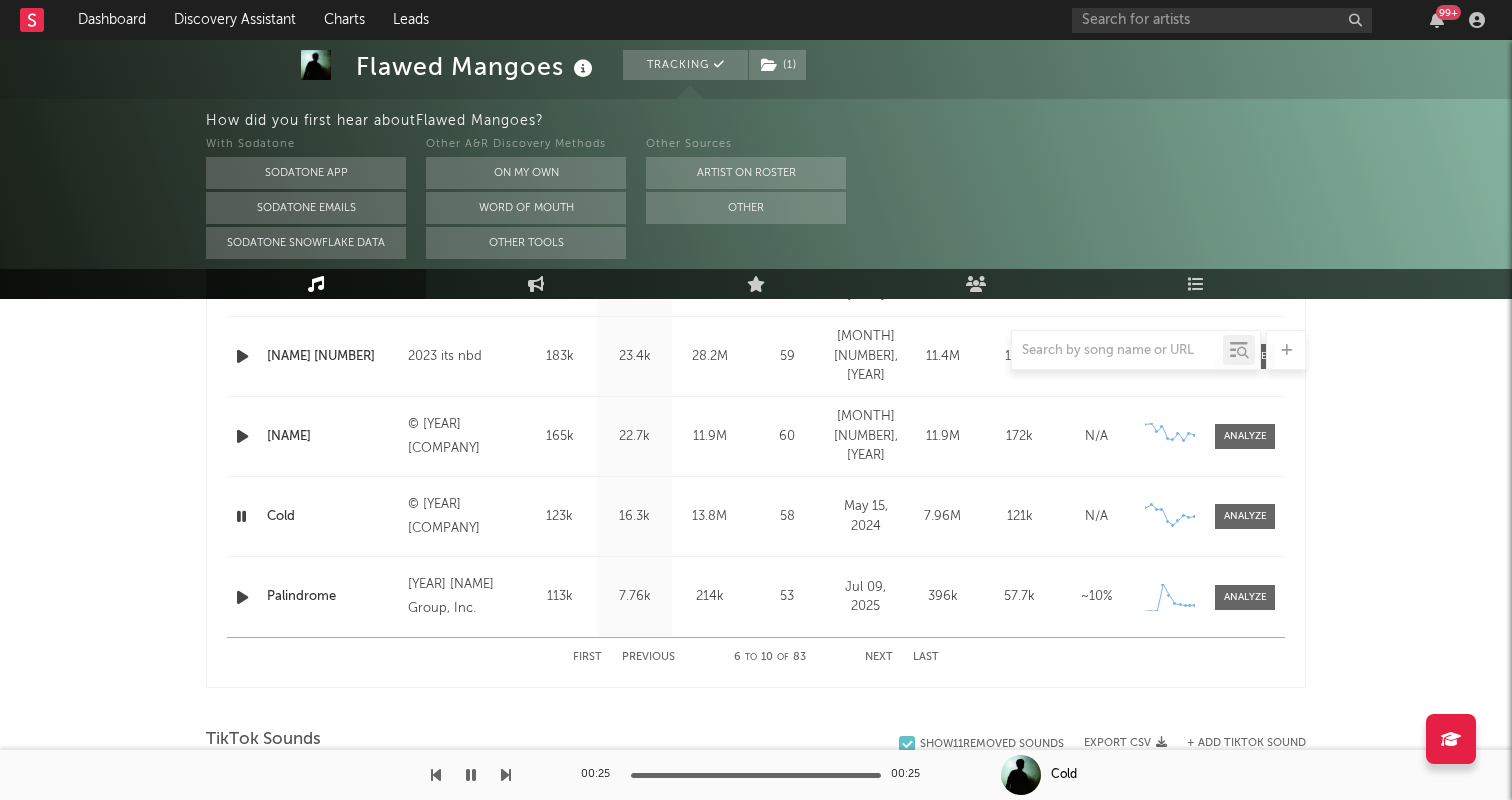 click on "Next" at bounding box center [879, 657] 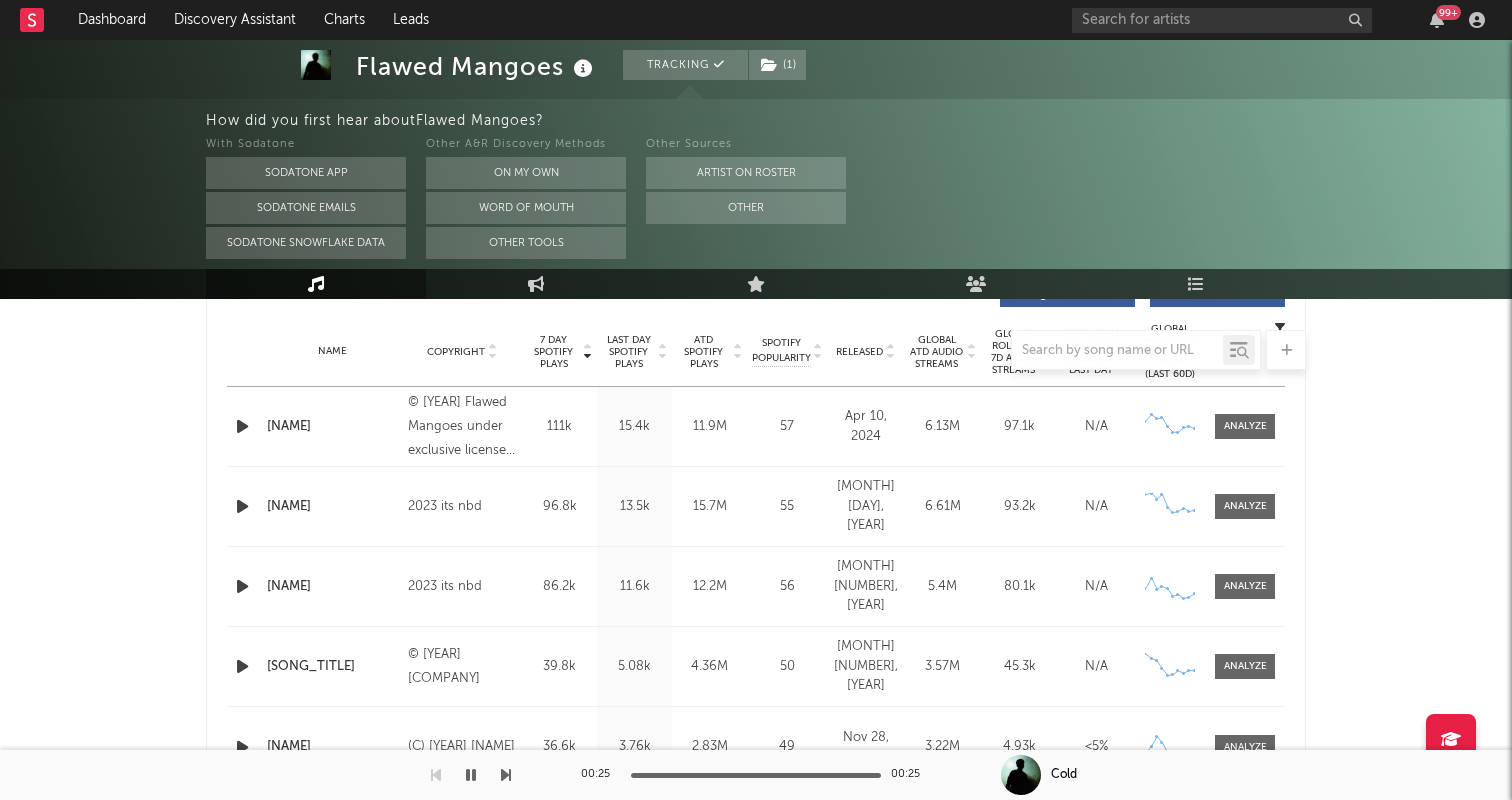 scroll, scrollTop: 776, scrollLeft: 0, axis: vertical 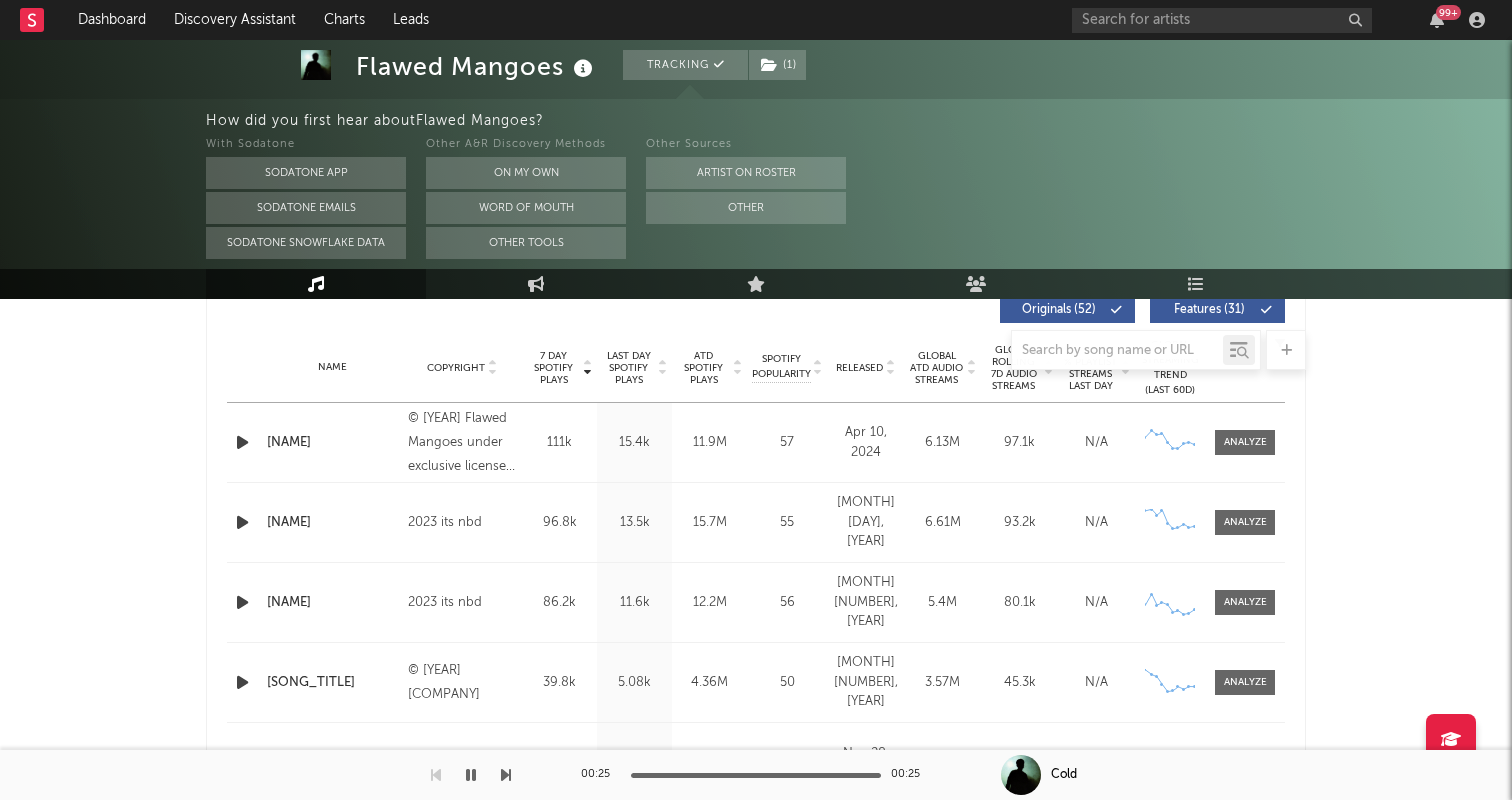 click at bounding box center (242, 442) 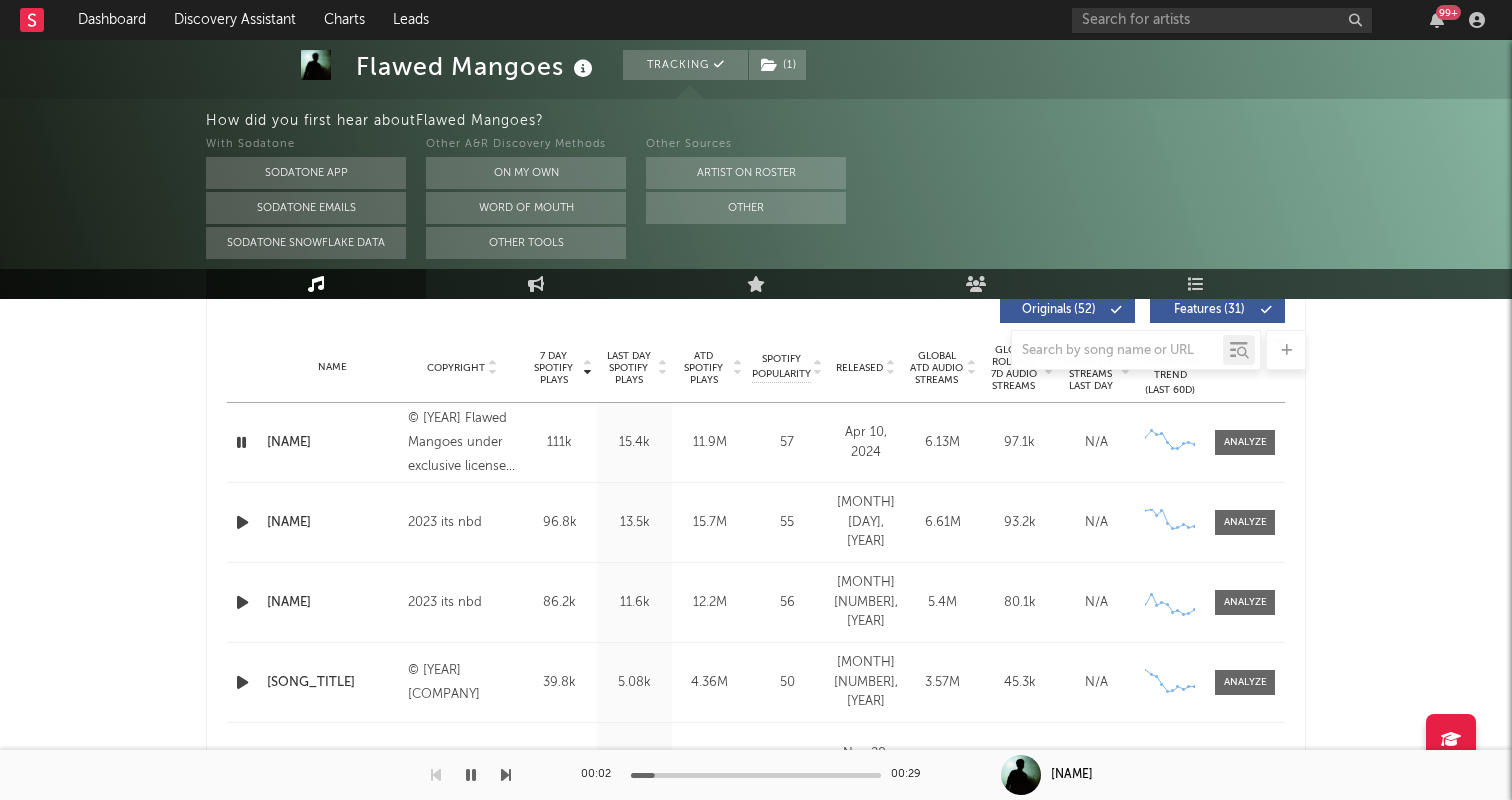 click at bounding box center [242, 522] 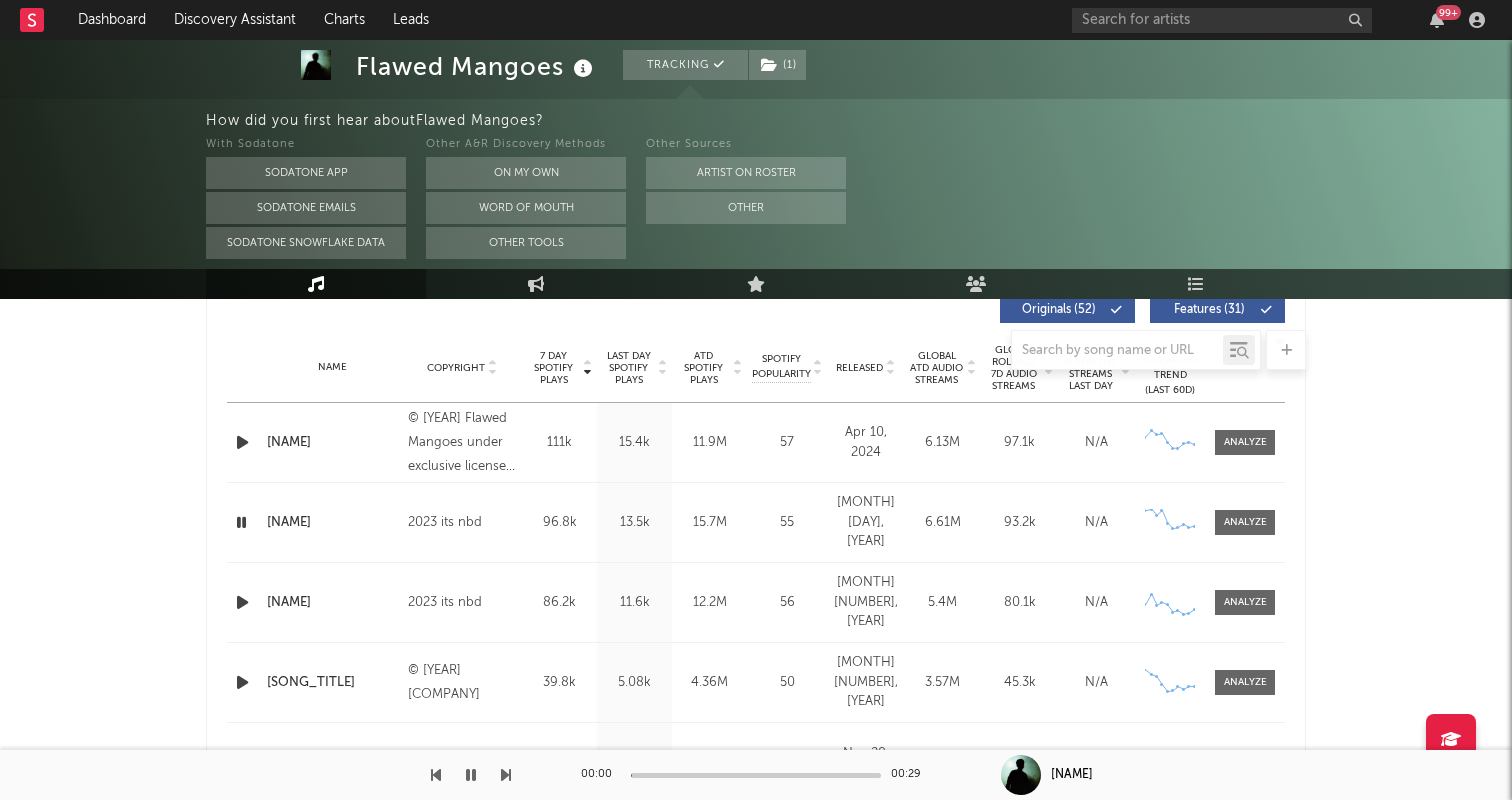 scroll, scrollTop: 799, scrollLeft: 0, axis: vertical 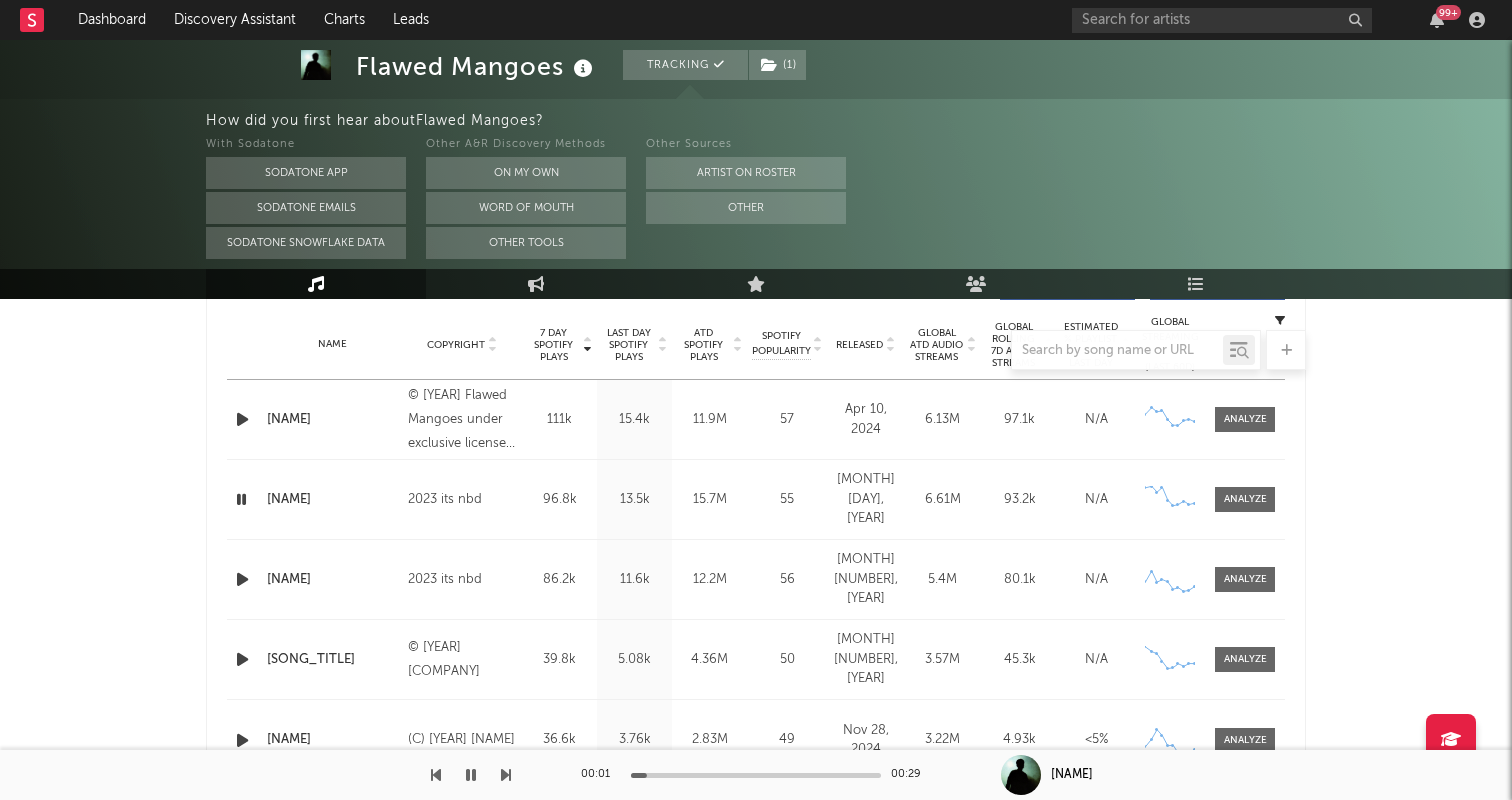 click at bounding box center [756, 775] 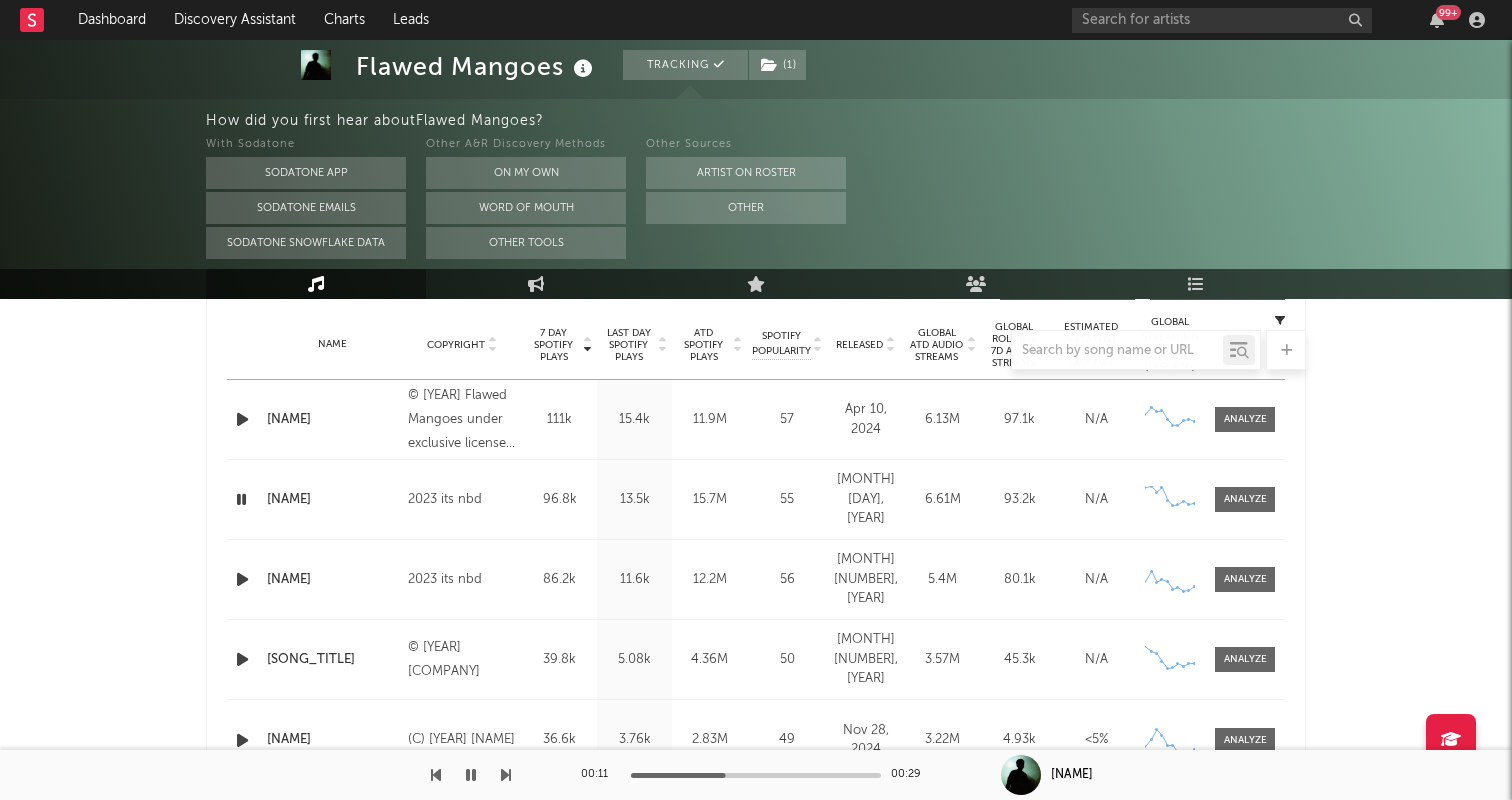 scroll, scrollTop: 828, scrollLeft: 0, axis: vertical 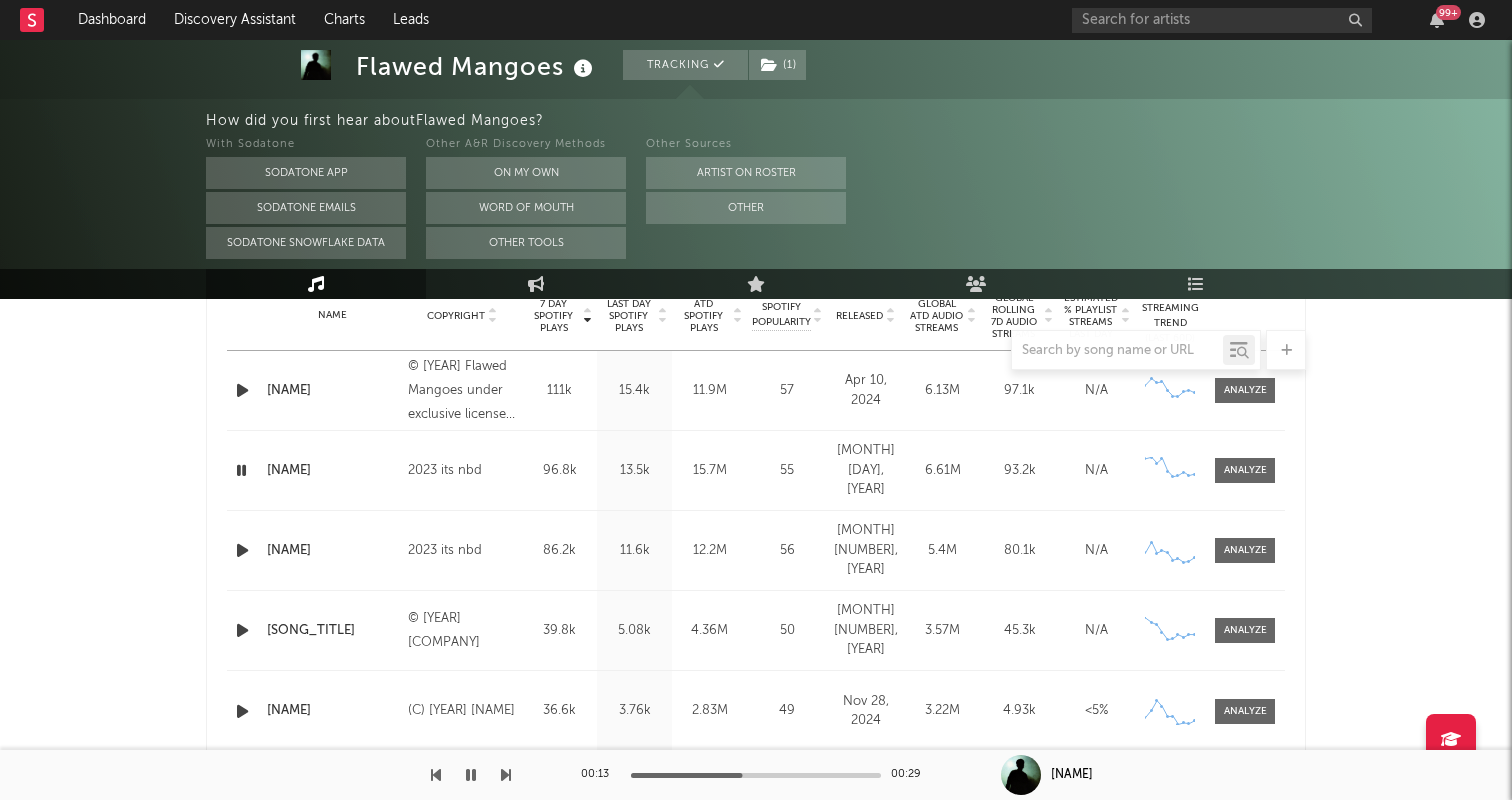 click at bounding box center [242, 550] 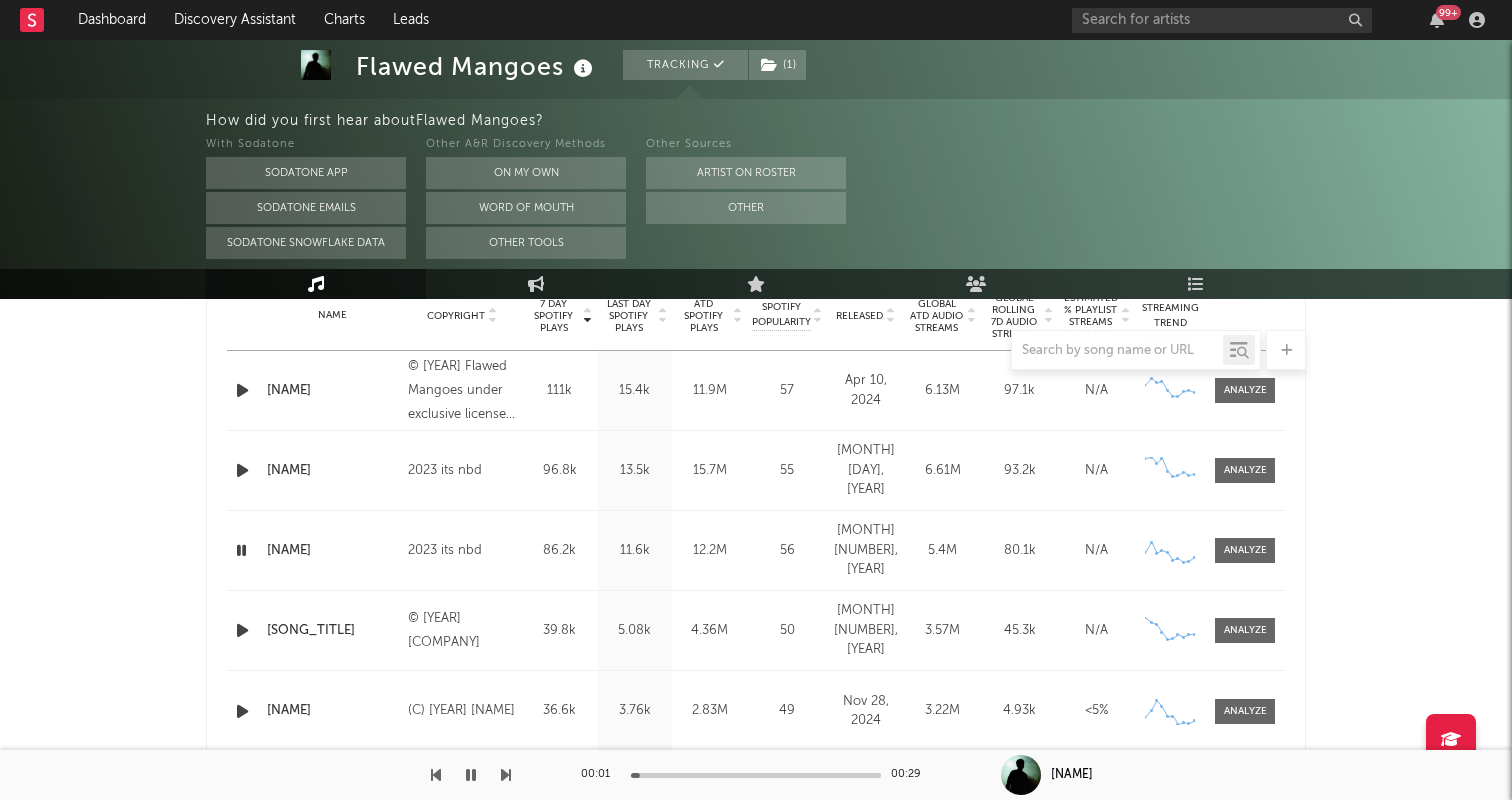 click at bounding box center (756, 775) 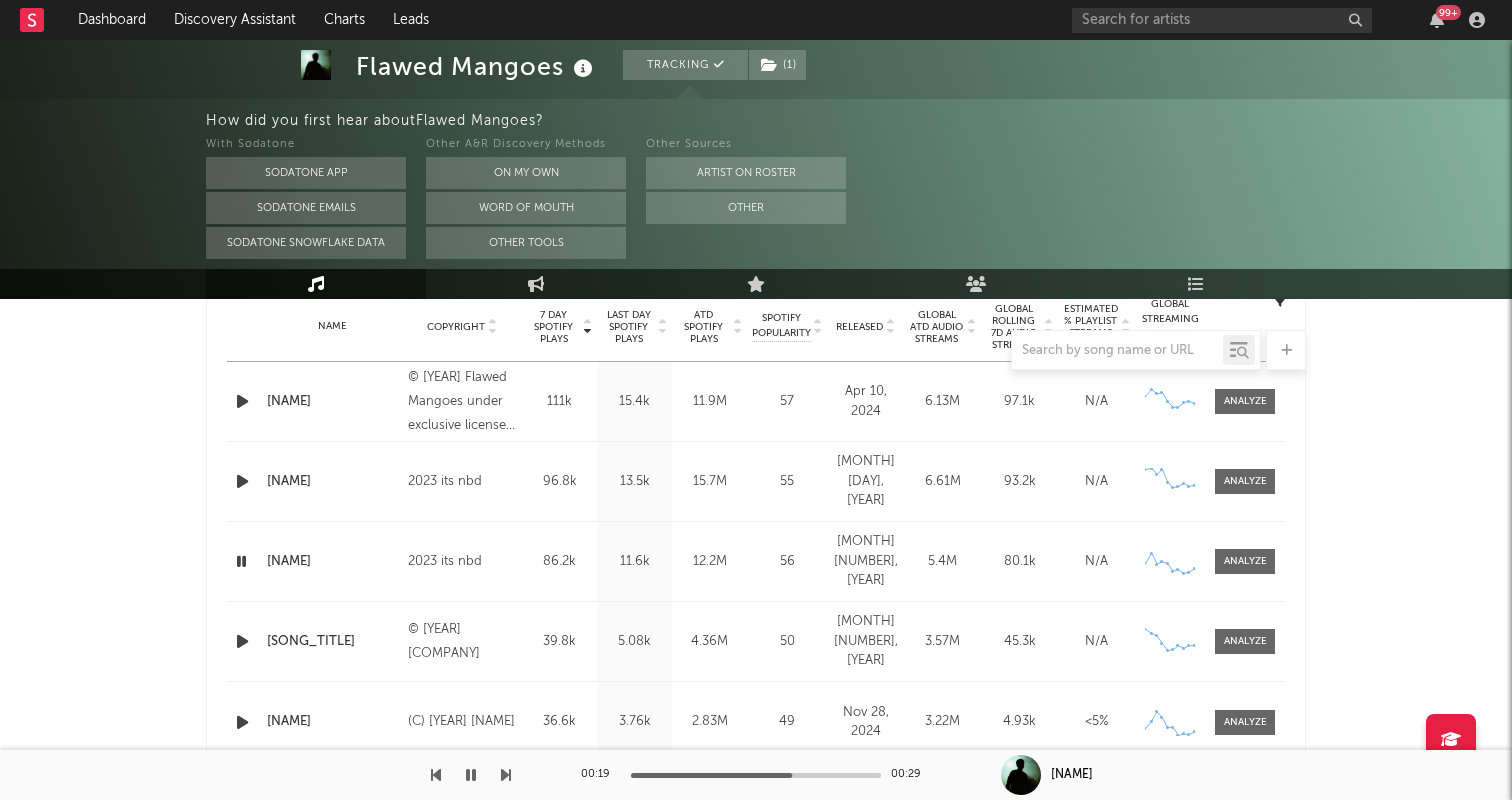 scroll, scrollTop: 818, scrollLeft: 0, axis: vertical 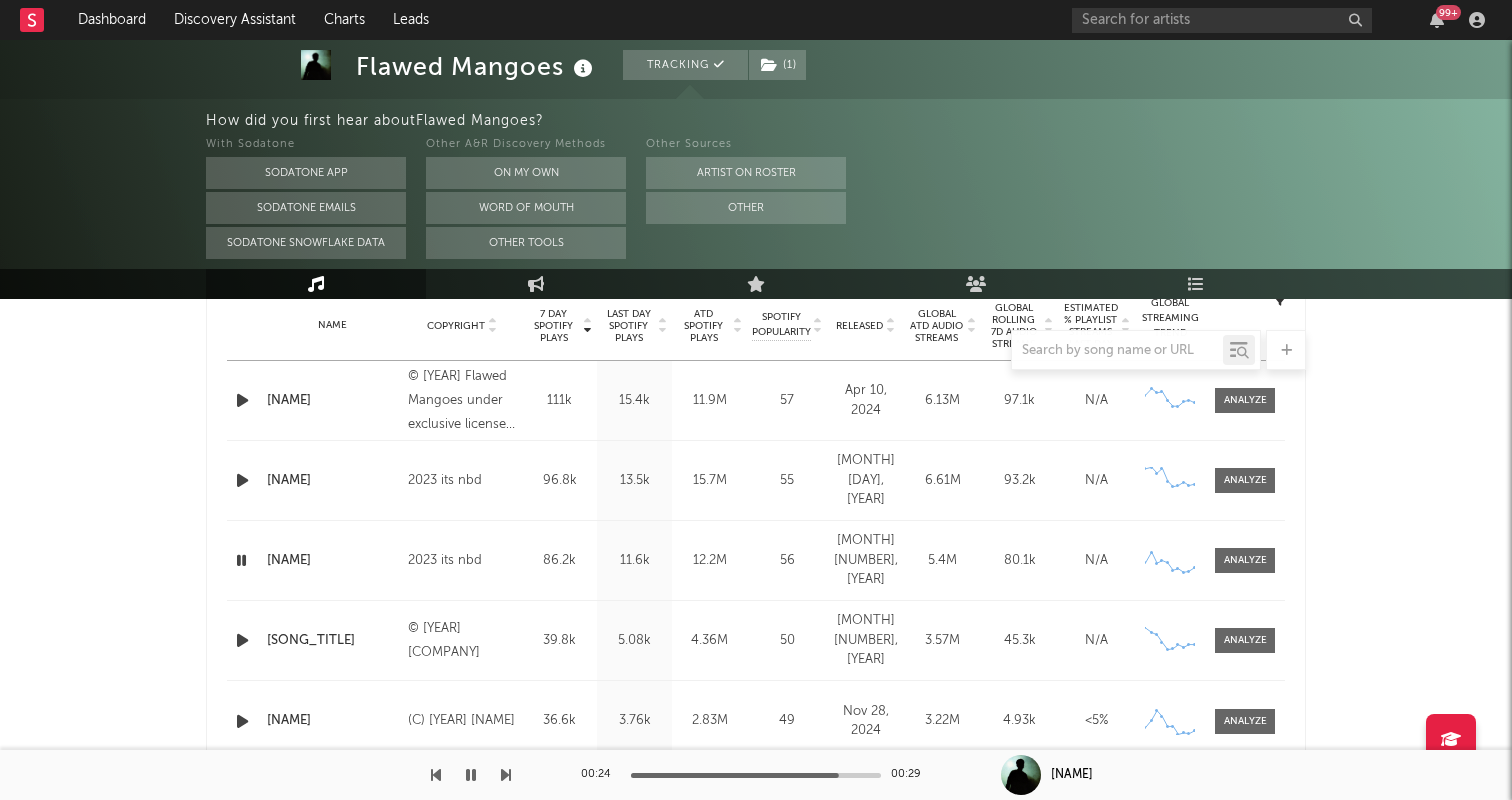 click at bounding box center (242, 640) 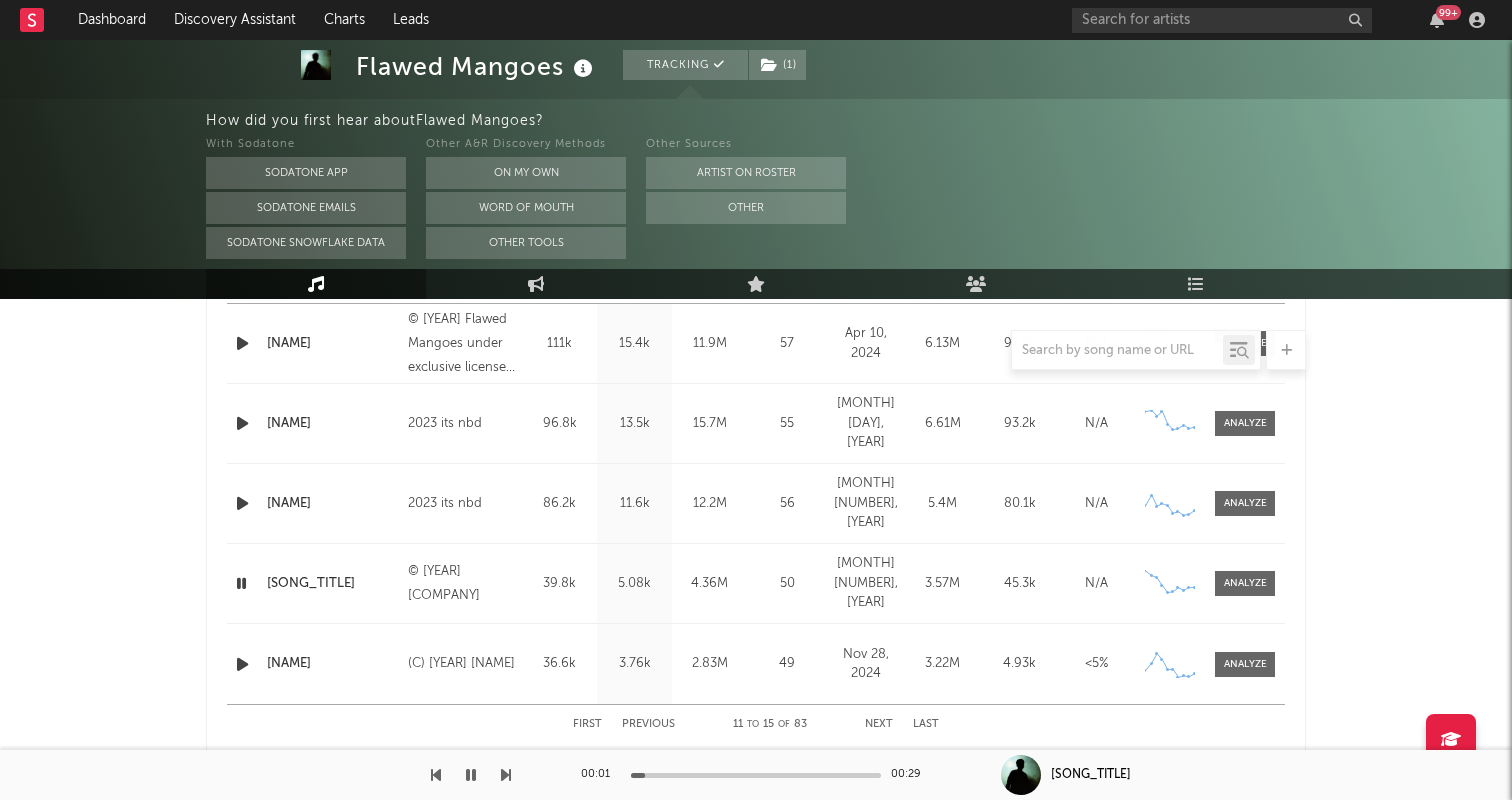 scroll, scrollTop: 896, scrollLeft: 0, axis: vertical 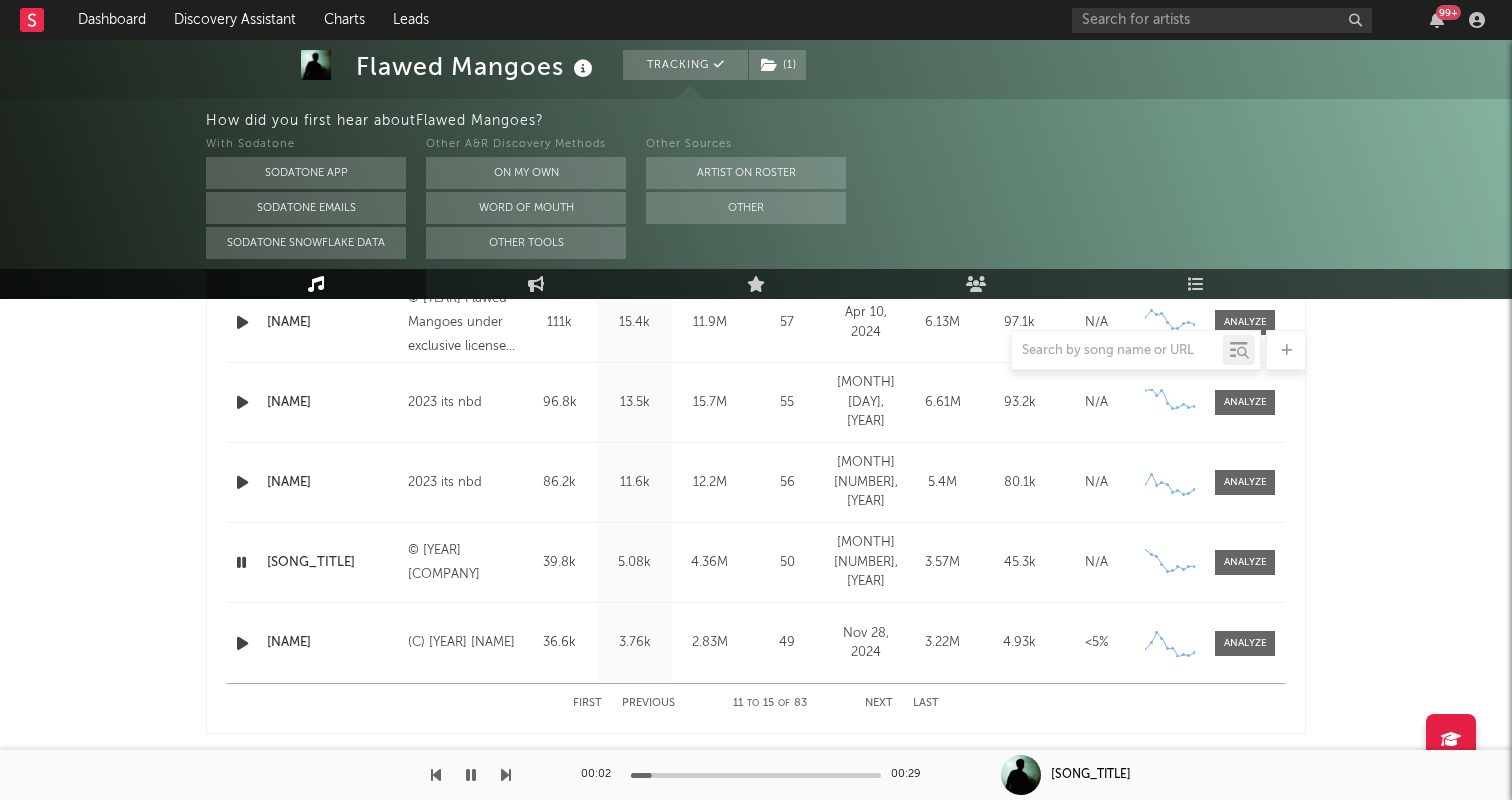 click at bounding box center (242, 643) 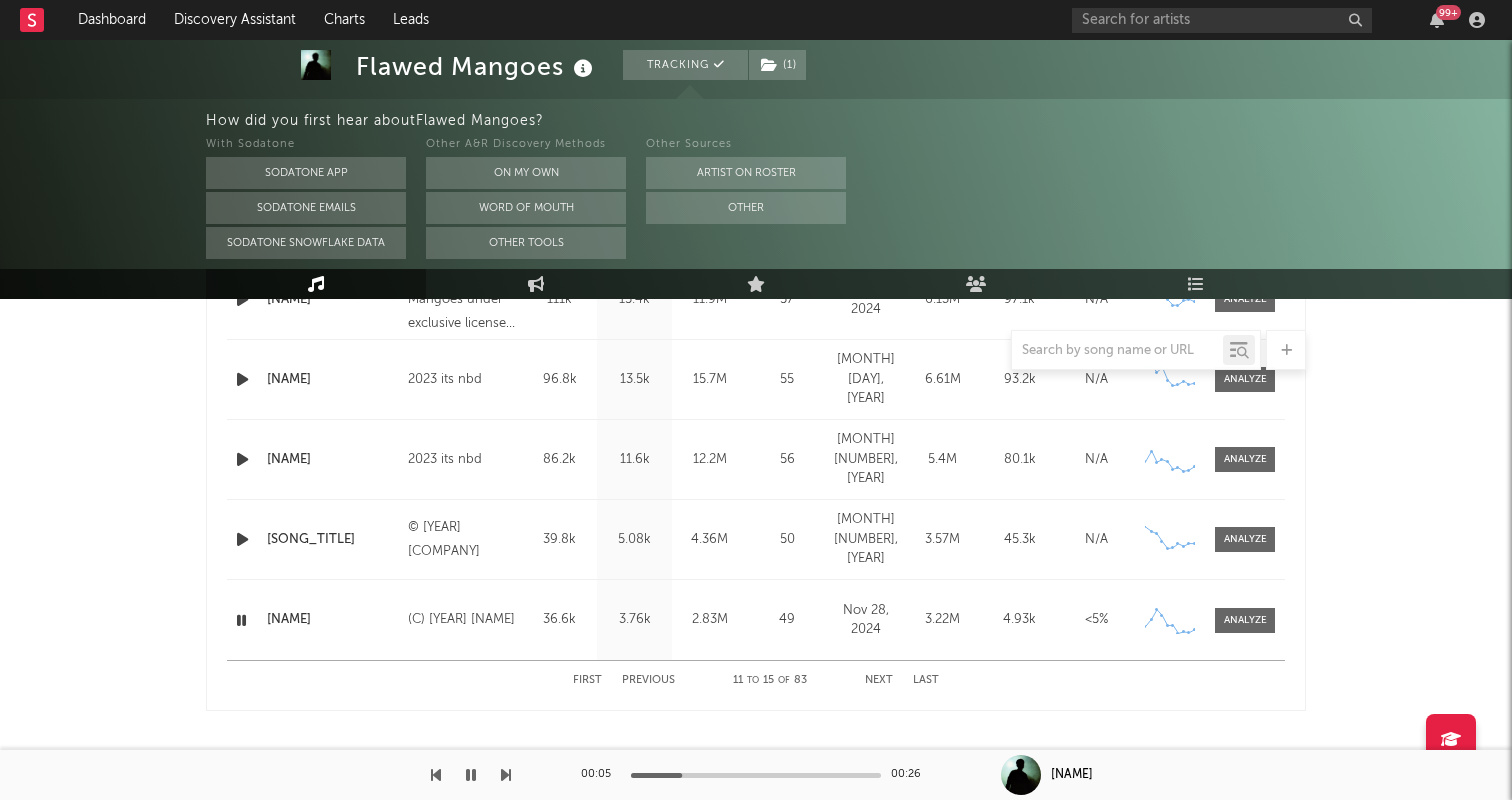 scroll, scrollTop: 910, scrollLeft: 0, axis: vertical 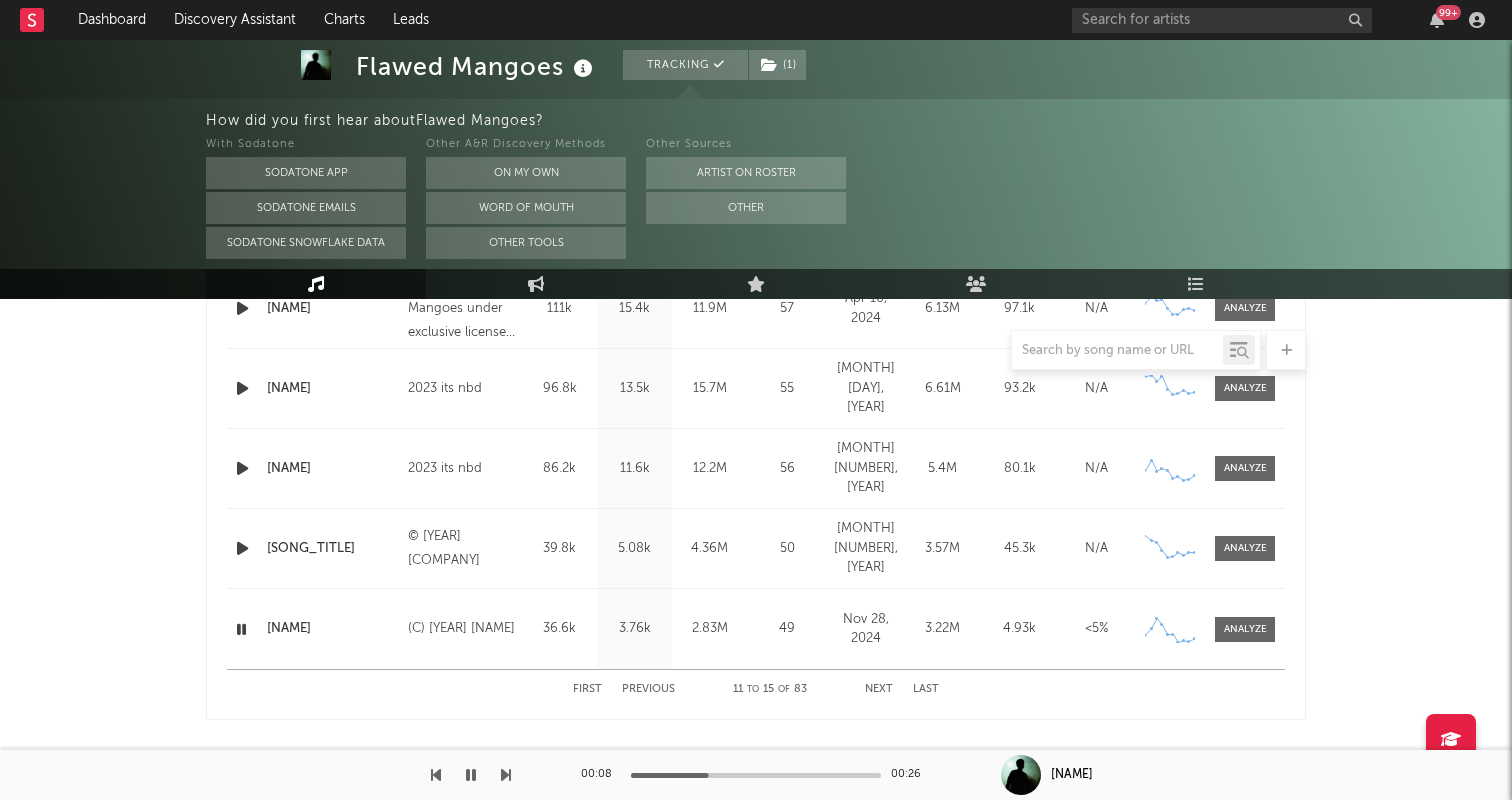 click on "Far From Home" at bounding box center [332, 629] 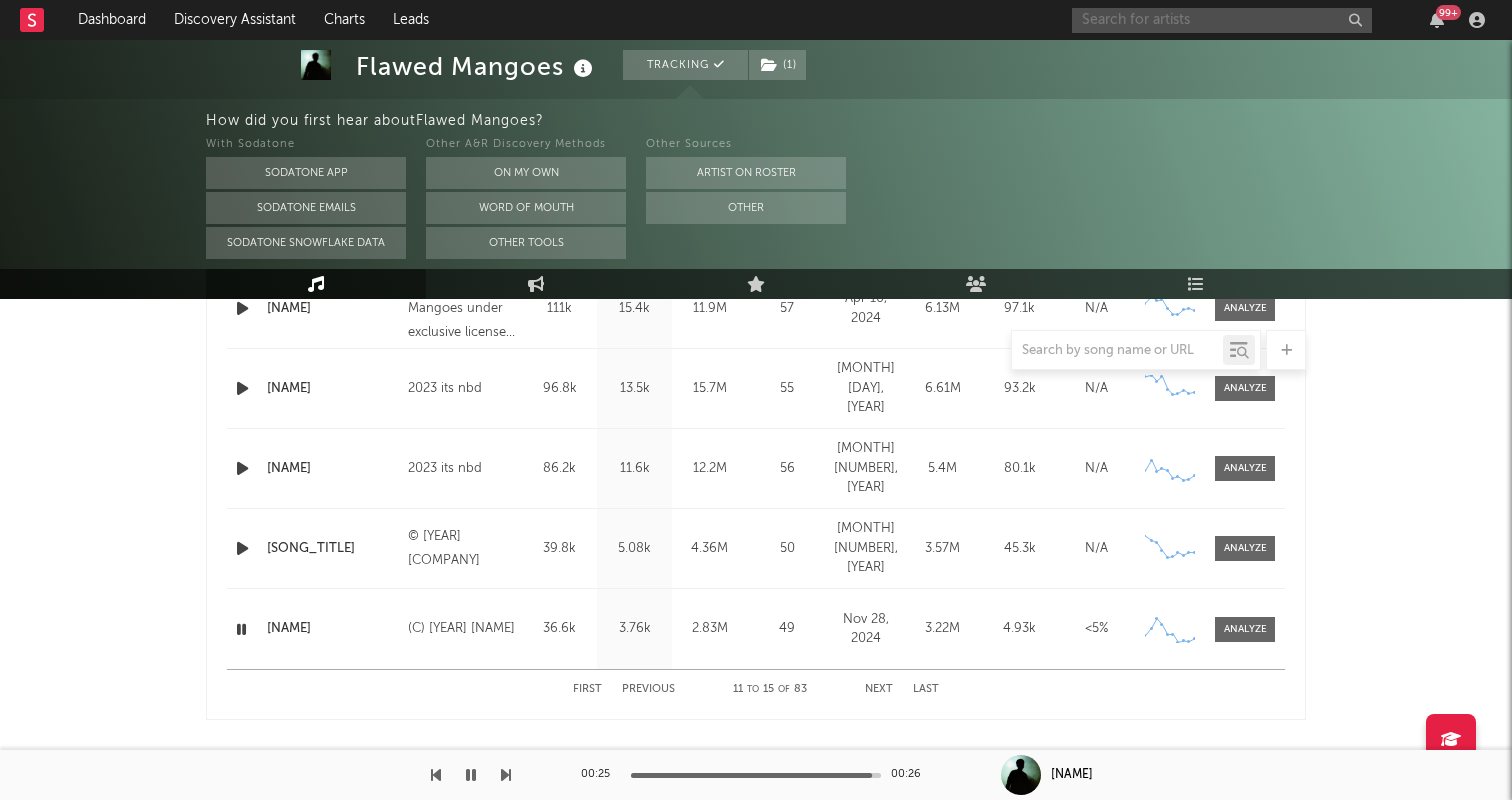 click at bounding box center [1222, 20] 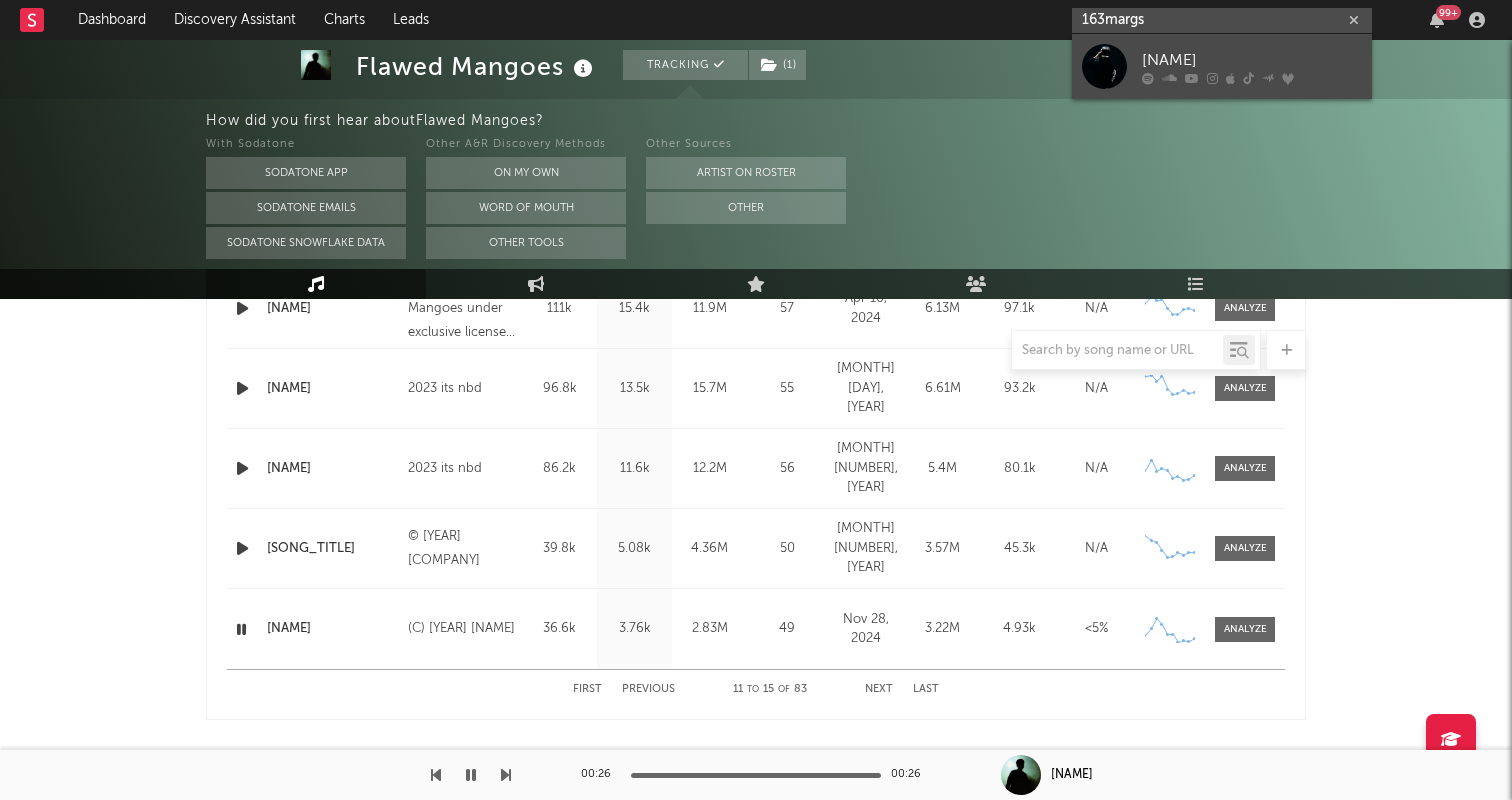 type on "163margs" 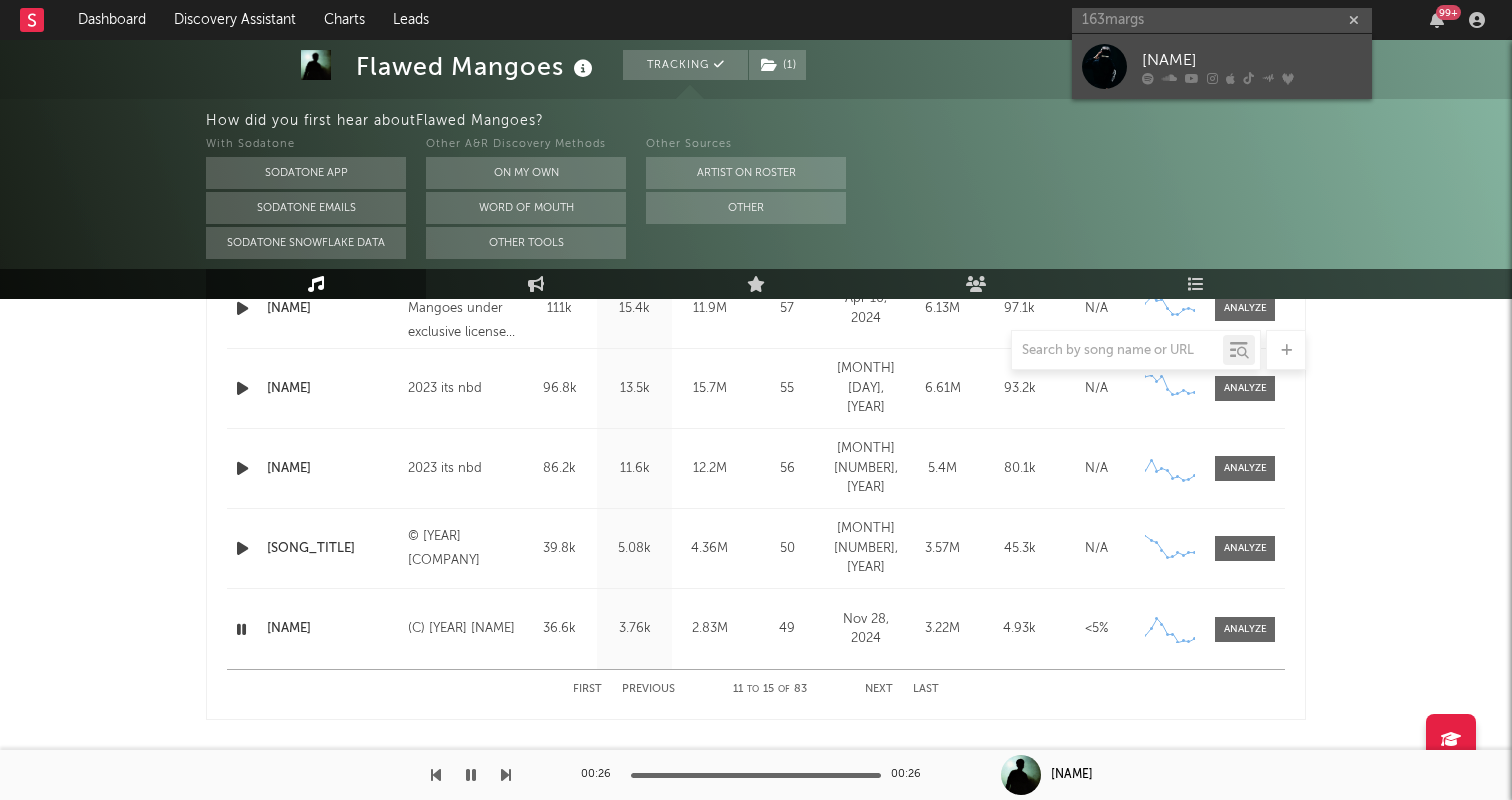 click at bounding box center [1252, 78] 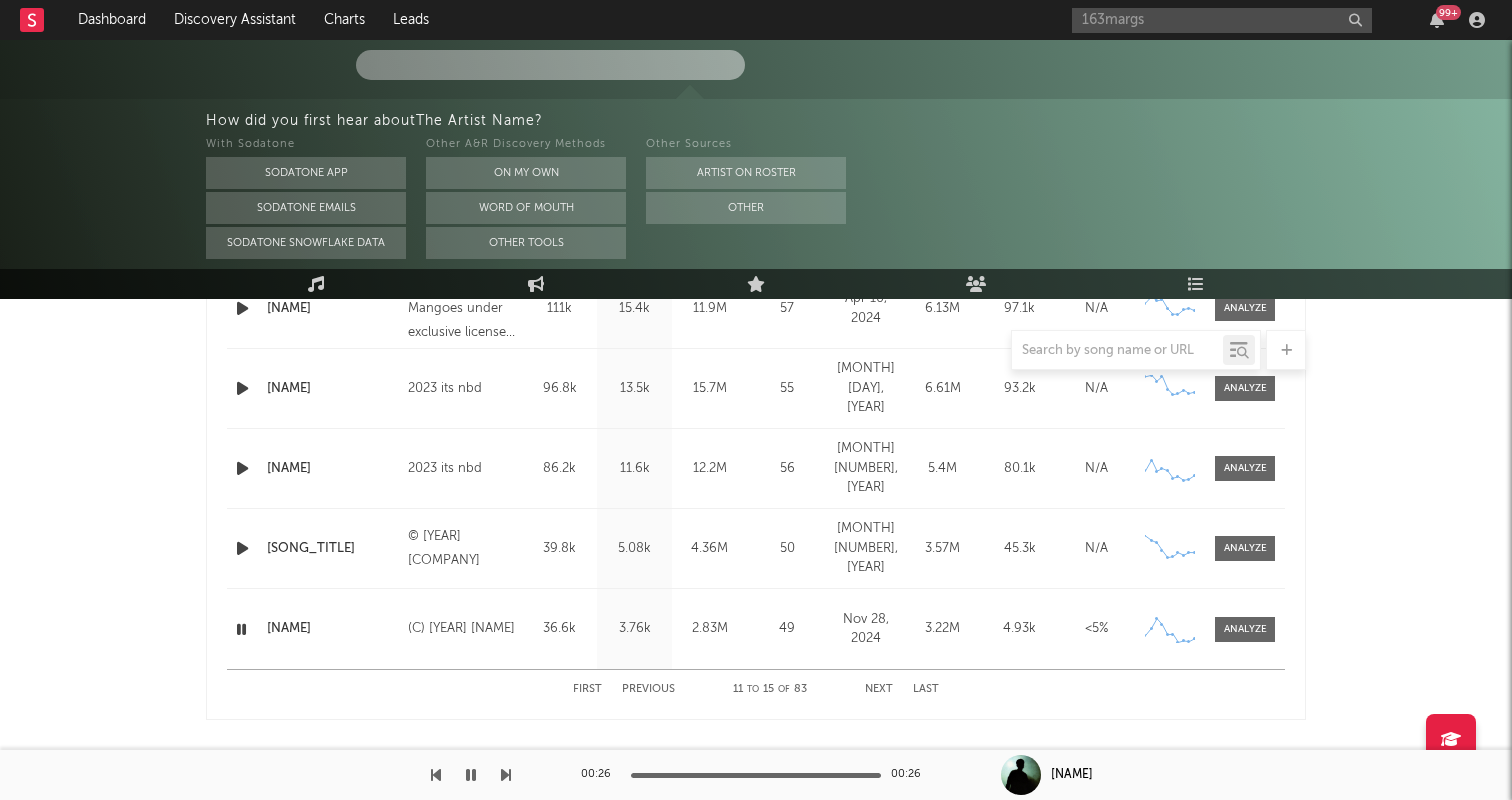 type 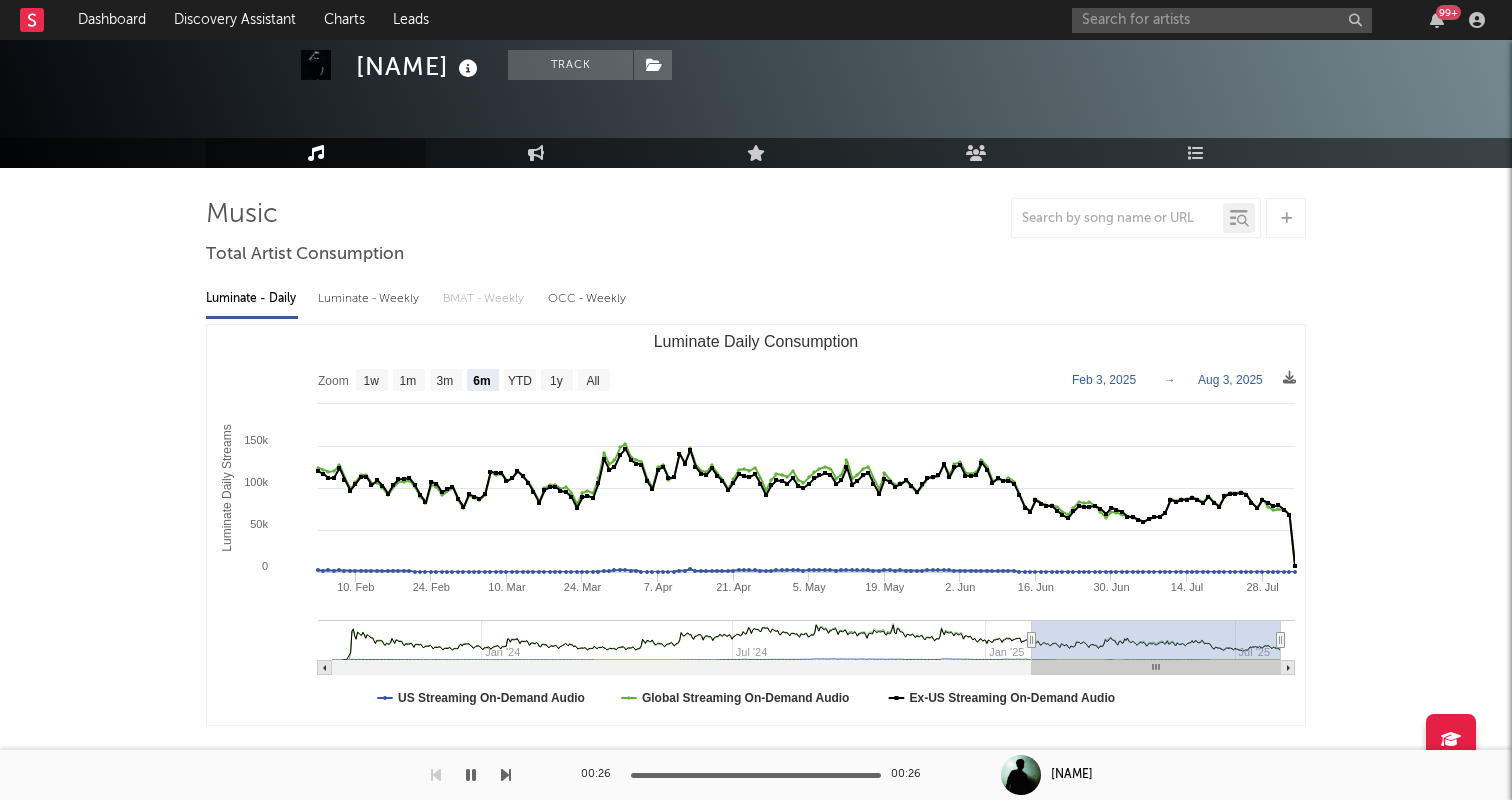scroll, scrollTop: 81, scrollLeft: 0, axis: vertical 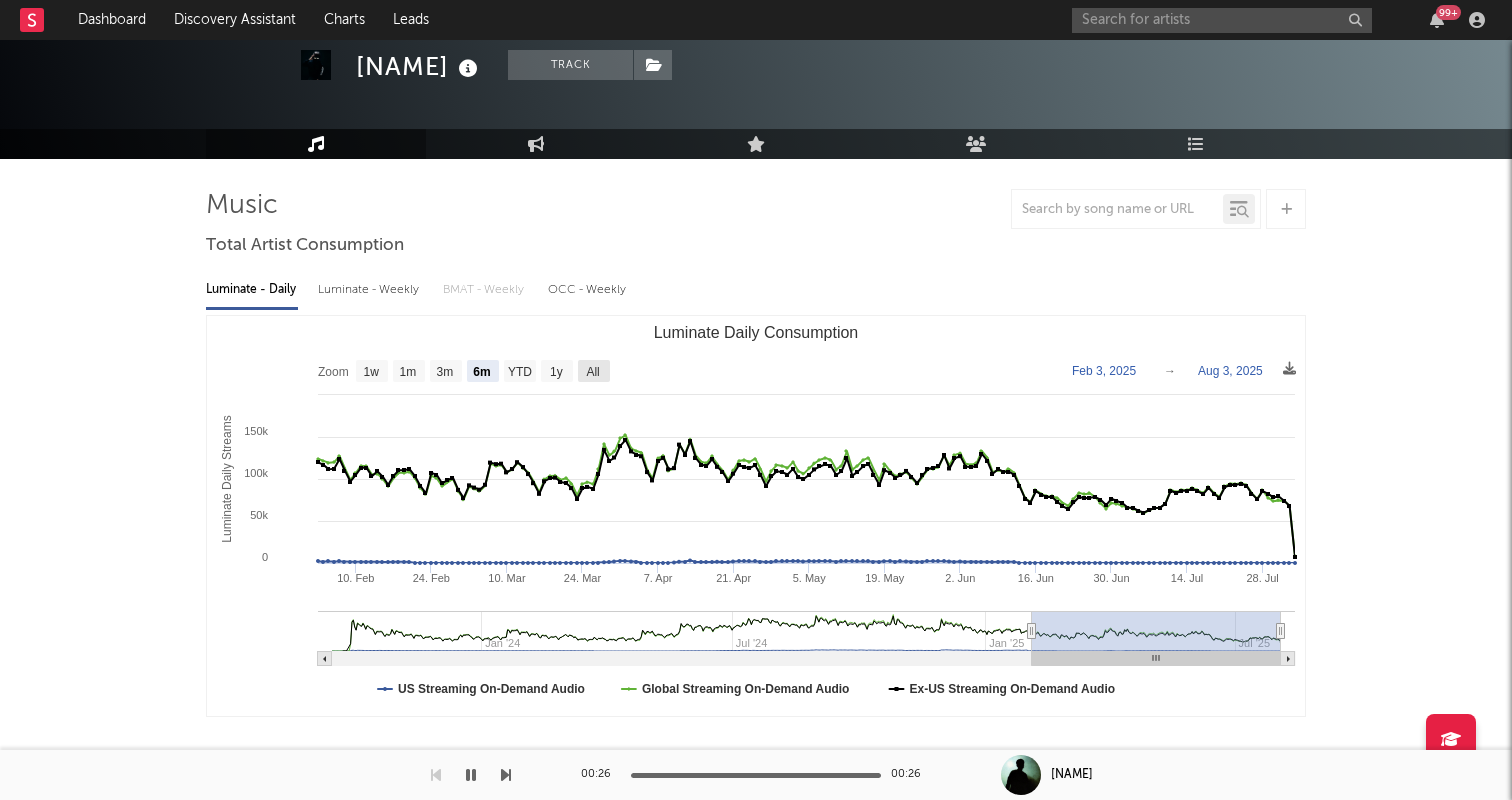 click on "All" 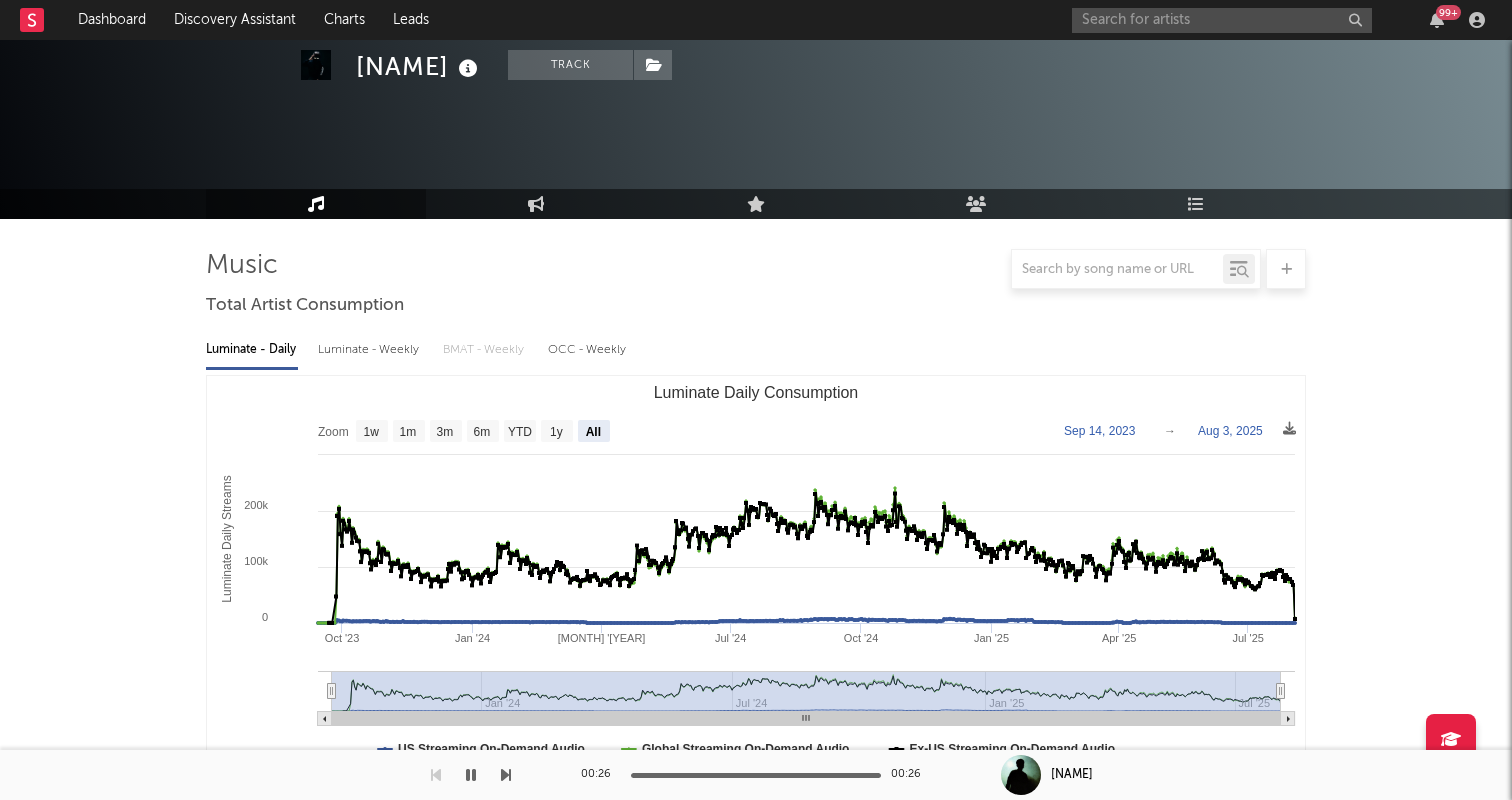 scroll, scrollTop: 0, scrollLeft: 0, axis: both 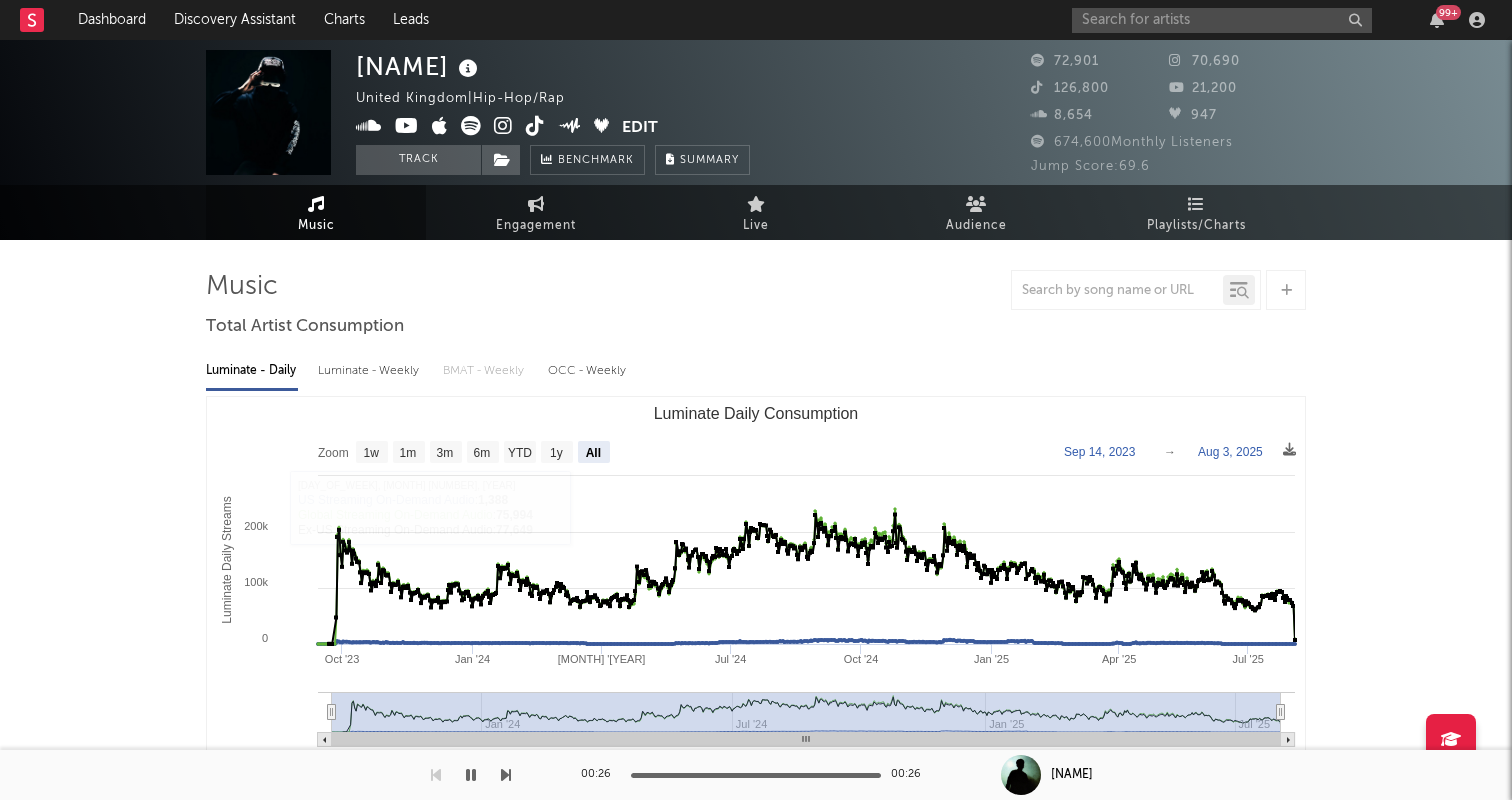 click at bounding box center [316, 204] 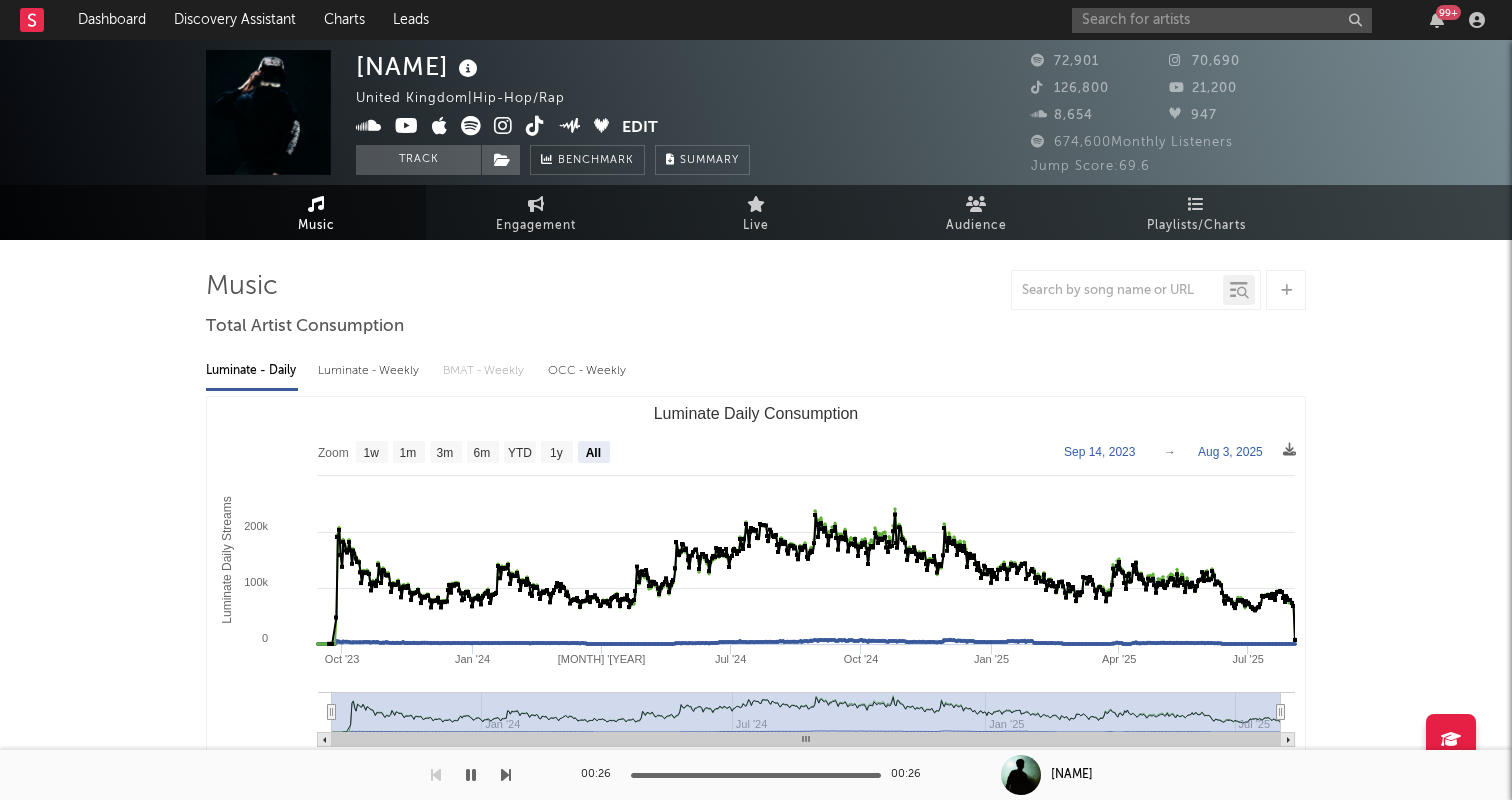 click on "Music" at bounding box center [316, 212] 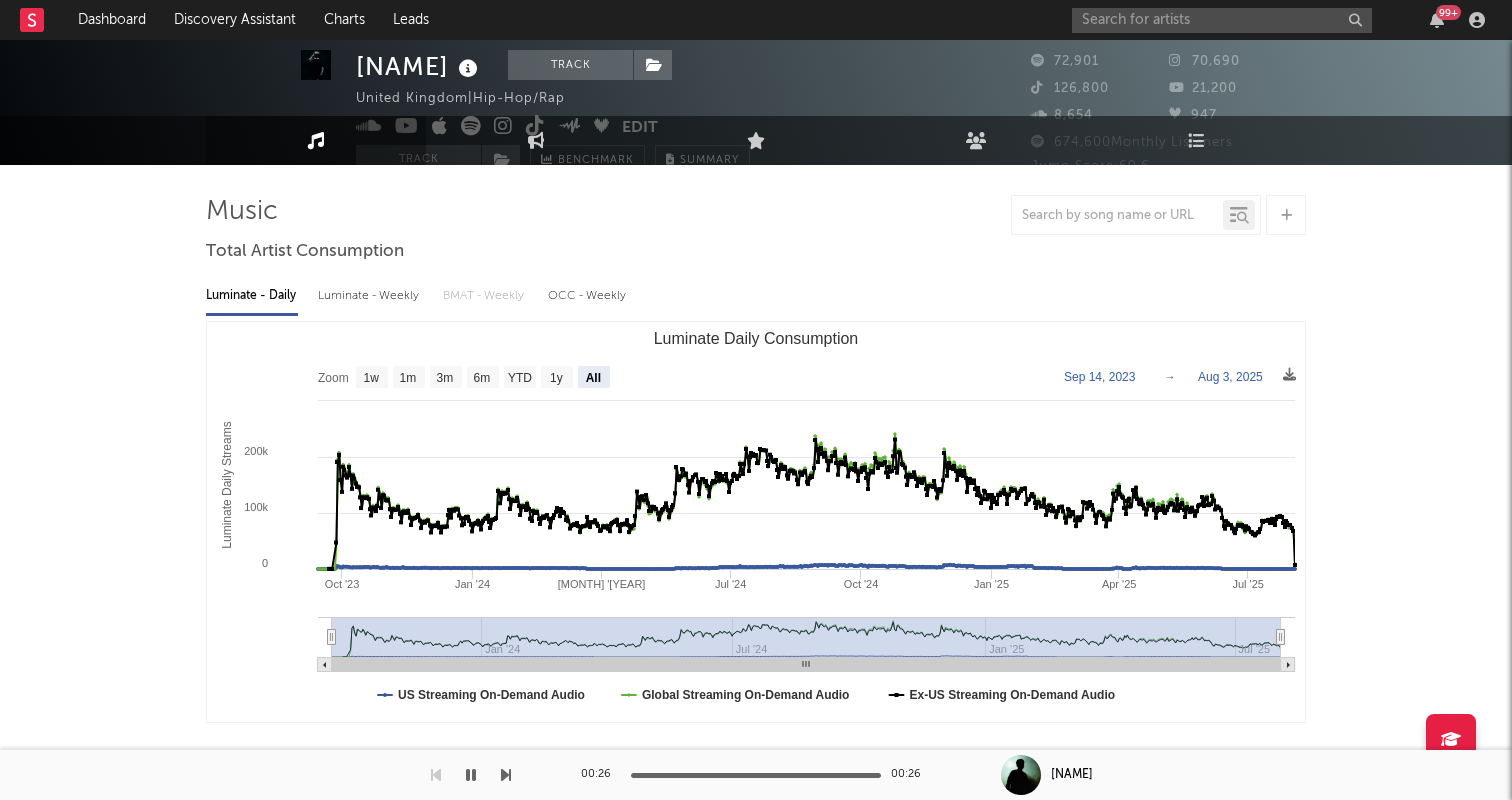 scroll, scrollTop: 0, scrollLeft: 0, axis: both 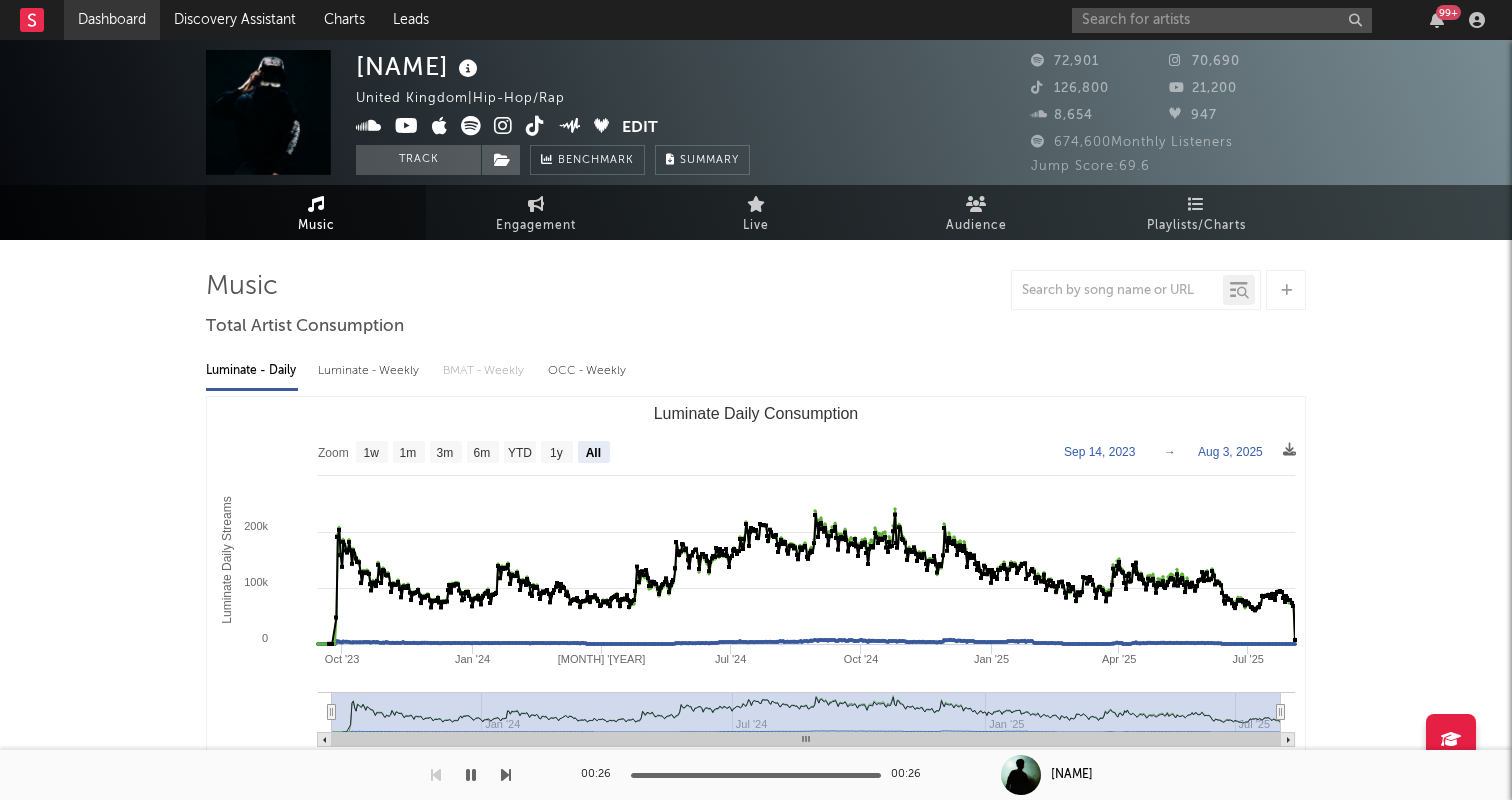 click on "Dashboard" at bounding box center (112, 20) 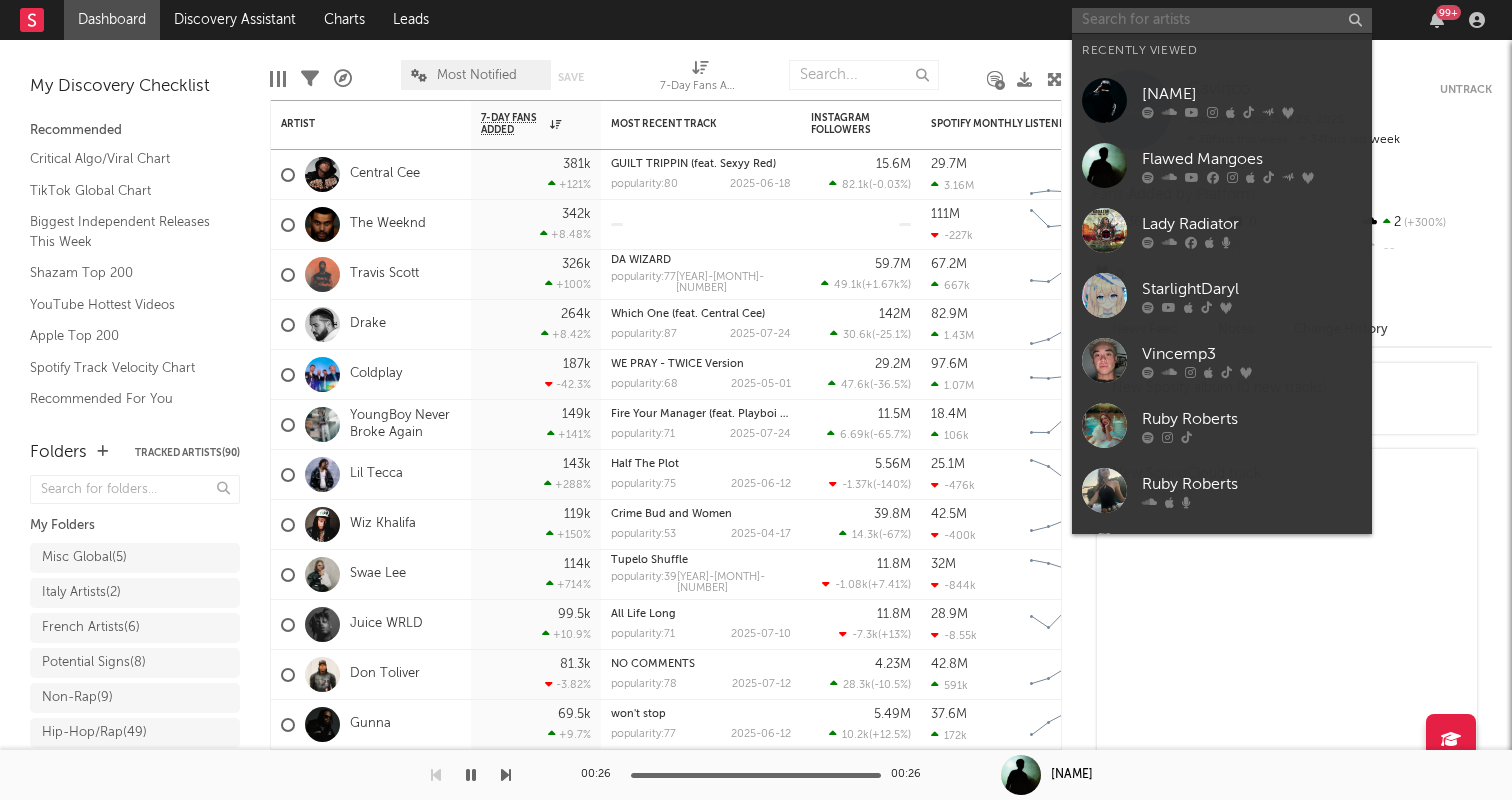 click at bounding box center (1222, 20) 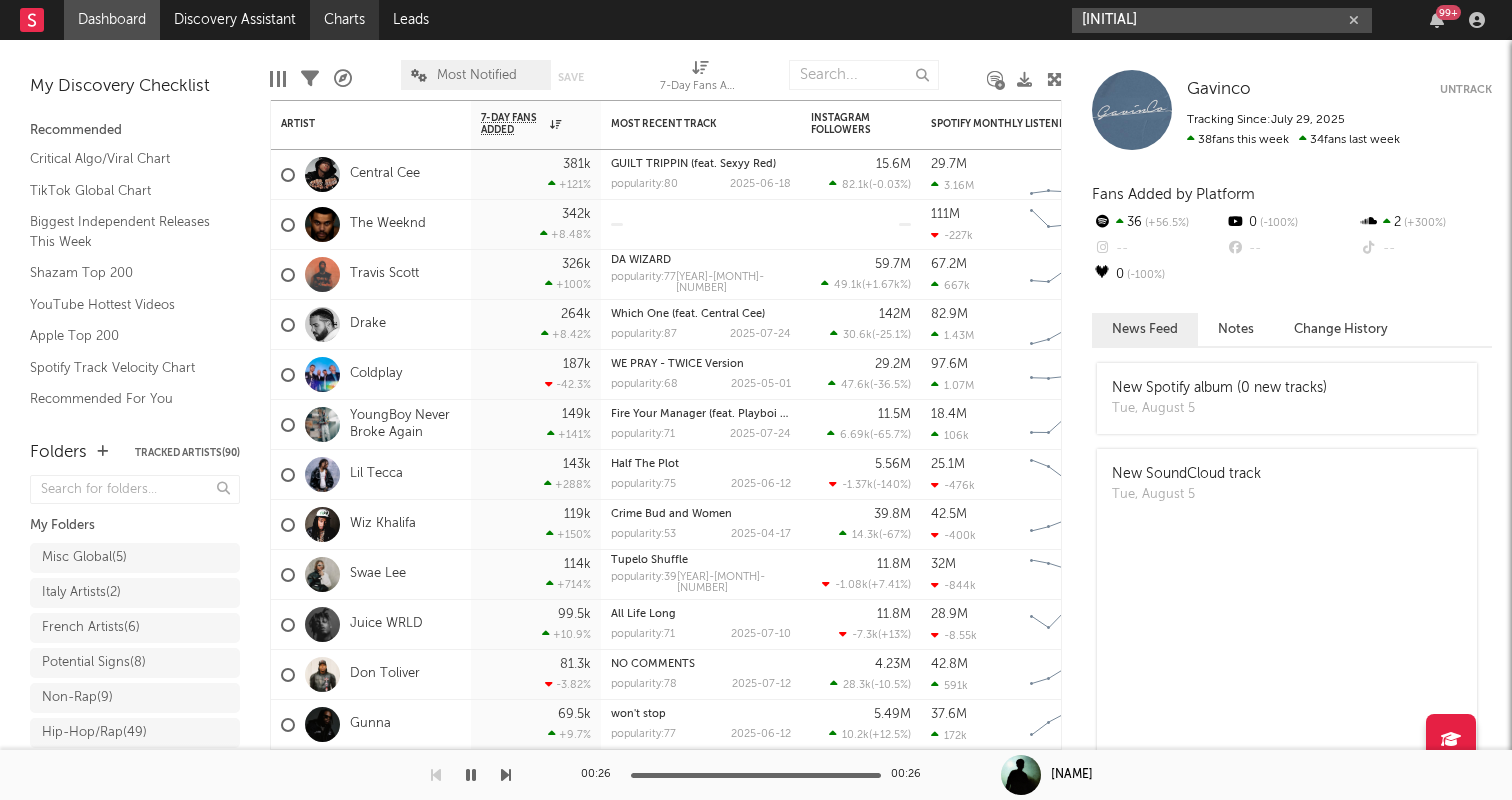 type on "mdot" 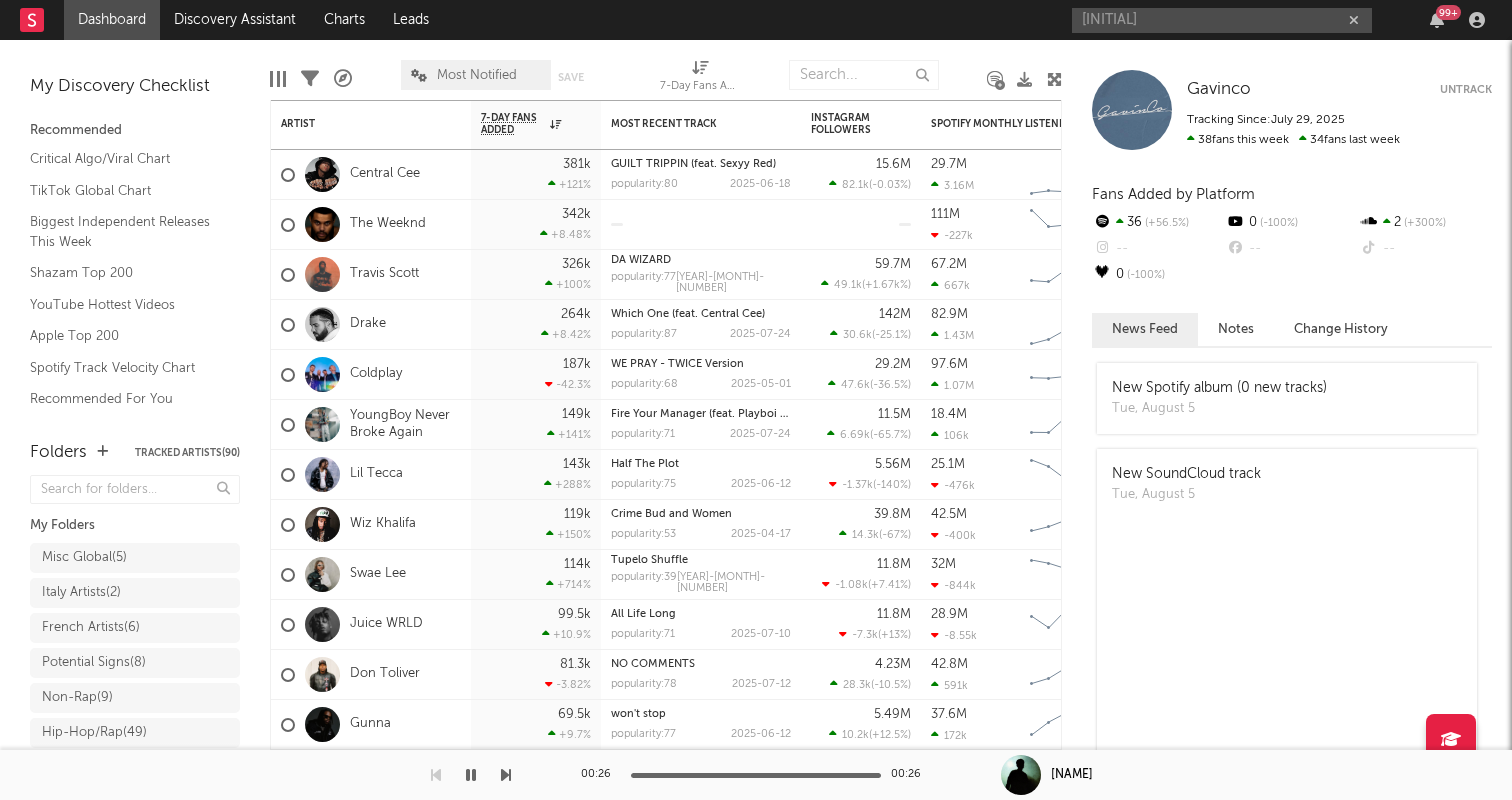 click at bounding box center [995, 79] 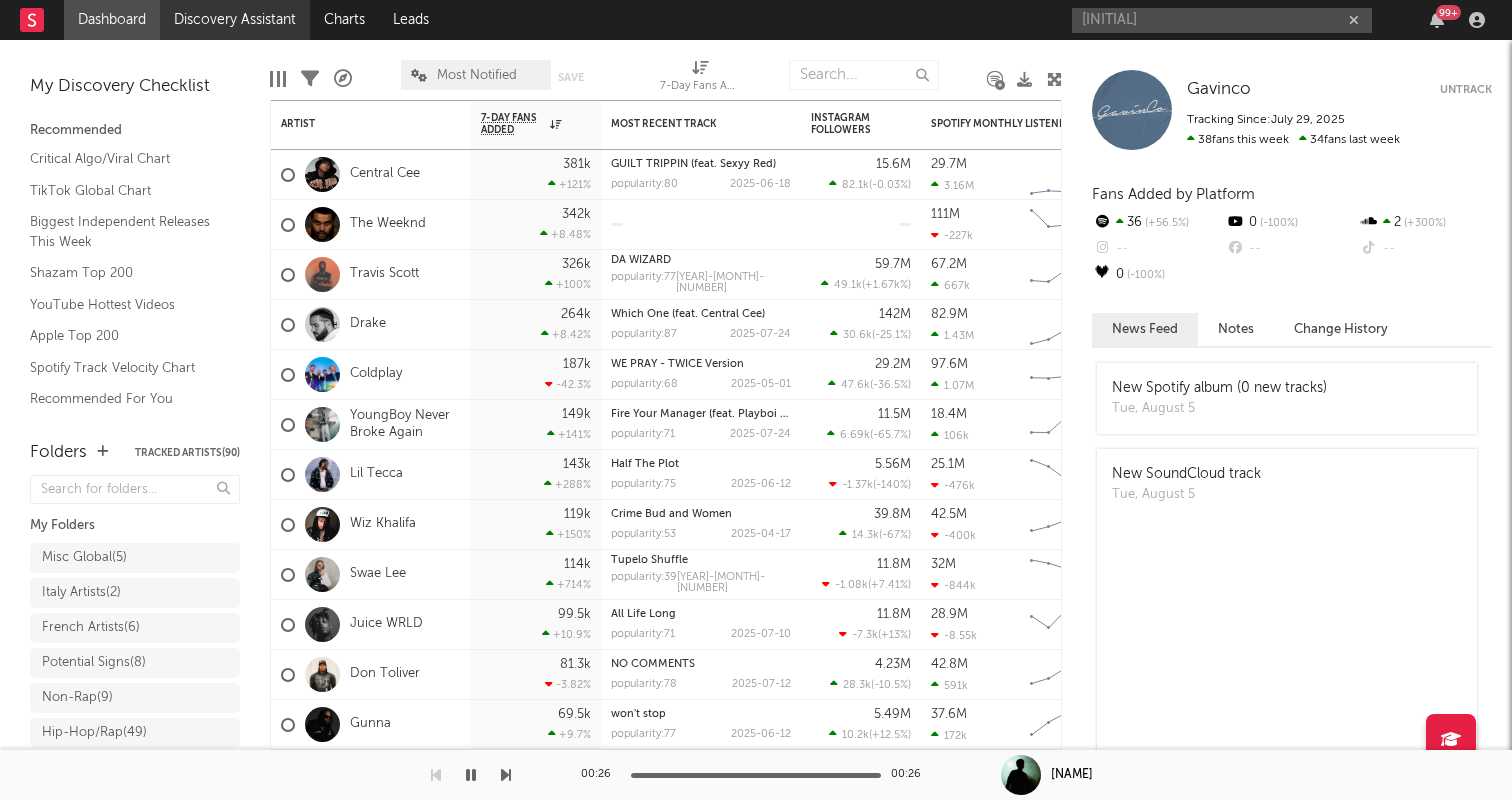 click on "Discovery Assistant" at bounding box center [235, 20] 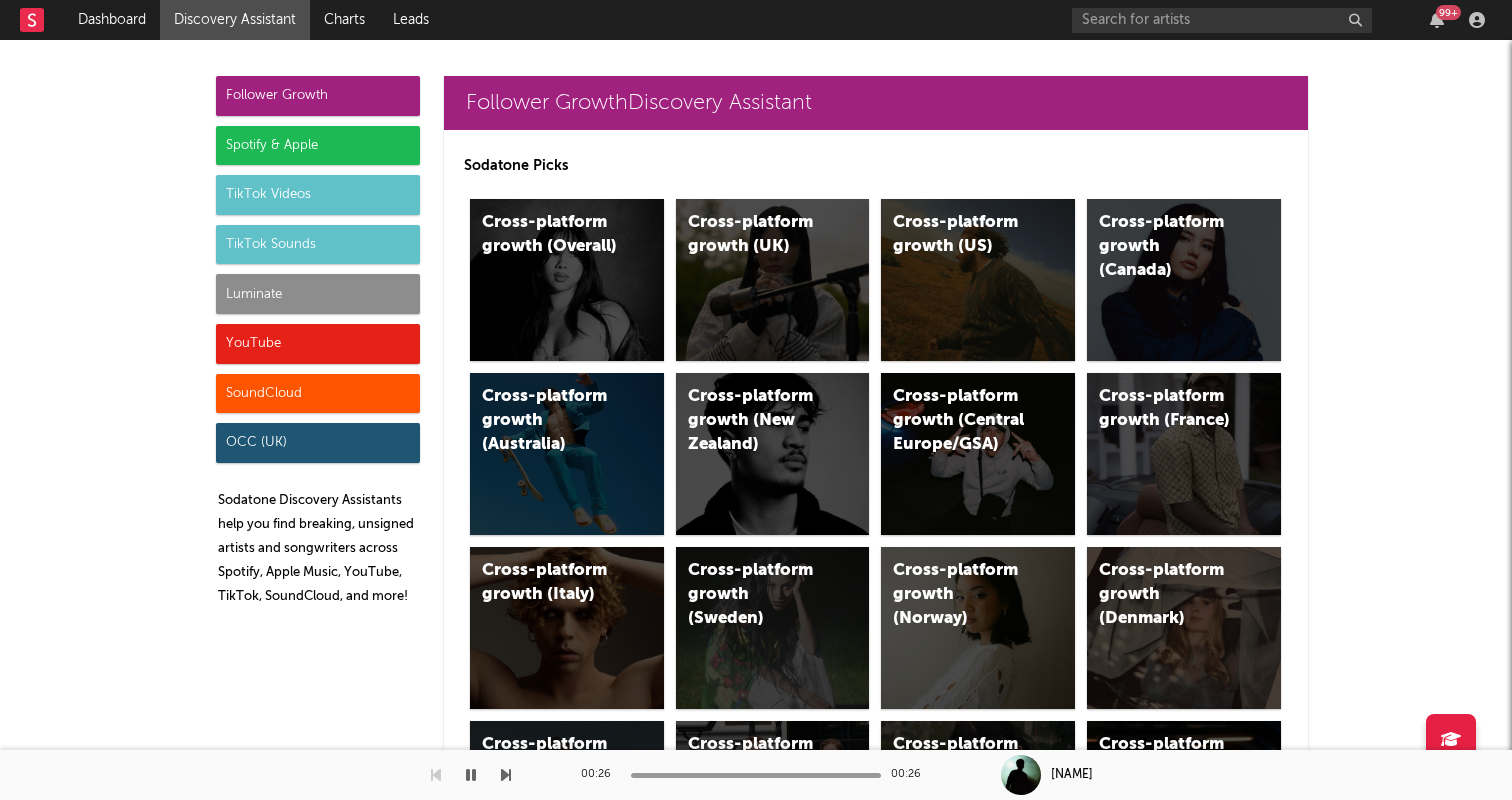 click on "Luminate" at bounding box center (318, 294) 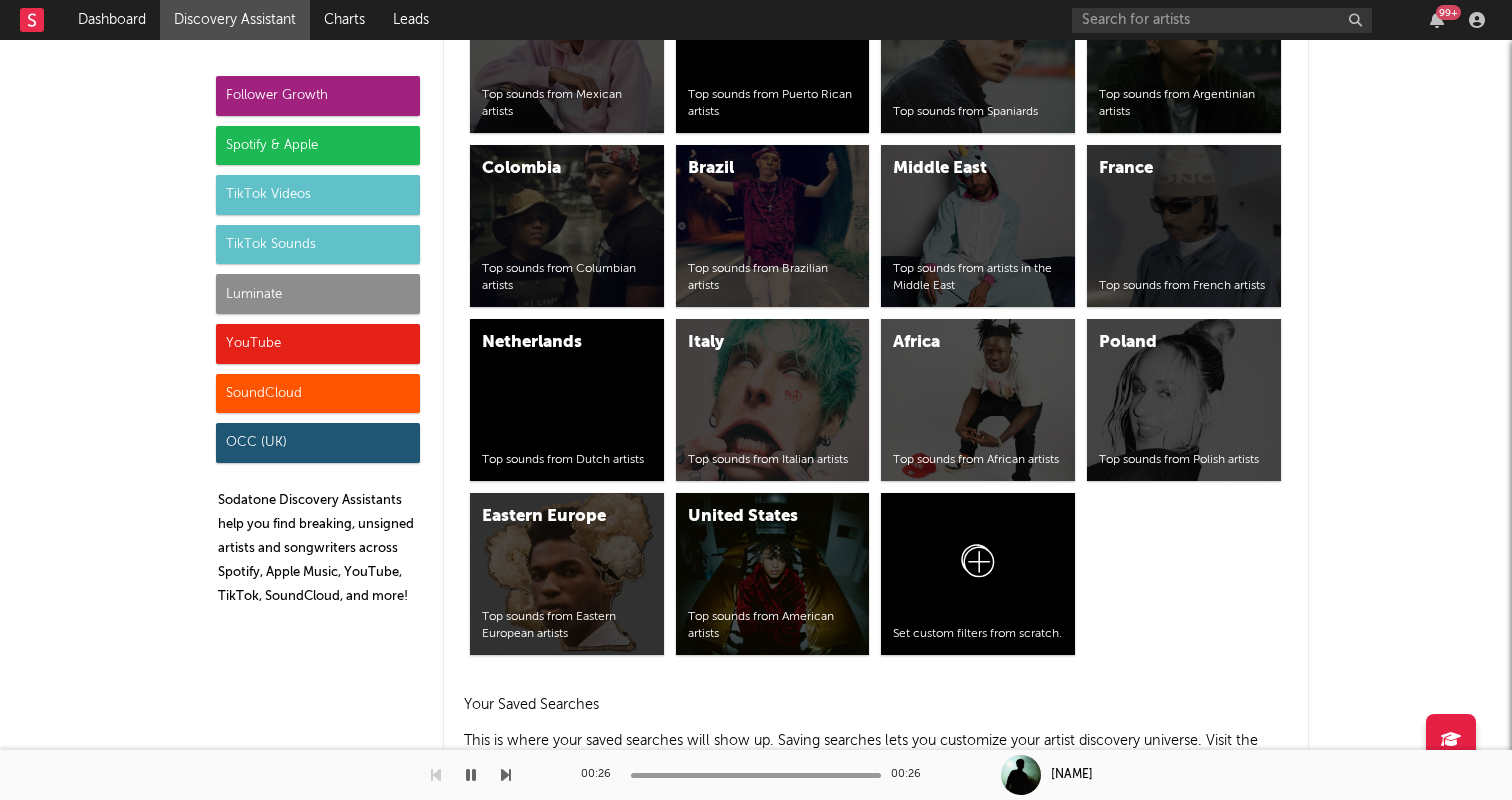 scroll, scrollTop: 8566, scrollLeft: 0, axis: vertical 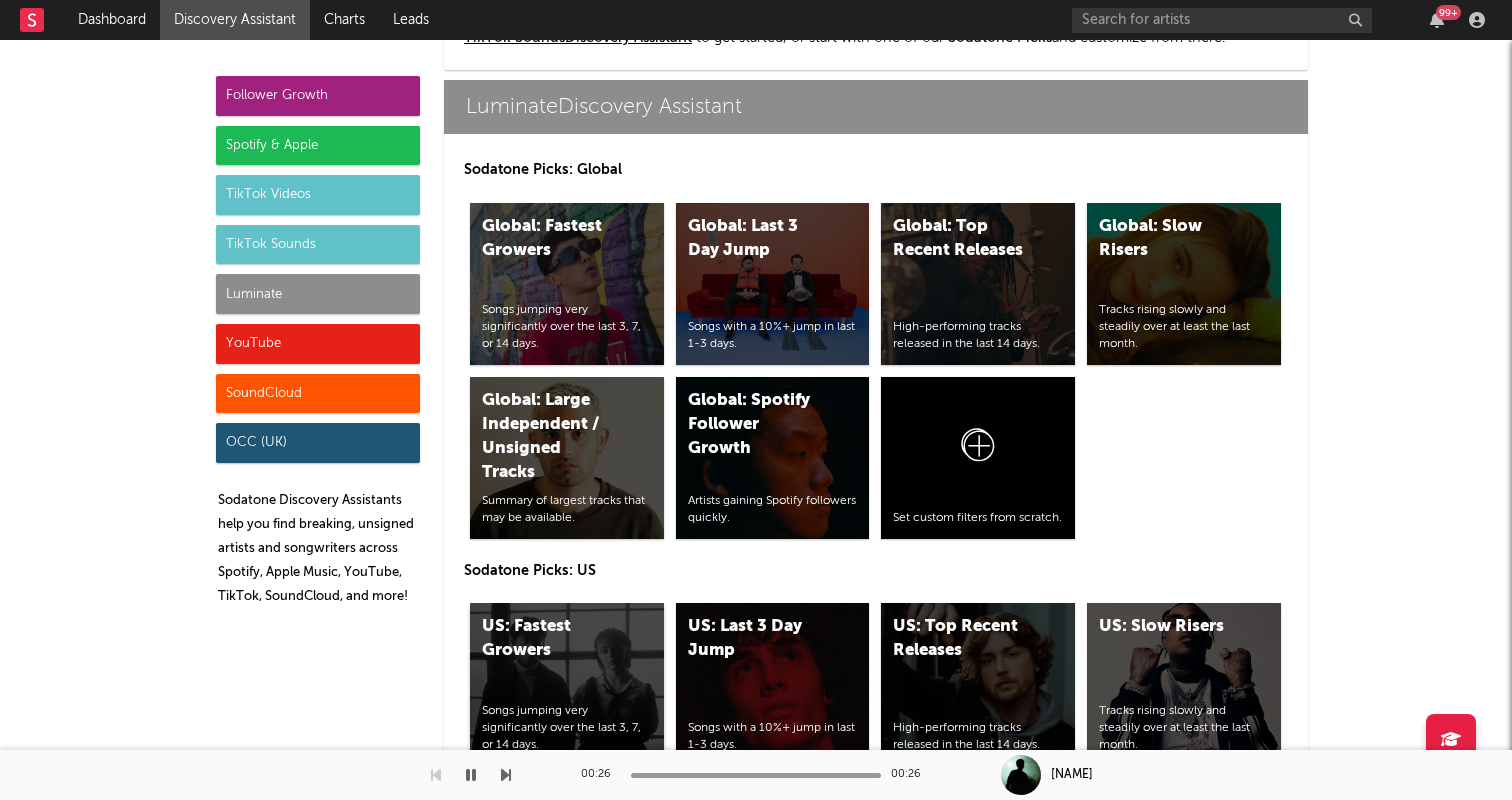 click on "US: Fastest Growers" at bounding box center [550, 639] 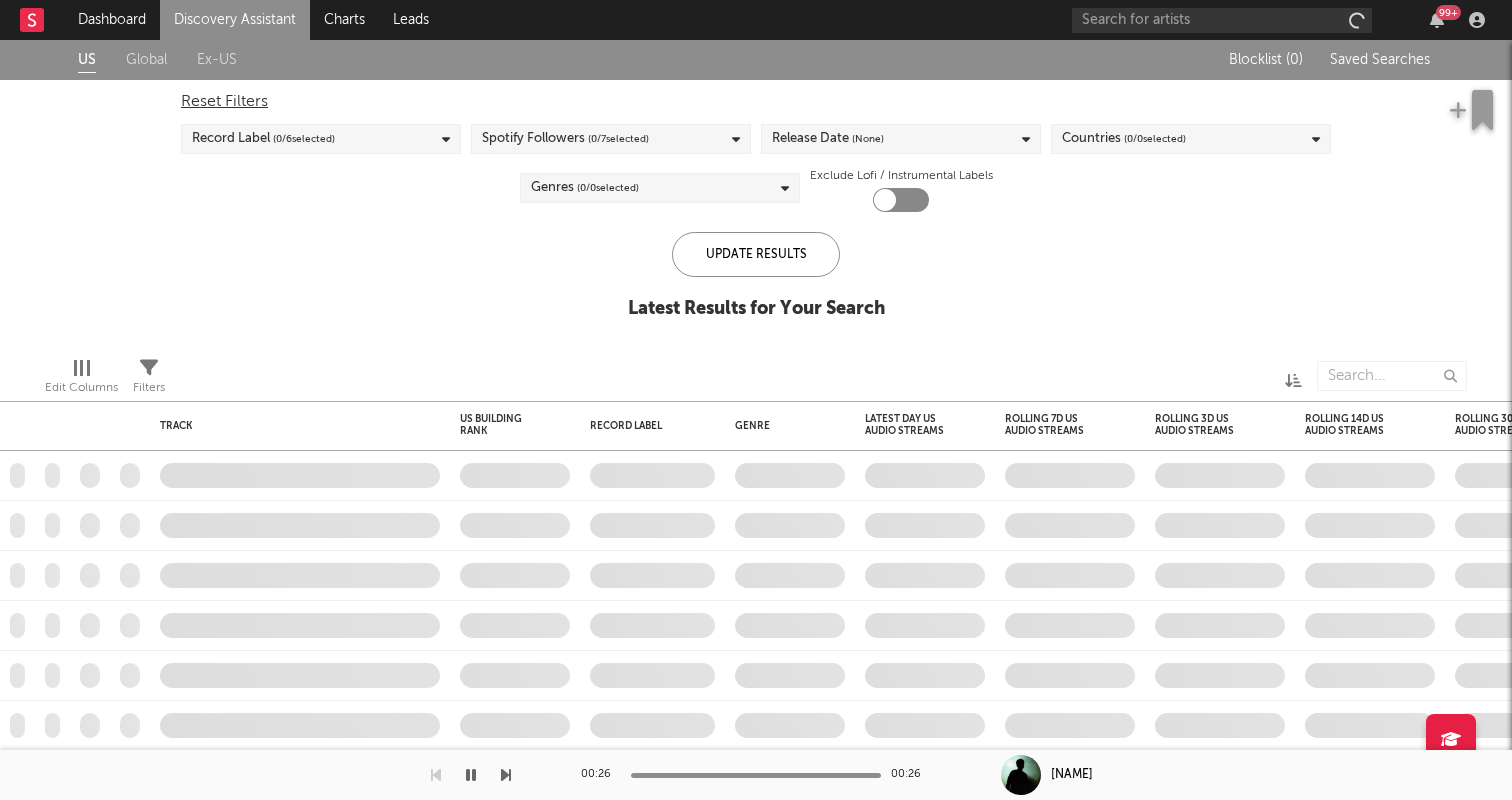 checkbox on "true" 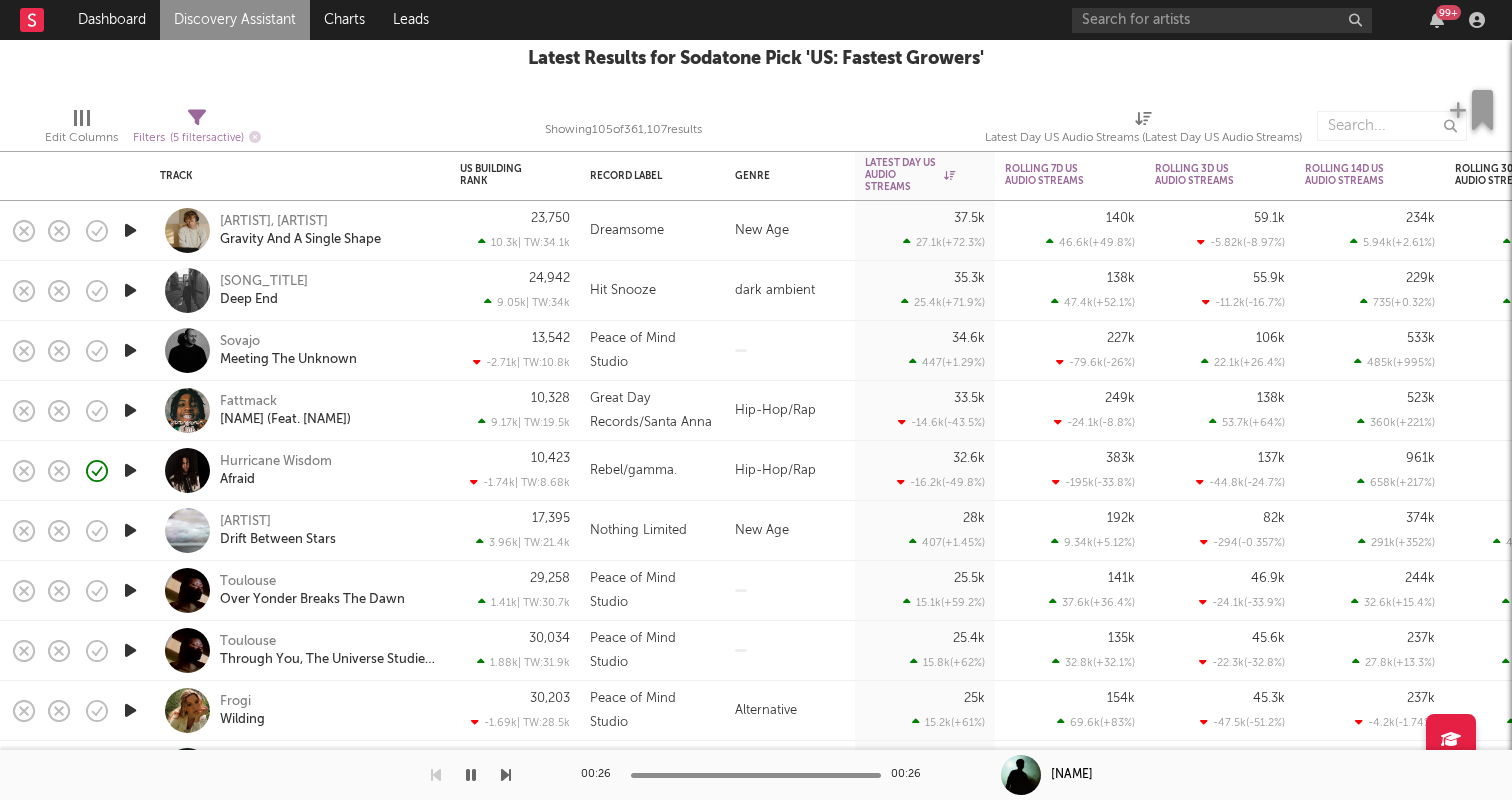 click at bounding box center (130, 290) 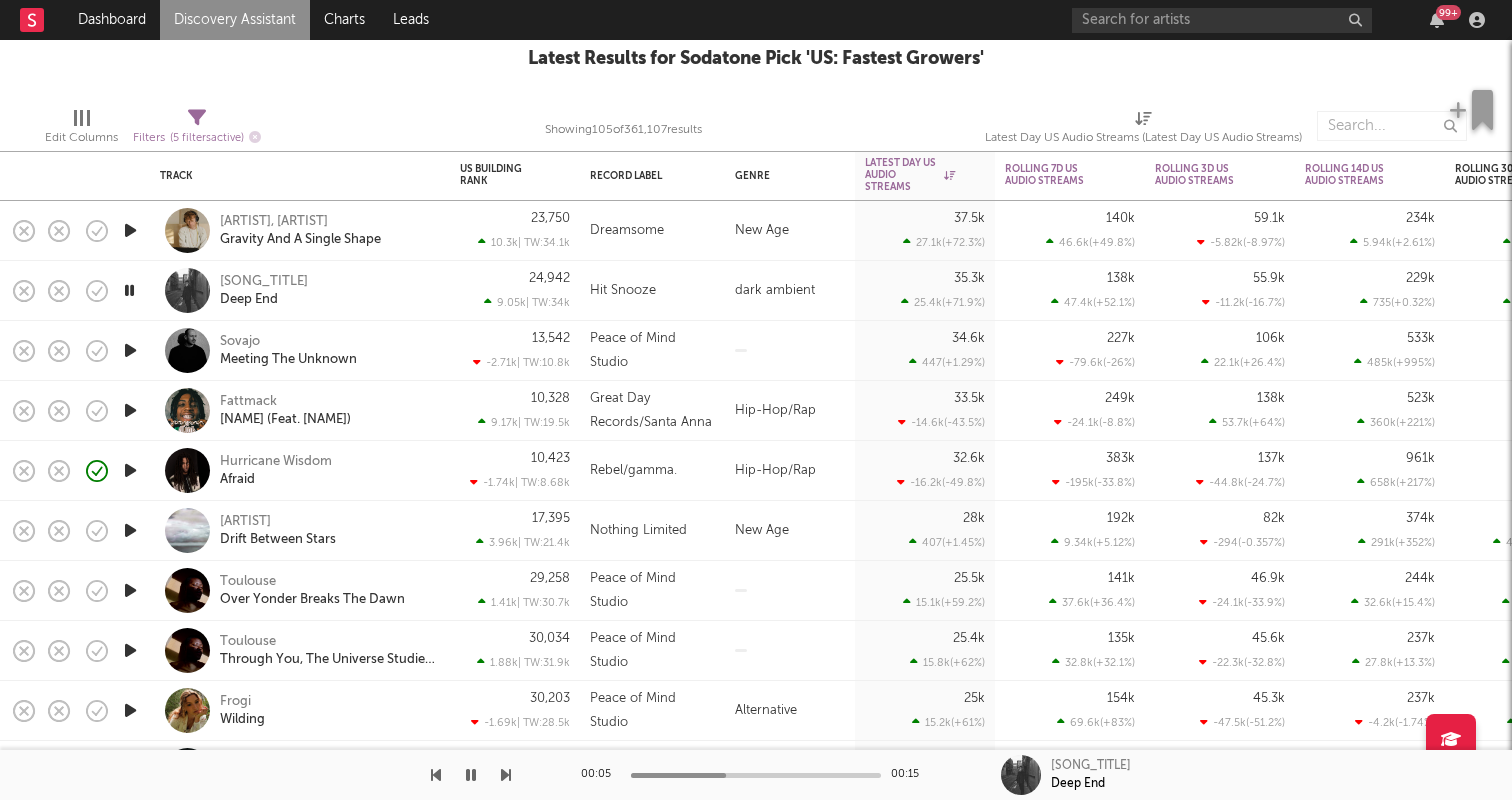 click at bounding box center [130, 350] 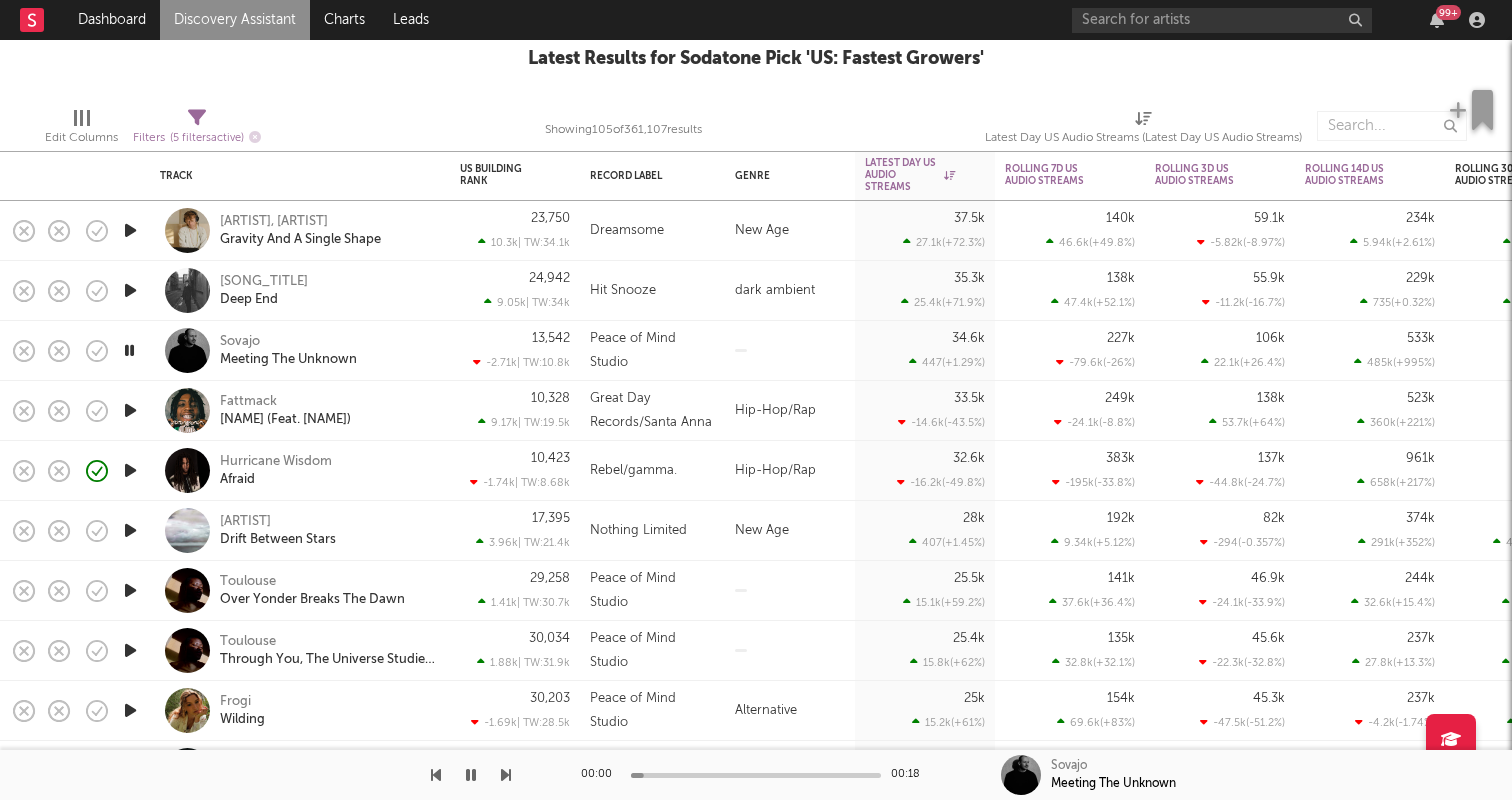 click on "00:00 00:18" at bounding box center [756, 775] 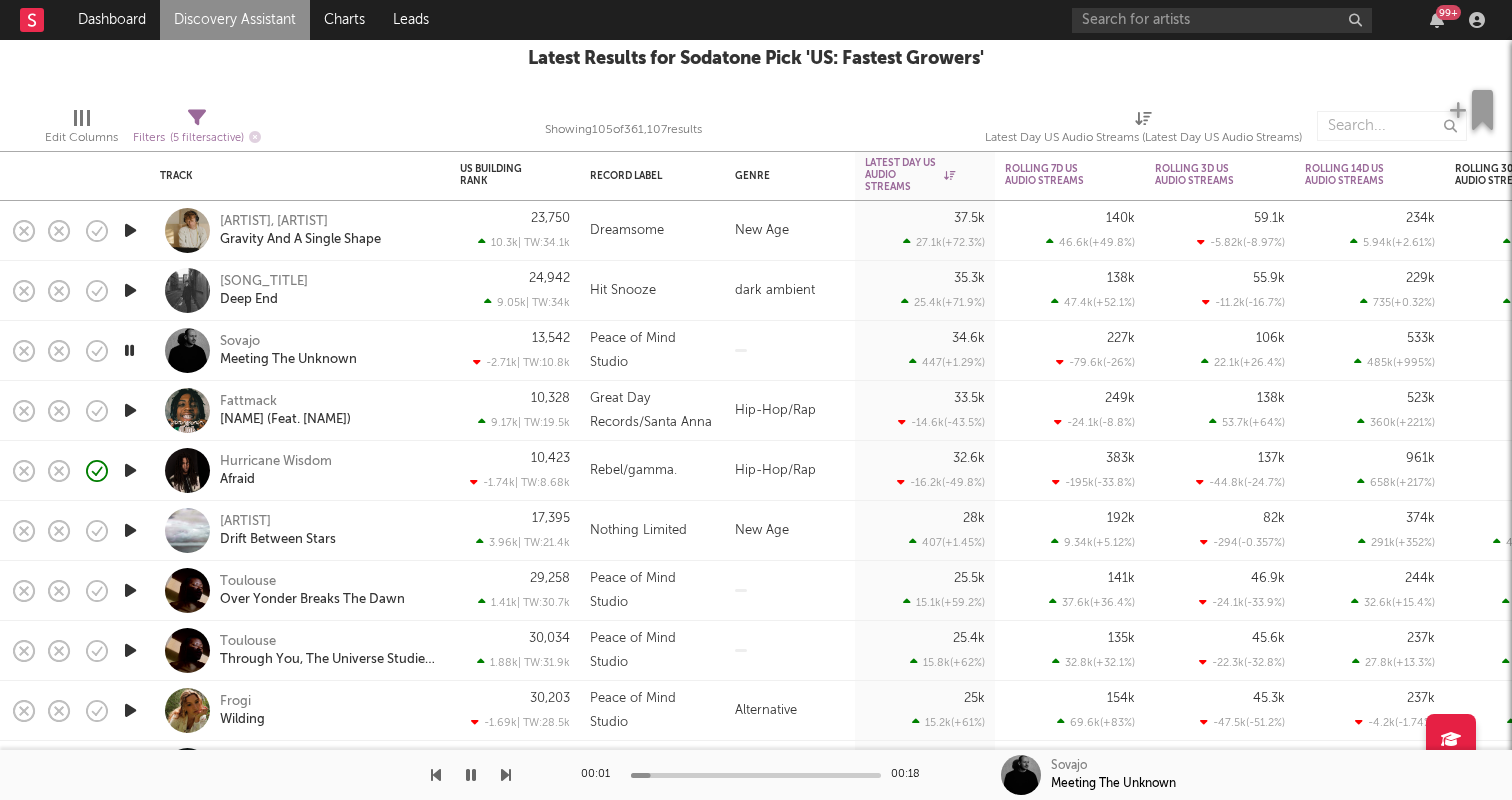 click at bounding box center [756, 775] 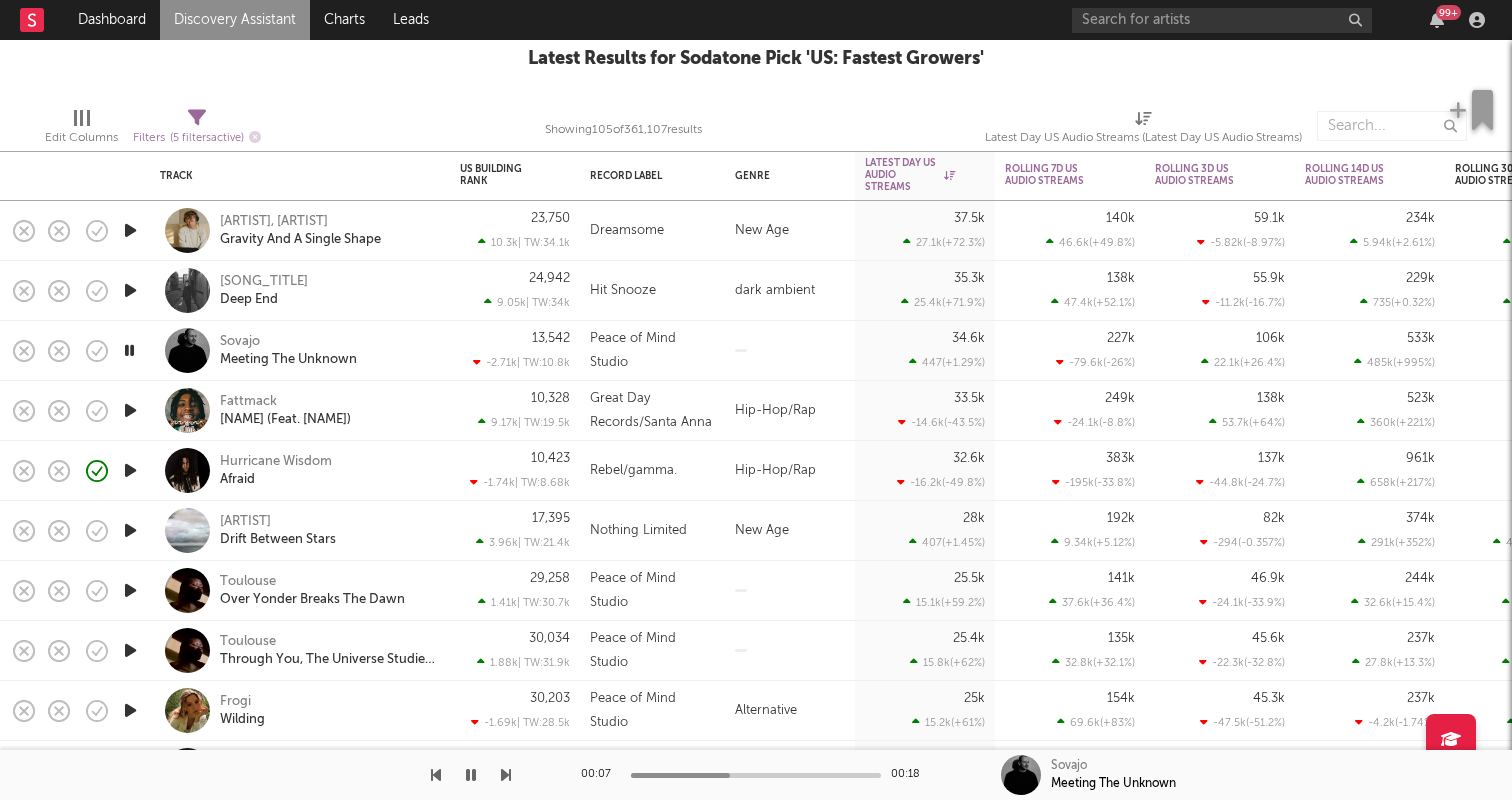 click at bounding box center [130, 470] 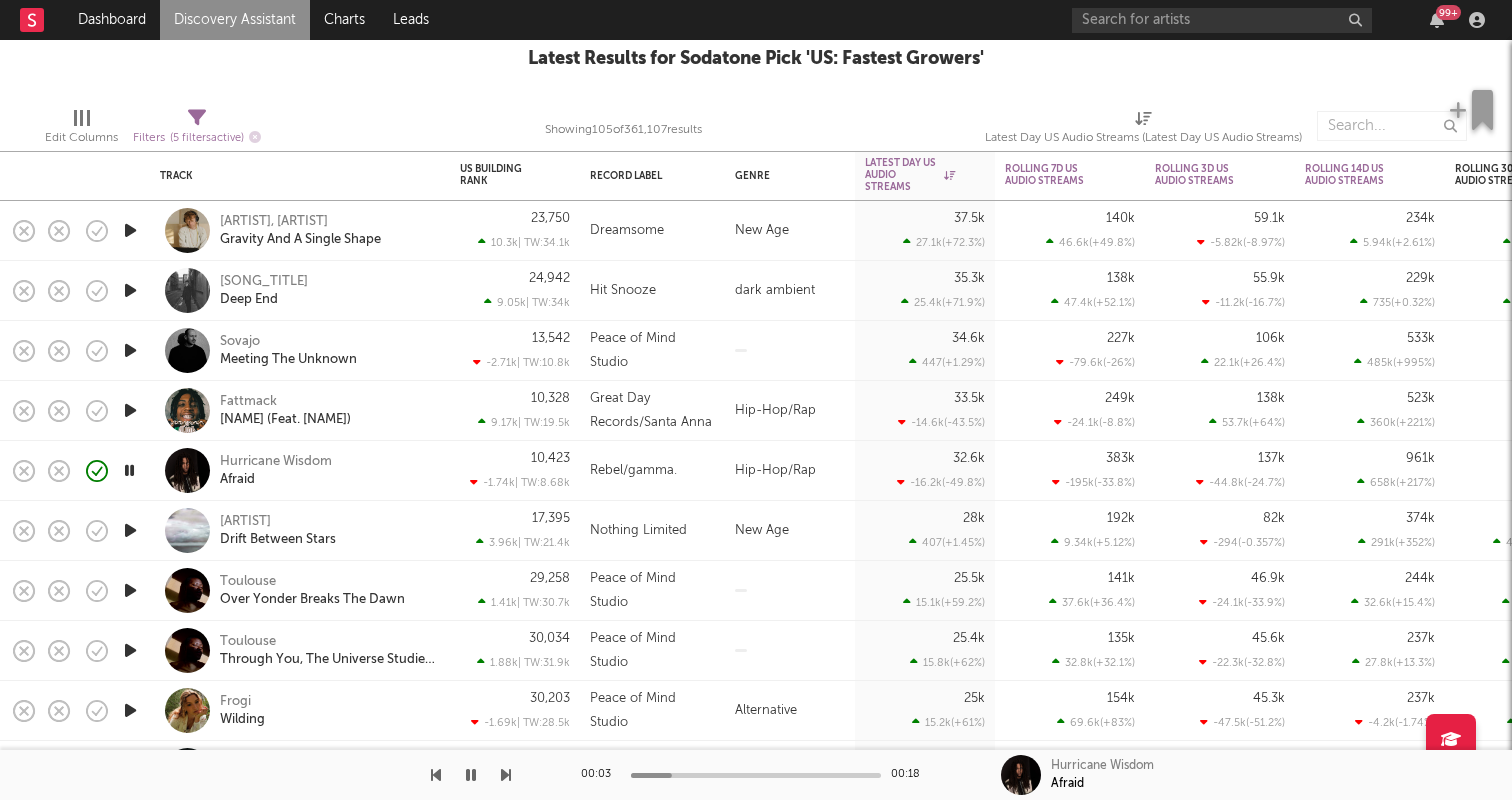 click at bounding box center [756, 775] 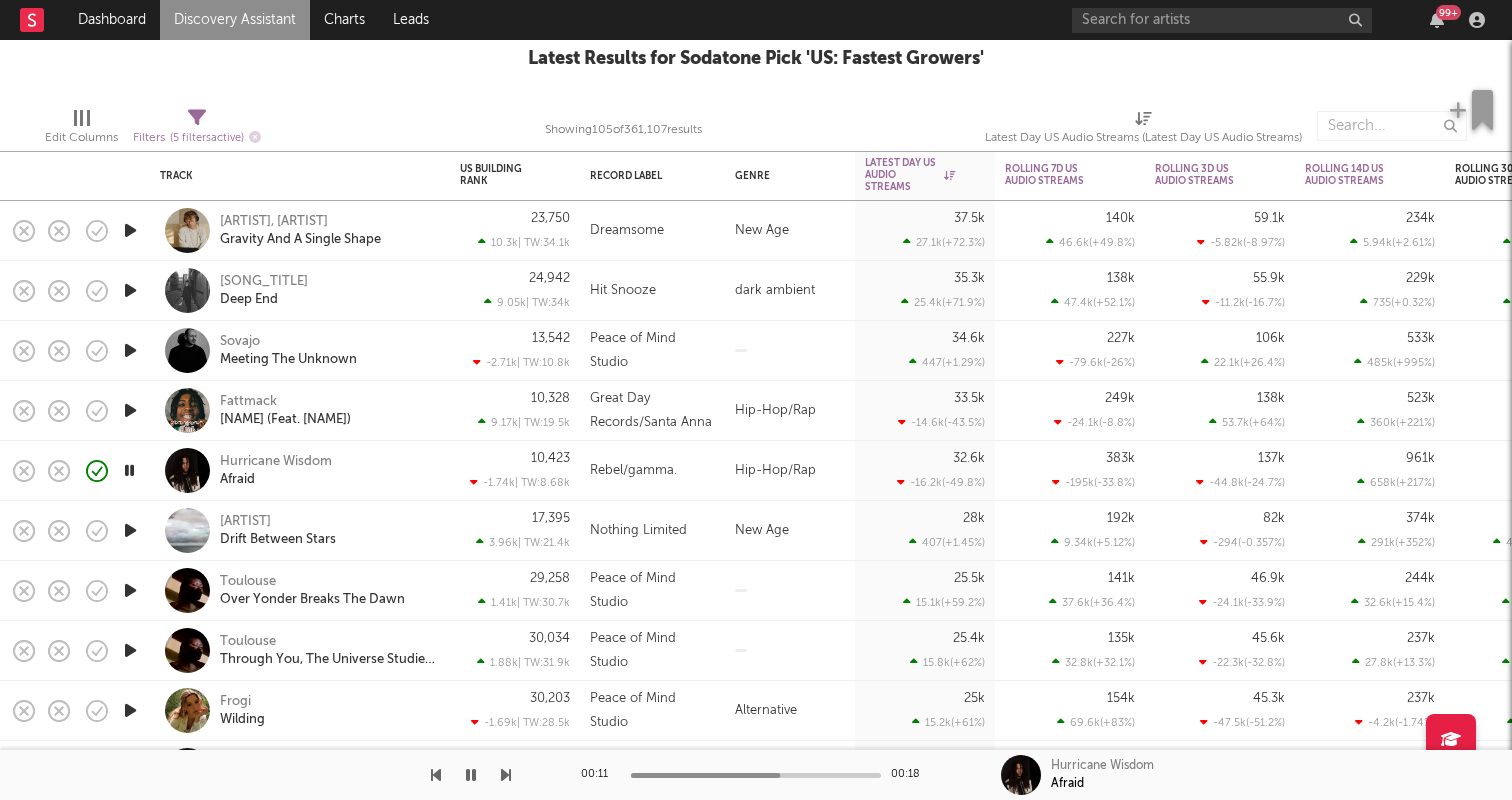 click at bounding box center (130, 530) 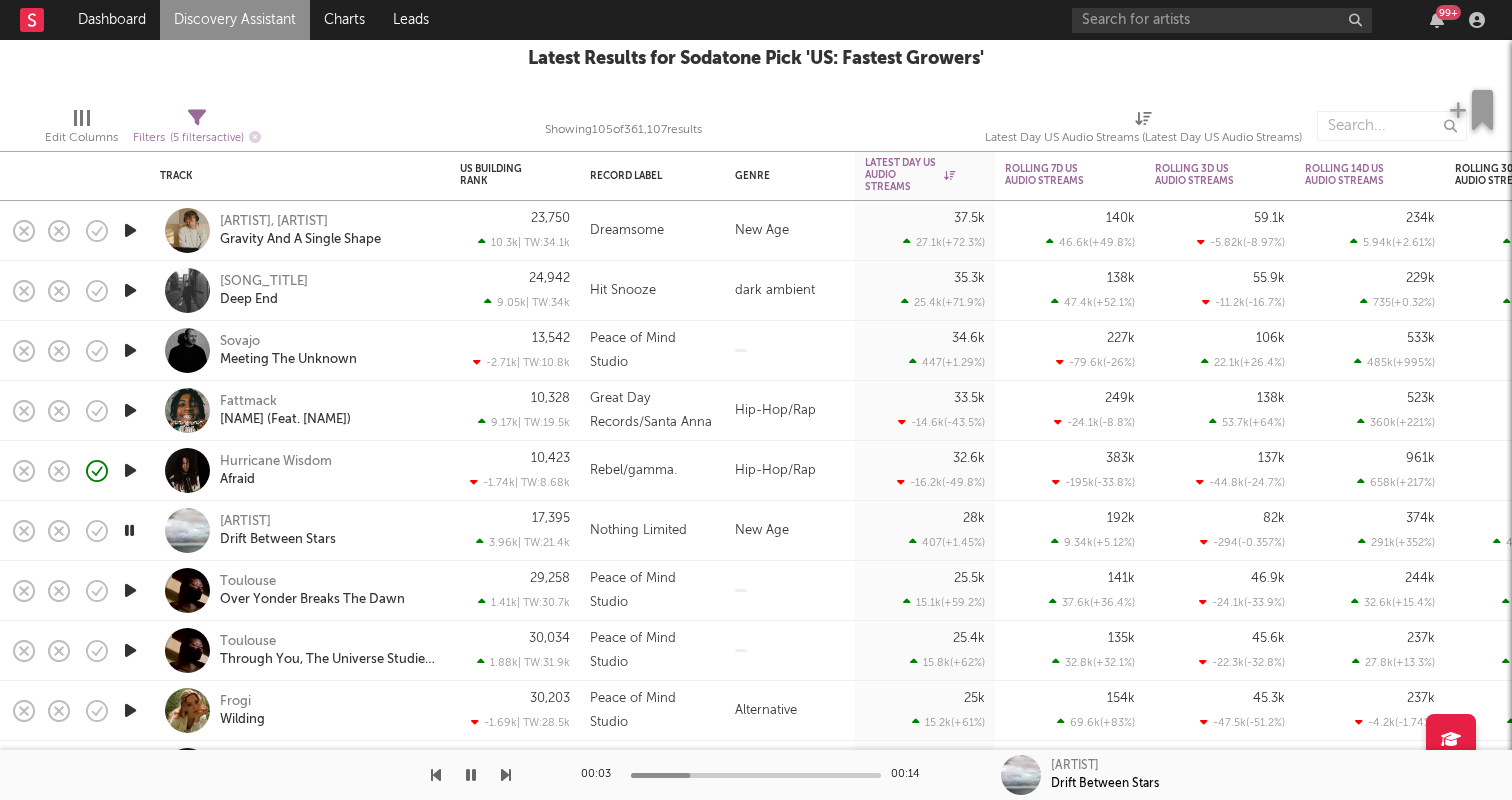 click at bounding box center (756, 775) 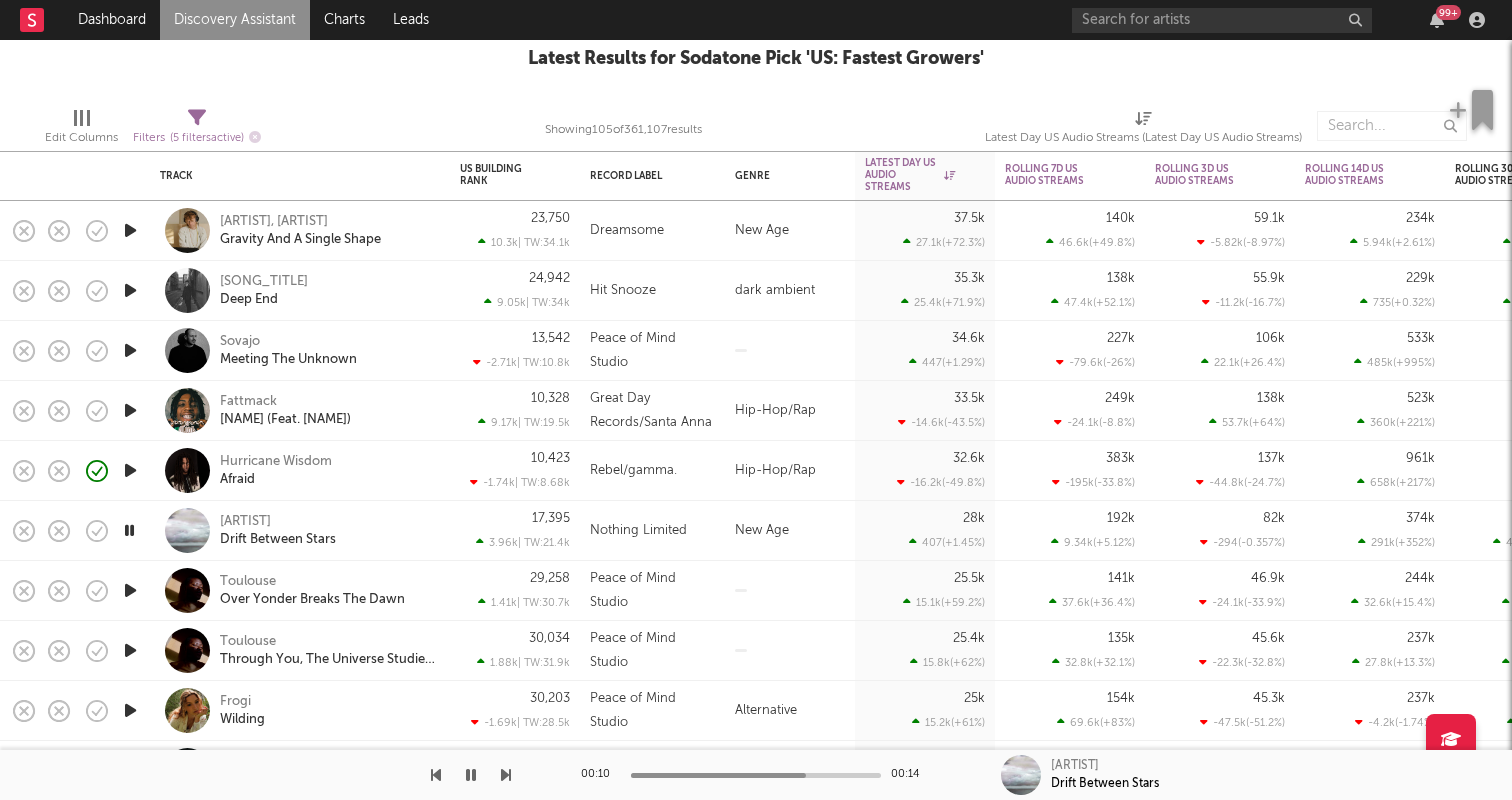 click at bounding box center [130, 590] 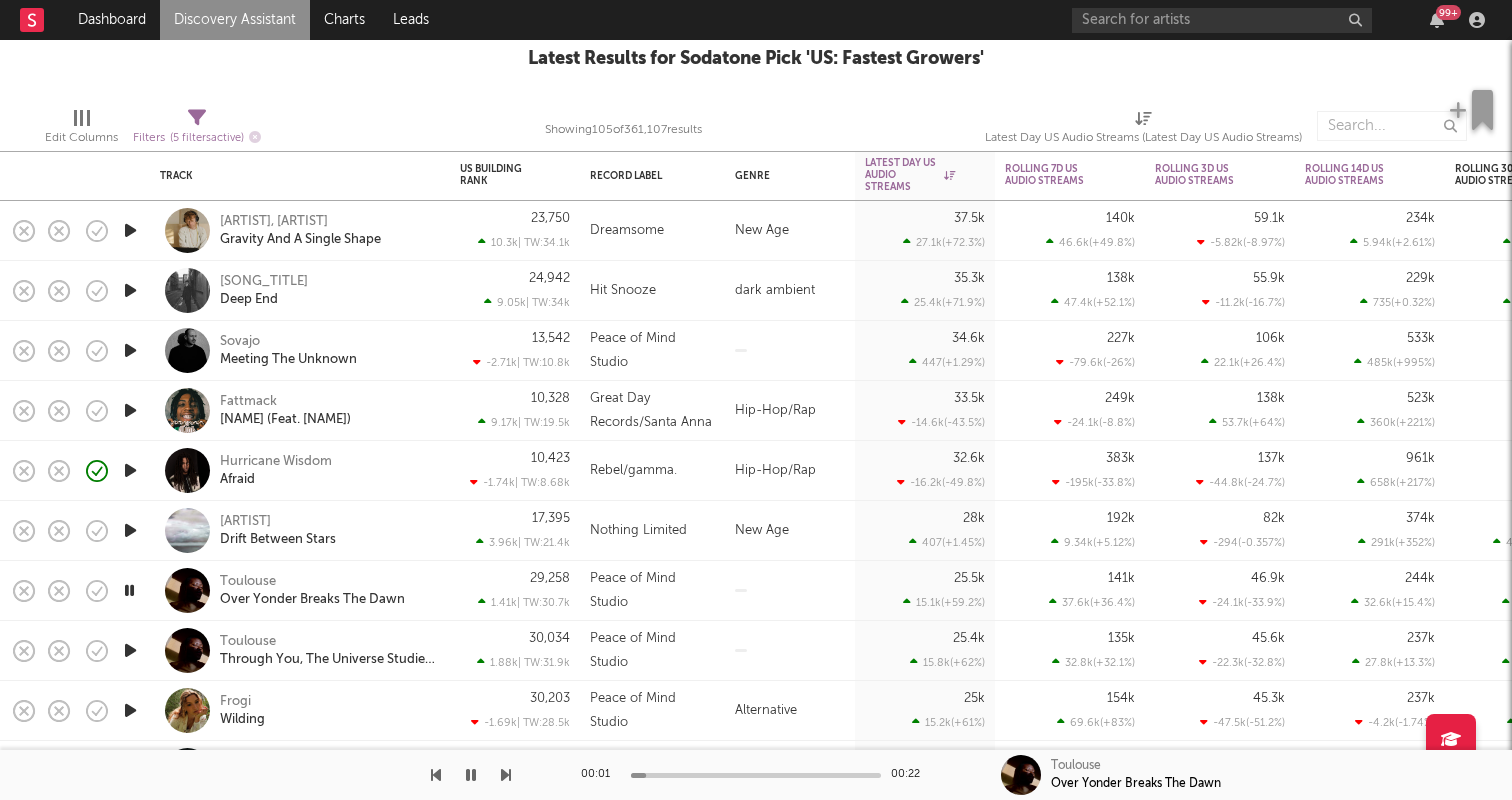 click on "00:01 00:22" at bounding box center [756, 775] 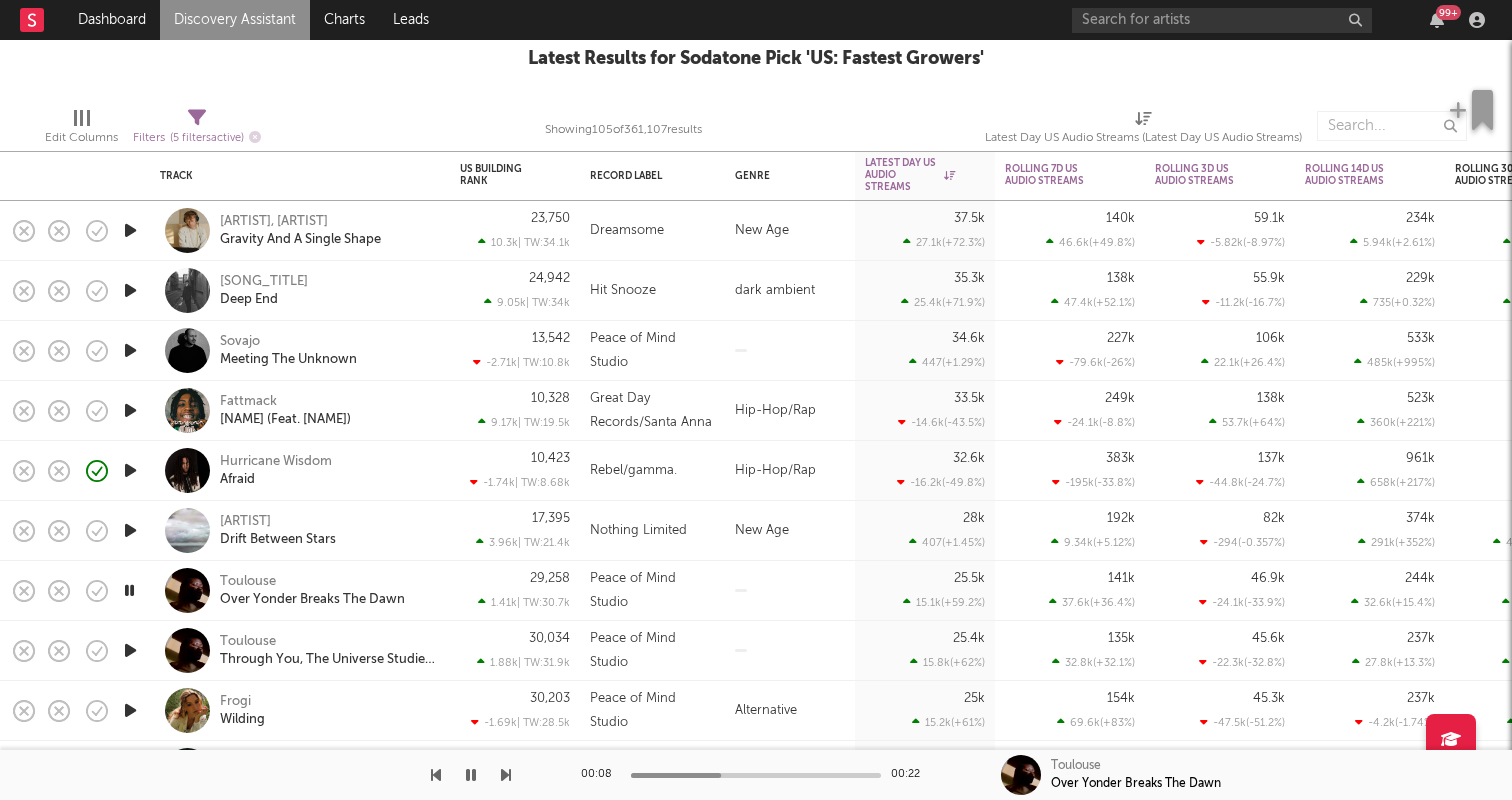 click at bounding box center (756, 775) 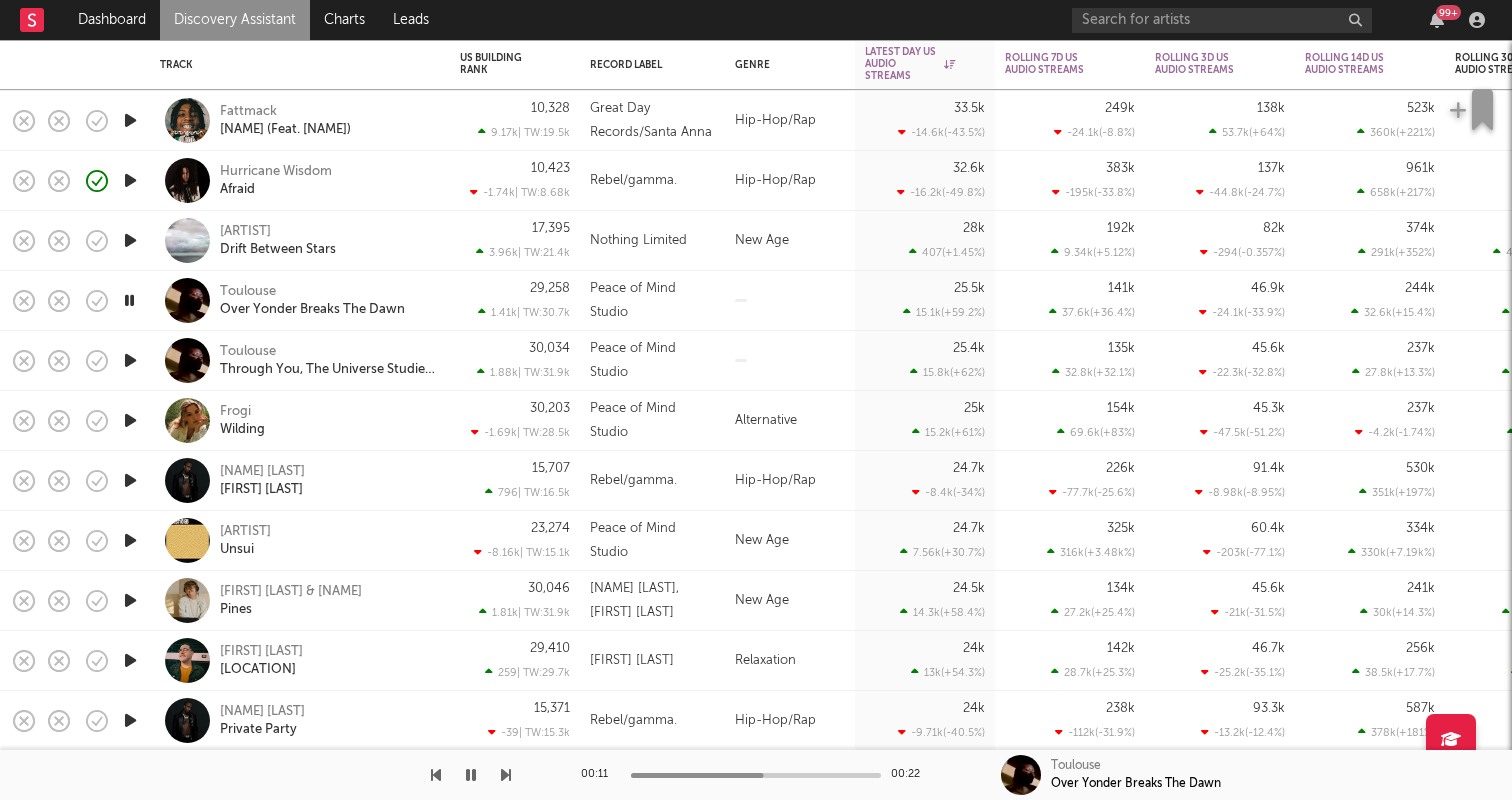 click at bounding box center [130, 420] 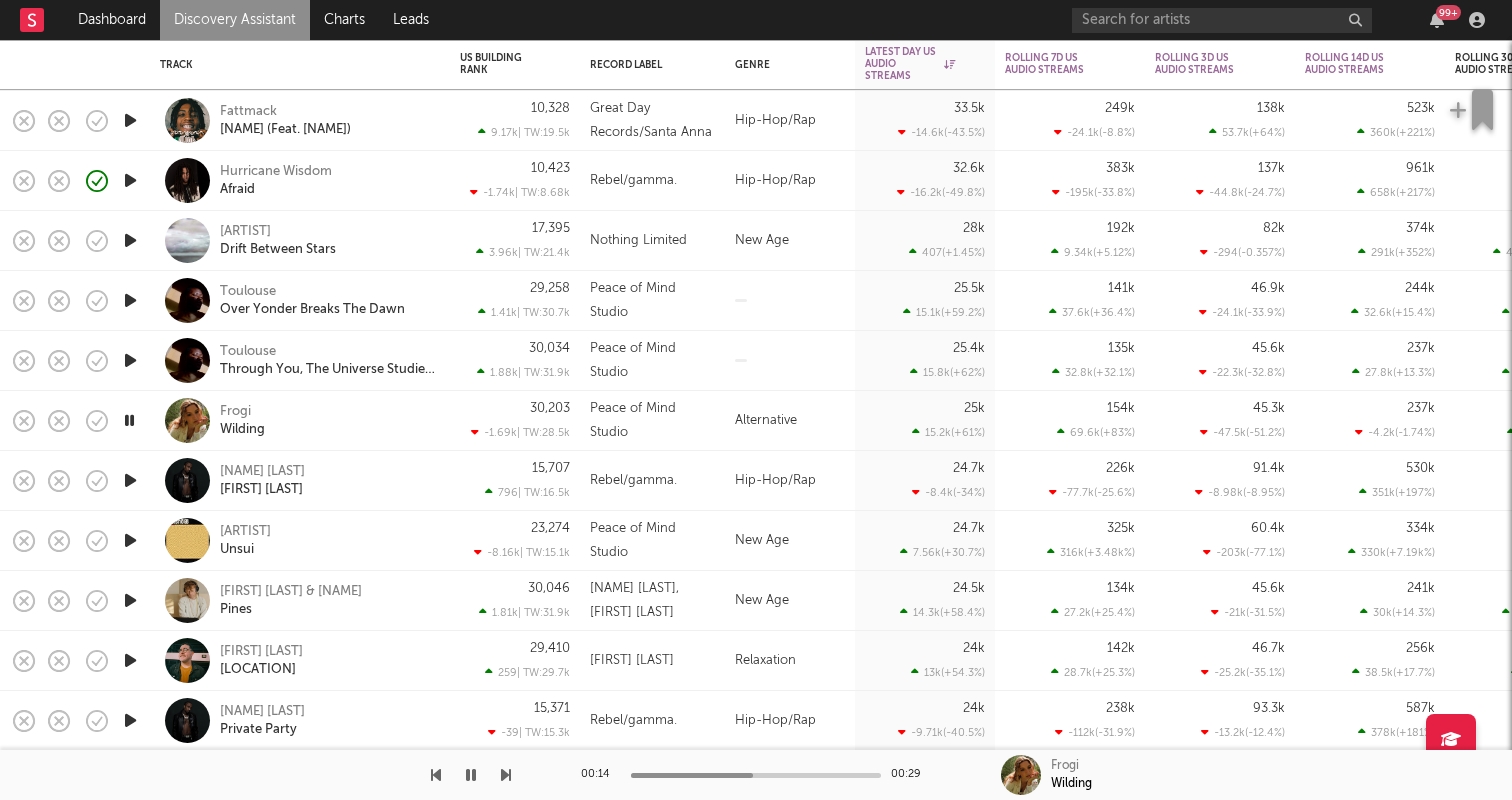 click at bounding box center [756, 775] 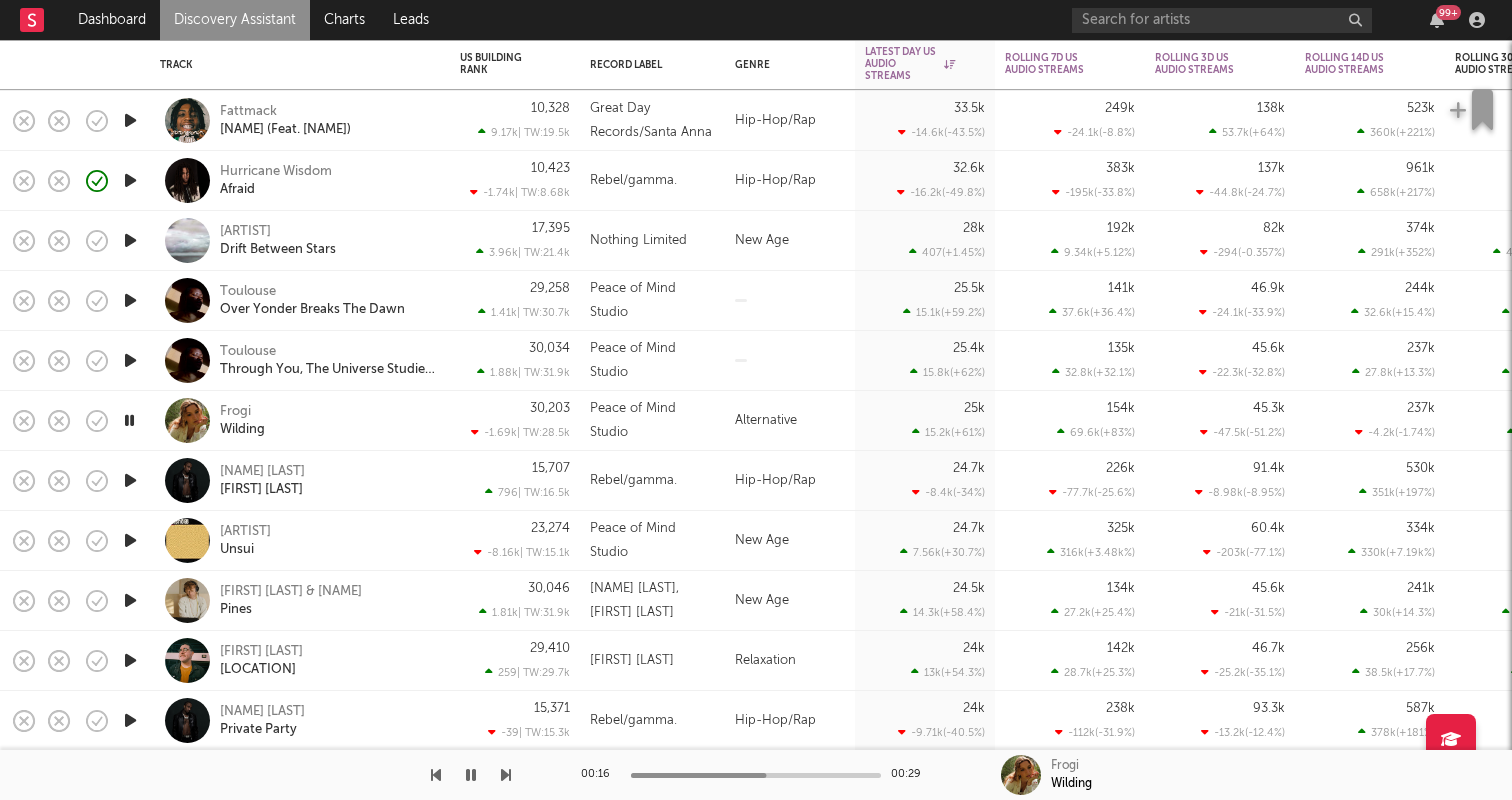 click at bounding box center (130, 480) 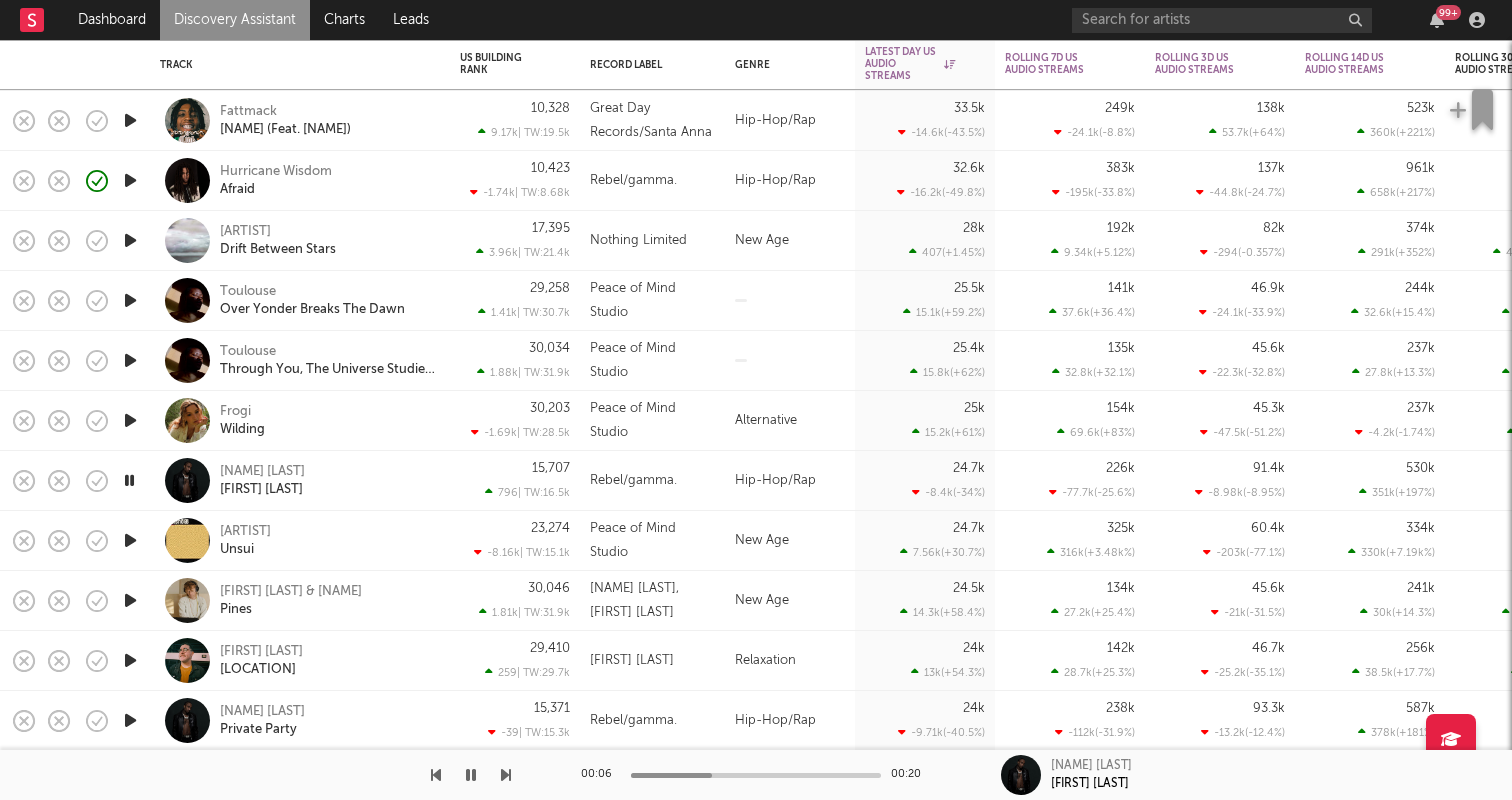 click at bounding box center (130, 540) 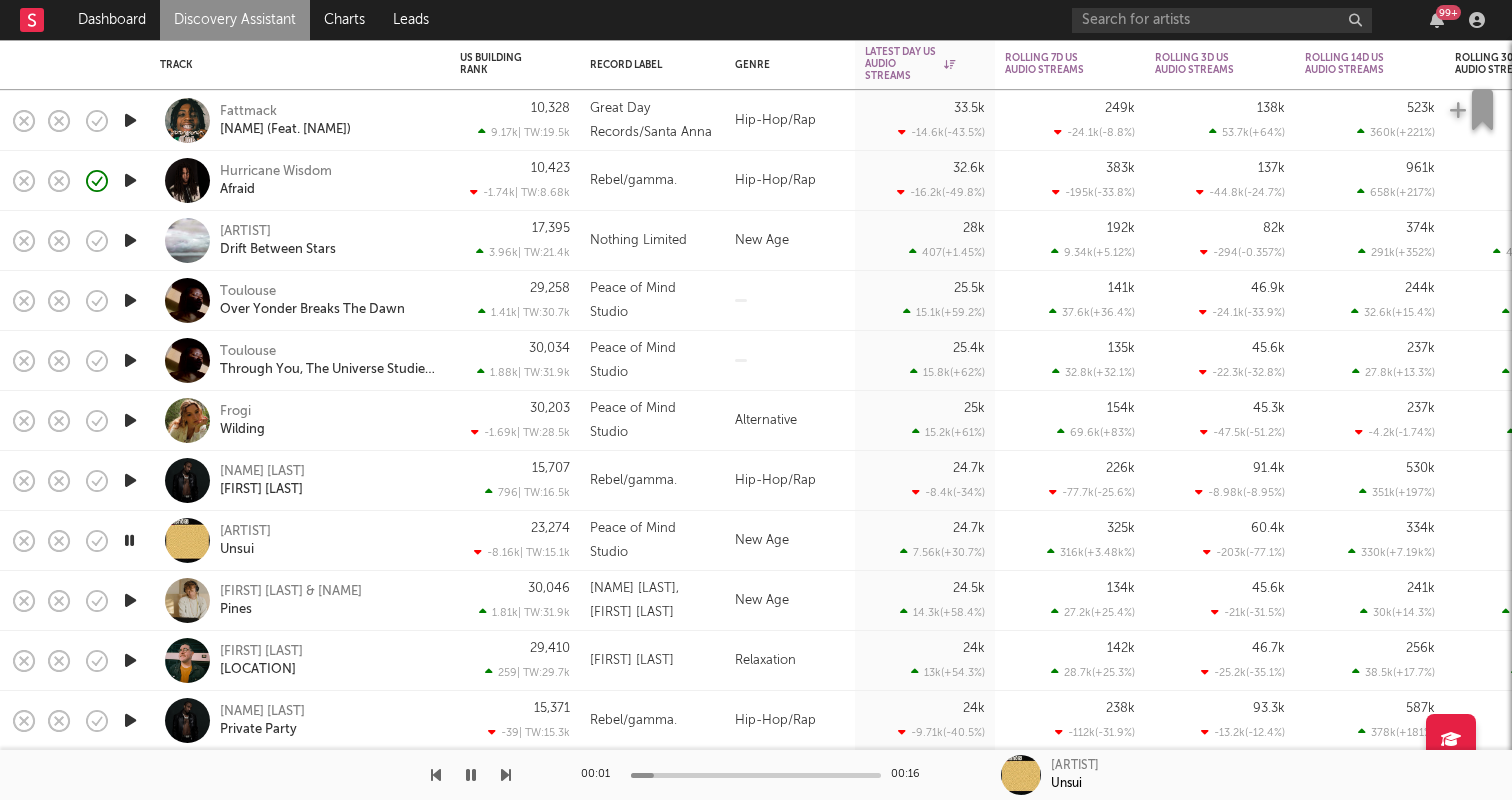 click at bounding box center (130, 600) 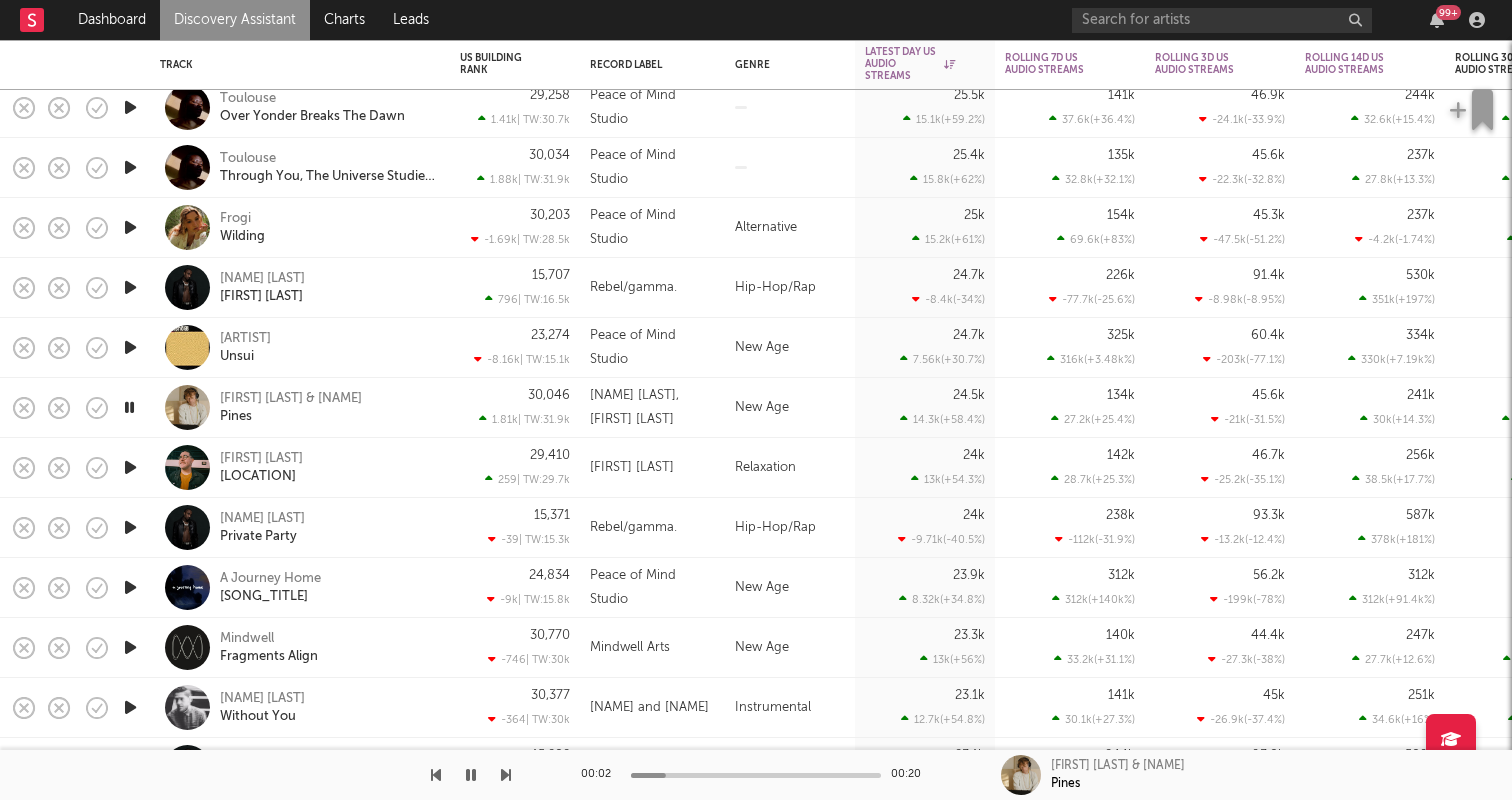 click at bounding box center [756, 775] 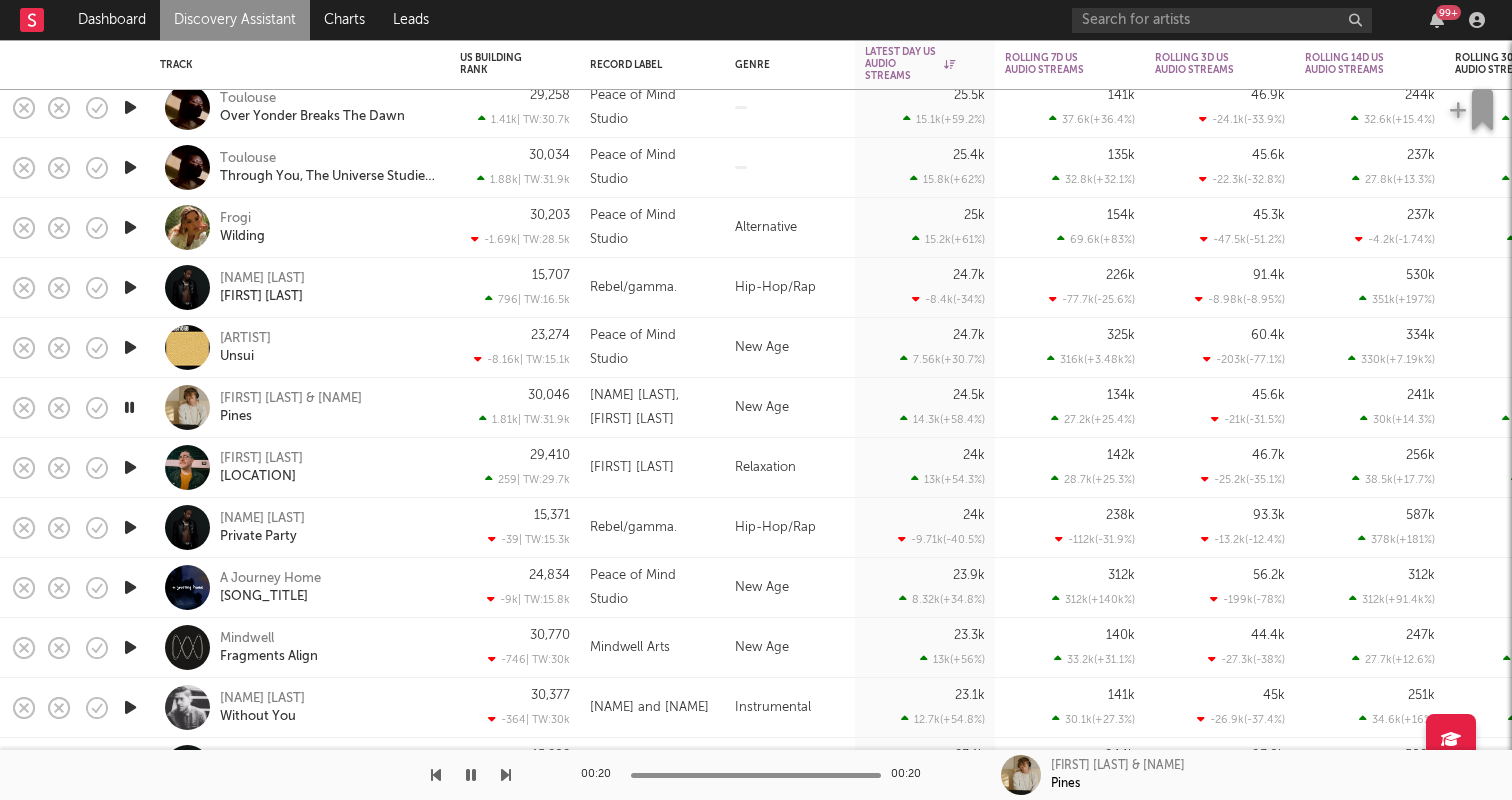 click at bounding box center [130, 467] 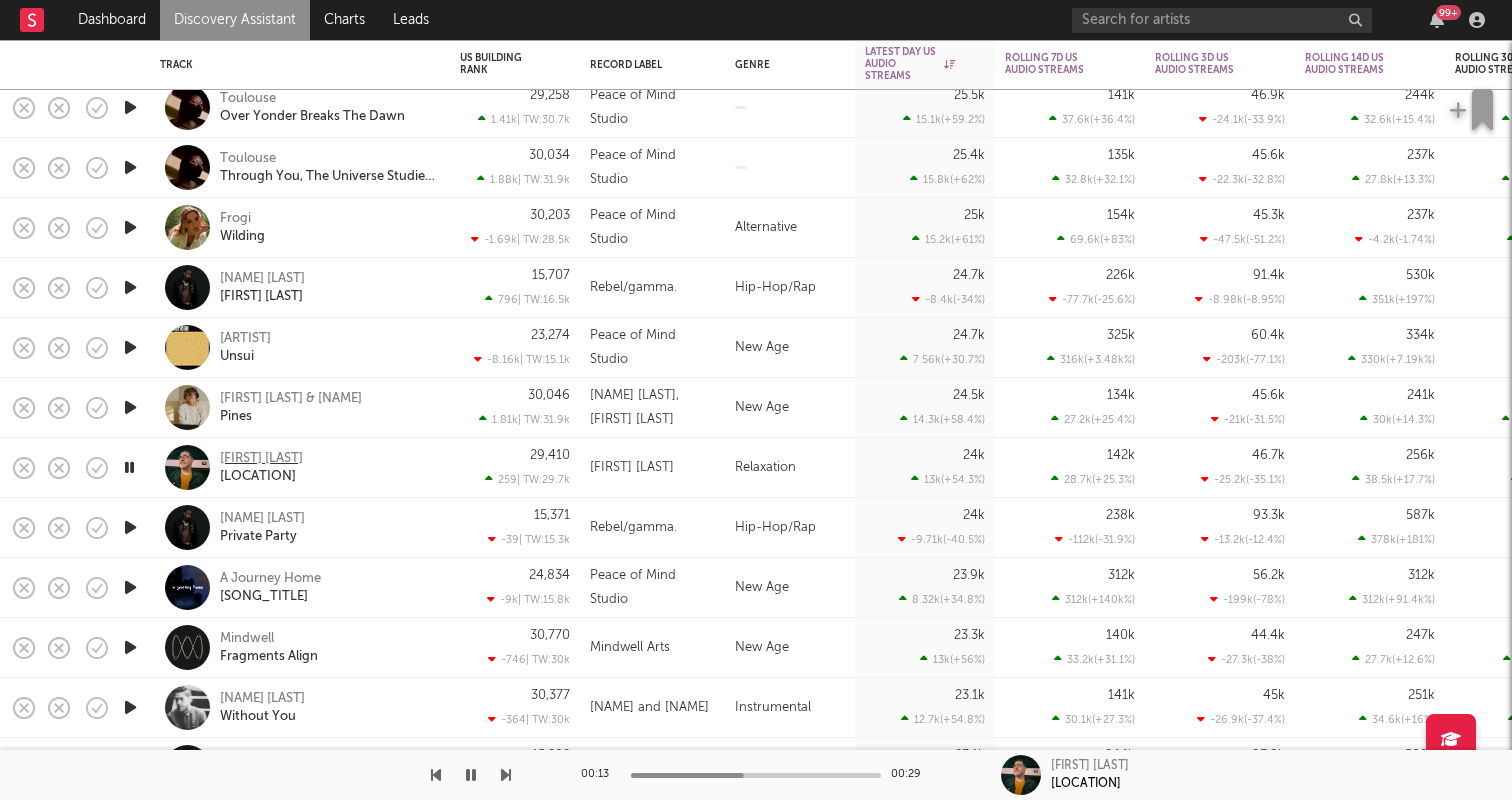 click on "[FIRST] [LAST]" at bounding box center [261, 459] 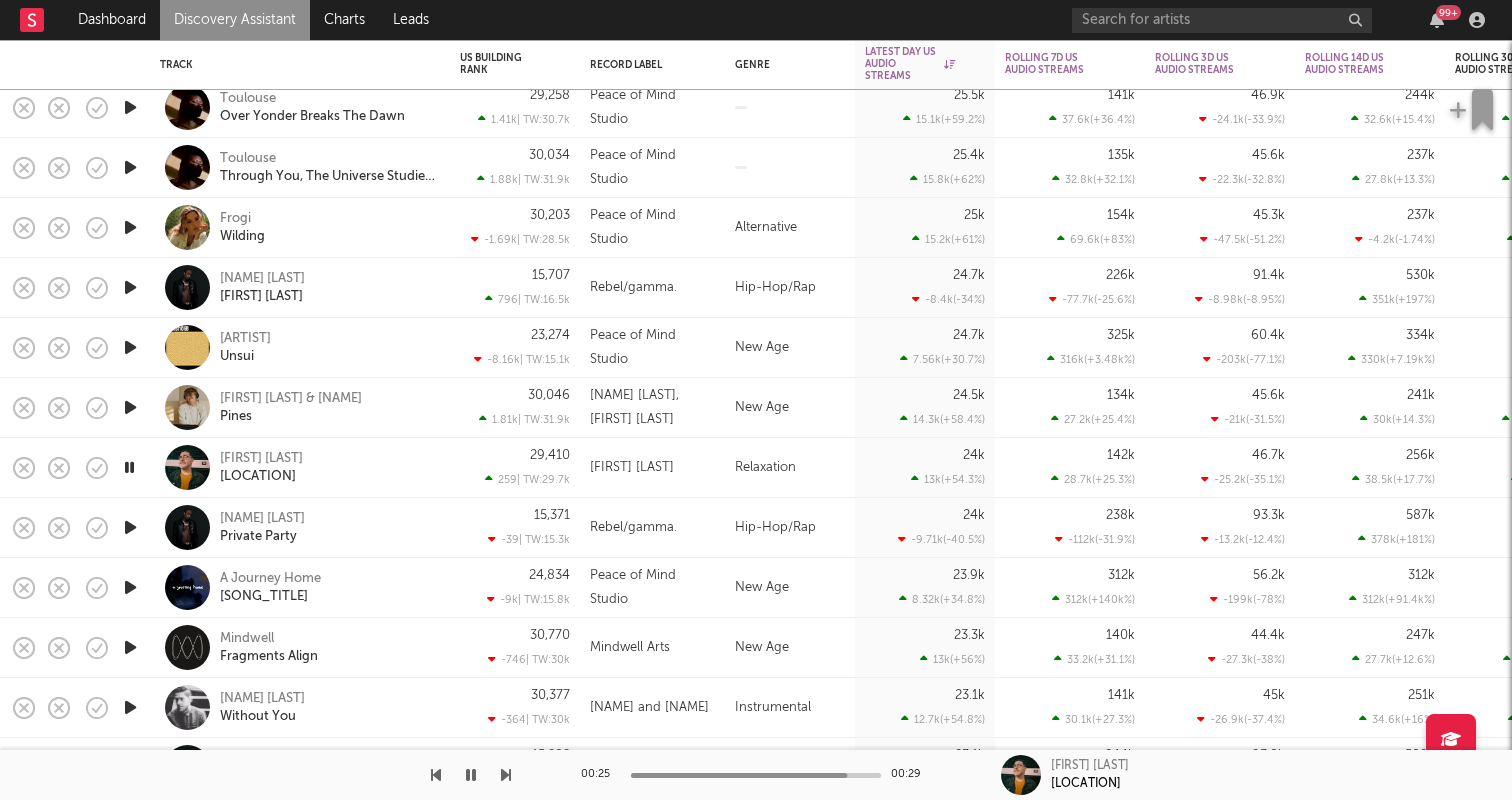 click at bounding box center [130, 587] 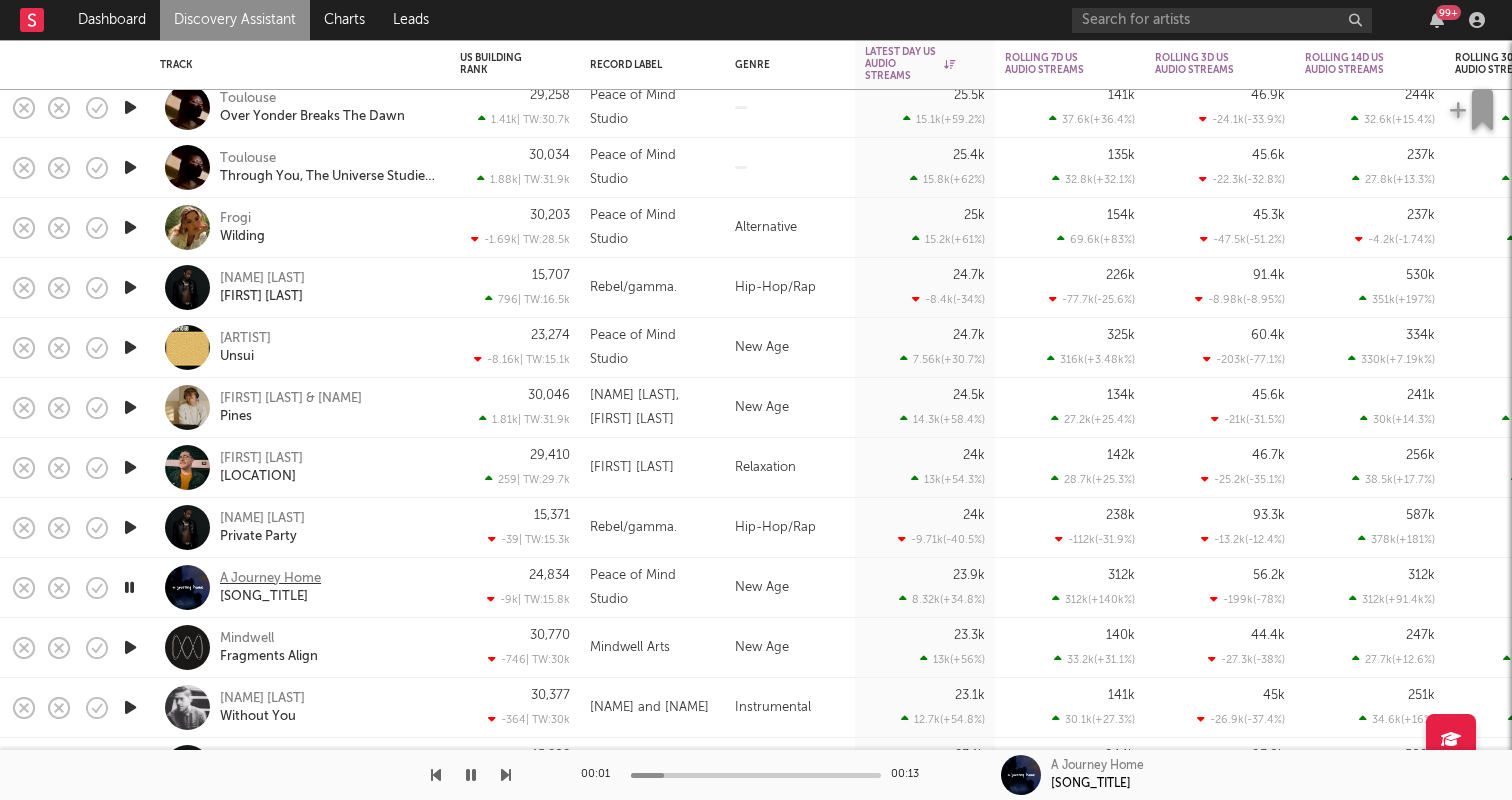click on "A Journey Home" at bounding box center (270, 579) 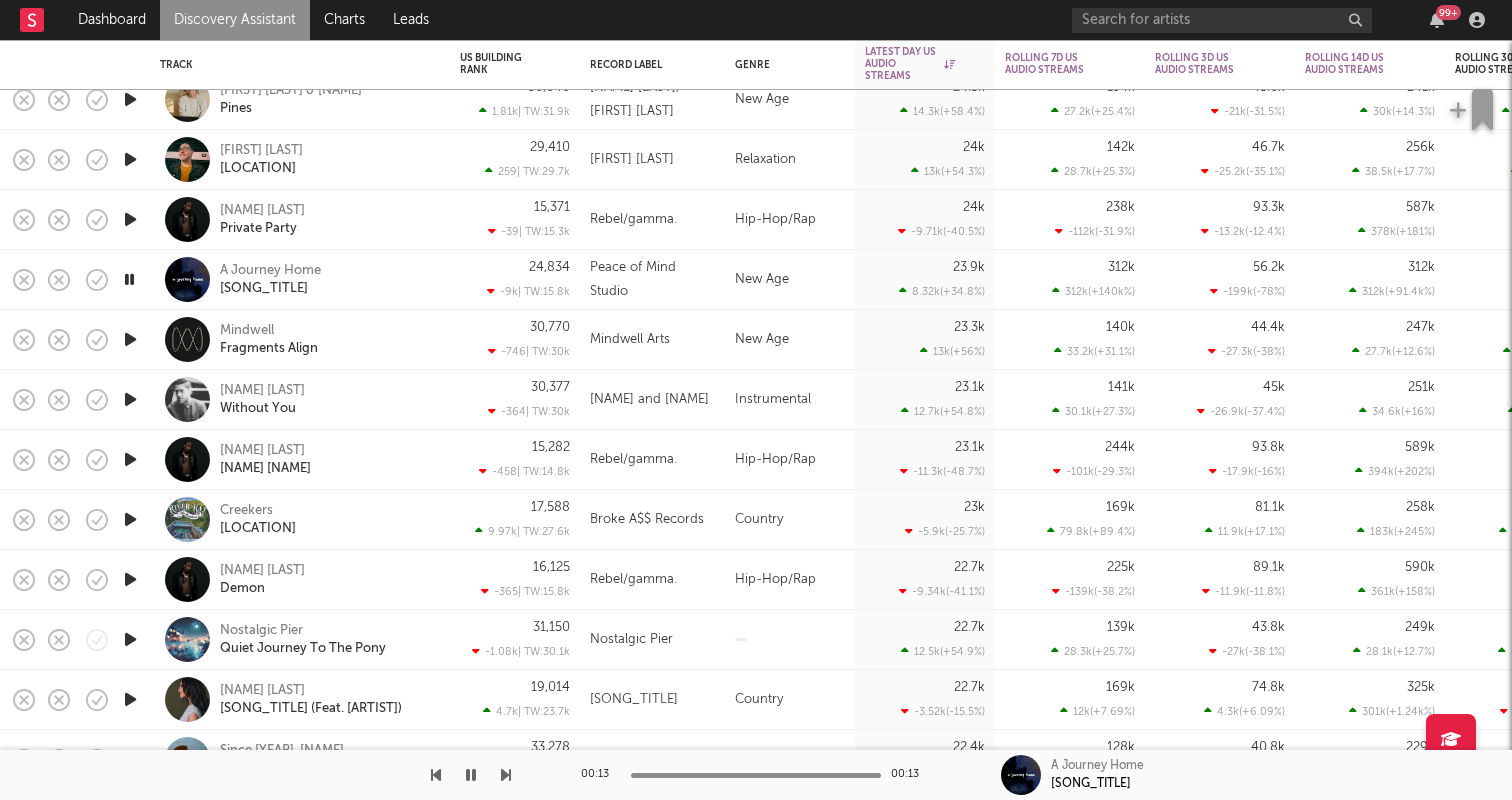 click at bounding box center (130, 339) 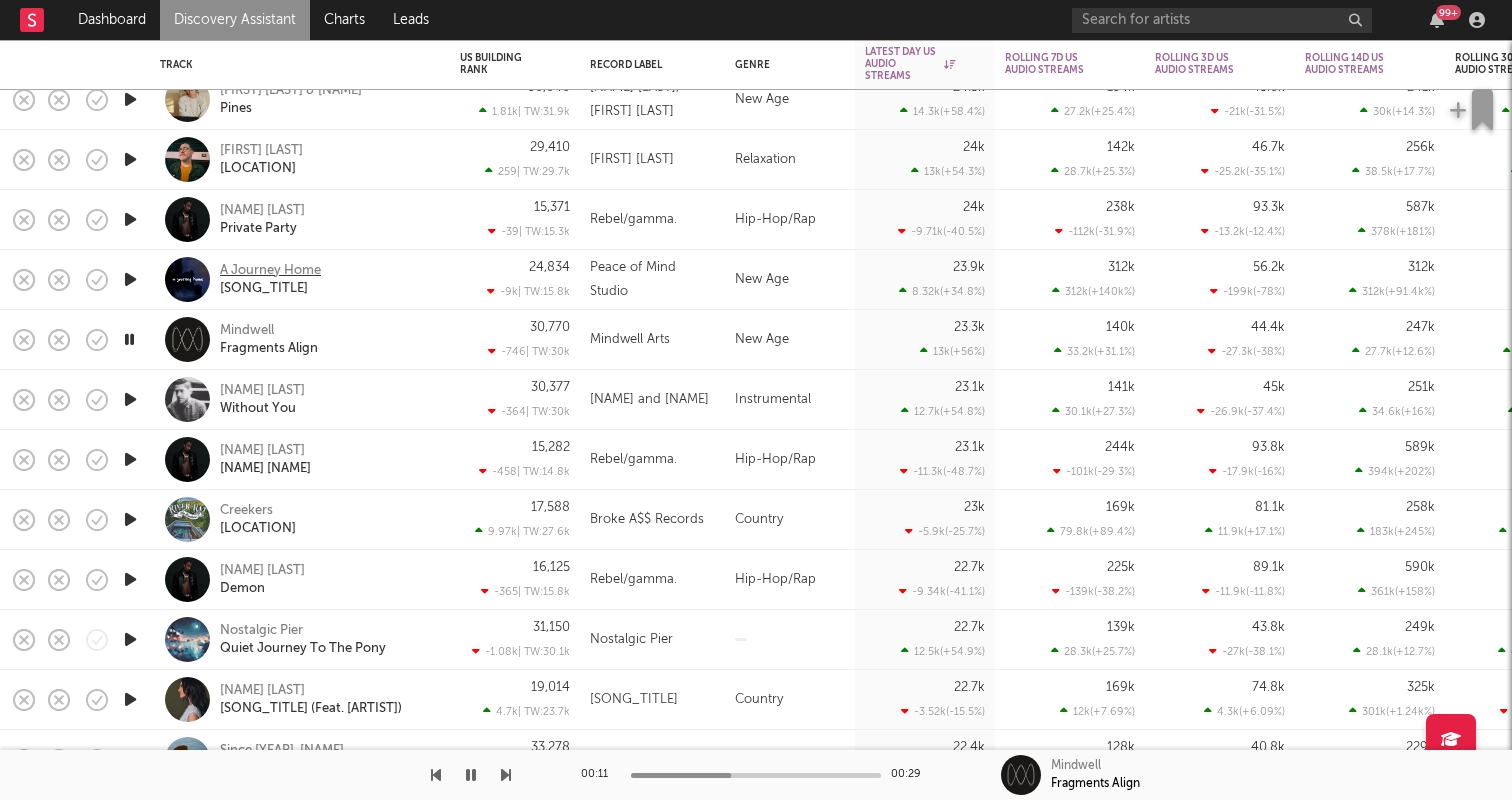 click on "A Journey Home" at bounding box center (270, 271) 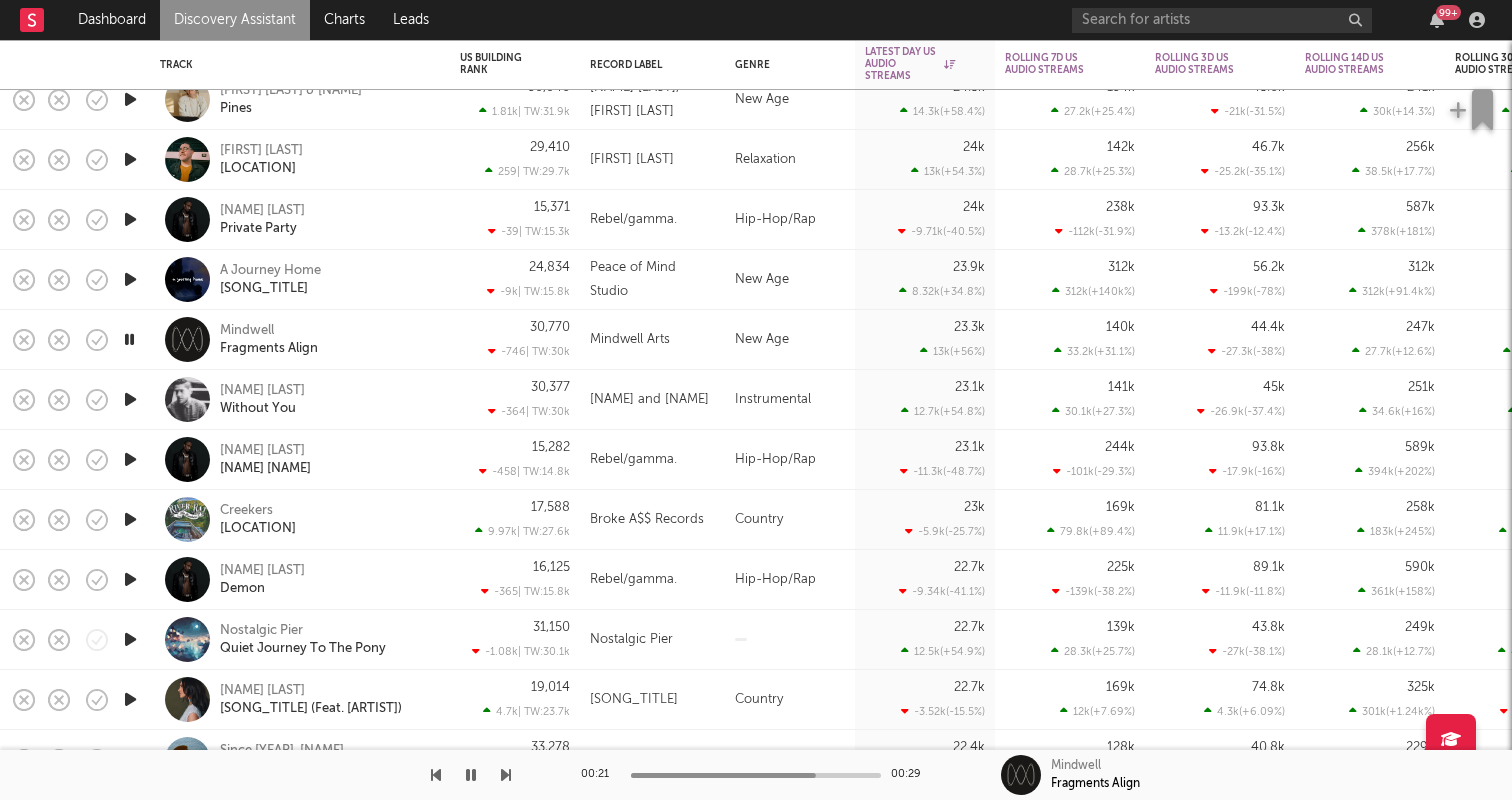 click at bounding box center [471, 775] 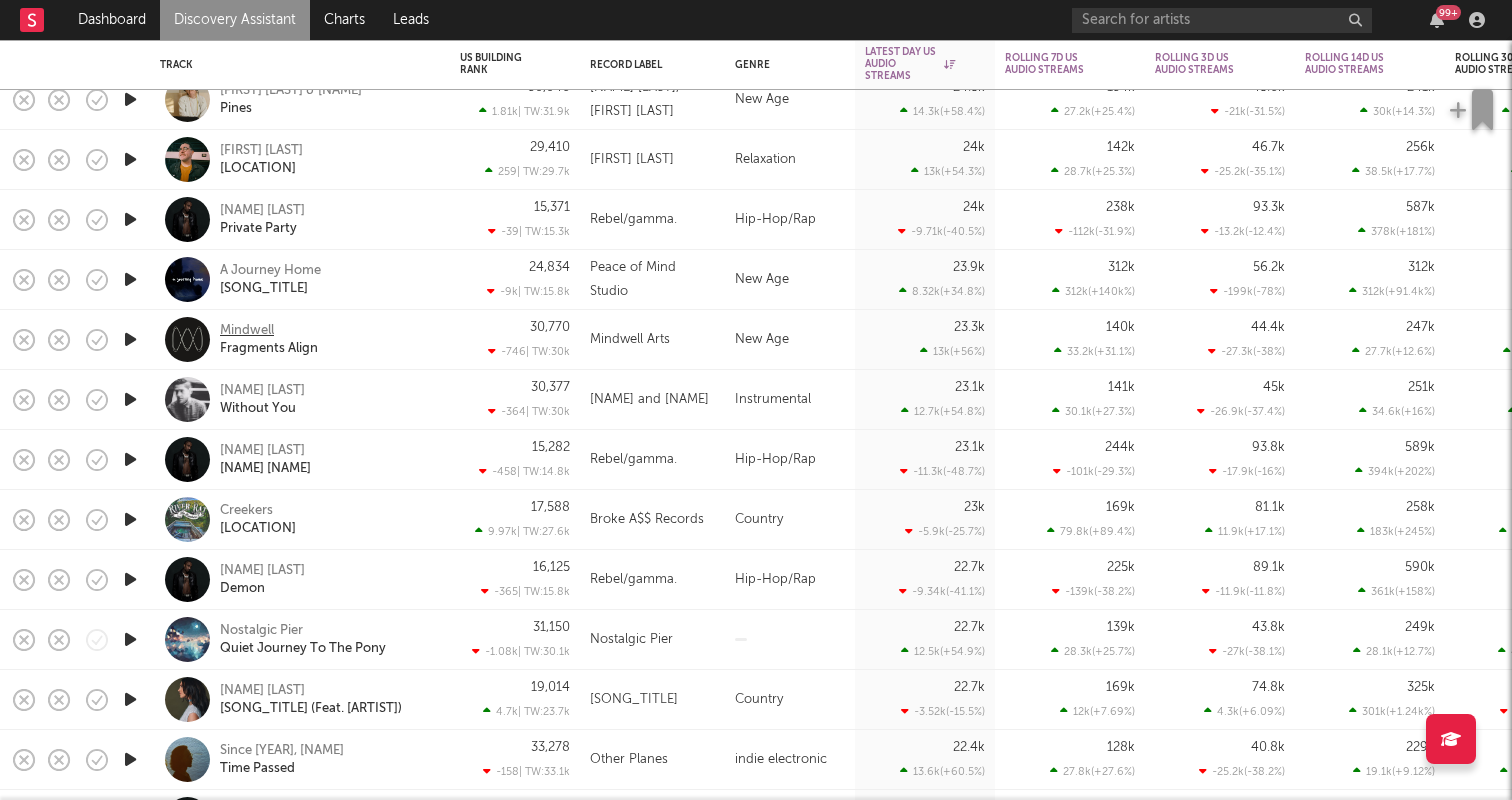 click on "Mindwell" at bounding box center (247, 331) 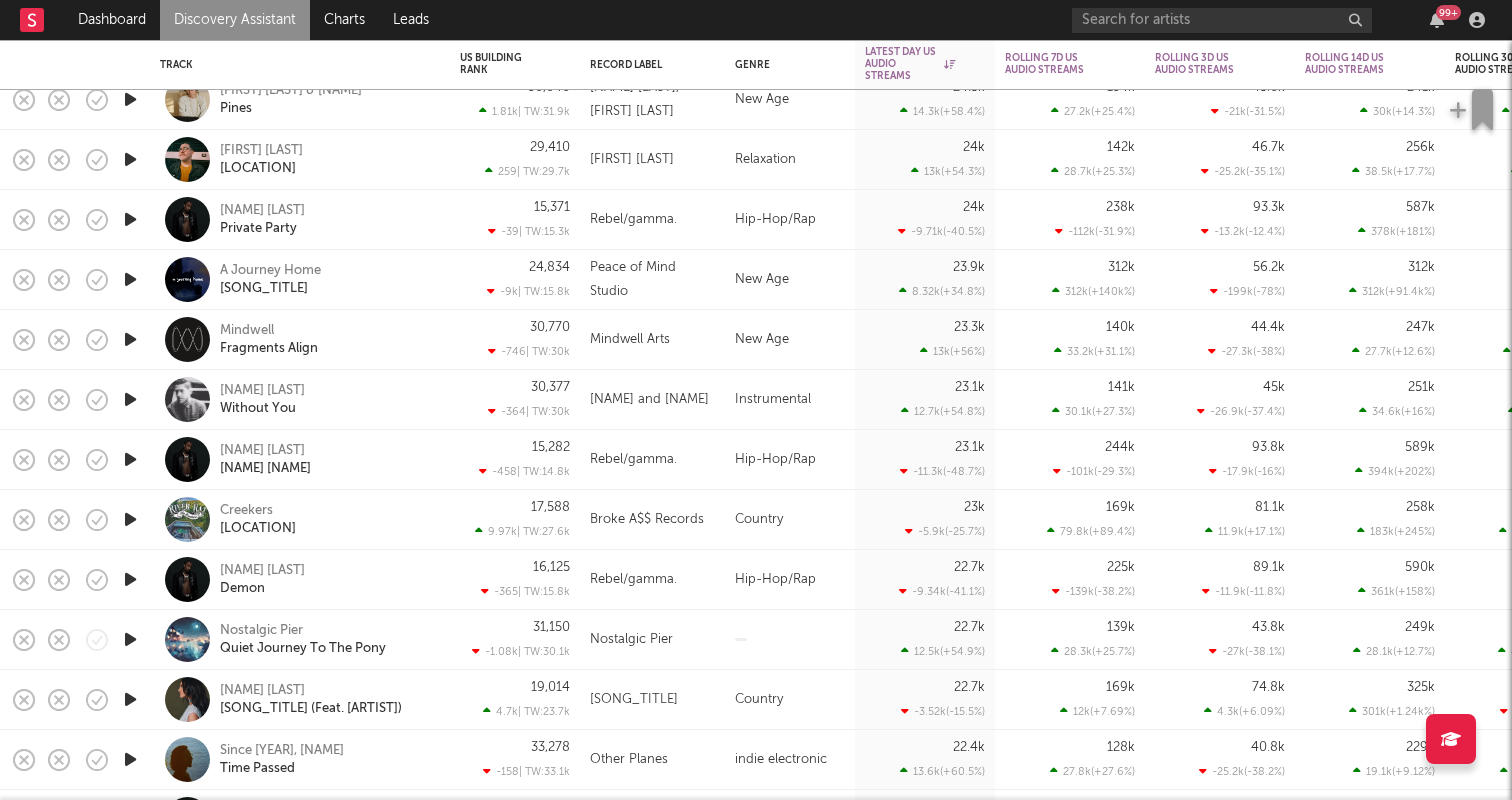 click at bounding box center [130, 459] 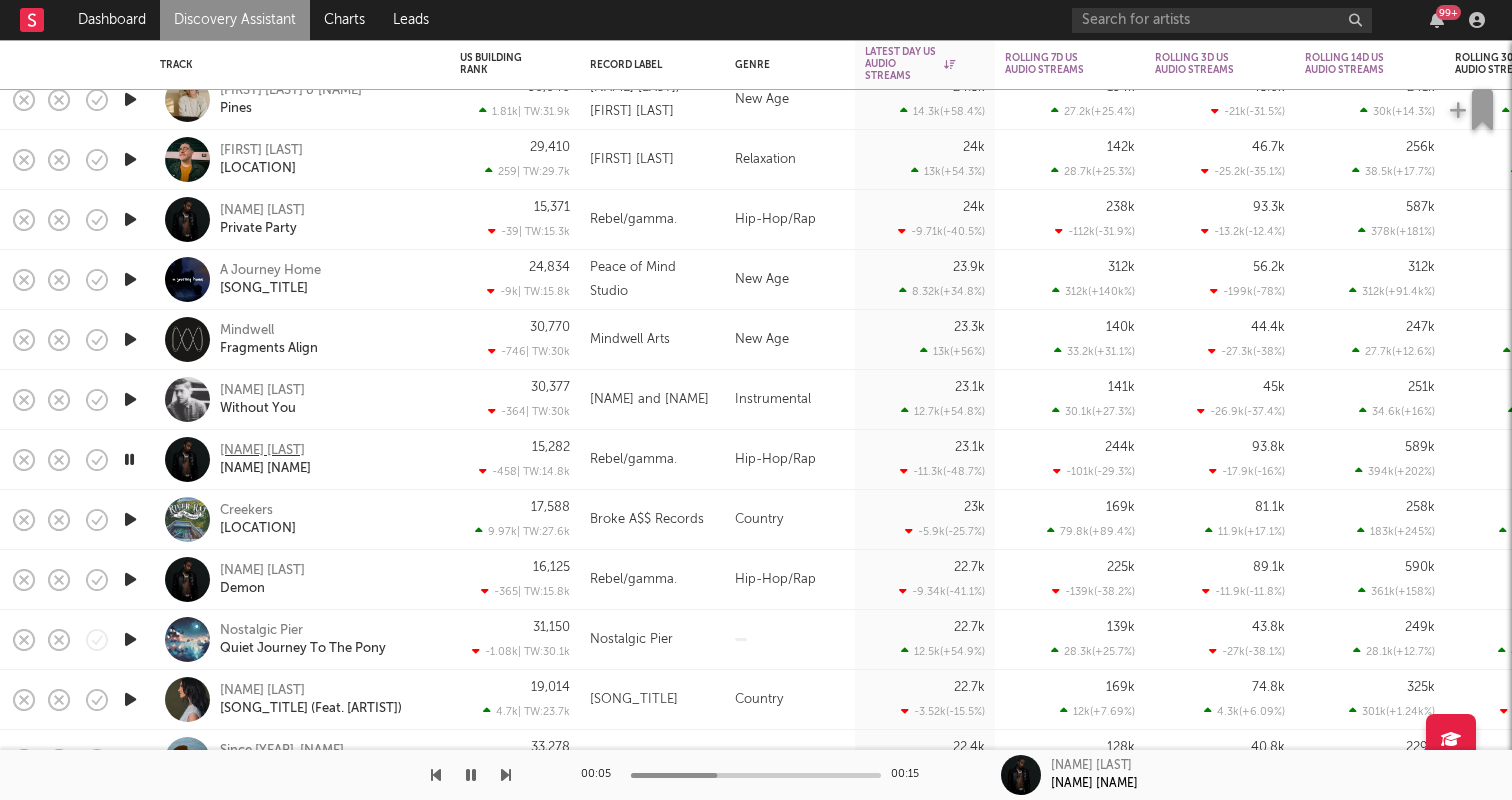 click on "Loe Shimmy" at bounding box center [262, 451] 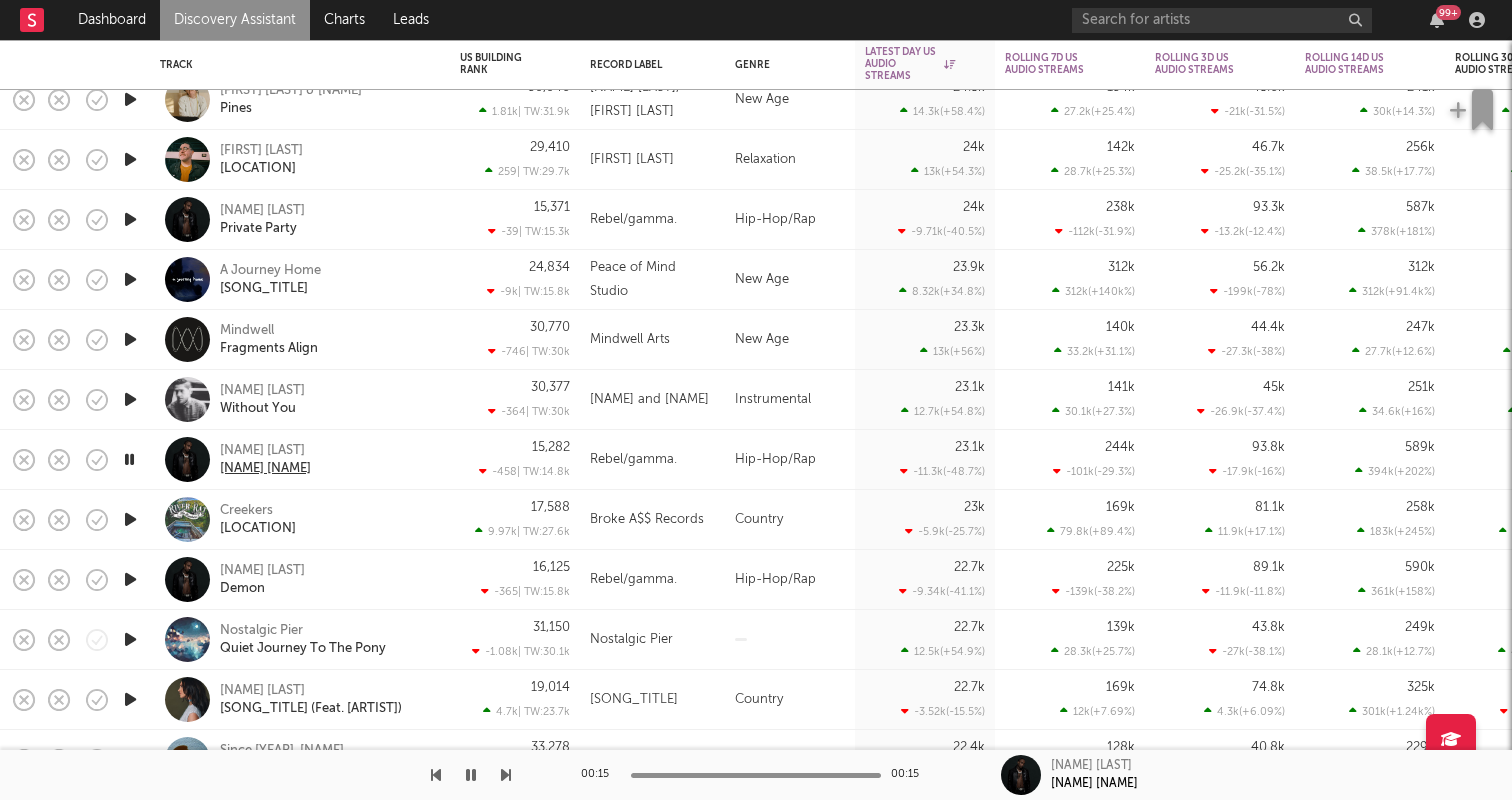 click on "Feenin 4 Mo" at bounding box center (265, 469) 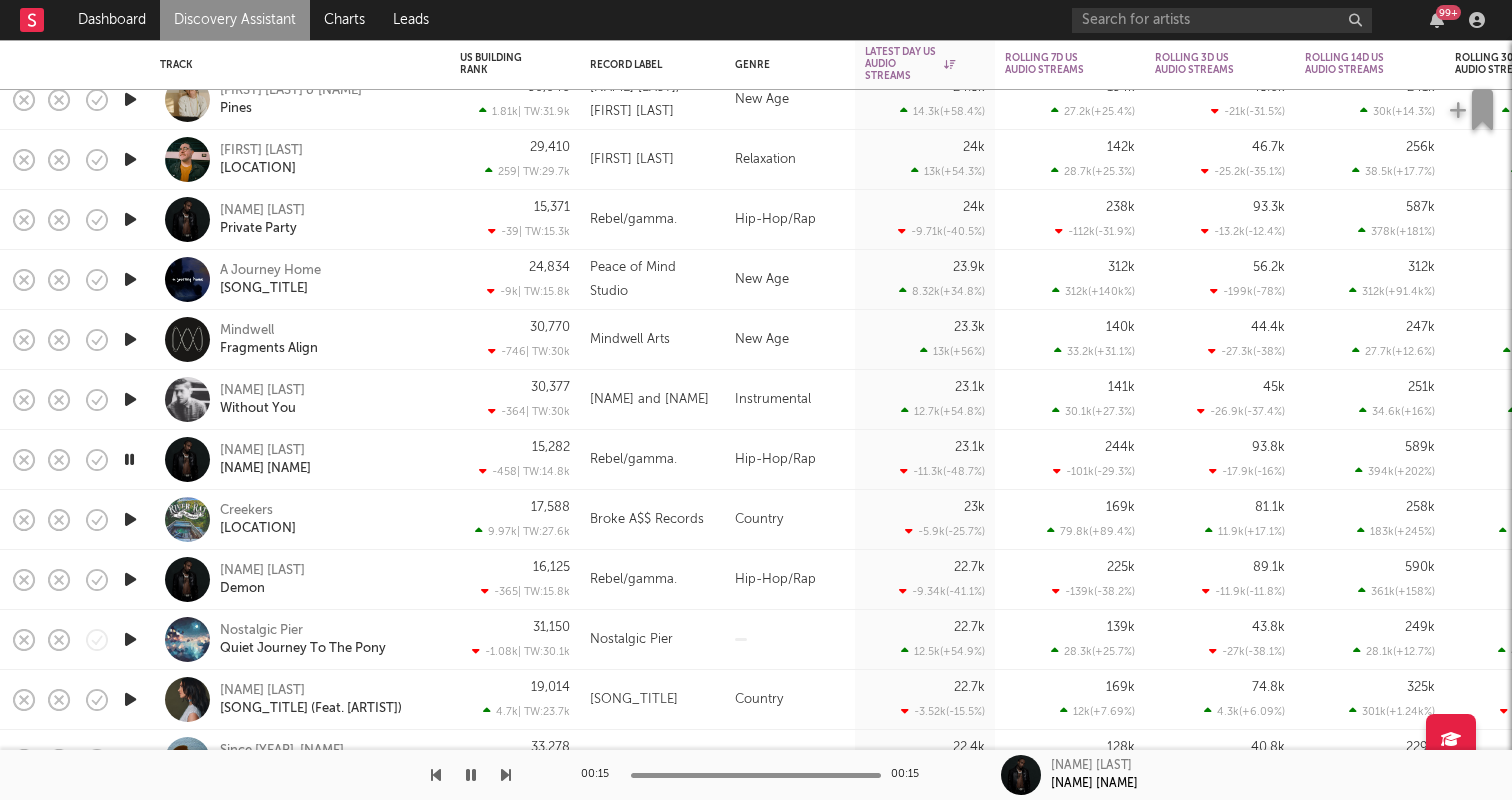 click at bounding box center [130, 519] 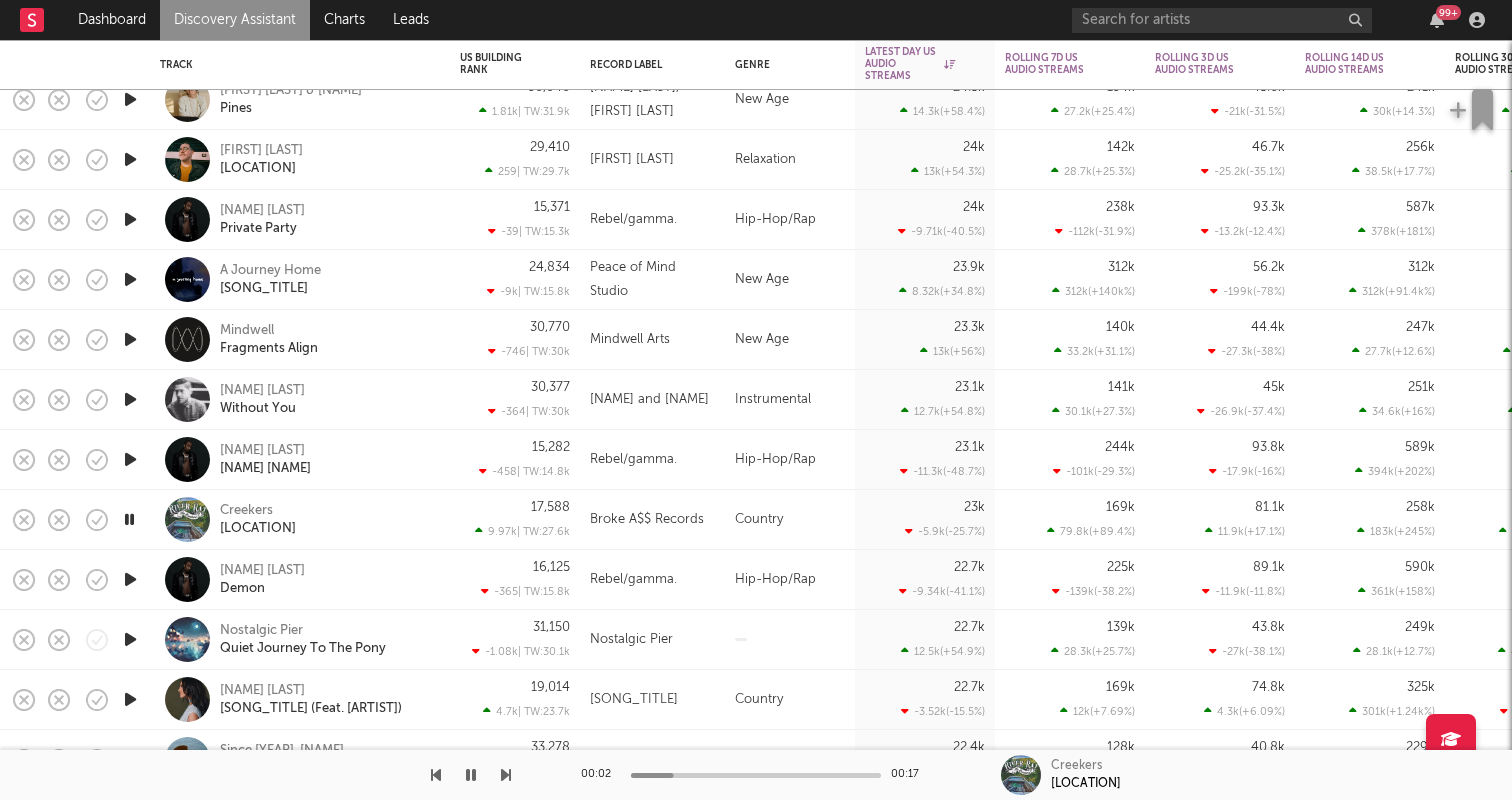 click at bounding box center [130, 579] 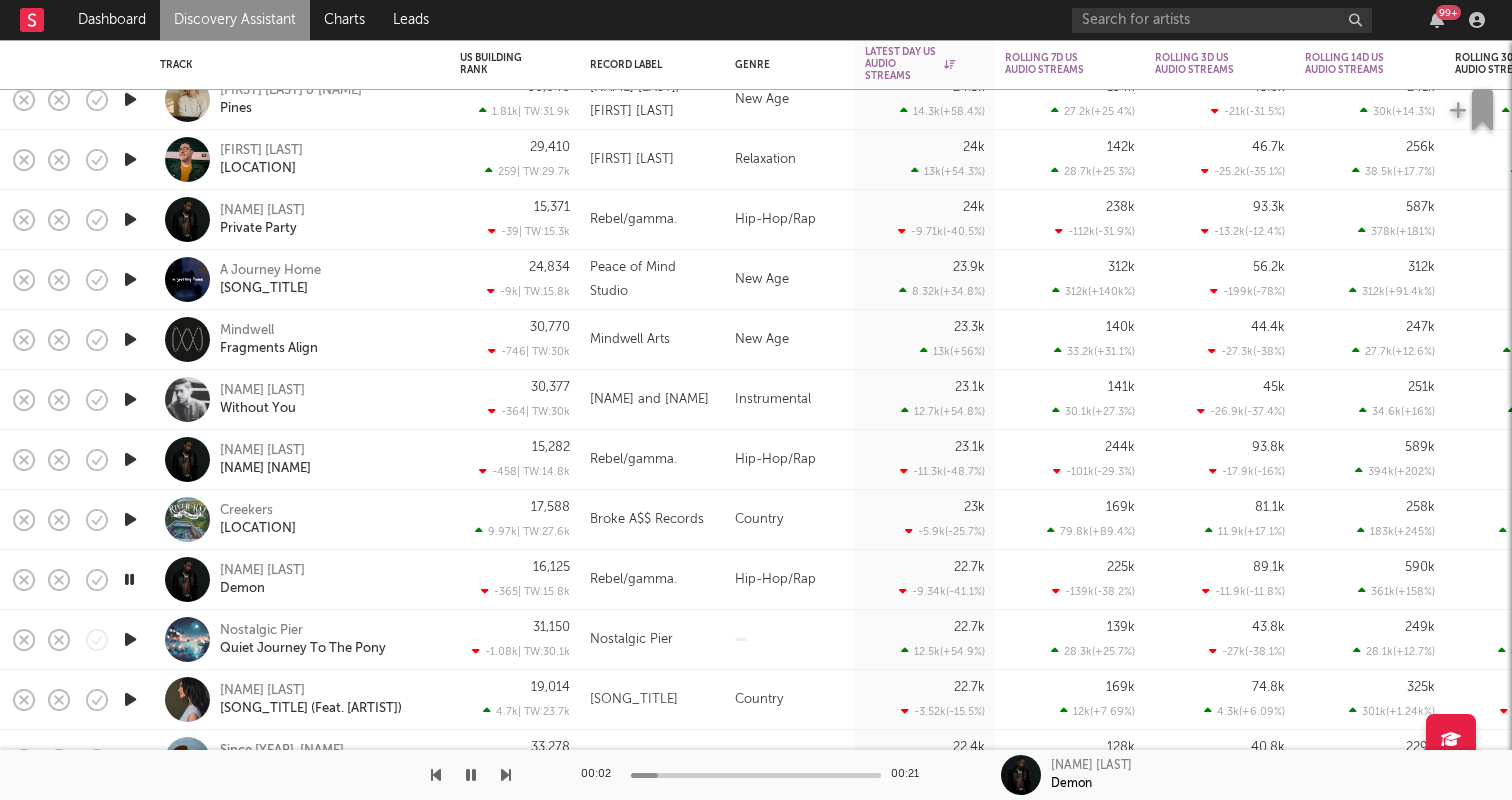 click at bounding box center (756, 775) 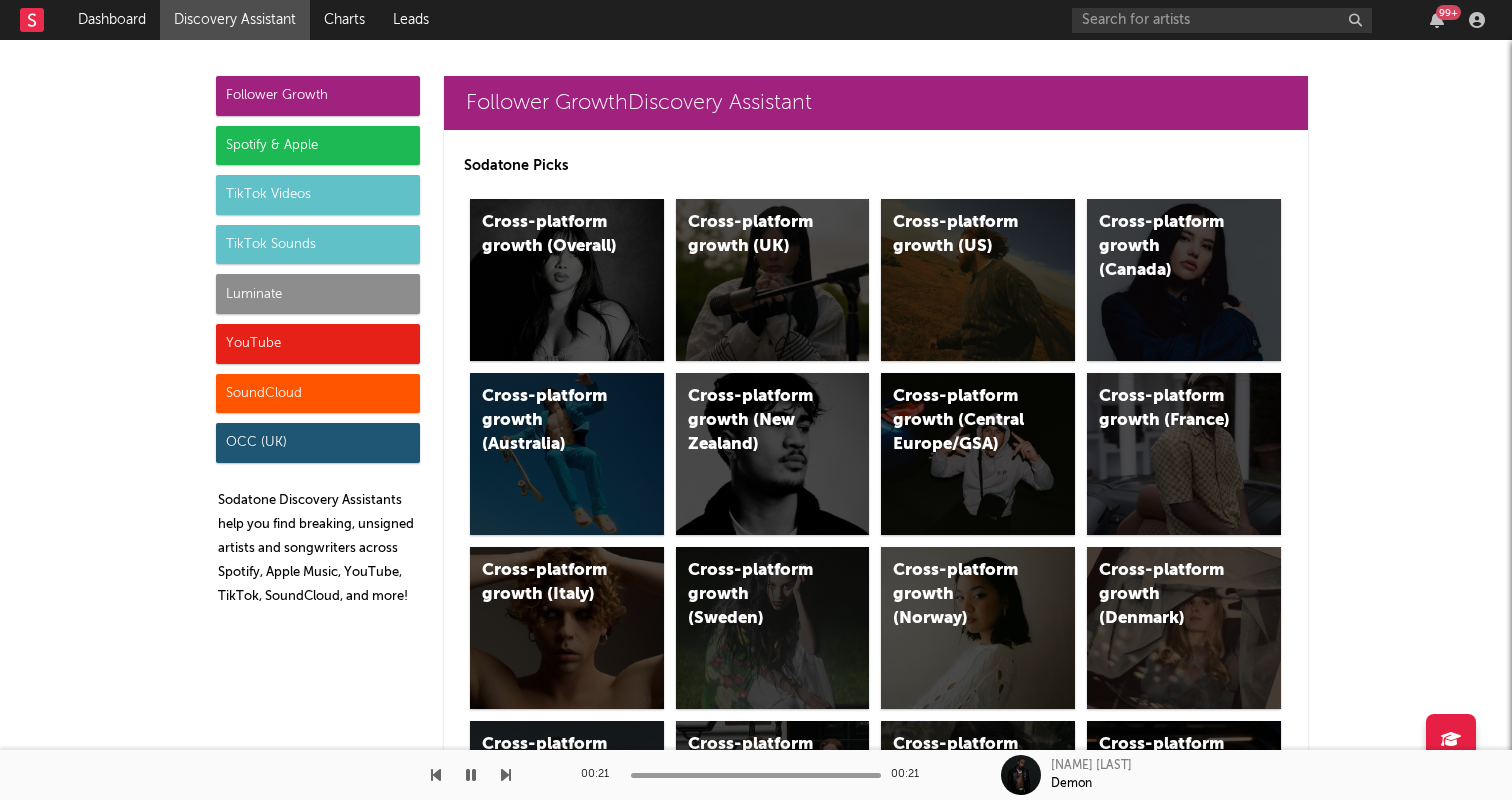 click on "Follower Growth" at bounding box center (318, 96) 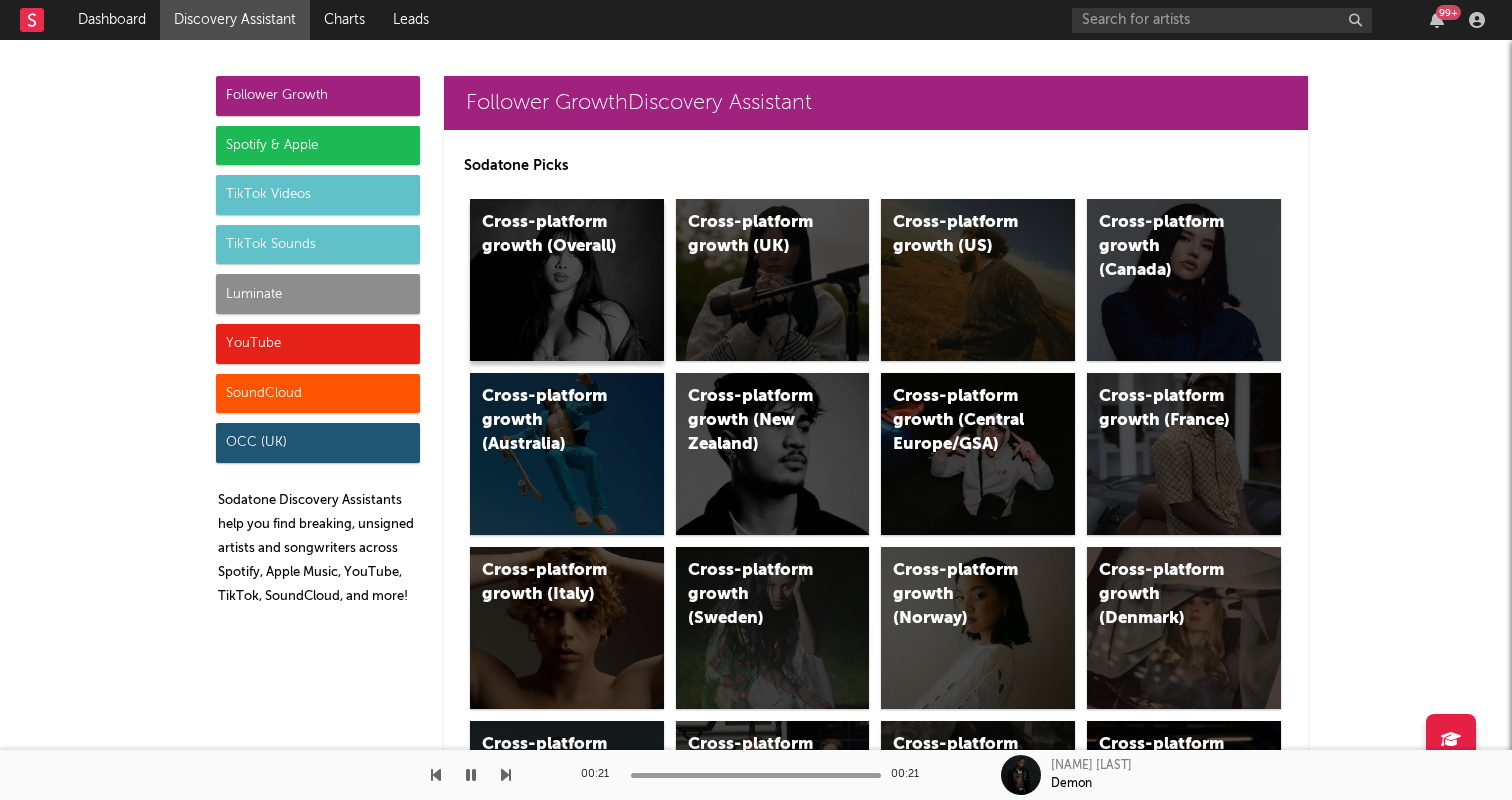 click on "Cross-platform growth (Overall)" at bounding box center [567, 280] 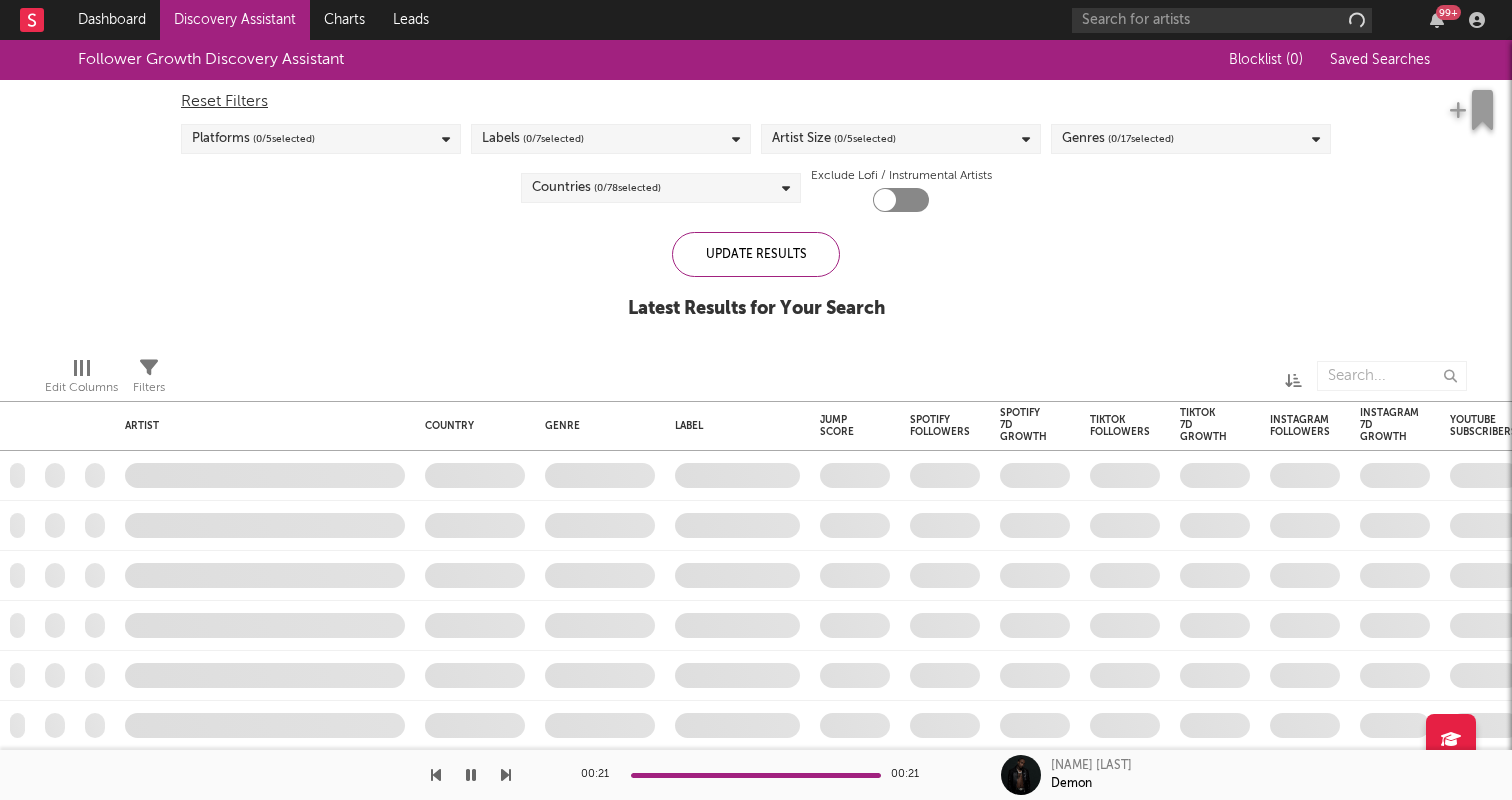 checkbox on "true" 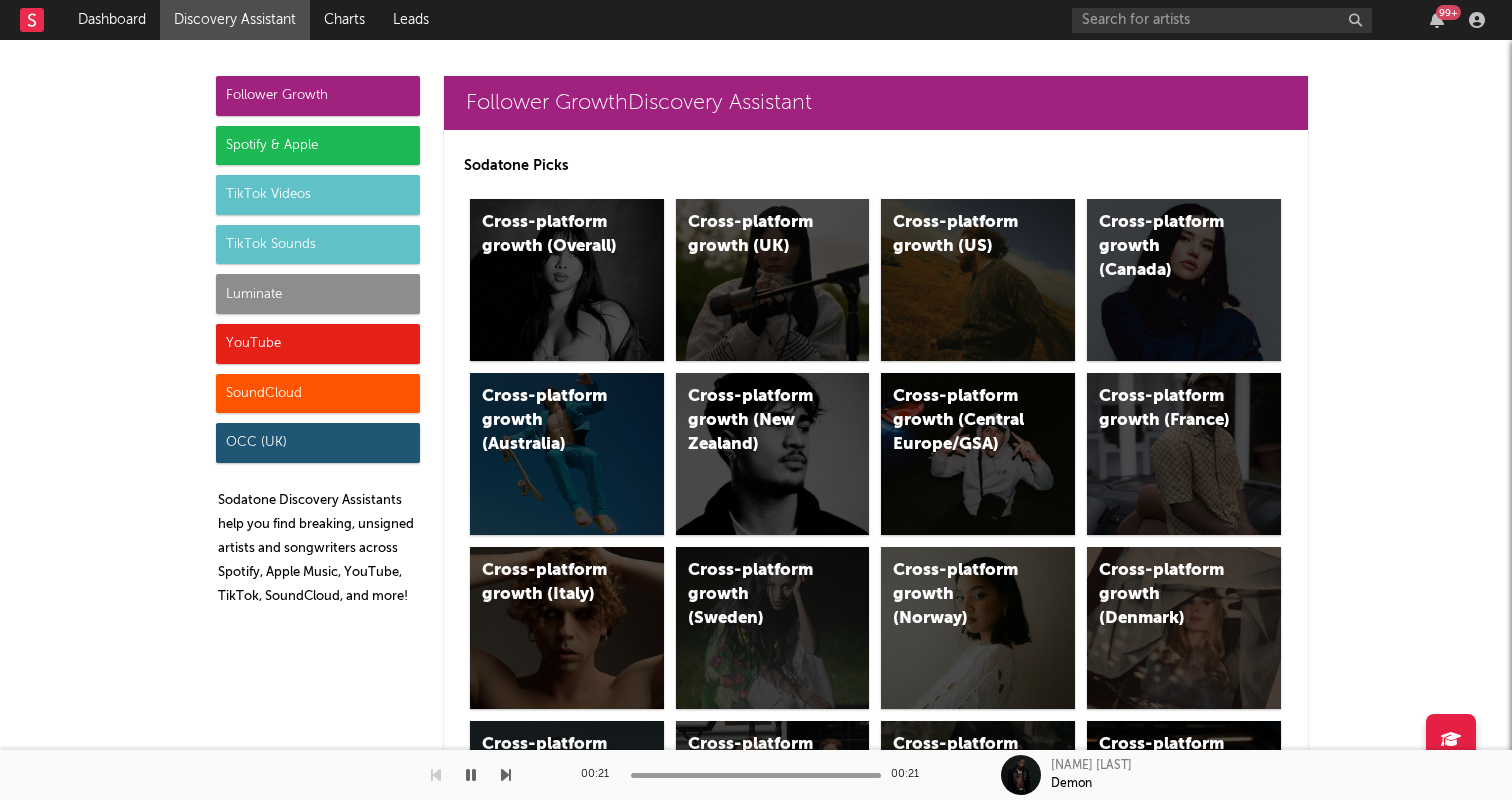 click on "Luminate" at bounding box center (318, 294) 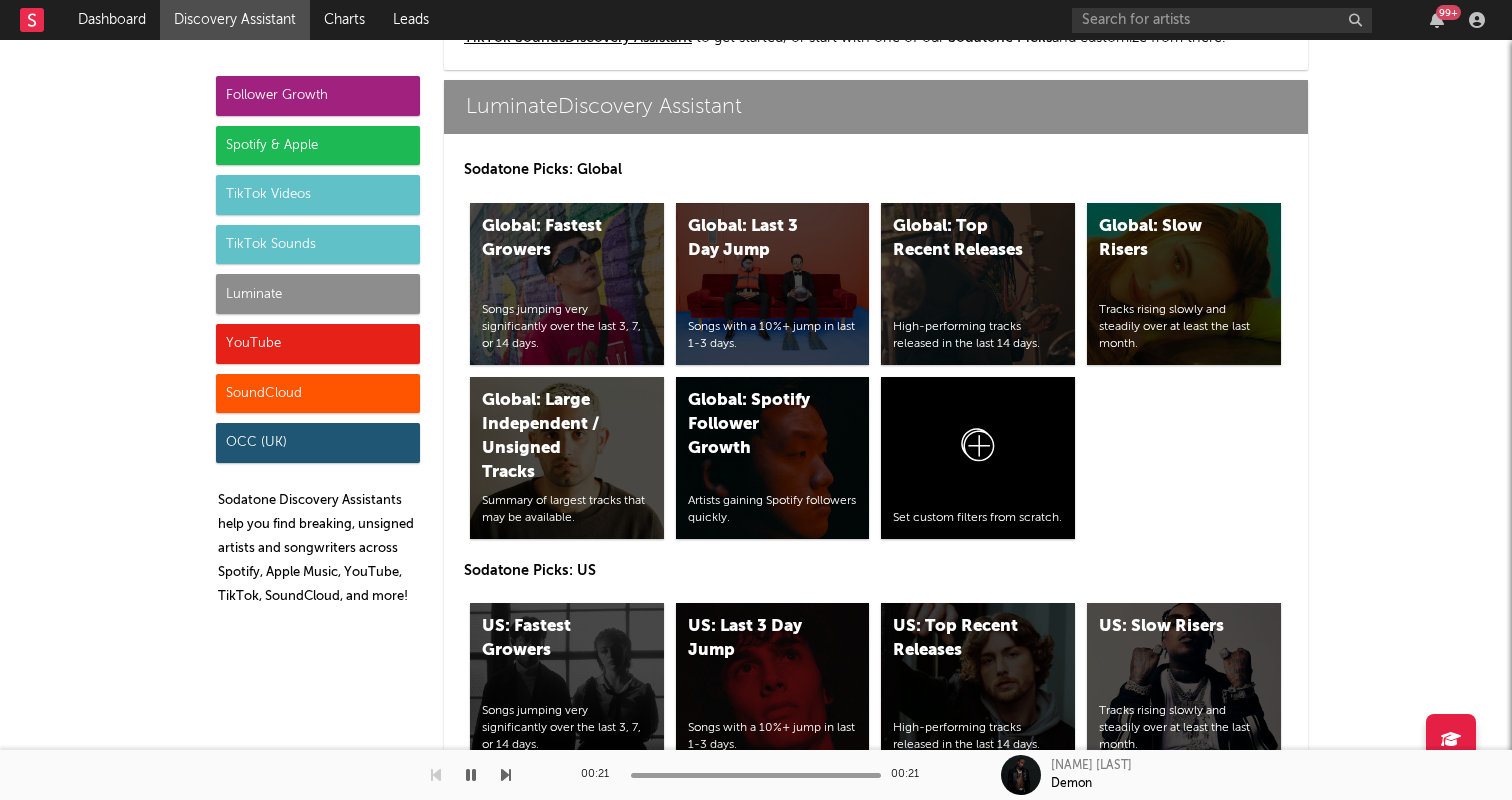 scroll, scrollTop: 8566, scrollLeft: 0, axis: vertical 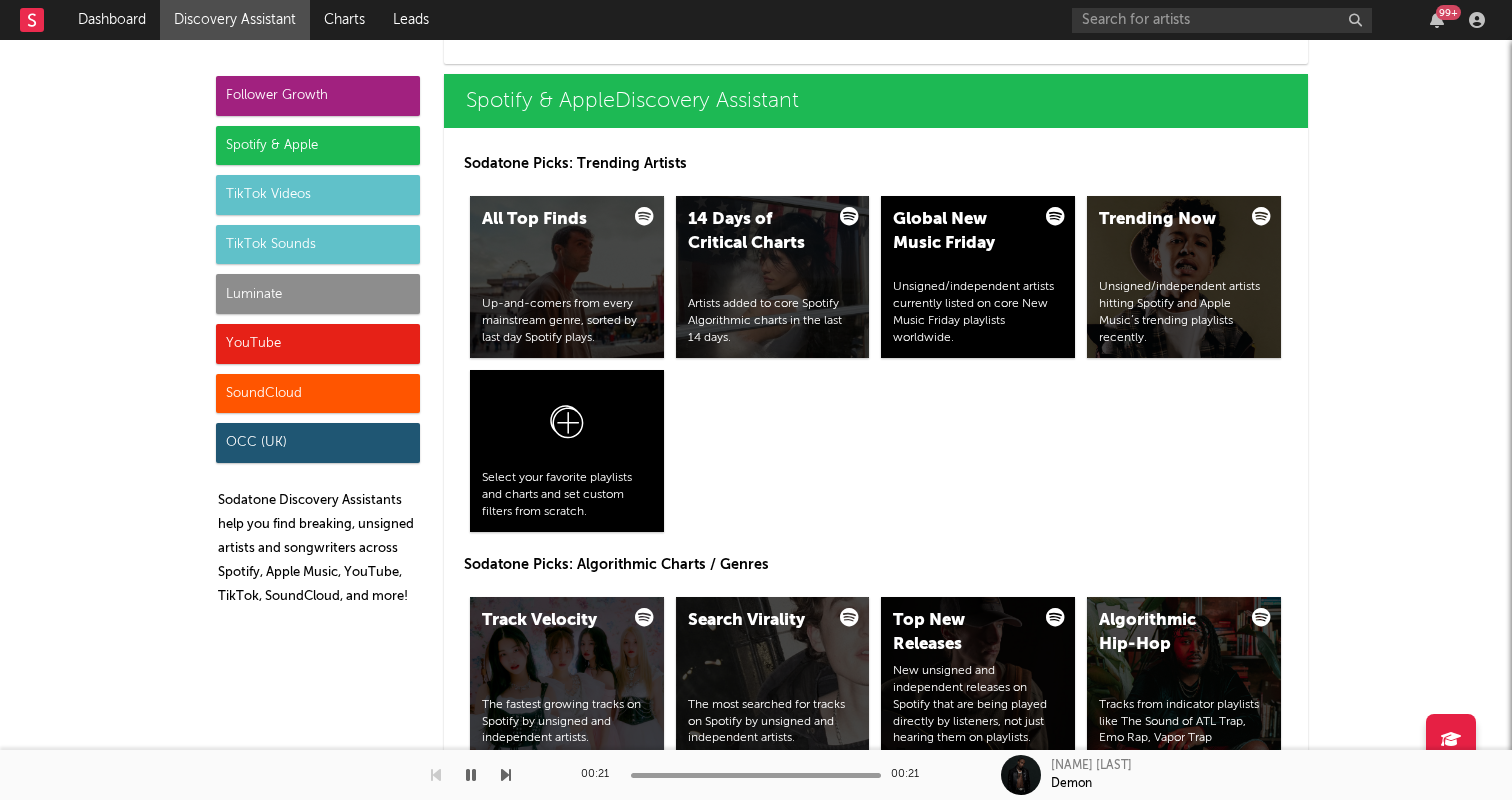 click on "TikTok Videos" at bounding box center [318, 195] 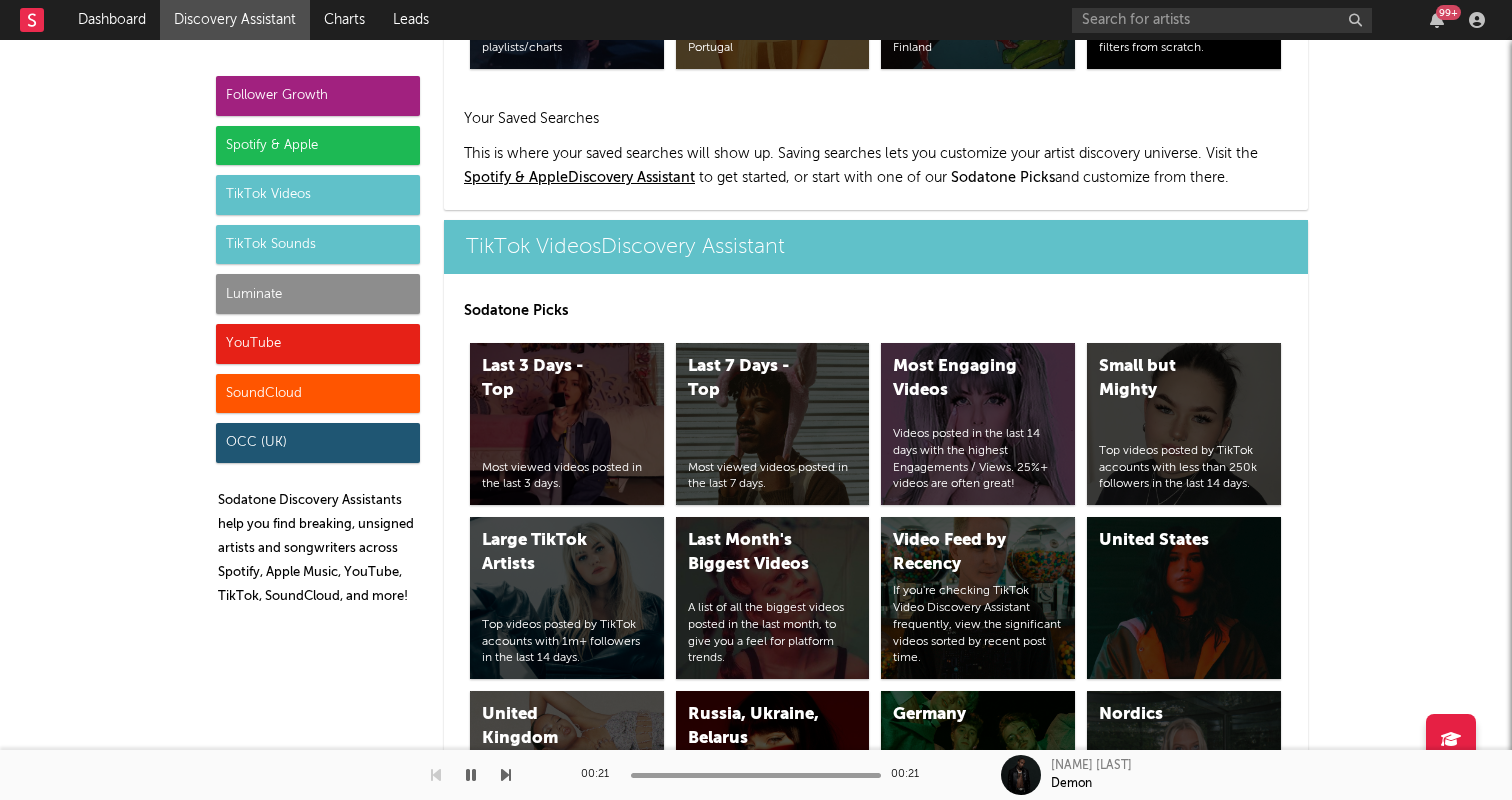 scroll, scrollTop: 4561, scrollLeft: 0, axis: vertical 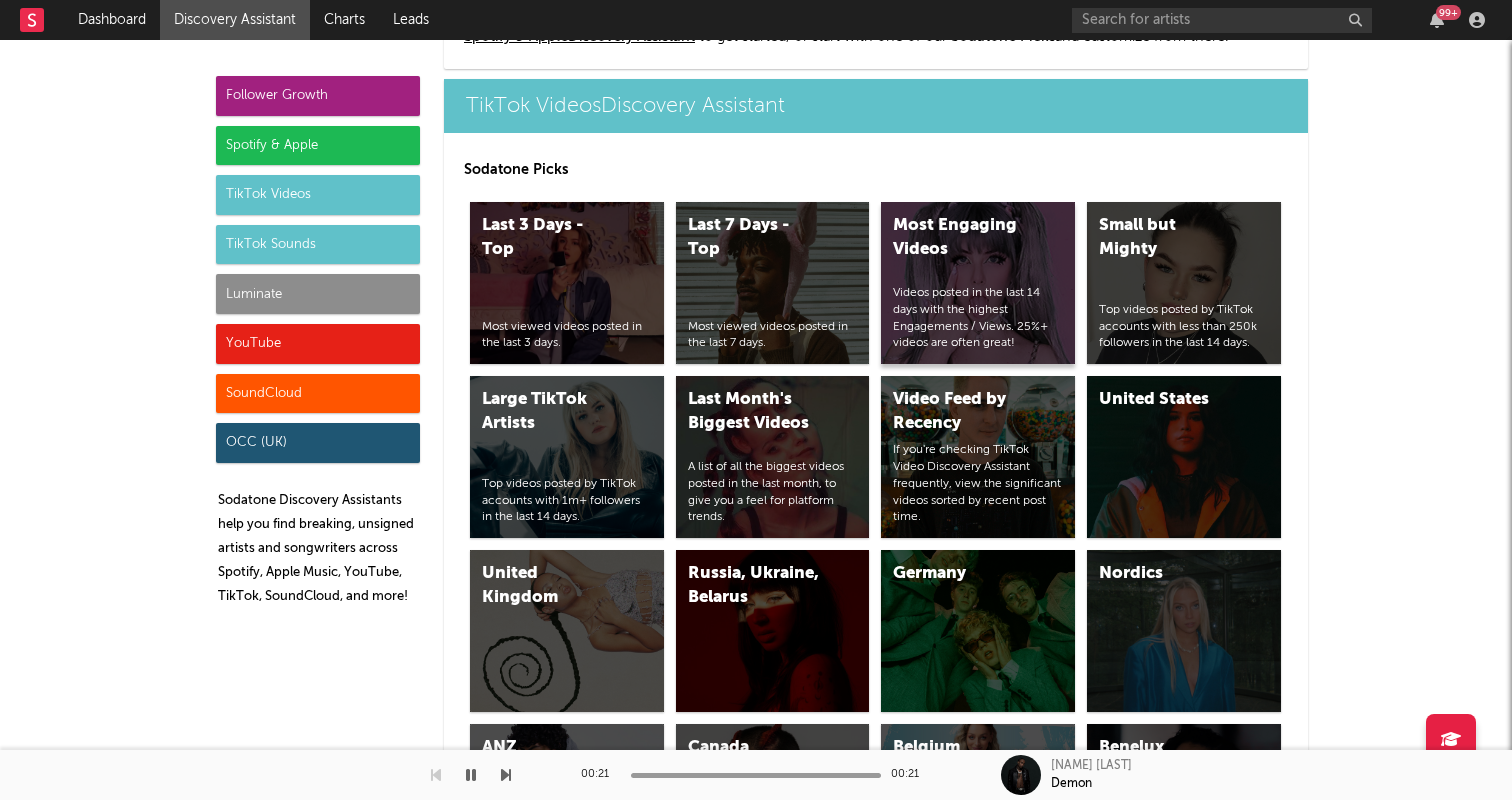 click on "Most Engaging Videos" at bounding box center [961, 238] 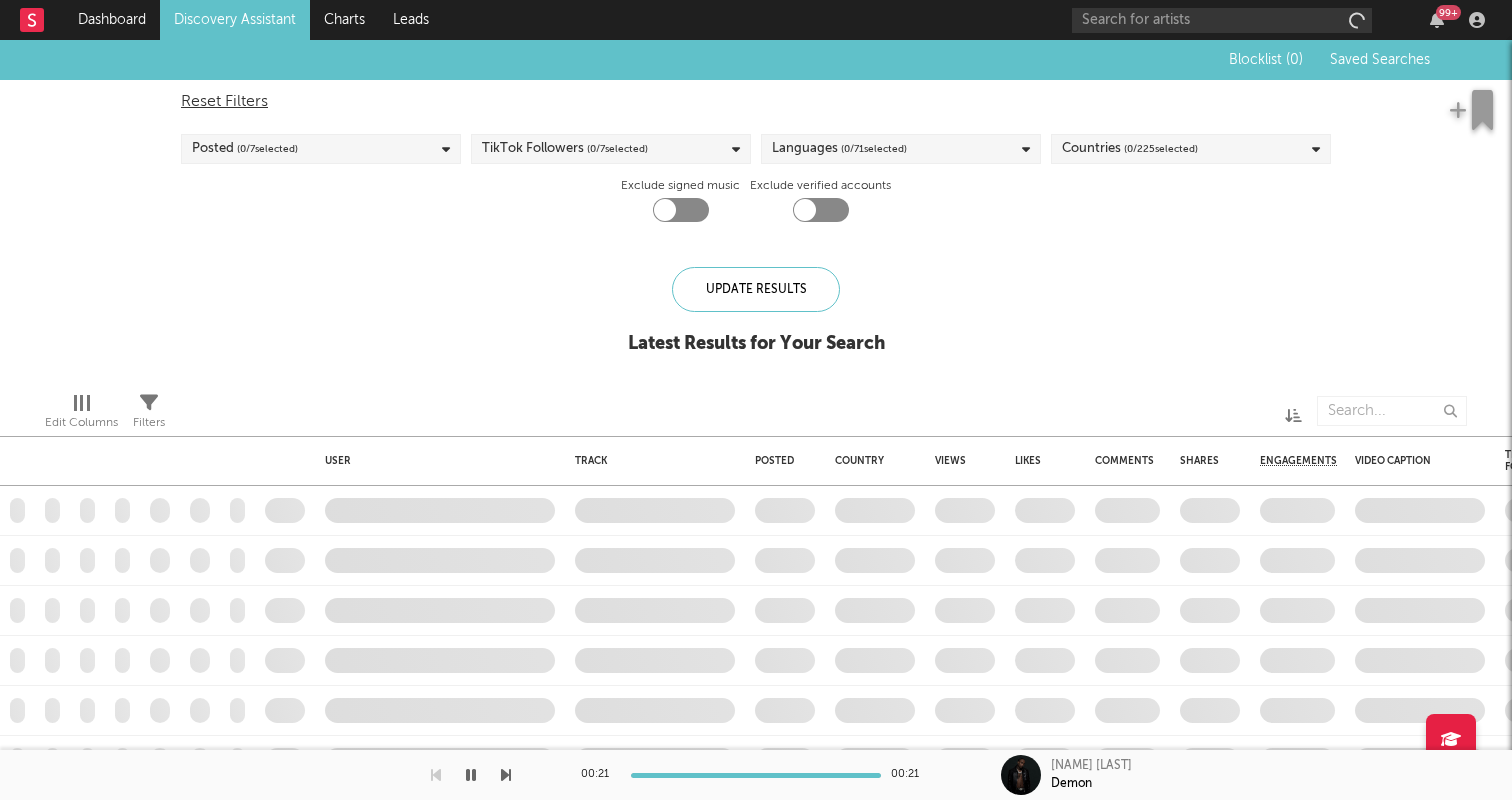 checkbox on "true" 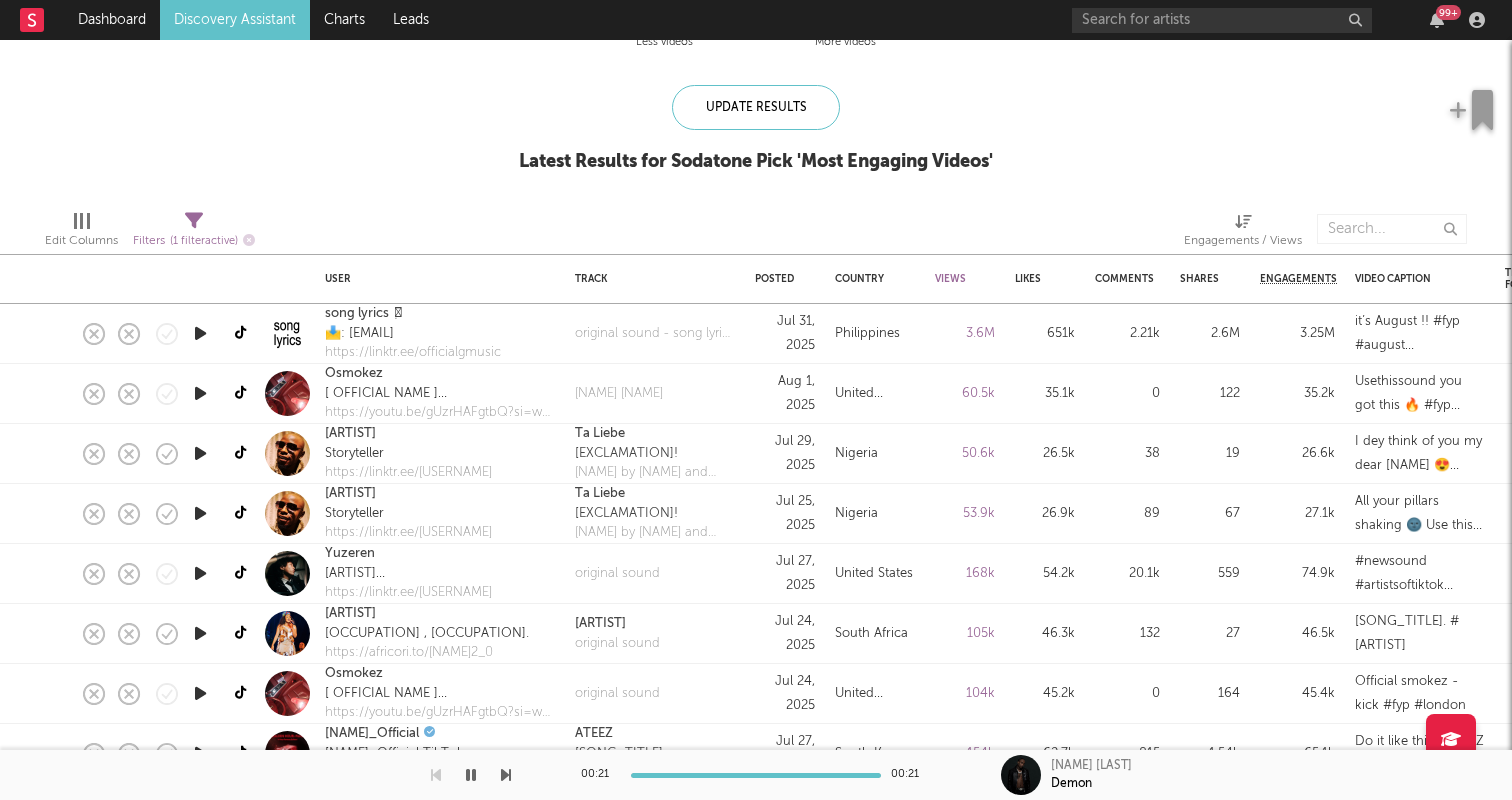 click at bounding box center (200, 333) 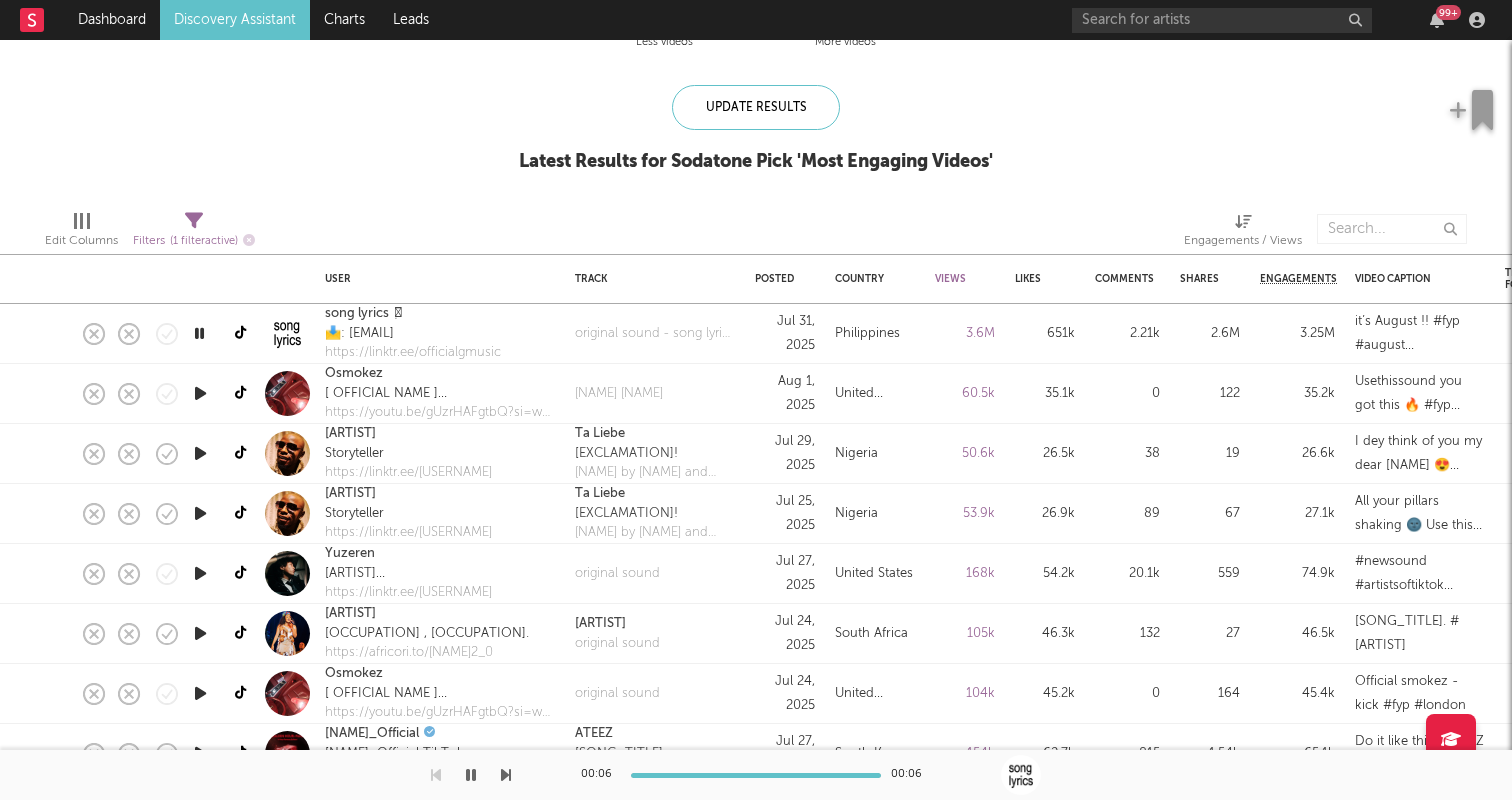 click at bounding box center [200, 393] 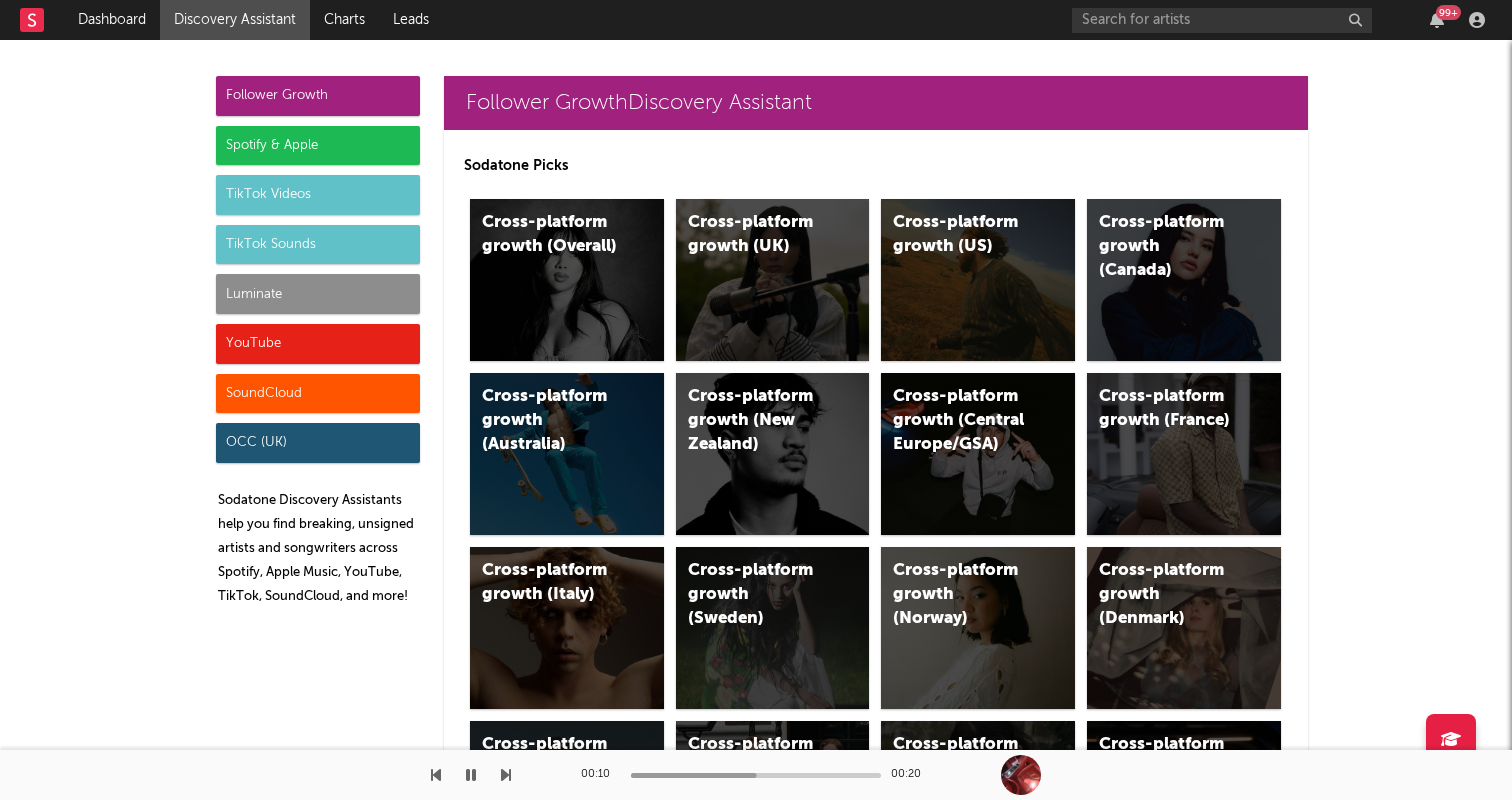 click at bounding box center [471, 775] 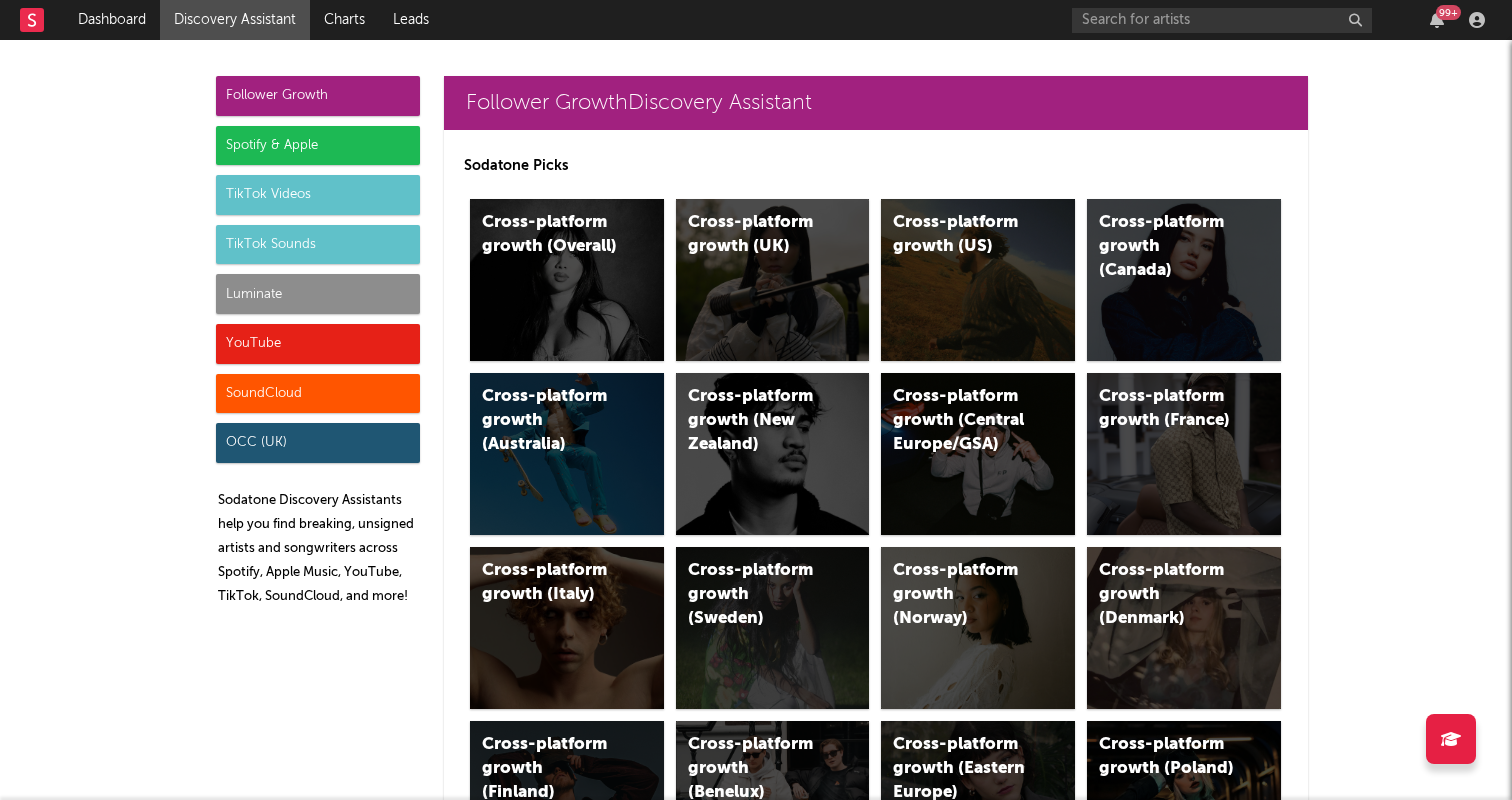 click on "TikTok Videos" at bounding box center [318, 195] 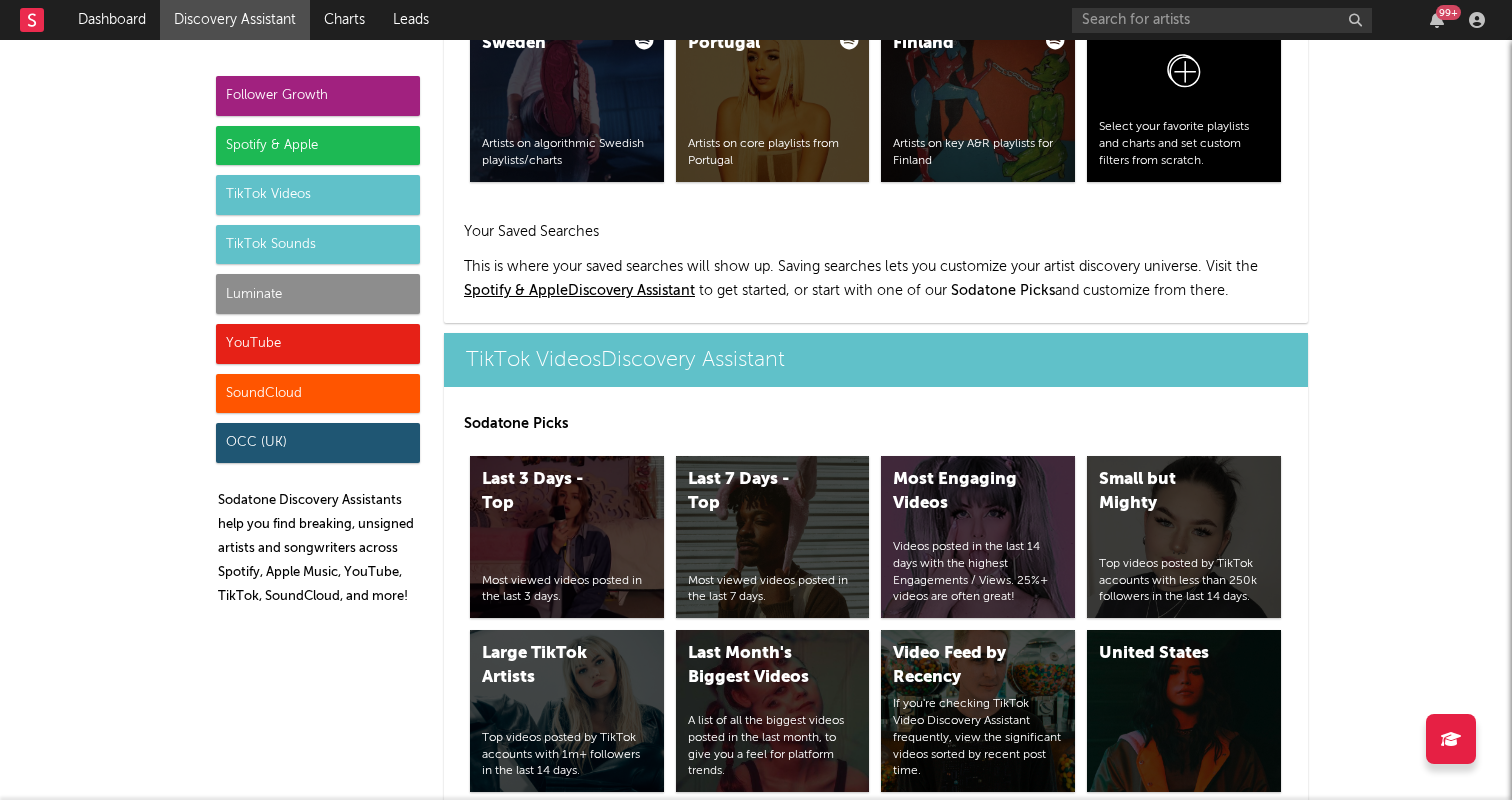 scroll, scrollTop: 4561, scrollLeft: 0, axis: vertical 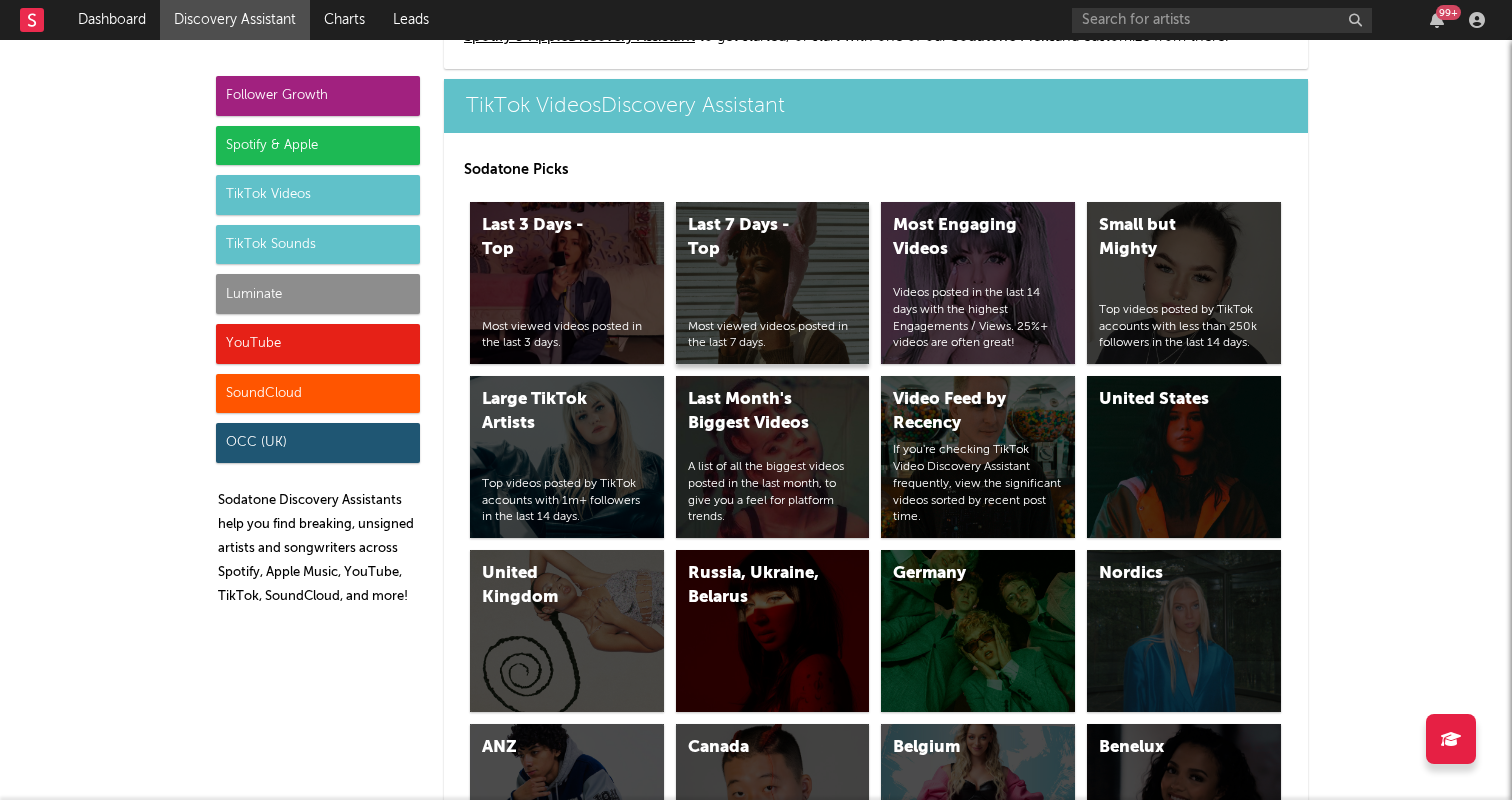 click on "Last 7 Days - Top Most viewed videos posted in the last 7 days." at bounding box center [773, 283] 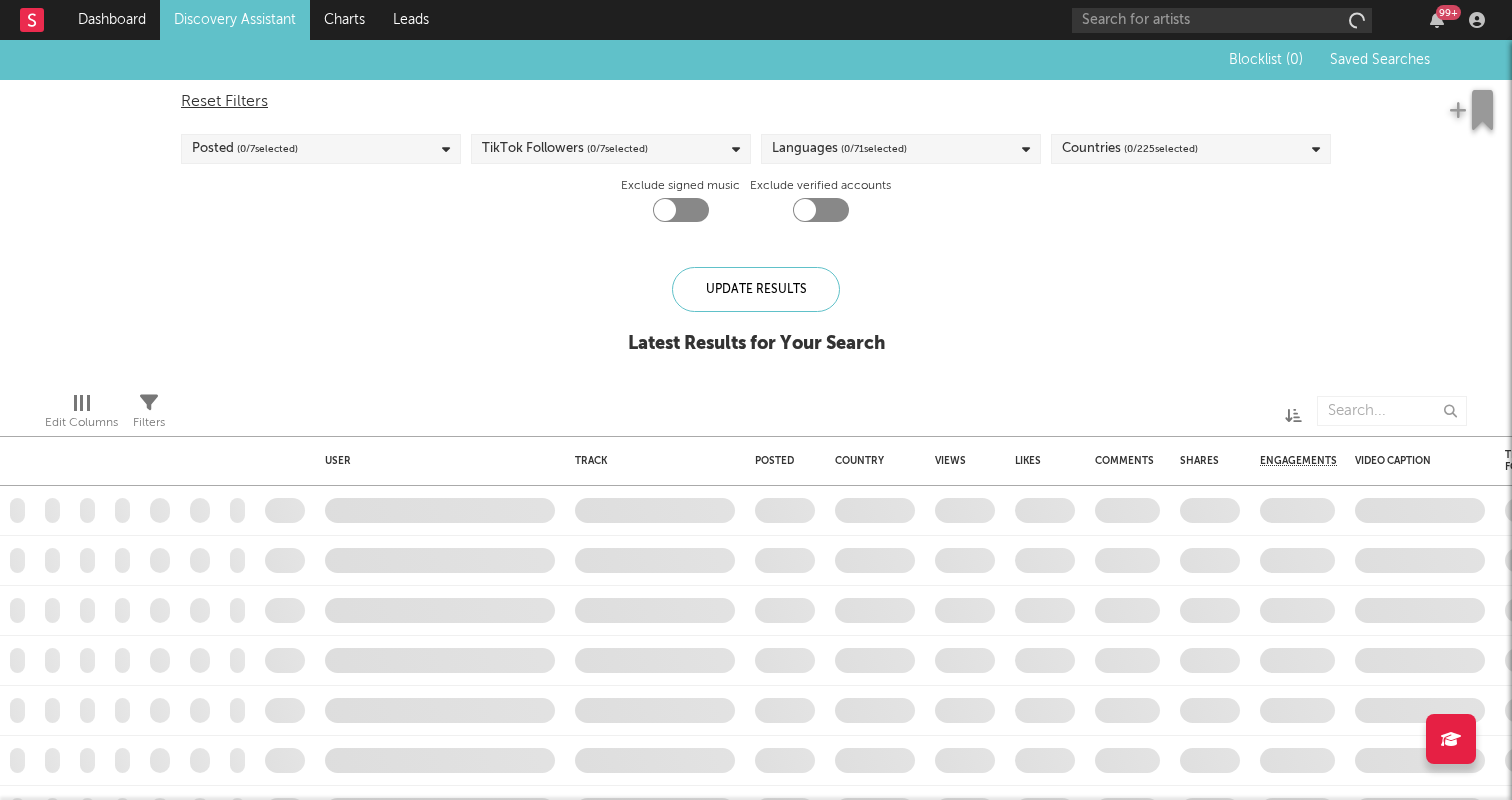 checkbox on "true" 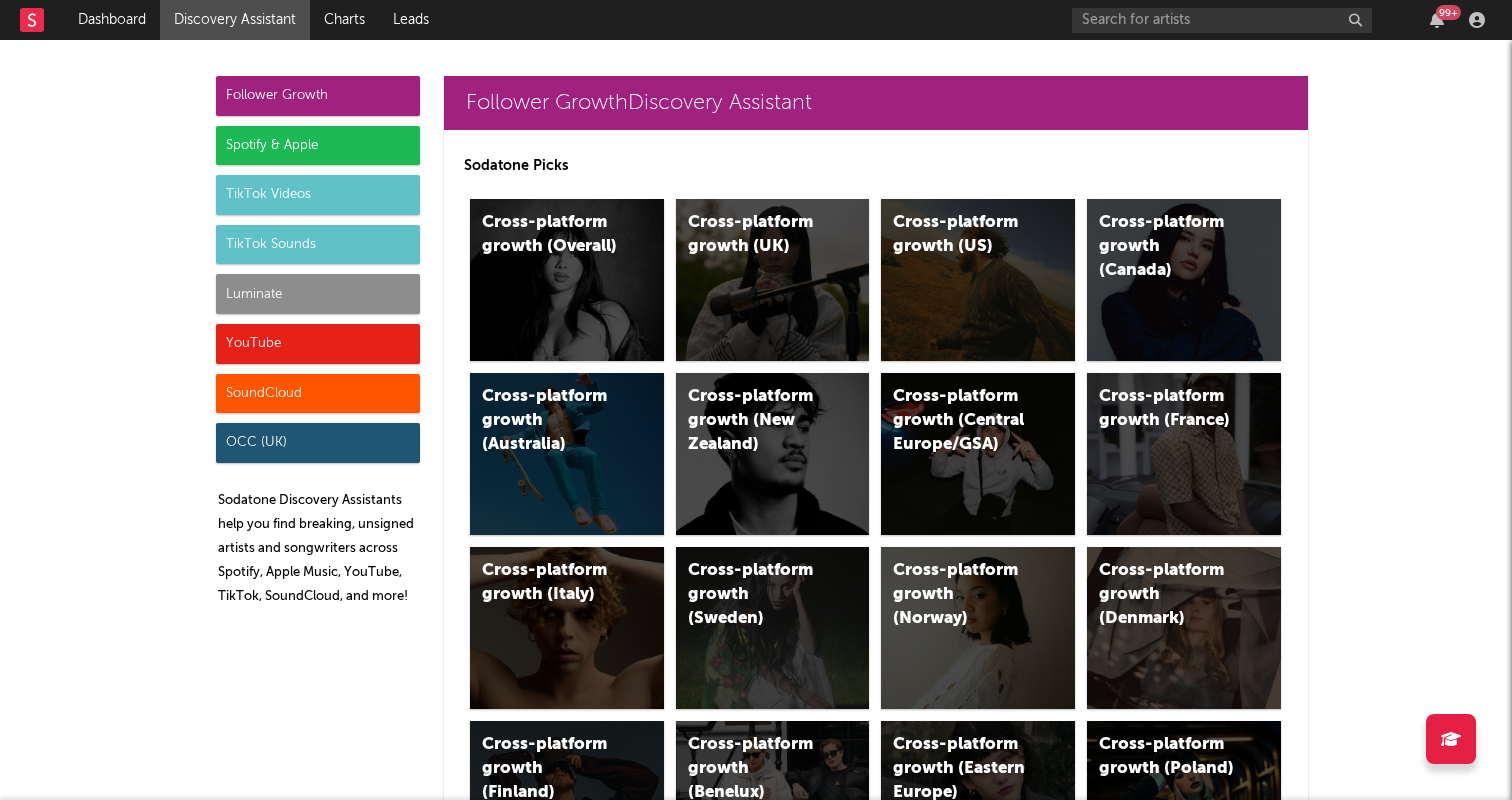 click on "SoundCloud" at bounding box center [318, 394] 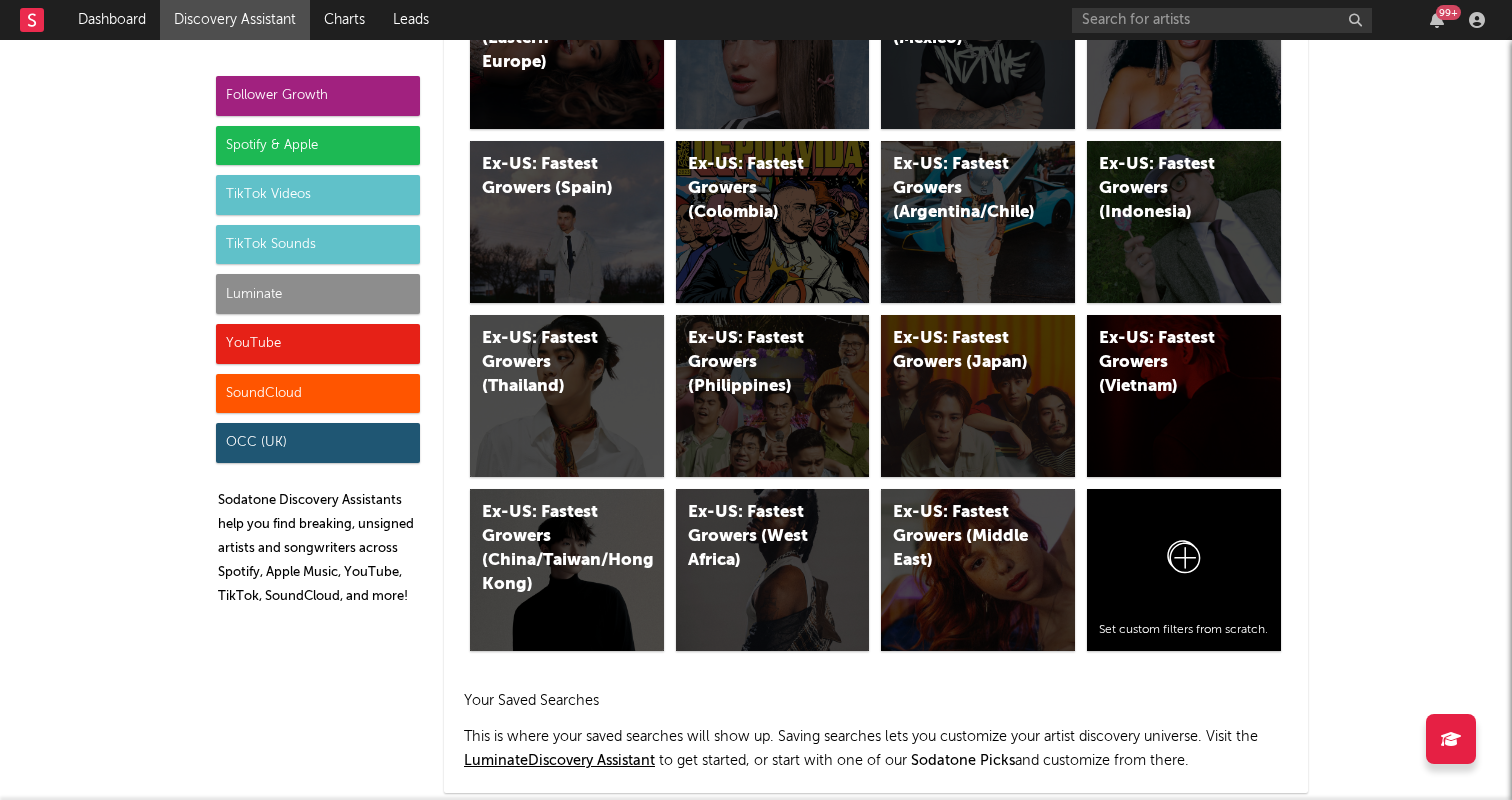 scroll, scrollTop: 10285, scrollLeft: 0, axis: vertical 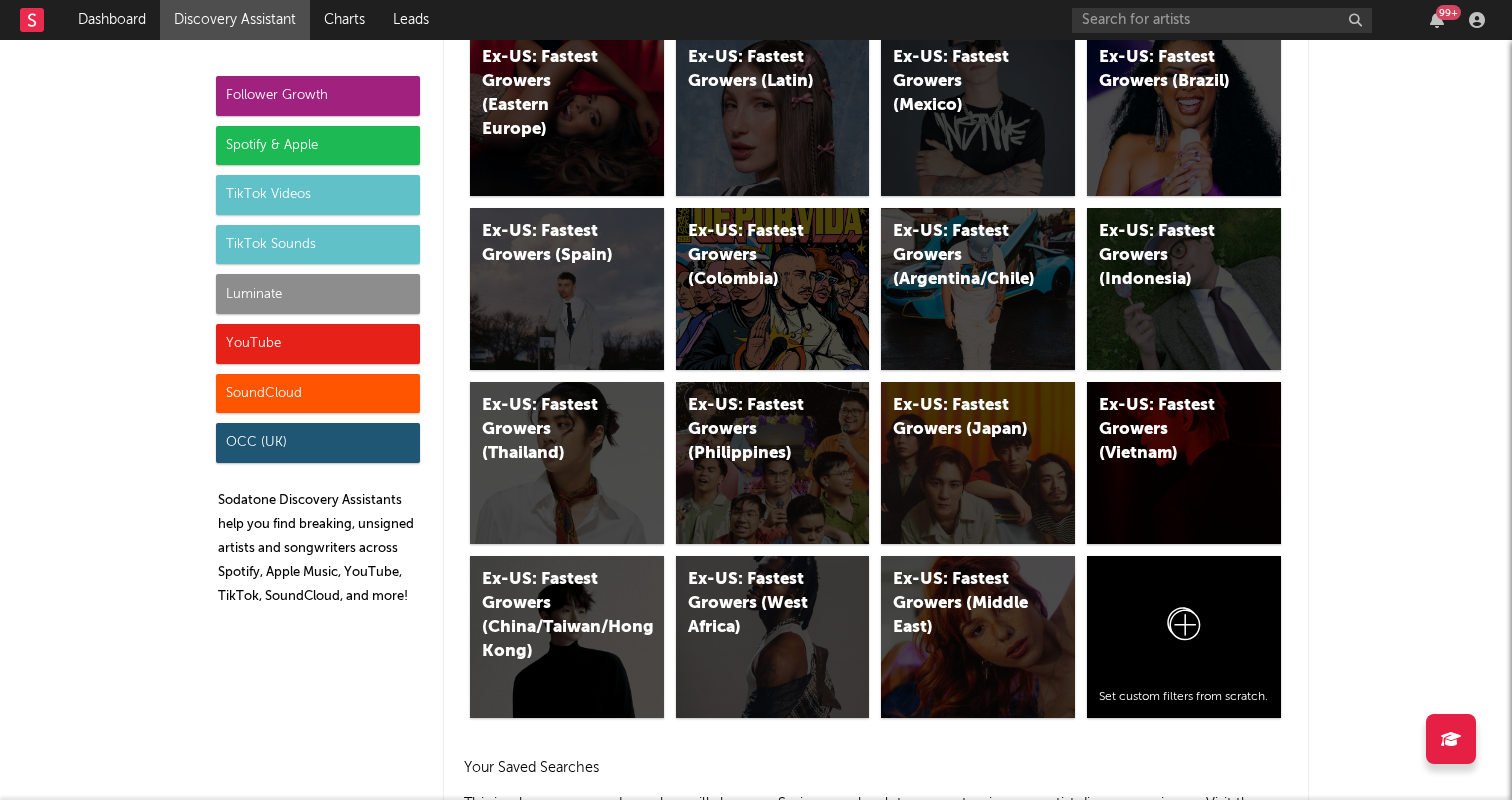 click on "SoundCloud" at bounding box center [318, 394] 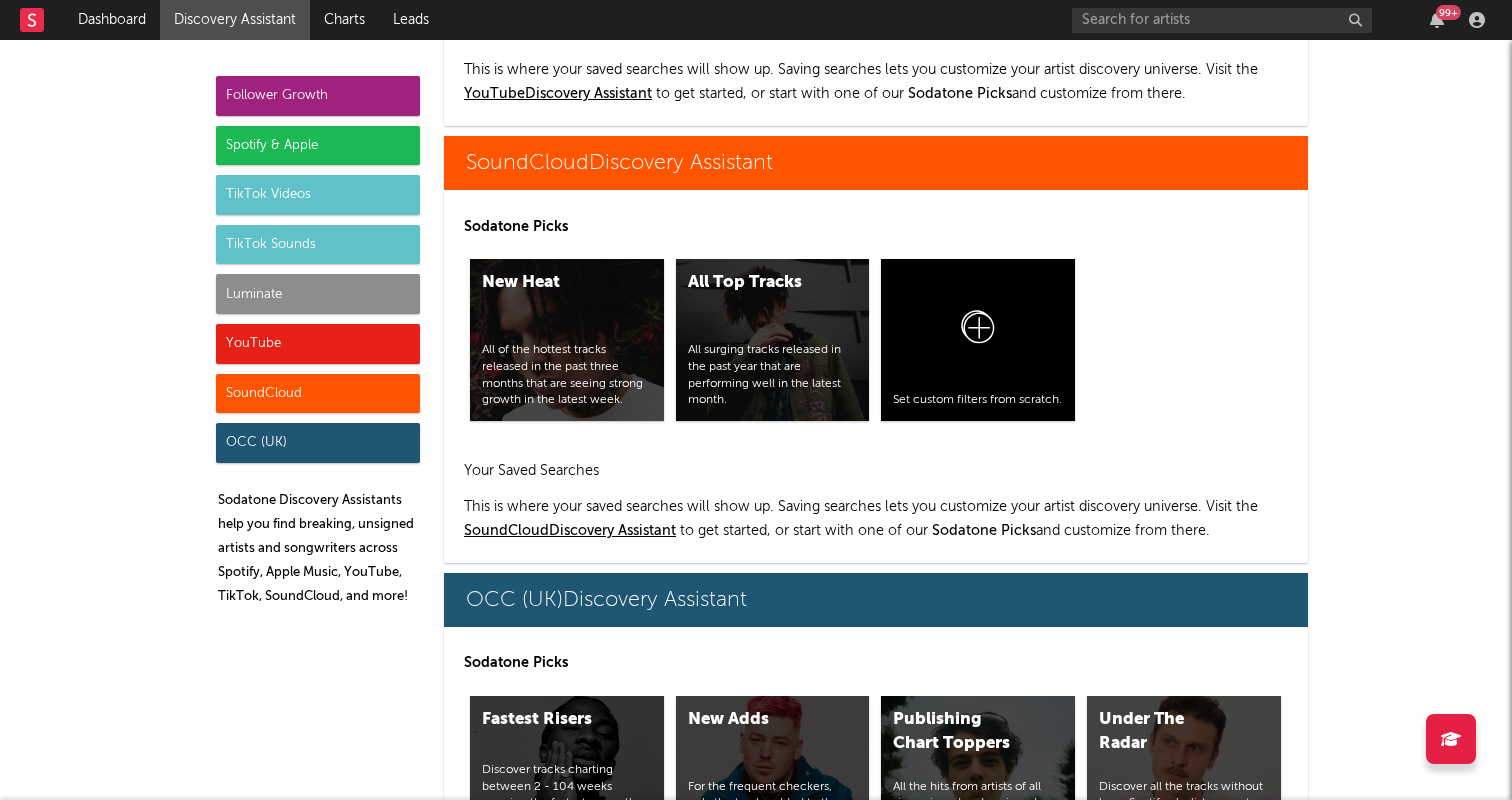 scroll, scrollTop: 11686, scrollLeft: 0, axis: vertical 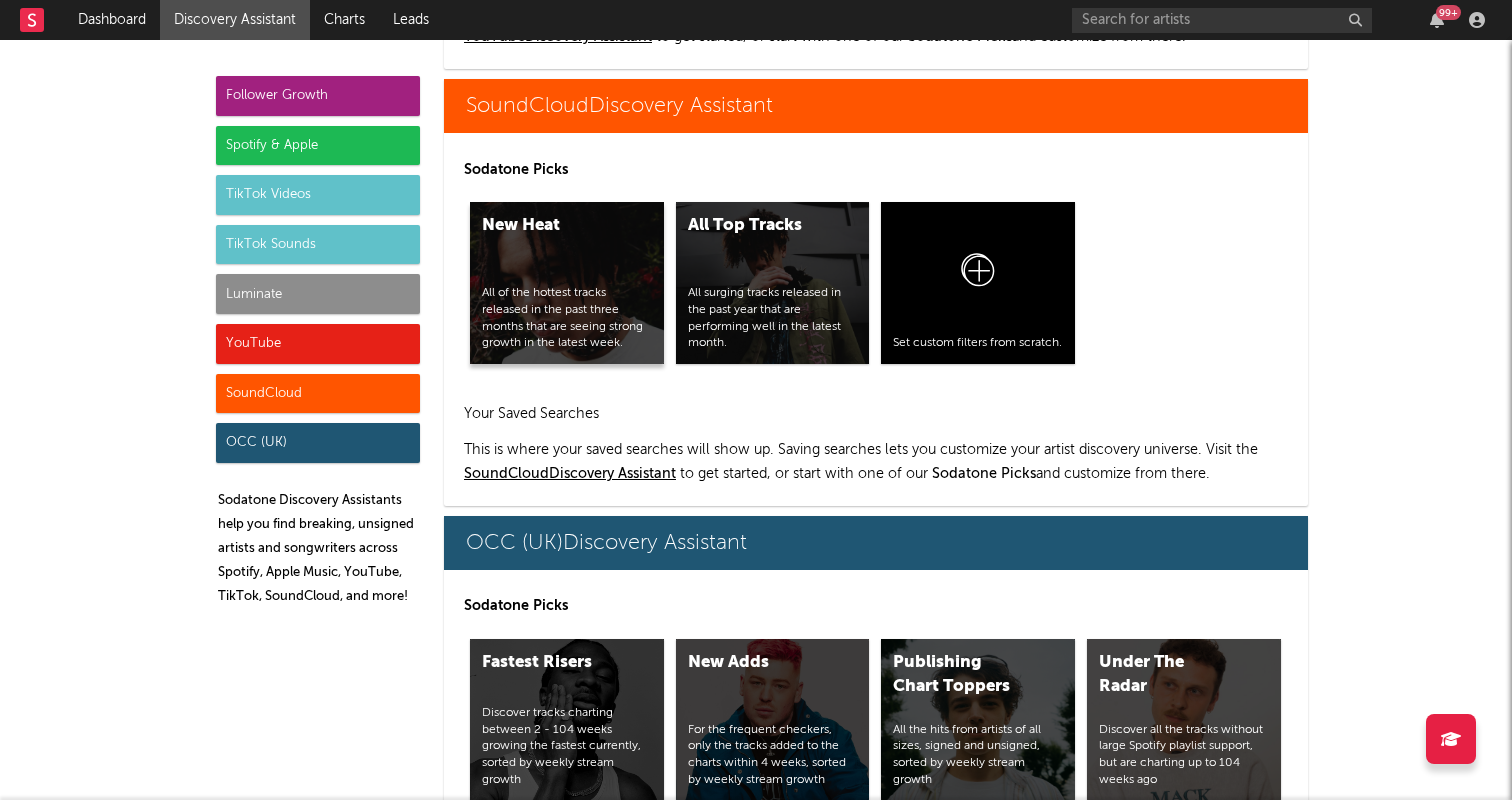 click on "New Heat All of the hottest tracks released in the past three months that are seeing strong growth in the latest week." at bounding box center [567, 283] 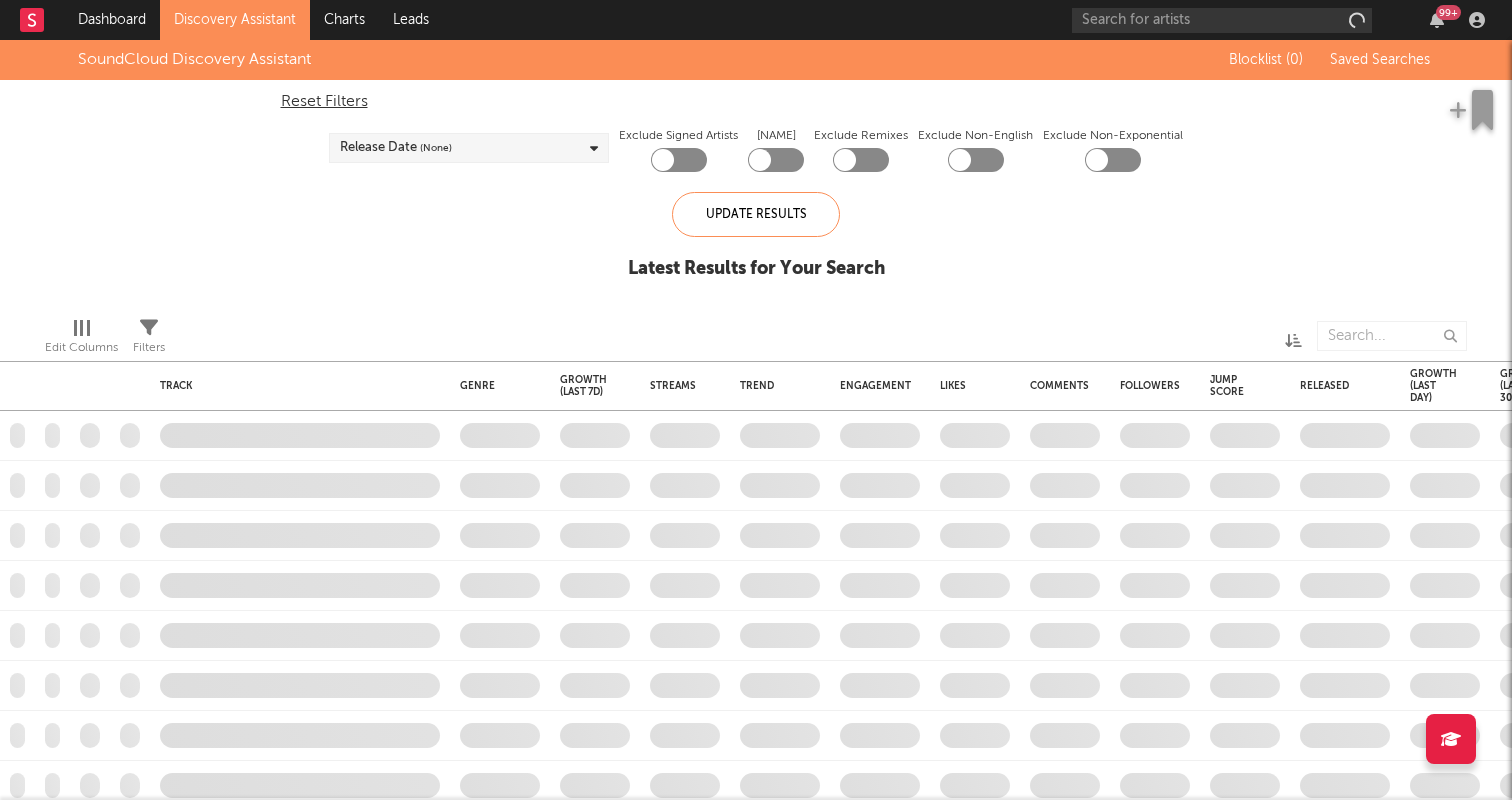 checkbox on "true" 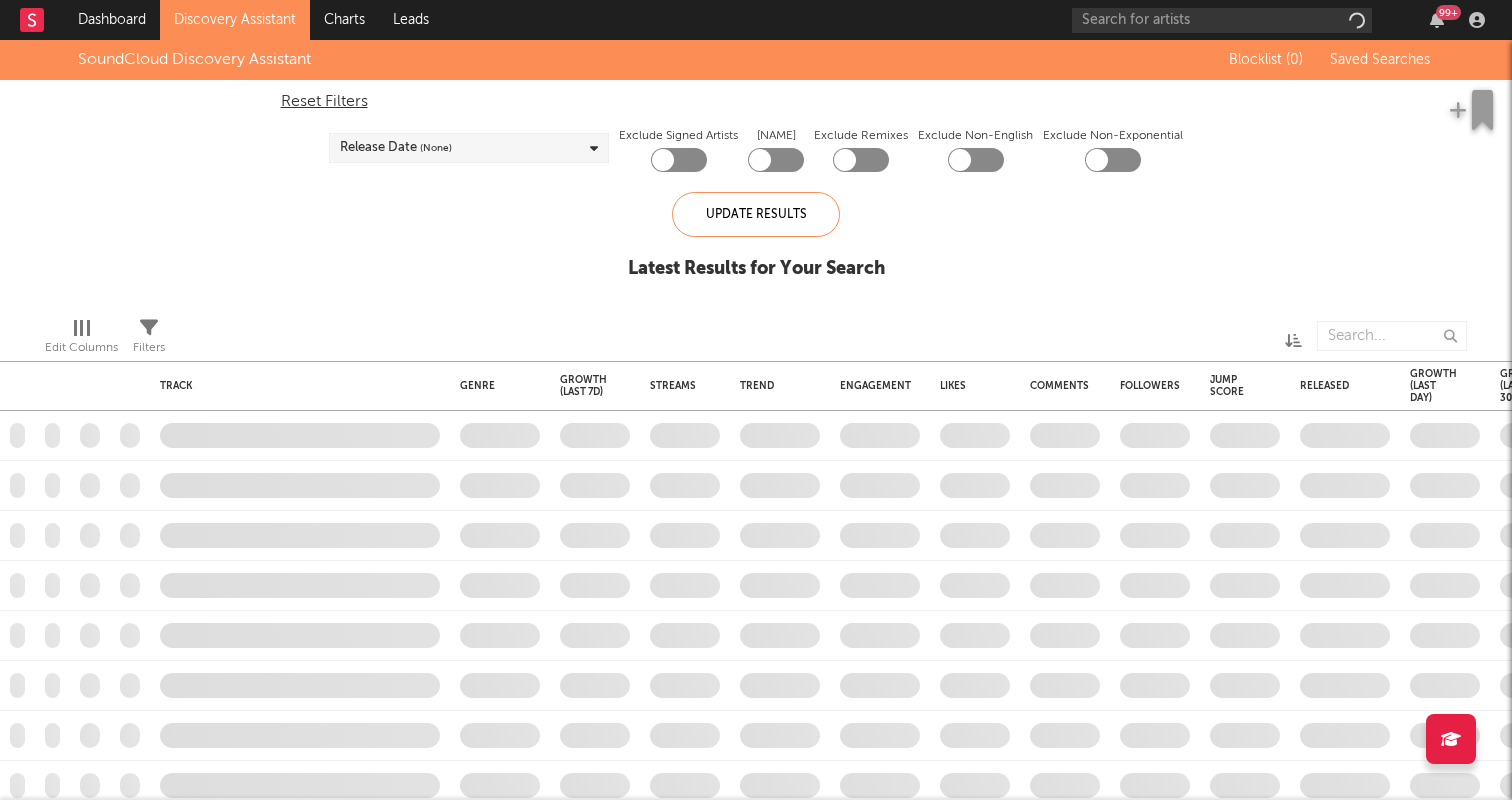 checkbox on "true" 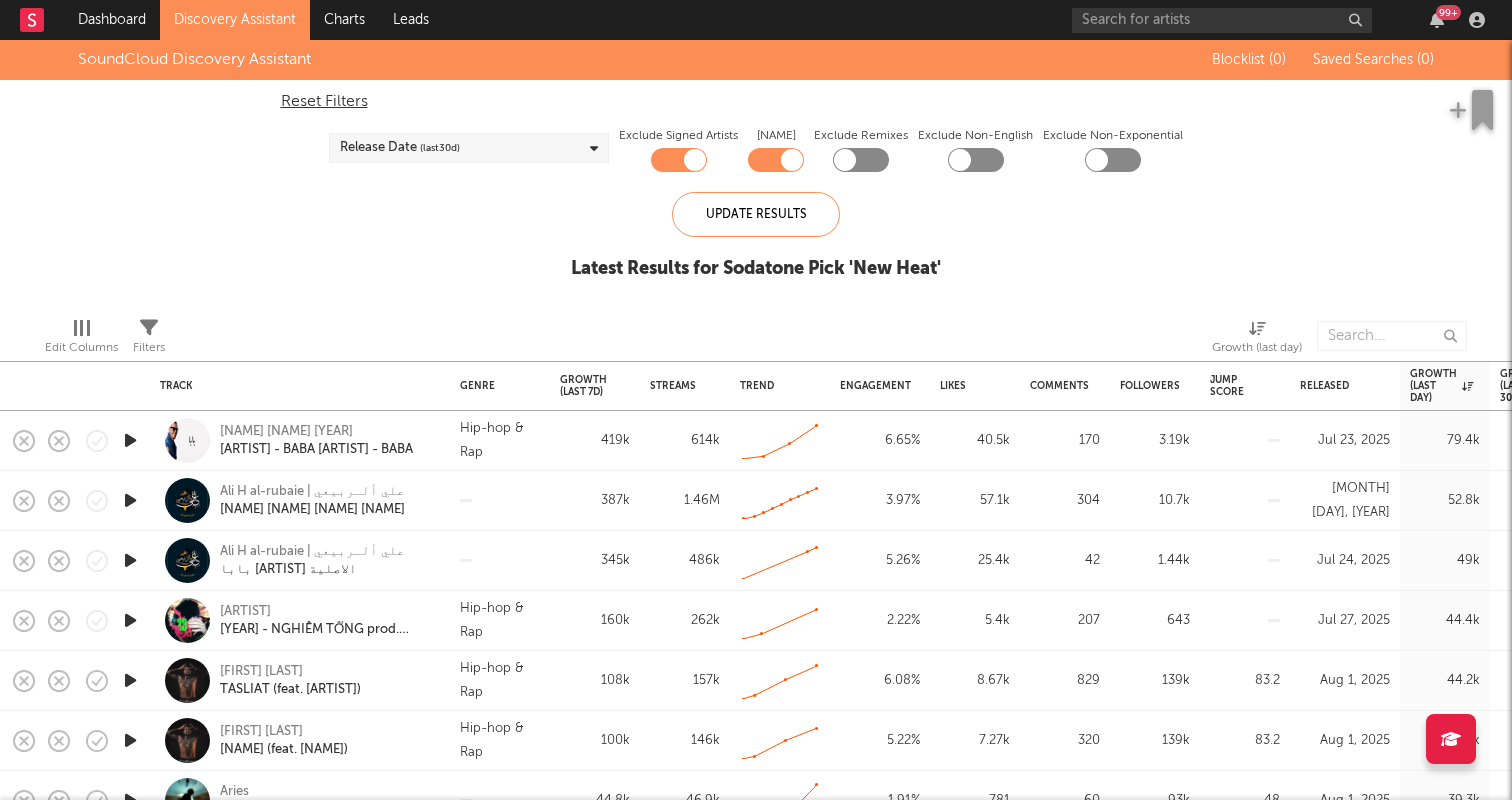 click at bounding box center (130, 441) 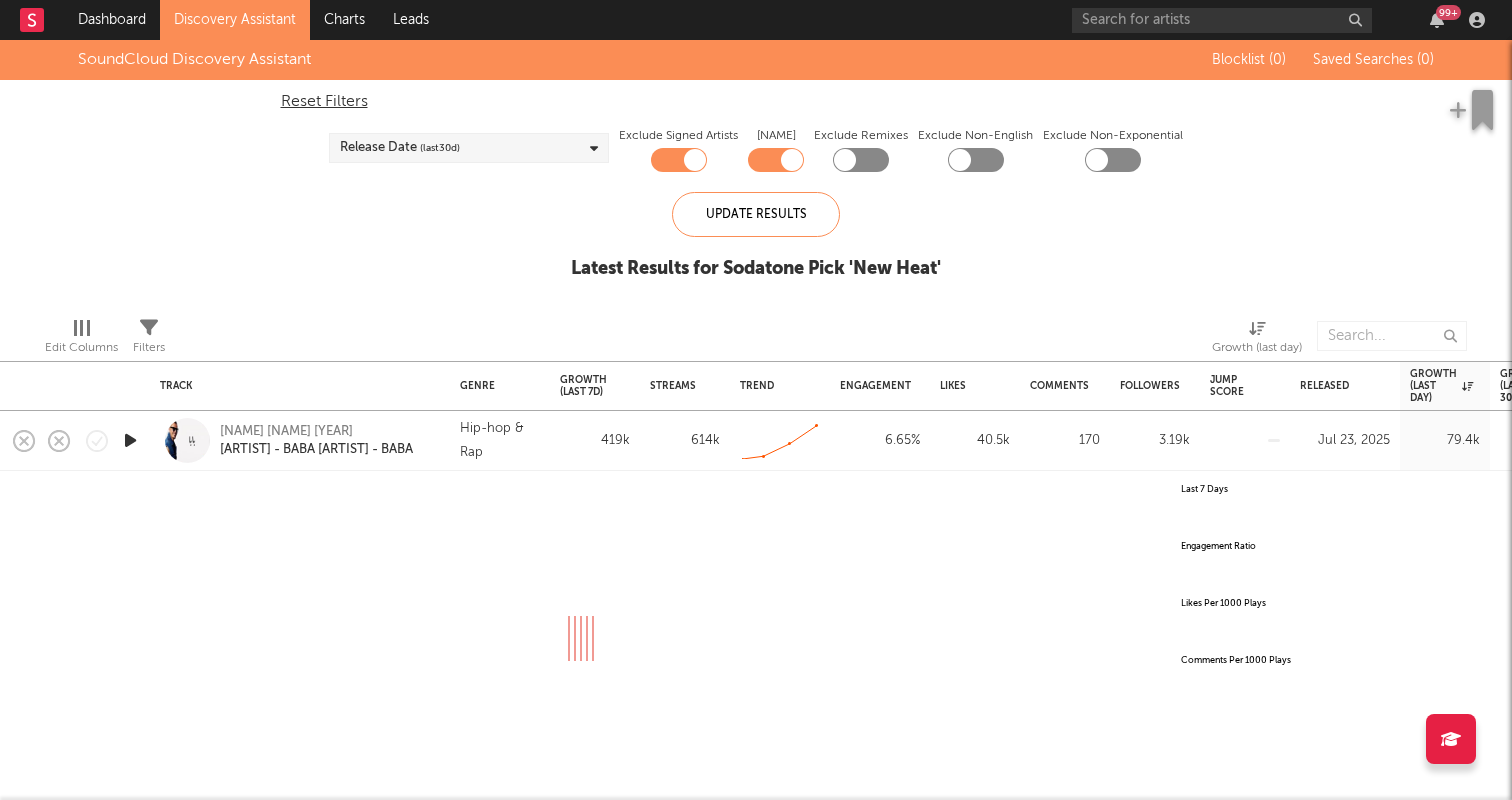 select on "All" 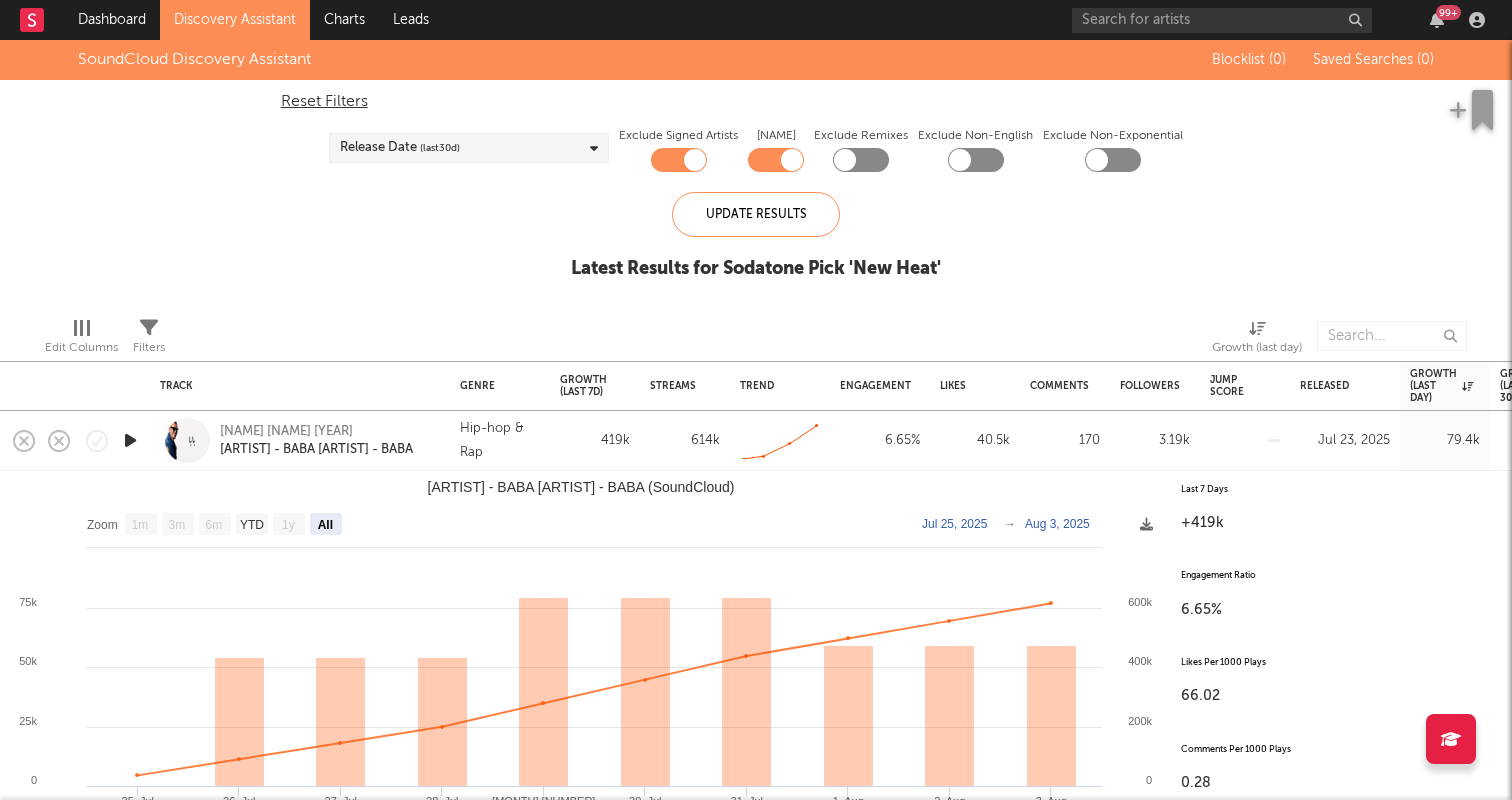 click at bounding box center (130, 441) 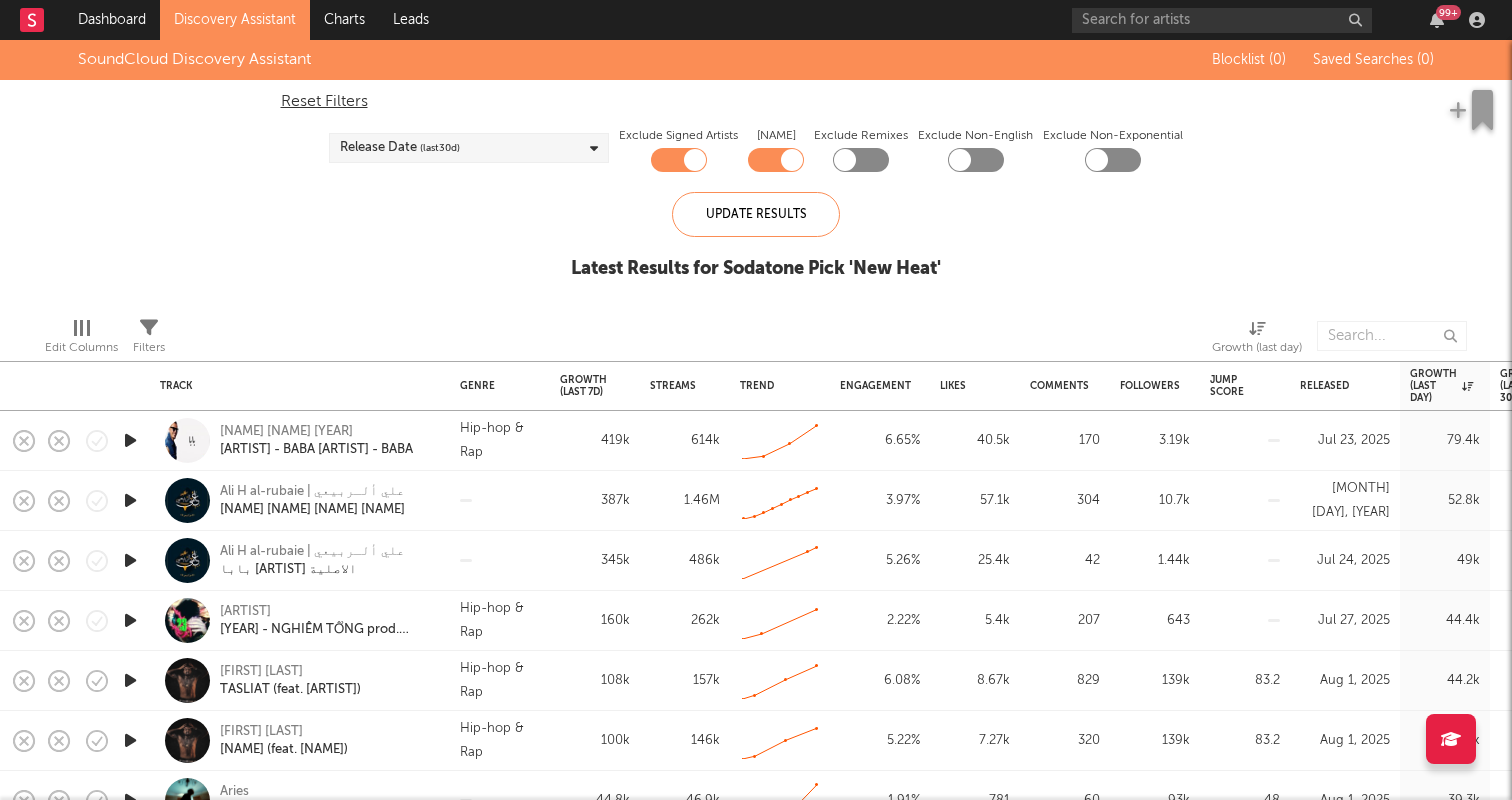 click at bounding box center (130, 440) 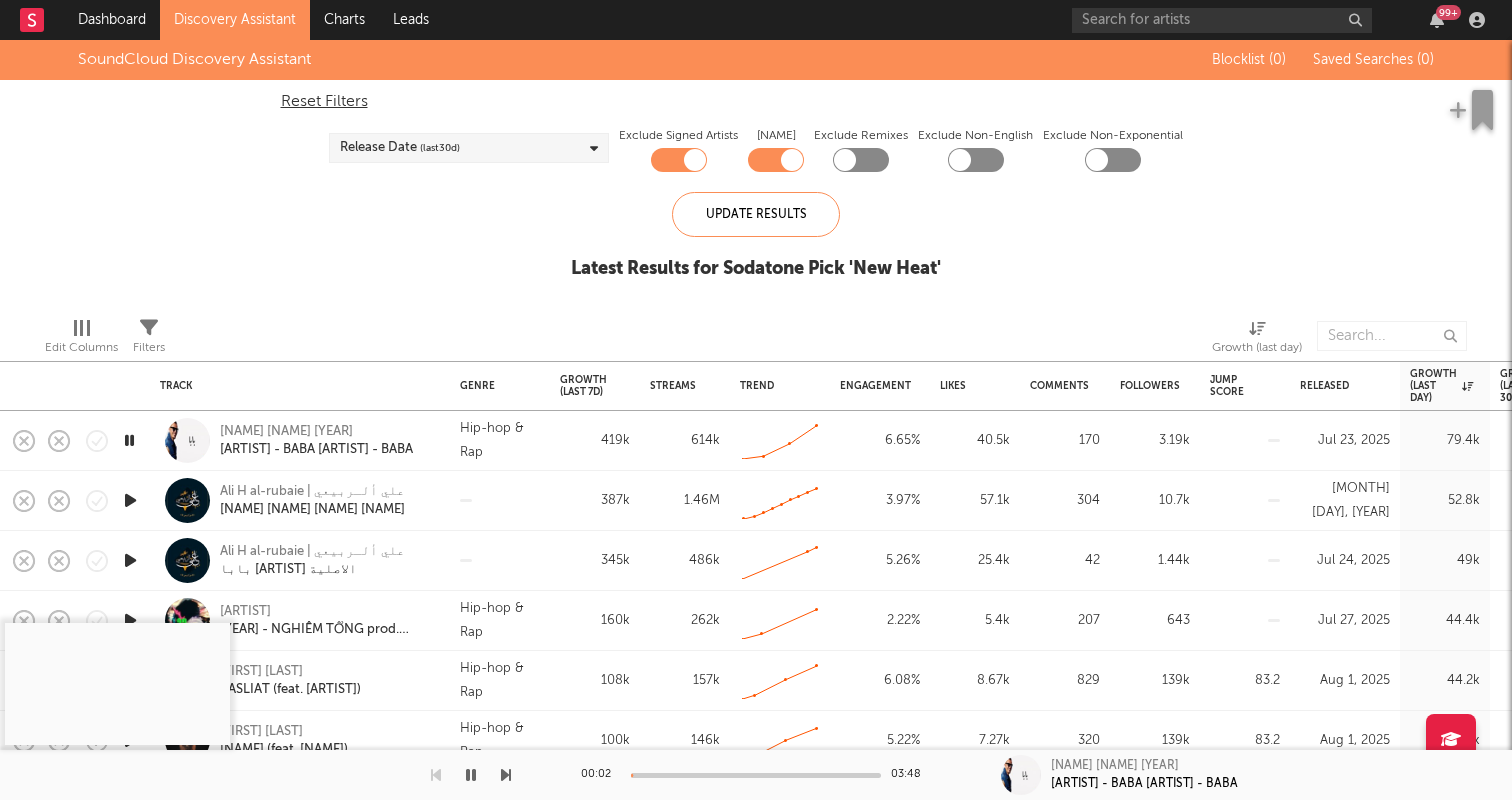 click at bounding box center [129, 440] 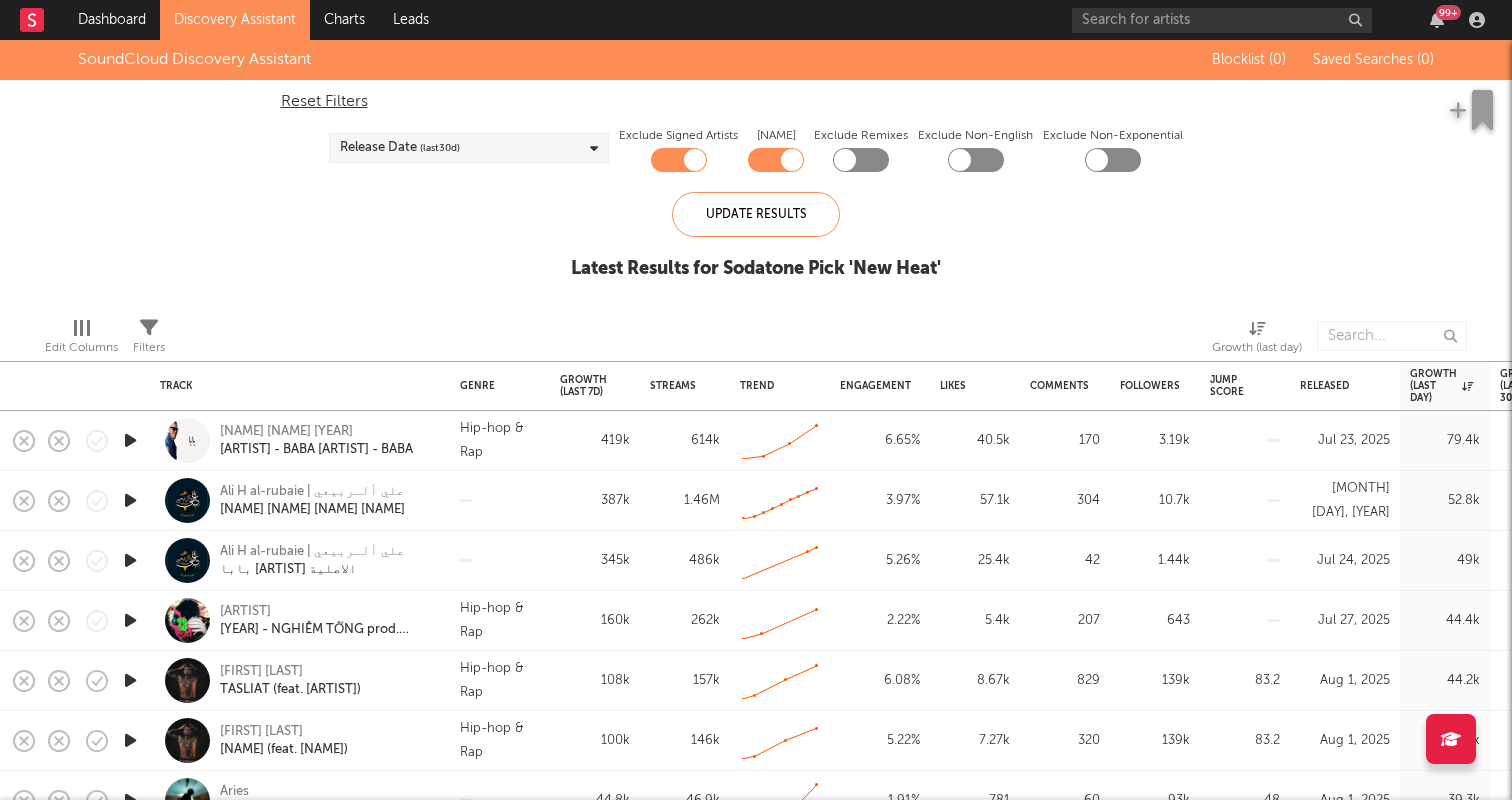 click at bounding box center (130, 620) 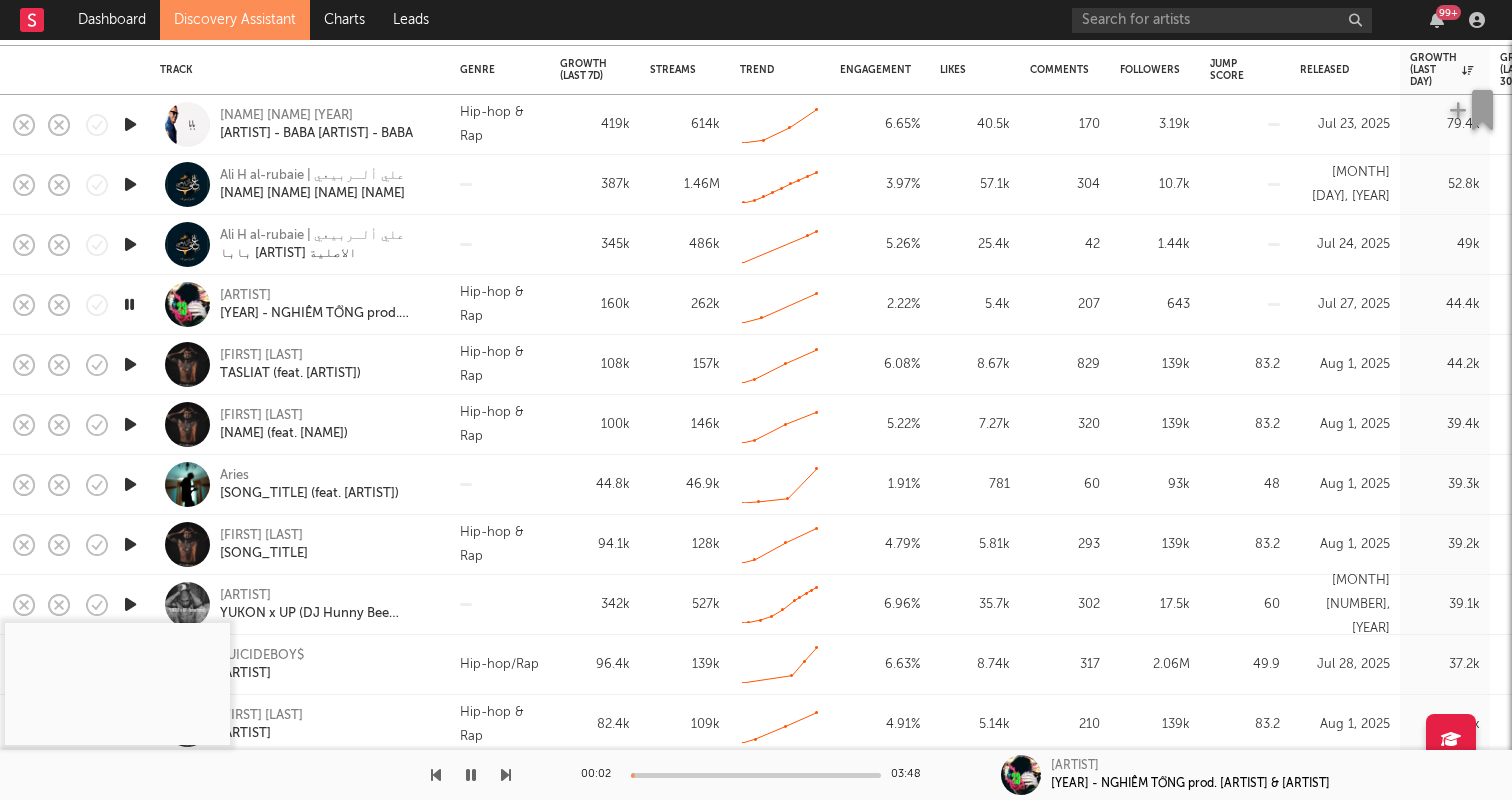 click at bounding box center [756, 775] 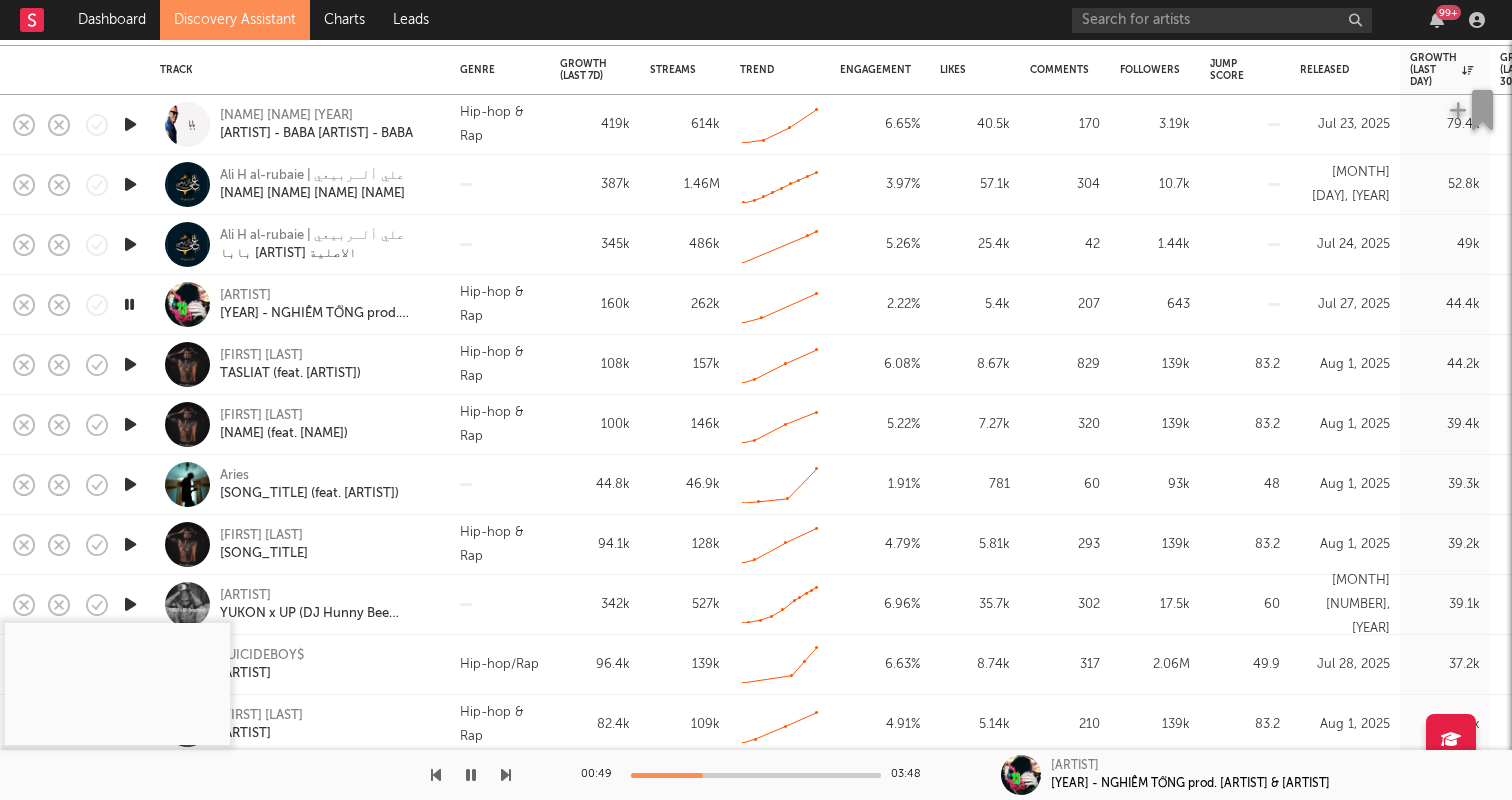 click at bounding box center [130, 364] 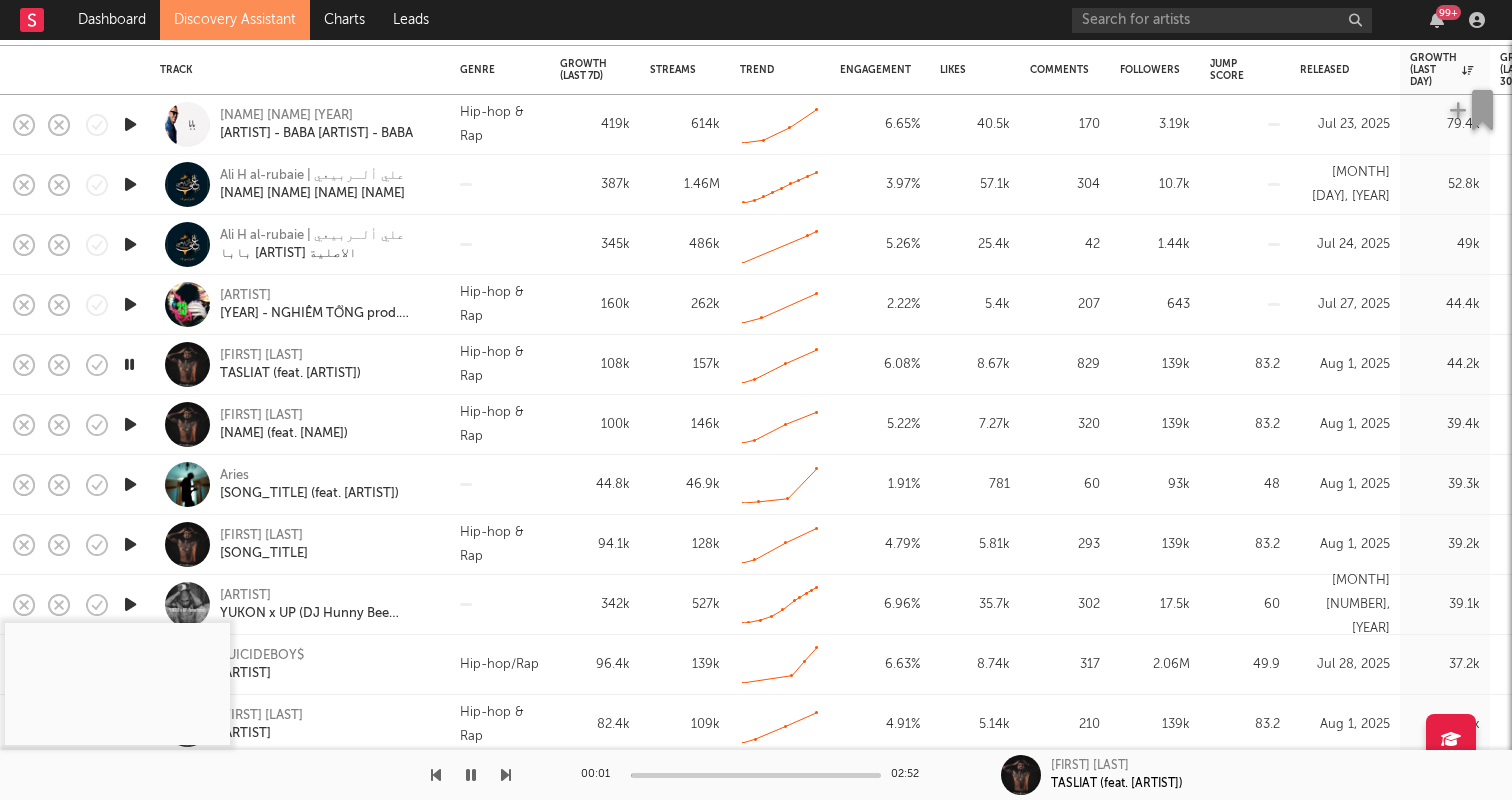click at bounding box center (756, 775) 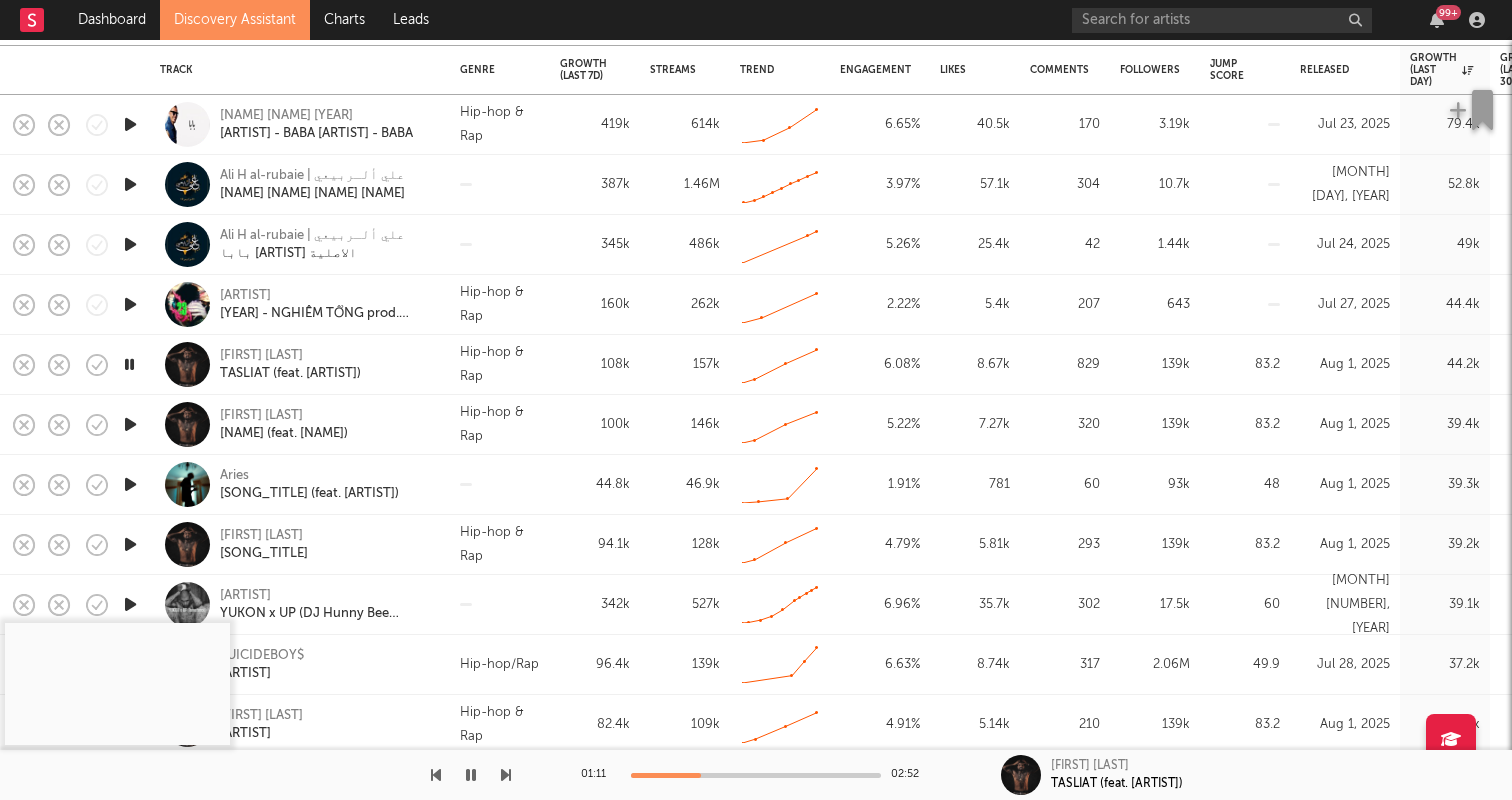 click at bounding box center (130, 484) 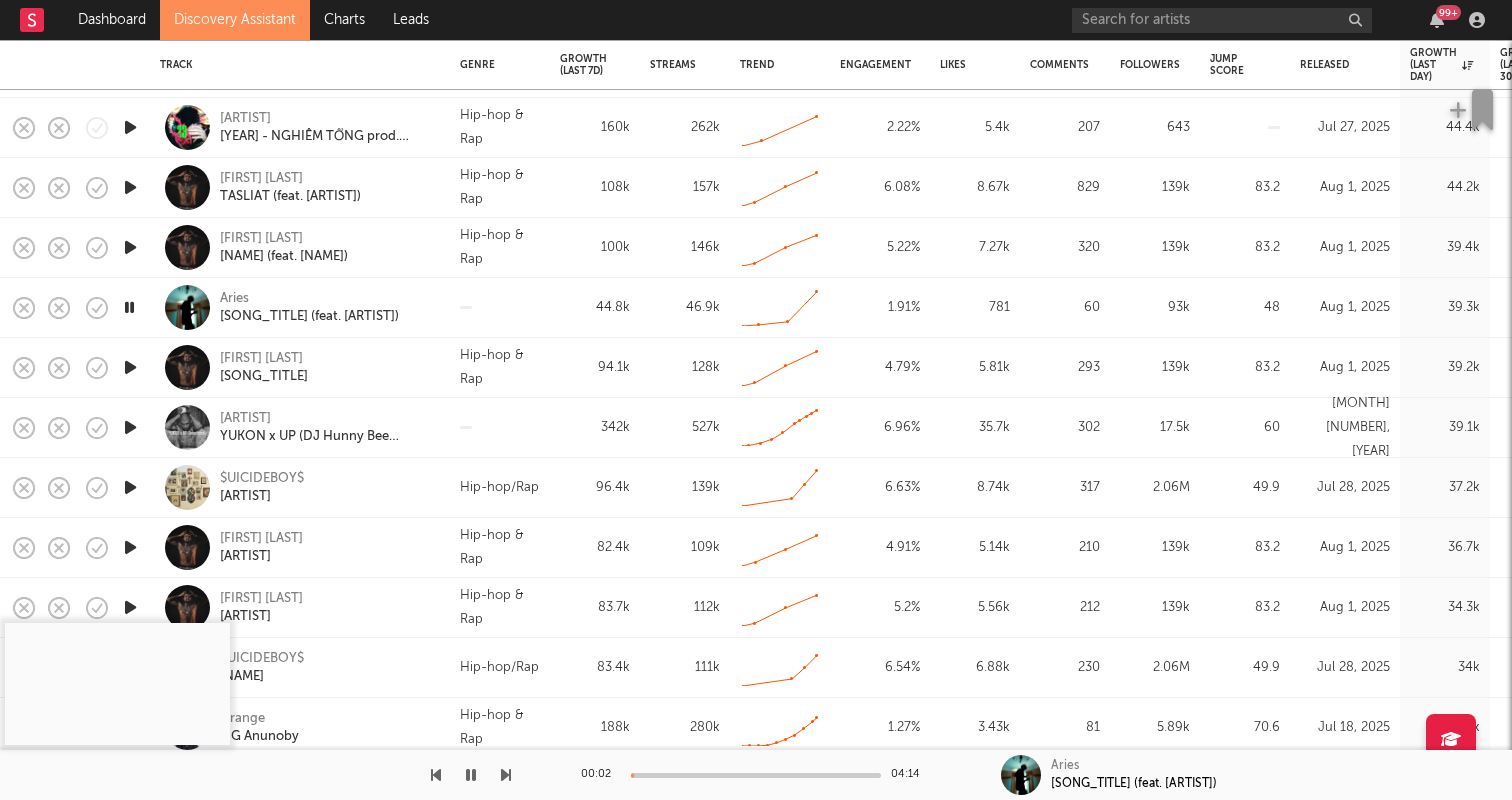 click at bounding box center [130, 367] 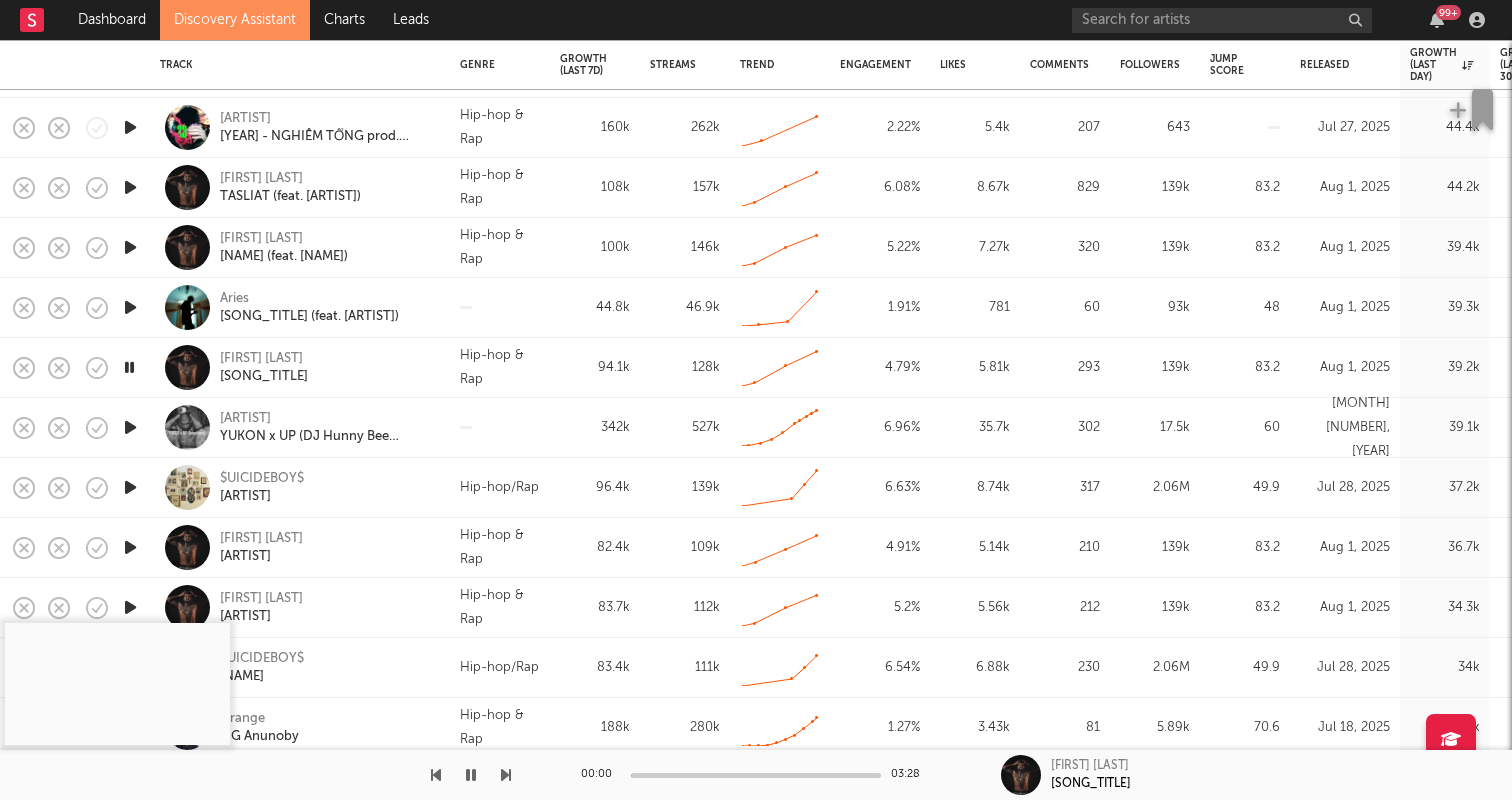 click at bounding box center (756, 775) 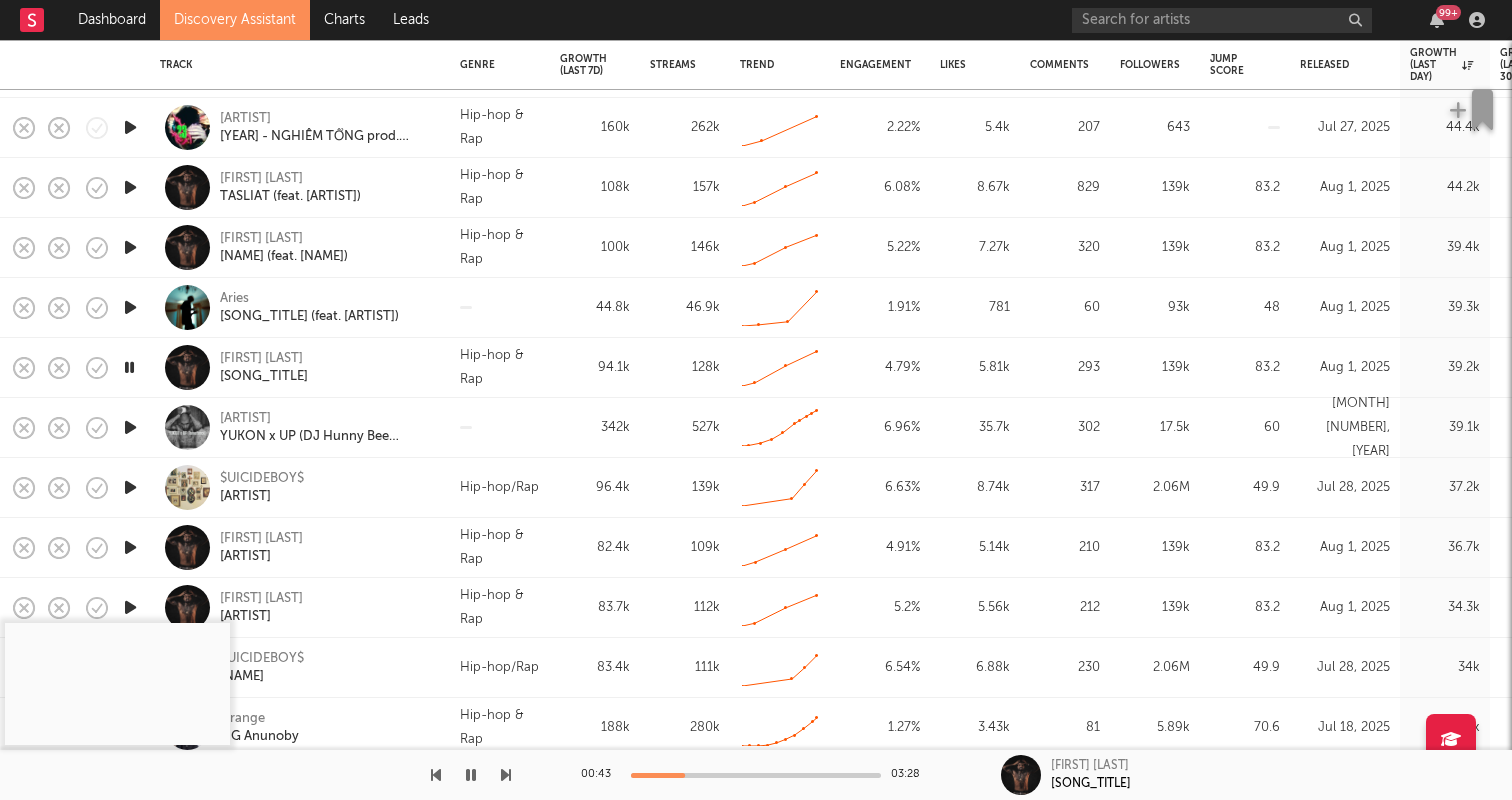 click at bounding box center [130, 487] 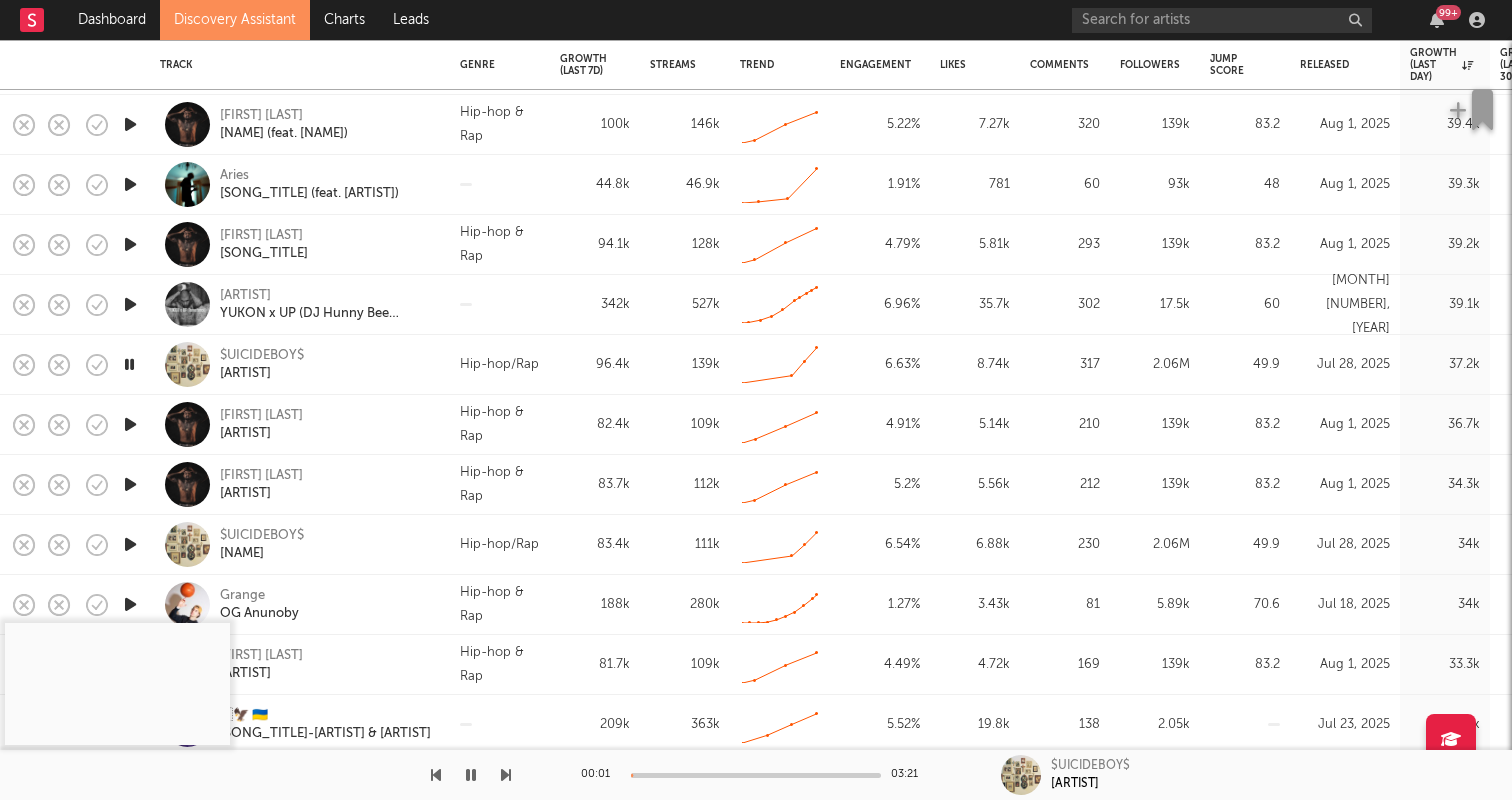 click at bounding box center [756, 775] 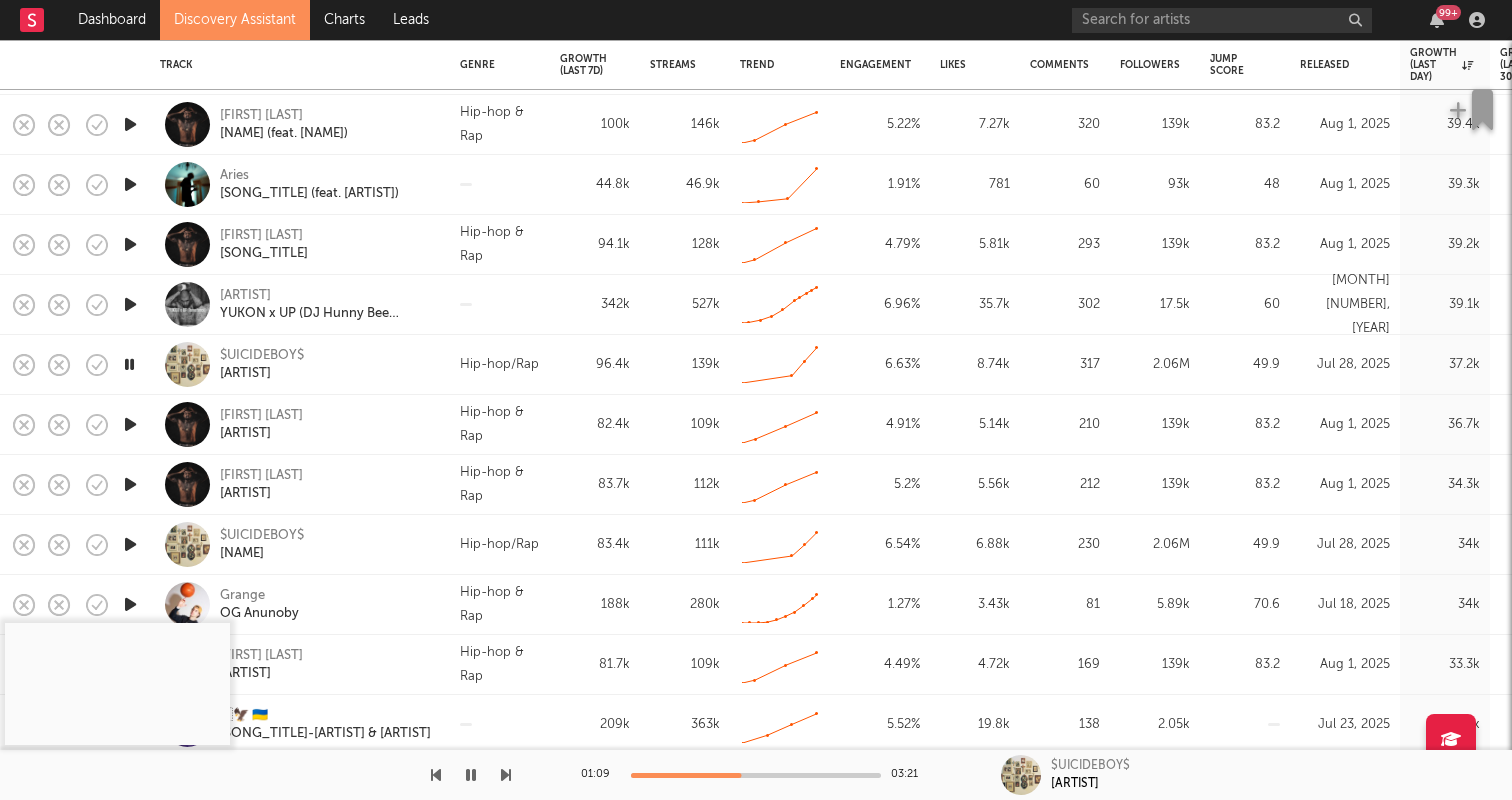 click at bounding box center [130, 424] 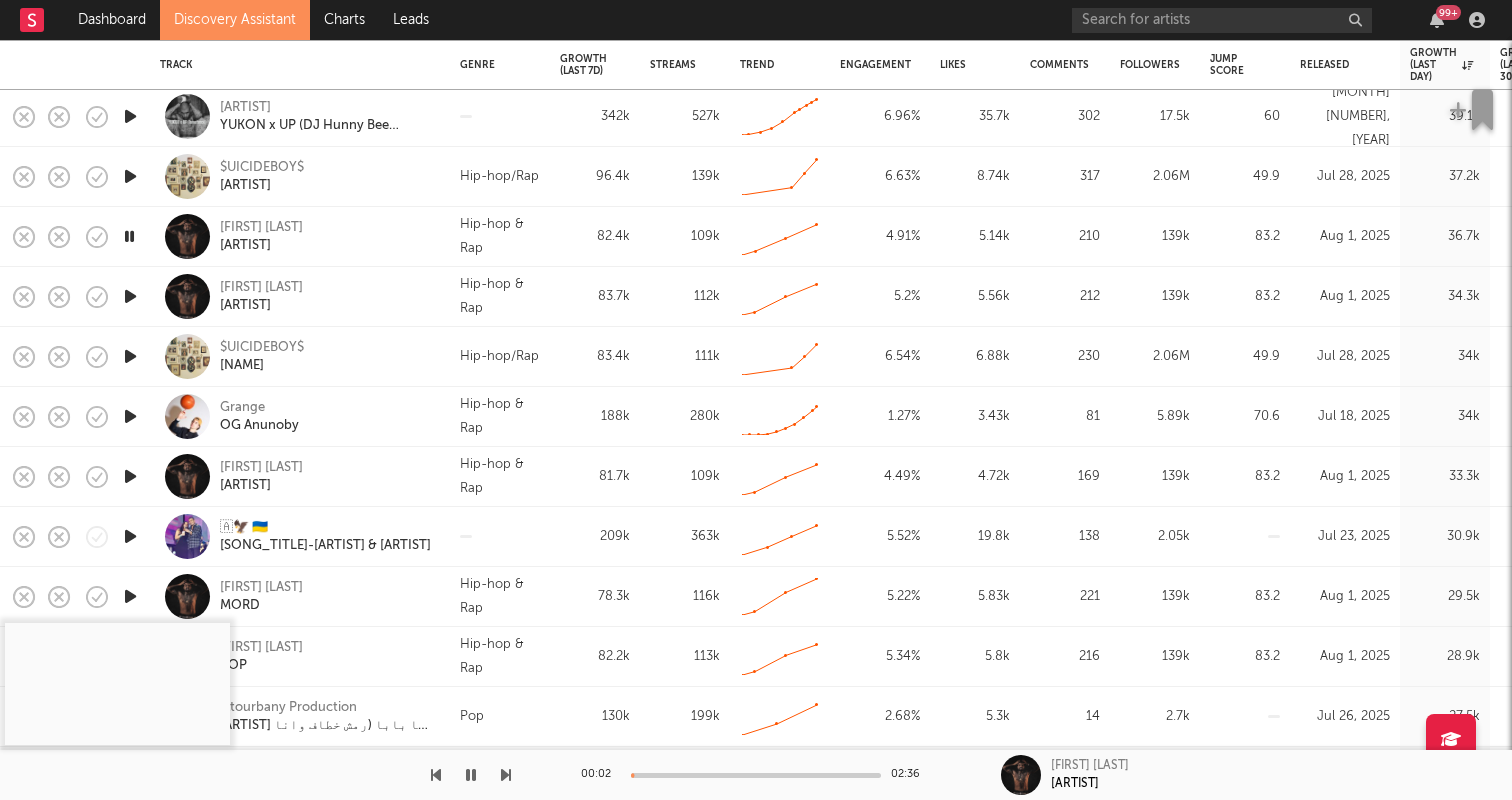 click at bounding box center [130, 416] 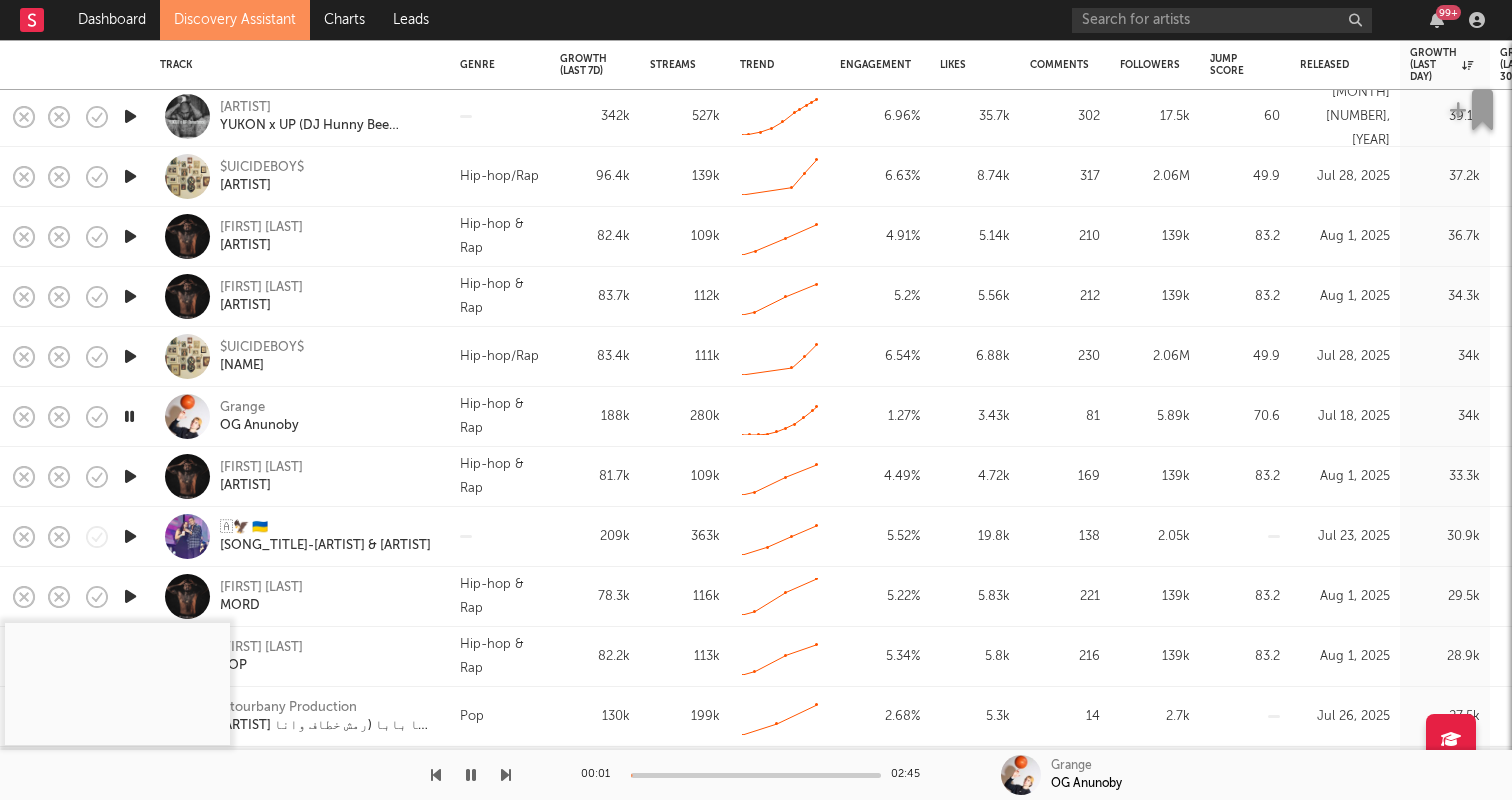 click on "00:01 02:45" at bounding box center (756, 775) 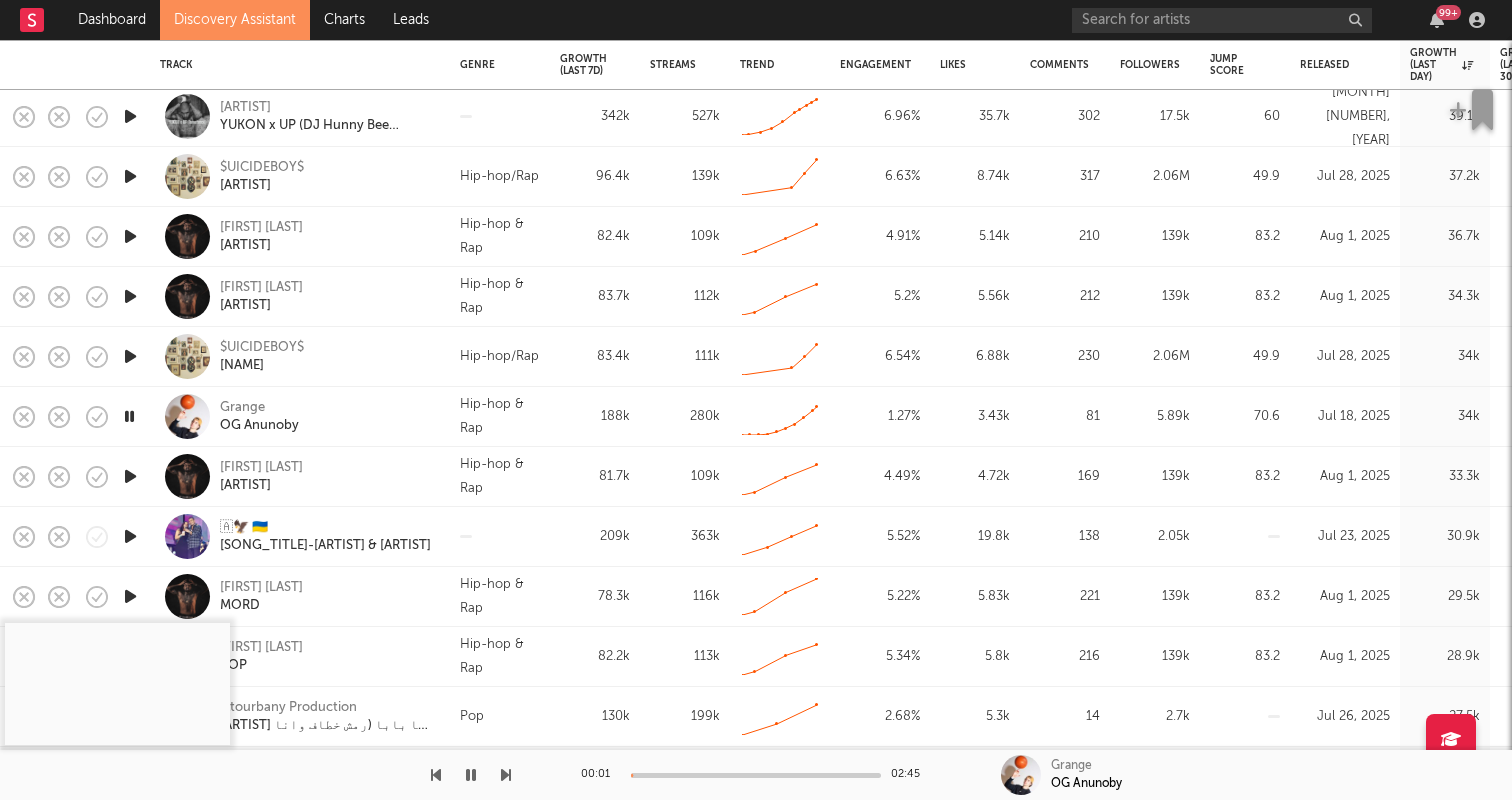 click at bounding box center [756, 775] 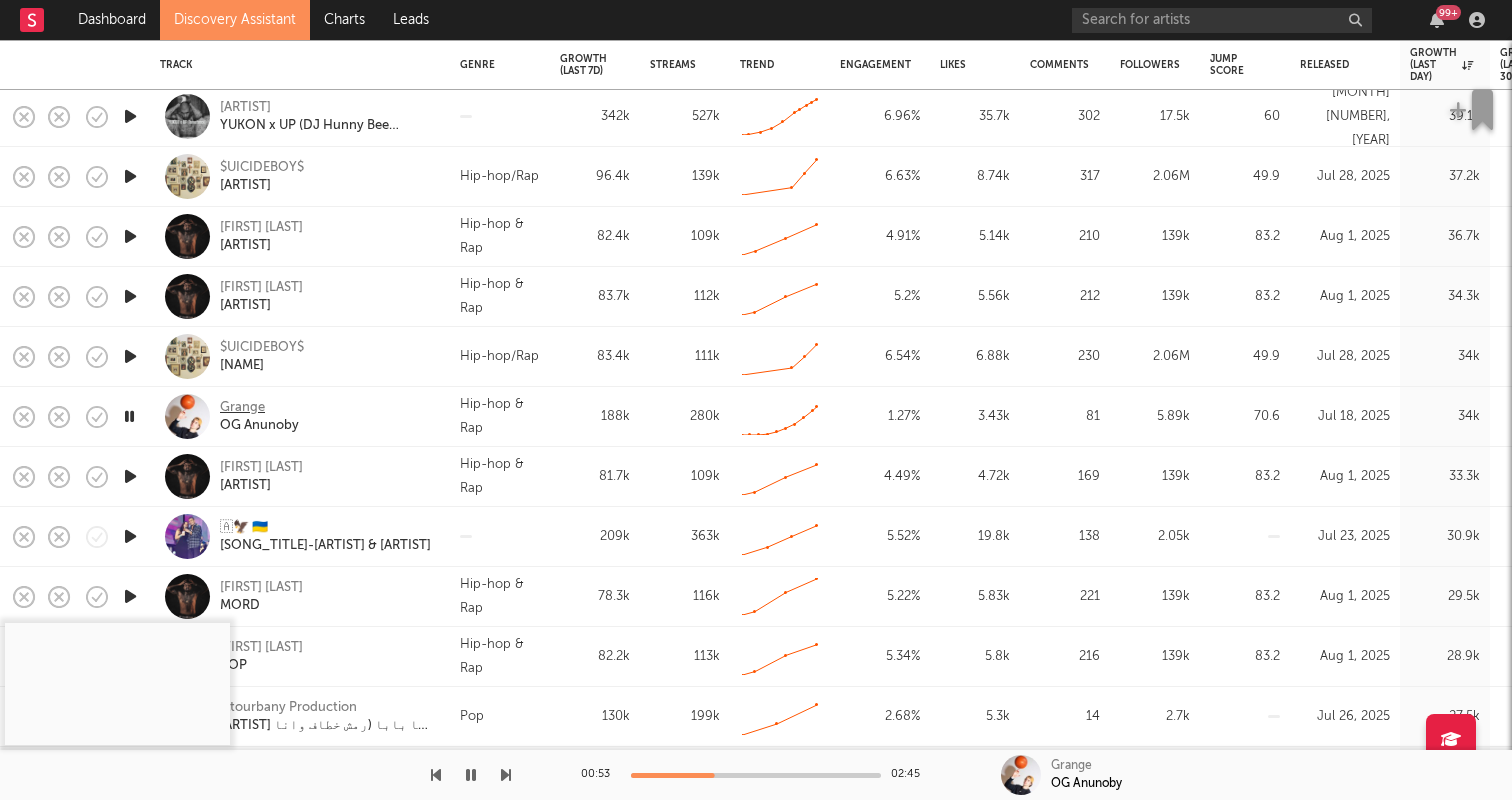 click on "Grange" at bounding box center (242, 408) 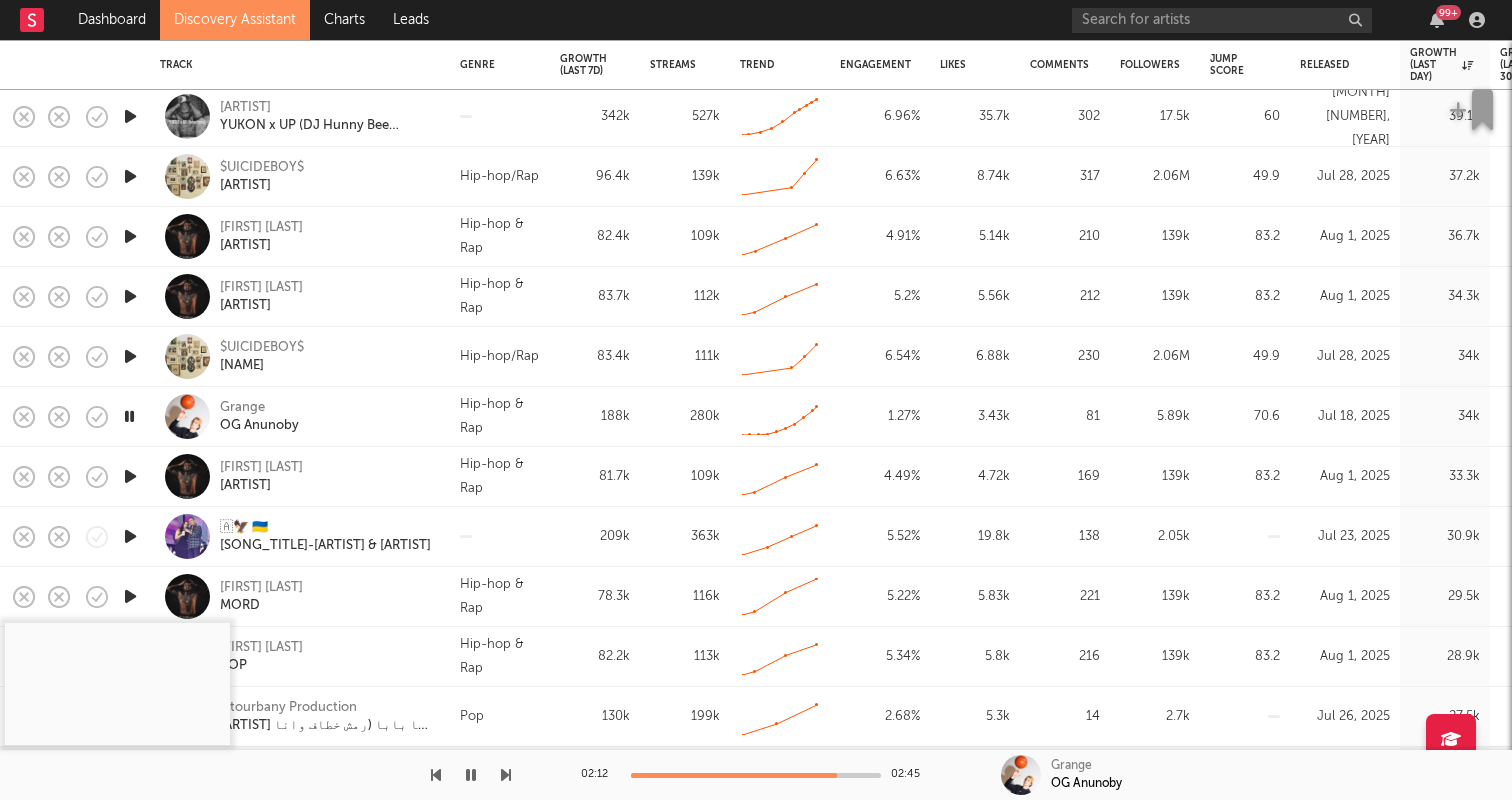 click at bounding box center (471, 775) 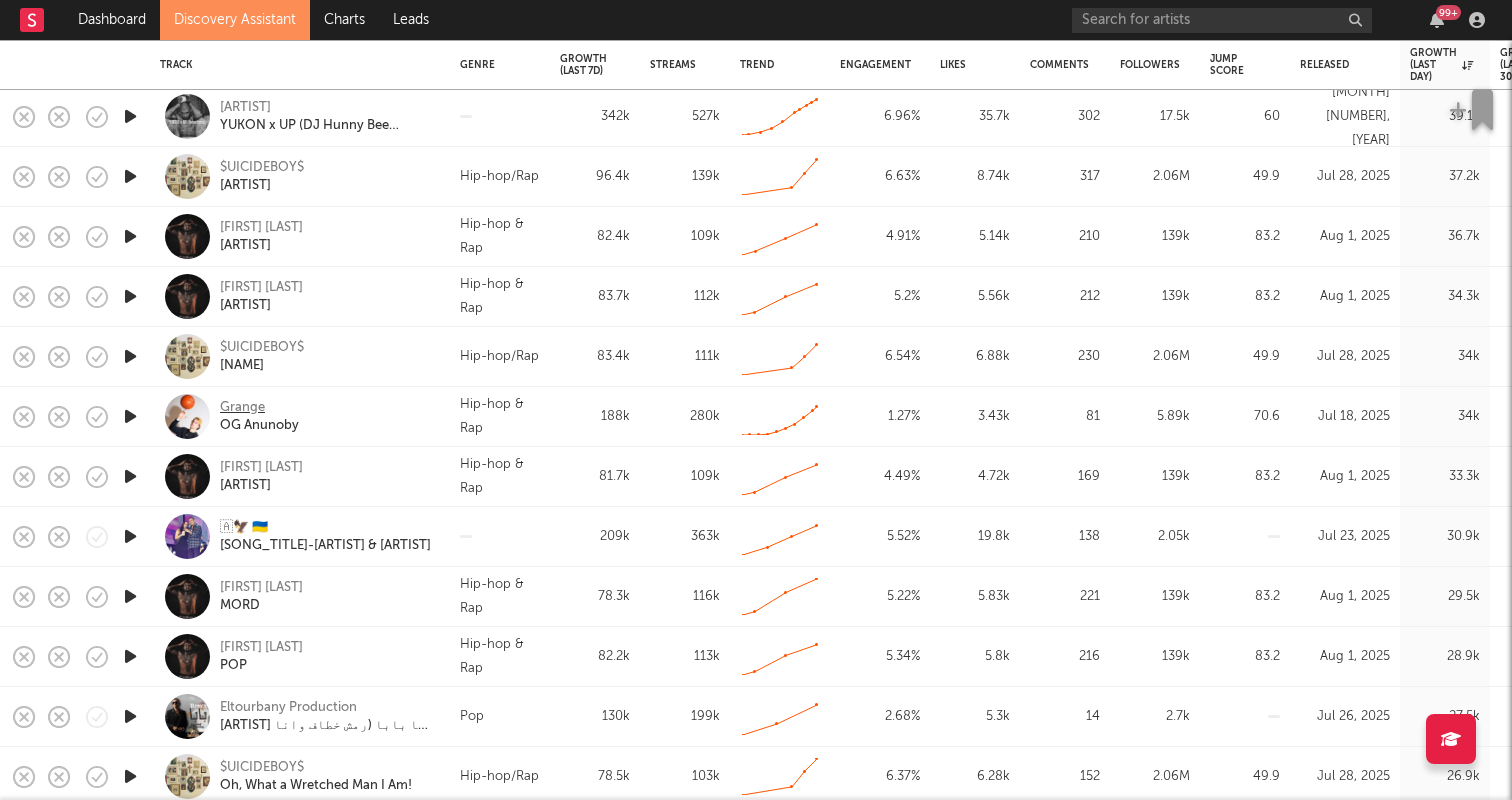 click on "Grange" at bounding box center (242, 408) 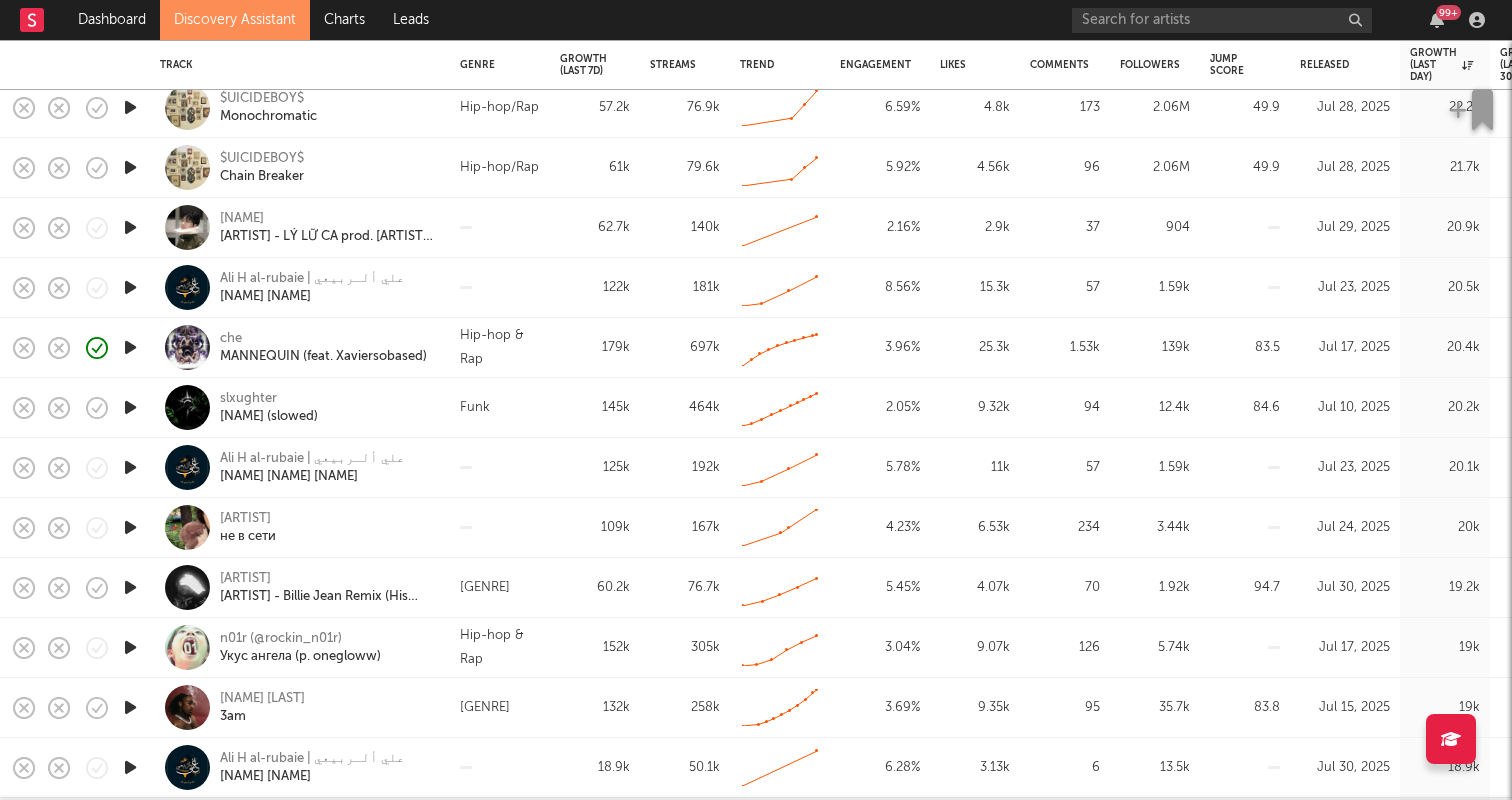 click at bounding box center (130, 647) 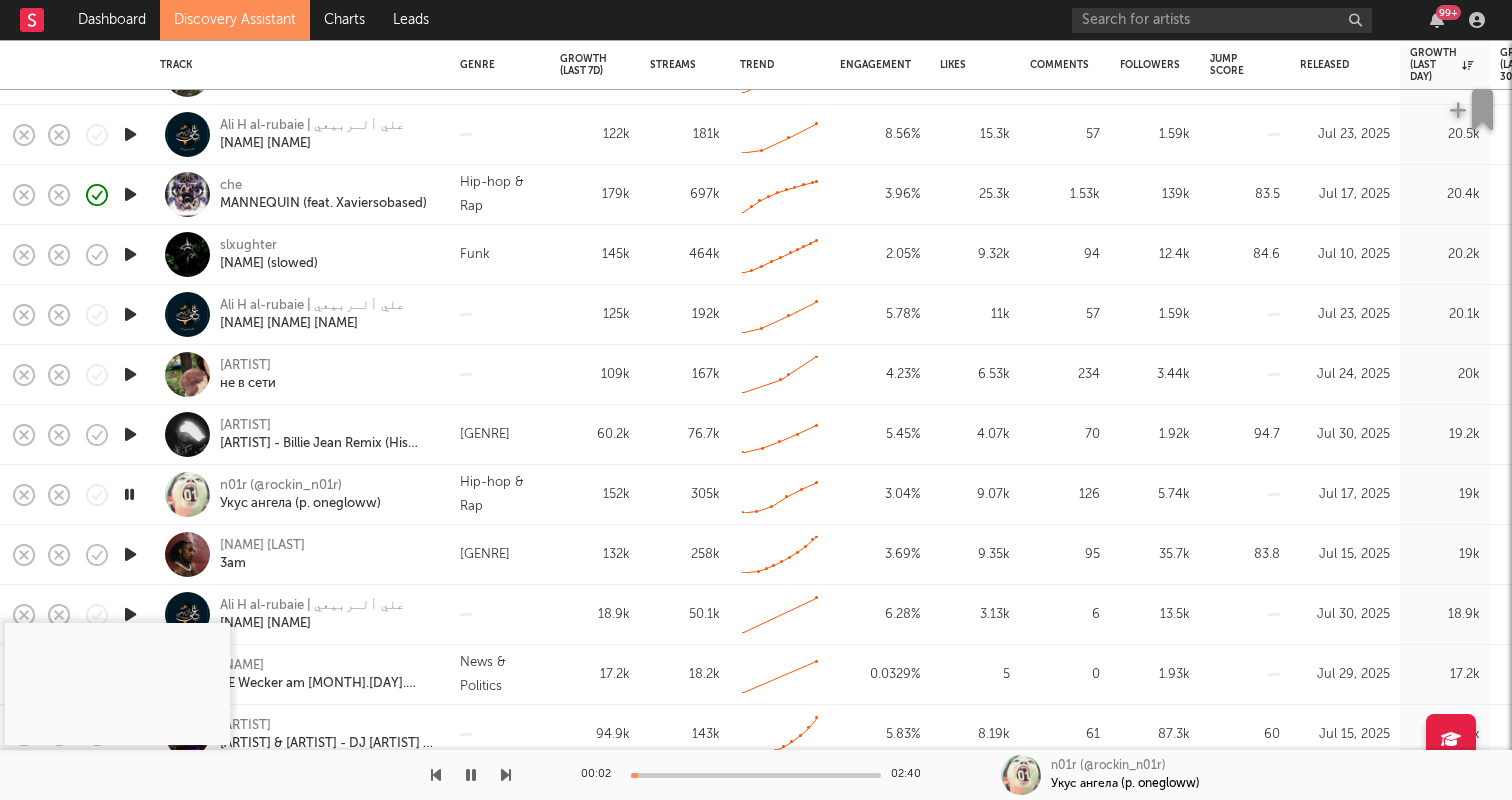 click at bounding box center [471, 775] 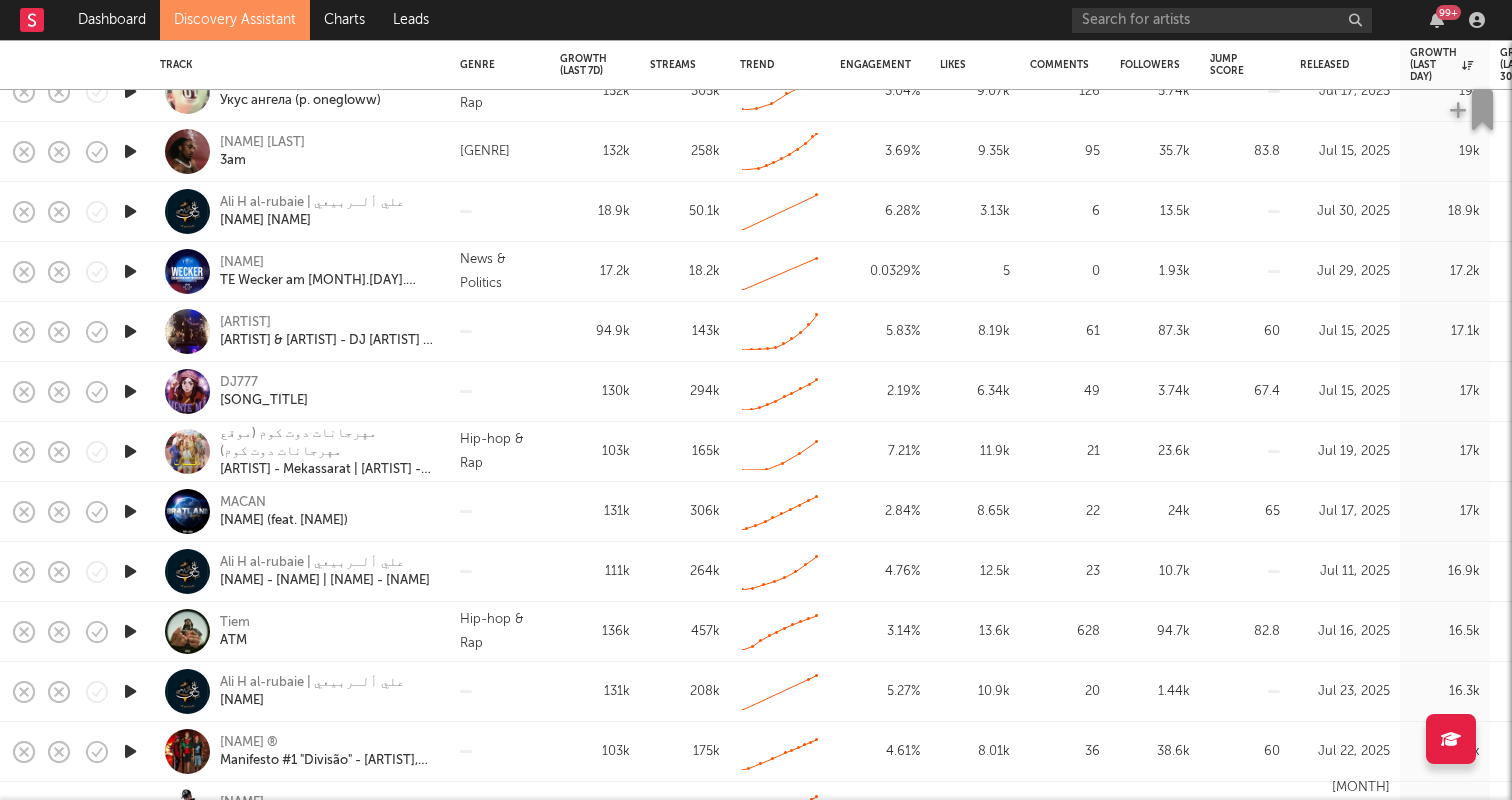 click at bounding box center (130, 631) 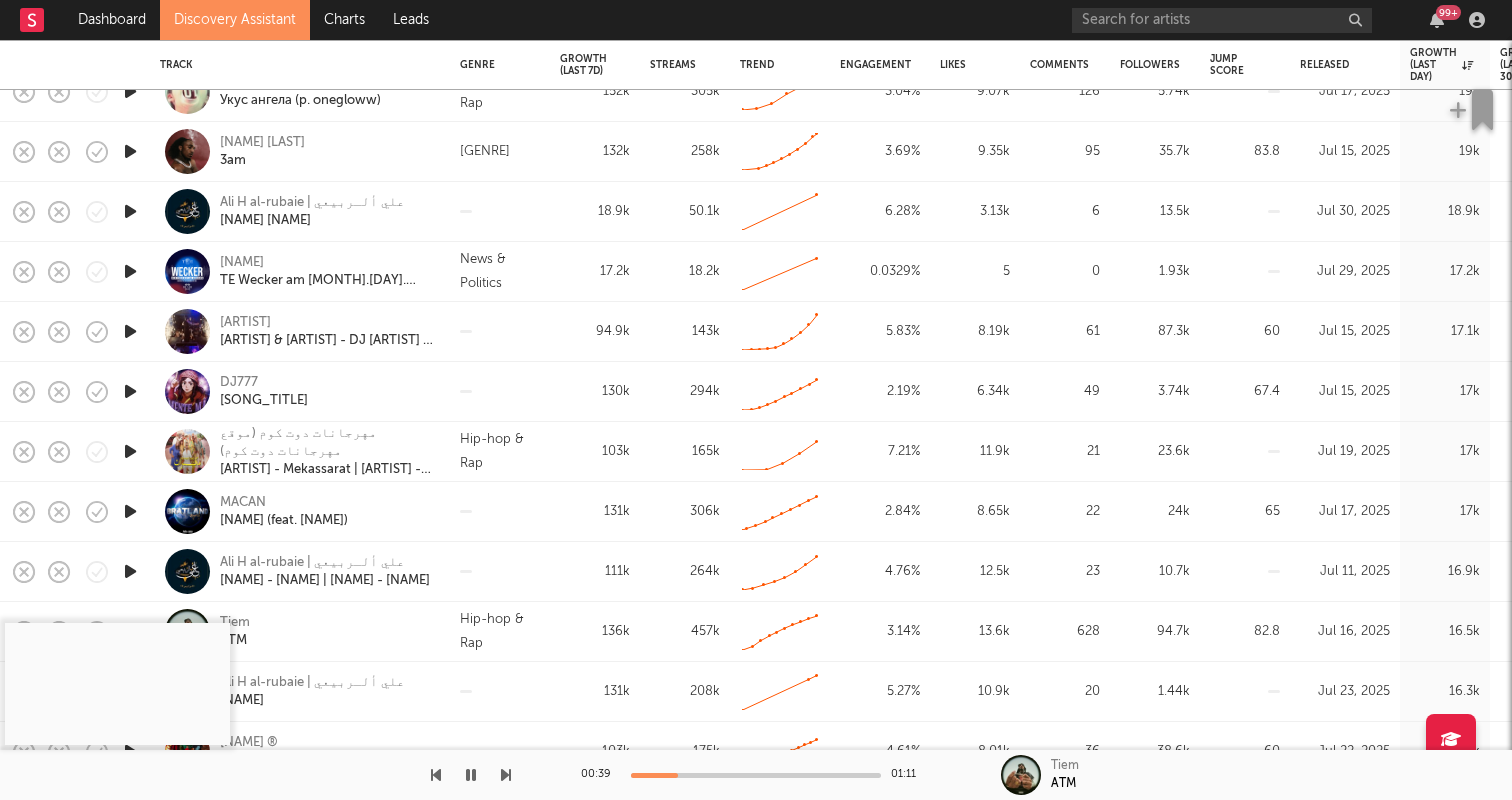 click at bounding box center [756, 775] 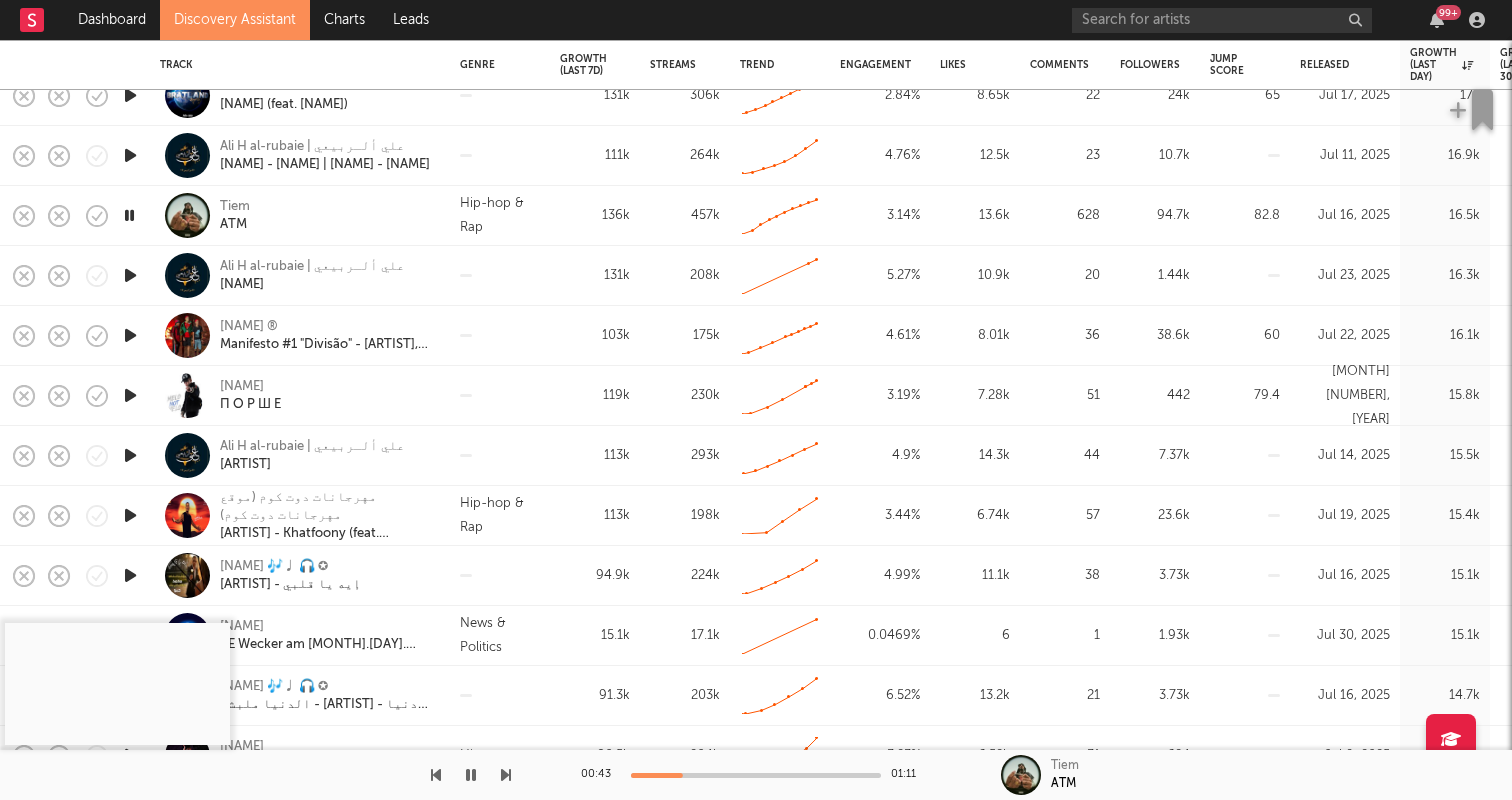 click at bounding box center [471, 775] 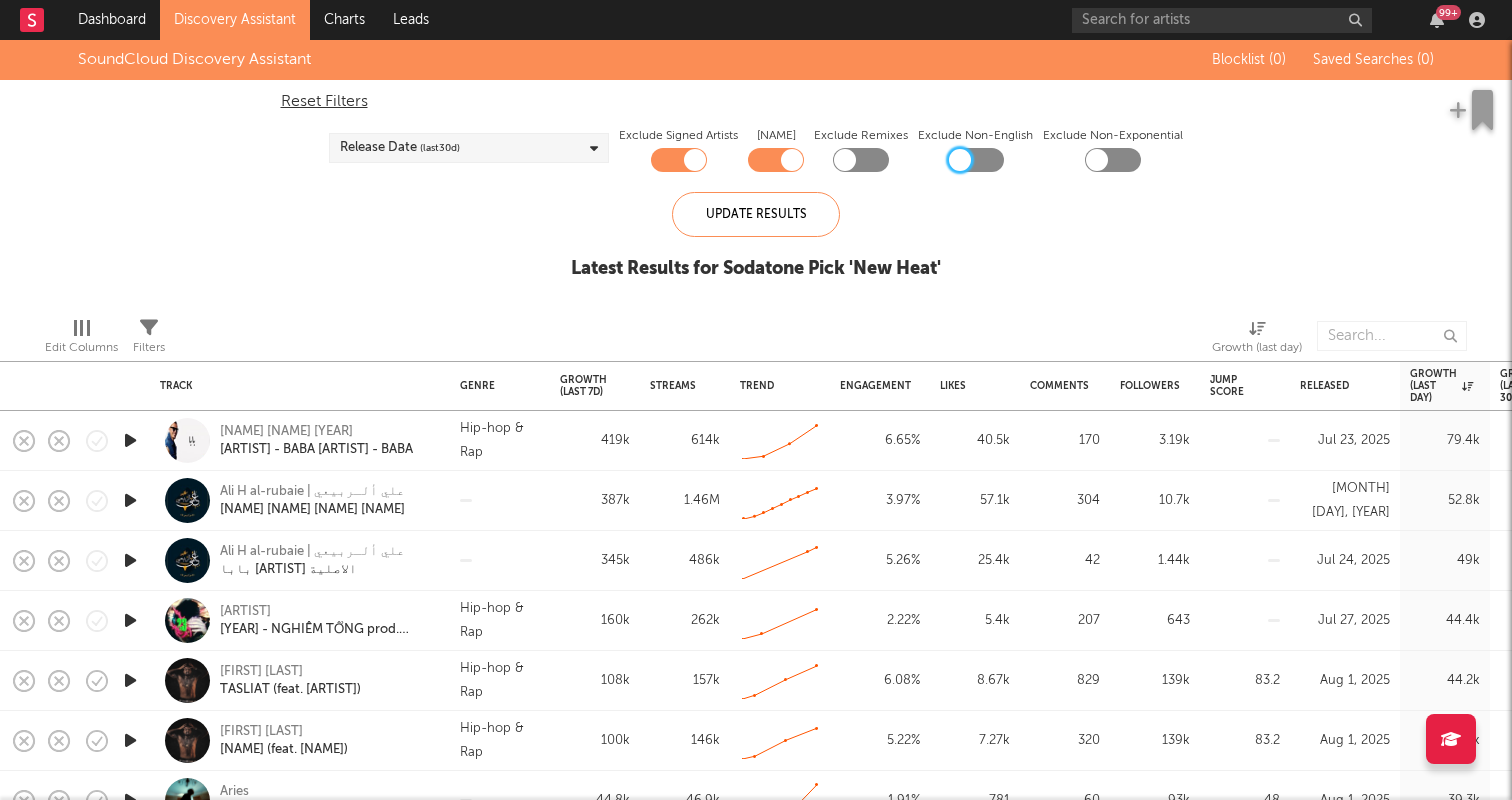 click at bounding box center [960, 160] 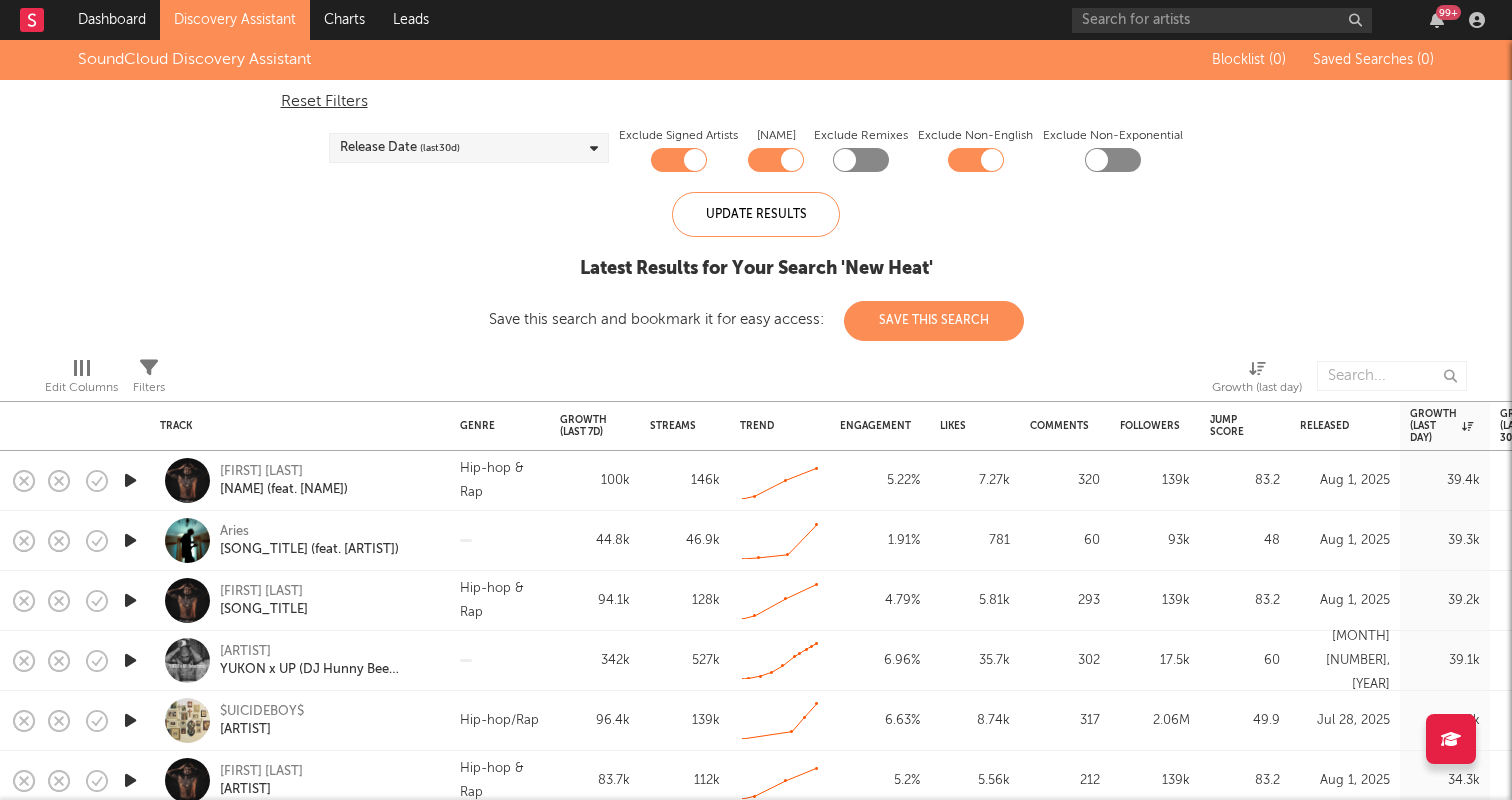 click at bounding box center [130, 480] 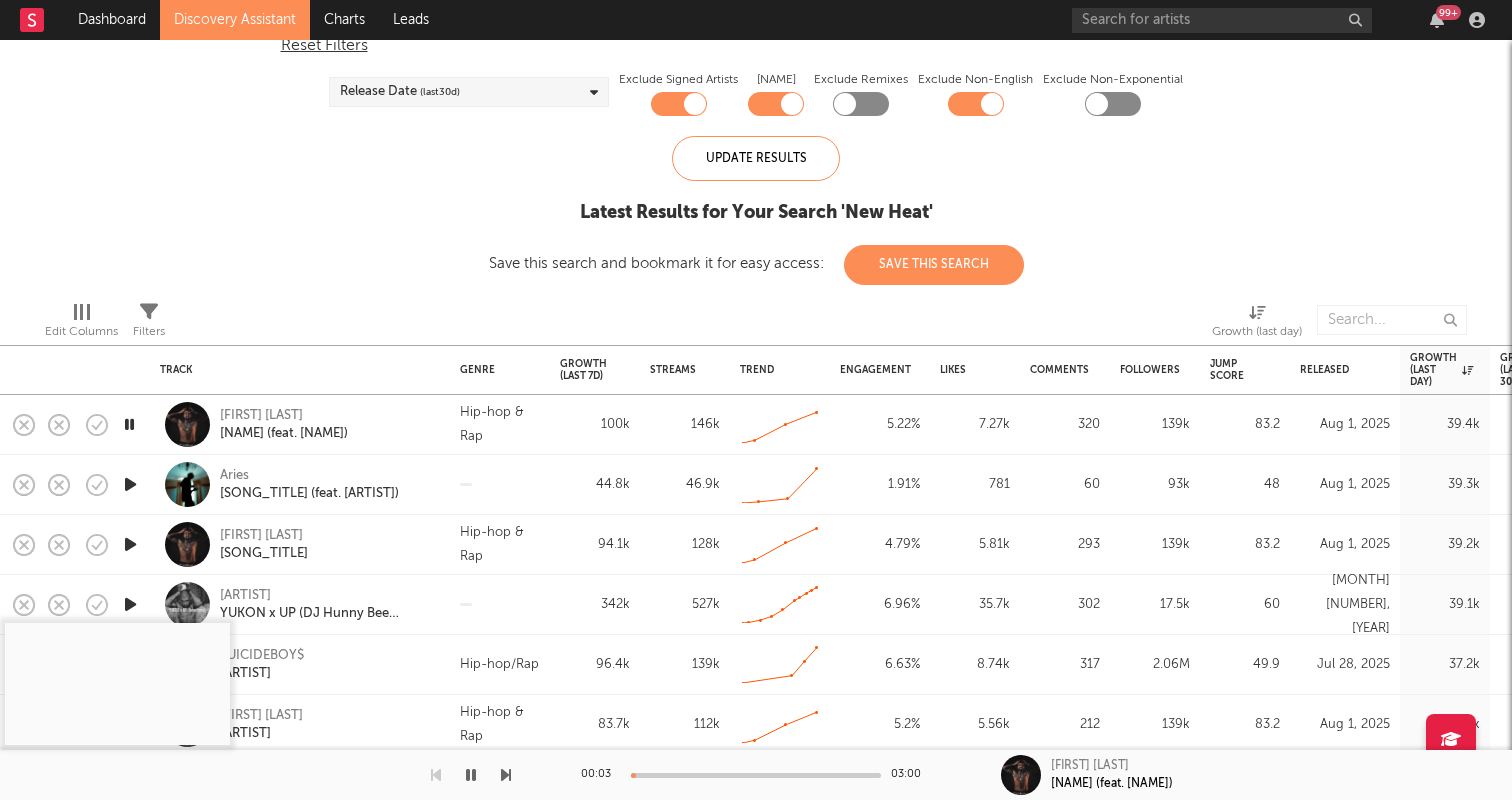 click at bounding box center [130, 484] 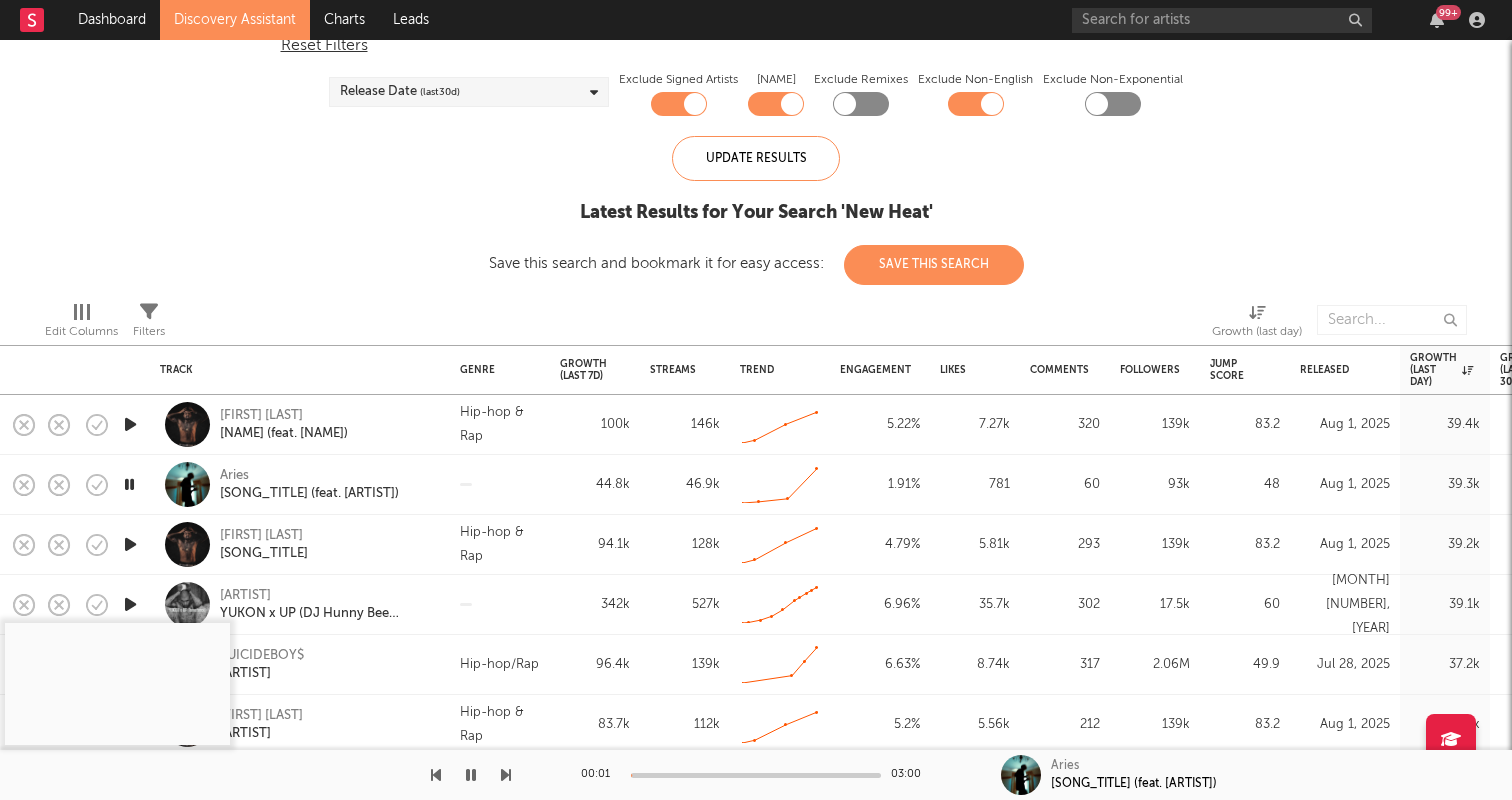 click at bounding box center [130, 544] 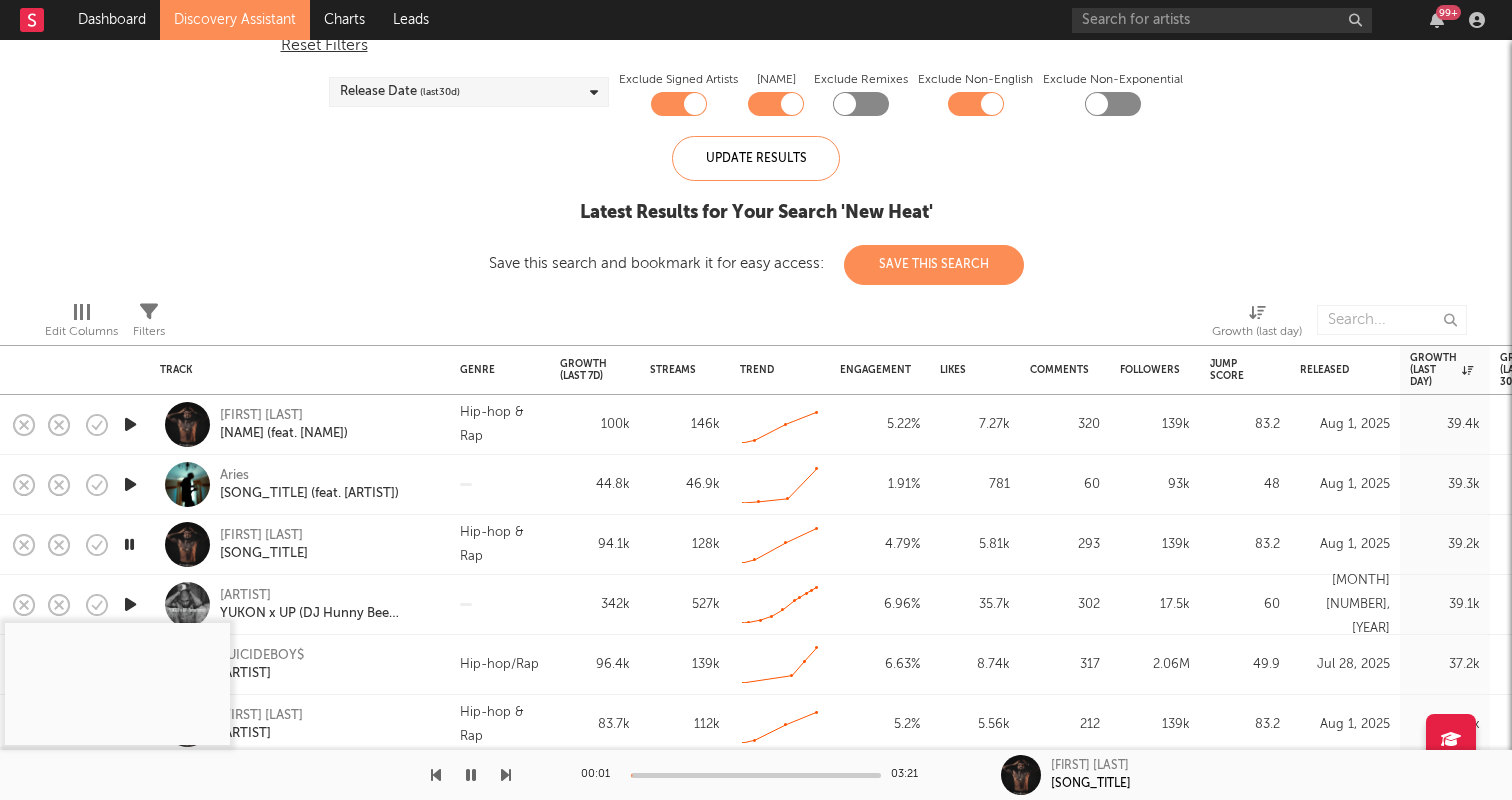 click on "00:01 03:21" at bounding box center (756, 775) 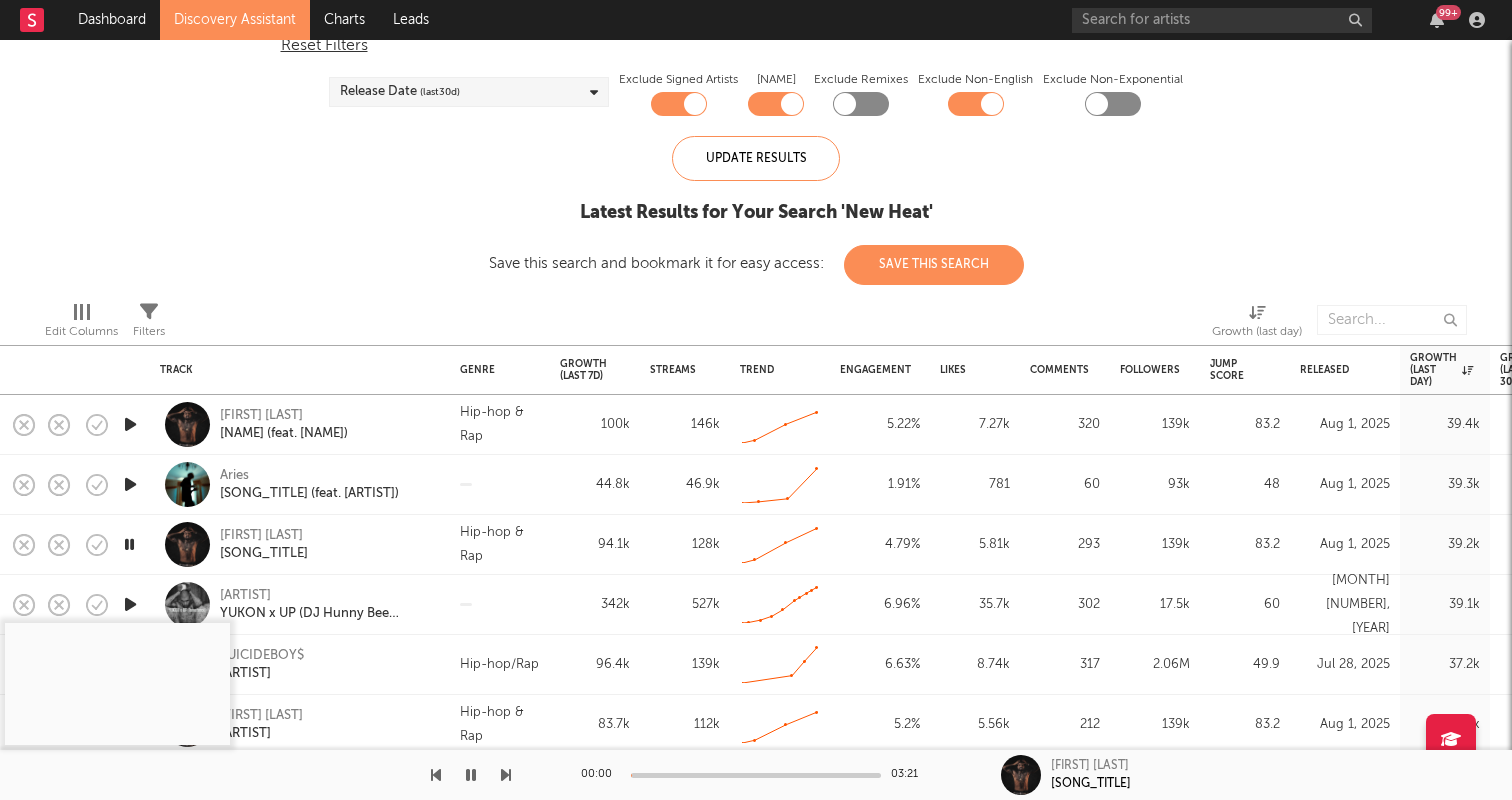 click at bounding box center (756, 775) 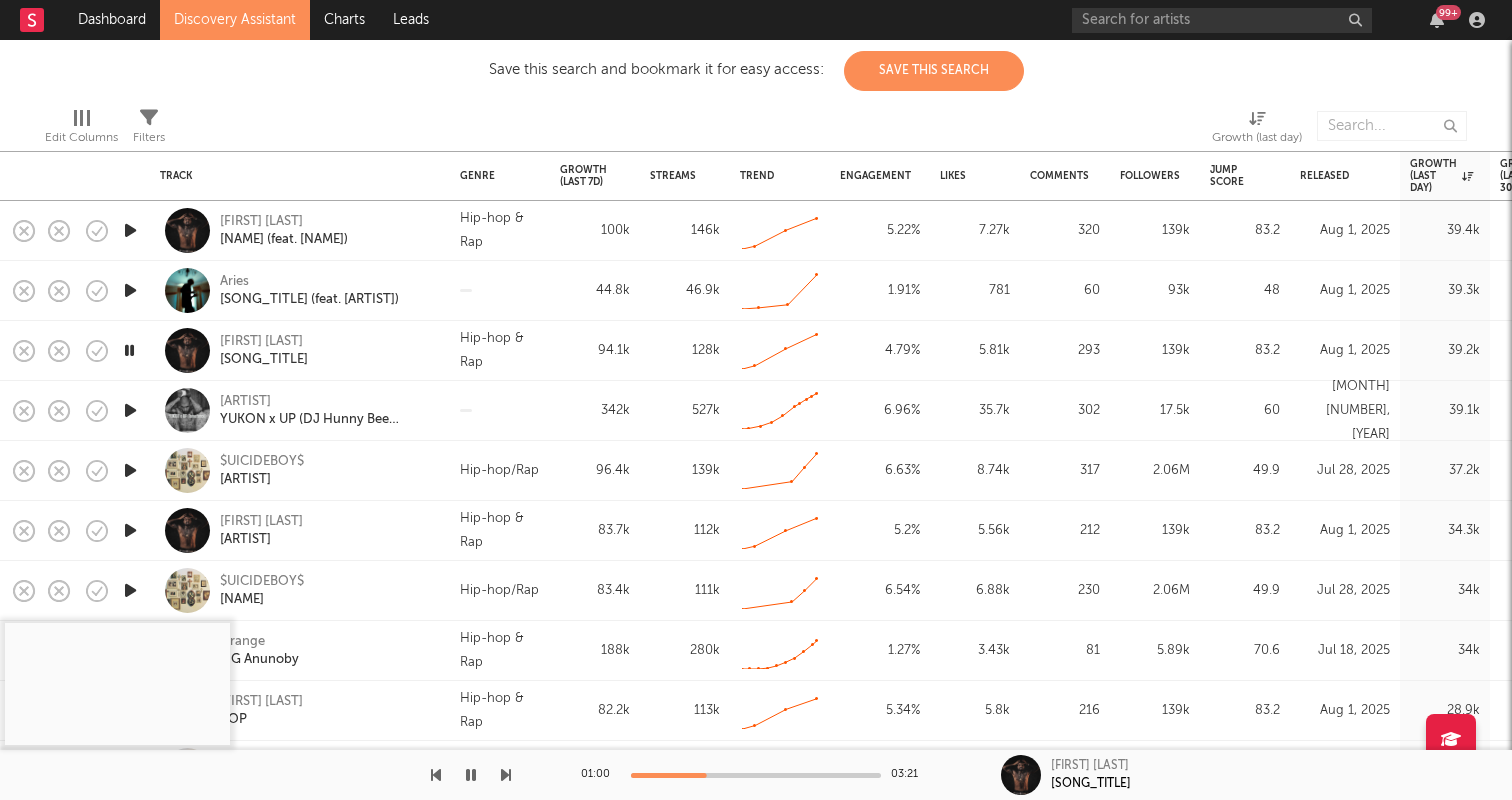 click at bounding box center (471, 775) 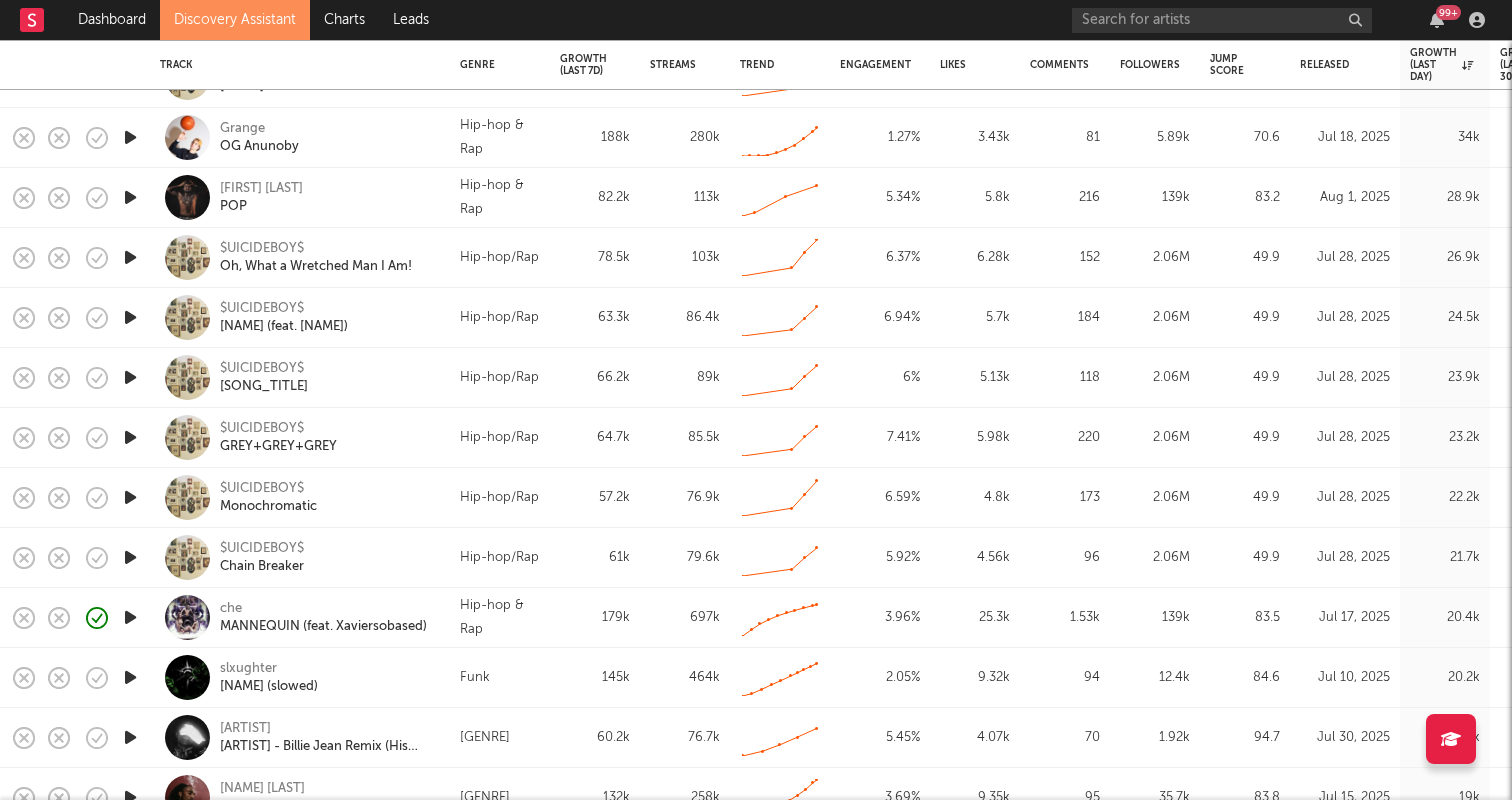 click at bounding box center [130, 677] 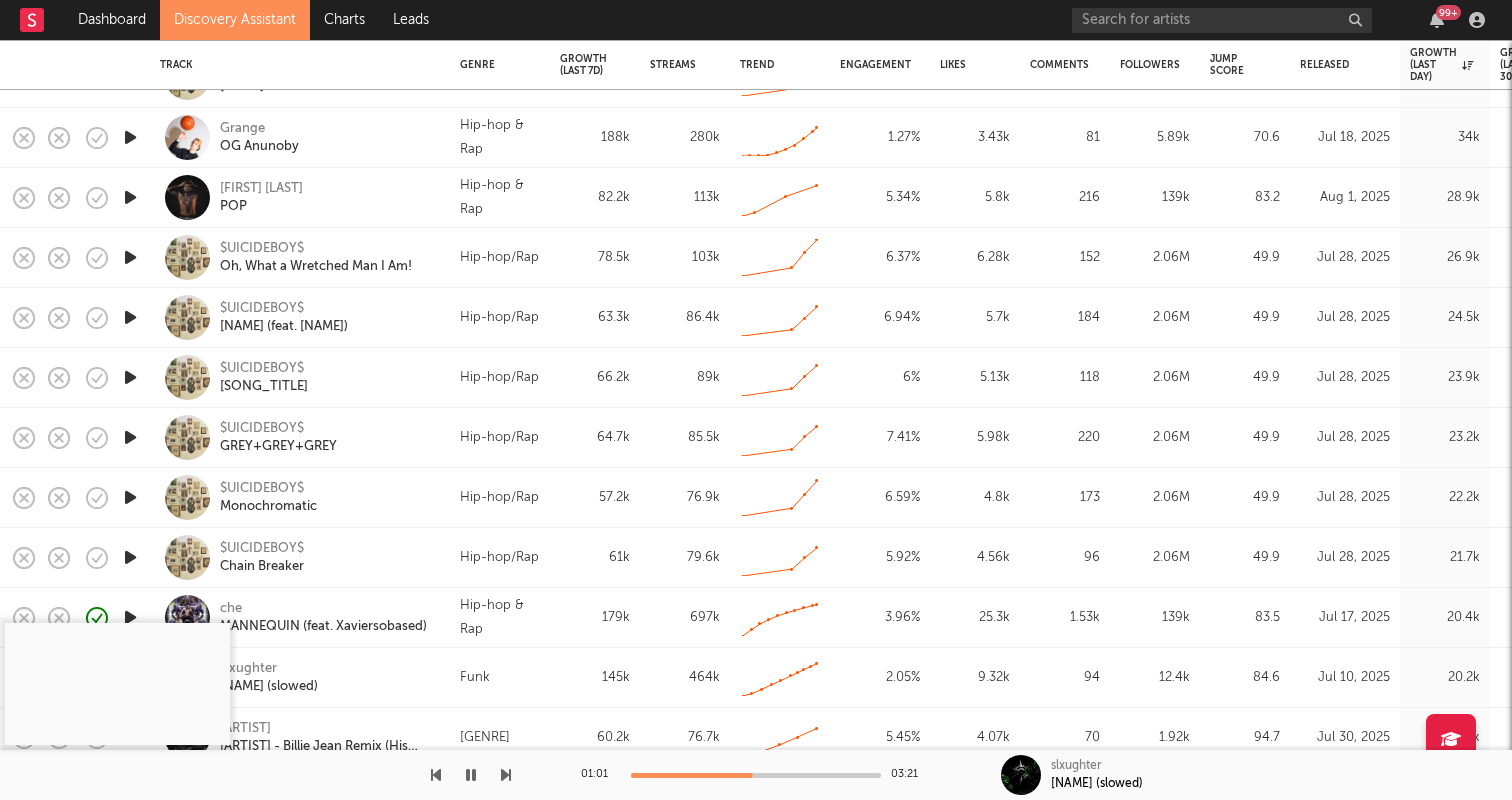 click at bounding box center (187, 617) 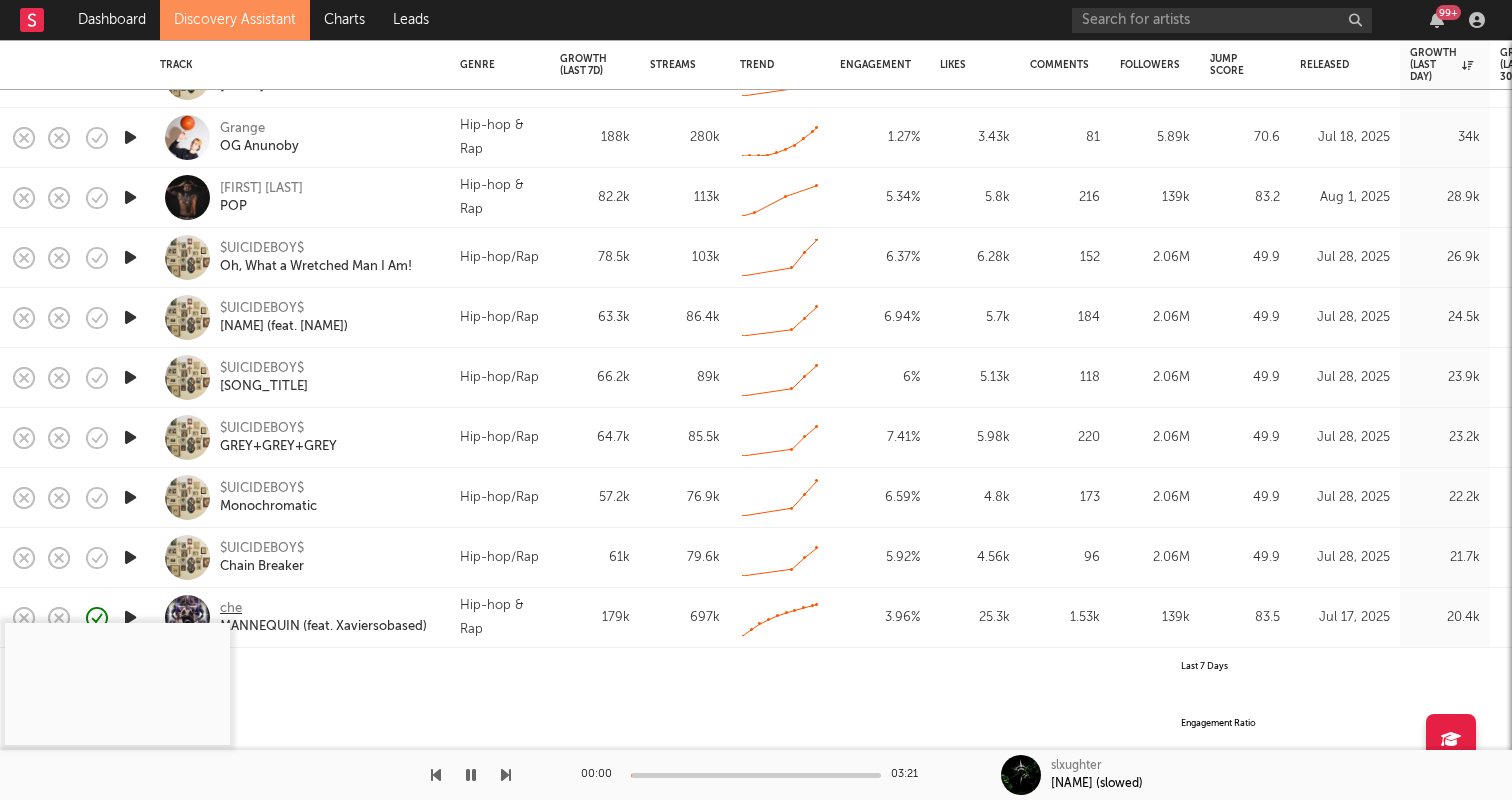 select on "All" 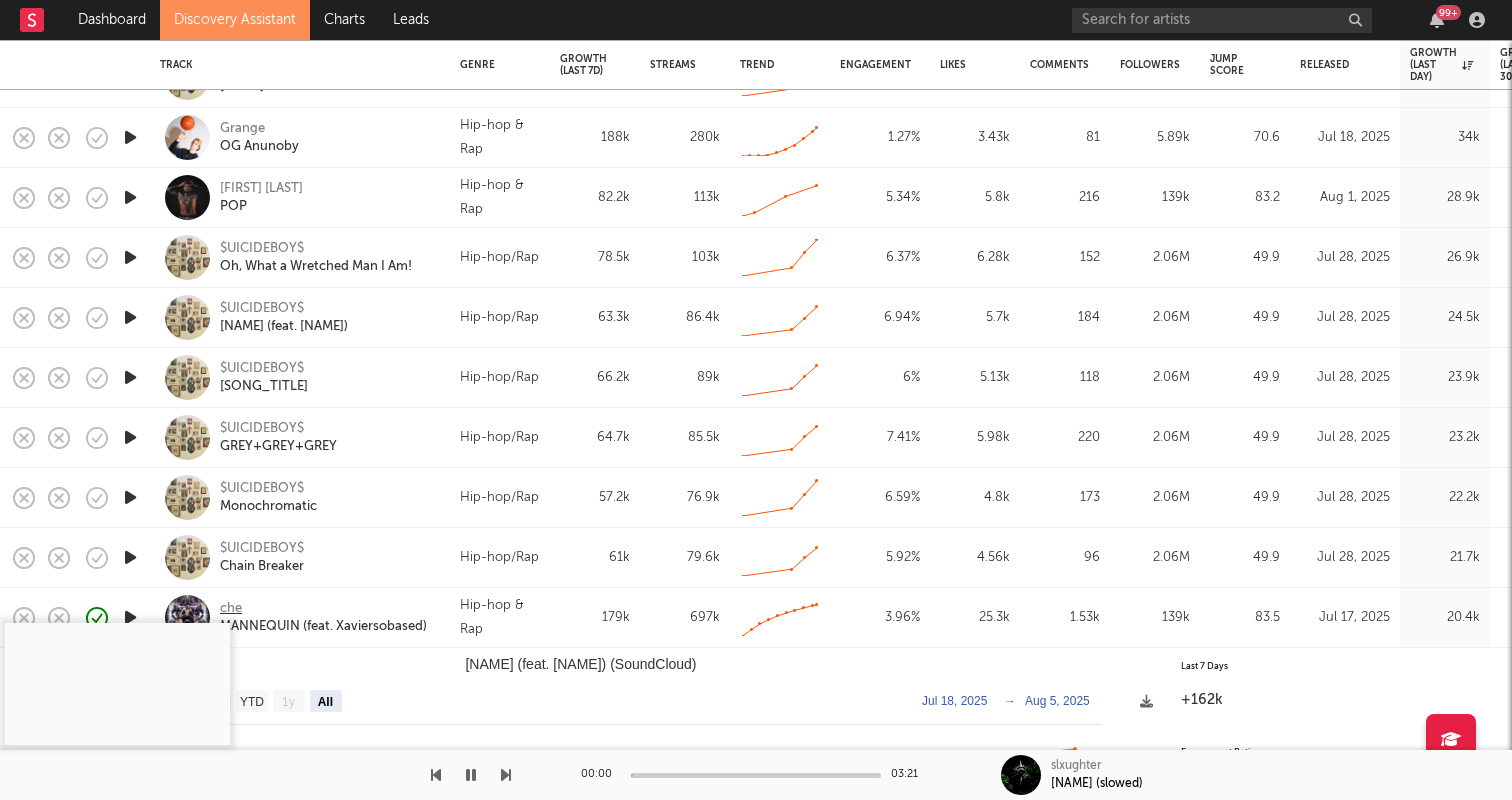 click on "che" at bounding box center (231, 609) 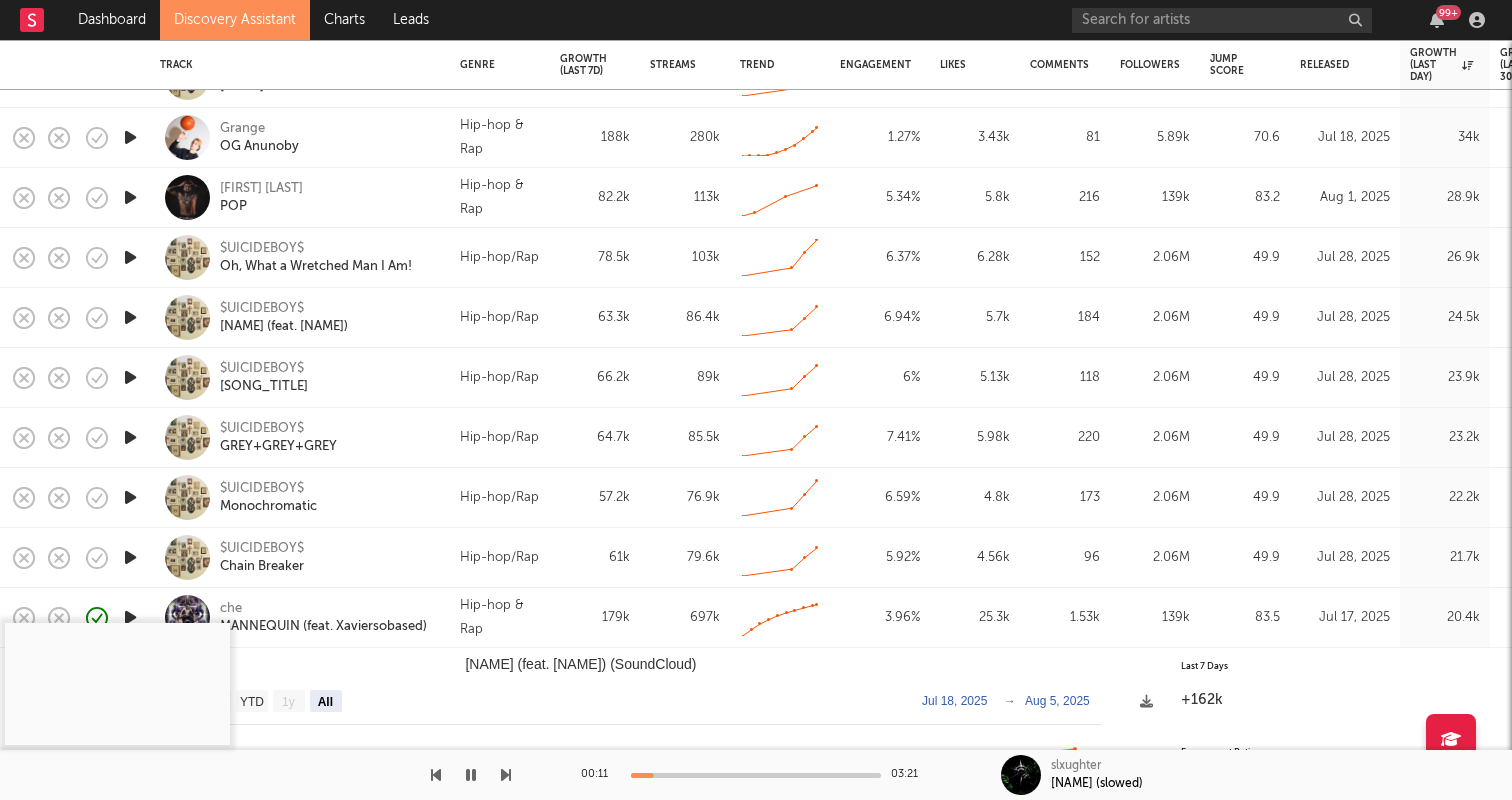 click at bounding box center [471, 775] 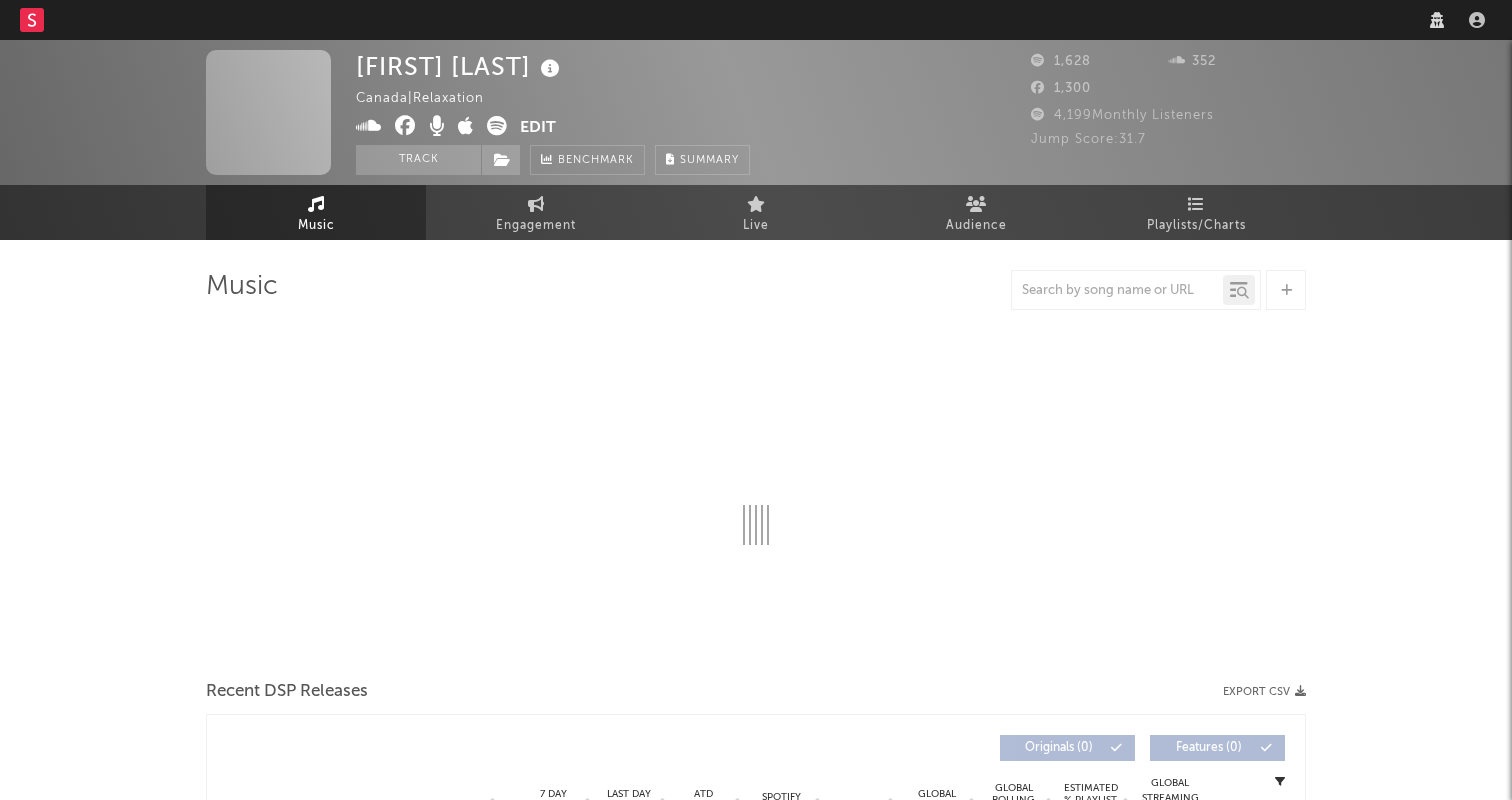 scroll, scrollTop: 0, scrollLeft: 0, axis: both 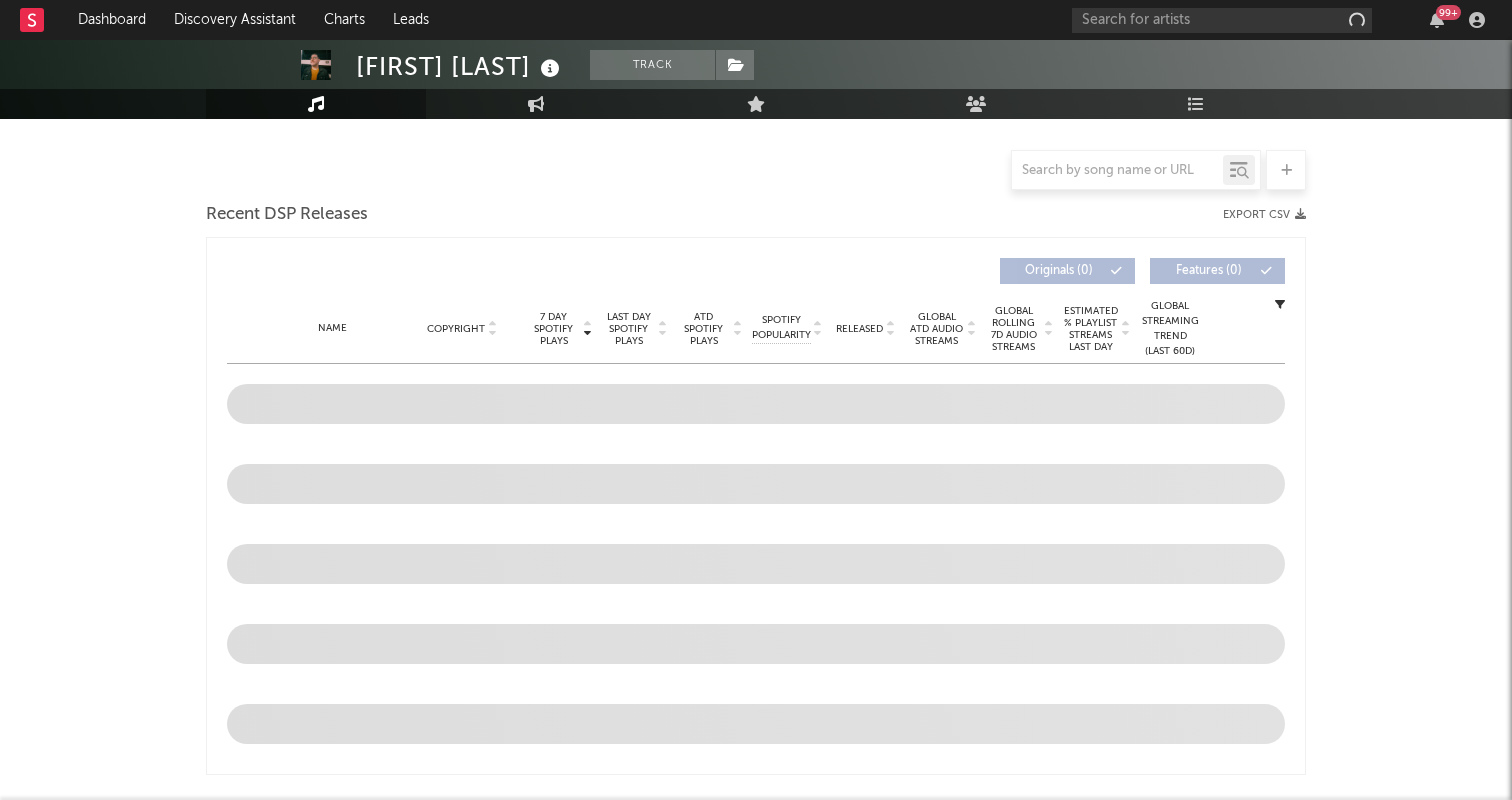 select on "6m" 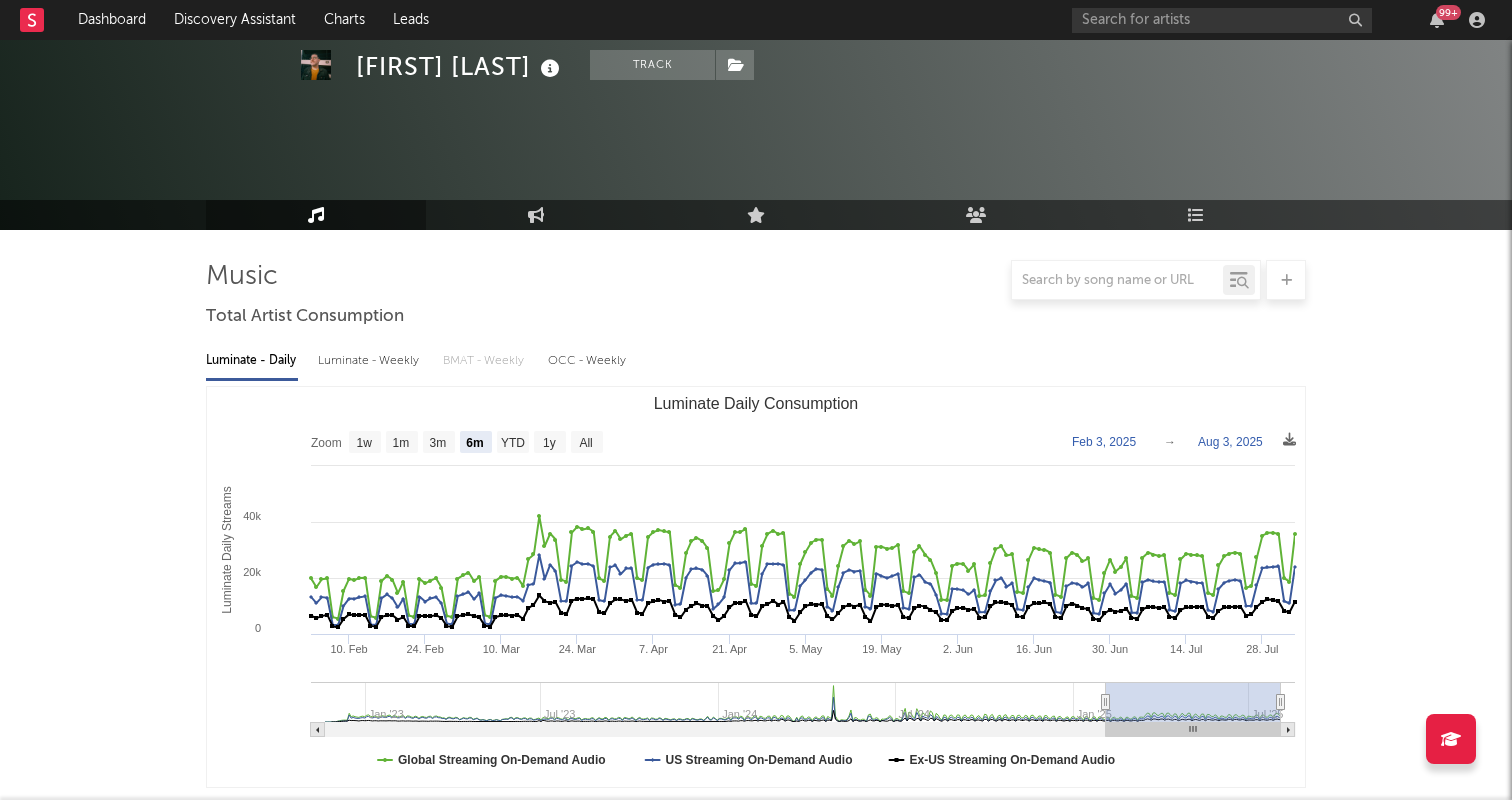 scroll, scrollTop: 0, scrollLeft: 0, axis: both 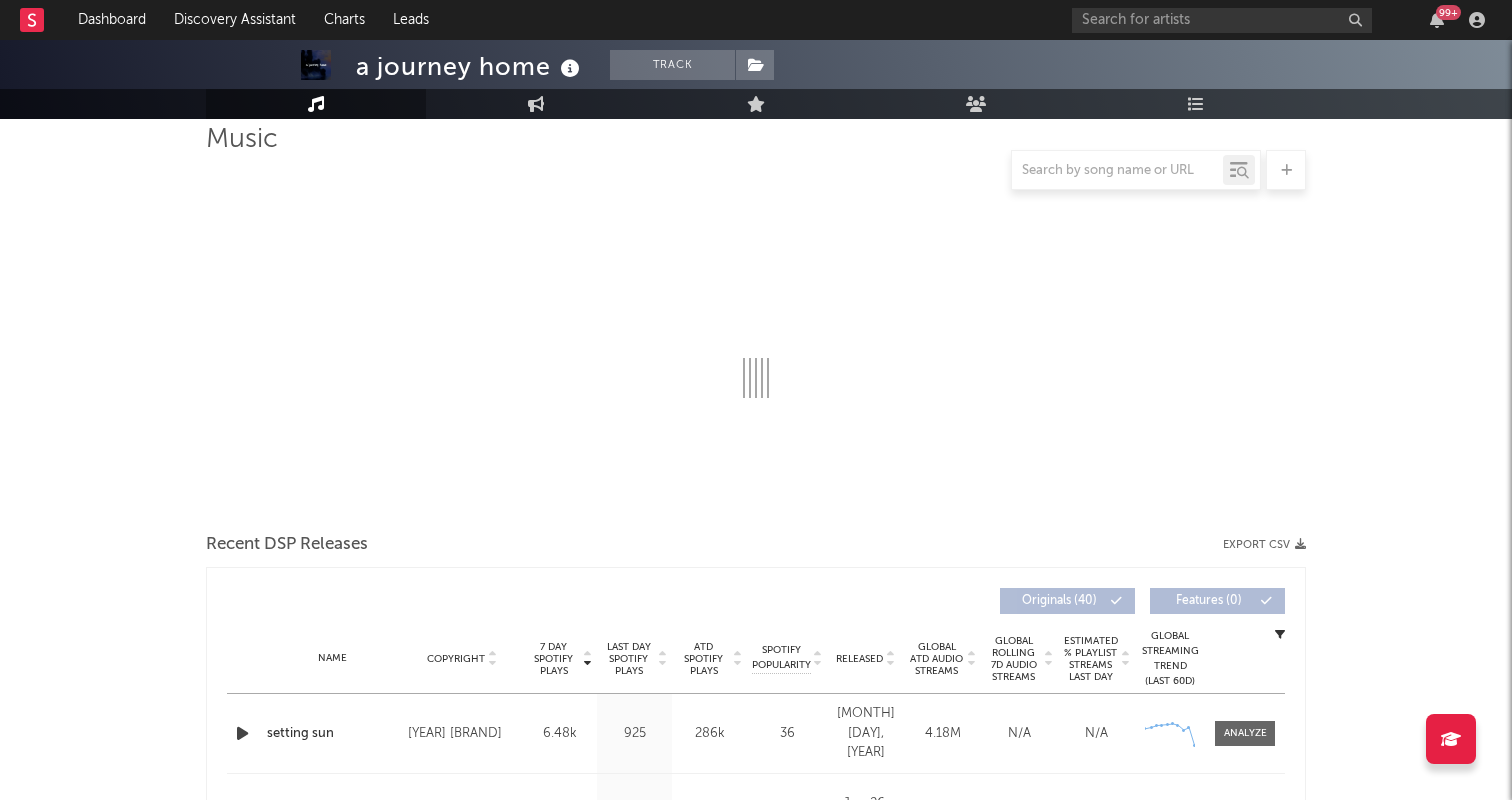 select on "6m" 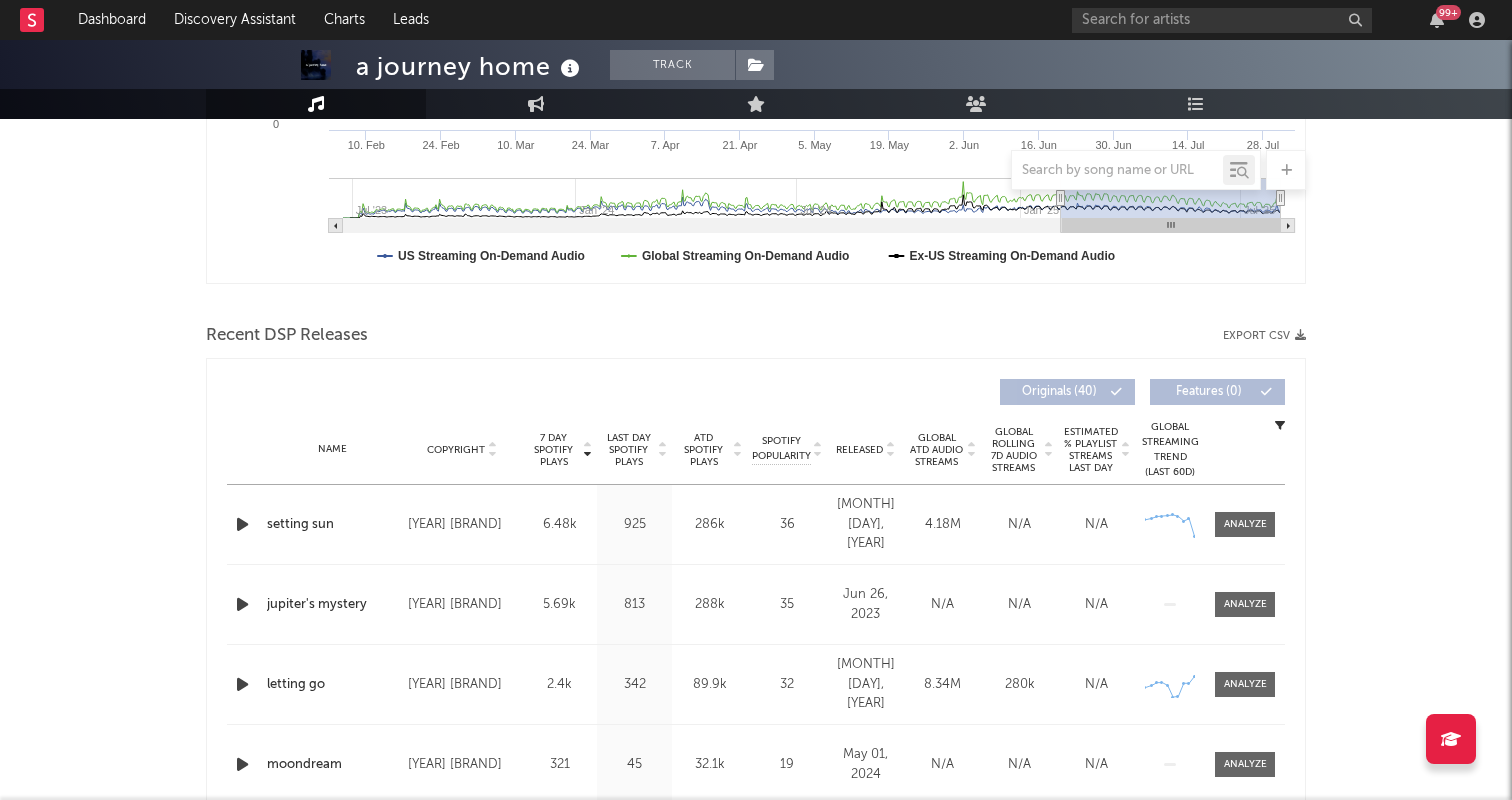 scroll, scrollTop: 545, scrollLeft: 0, axis: vertical 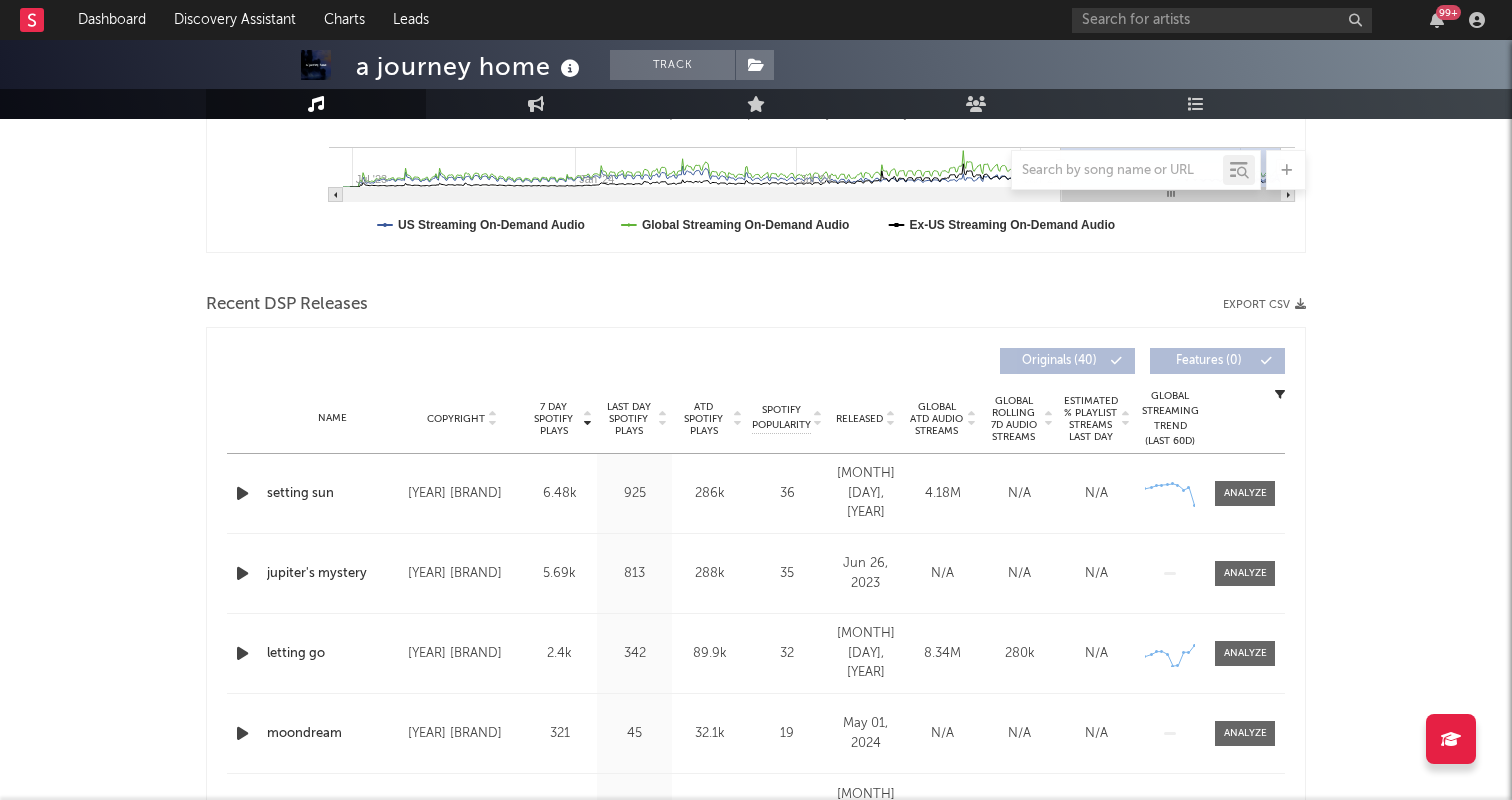 click on "[YEAR] [BRAND]" at bounding box center (462, 494) 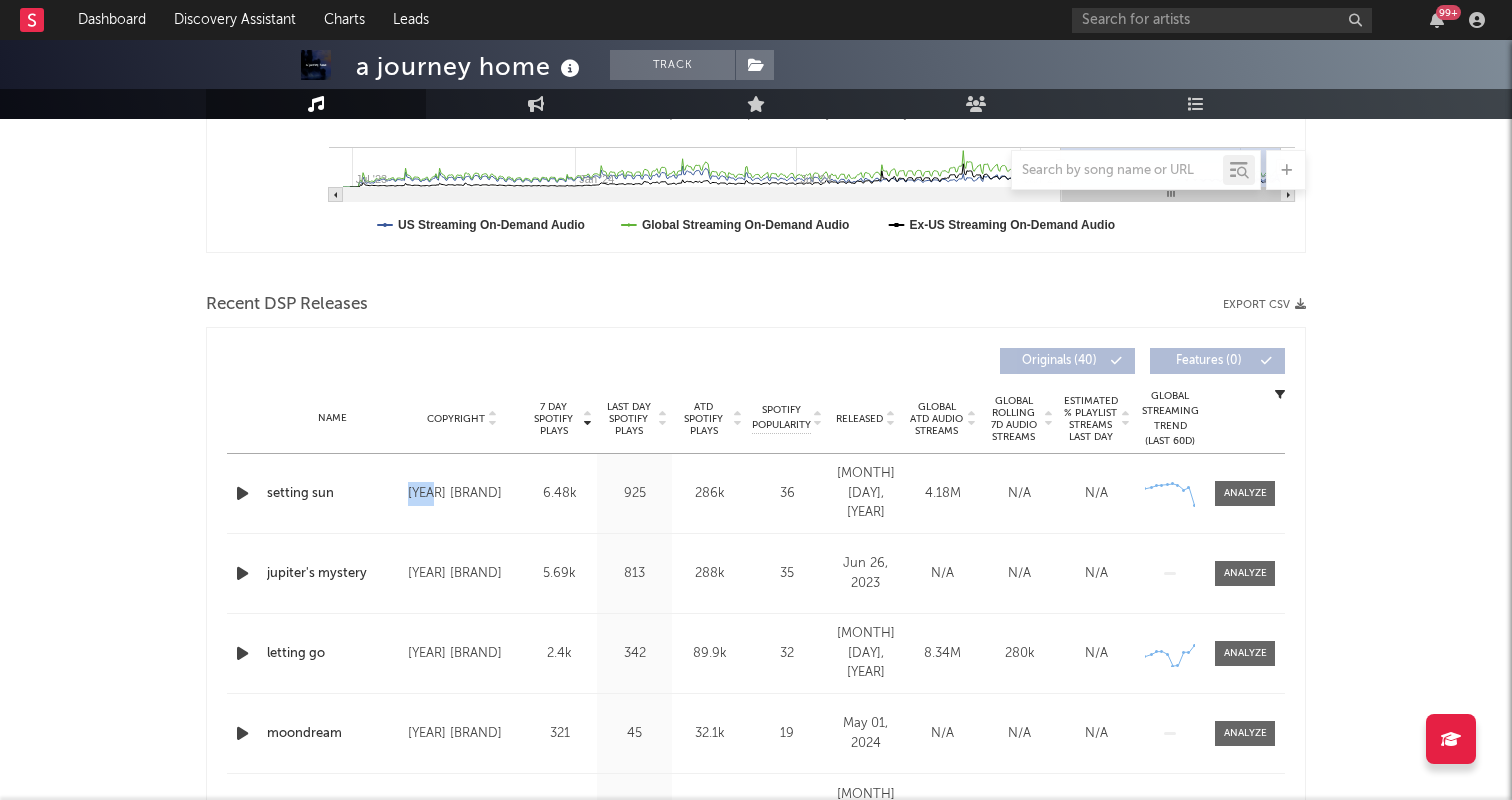 click on "[YEAR] [BRAND]" at bounding box center [462, 494] 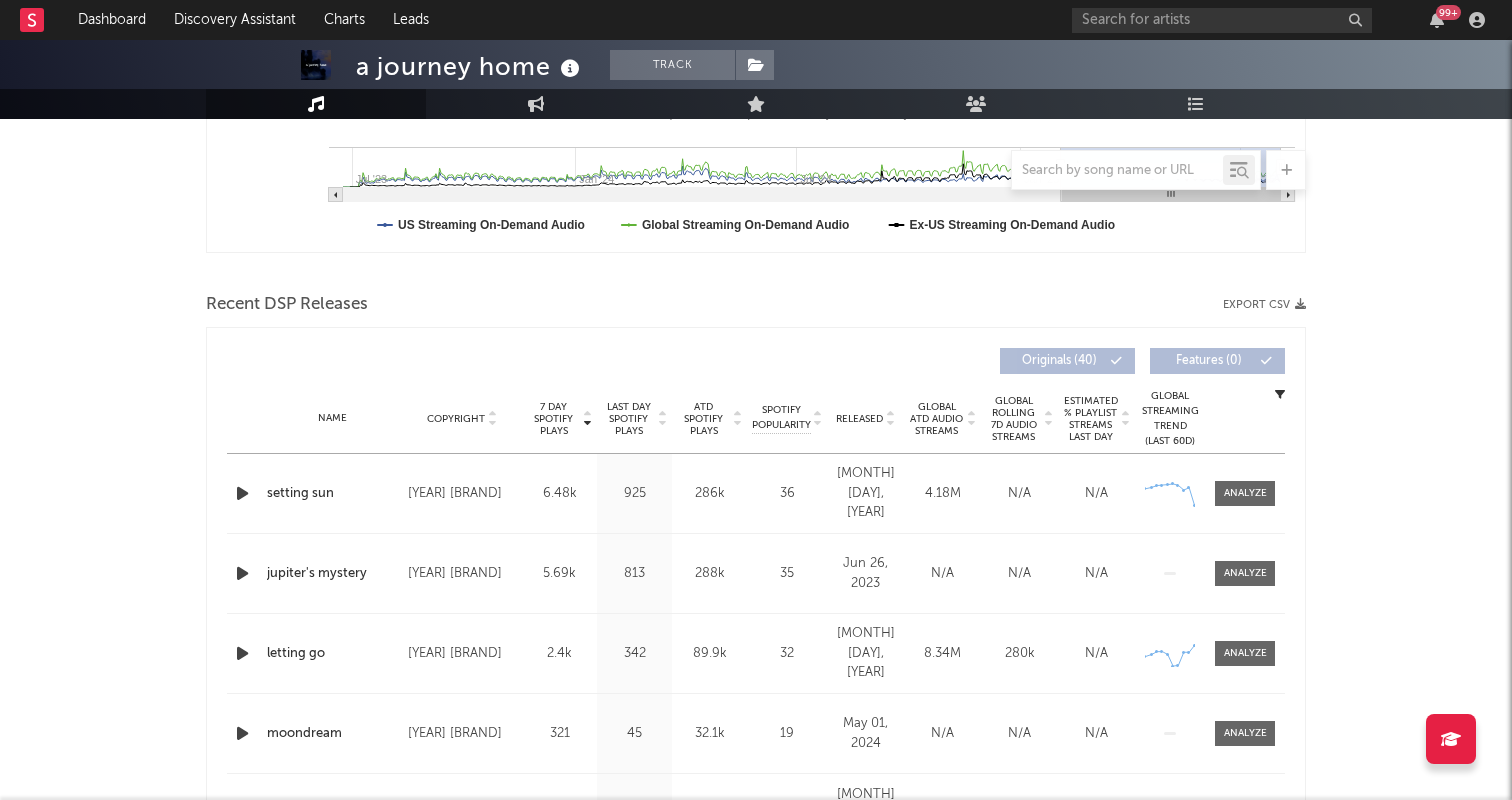 click on "2023 Peace of Mind Studio" at bounding box center [462, 494] 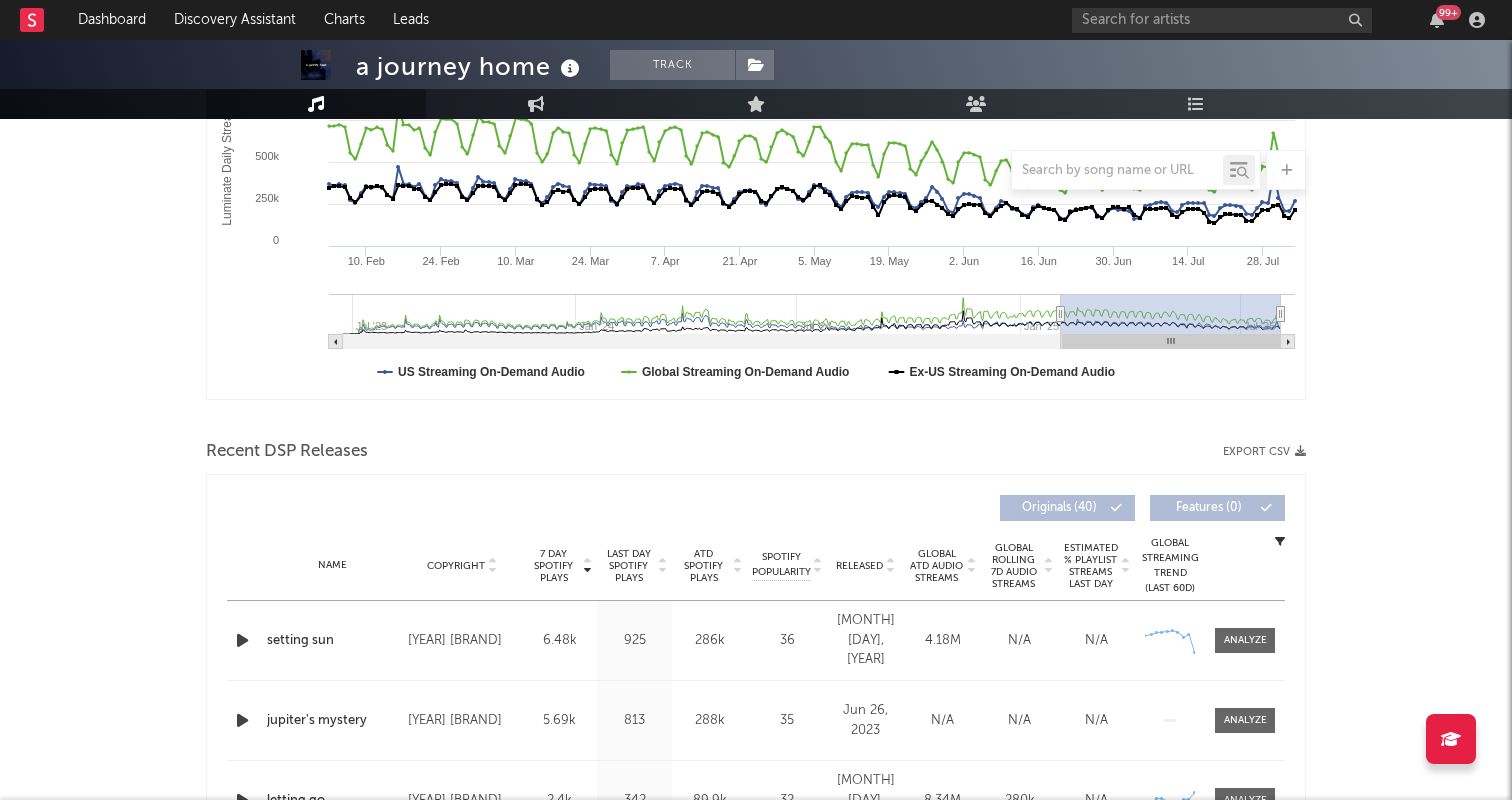 scroll, scrollTop: 0, scrollLeft: 0, axis: both 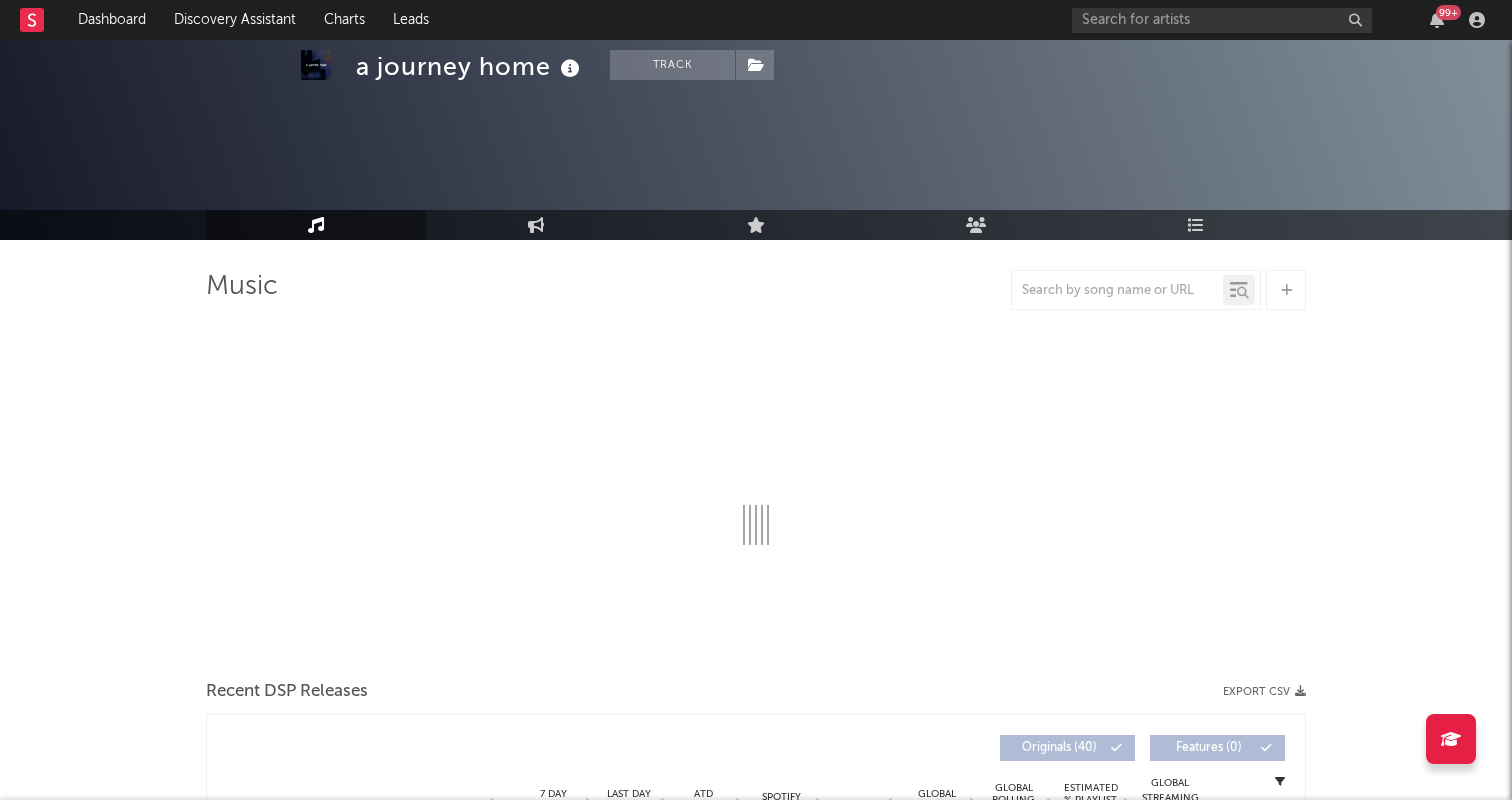 select on "6m" 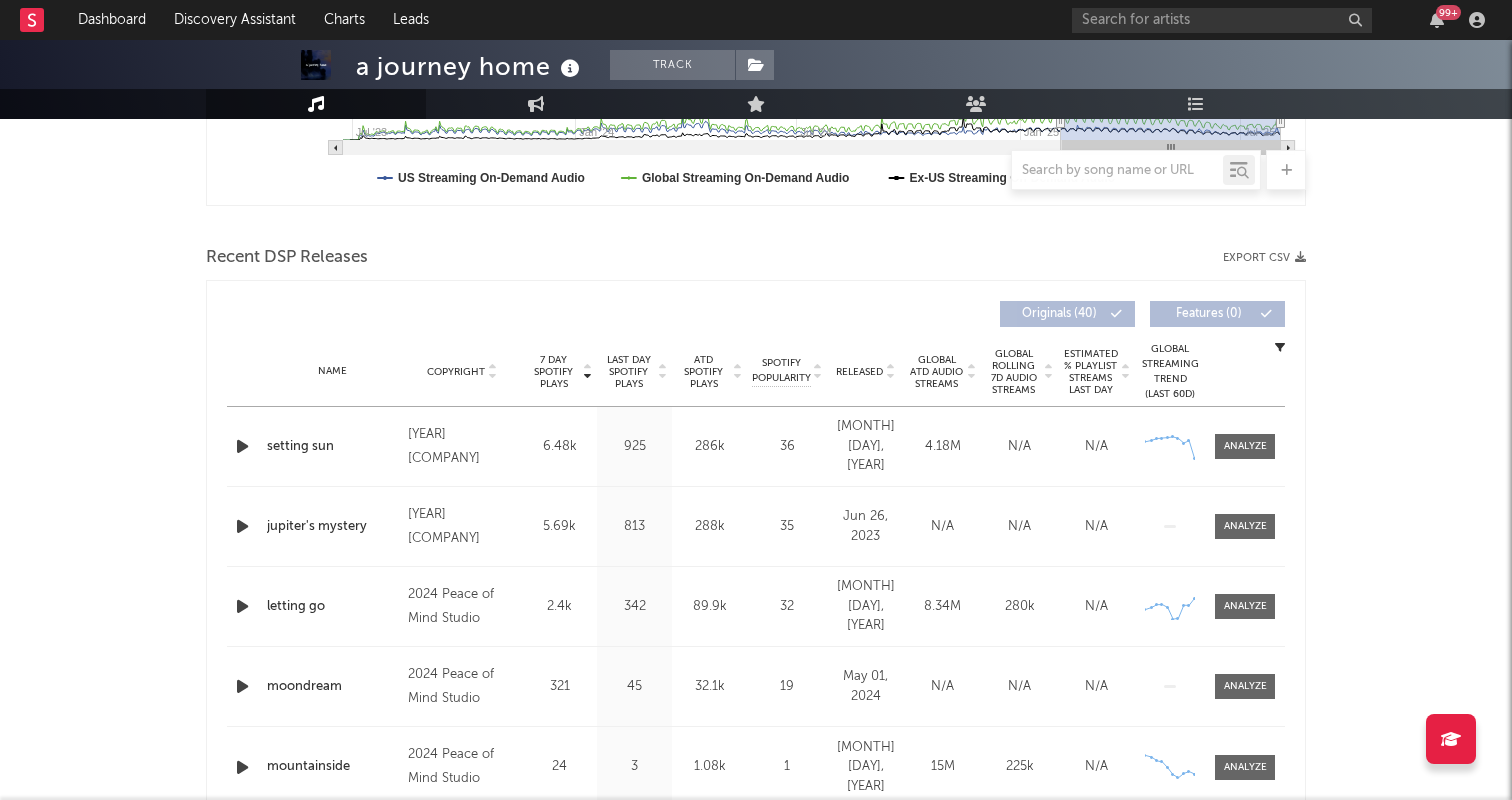 scroll, scrollTop: 603, scrollLeft: 0, axis: vertical 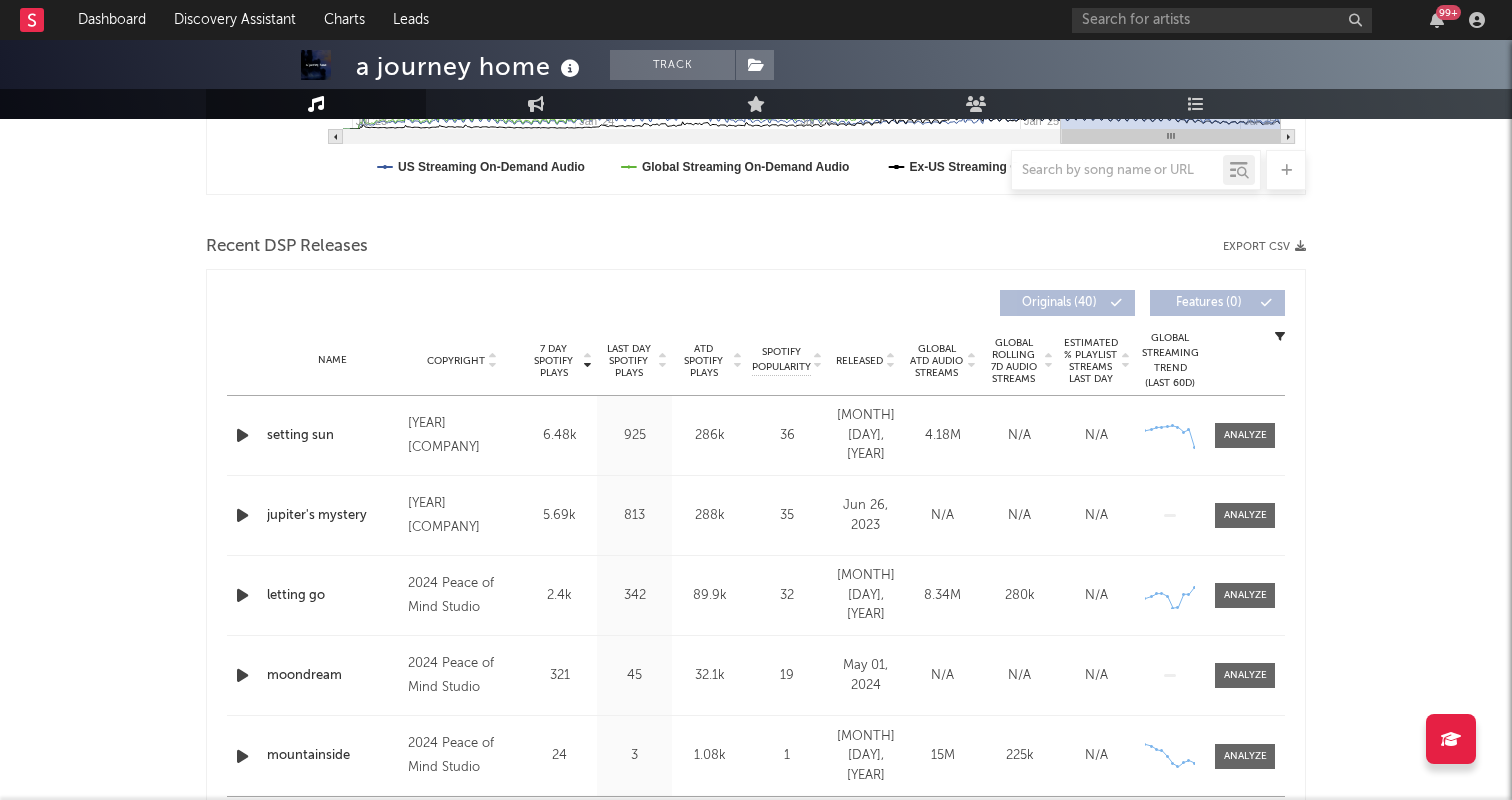 click on "7 Day Spotify Plays Copyright 7 Day Spotify Plays Last Day Spotify Plays ATD Spotify Plays Spotify Popularity Released Global ATD Audio Streams Global Rolling 7D Audio Streams Estimated % Playlist Streams Last Day Spotify Popularity Streams / 7d Growth Originals   ( 40 ) Features   ( 0 ) Name Copyright Label Album Names Composer Names 7 Day Spotify Plays Last Day Spotify Plays ATD Spotify Plays Spotify Popularity Total US Streams Total US SES Total UK Streams Total UK Audio Streams UK Weekly Streams UK Weekly Audio Streams Released US ATD Audio Streams US Rolling 7D Audio Streams US Rolling WoW % Chg Global ATD Audio Streams Global Rolling 7D Audio Streams Global Rolling WoW % Chg Estimated % Playlist Streams Last Day Global Streaming Trend (Last 60D) Ex-US Streaming Trend (Last 60D) US Streaming Trend (Last 60D) Global Latest Day Audio Streams US Latest Day Audio Streams Name setting sun Copyright [YEAR] [COMPANY] Label [COMPANY] Album Names setting sun Composer Names [FIRST] [LAST] 6.48k" at bounding box center (756, 558) 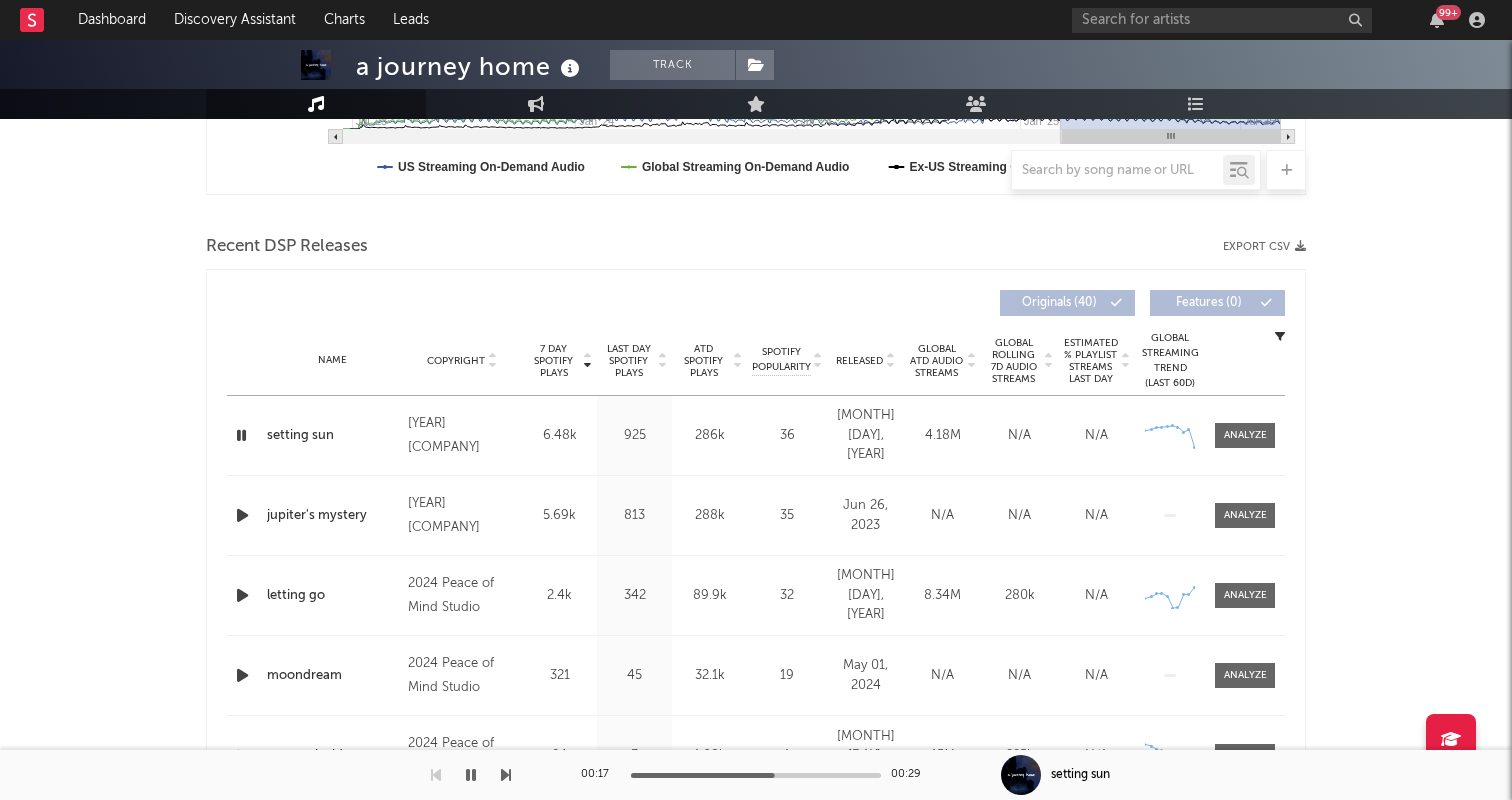 click at bounding box center [242, 515] 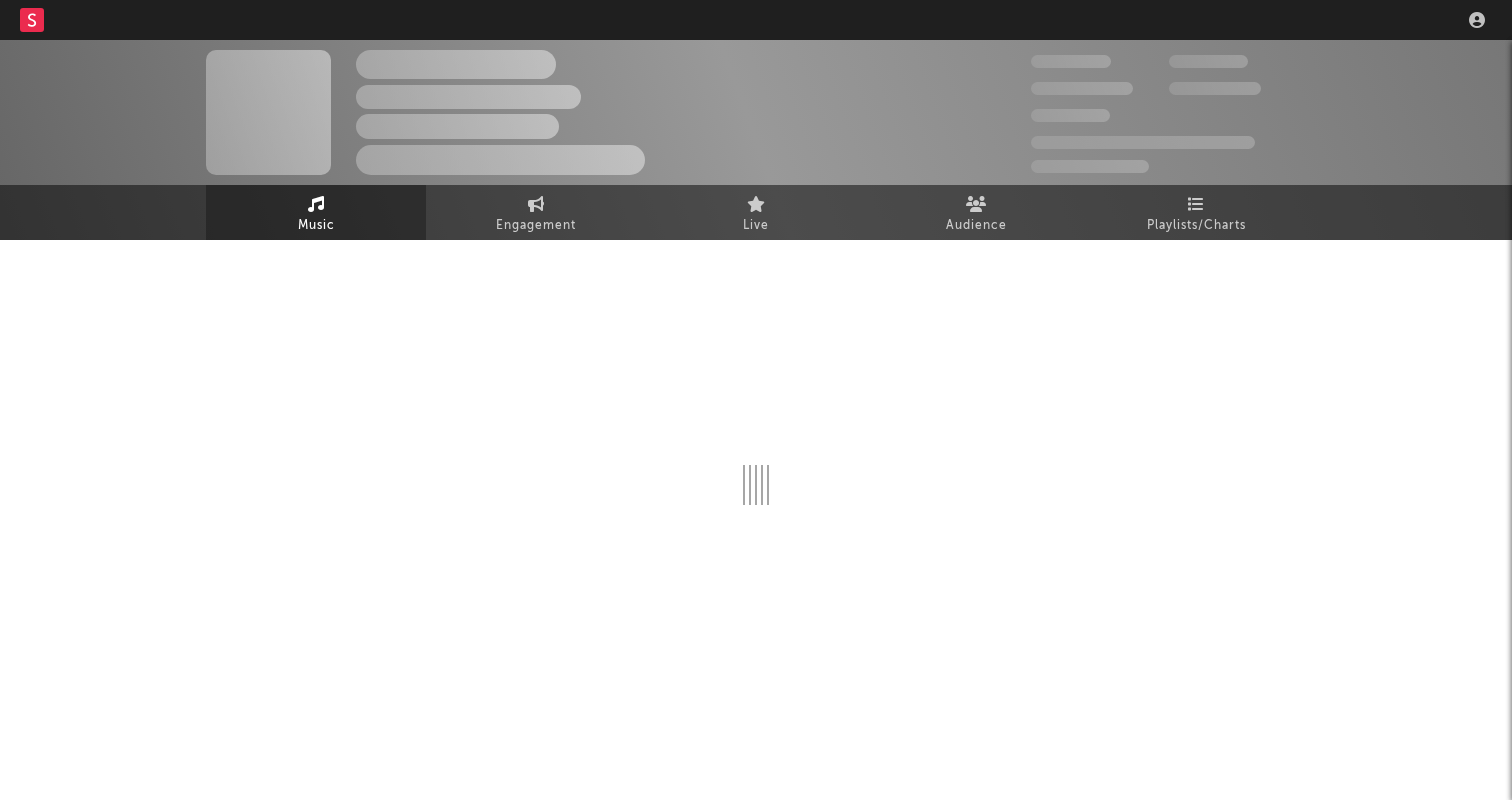 scroll, scrollTop: 0, scrollLeft: 0, axis: both 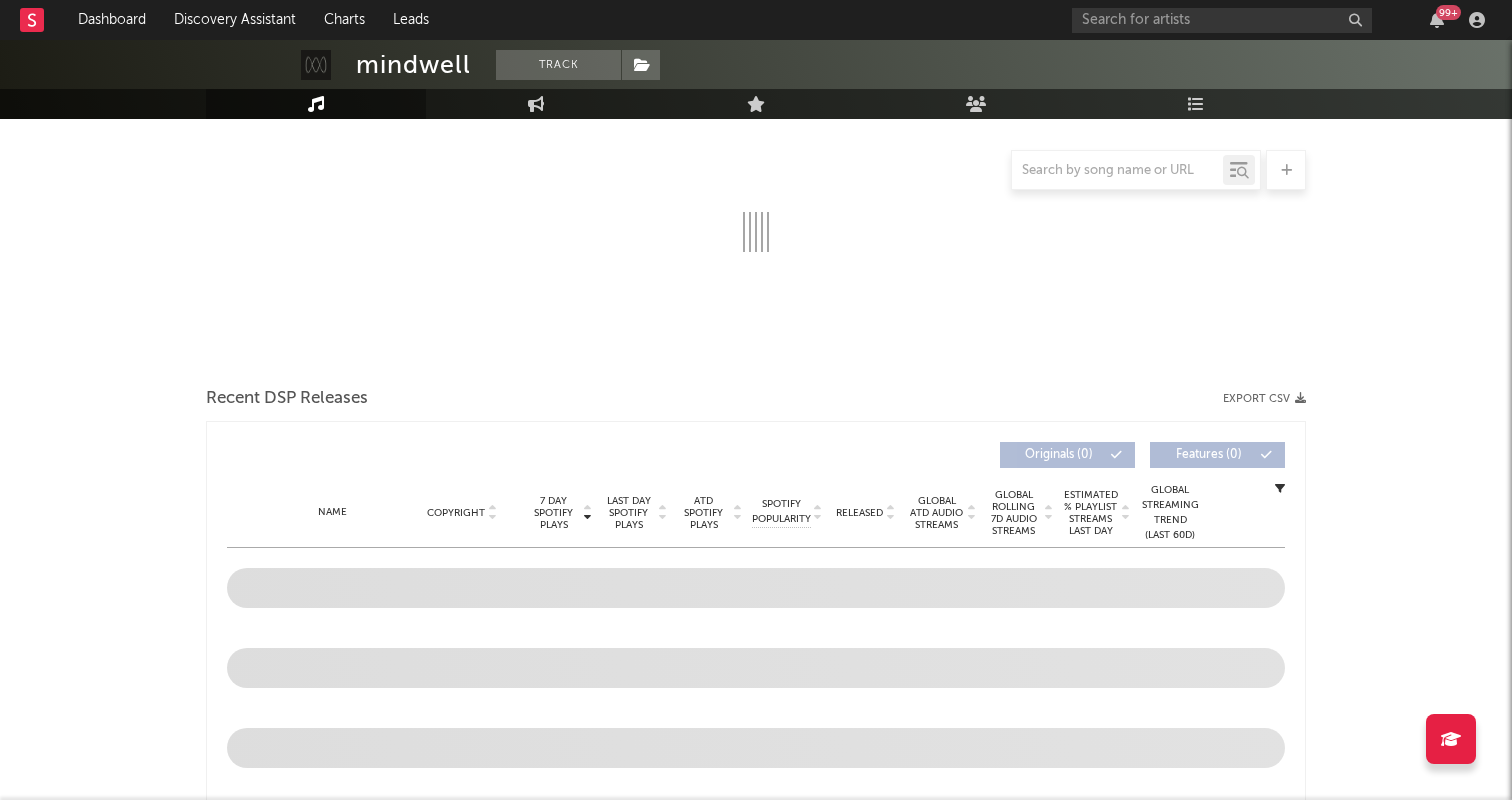 select on "6m" 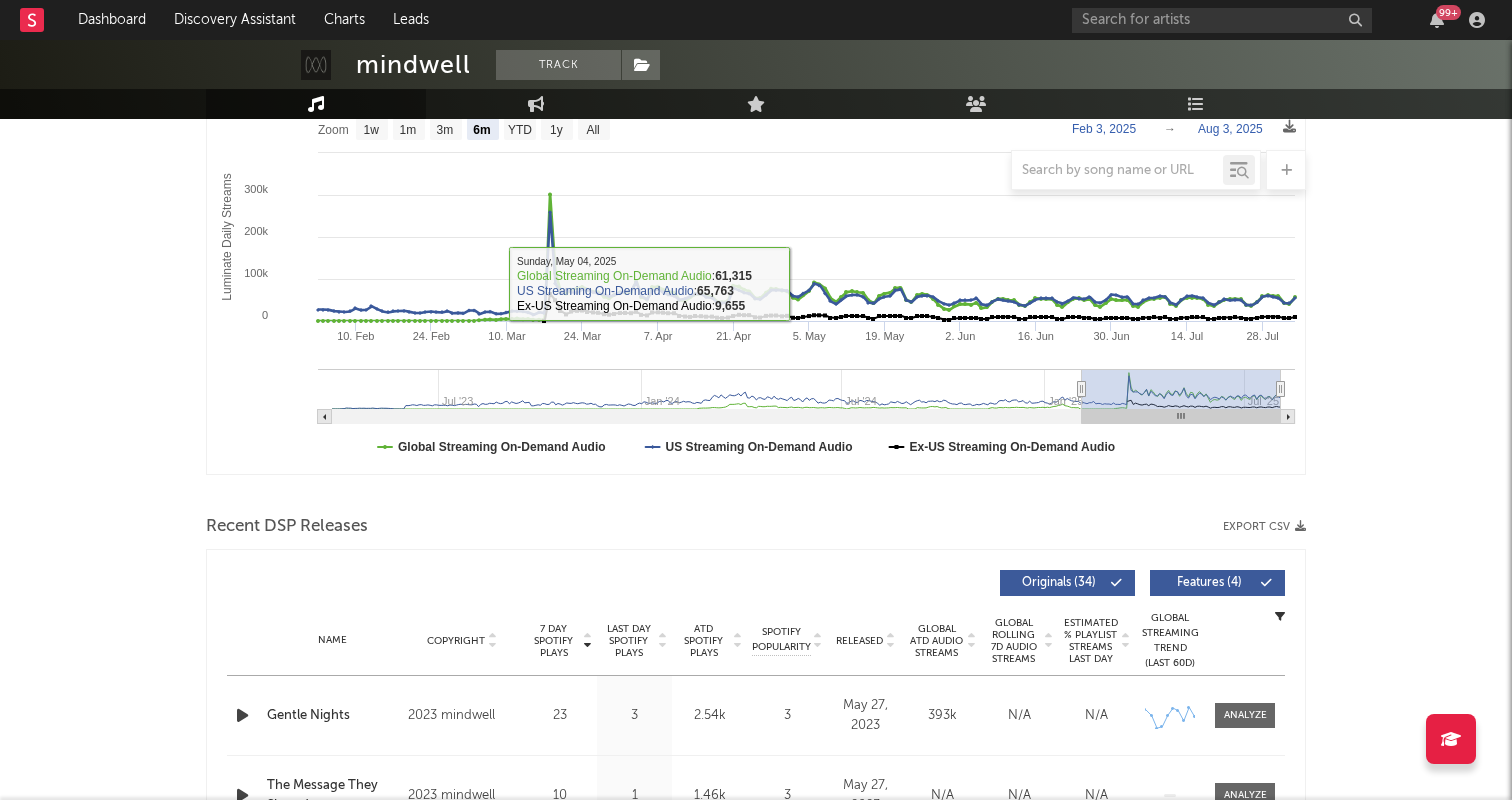scroll, scrollTop: 450, scrollLeft: 0, axis: vertical 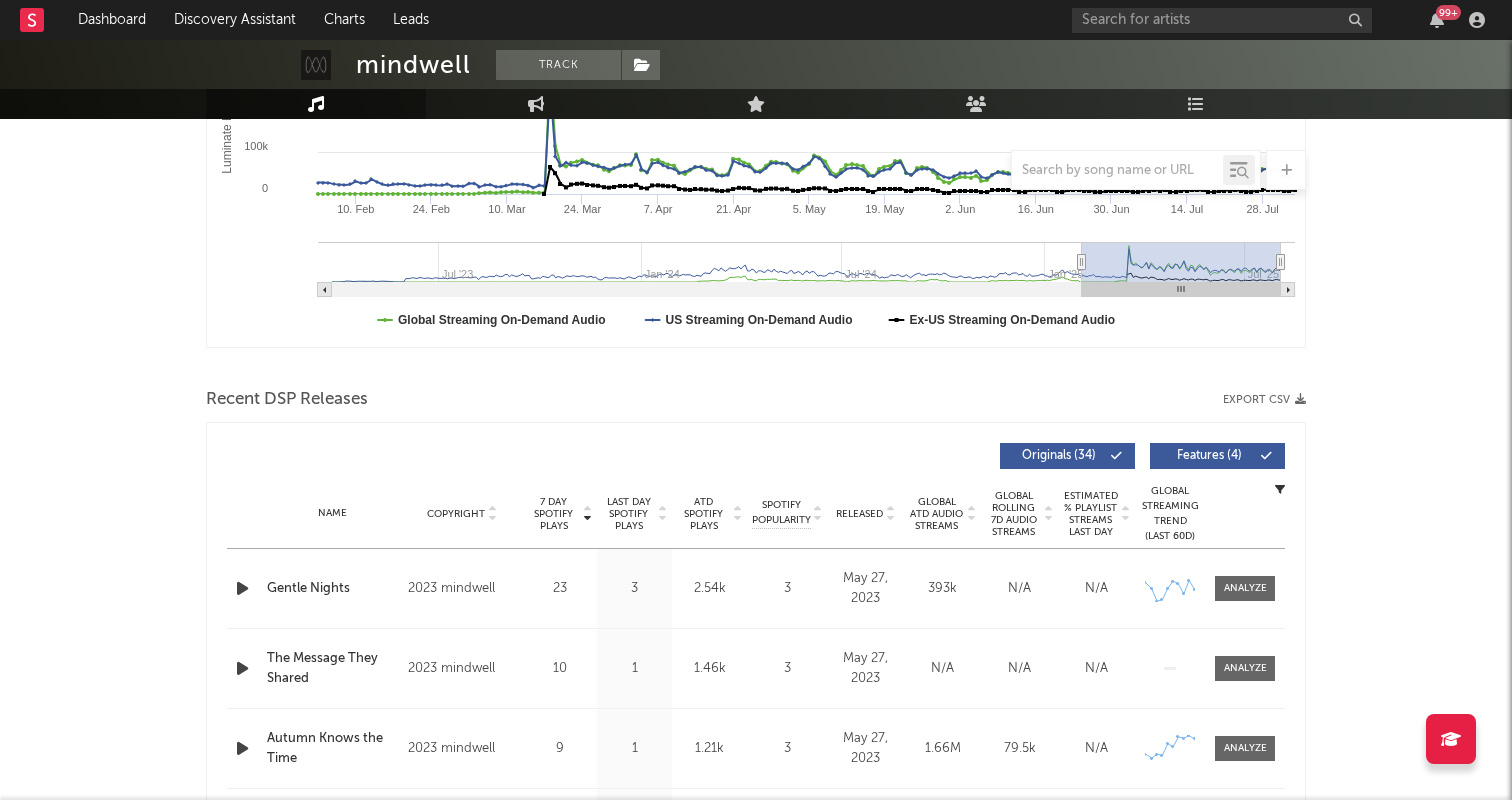 click at bounding box center [242, 588] 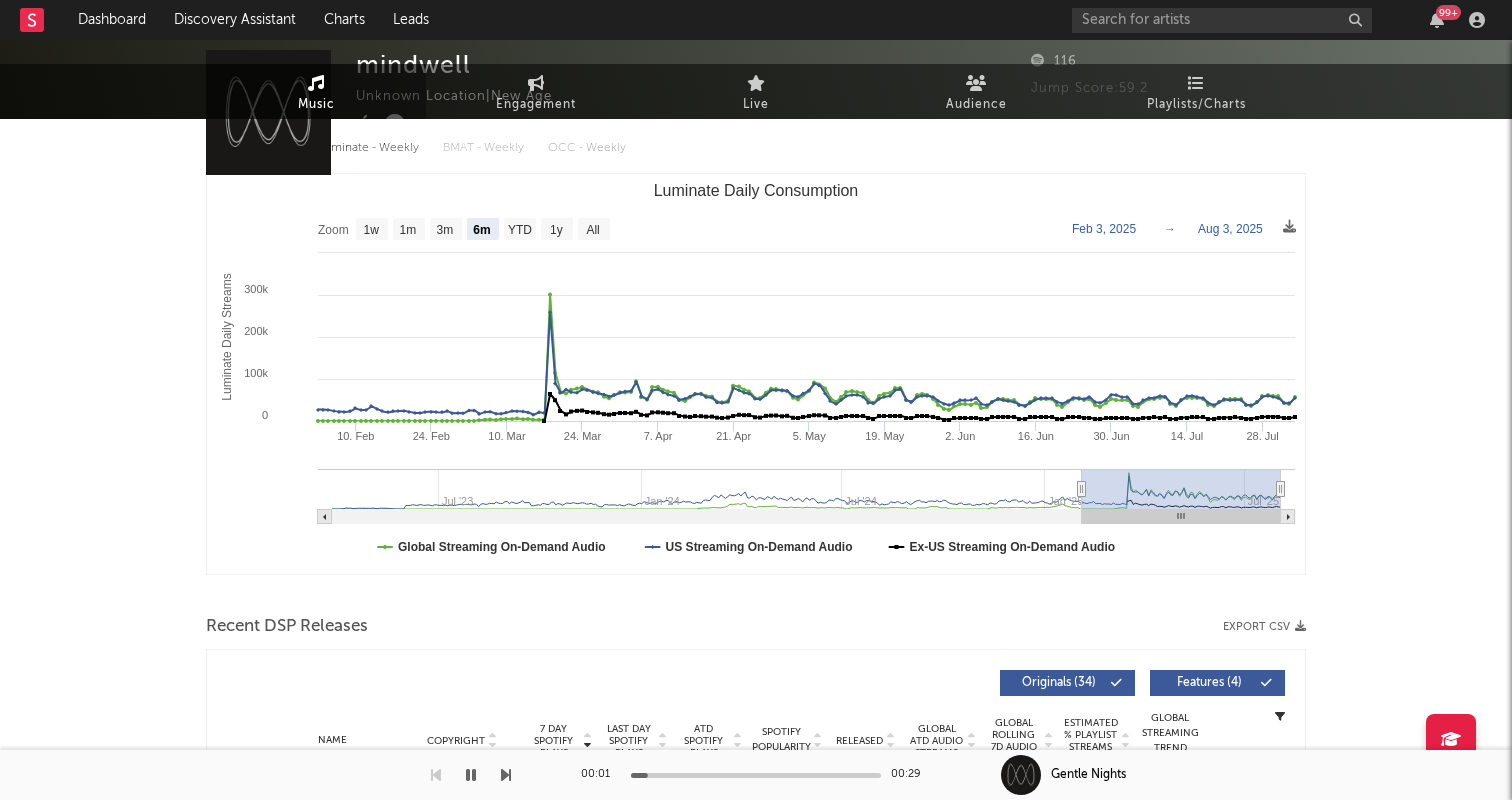 scroll, scrollTop: 0, scrollLeft: 0, axis: both 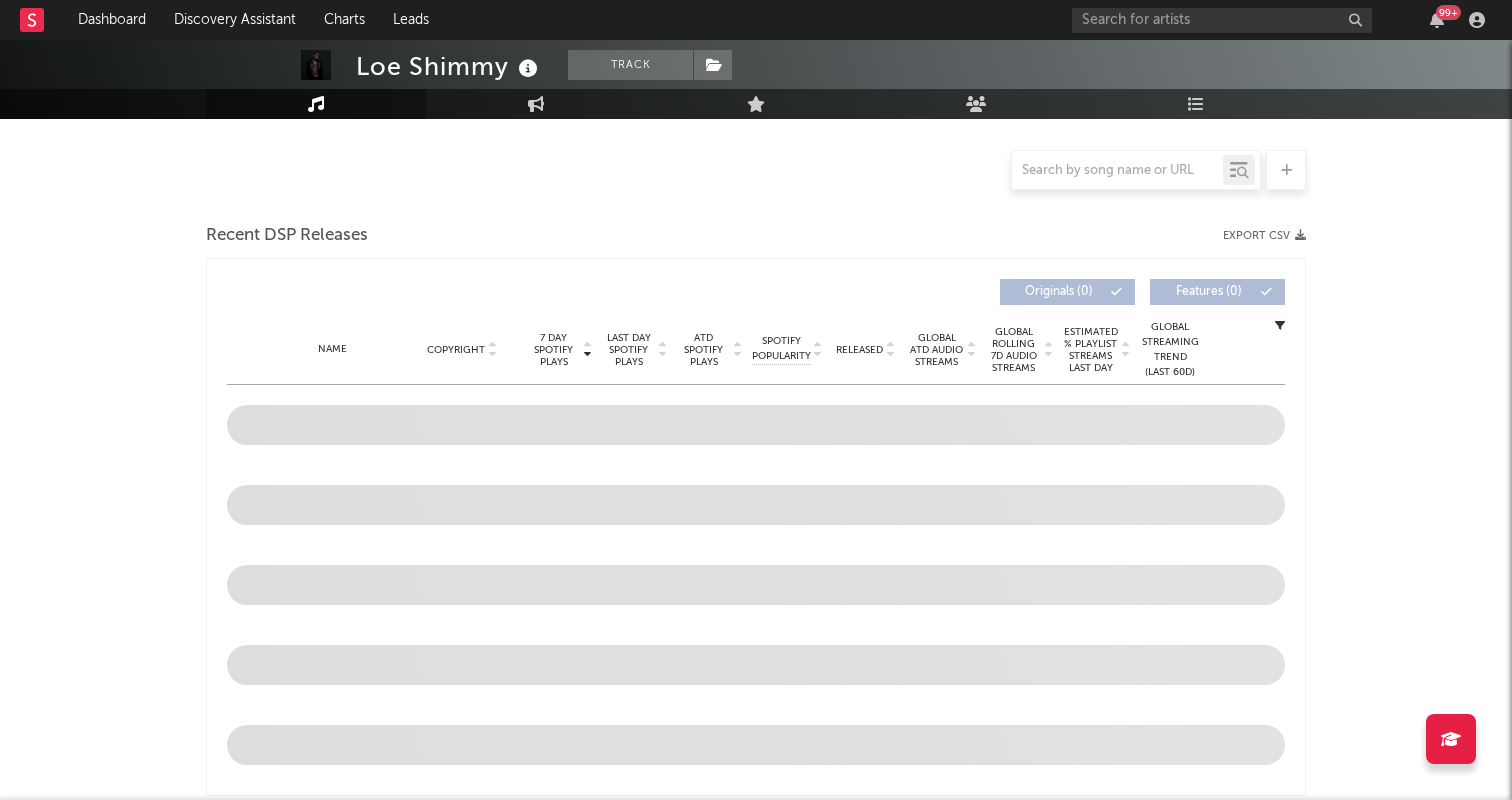 select on "6m" 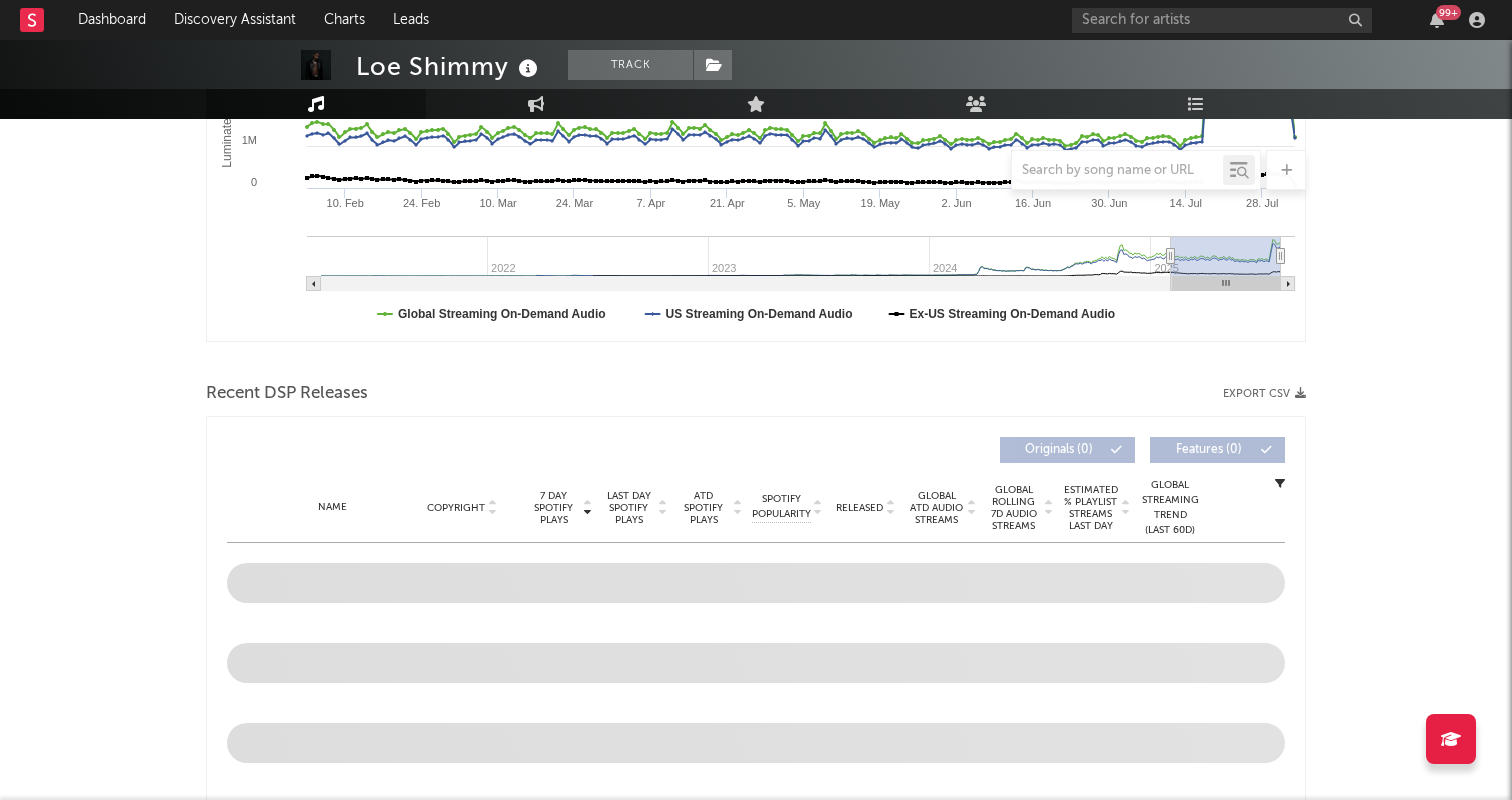 scroll, scrollTop: 614, scrollLeft: 0, axis: vertical 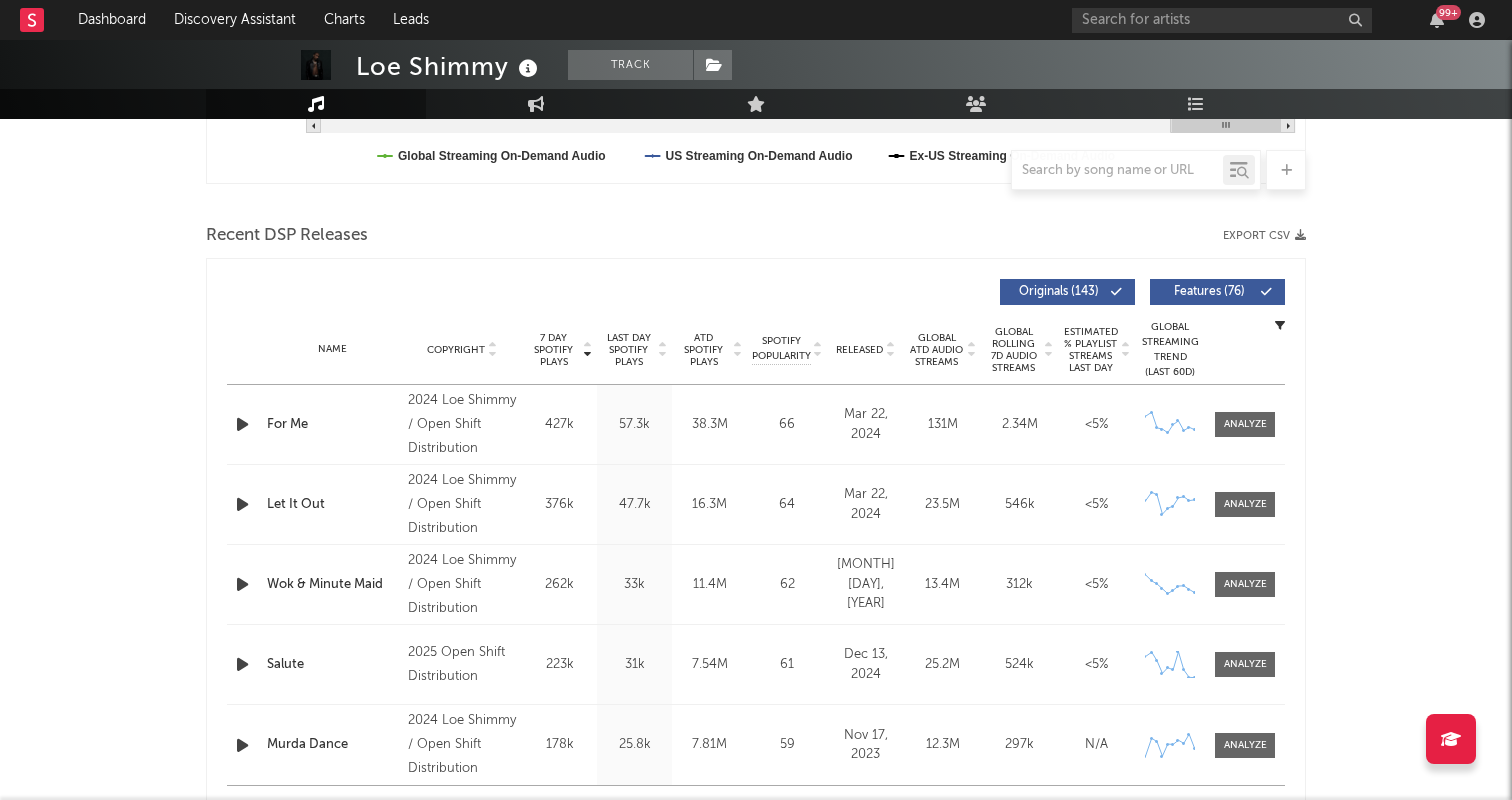 click on "Released" at bounding box center (859, 350) 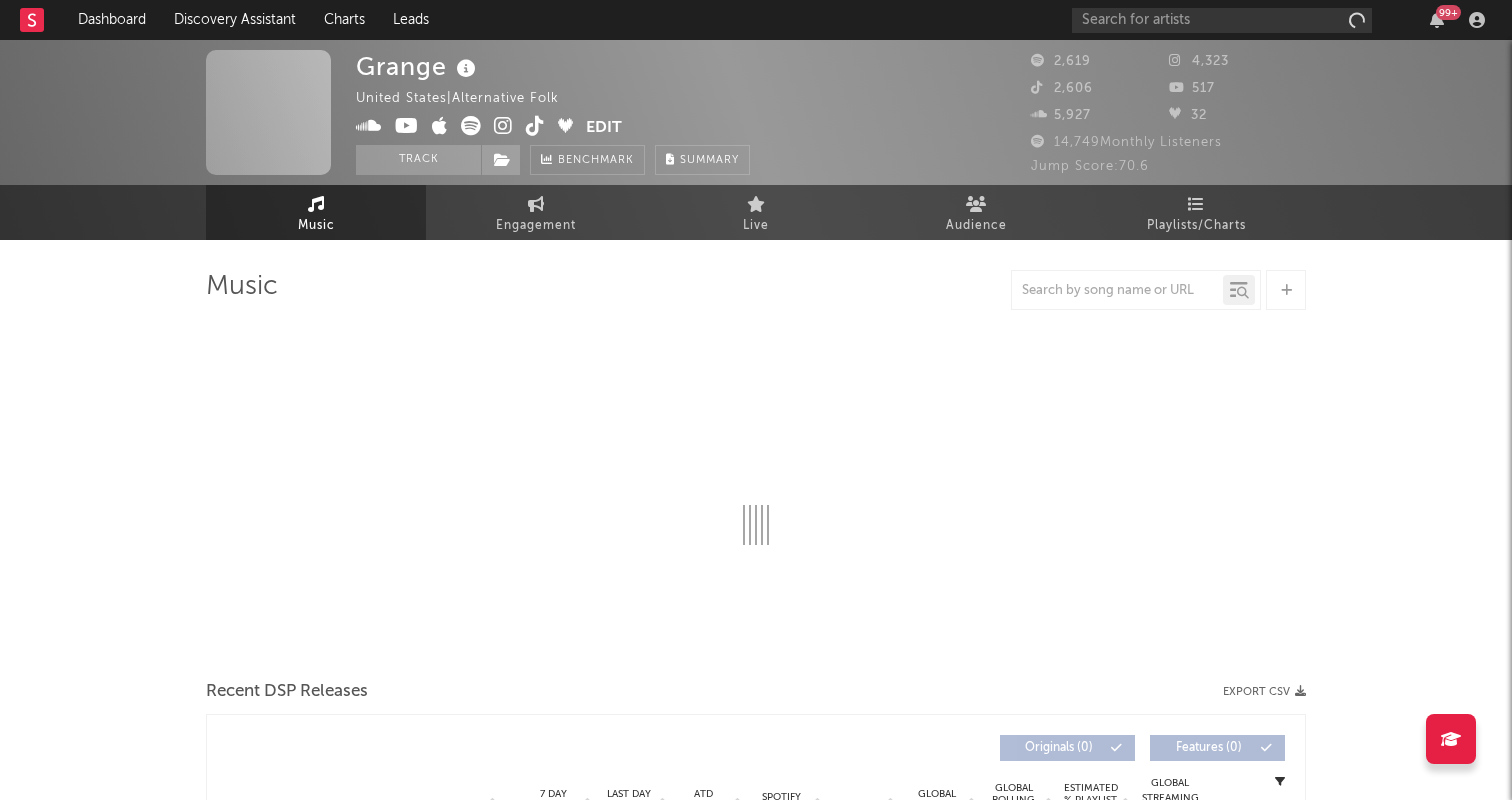 scroll, scrollTop: 0, scrollLeft: 0, axis: both 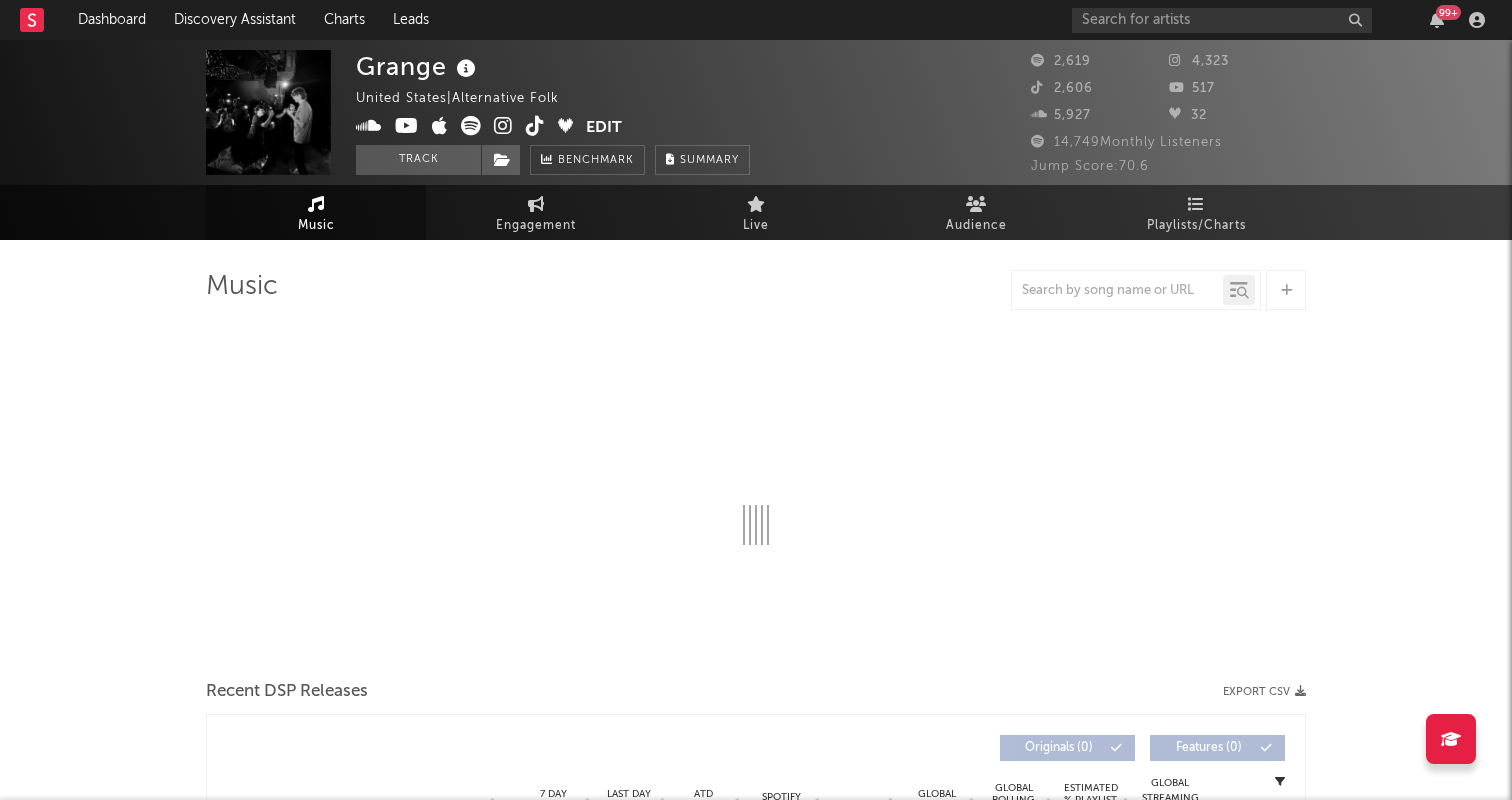 select on "6m" 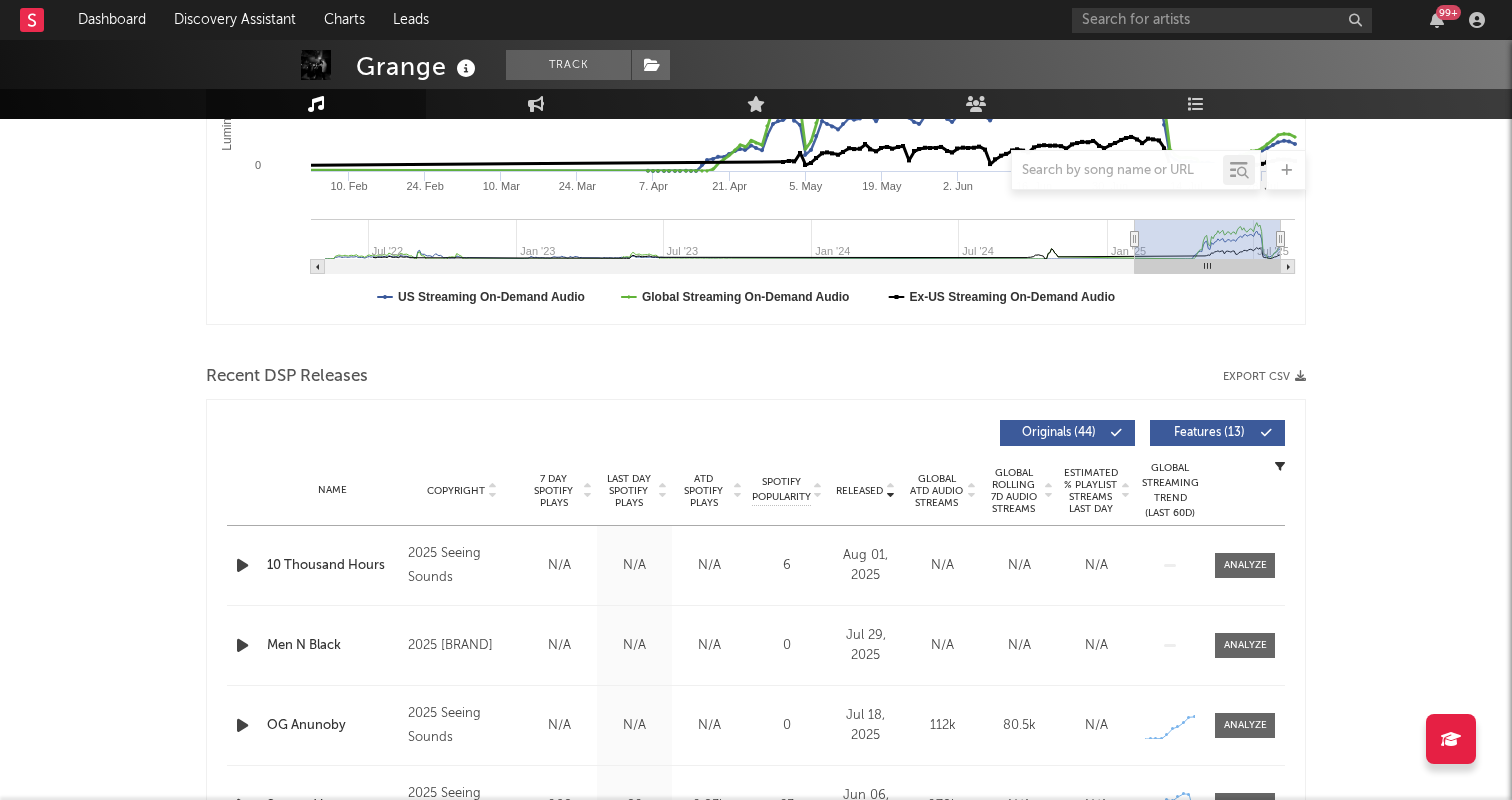 scroll, scrollTop: 570, scrollLeft: 0, axis: vertical 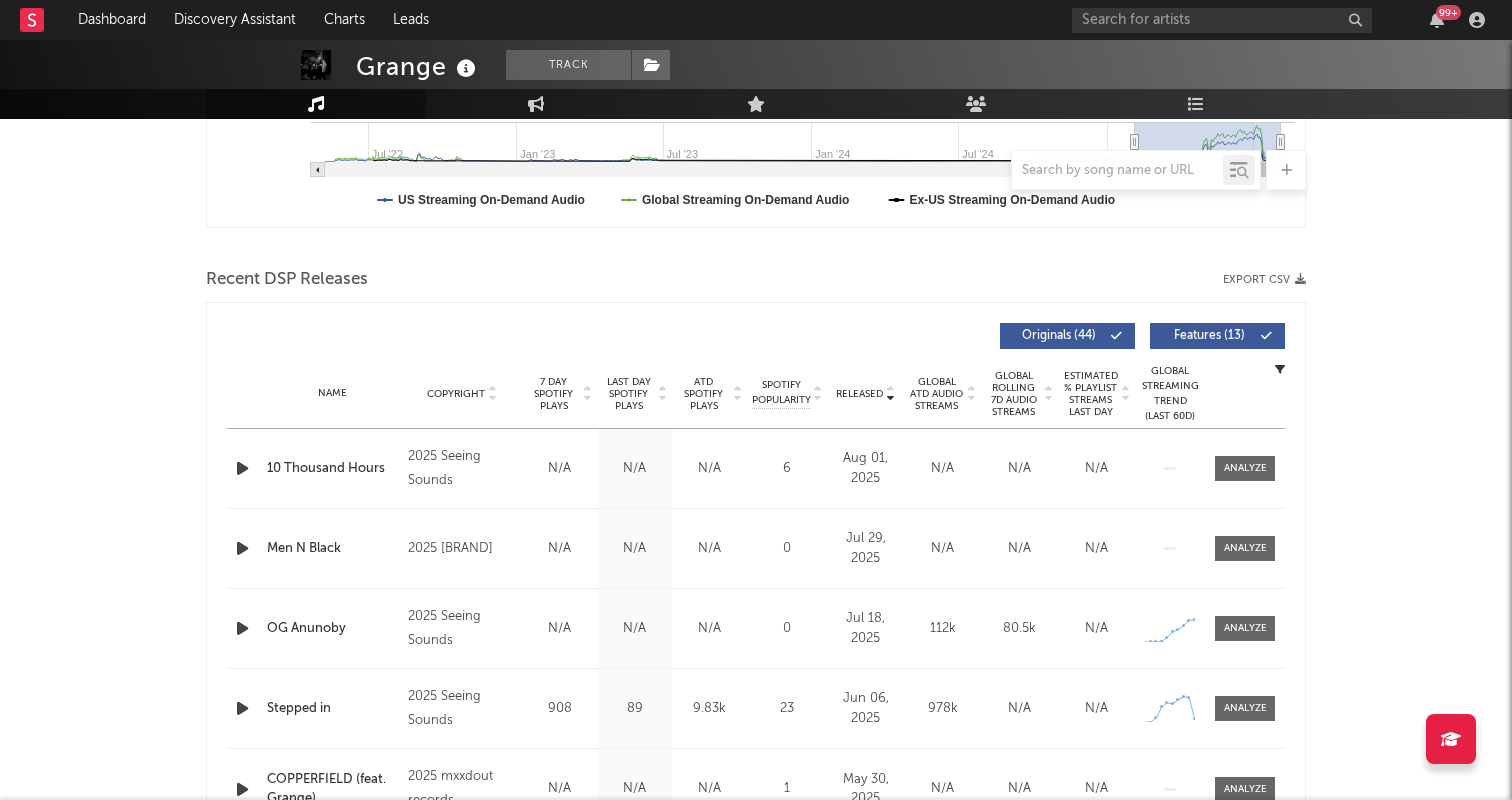 click on "Released" at bounding box center [859, 394] 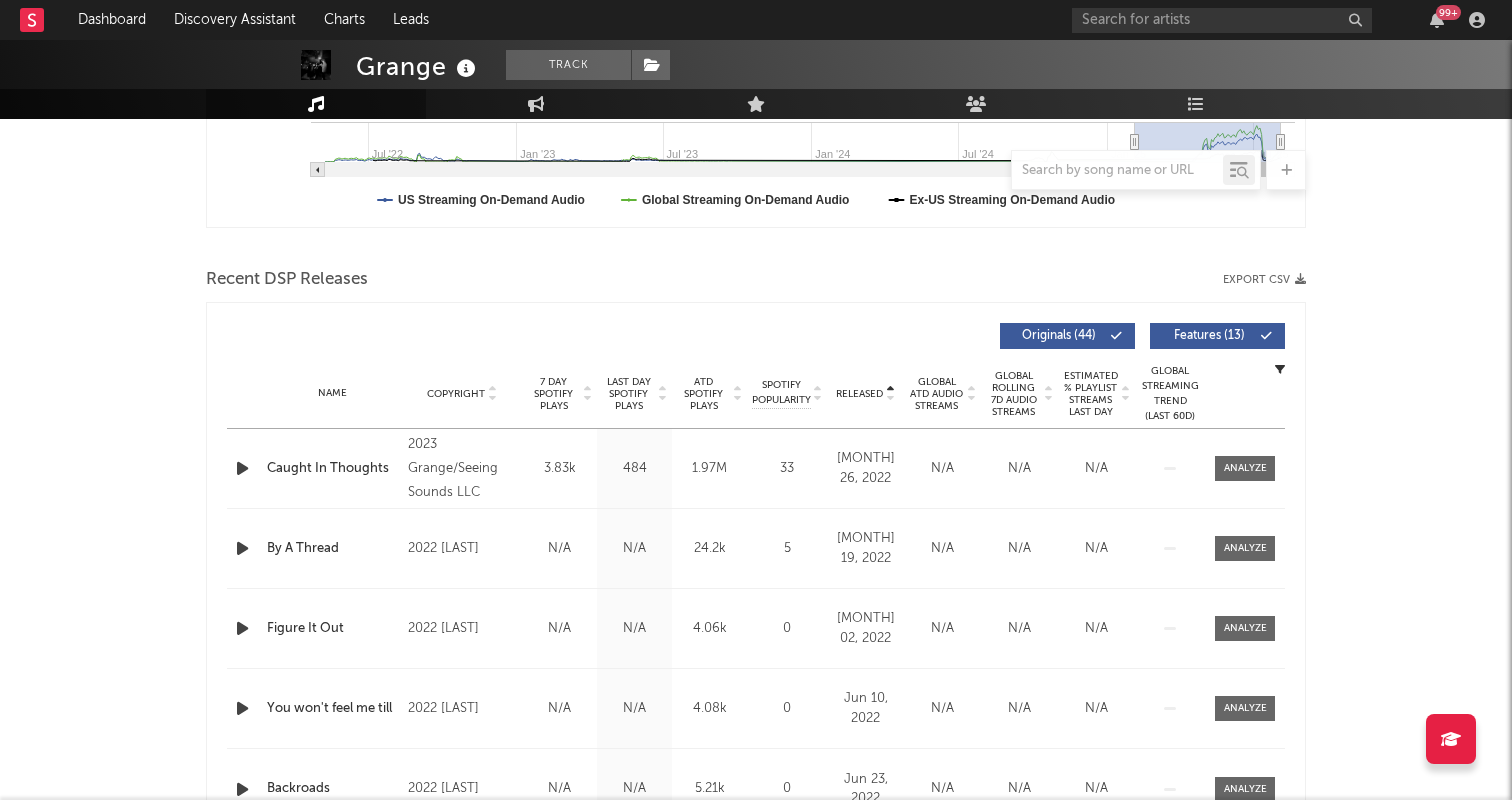 click on "Released" at bounding box center [859, 394] 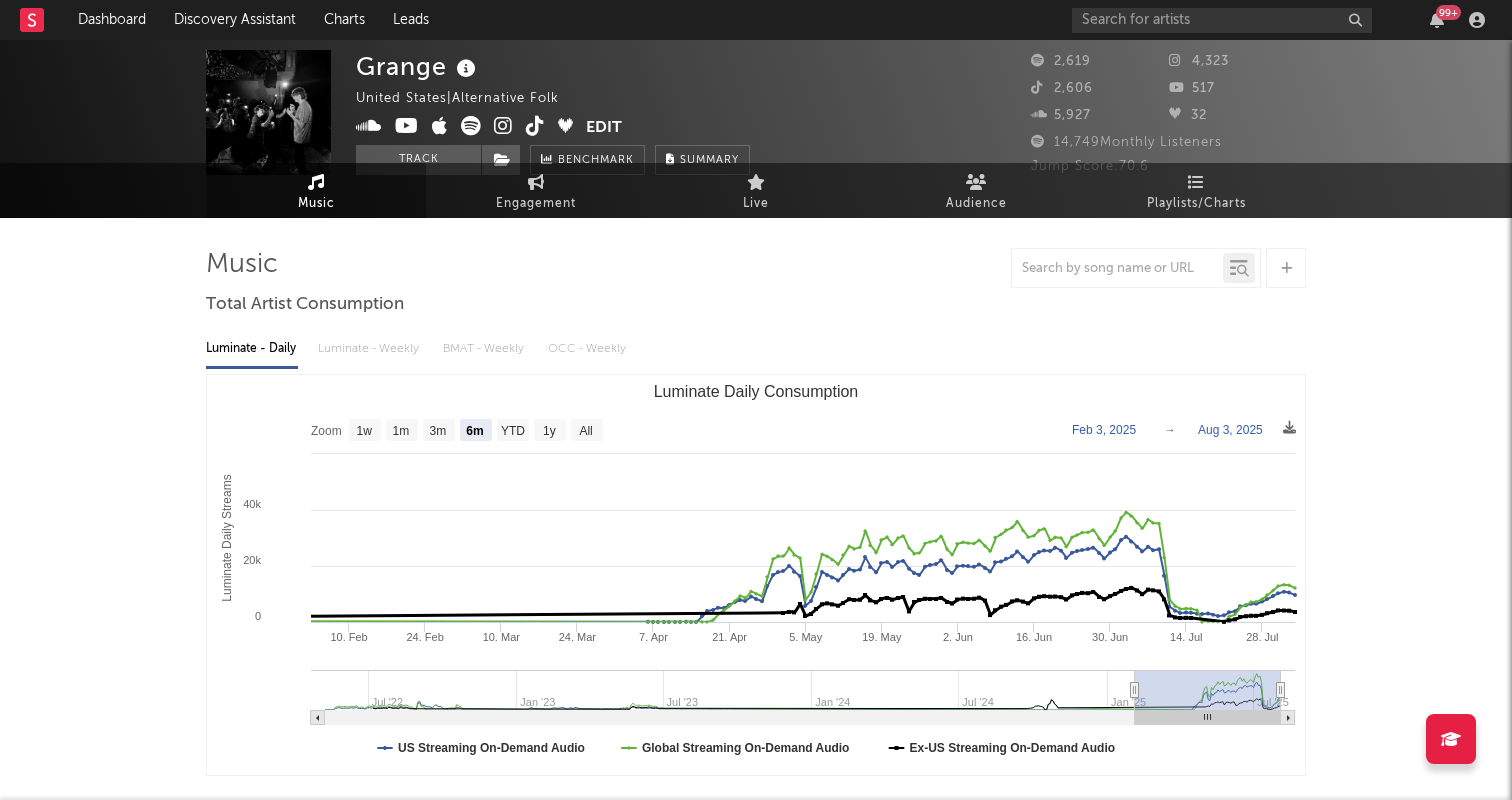scroll, scrollTop: 0, scrollLeft: 0, axis: both 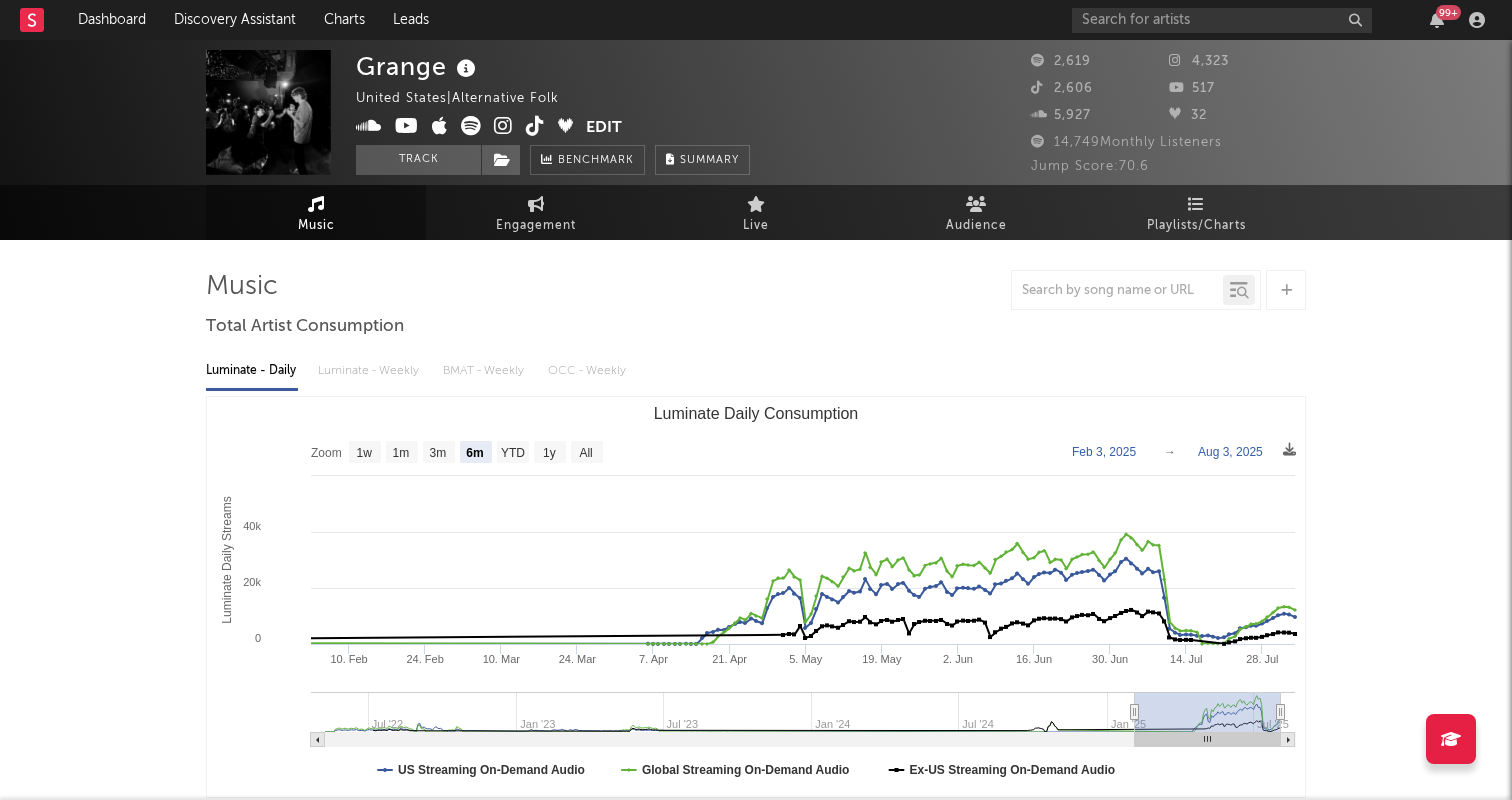 click at bounding box center [503, 126] 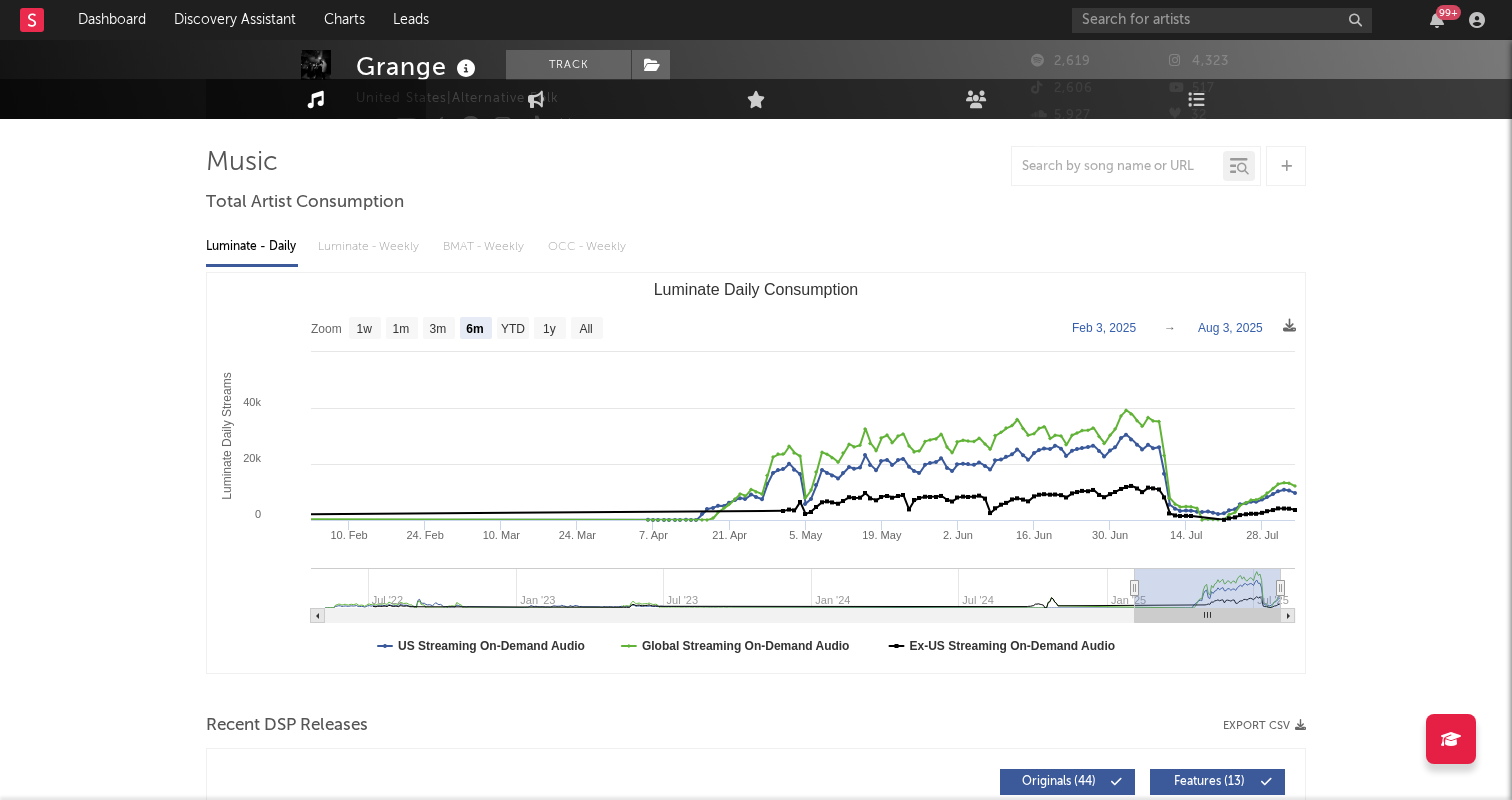 scroll, scrollTop: 0, scrollLeft: 0, axis: both 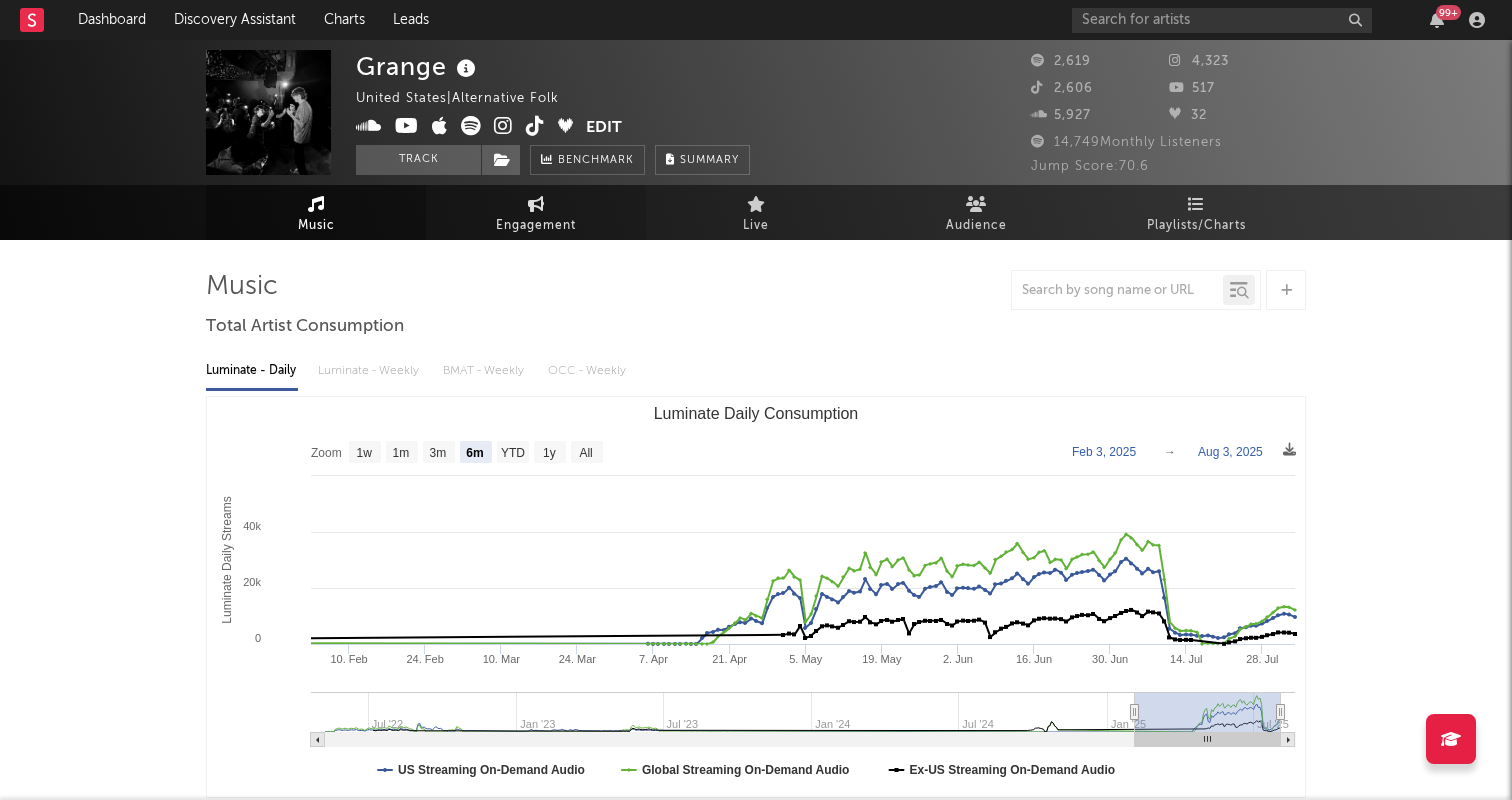 click on "Engagement" at bounding box center (536, 212) 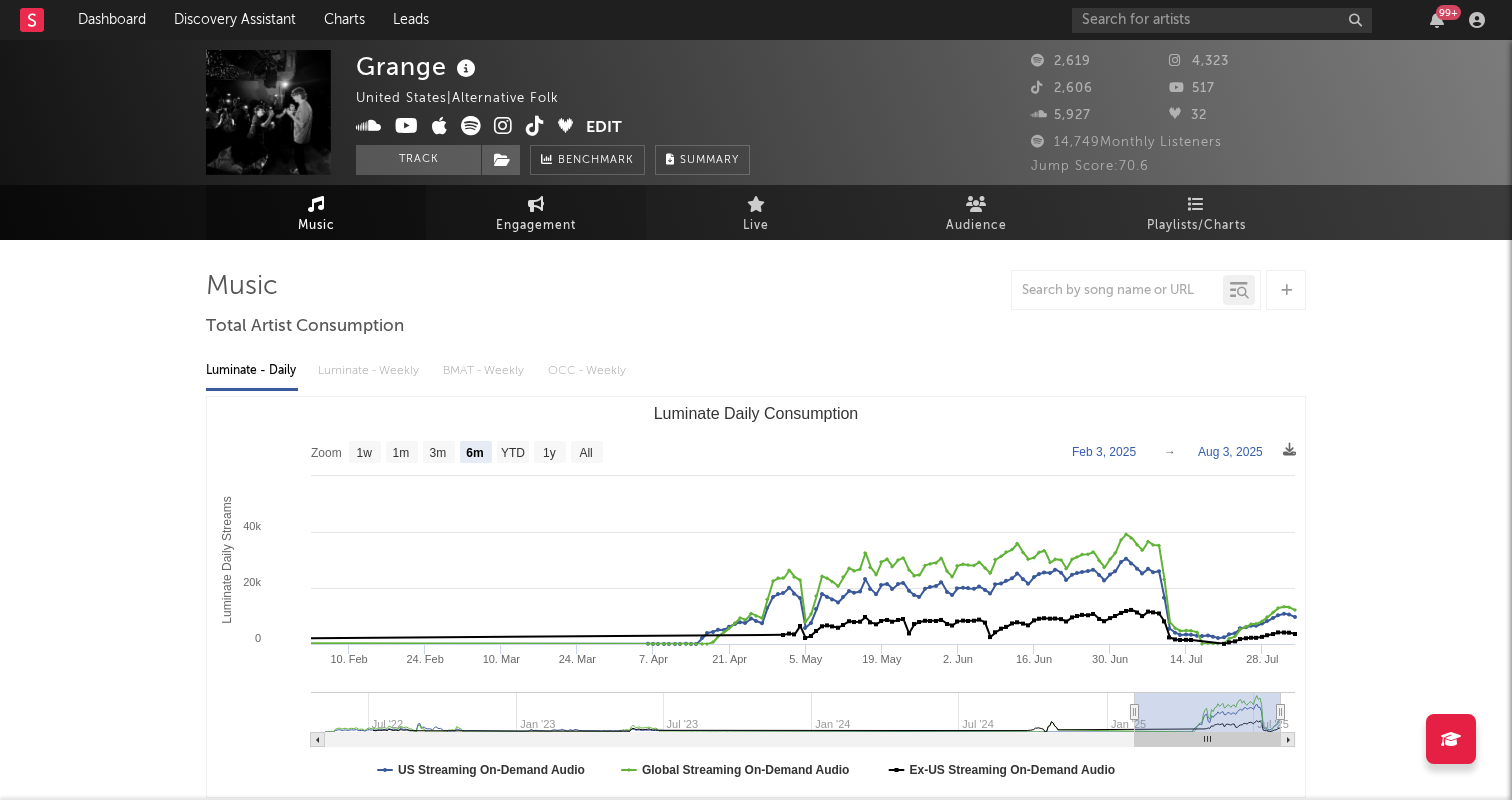 select on "1w" 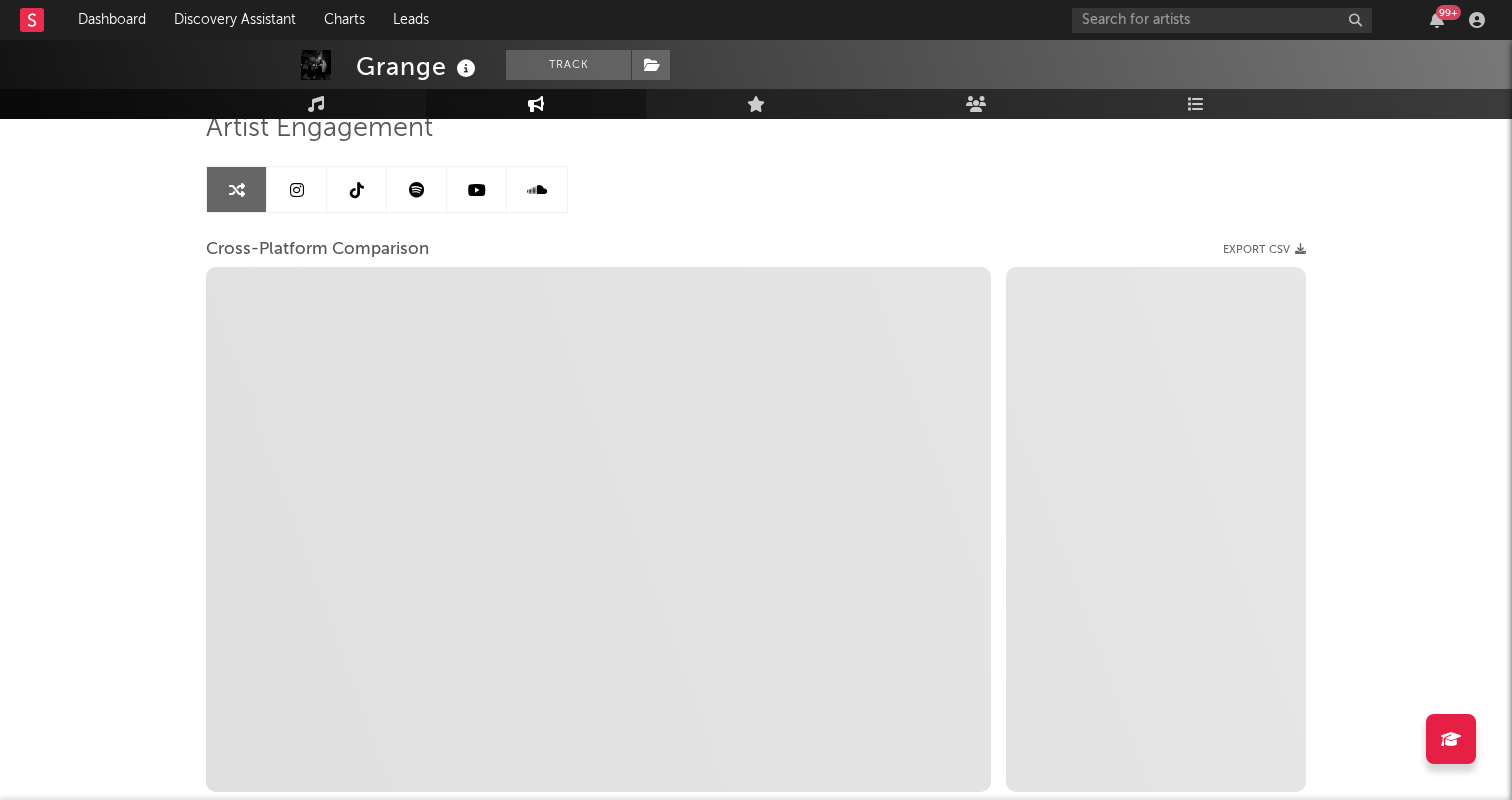 scroll, scrollTop: 267, scrollLeft: 0, axis: vertical 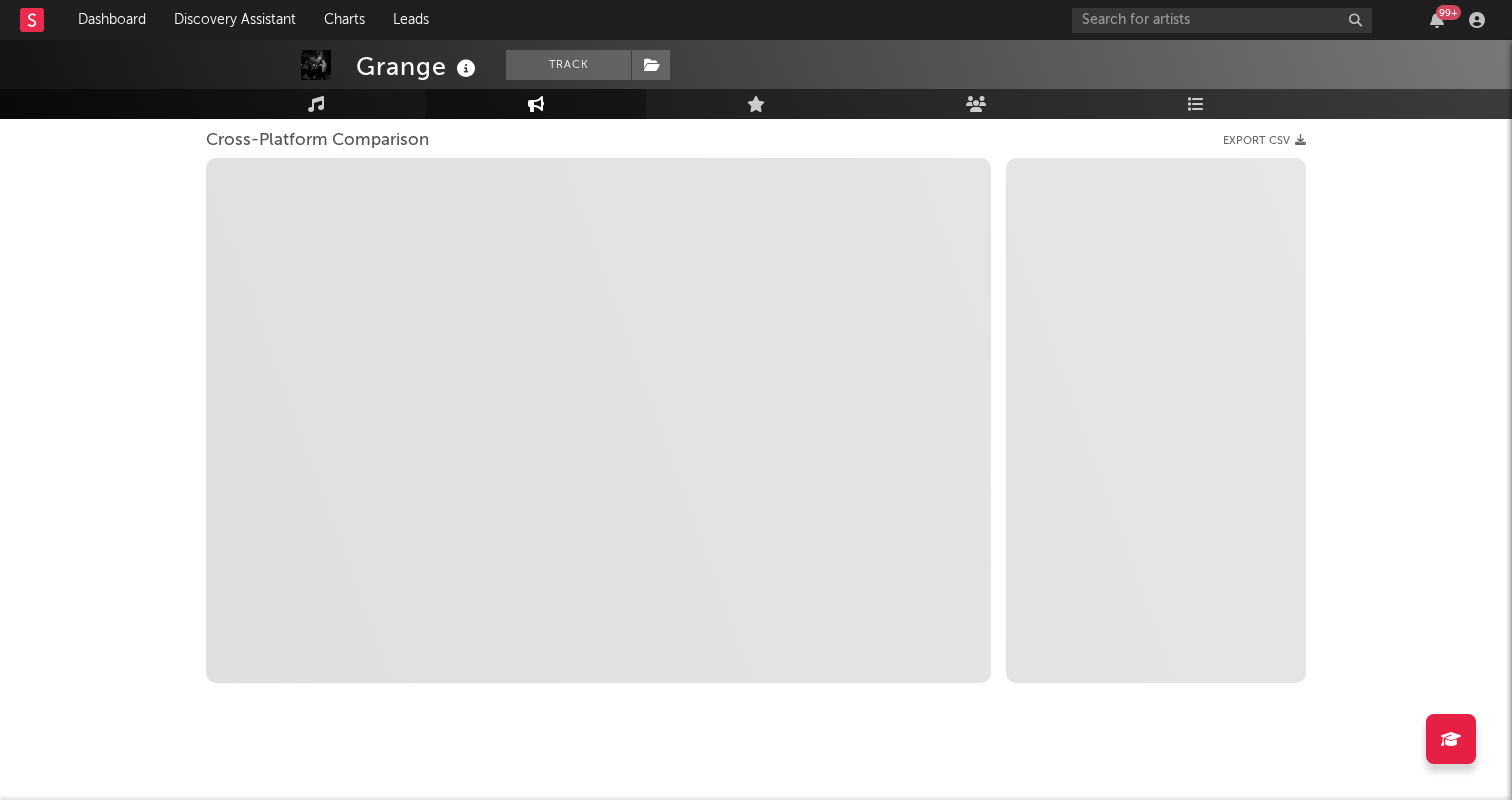 select on "1m" 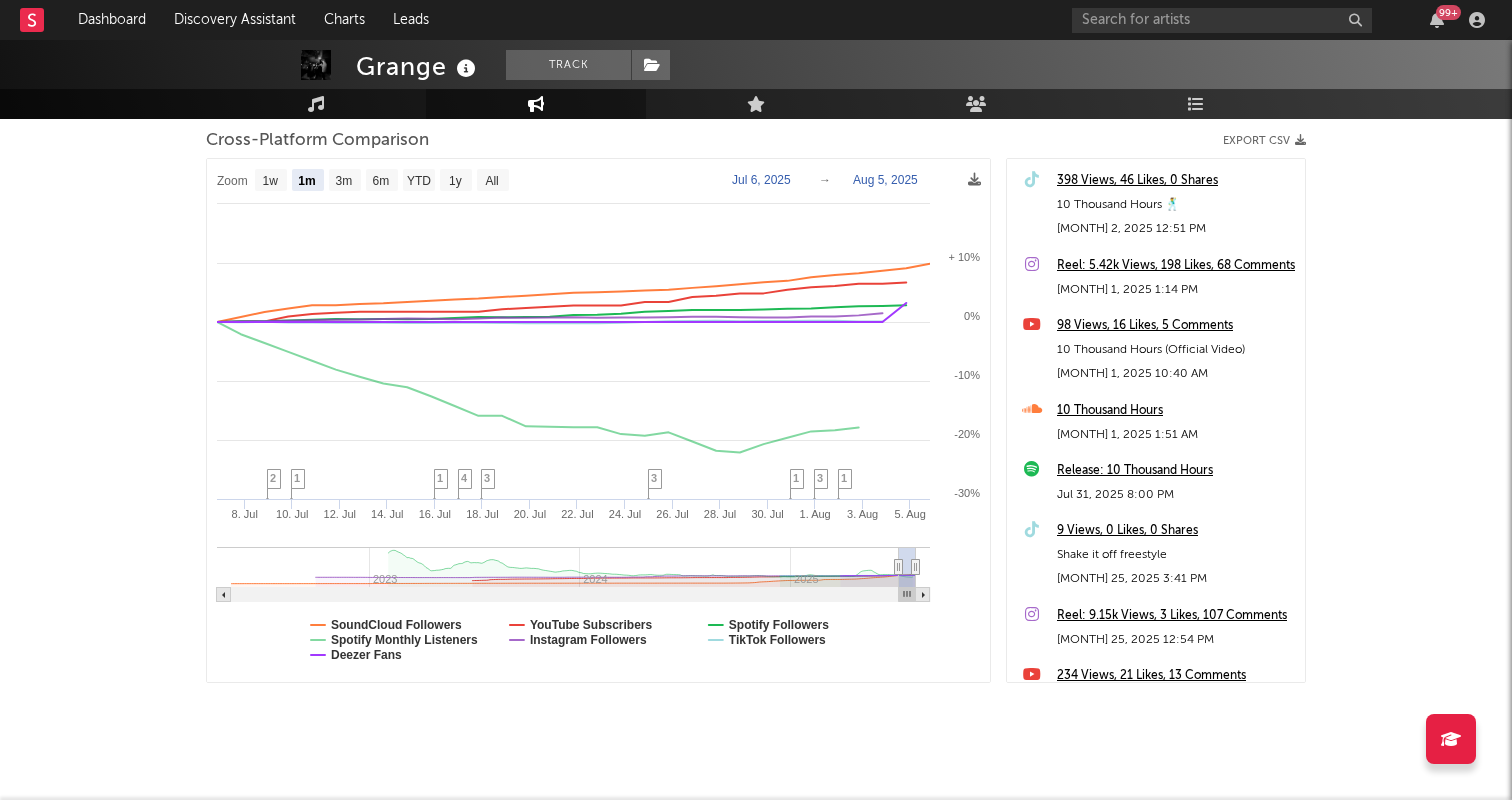 scroll, scrollTop: 243, scrollLeft: 0, axis: vertical 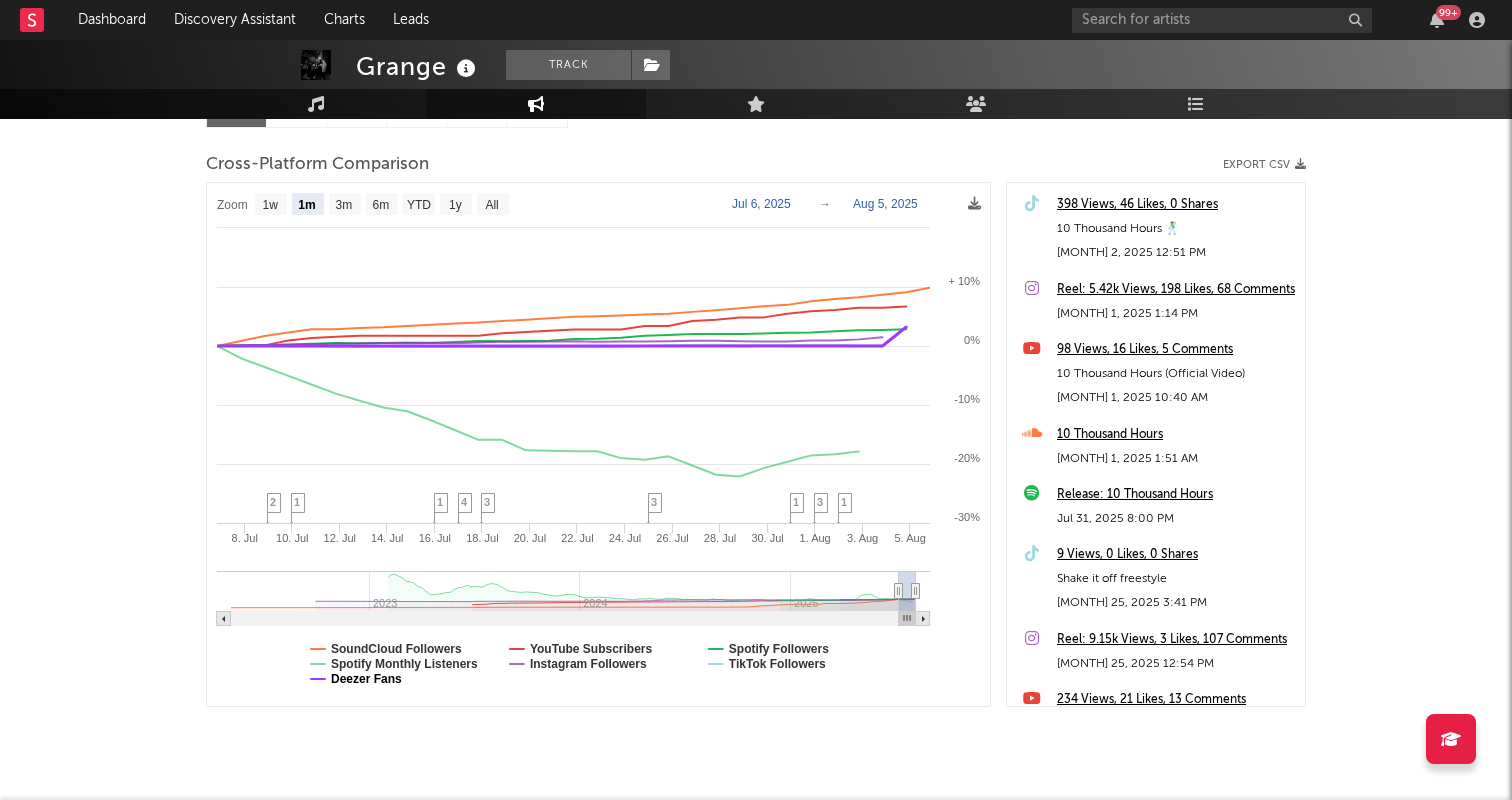 click on "Deezer Fans" 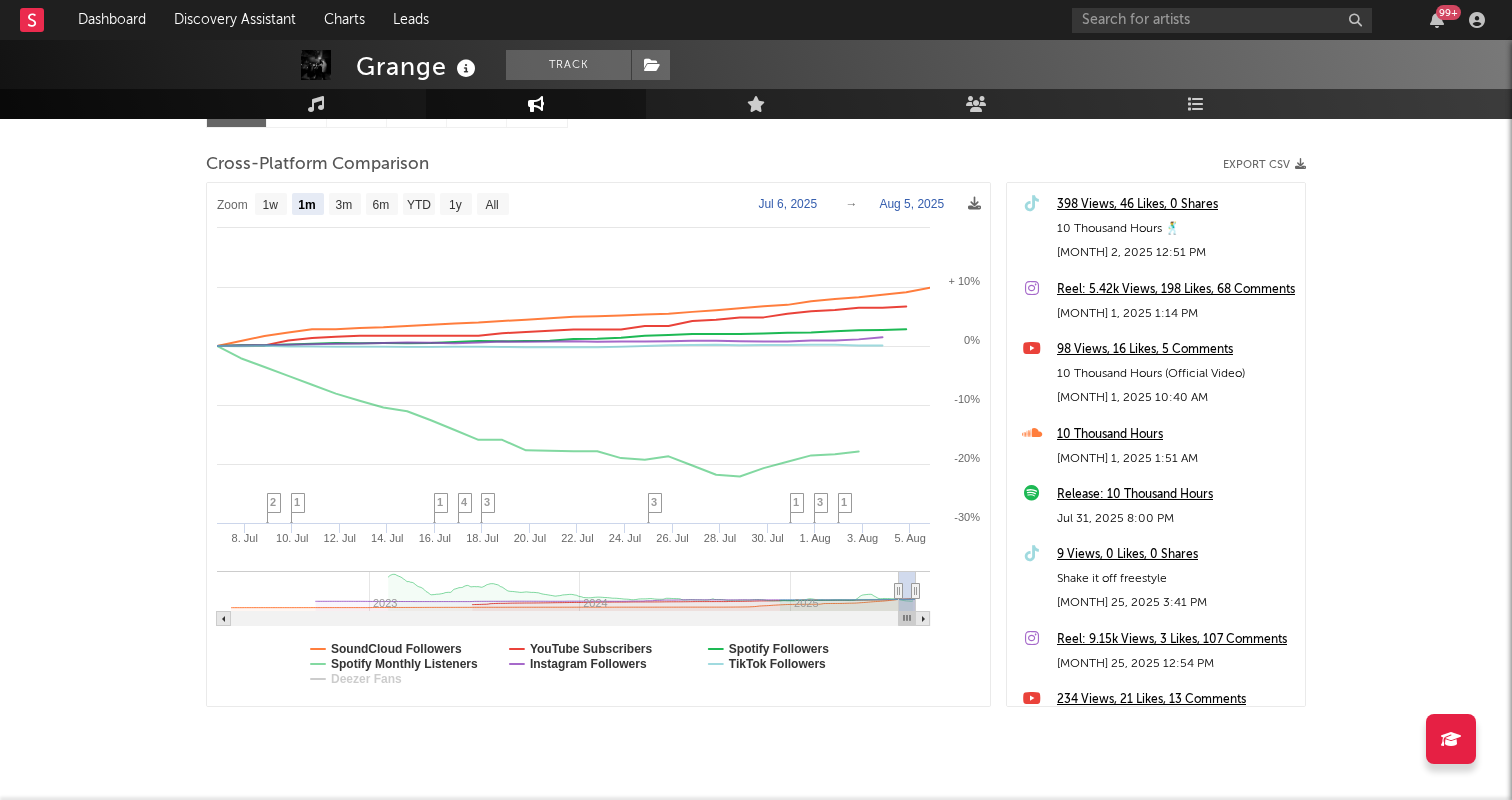 select on "1m" 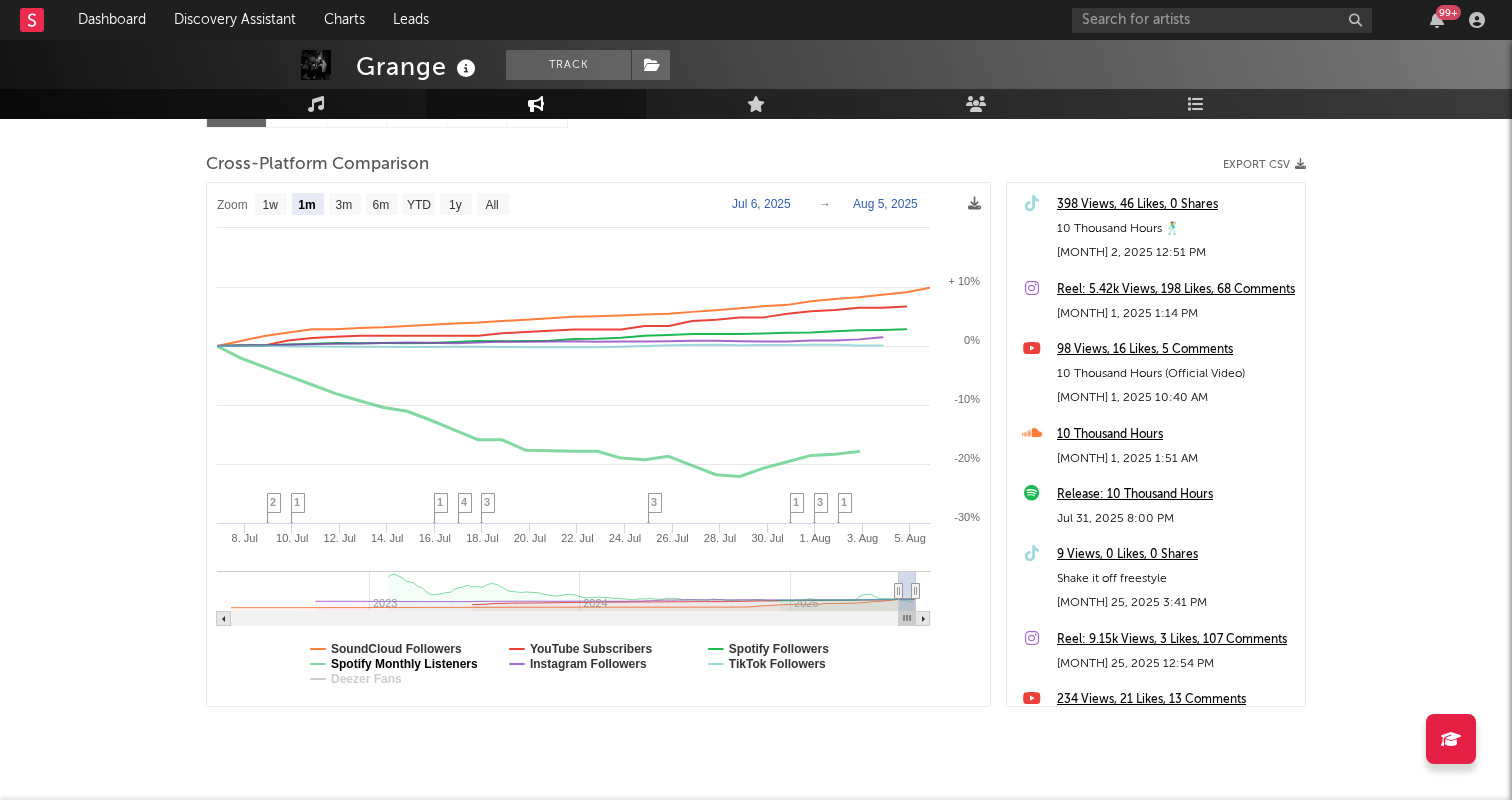click on "Spotify Monthly Listeners" 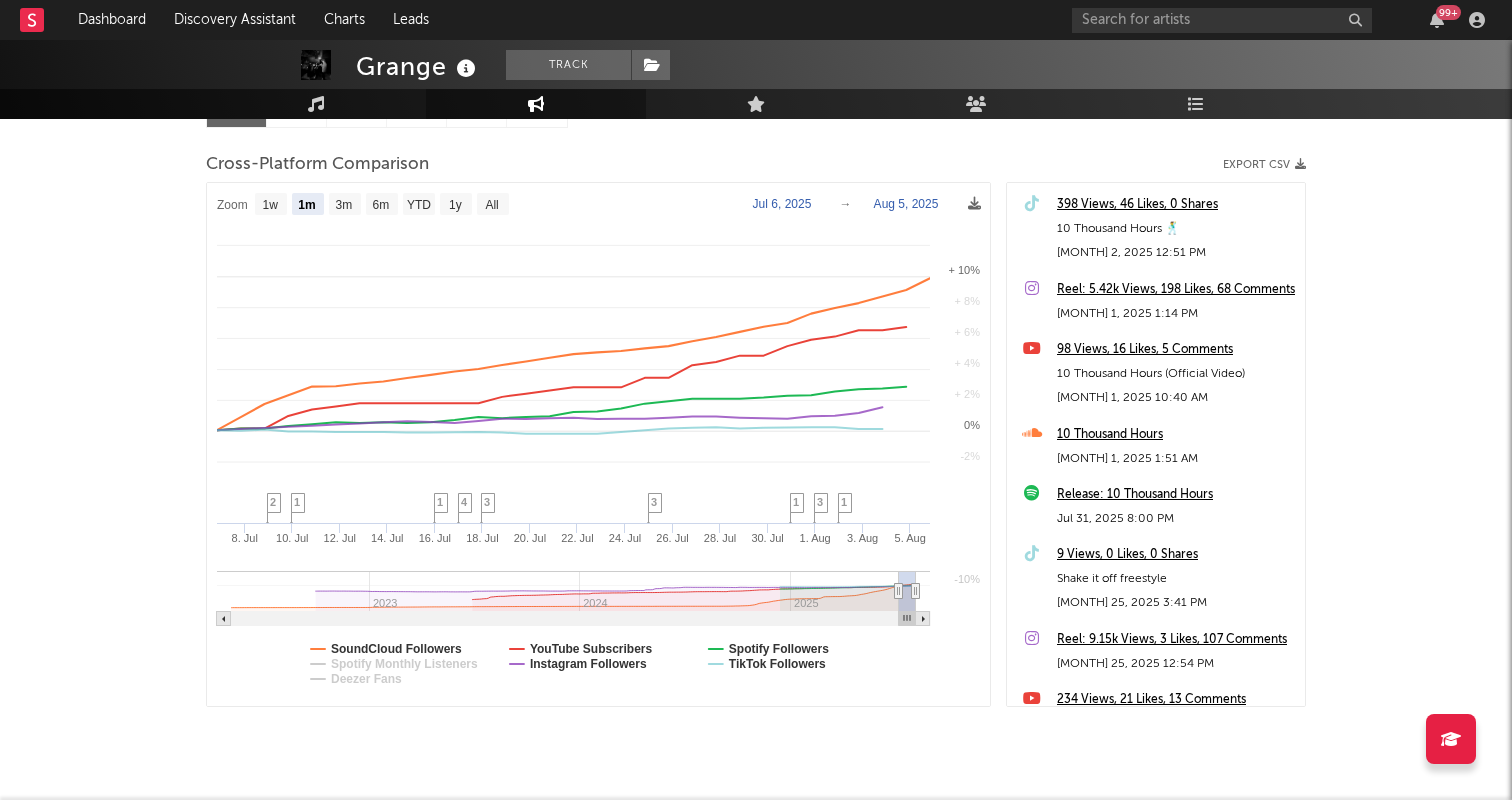 select on "1m" 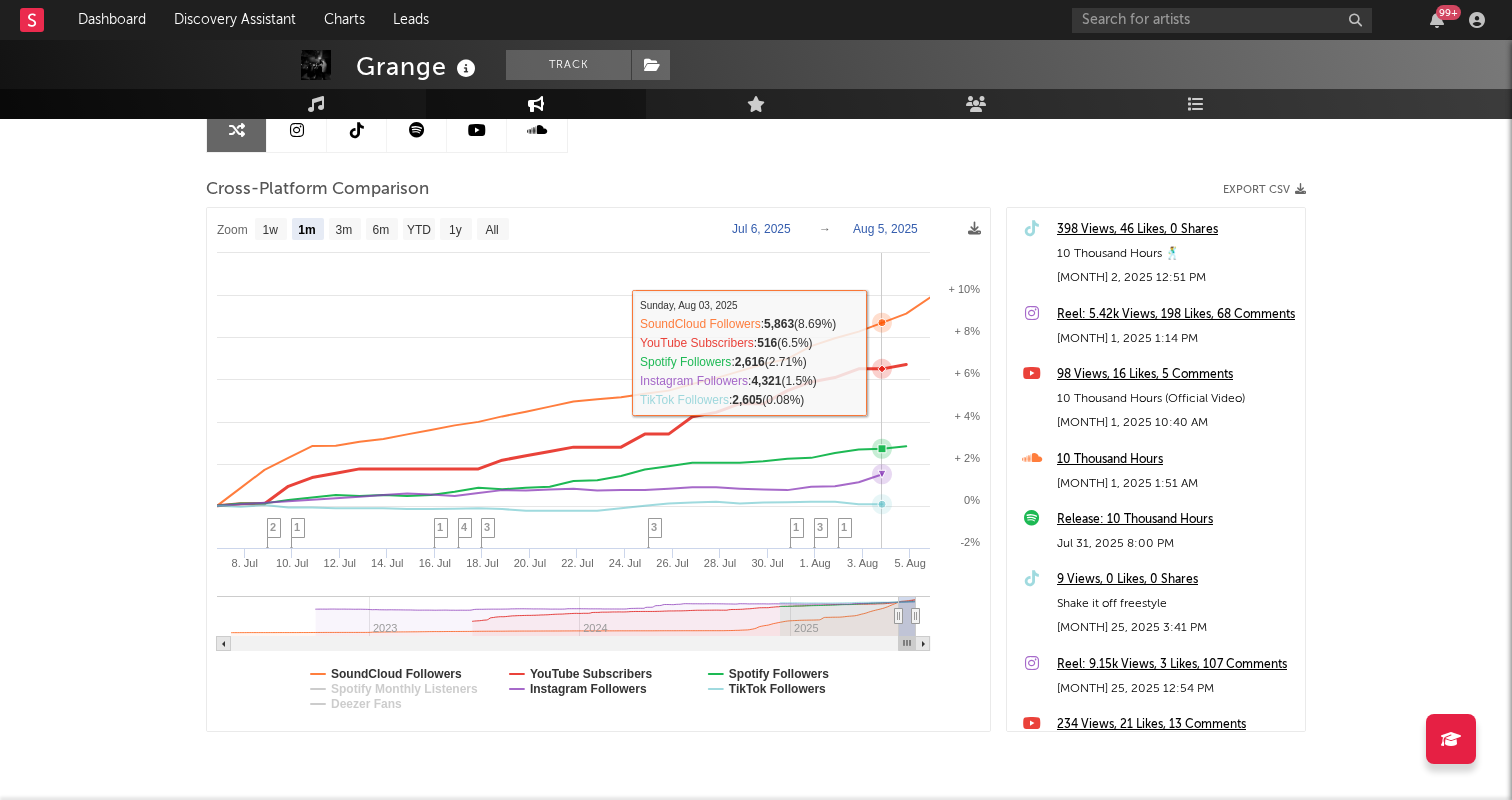 scroll, scrollTop: 208, scrollLeft: 0, axis: vertical 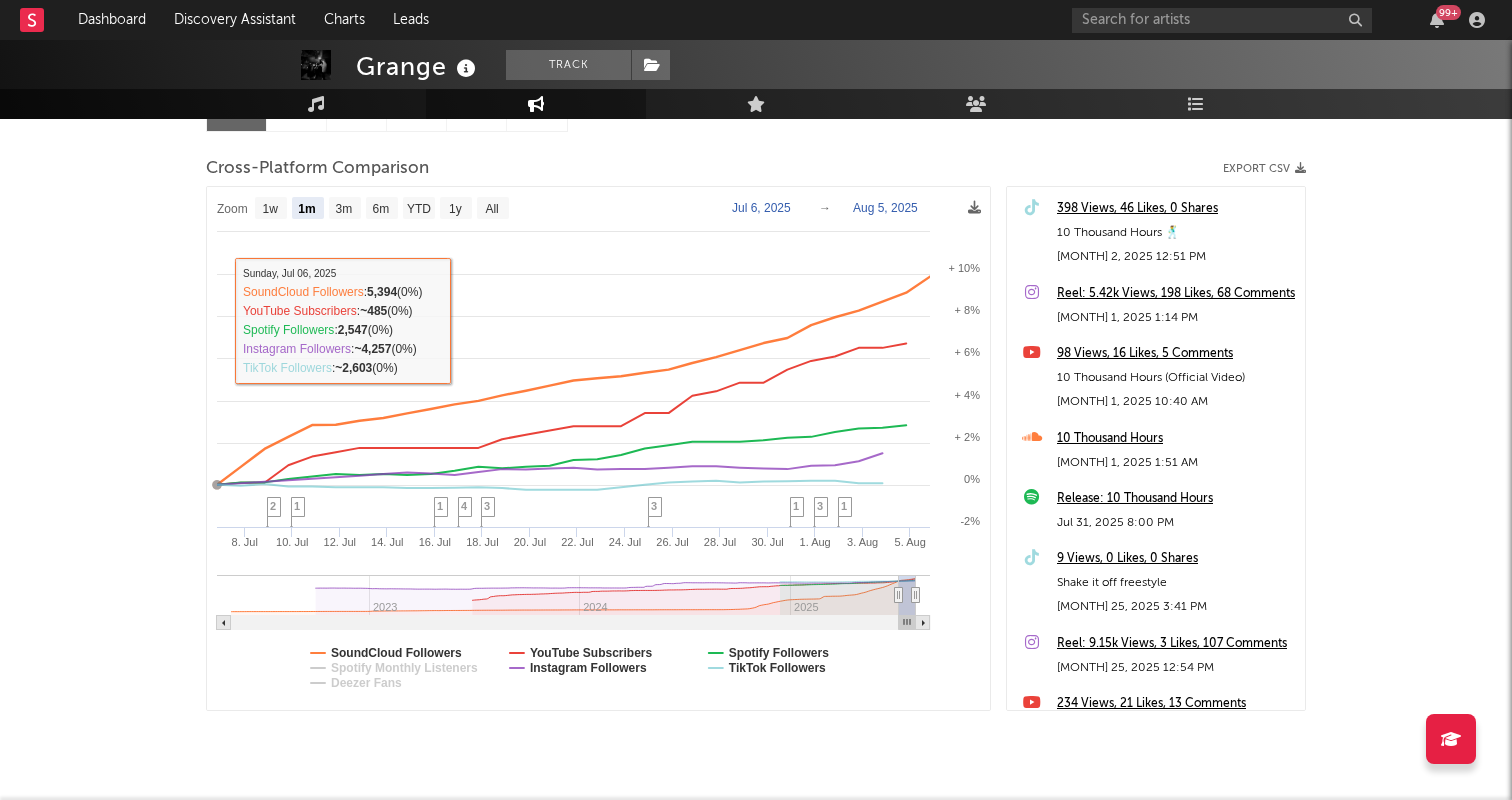 click on "[LAST] Track United States  |  Alternative Folk Edit Track Benchmark Summary 2,619 4,323 2,606 517 5,927 32 14,749  Monthly Listeners Jump Score:  70.6 Music Engagement Live Audience Playlists/Charts Artist Engagement Cross-Platform Comparison Export CSV  Zoom 1w 1m 3m 6m YTD 1y All 2025-07-06 2025-08-05 Created with Highcharts 10.3.3 8. [MONTH] 10. [MONTH] 12. [MONTH] 14. [MONTH] 16. [MONTH] 18. [MONTH] 20. [MONTH] 22. [MONTH] 24. [MONTH] 26. [MONTH] 28. [MONTH] 30. [MONTH] 1. [MONTH] 3. [MONTH] 5. [MONTH] 2023 2024 2025 -2% 0% + 2% + 4% + 6% + 8% + 10% + 12% Zoom 1w 1m 3m 6m YTD 1y All [MONTH]  6, 2025 → [MONTH]  5, 2025 SoundCloud Followers YouTube Subscribers Spotify Followers Spotify Monthly Listeners Instagram Followers TikTok Followers Deezer Fans 1 3 1 3 3 4 1 1 2 Sunday, [MONTH] 06, 2025 SoundCloud Followers :  5,394  (0%) YouTube Subscribers :  ~485  (0%) Spotify Followers :  2,547  (0%) Instagram Followers :  ~4,257  (0%) TikTok Followers :  ~2,603  (0%) 398 Views, 46 Likes, 0 Shares 10 Thousand Hours 🕺 [MONTH] 2, 2025 12:51 PM [MONTH] 1, 2025 1:14 PM [MONTH] 1, 2025 10:40 AM" at bounding box center (756, 326) 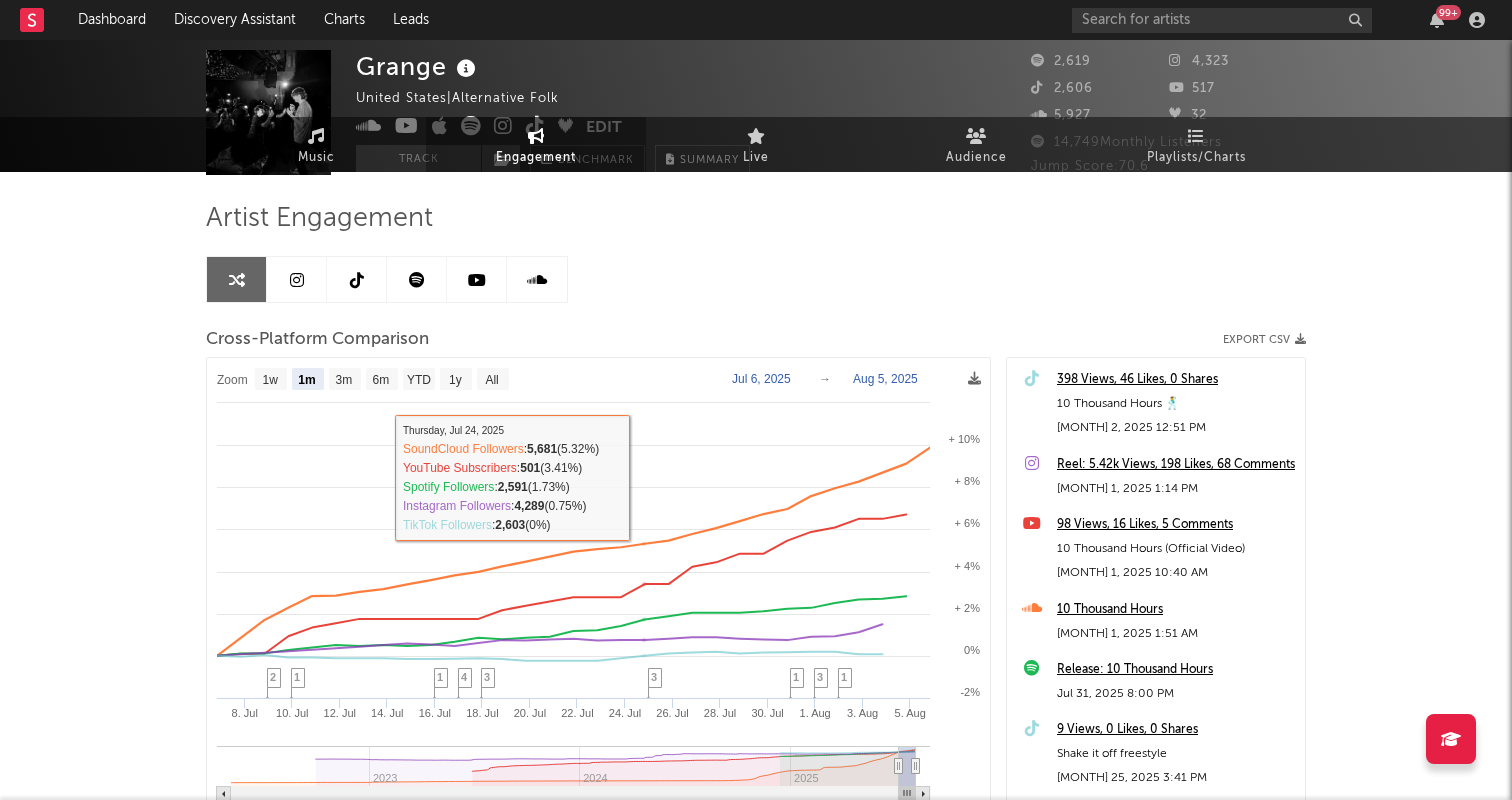 scroll, scrollTop: 0, scrollLeft: 0, axis: both 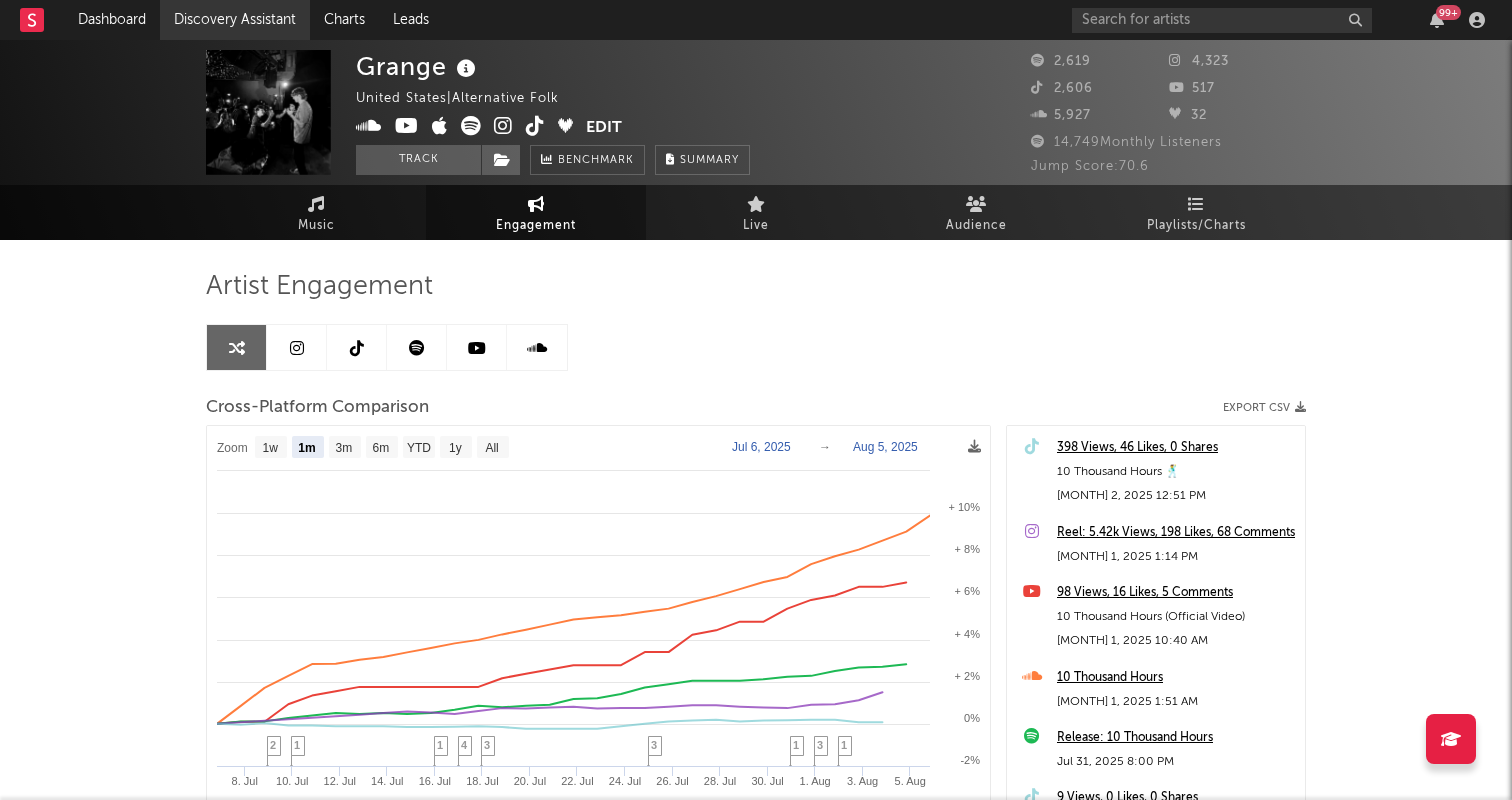 click on "Discovery Assistant" at bounding box center (235, 20) 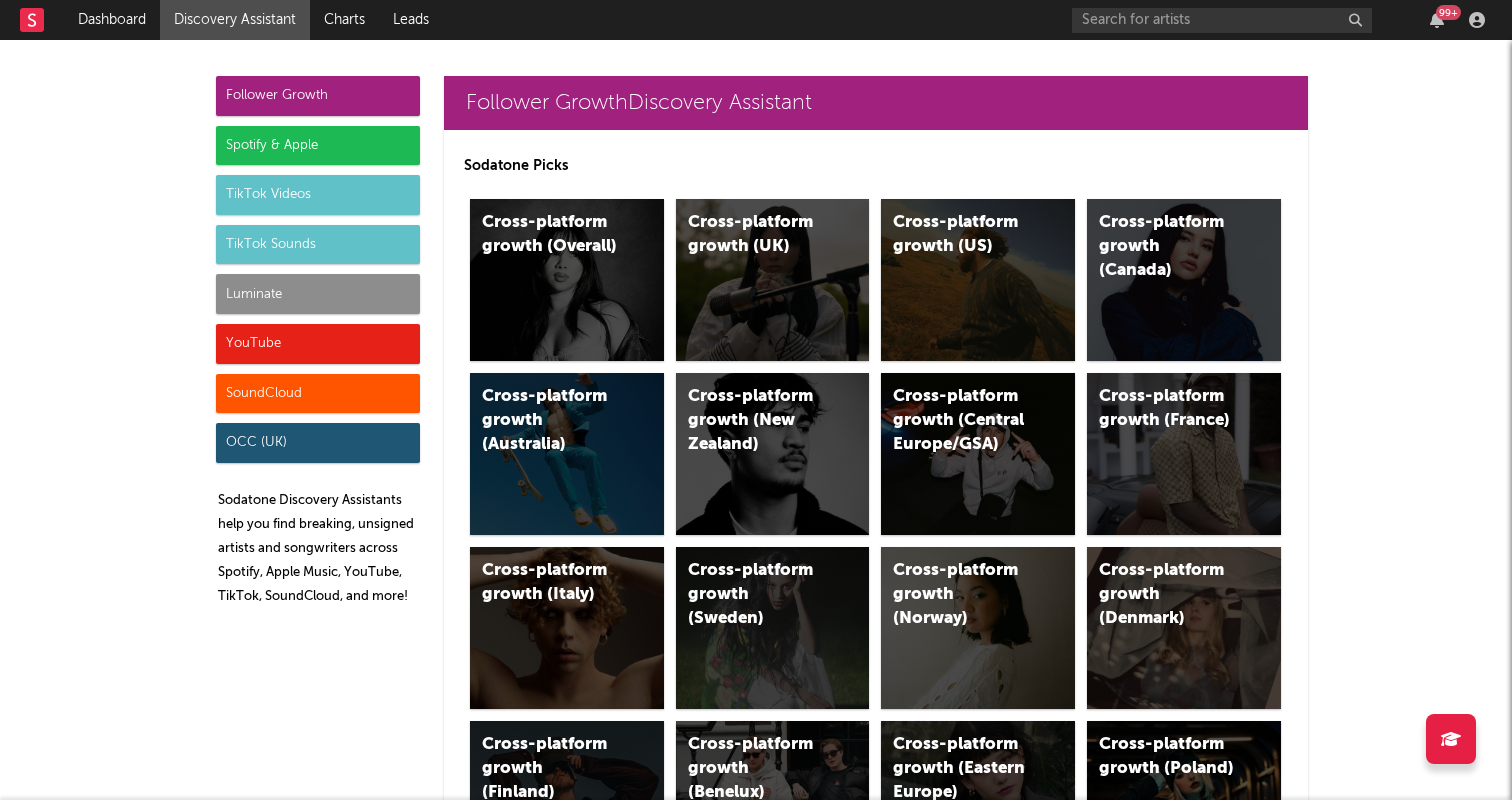 click on "SoundCloud" at bounding box center [318, 394] 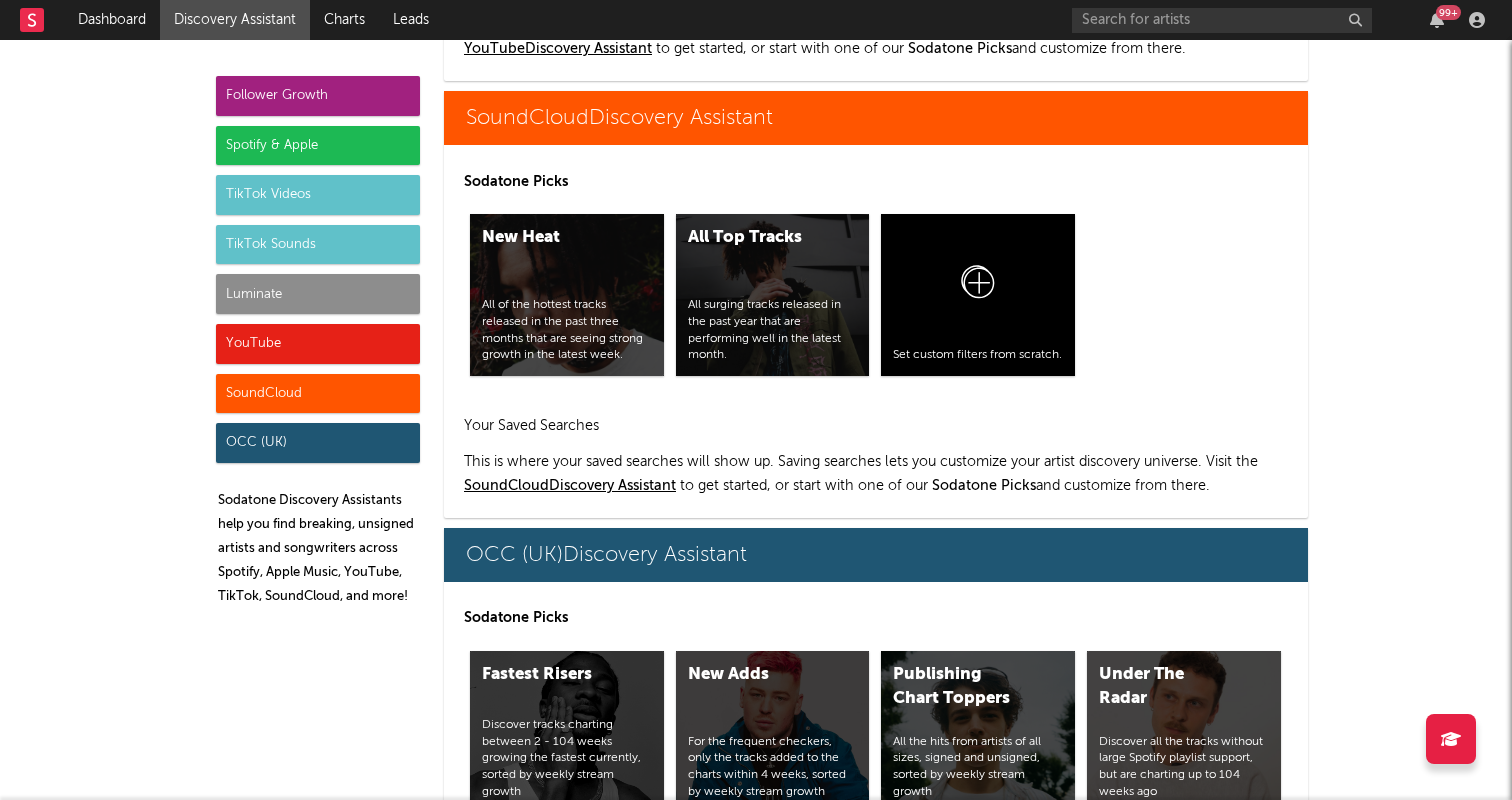 scroll, scrollTop: 11686, scrollLeft: 0, axis: vertical 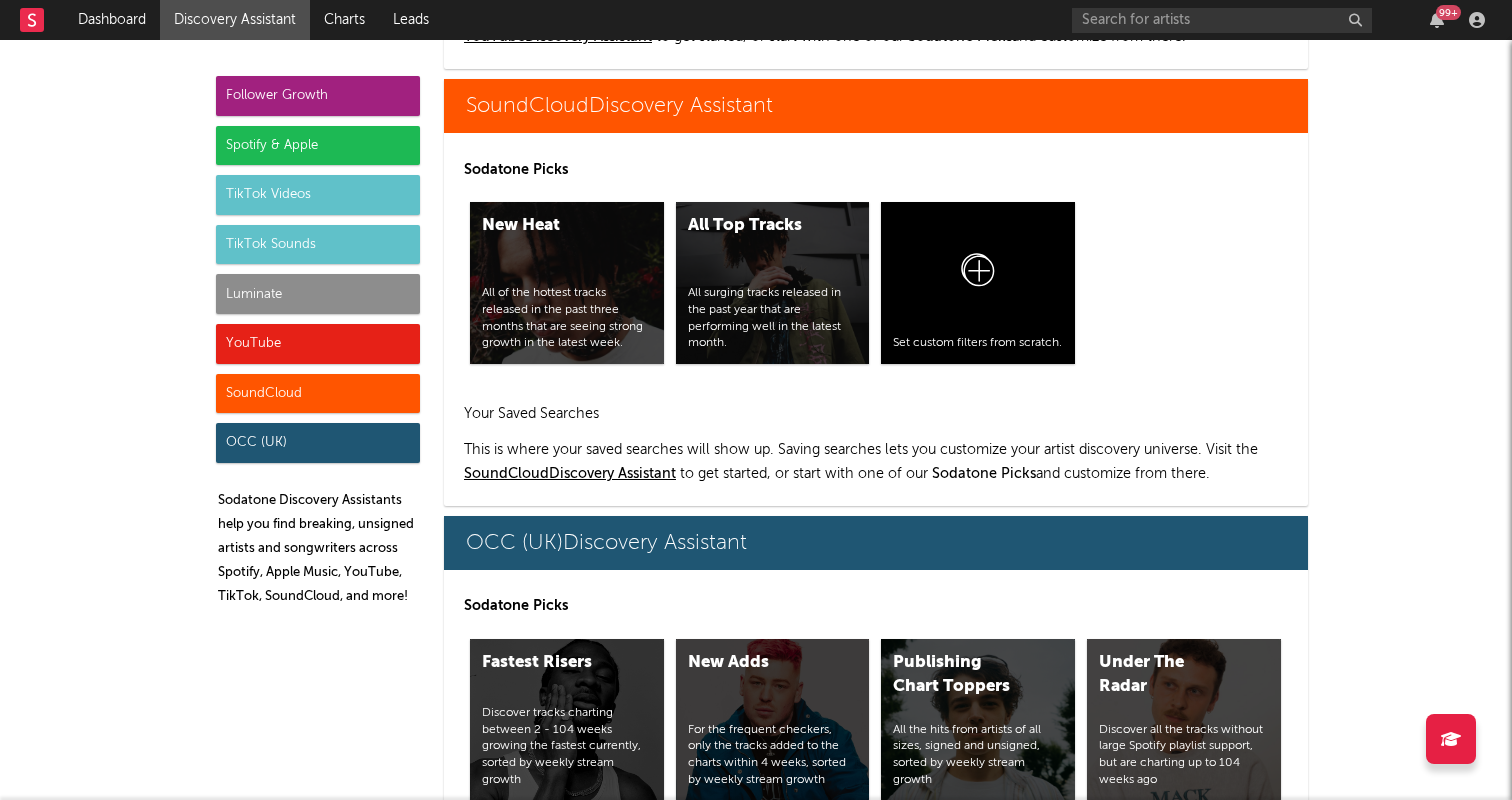 click on "Luminate" at bounding box center [318, 294] 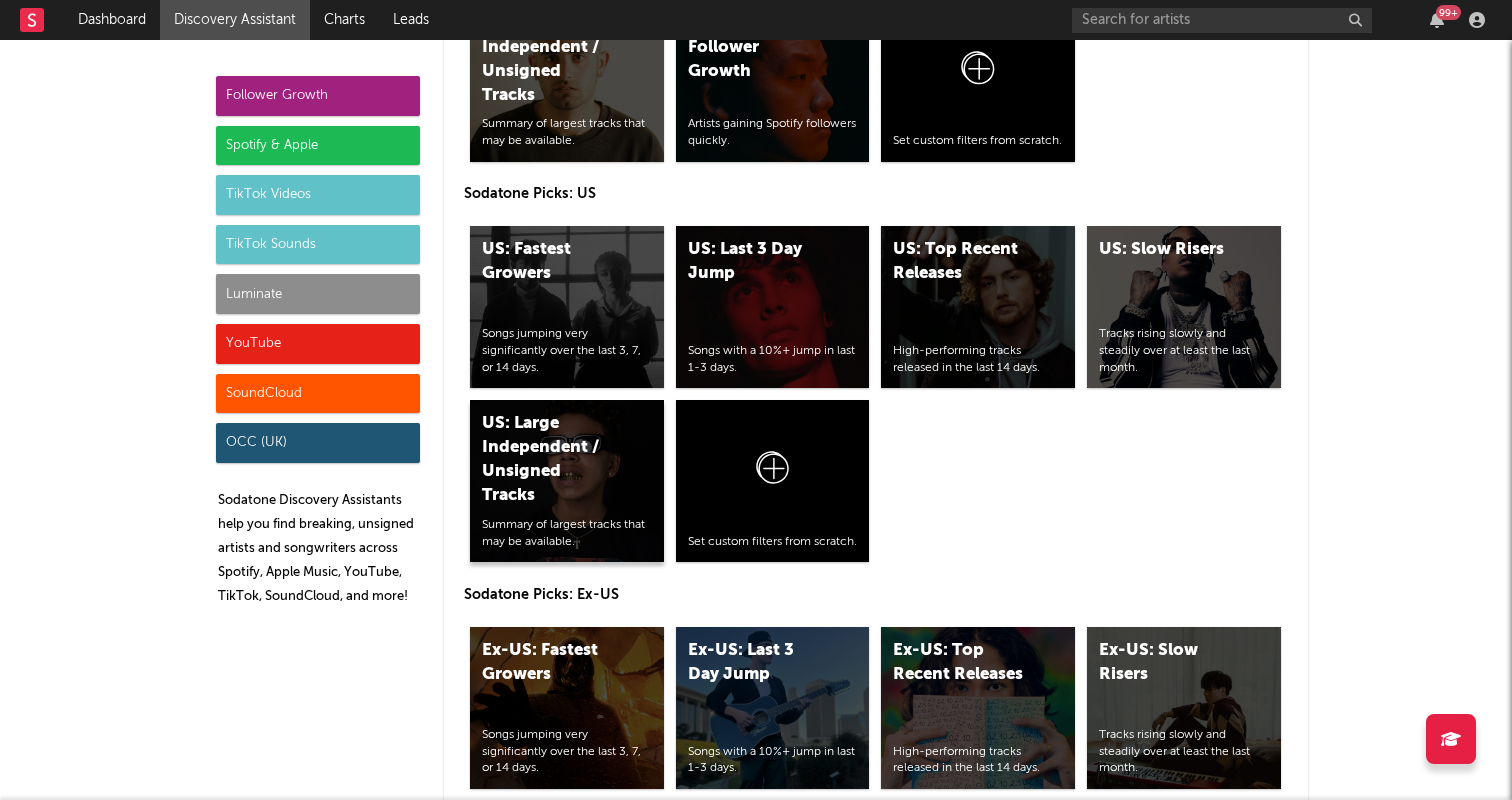 scroll, scrollTop: 8944, scrollLeft: 0, axis: vertical 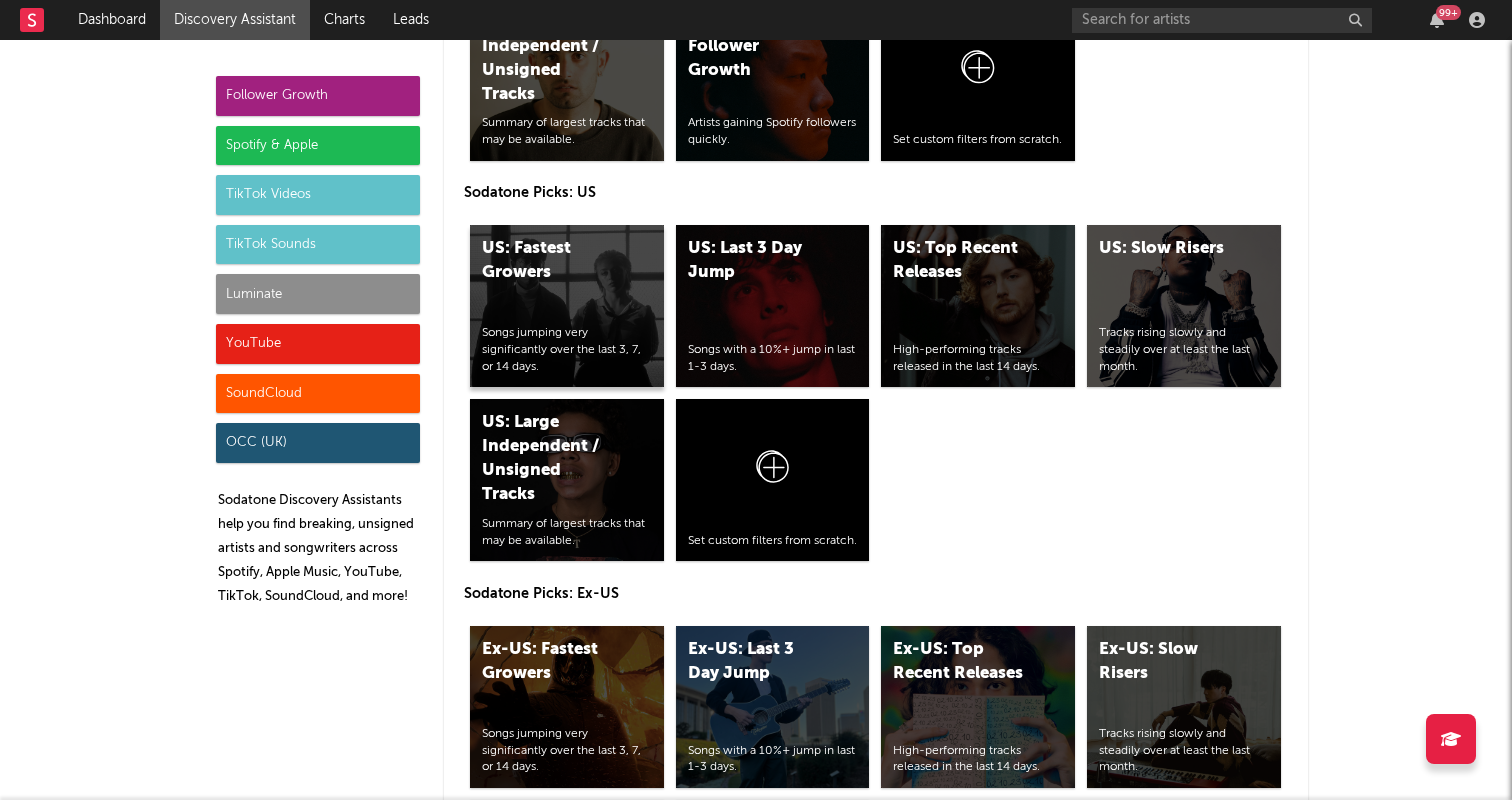 click on "US: Fastest Growers Songs jumping very significantly over the last 3, 7, or 14 days." at bounding box center (567, 306) 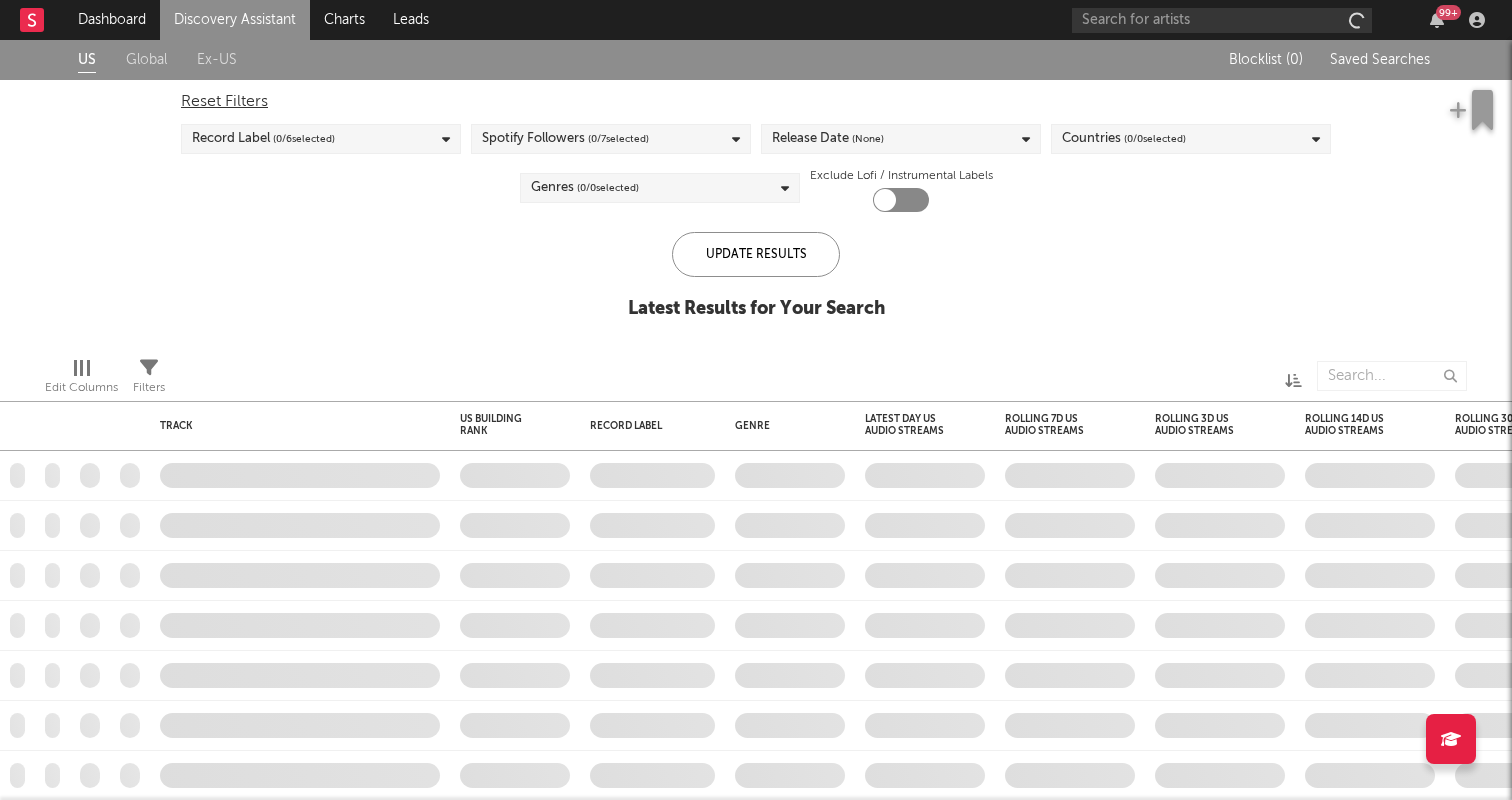 checkbox on "true" 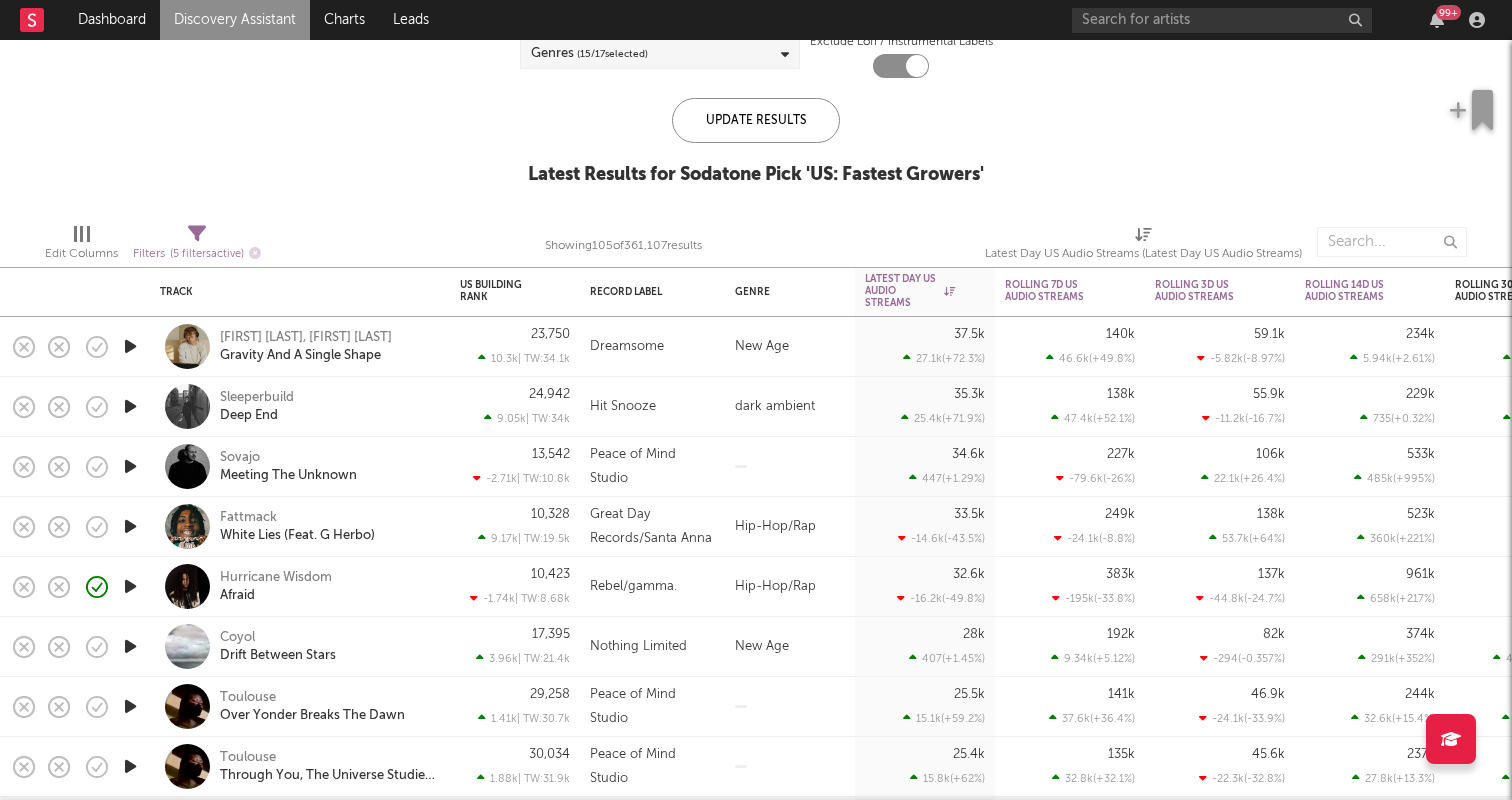 click at bounding box center [130, 406] 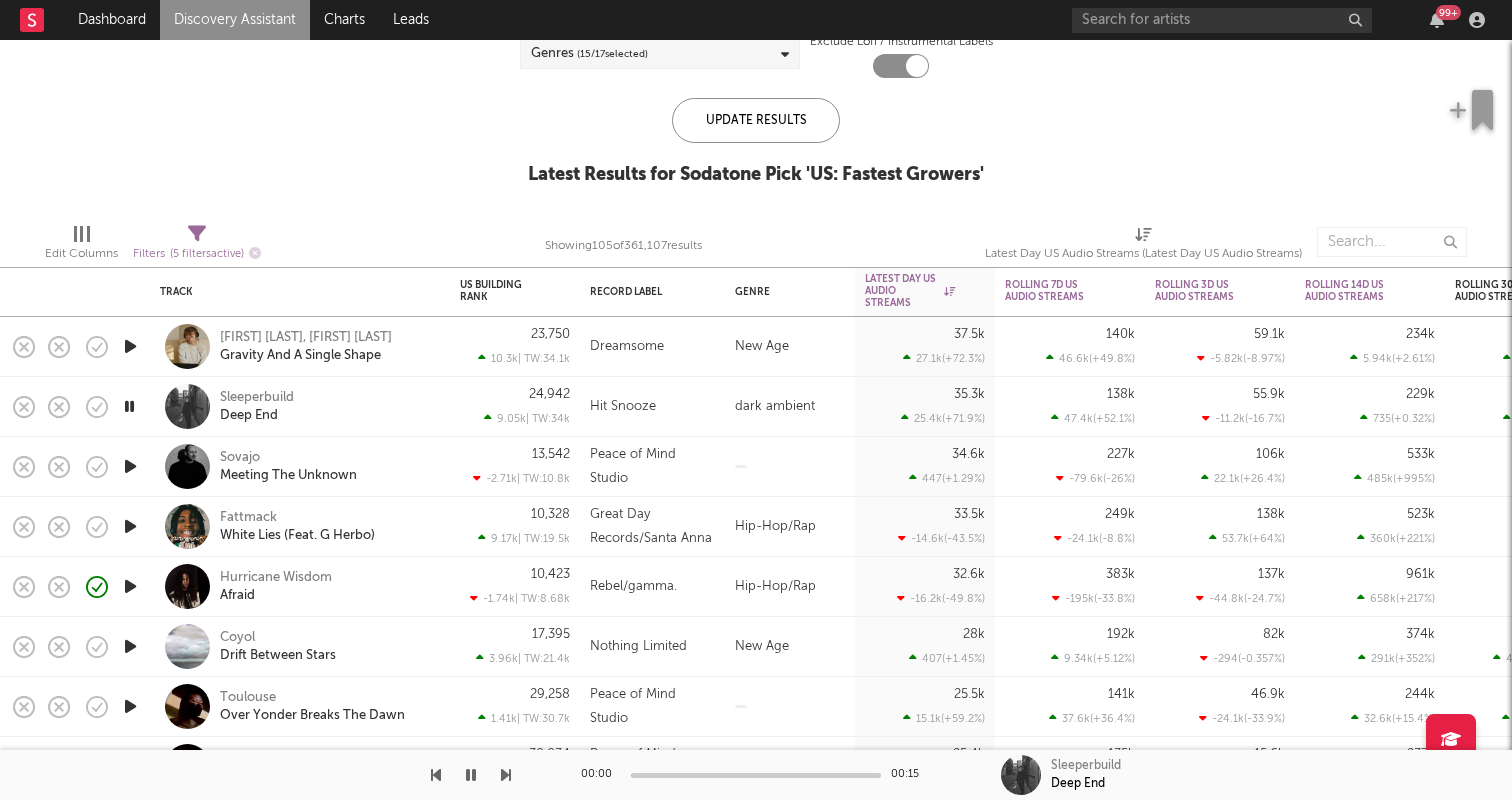 click at bounding box center [129, 406] 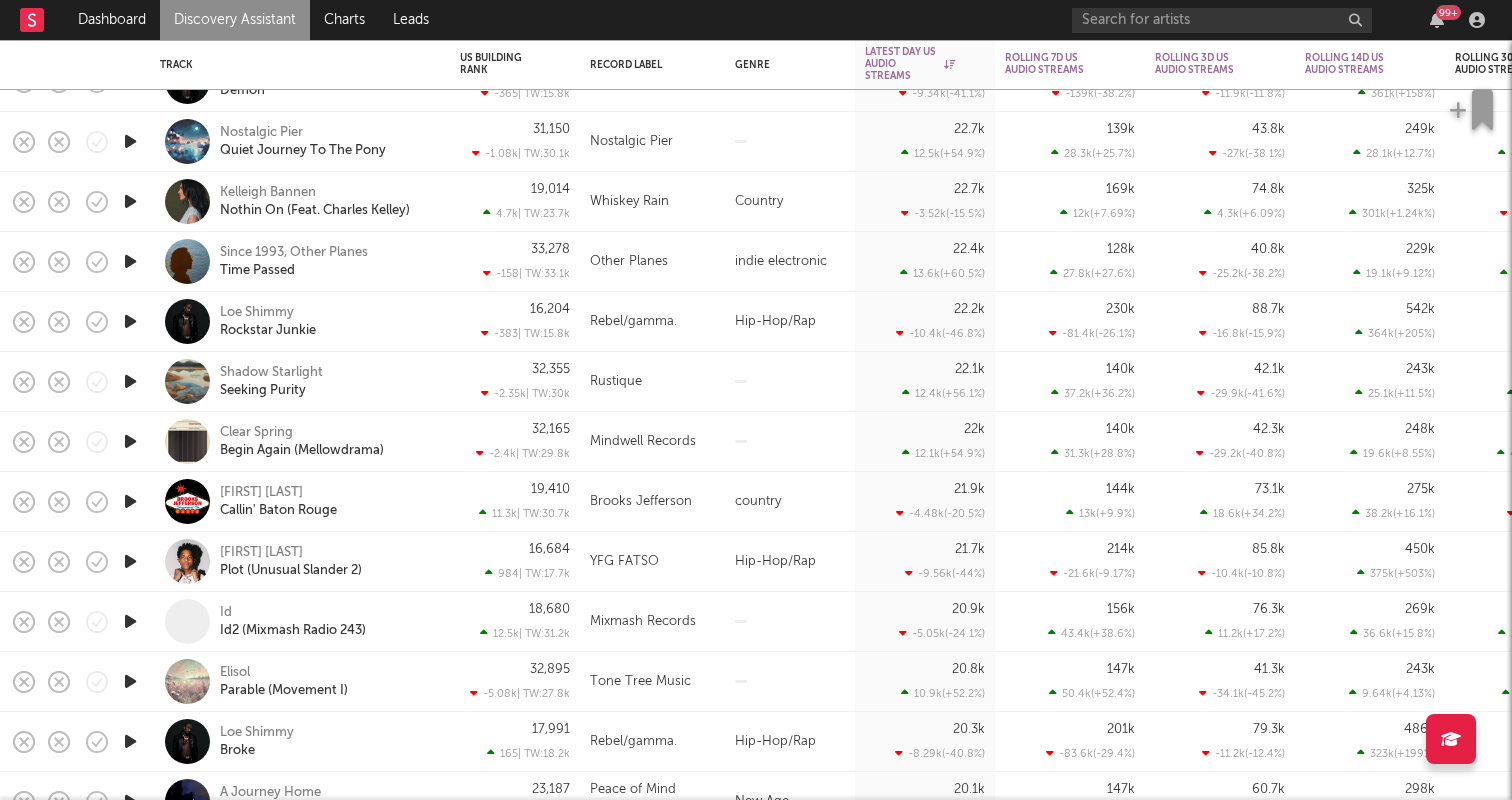 click at bounding box center [130, 621] 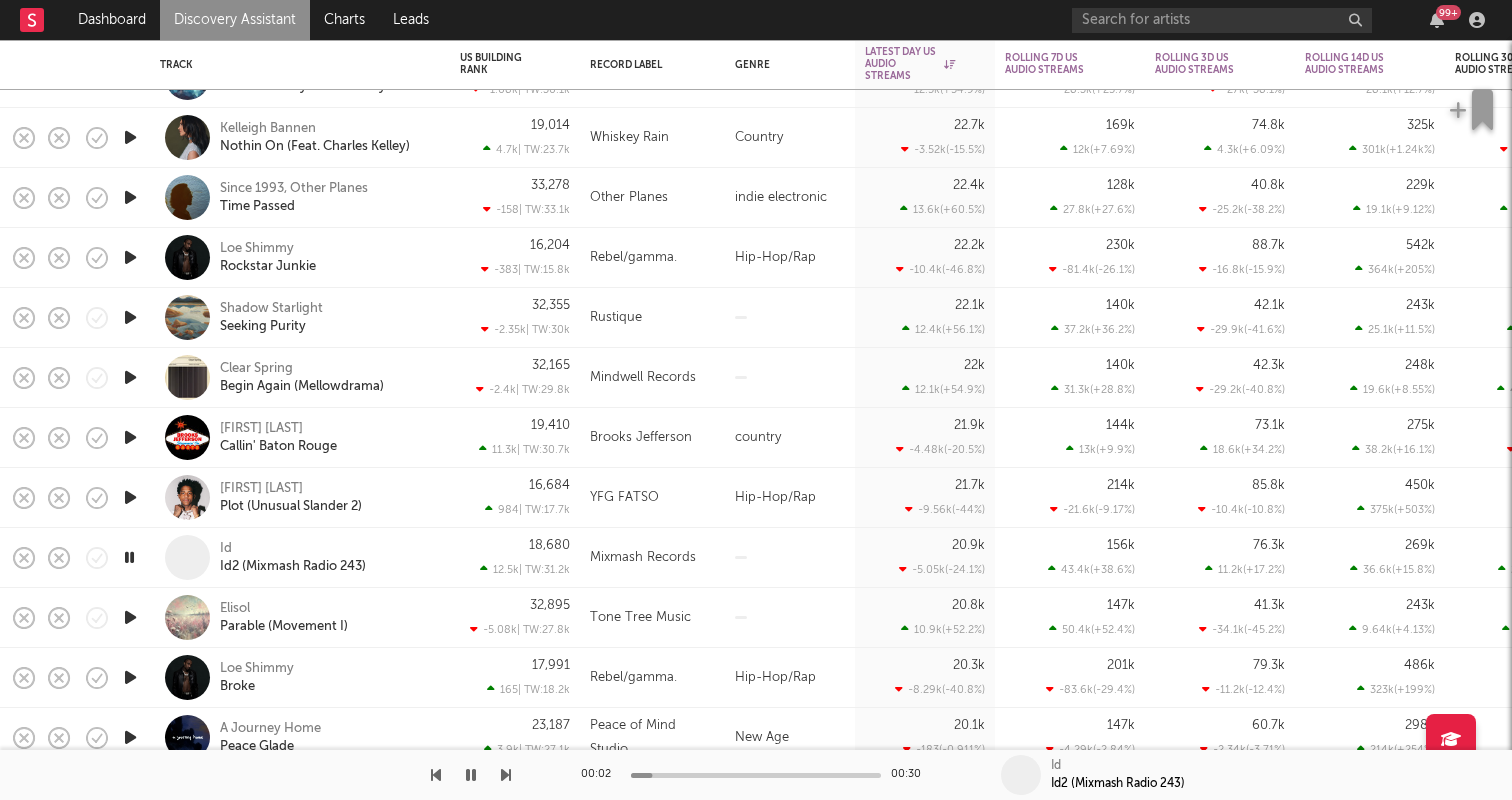 click at bounding box center (130, 617) 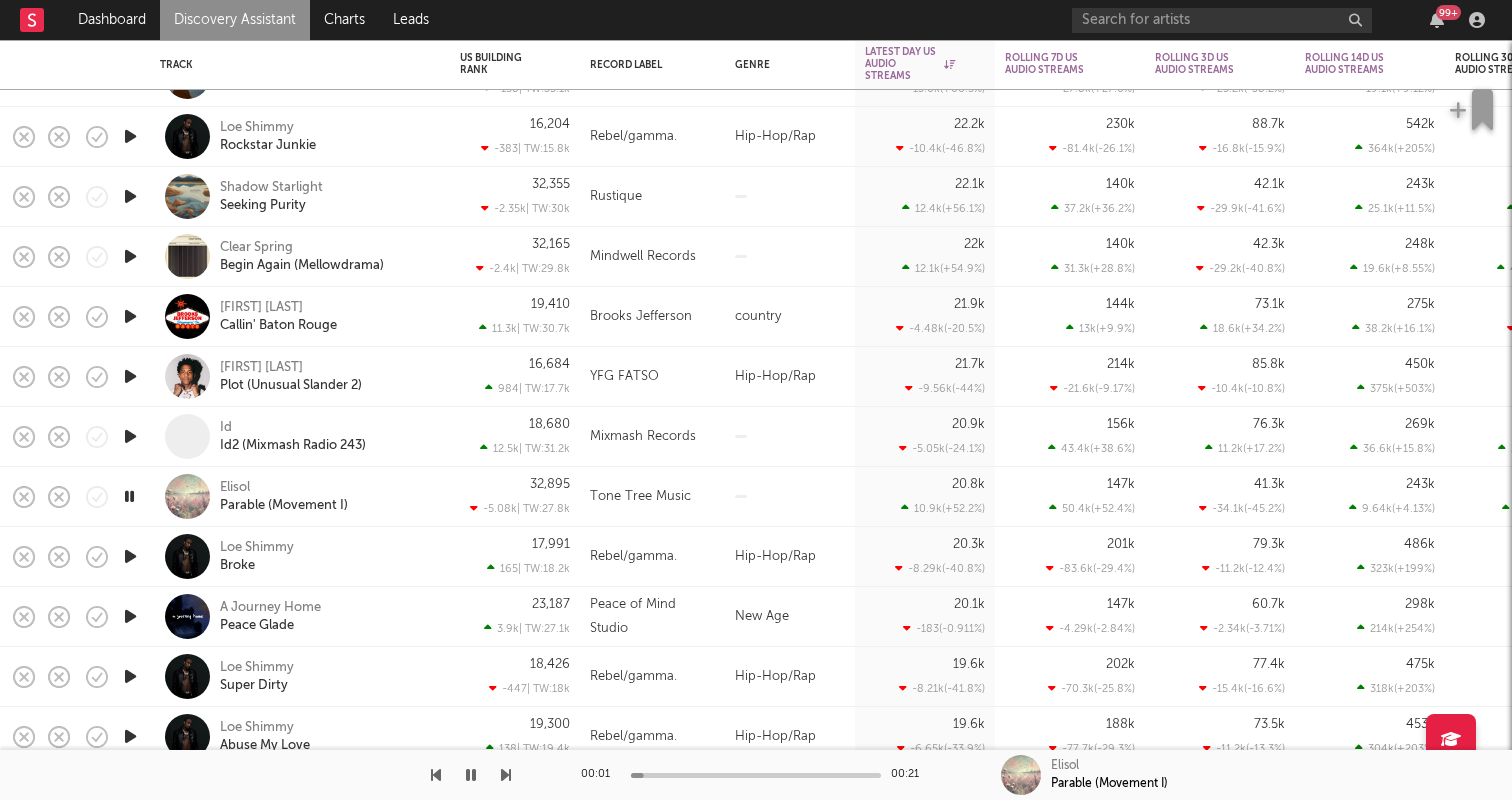 click at bounding box center [130, 556] 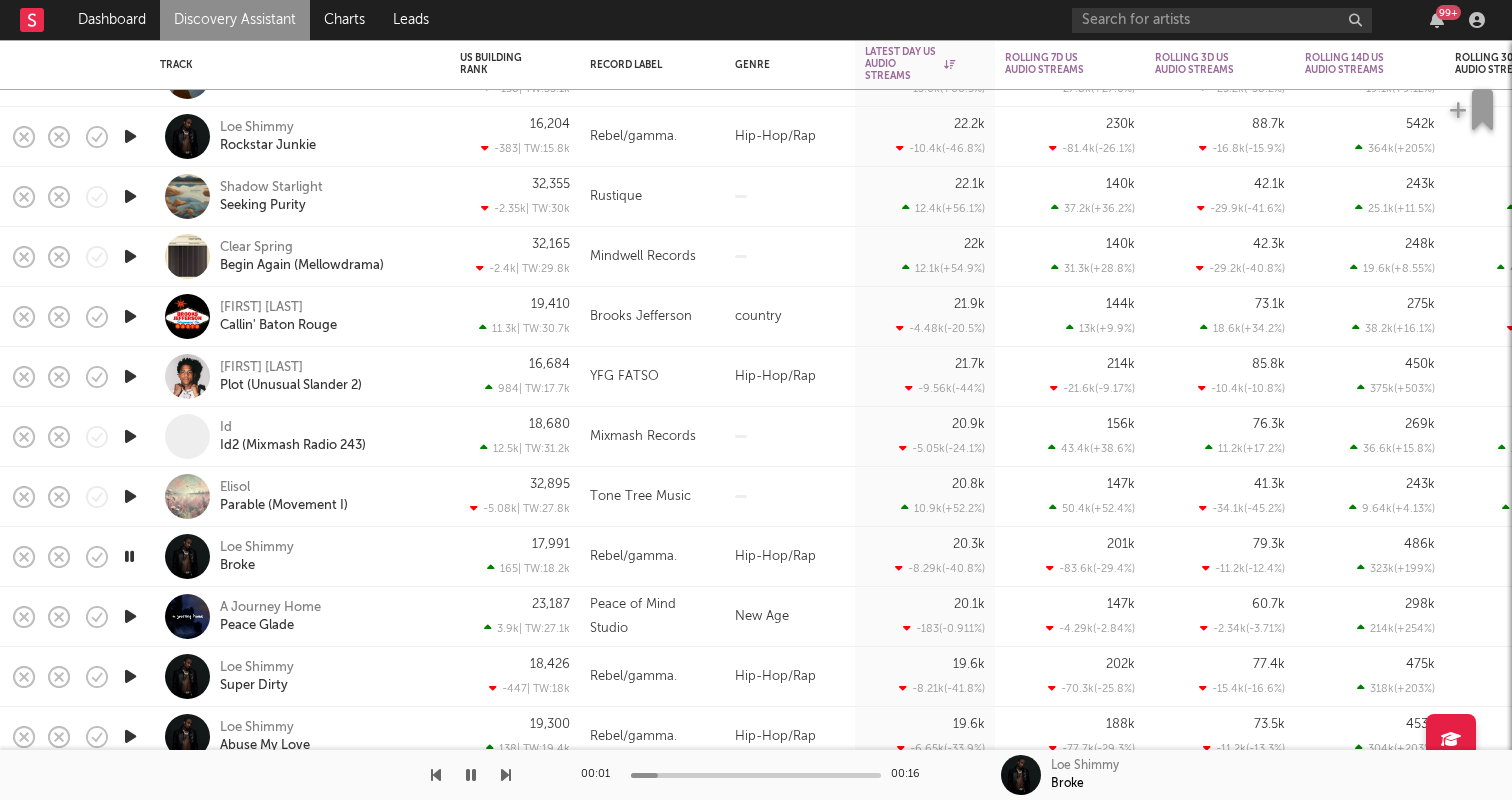 click at bounding box center (130, 616) 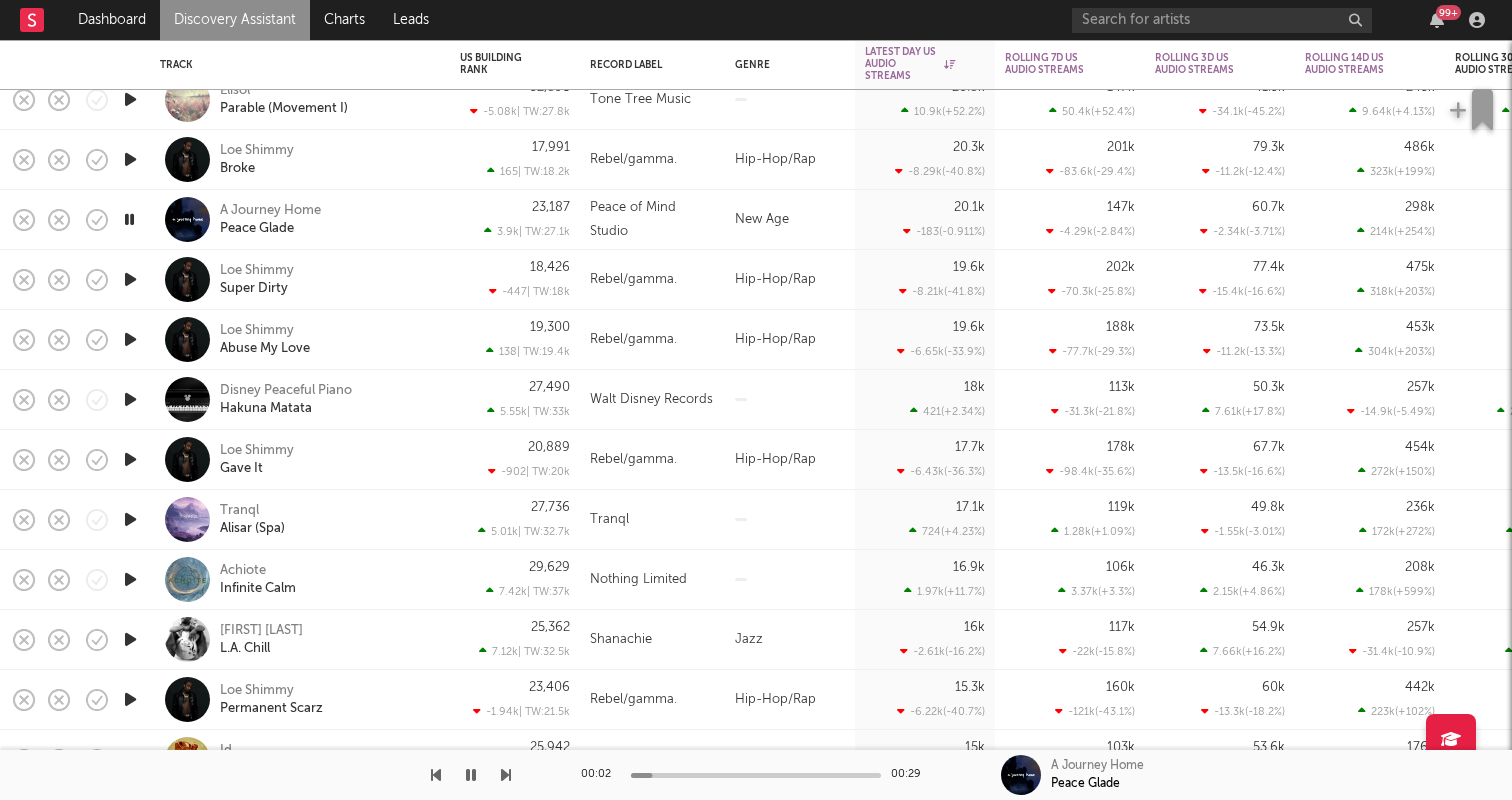 click at bounding box center [130, 580] 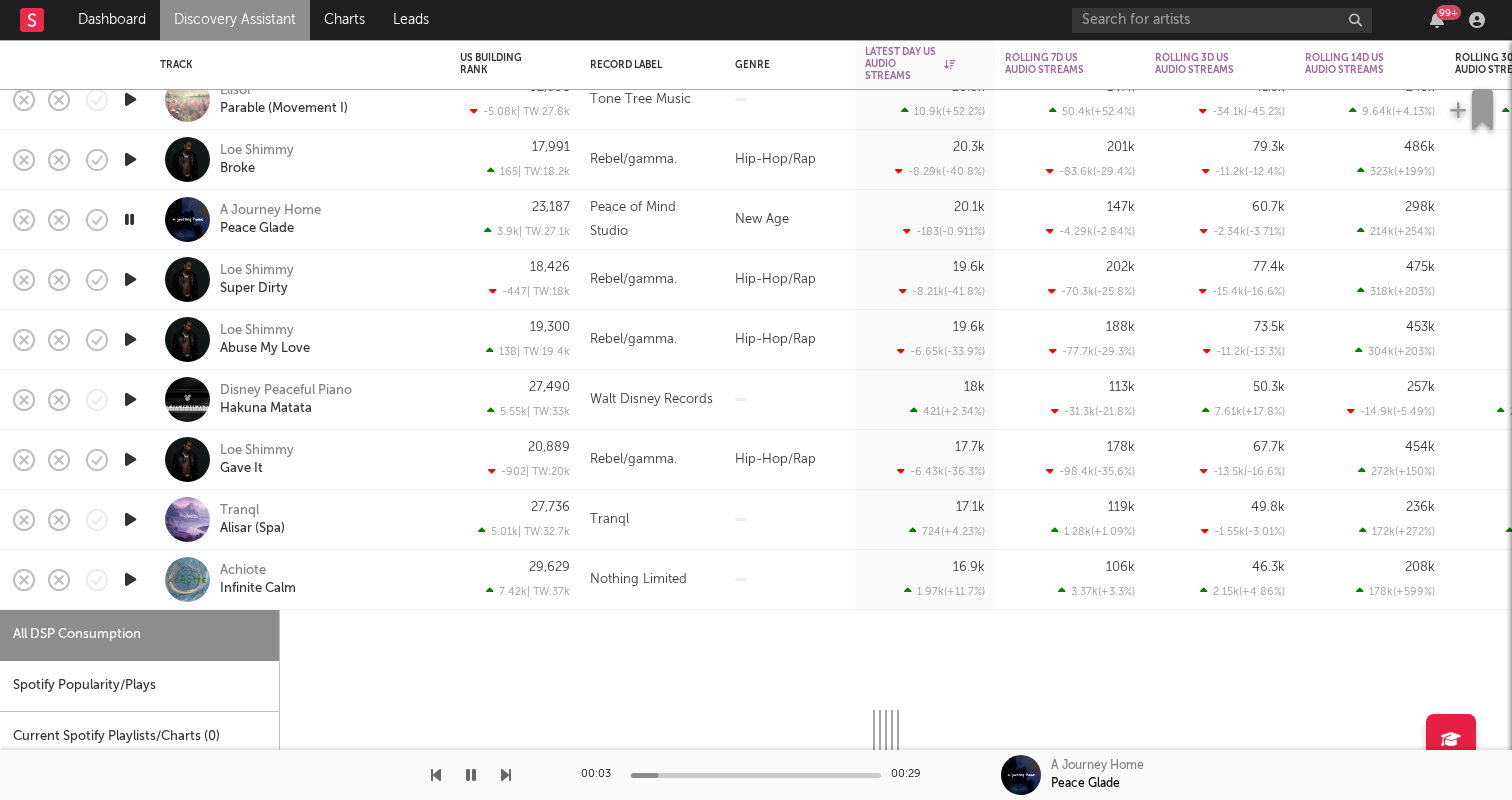 select on "1w" 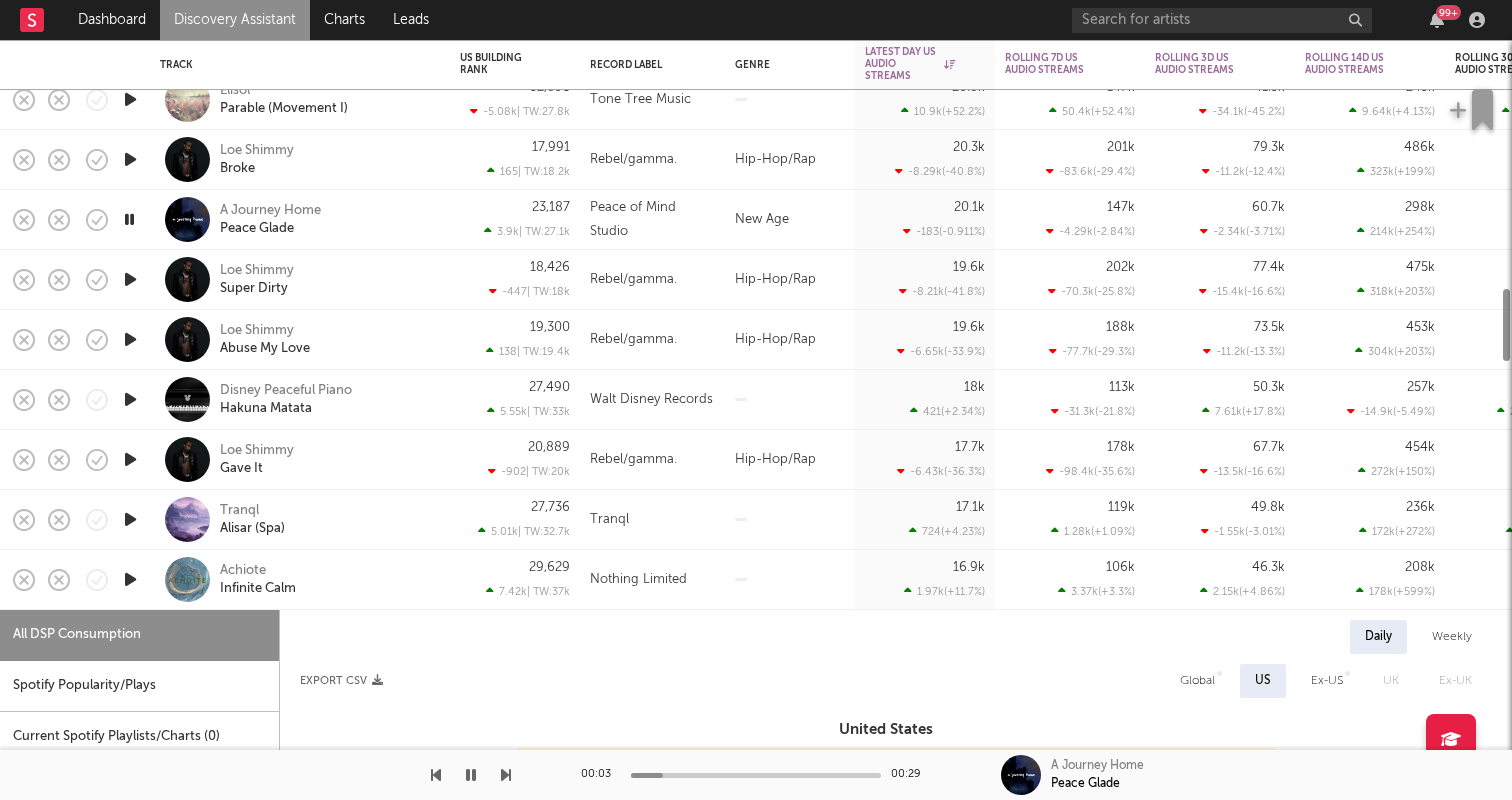 click at bounding box center (130, 580) 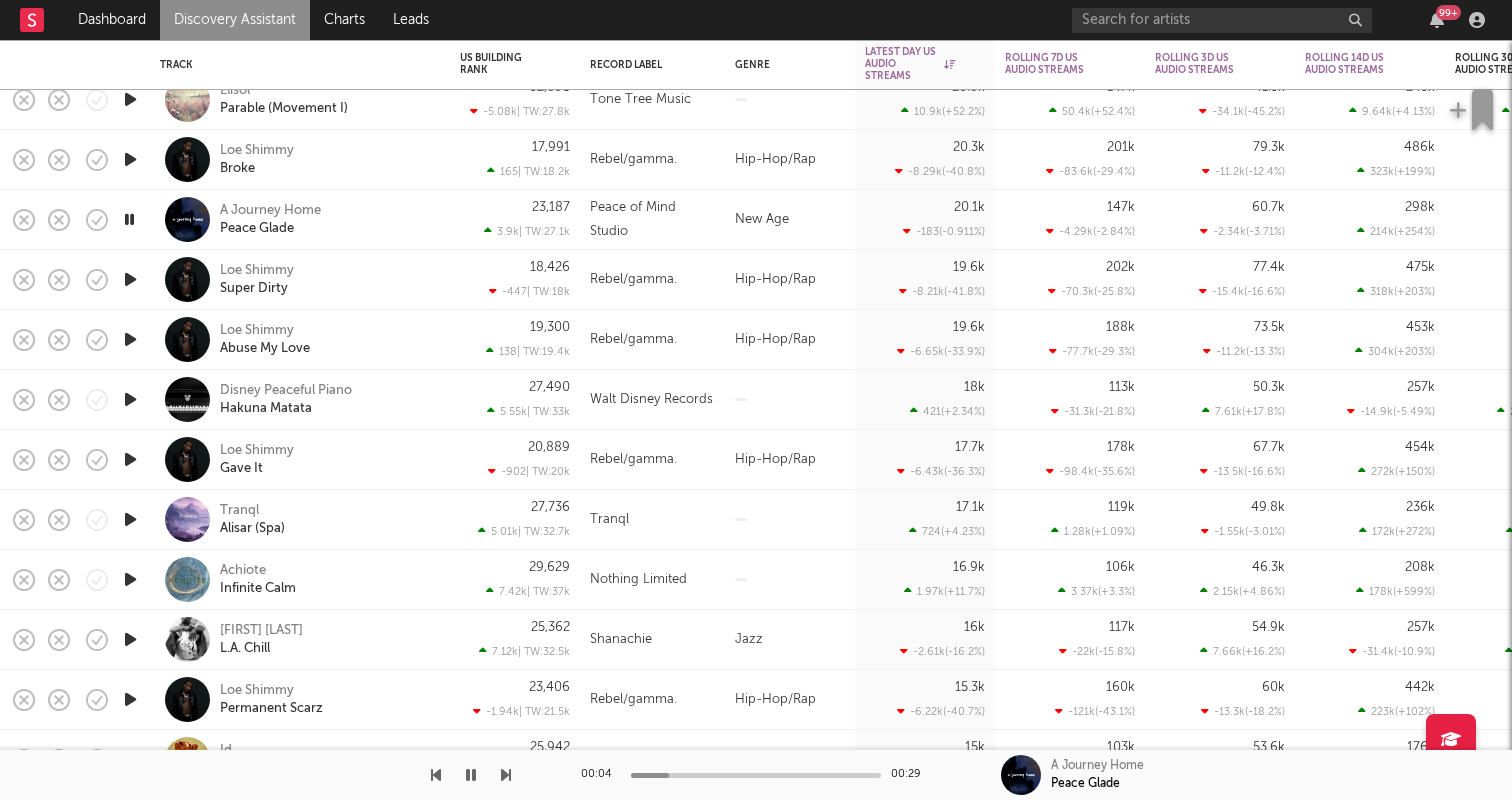 click at bounding box center [130, 579] 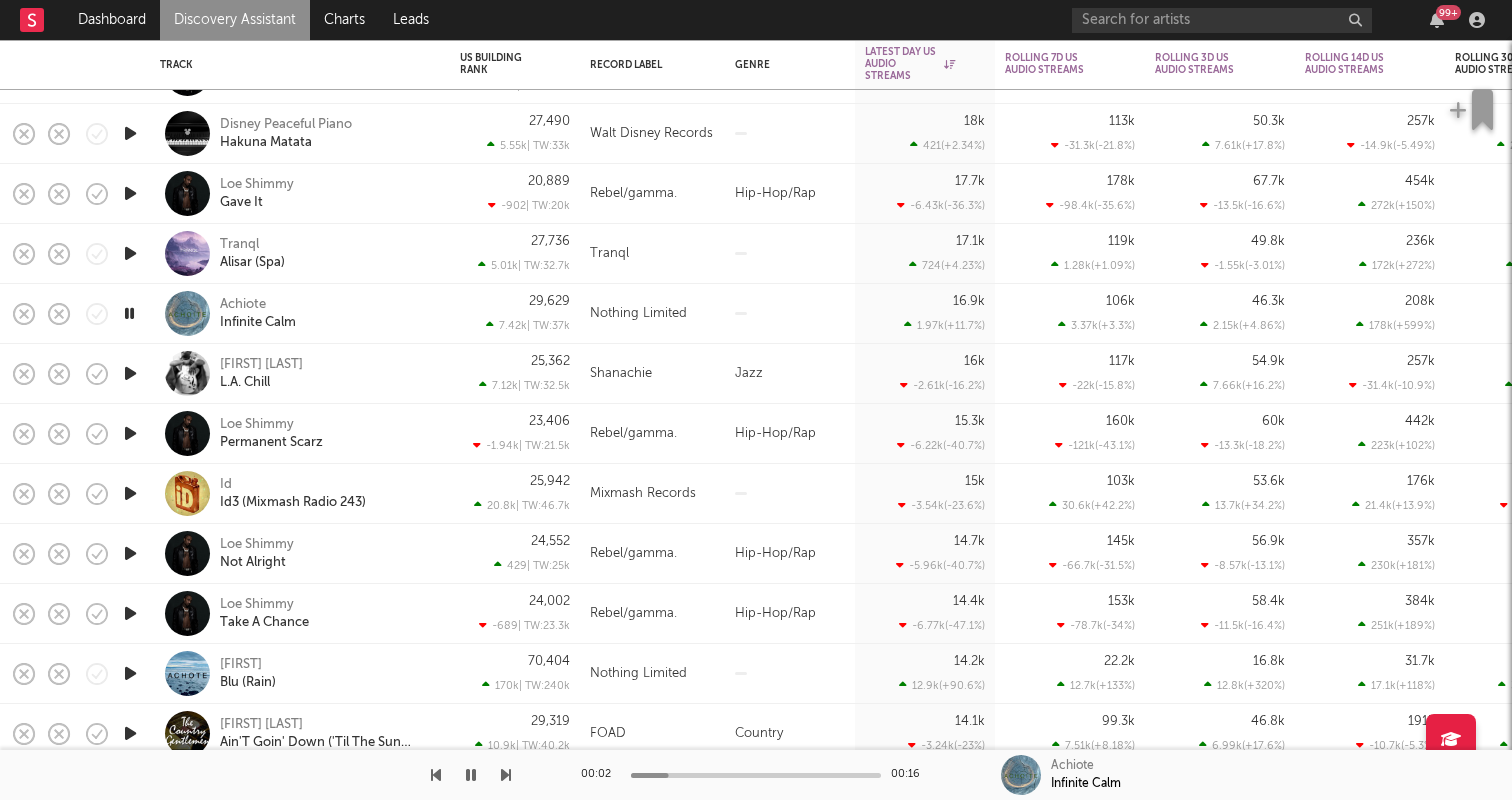 click at bounding box center (130, 373) 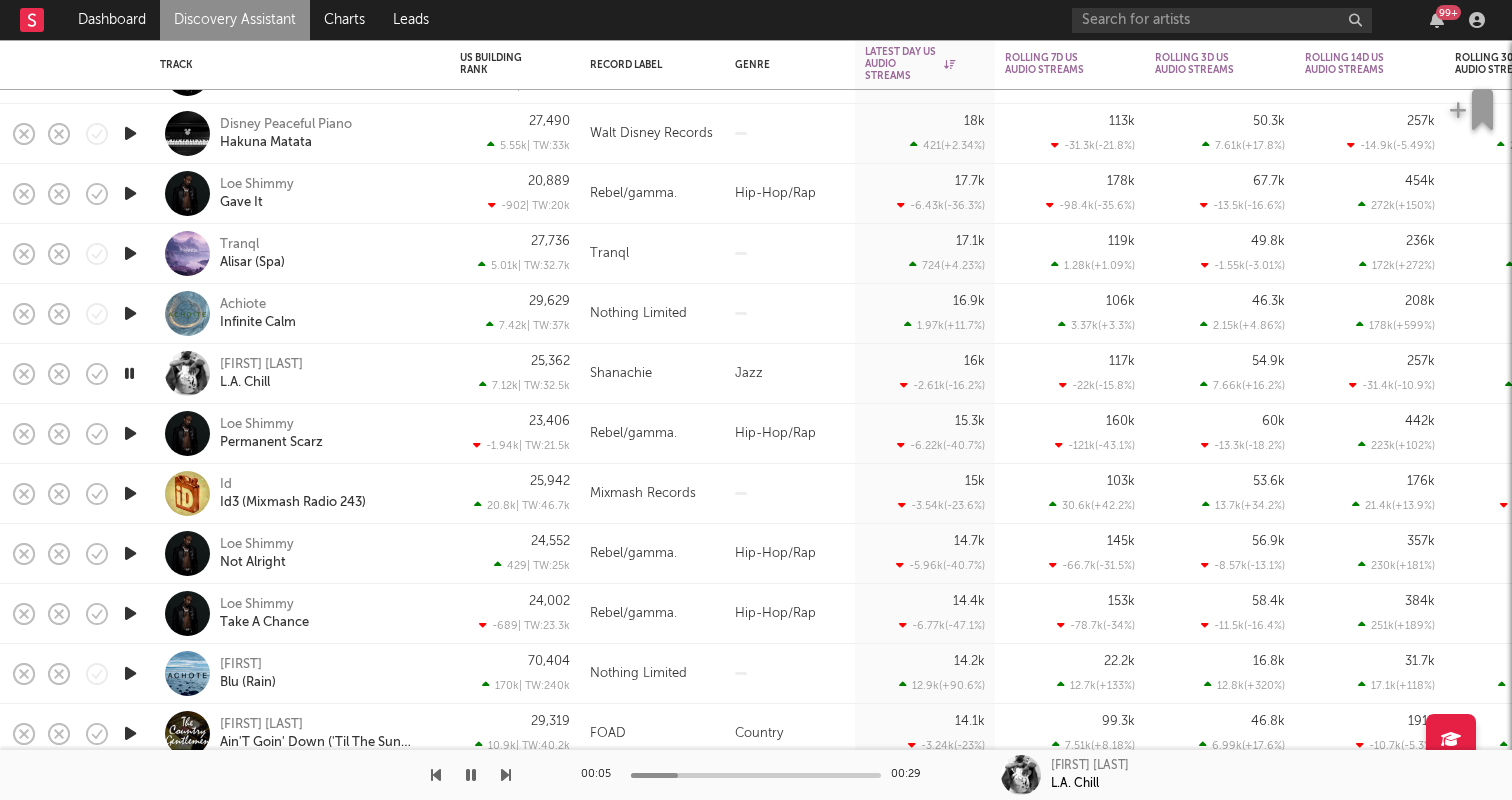 click at bounding box center (130, 433) 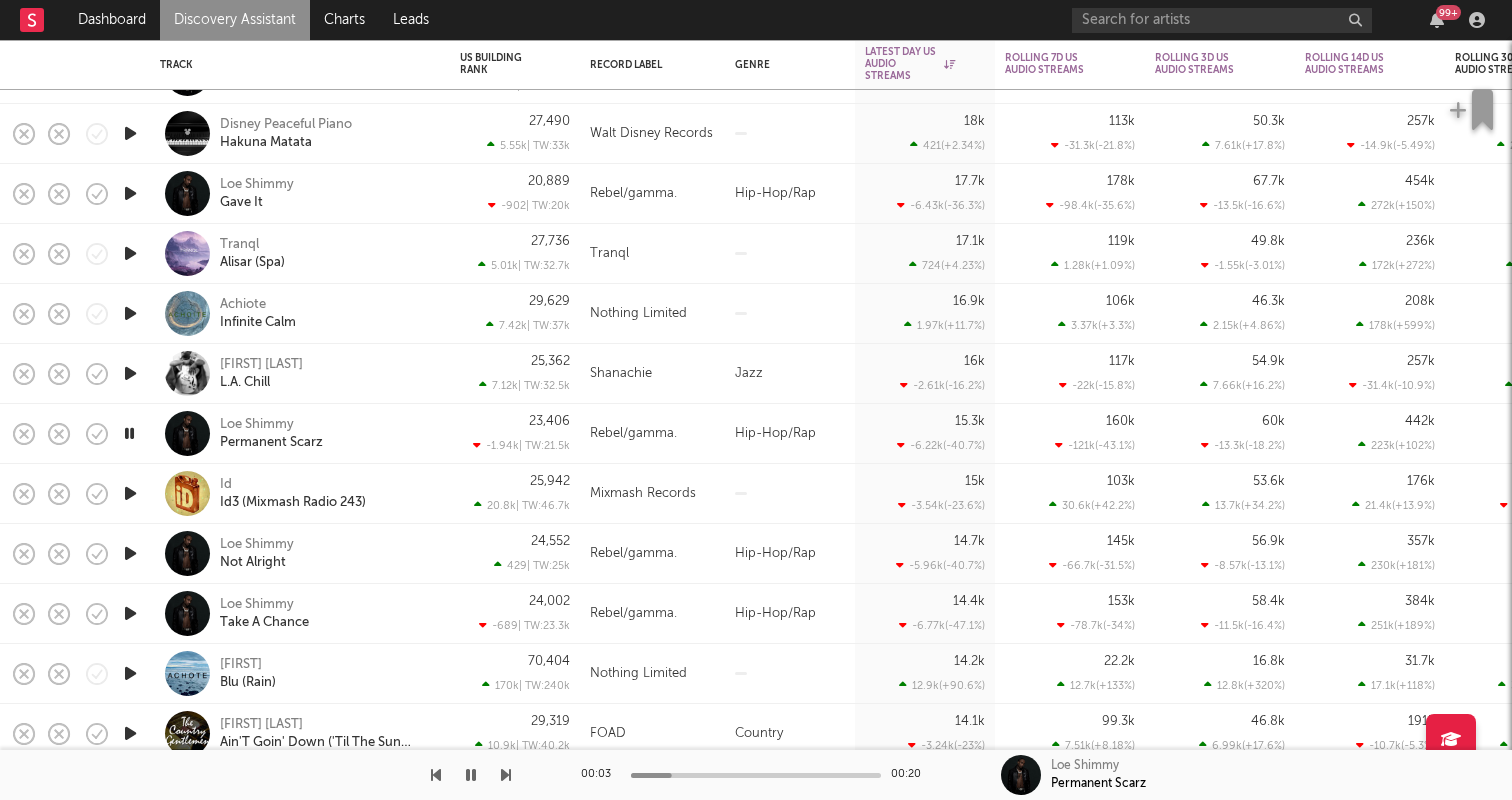 click at bounding box center (130, 493) 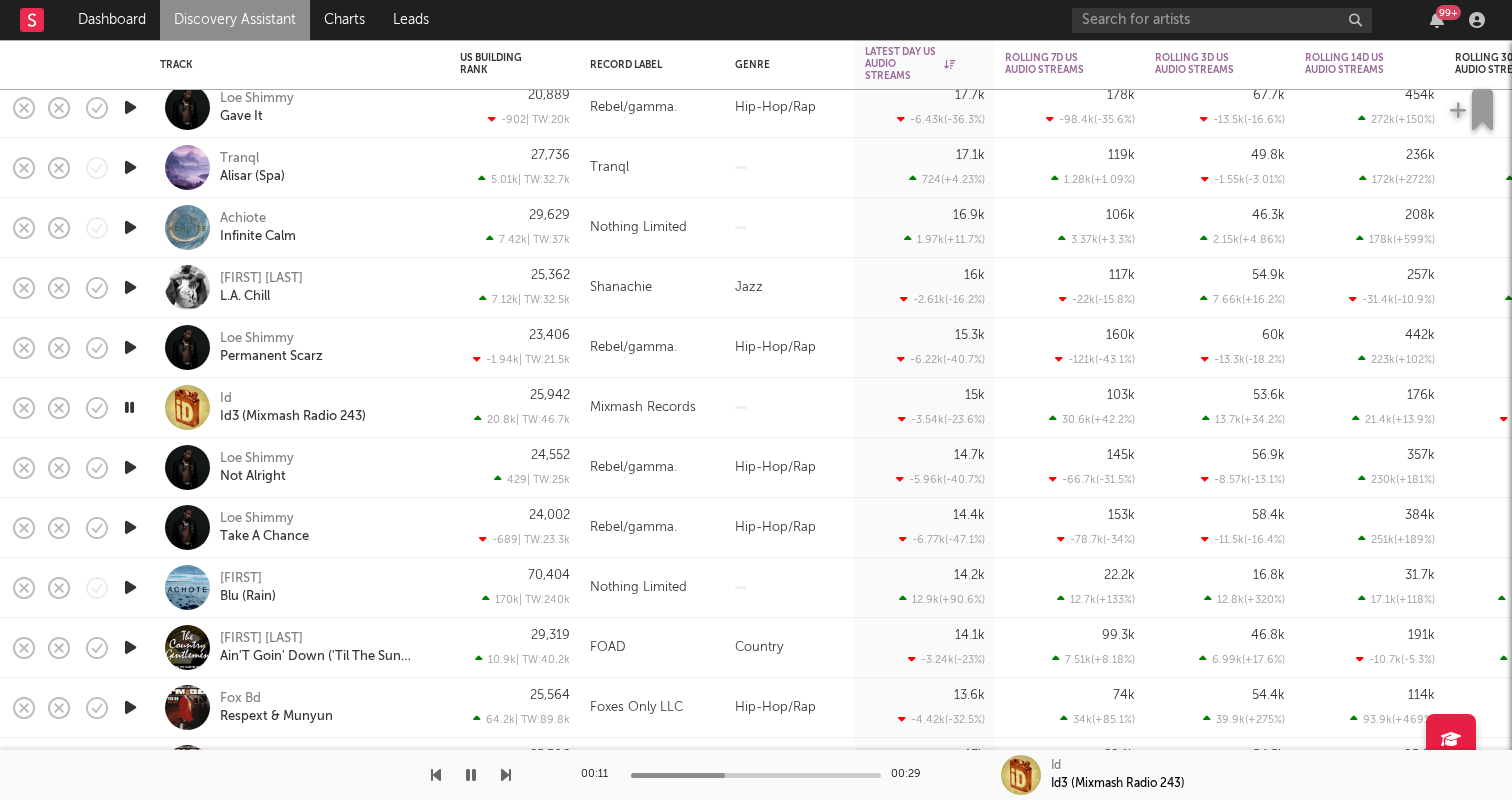 click at bounding box center [130, 587] 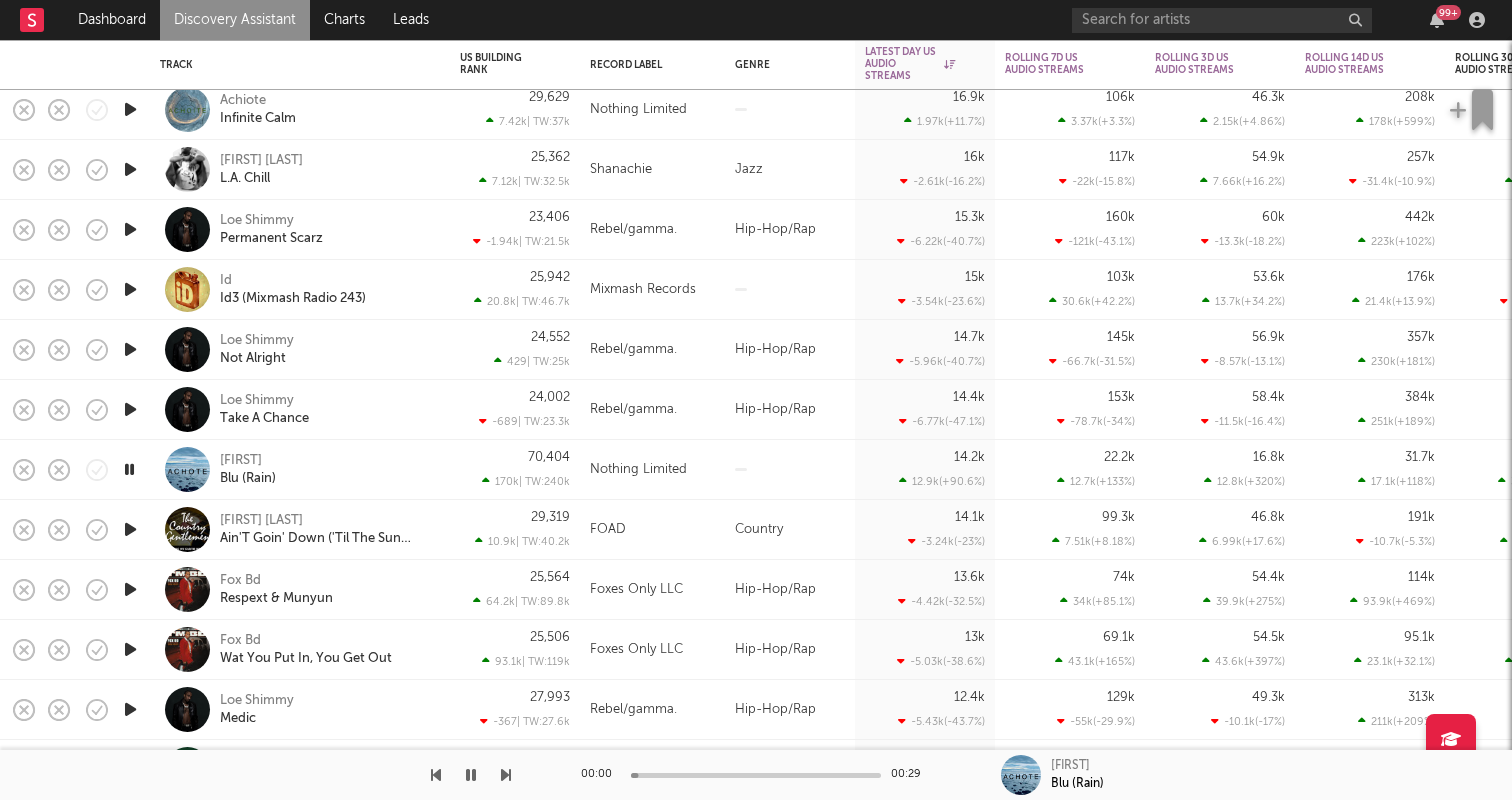 click at bounding box center [130, 589] 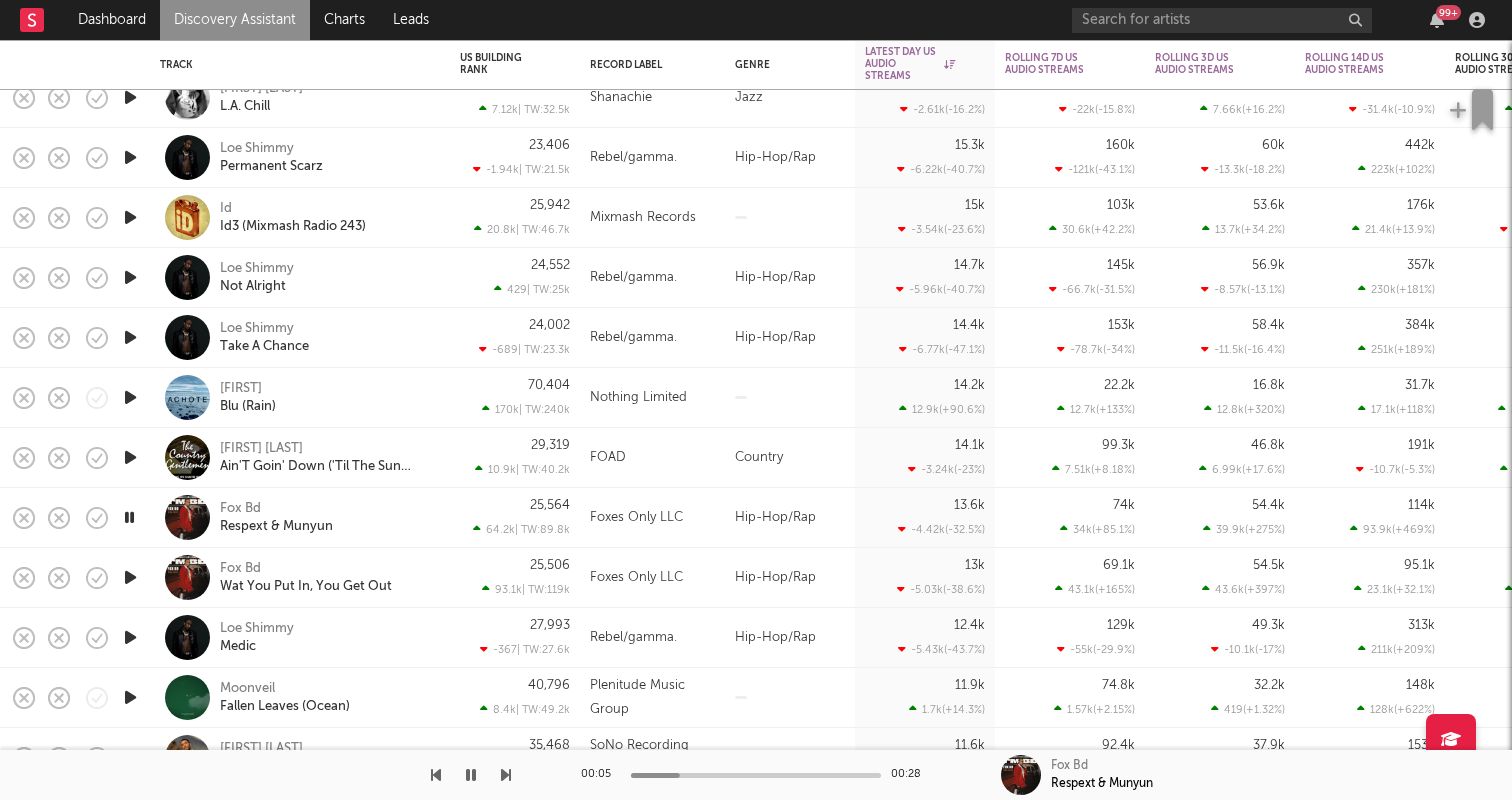 click at bounding box center (129, 517) 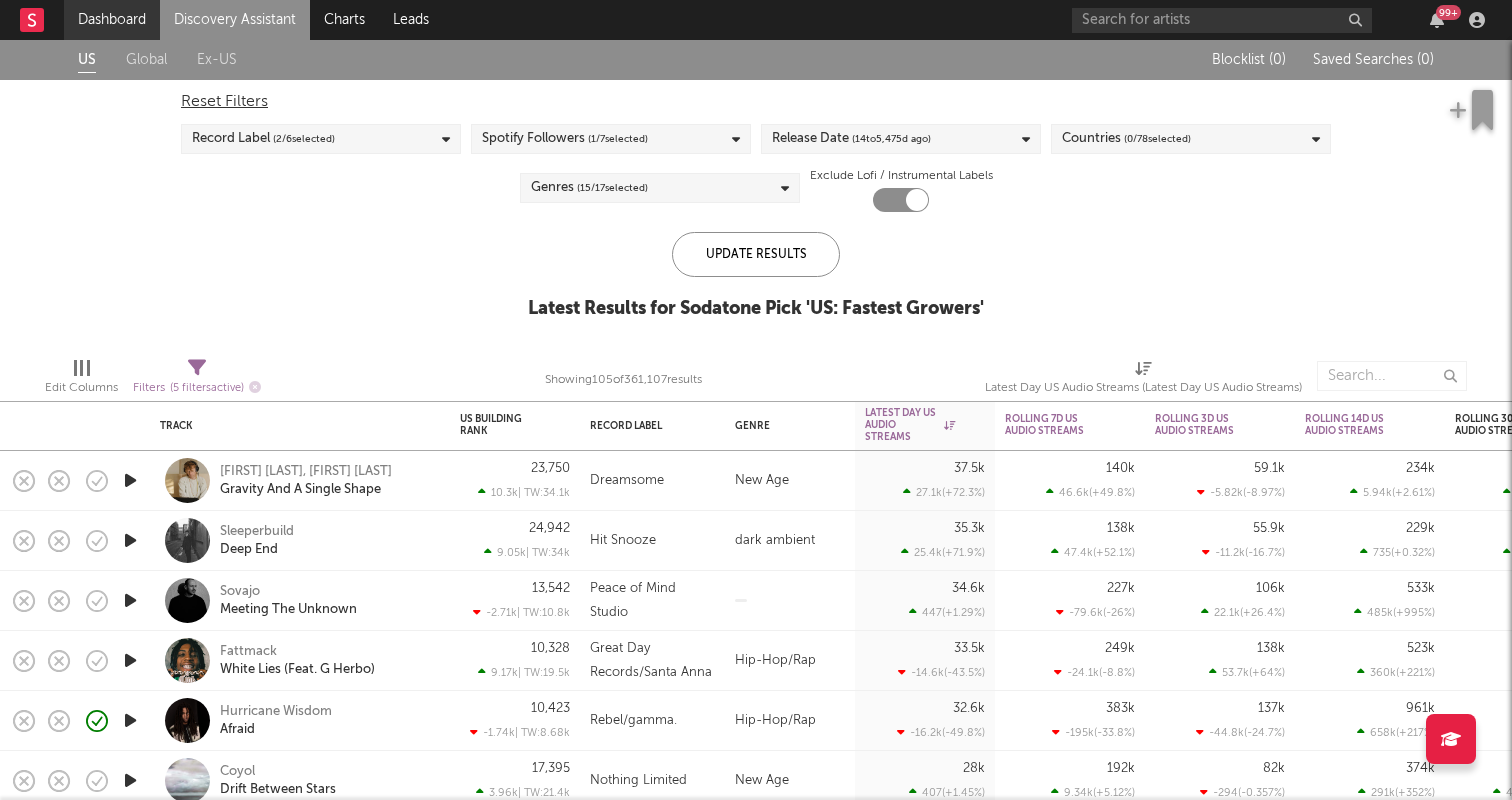 click on "Dashboard" at bounding box center [112, 20] 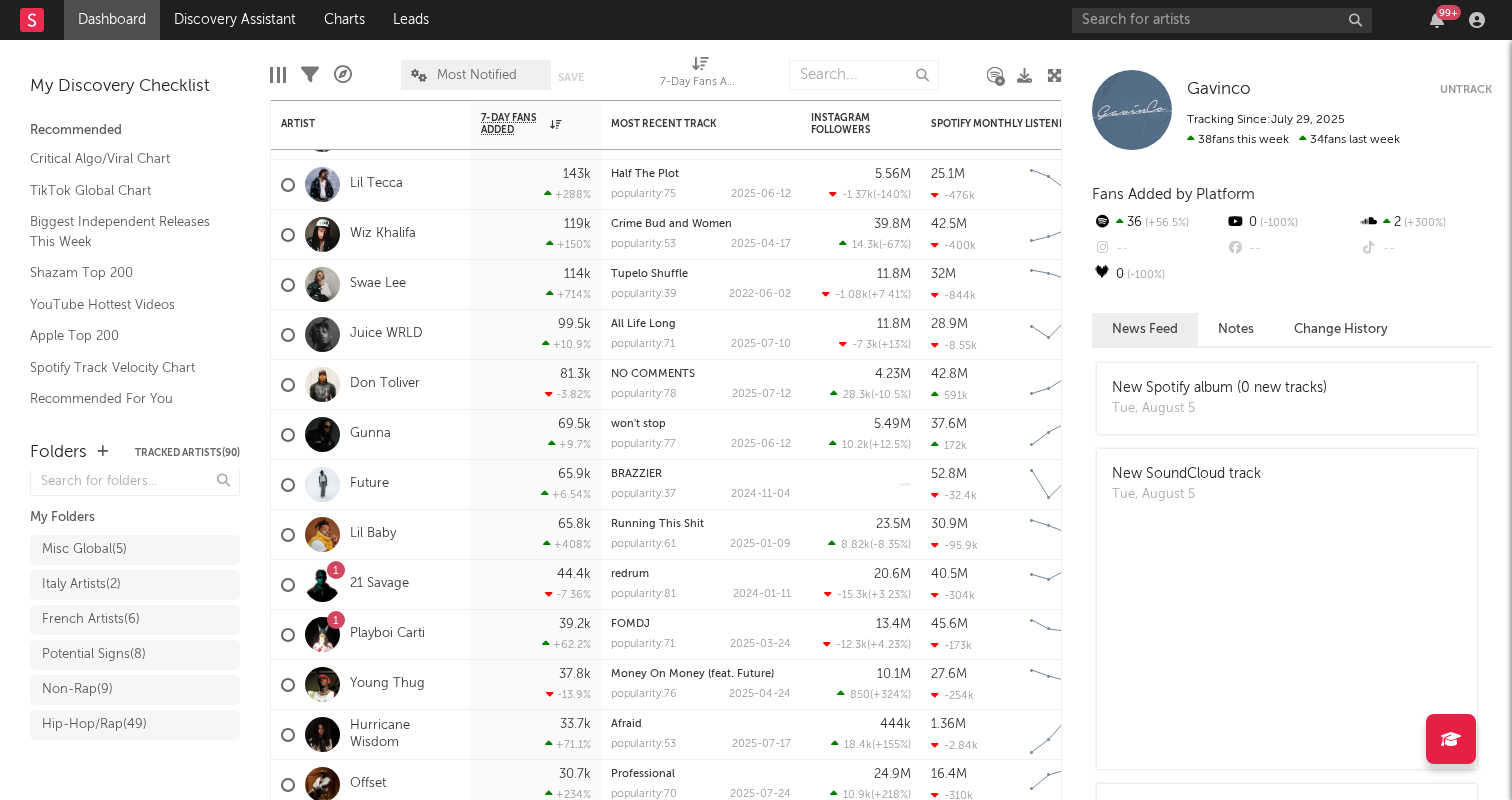 scroll, scrollTop: 0, scrollLeft: 0, axis: both 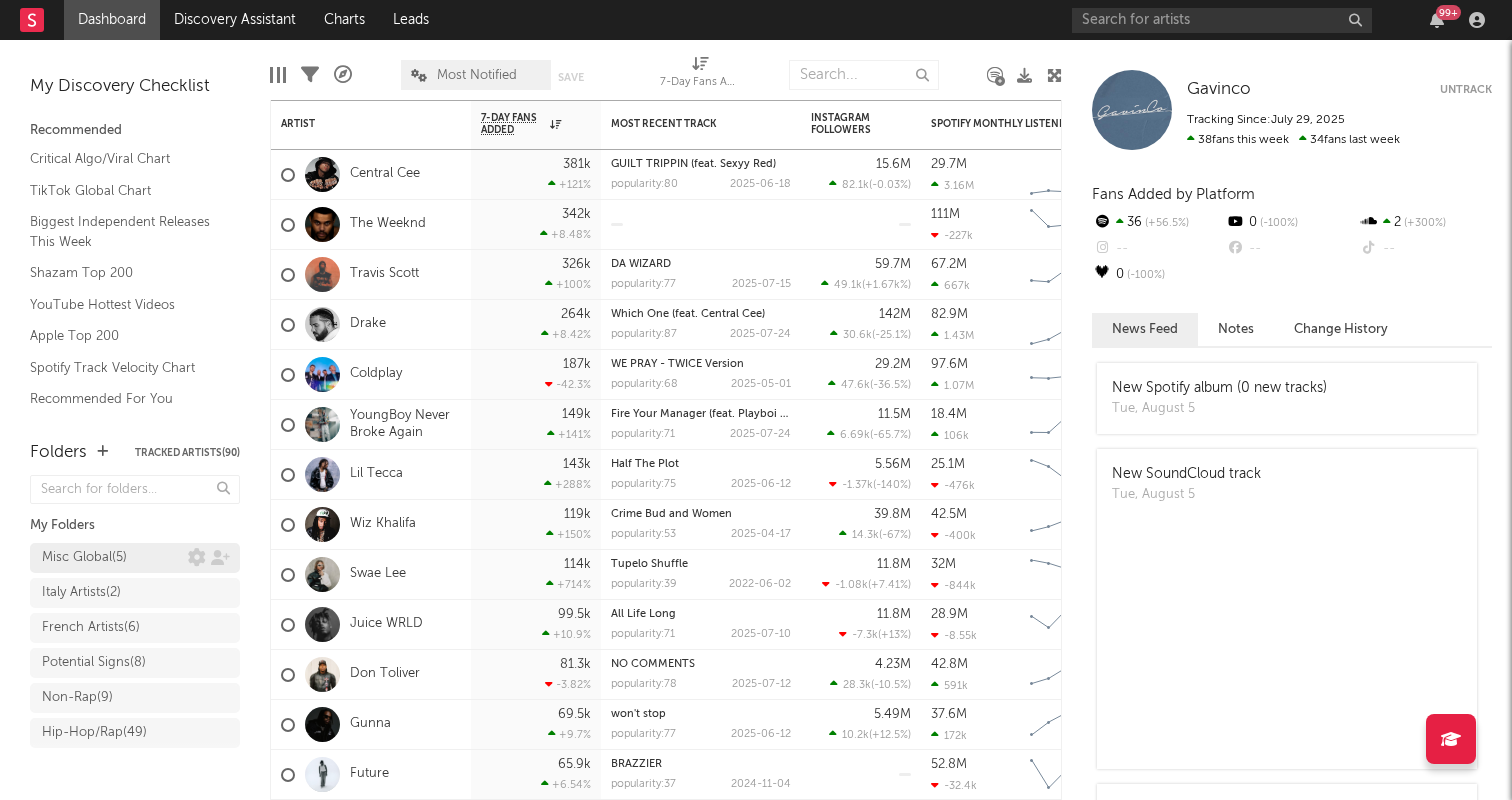 click on "Misc Global  ( 5 )" at bounding box center (84, 558) 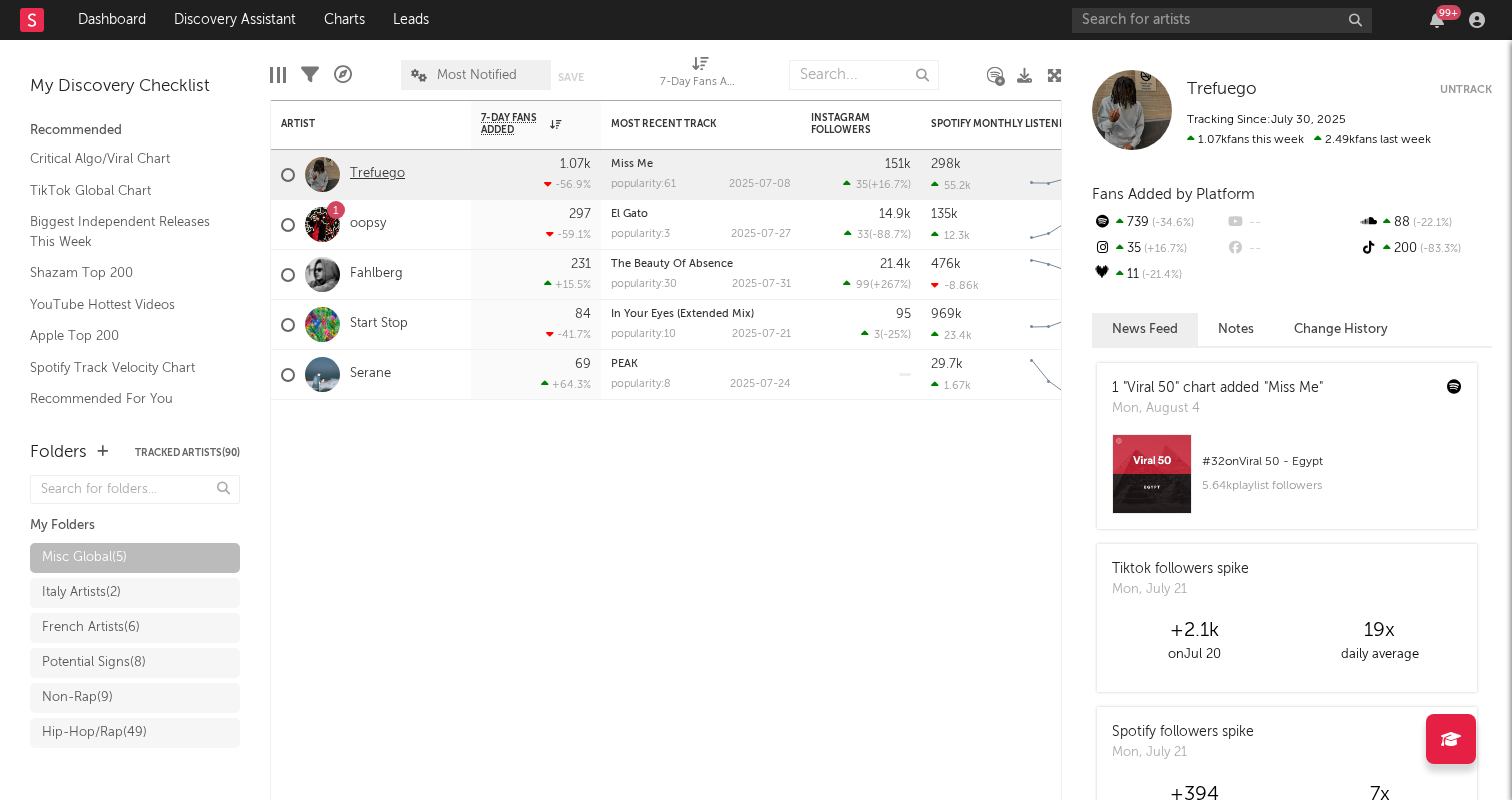 click on "Trefuego" at bounding box center [377, 174] 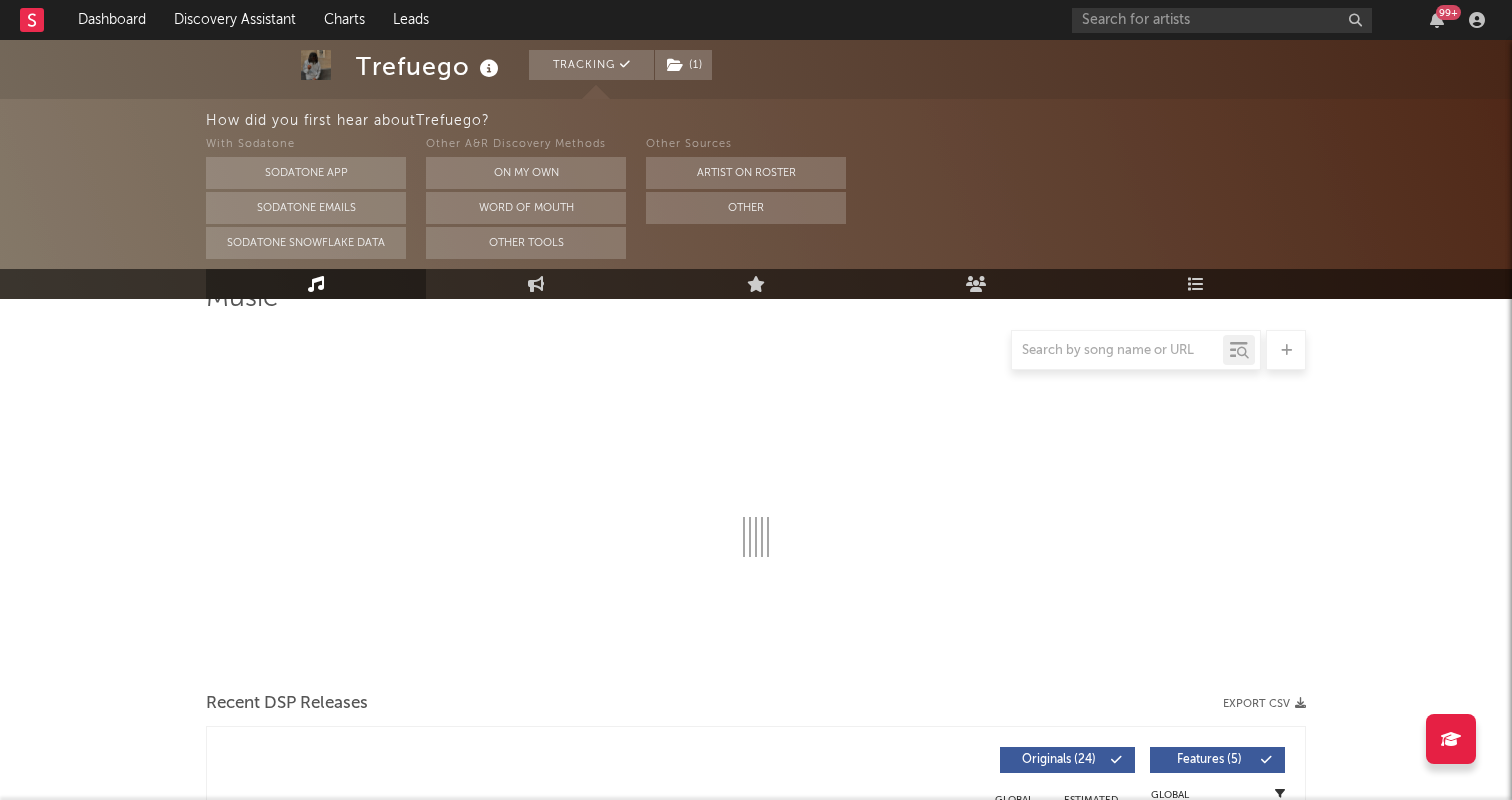 scroll, scrollTop: 122, scrollLeft: 0, axis: vertical 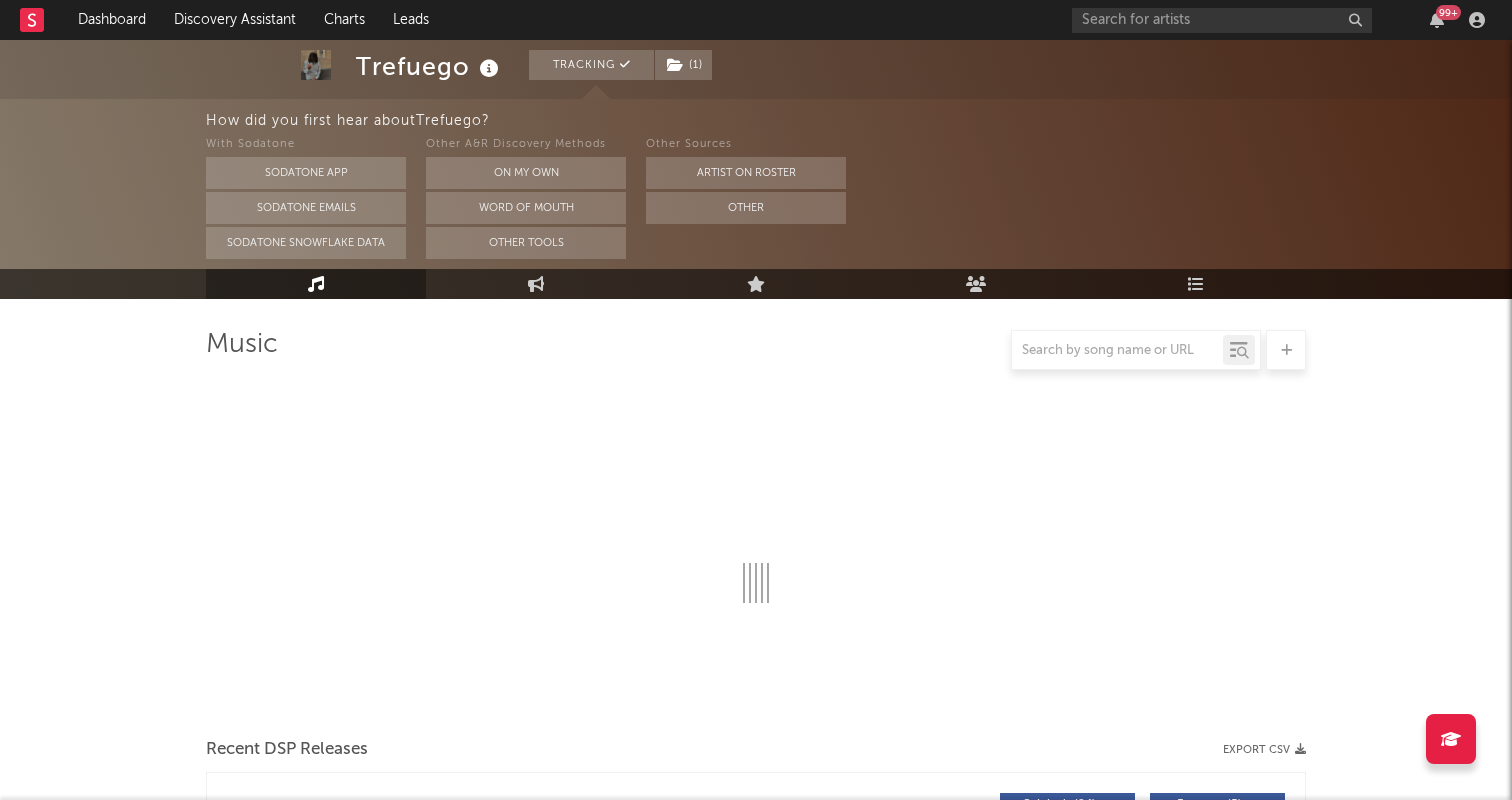 select on "6m" 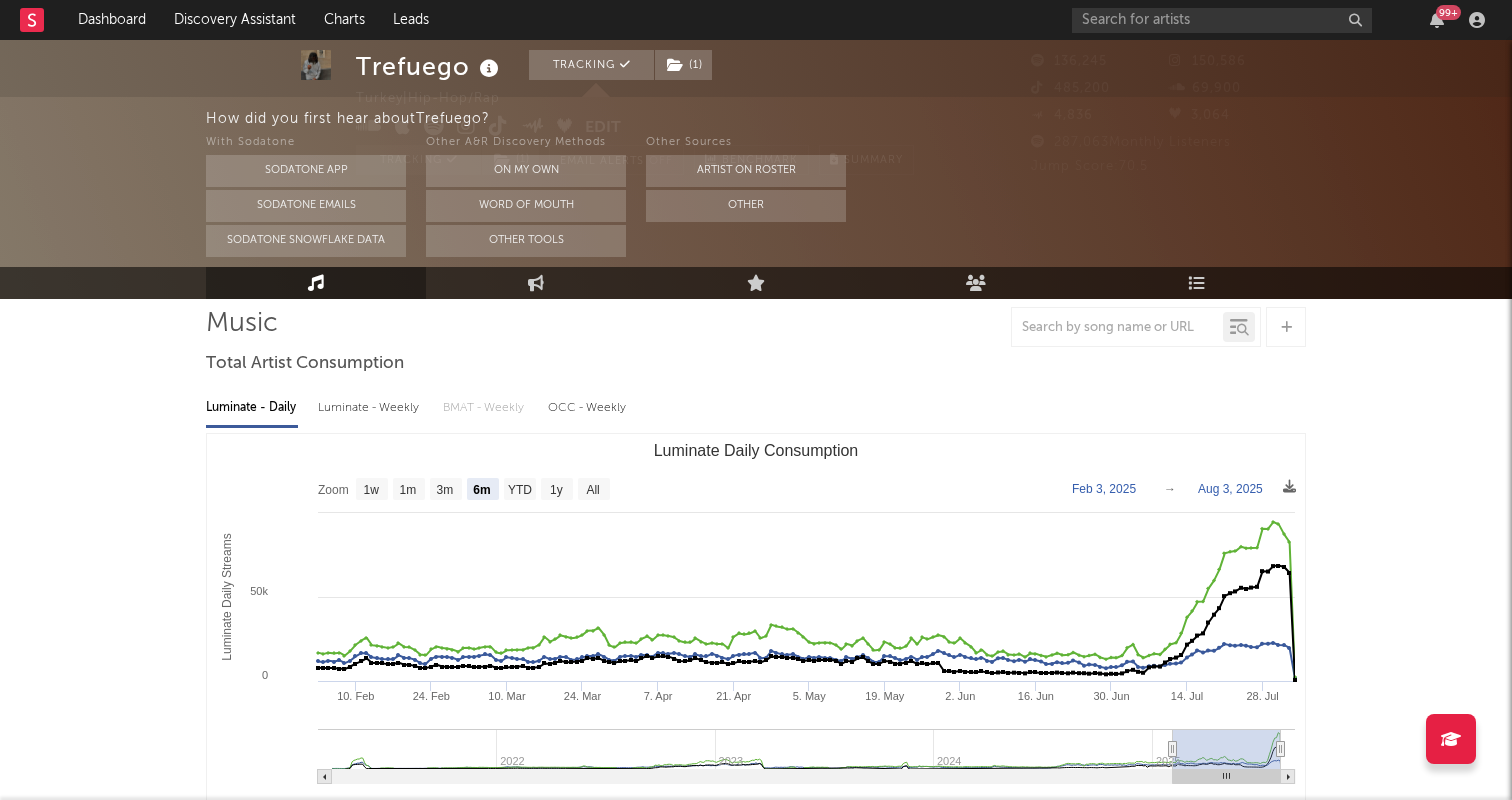 scroll, scrollTop: 213, scrollLeft: 0, axis: vertical 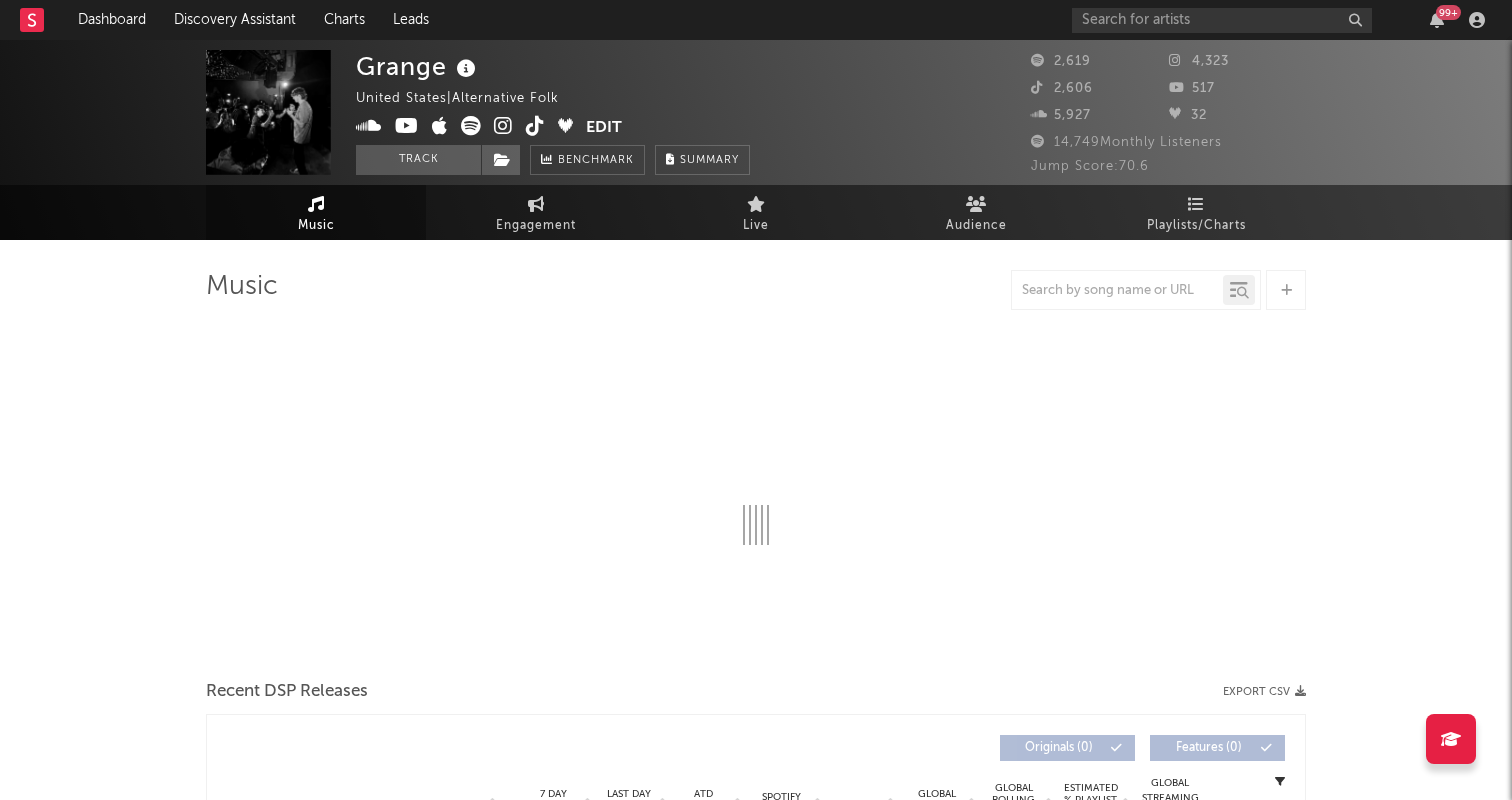 select on "6m" 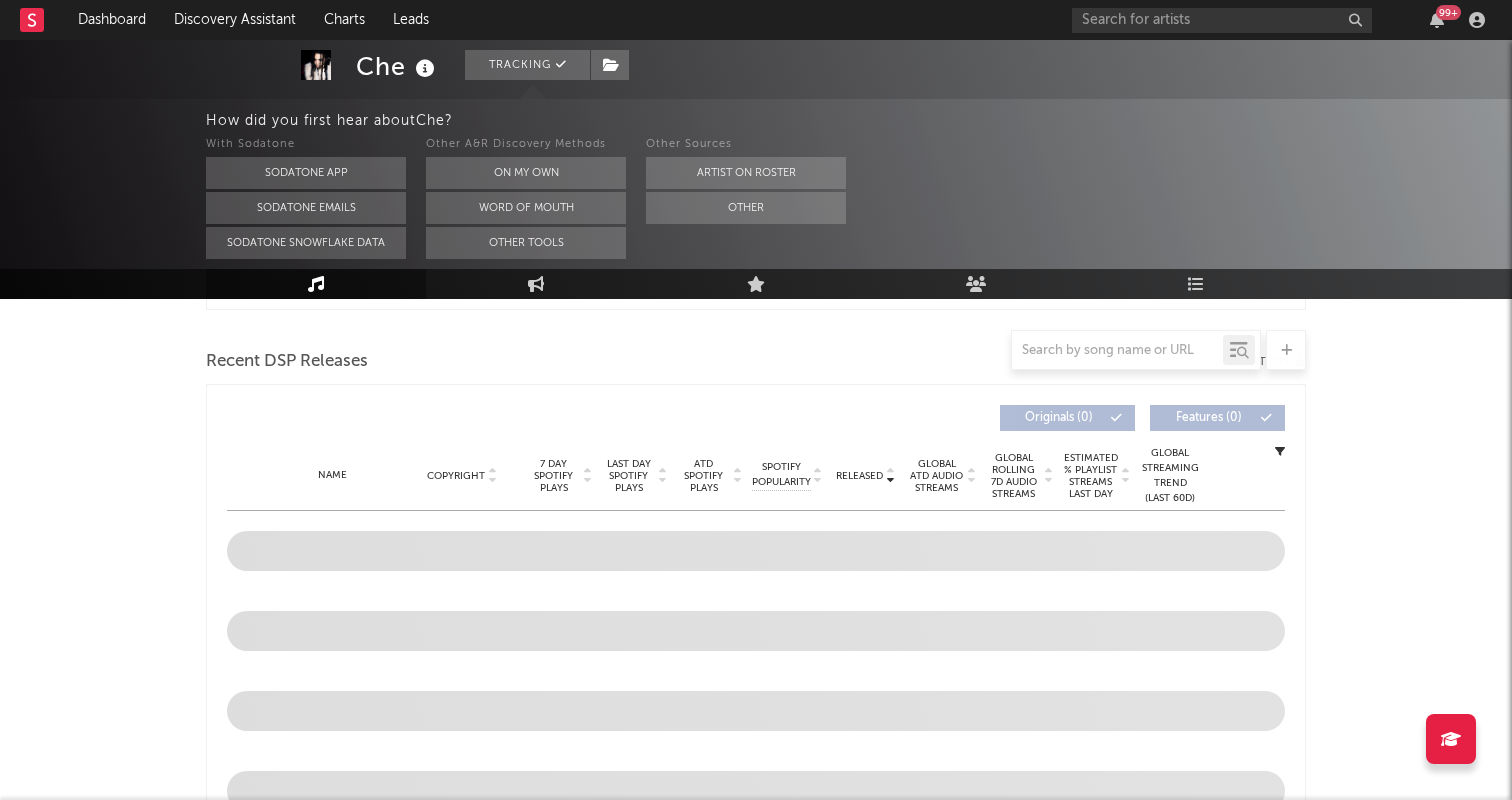 scroll, scrollTop: 677, scrollLeft: 0, axis: vertical 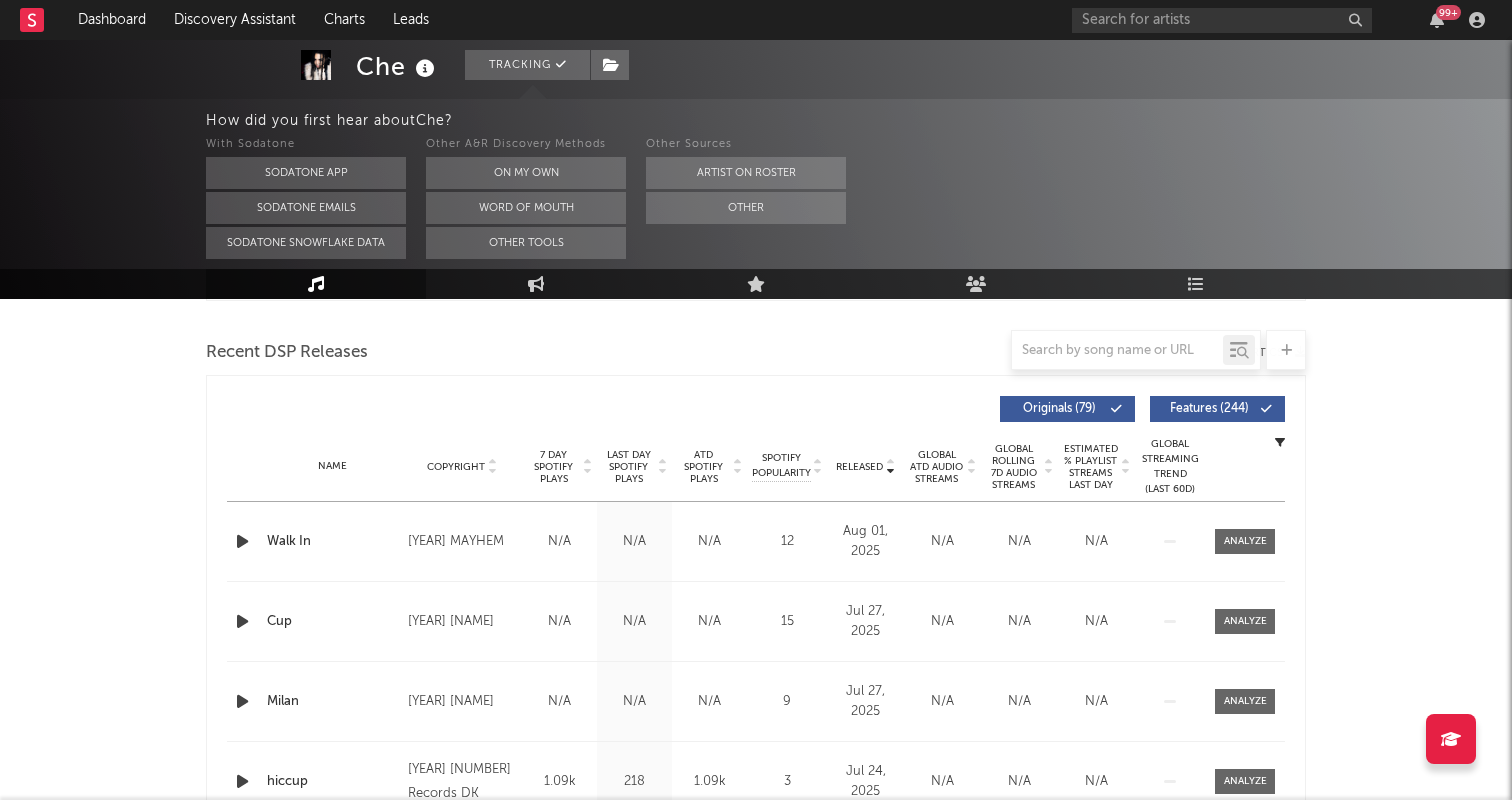 click on "ATD Spotify Plays" at bounding box center [703, 467] 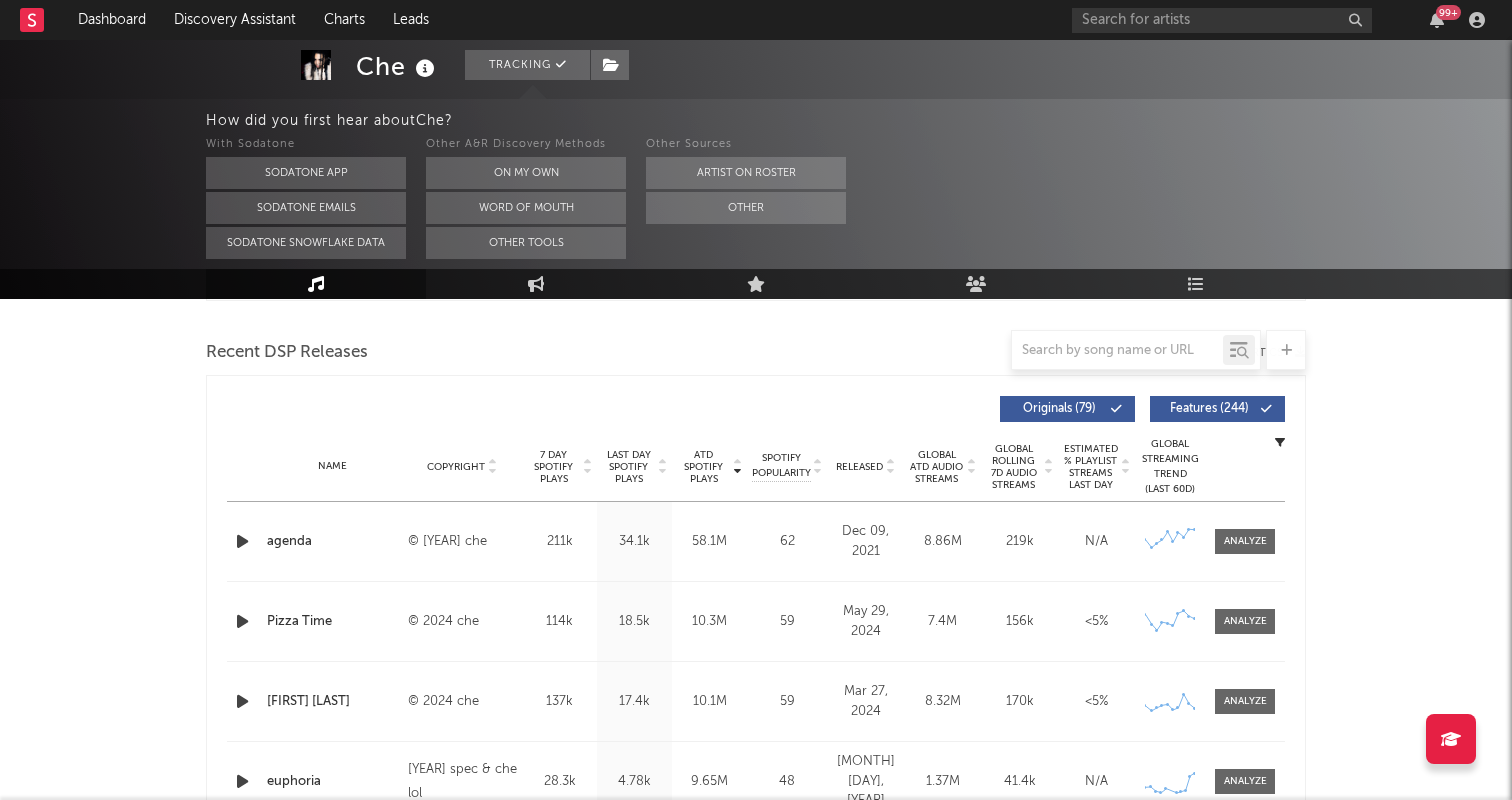 scroll, scrollTop: 736, scrollLeft: 0, axis: vertical 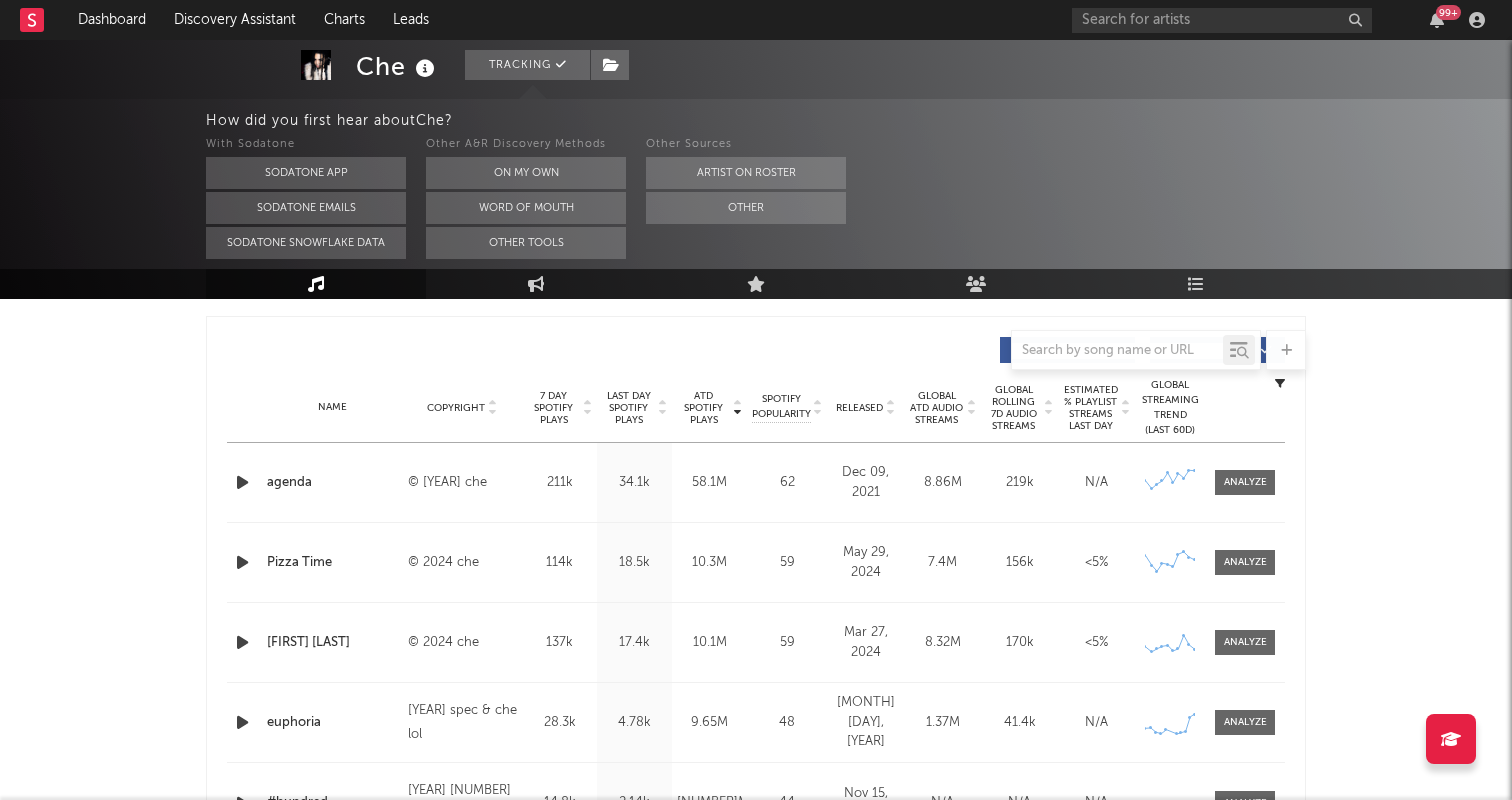 click at bounding box center [242, 482] 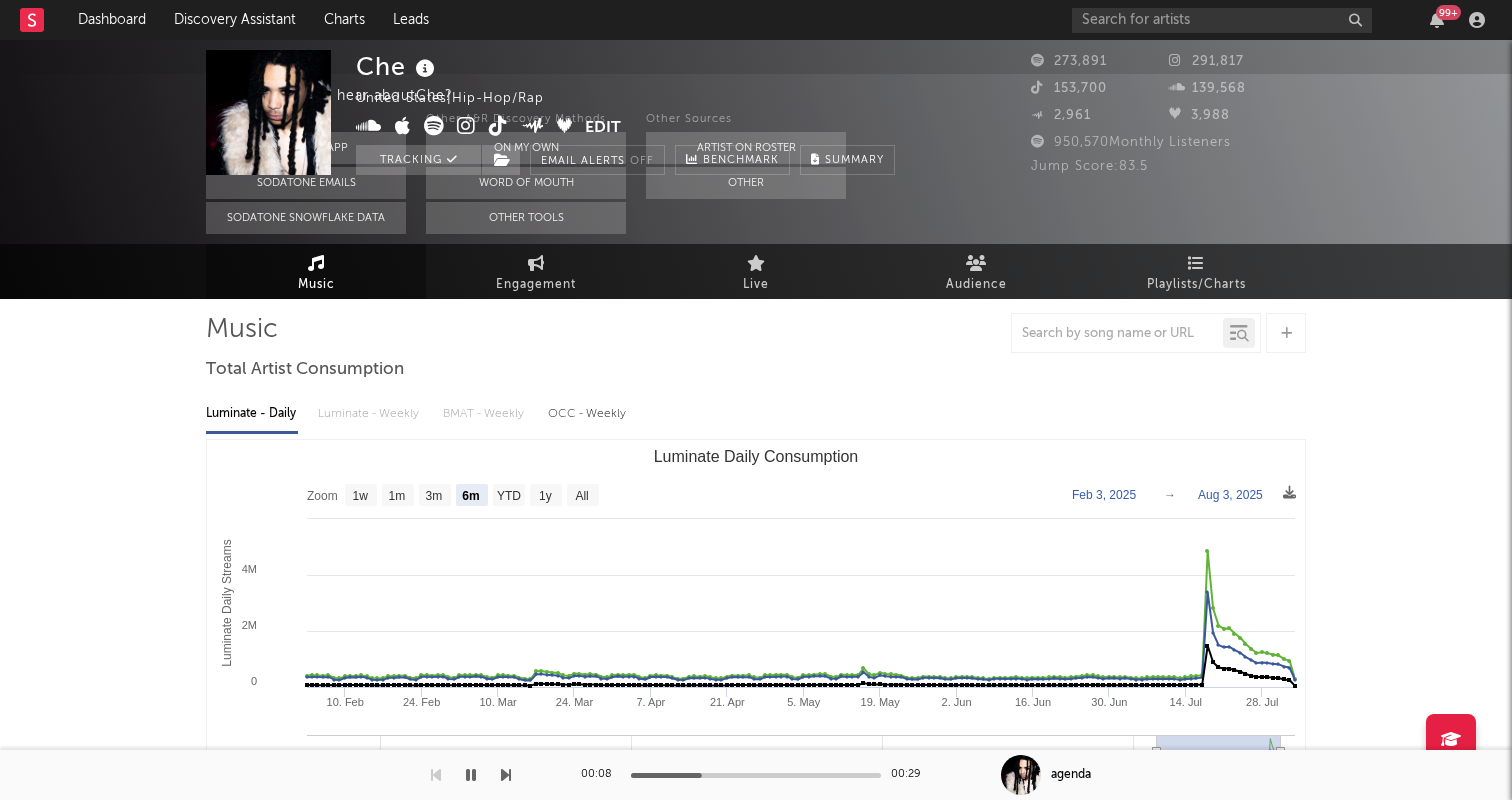 scroll, scrollTop: 0, scrollLeft: 0, axis: both 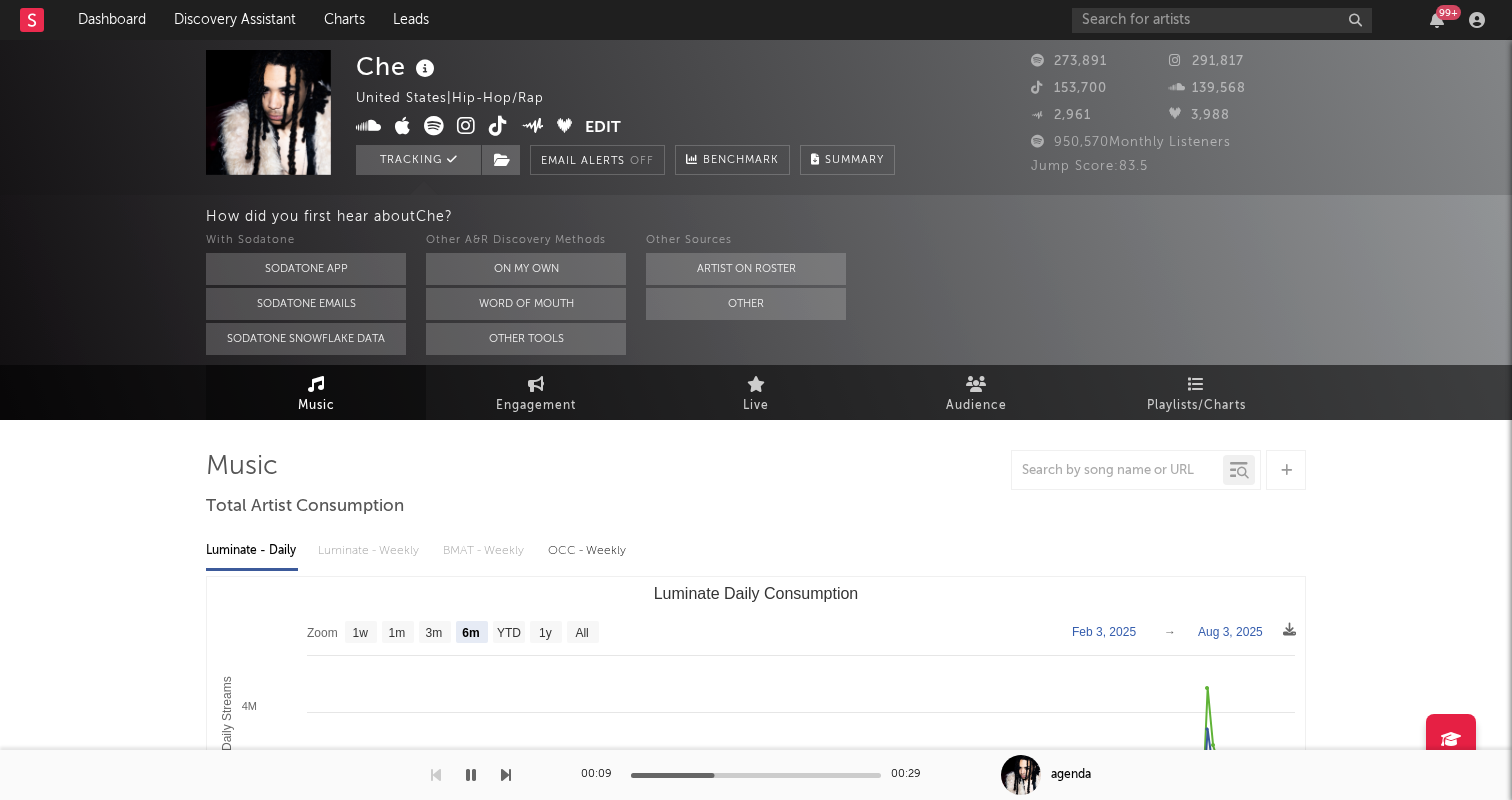 click at bounding box center [268, 112] 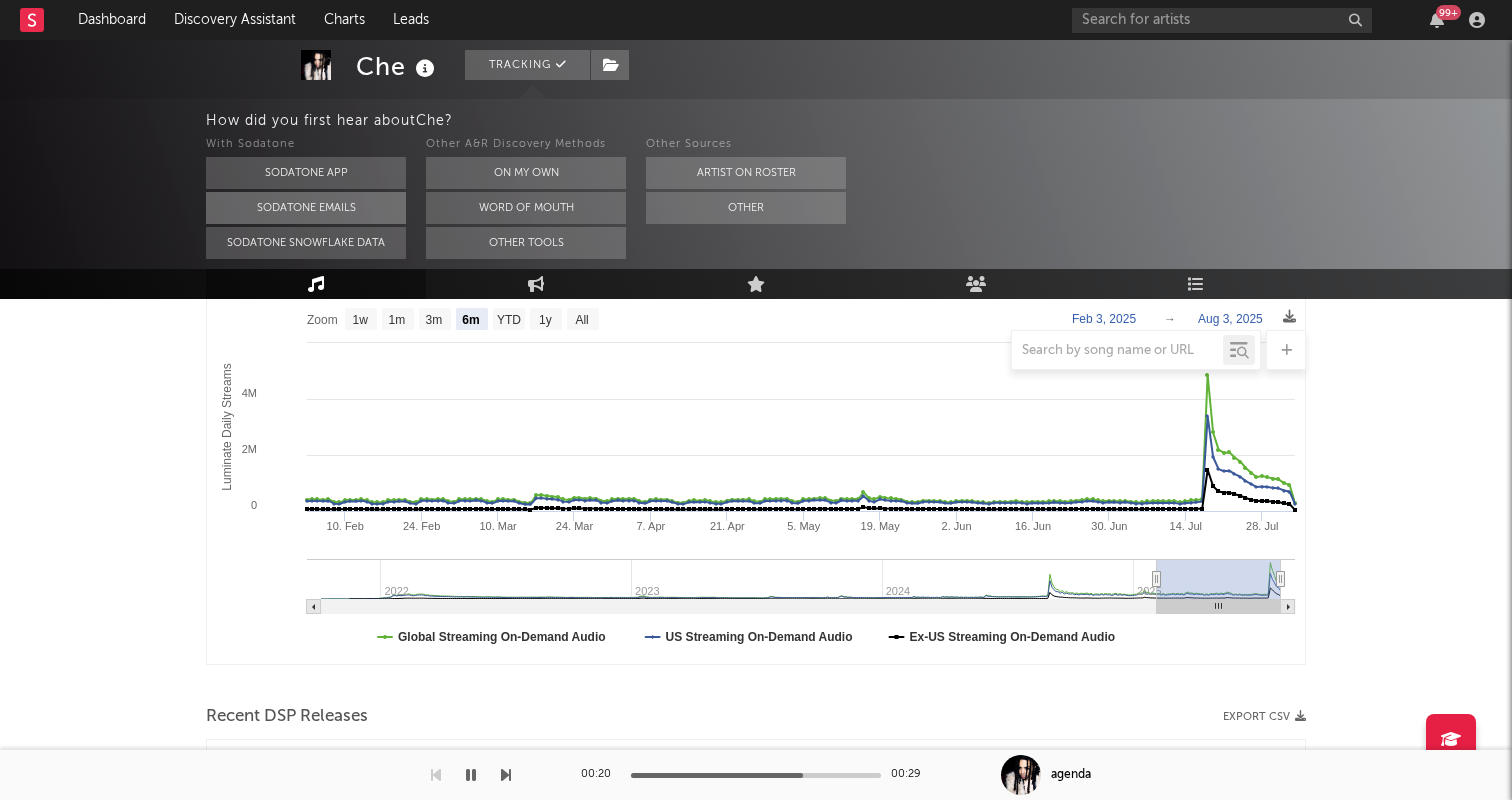scroll, scrollTop: 224, scrollLeft: 0, axis: vertical 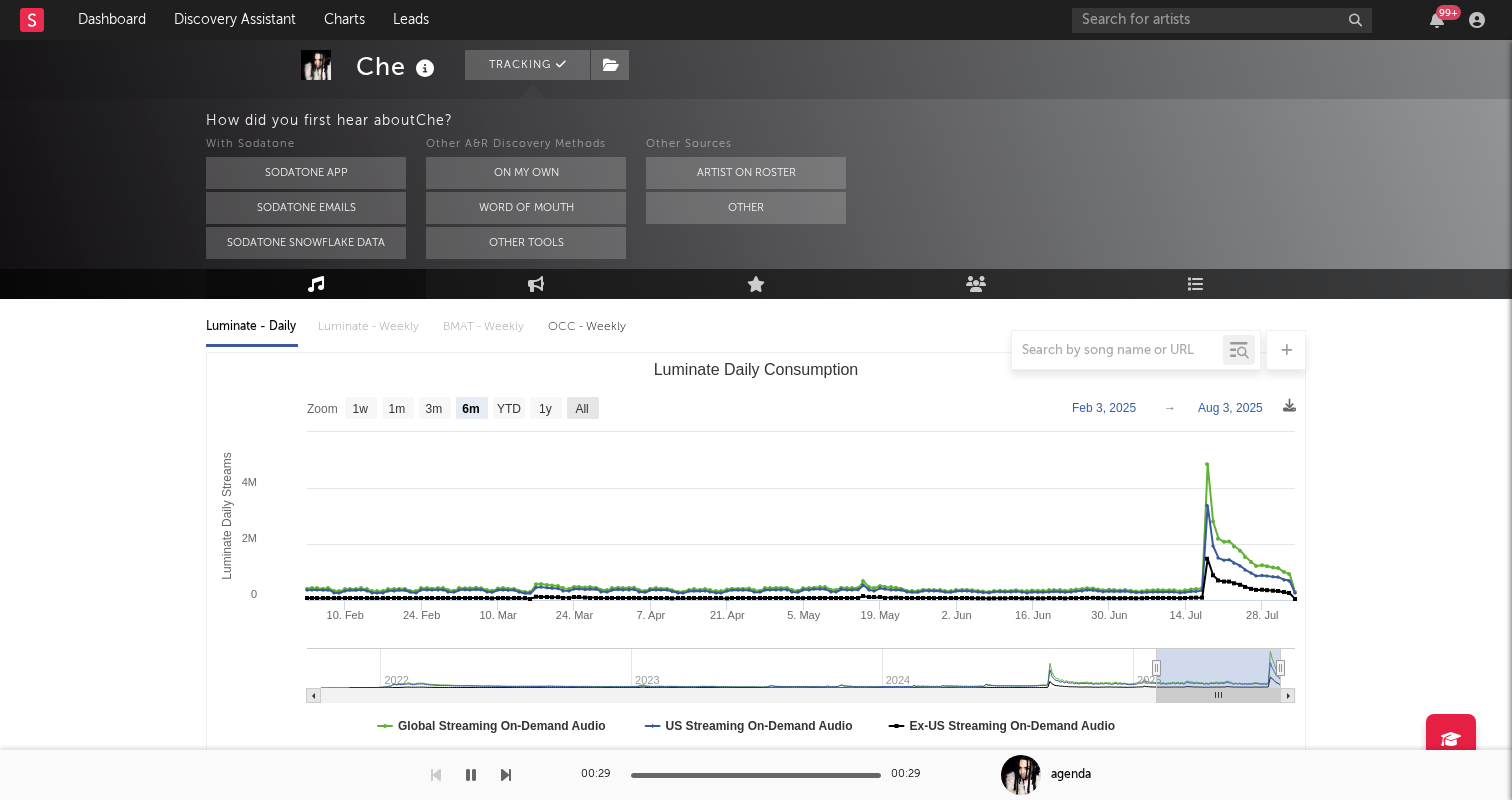 click on "All" 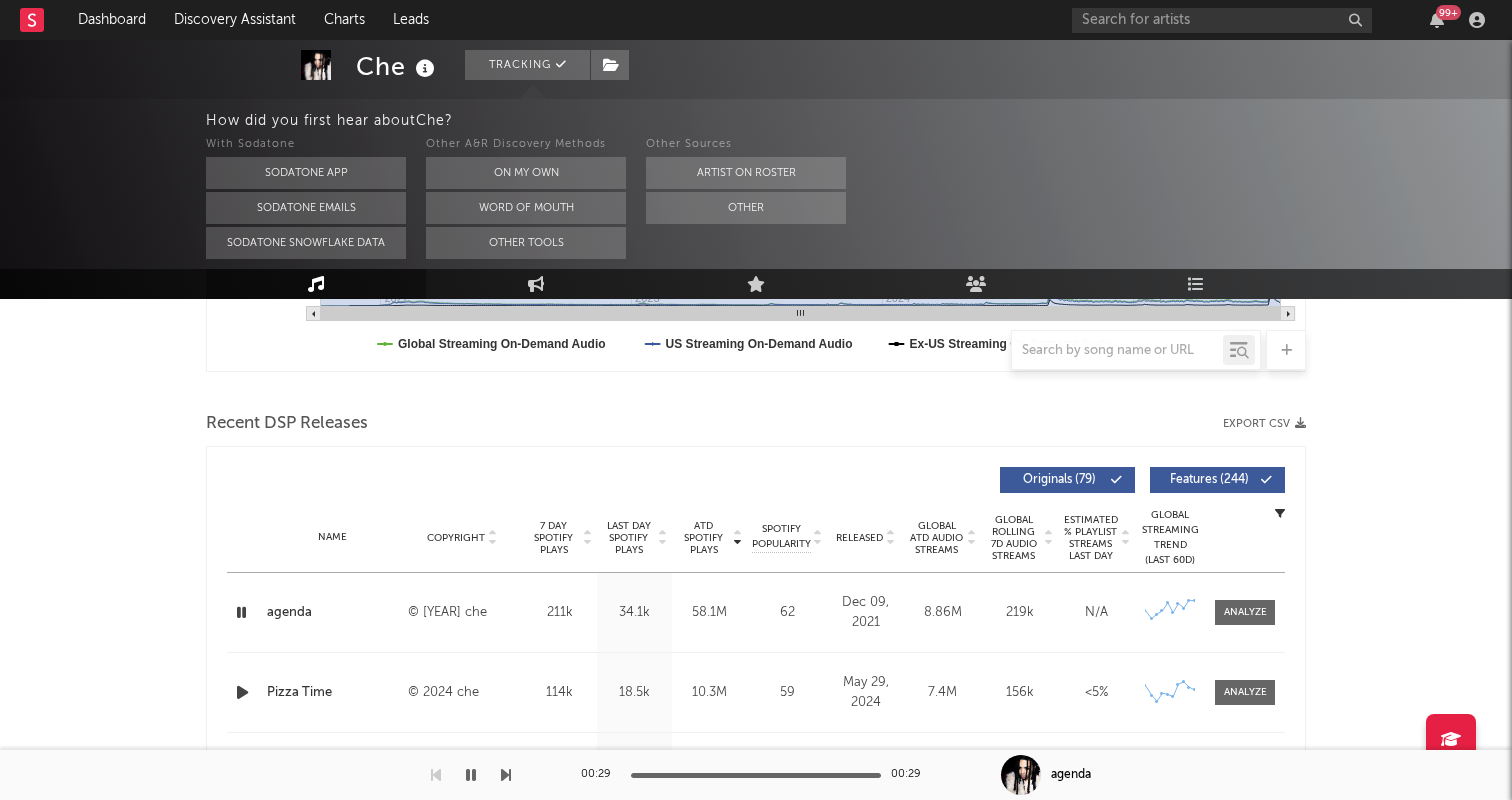 scroll, scrollTop: 660, scrollLeft: 0, axis: vertical 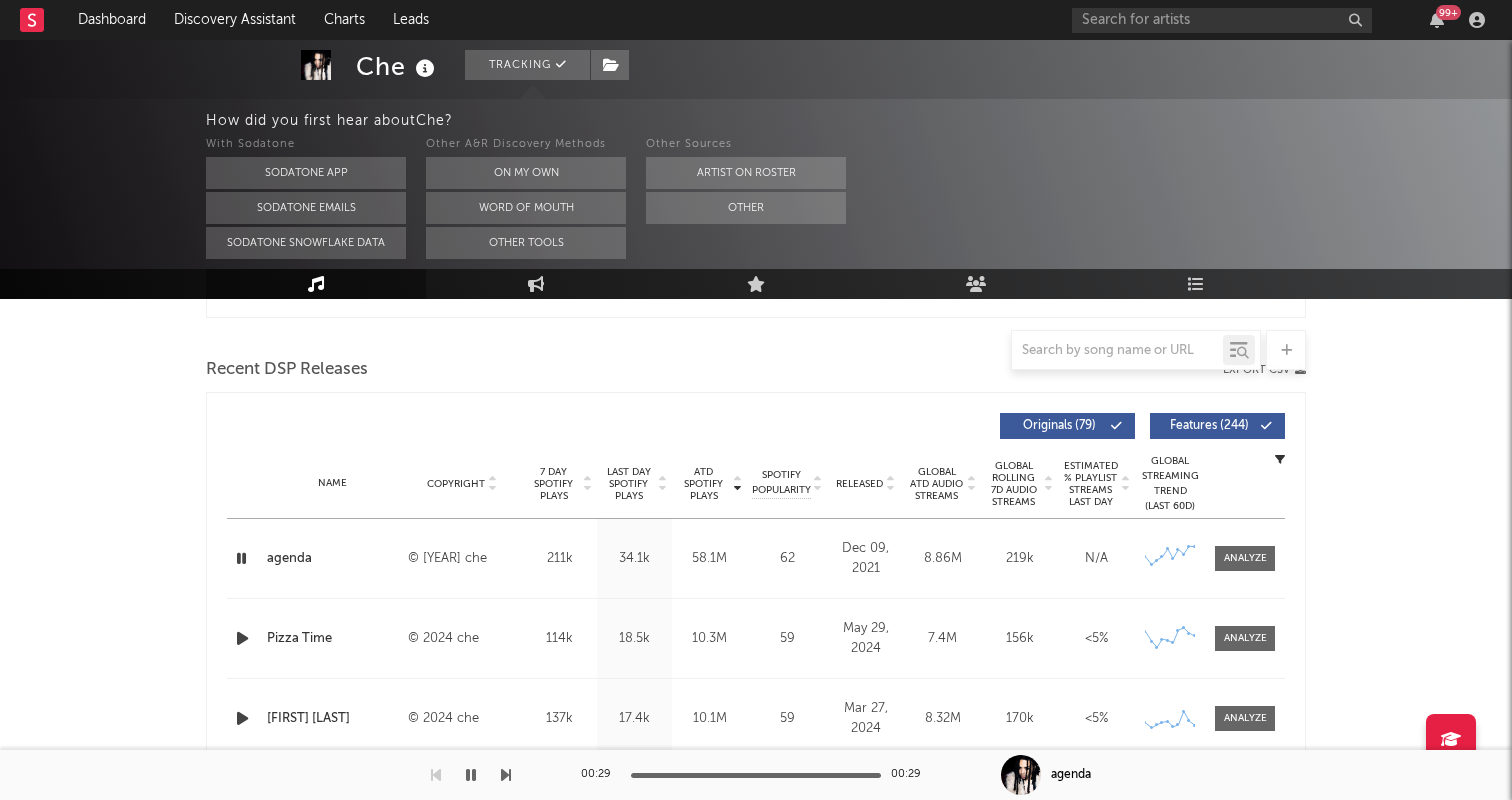 click at bounding box center [241, 558] 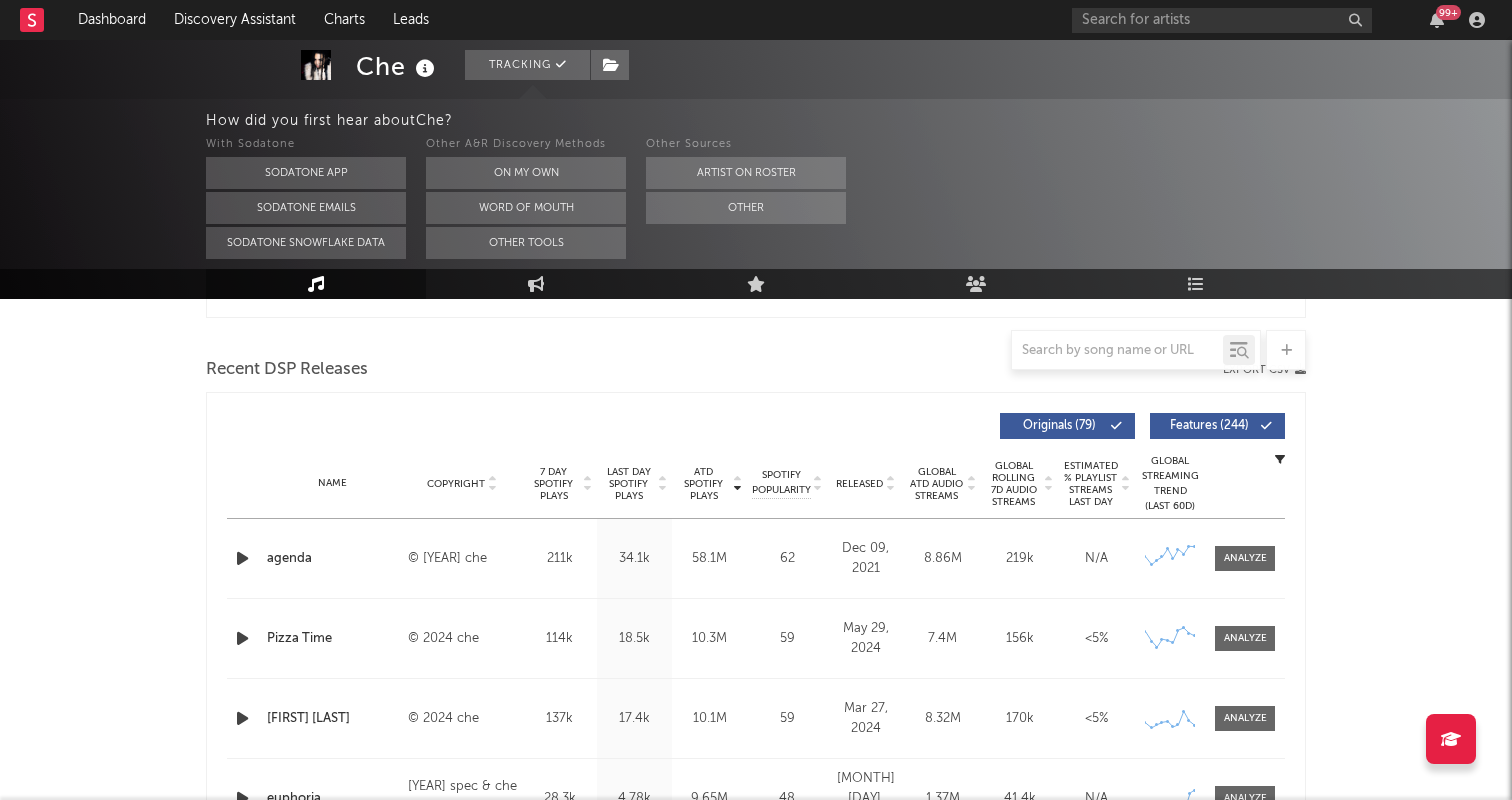 click at bounding box center [242, 558] 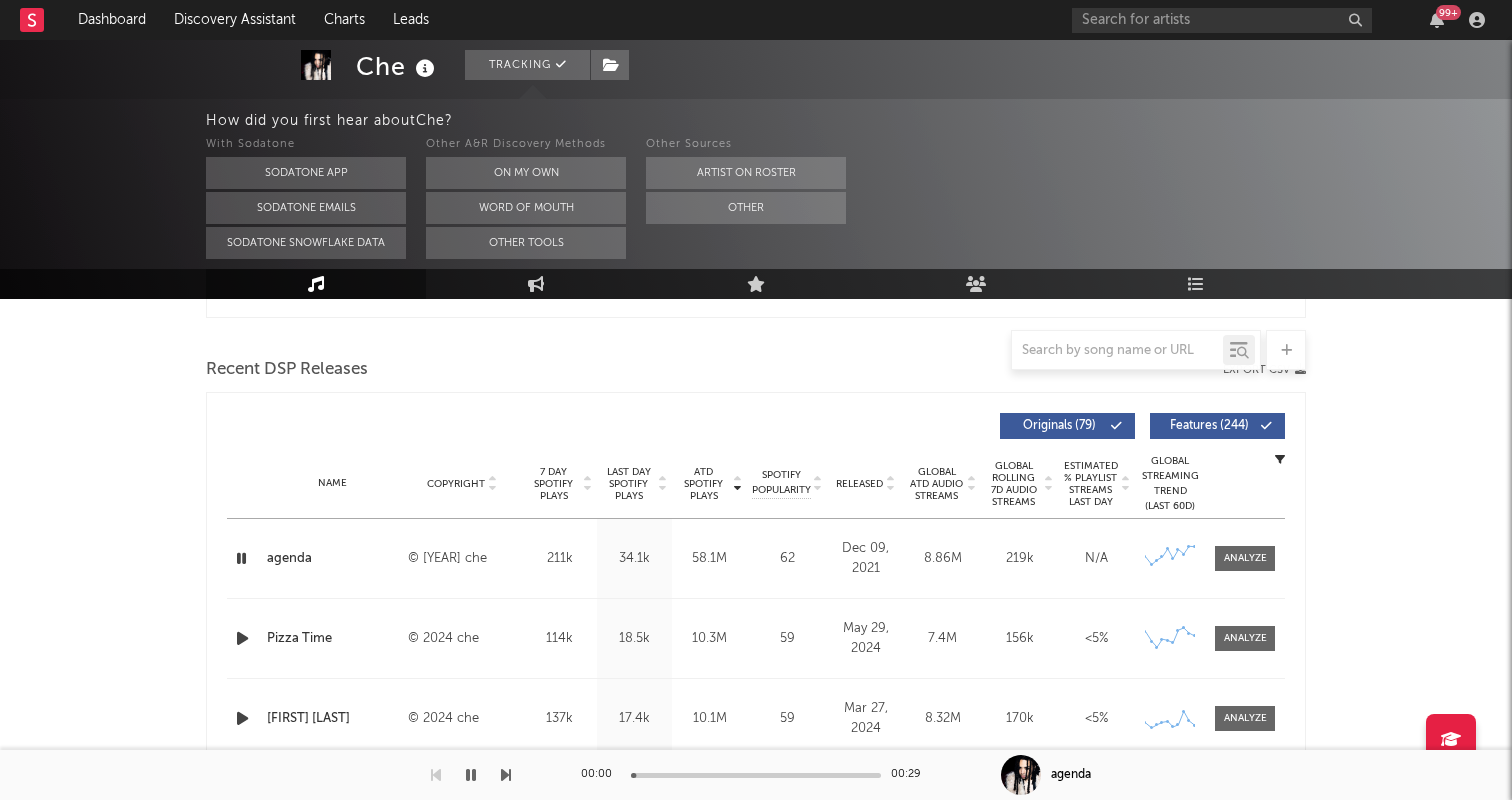 click at bounding box center [242, 638] 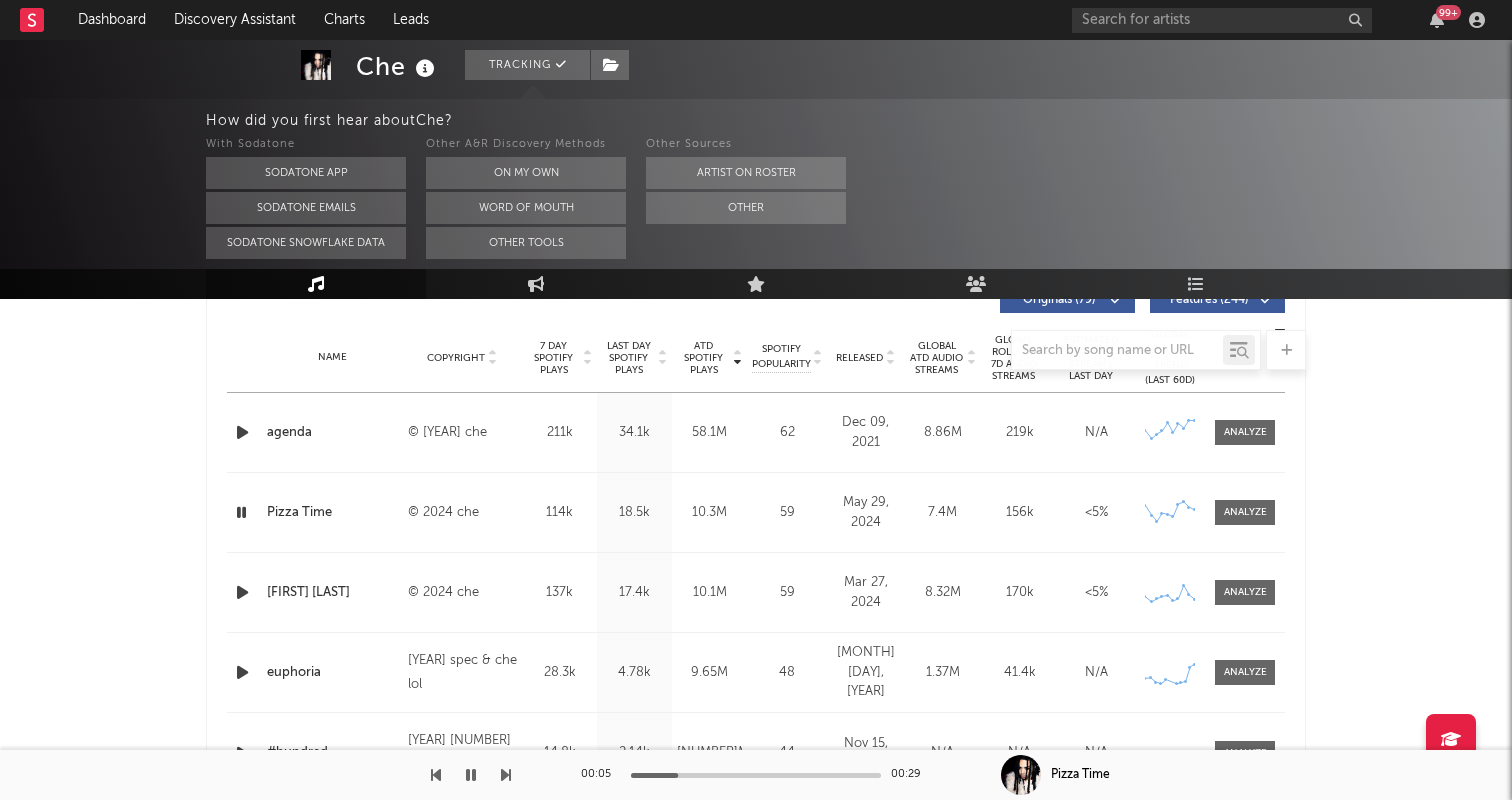 scroll, scrollTop: 776, scrollLeft: 0, axis: vertical 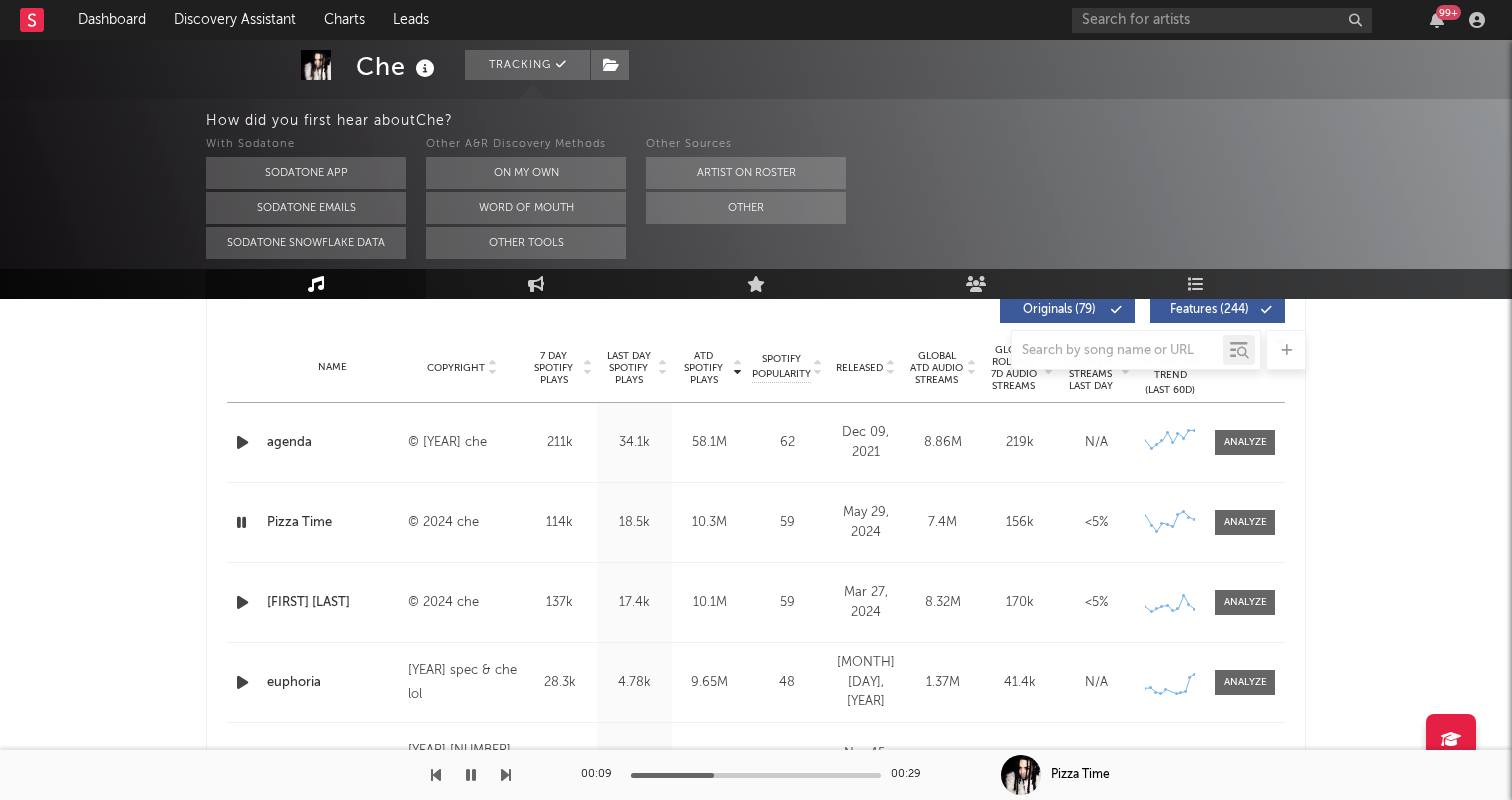 click at bounding box center (242, 602) 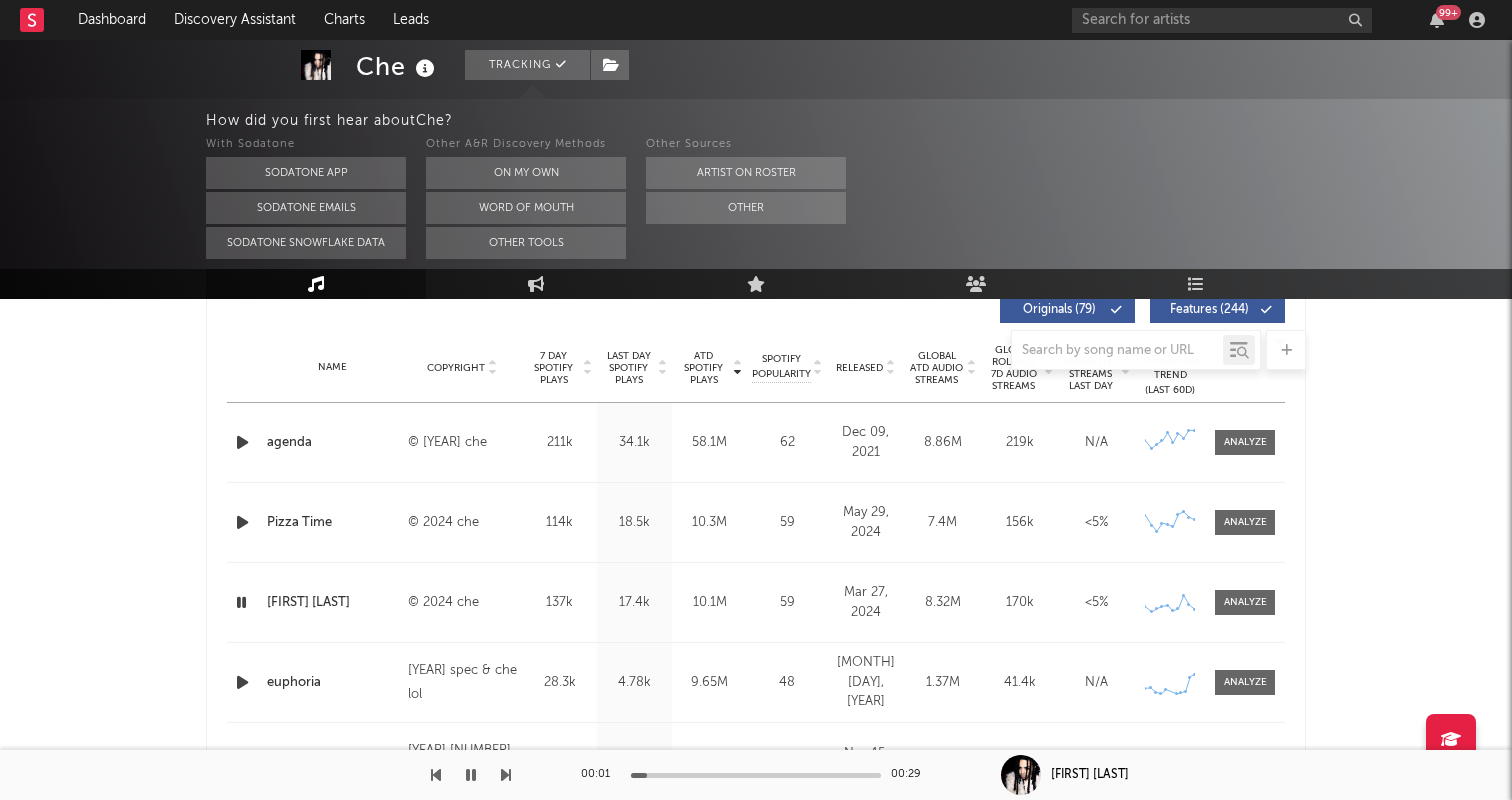 click at bounding box center [756, 775] 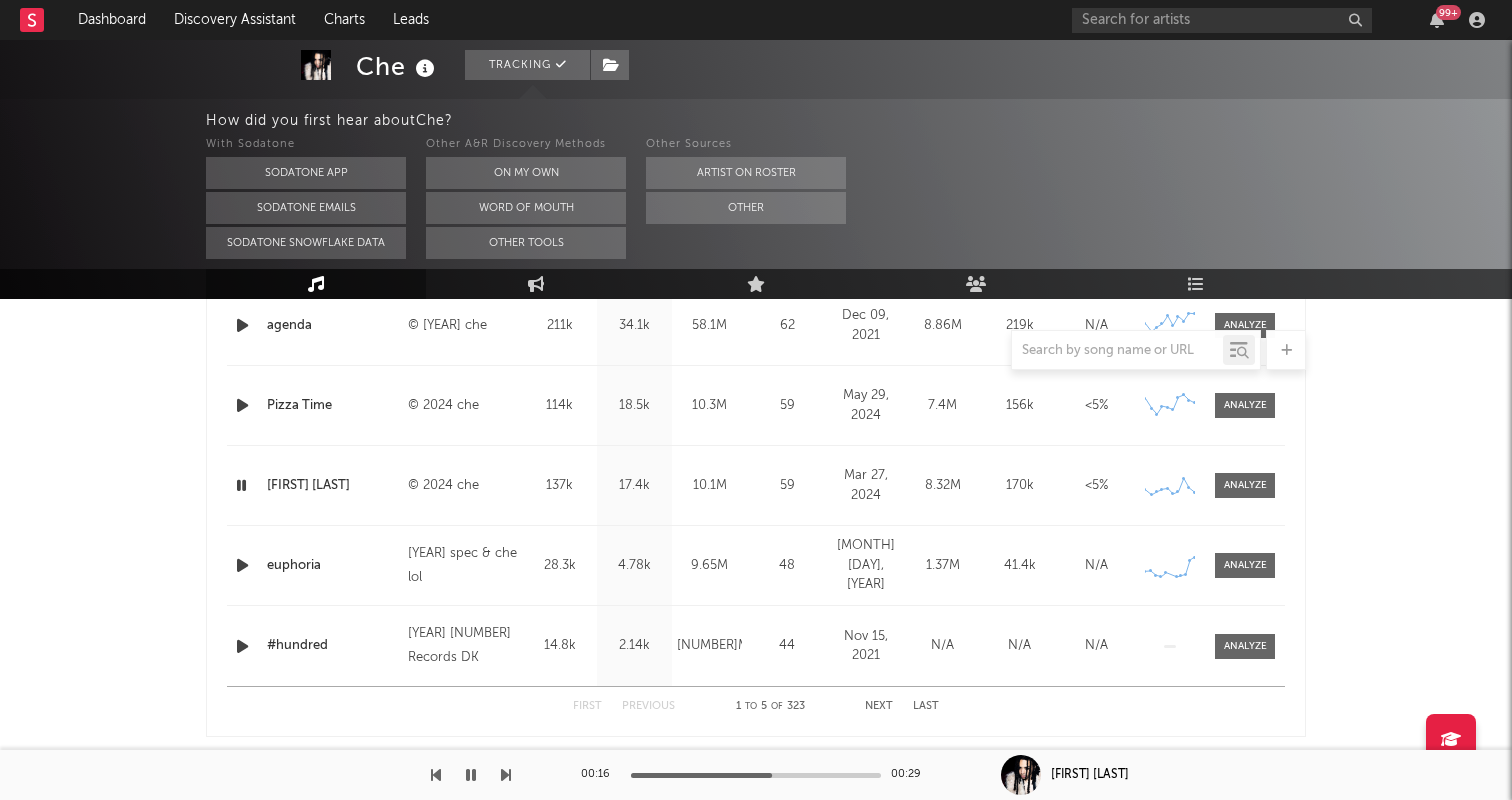 scroll, scrollTop: 901, scrollLeft: 0, axis: vertical 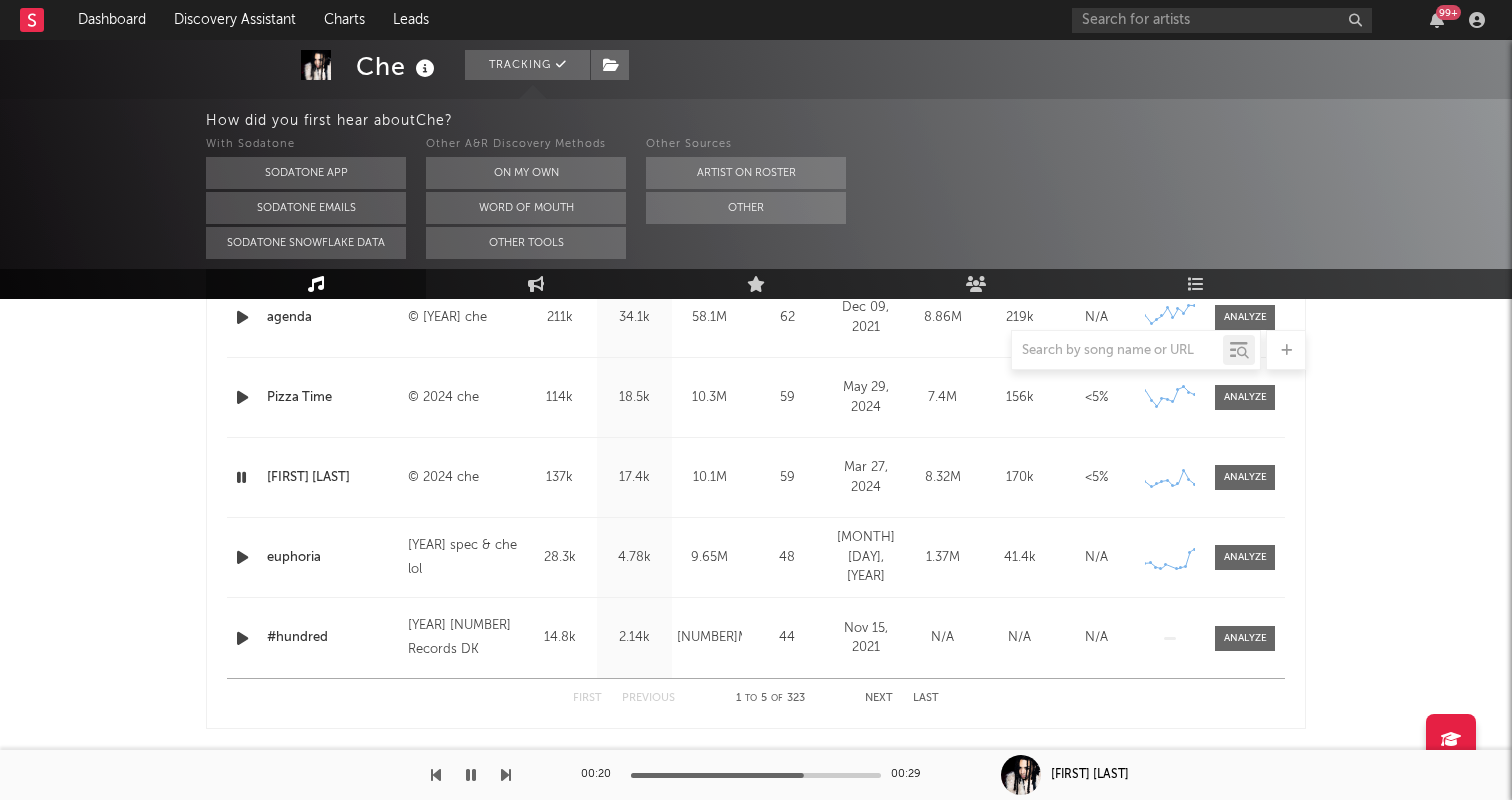 click at bounding box center (242, 557) 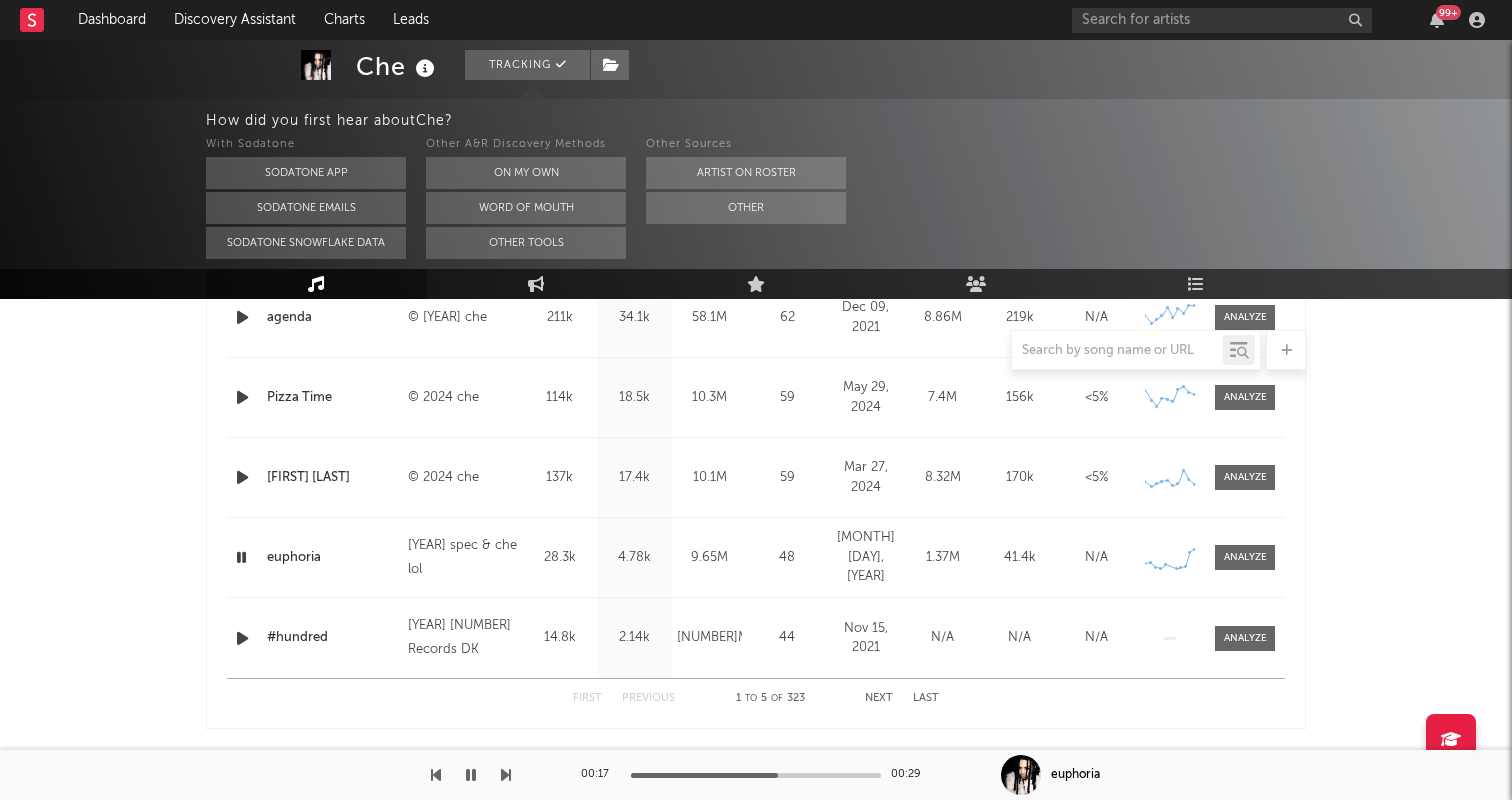 click at bounding box center (756, 775) 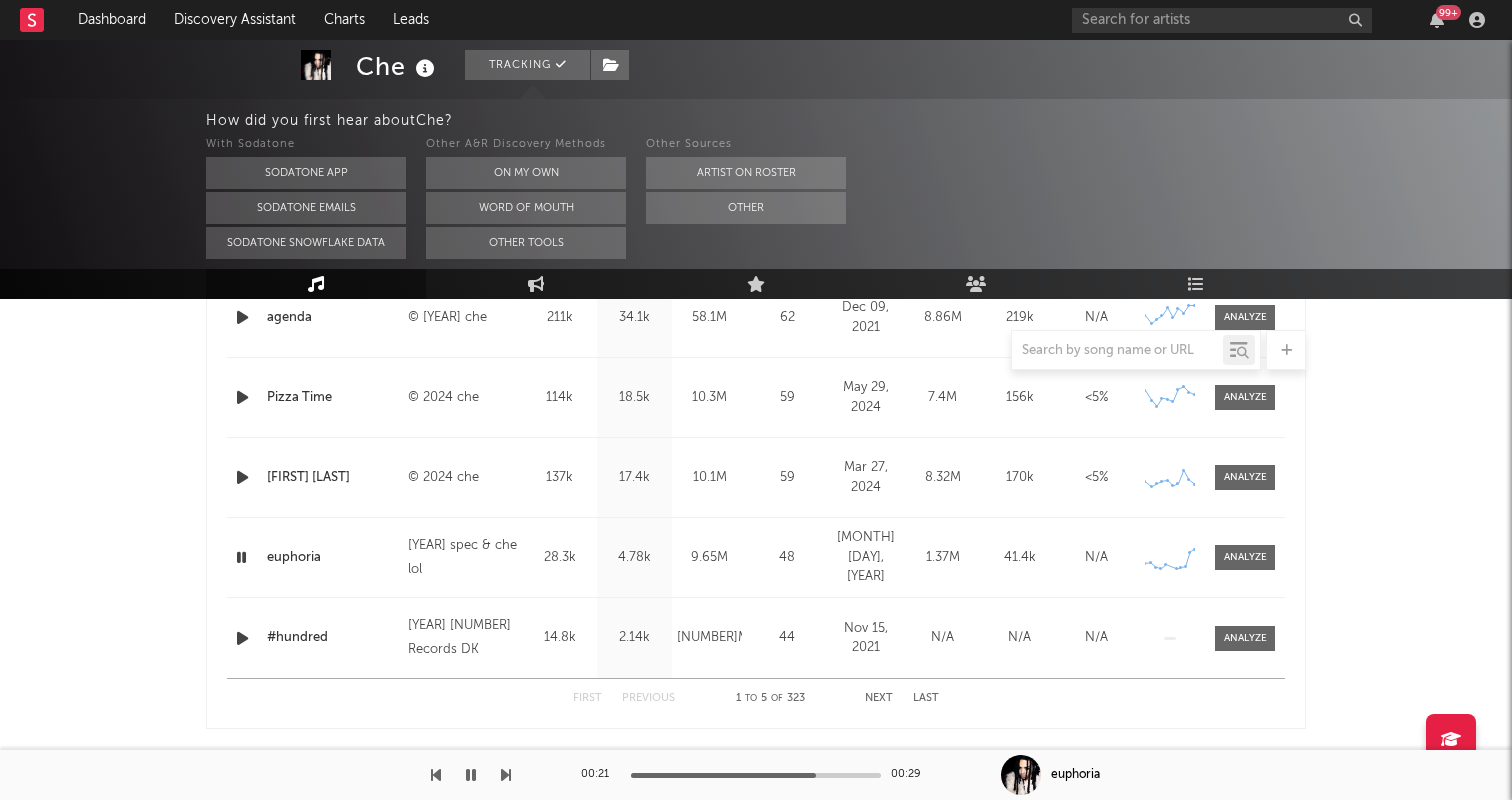click at bounding box center [242, 638] 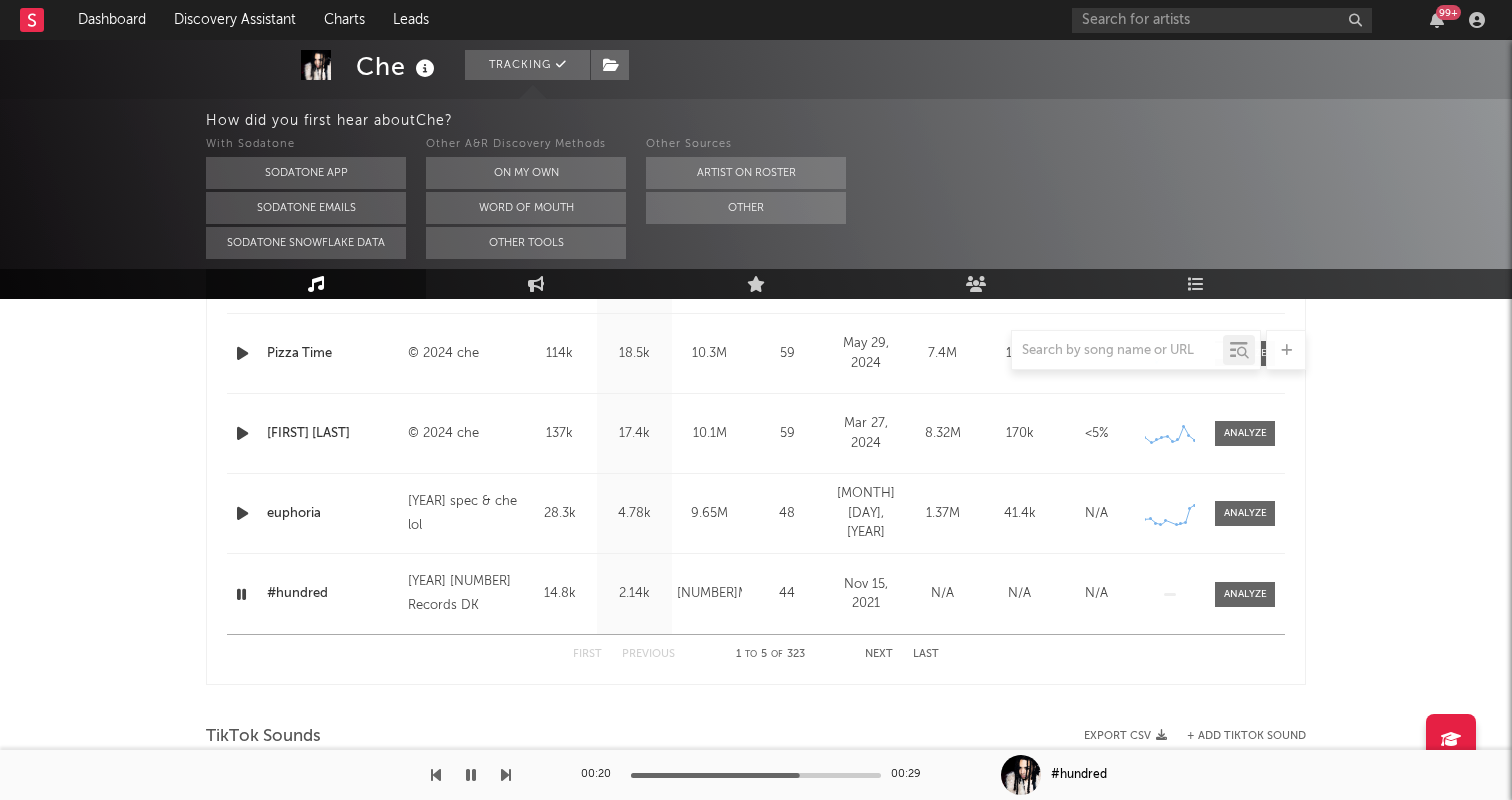 scroll, scrollTop: 946, scrollLeft: 0, axis: vertical 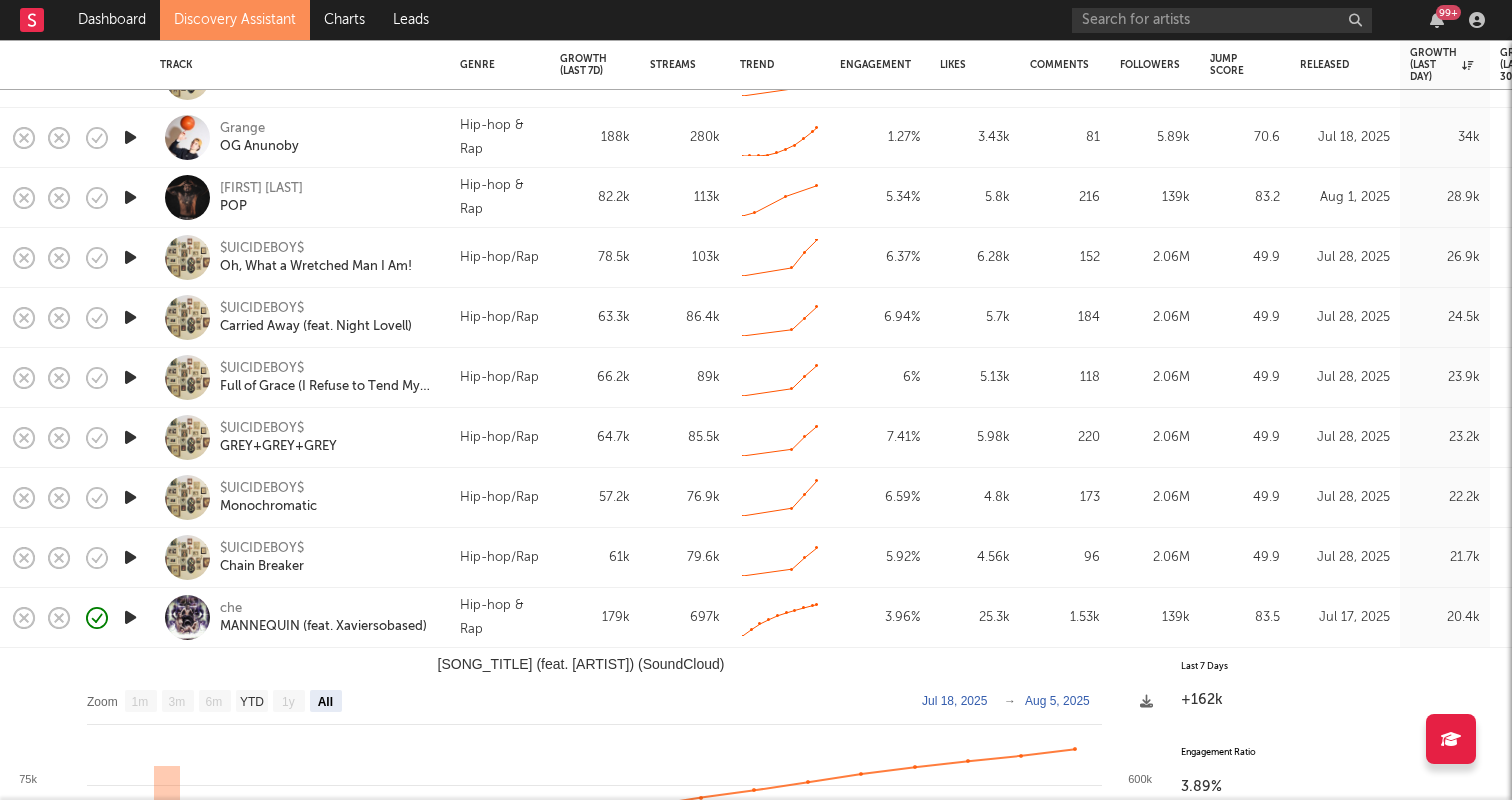 select on "All" 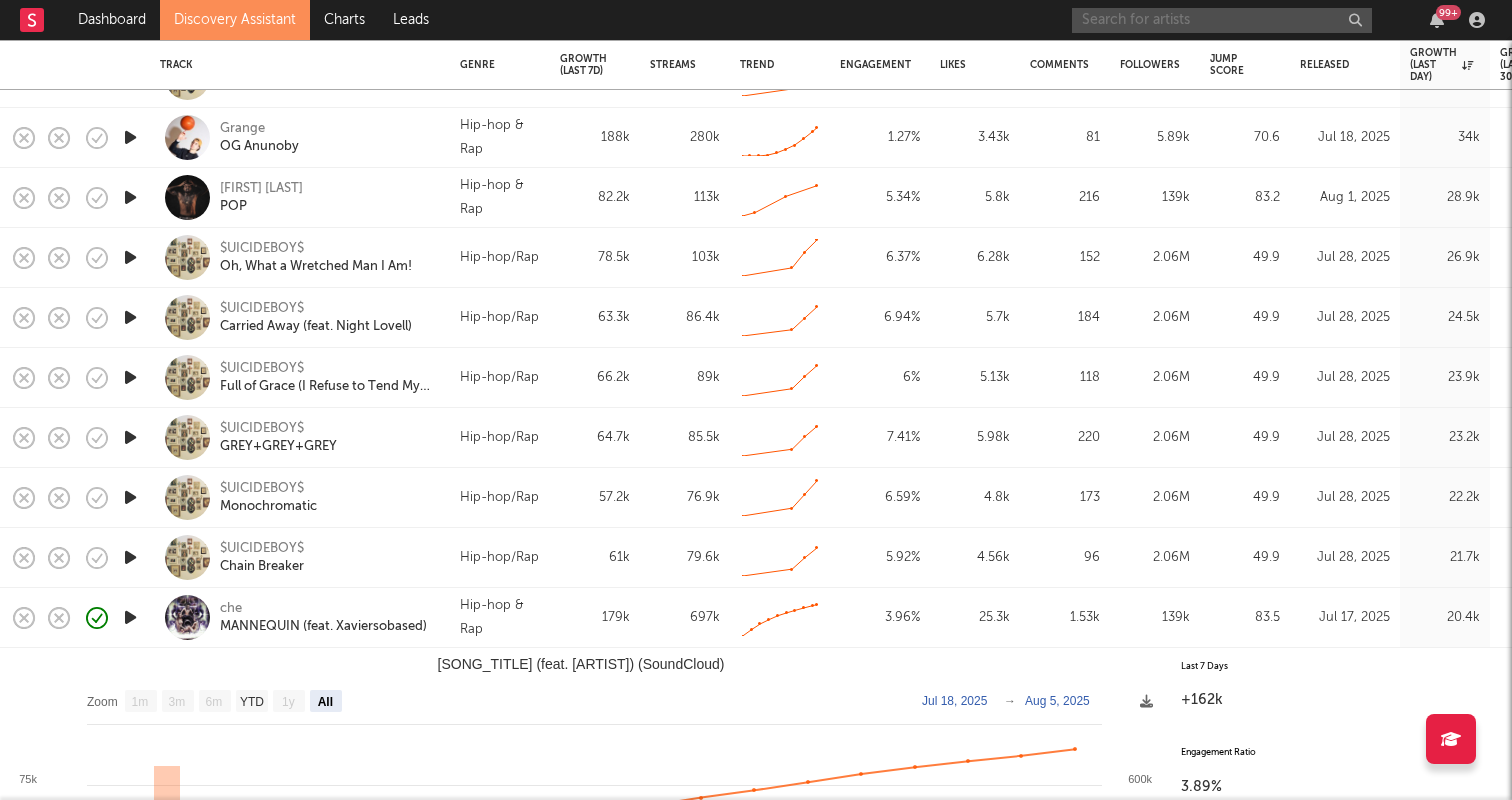 paste on "[ARTIST]" 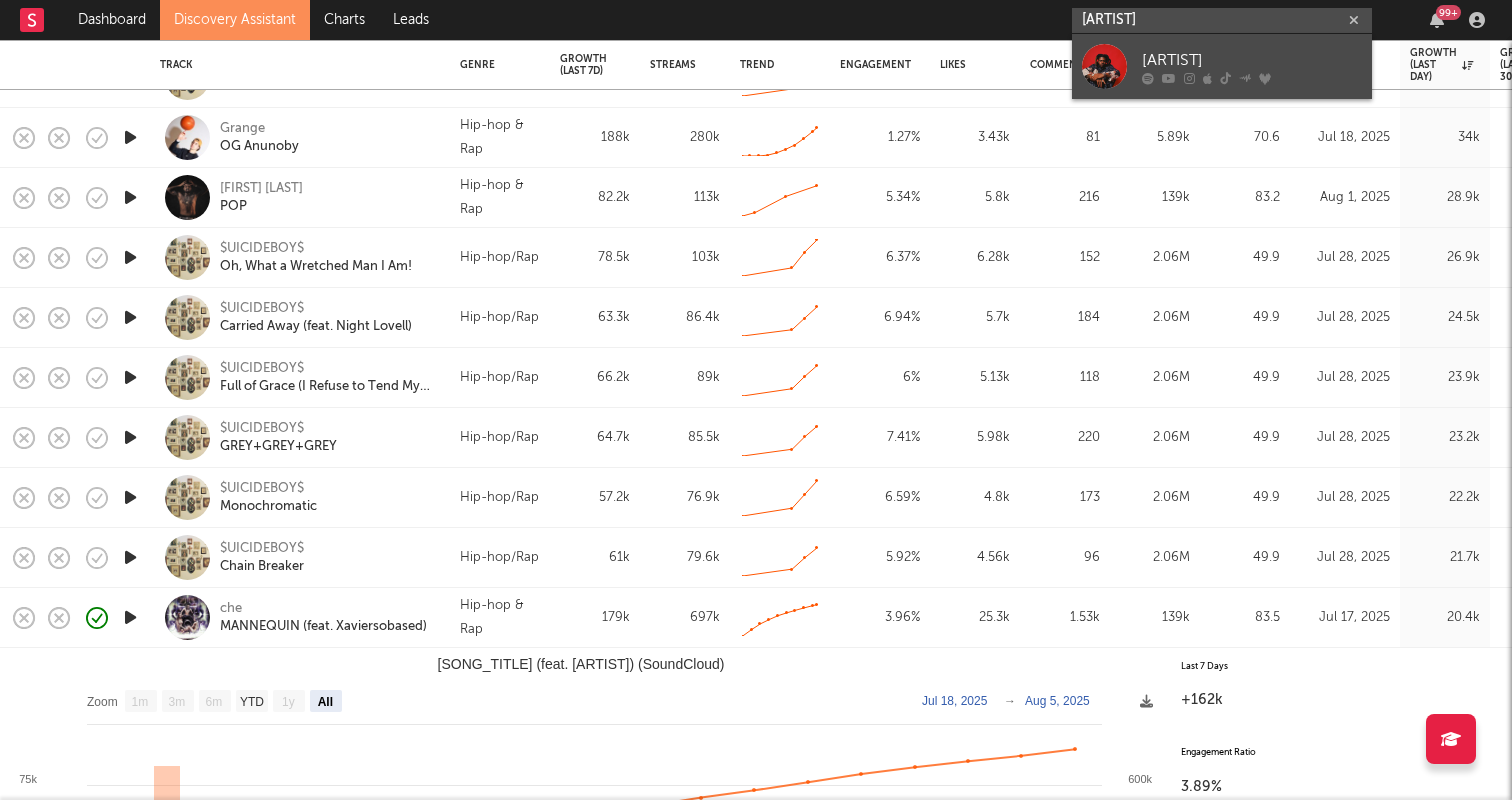 type on "[ARTIST]" 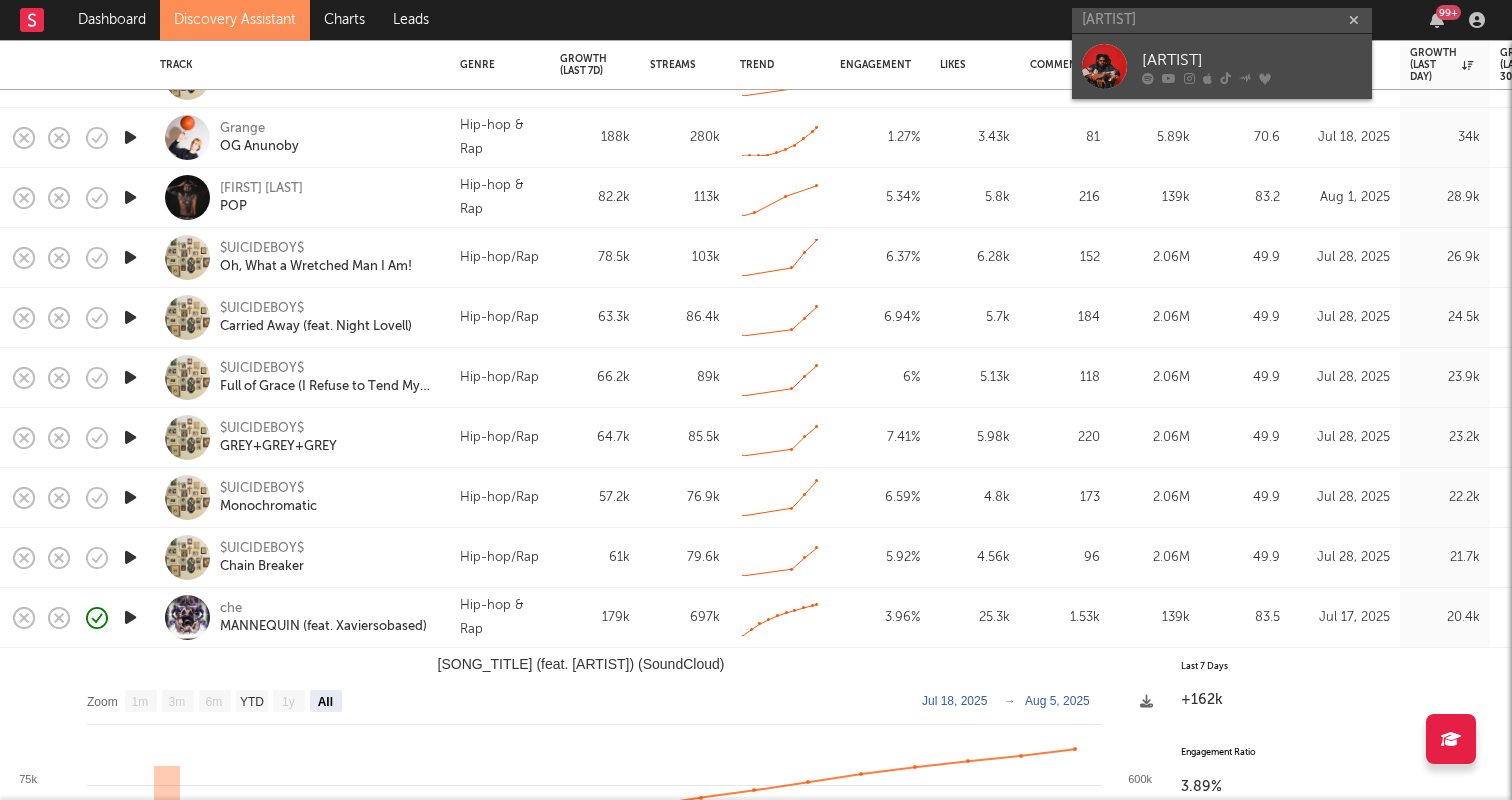 click on "[ARTIST]" at bounding box center (1252, 60) 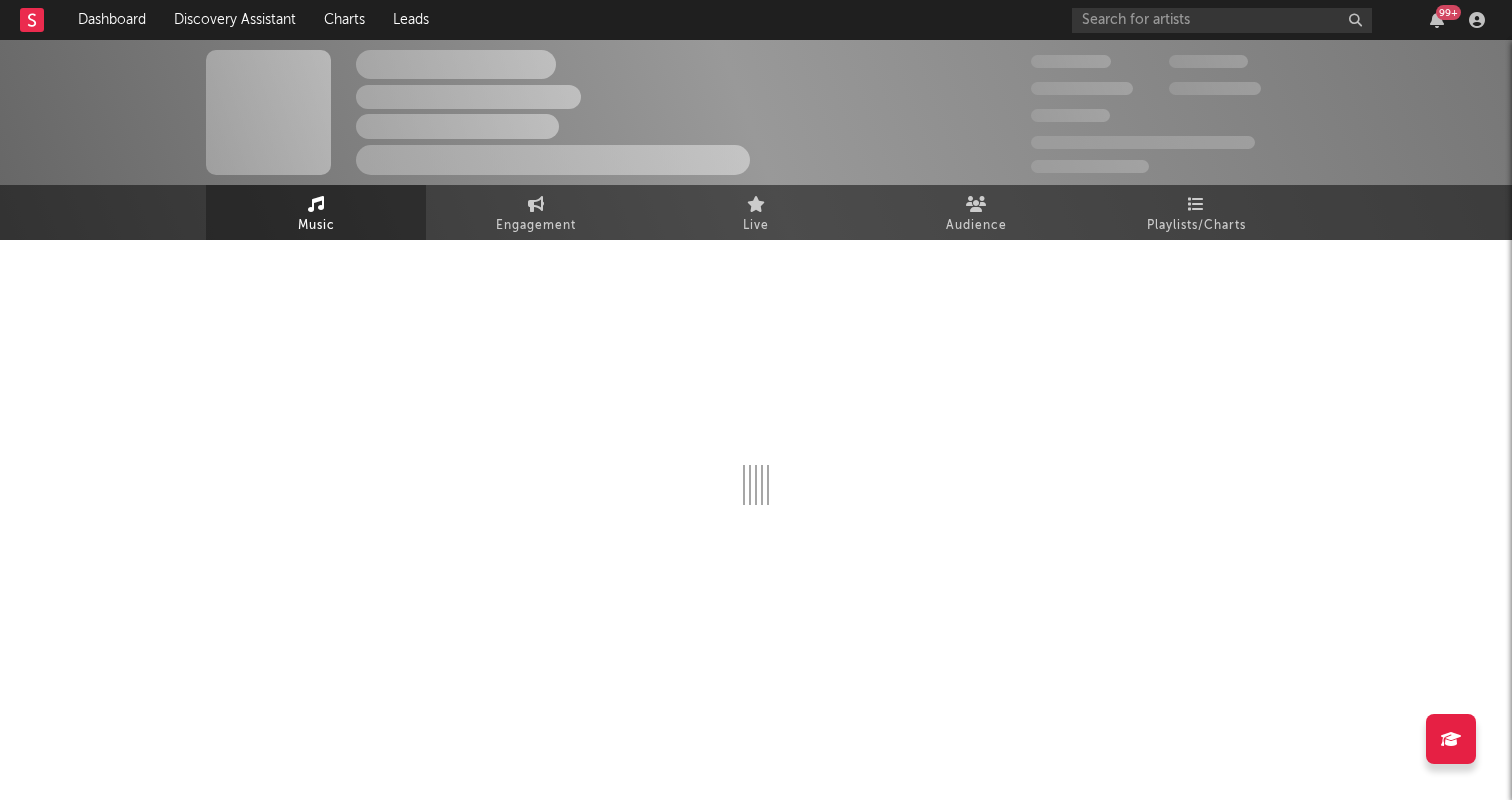 select on "6m" 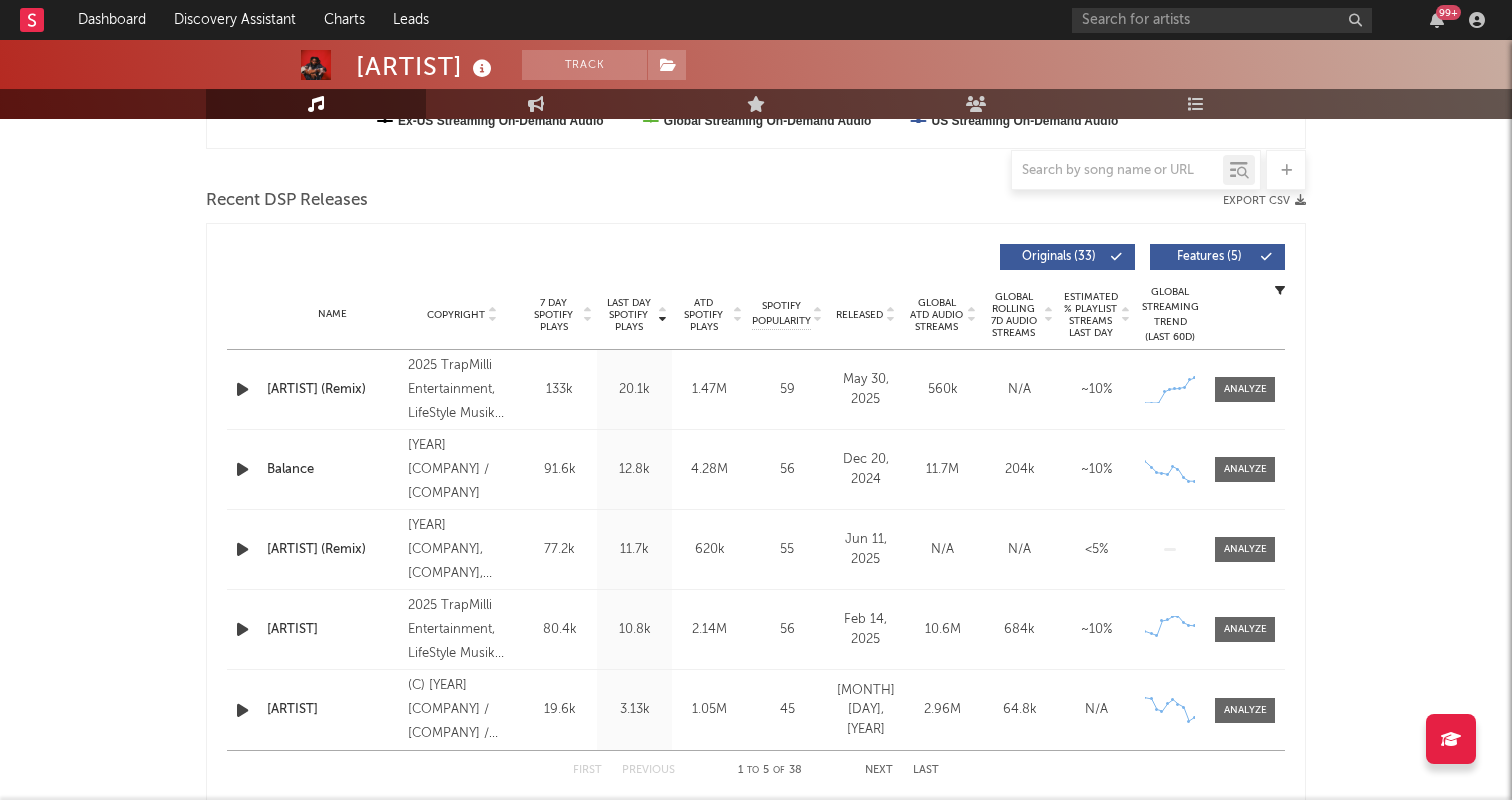 scroll, scrollTop: 0, scrollLeft: 0, axis: both 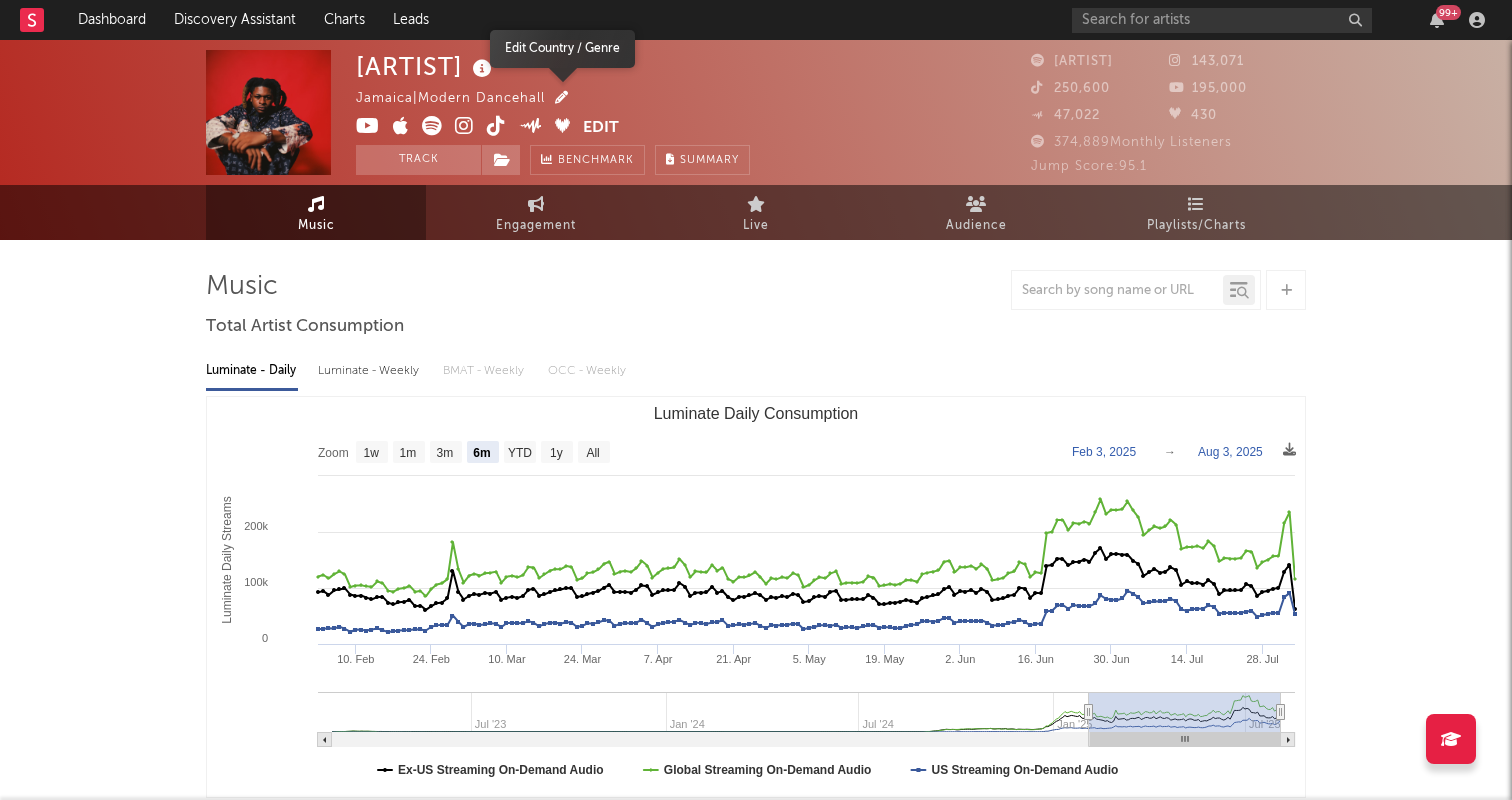 click at bounding box center (556, 98) 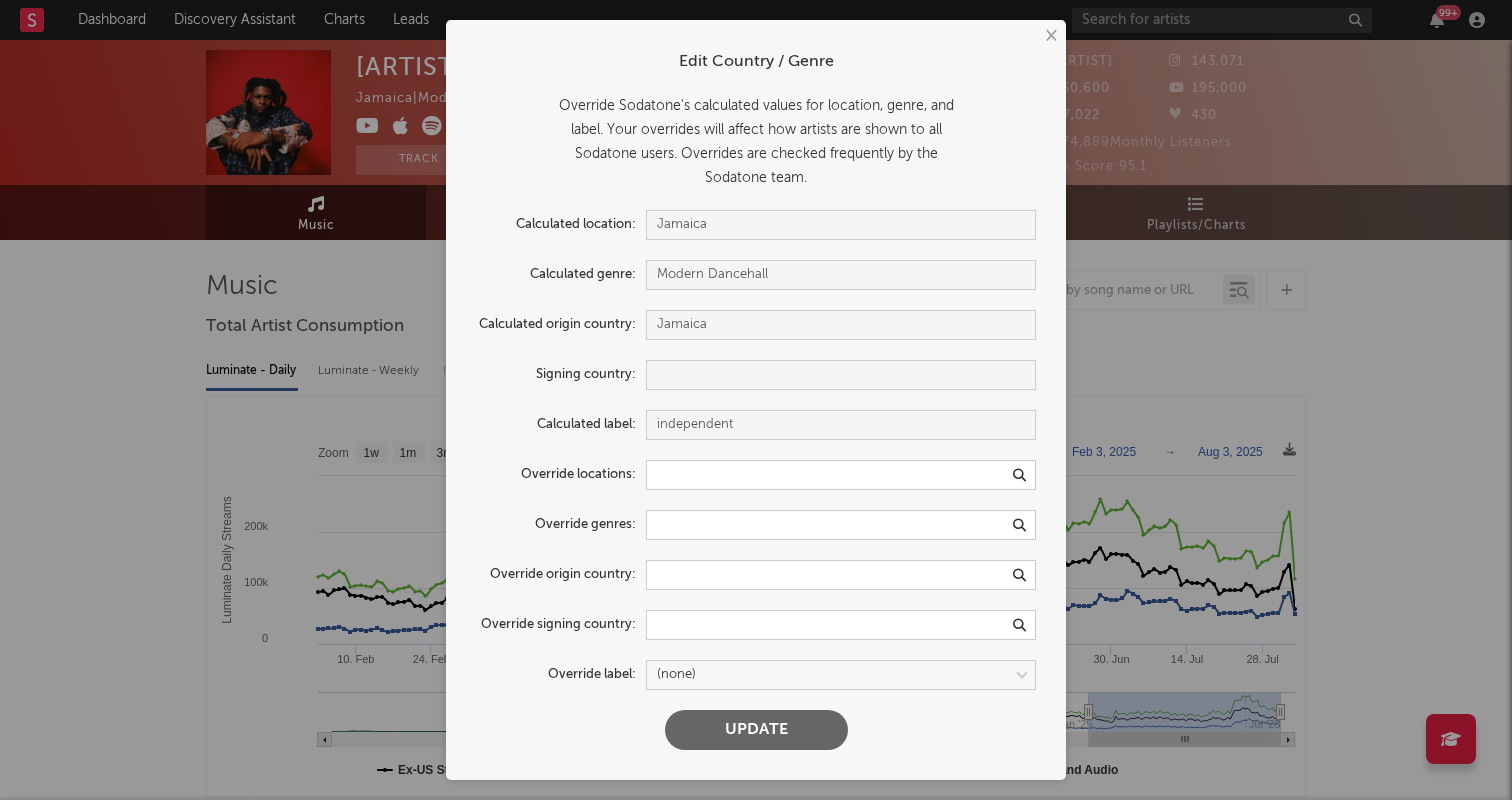 click on "×" at bounding box center [1050, 36] 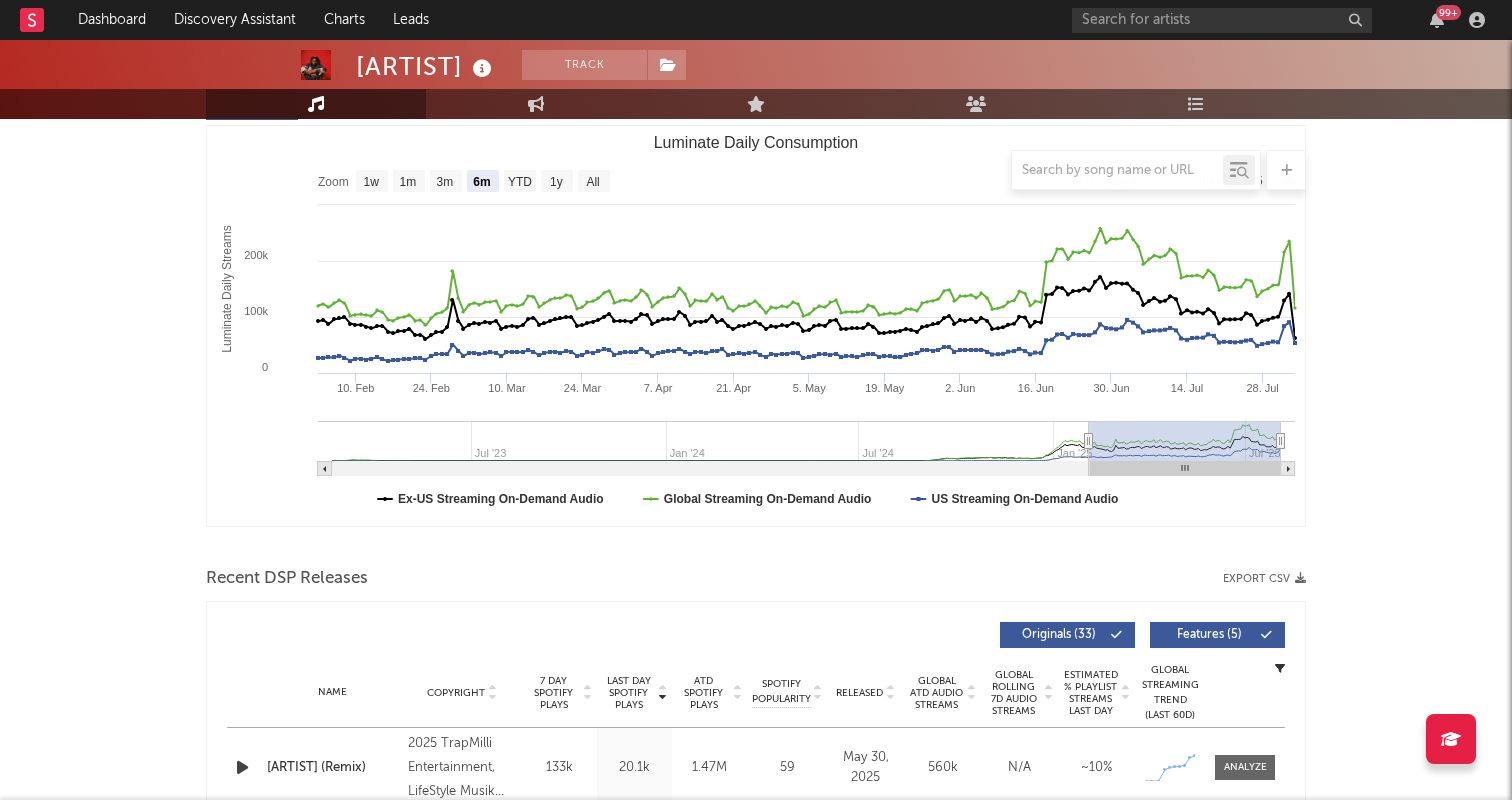 scroll, scrollTop: 0, scrollLeft: 0, axis: both 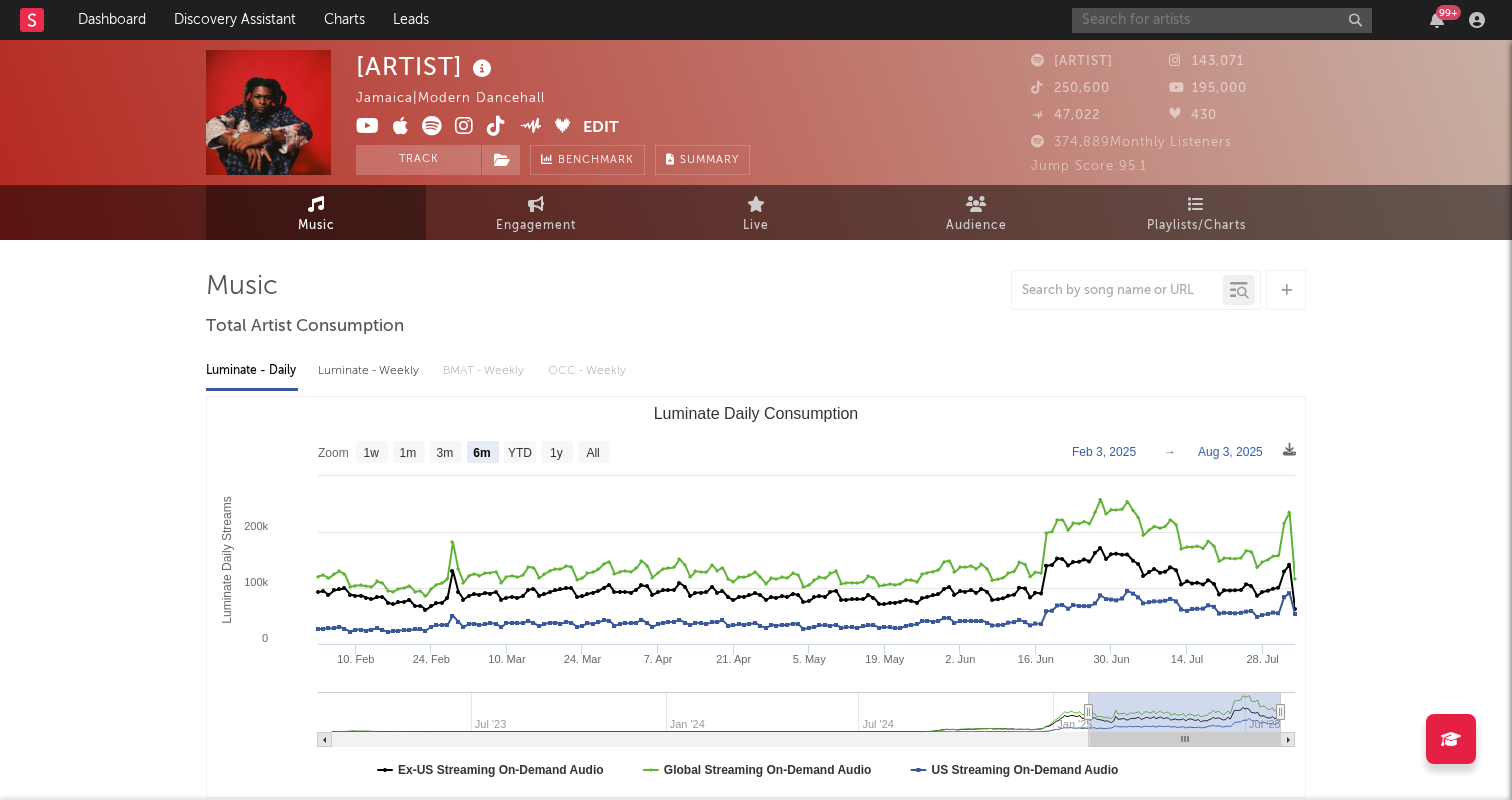click at bounding box center [1222, 20] 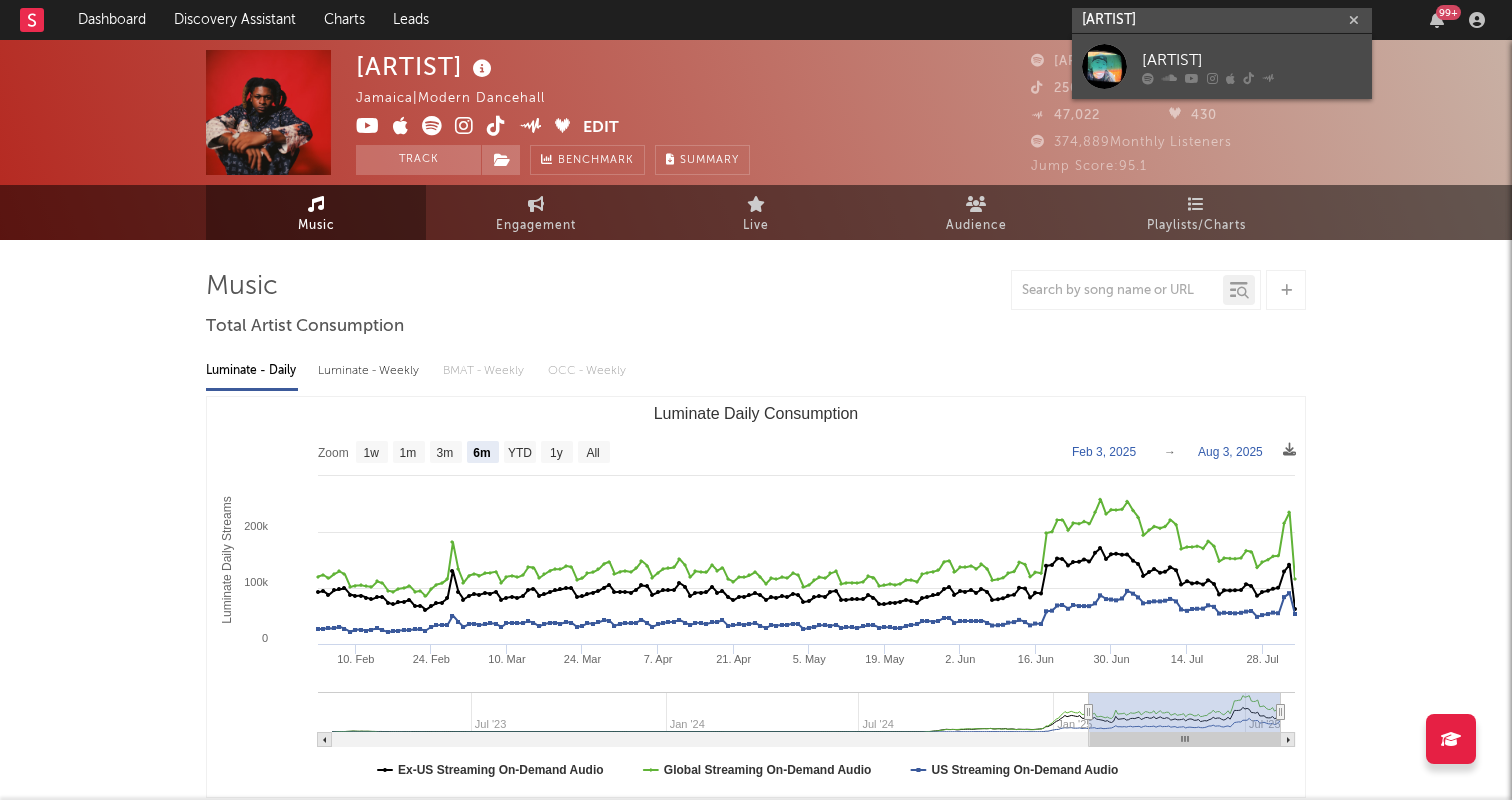 type on "[ARTIST]" 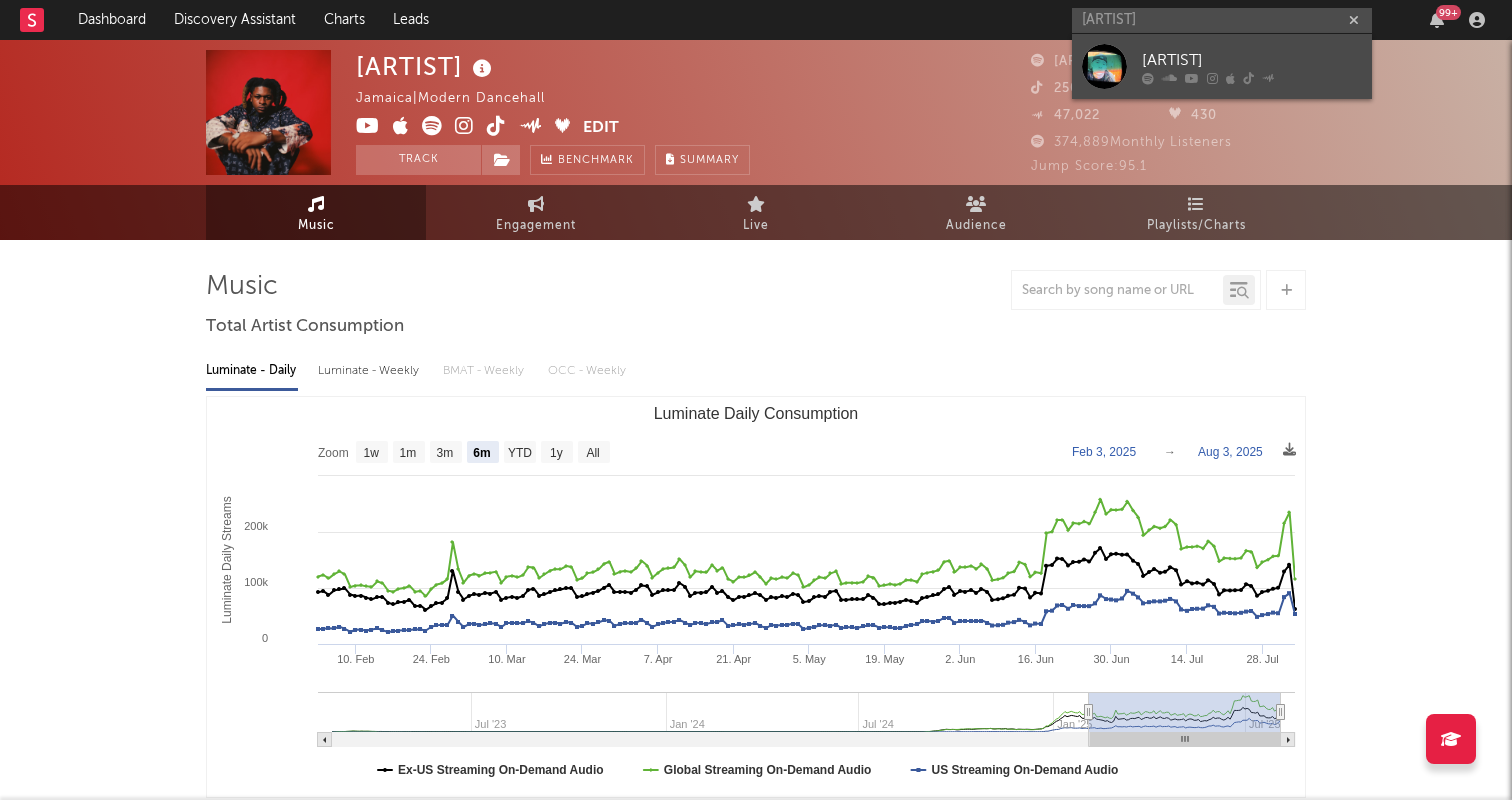 click at bounding box center (1104, 66) 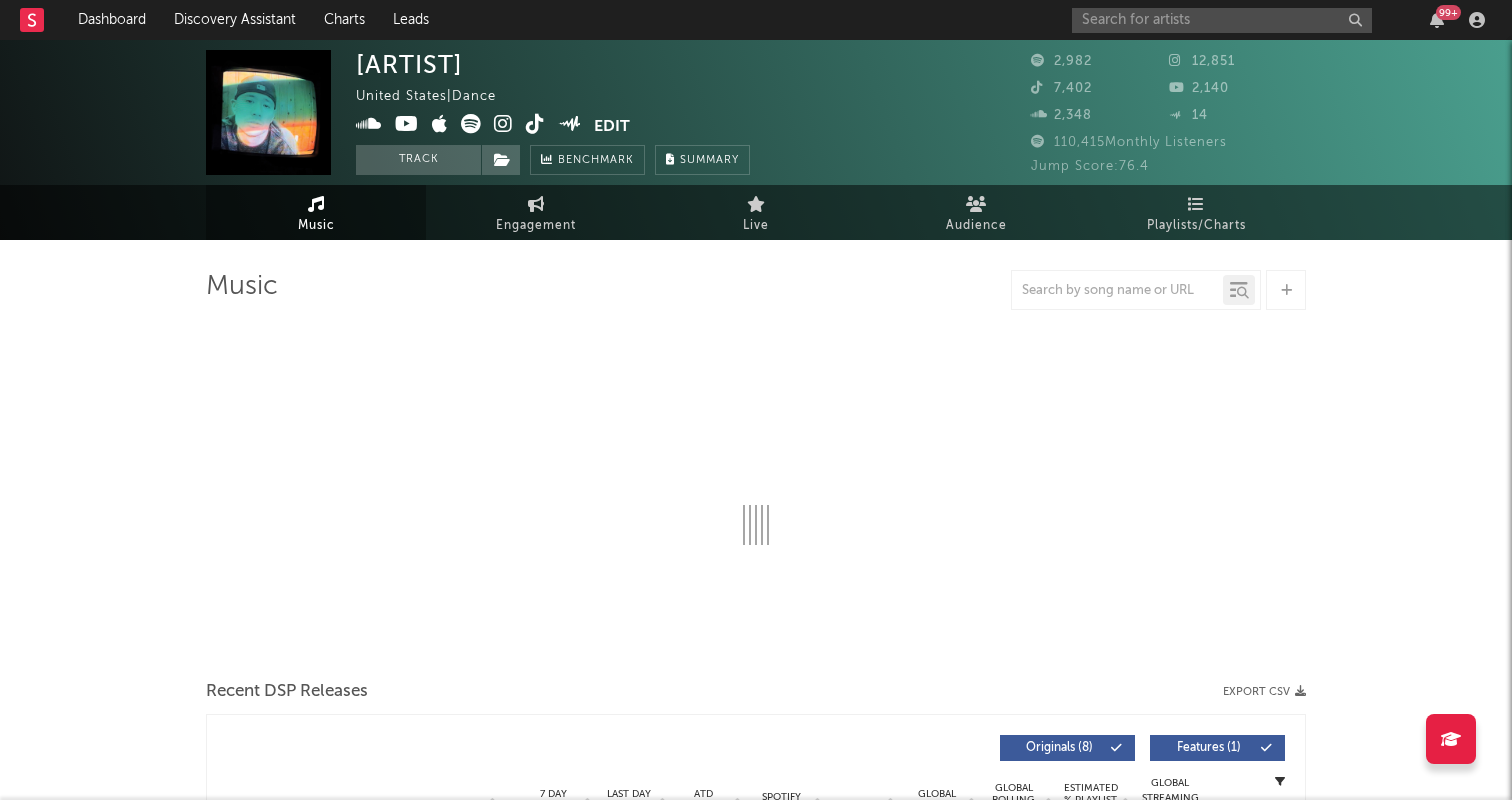 select on "6m" 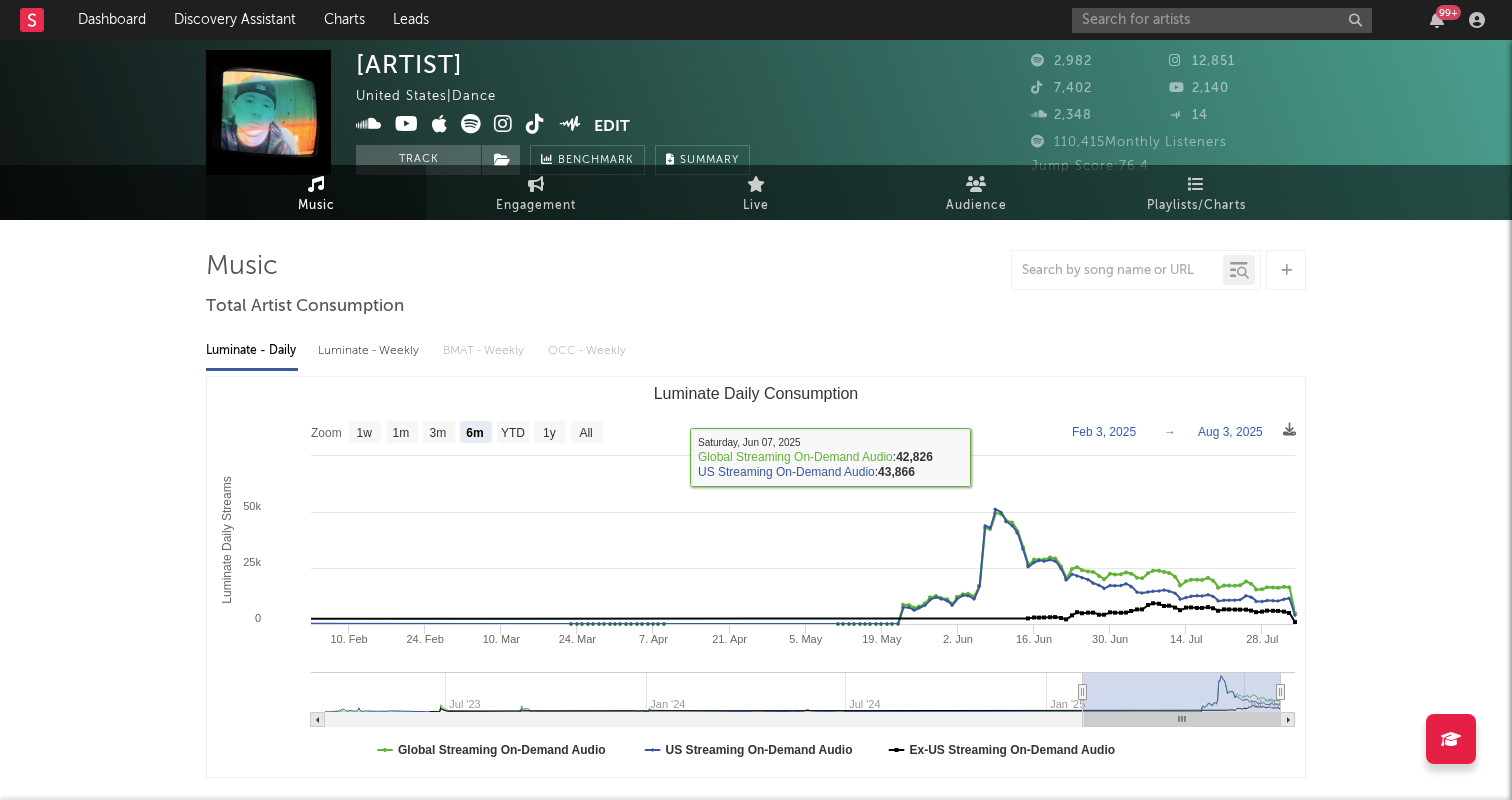 scroll, scrollTop: 0, scrollLeft: 0, axis: both 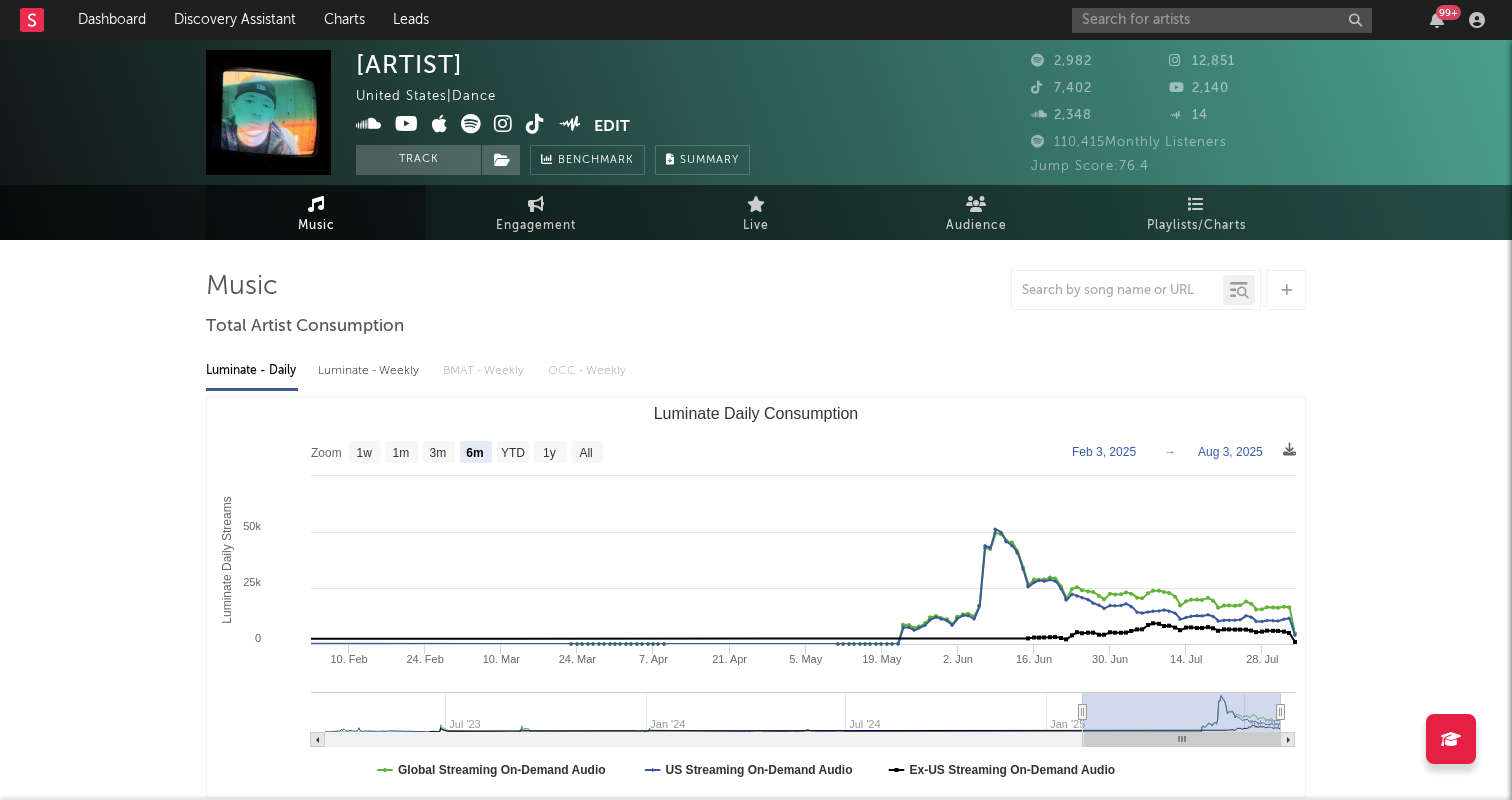 click on "[ARTIST]" at bounding box center [409, 64] 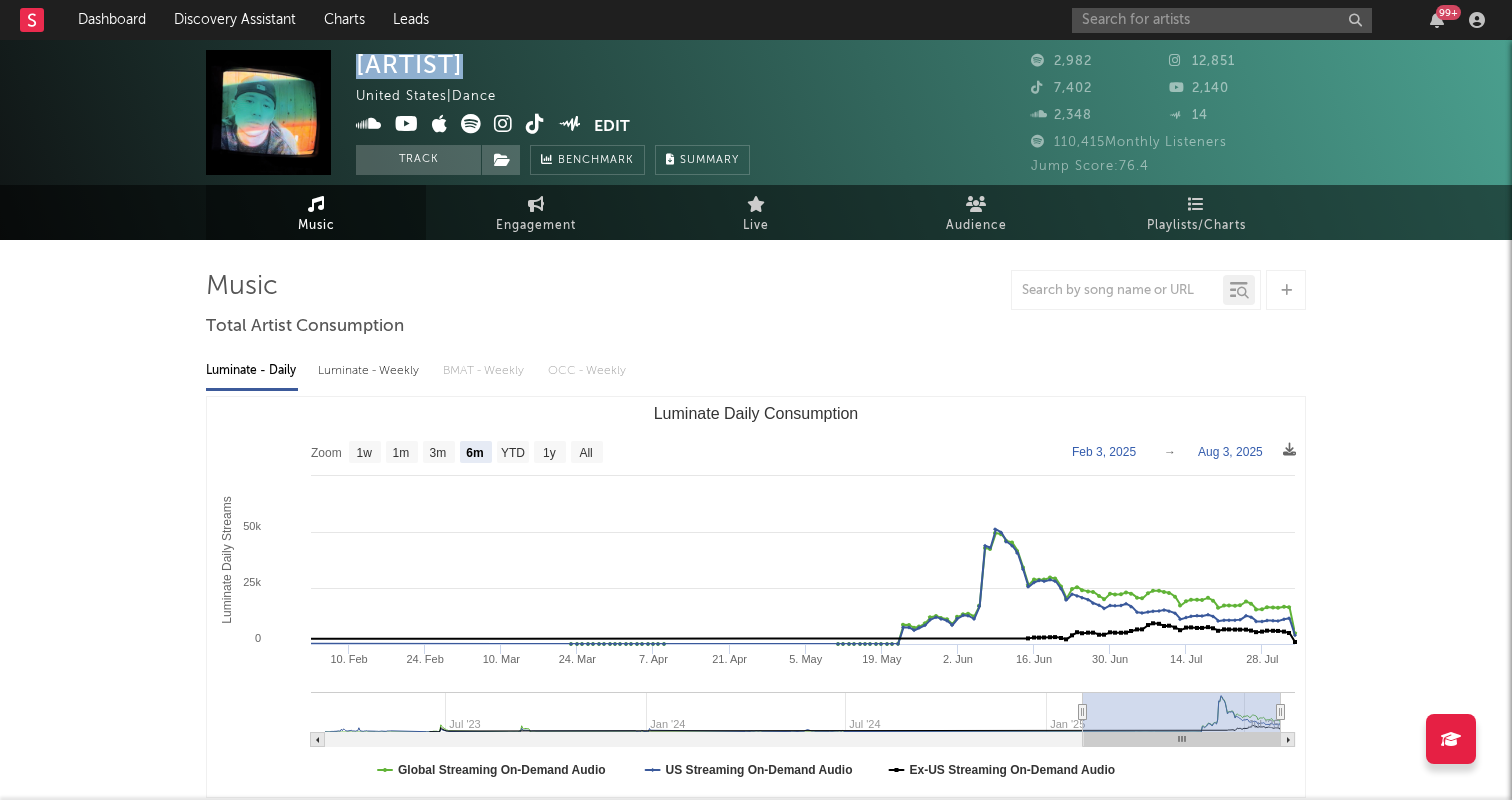 click on "[ARTIST]" at bounding box center [409, 64] 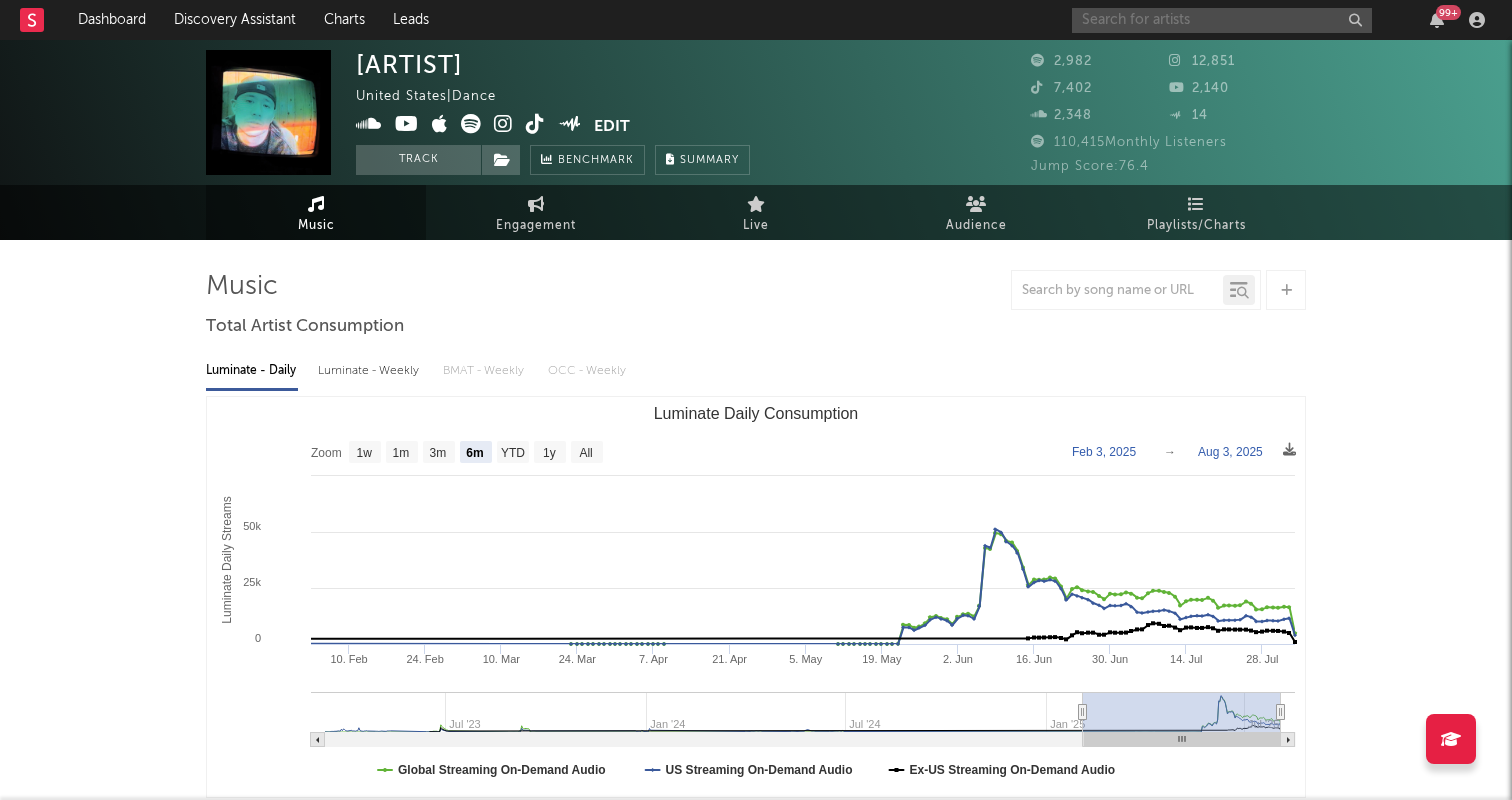 click at bounding box center [1222, 20] 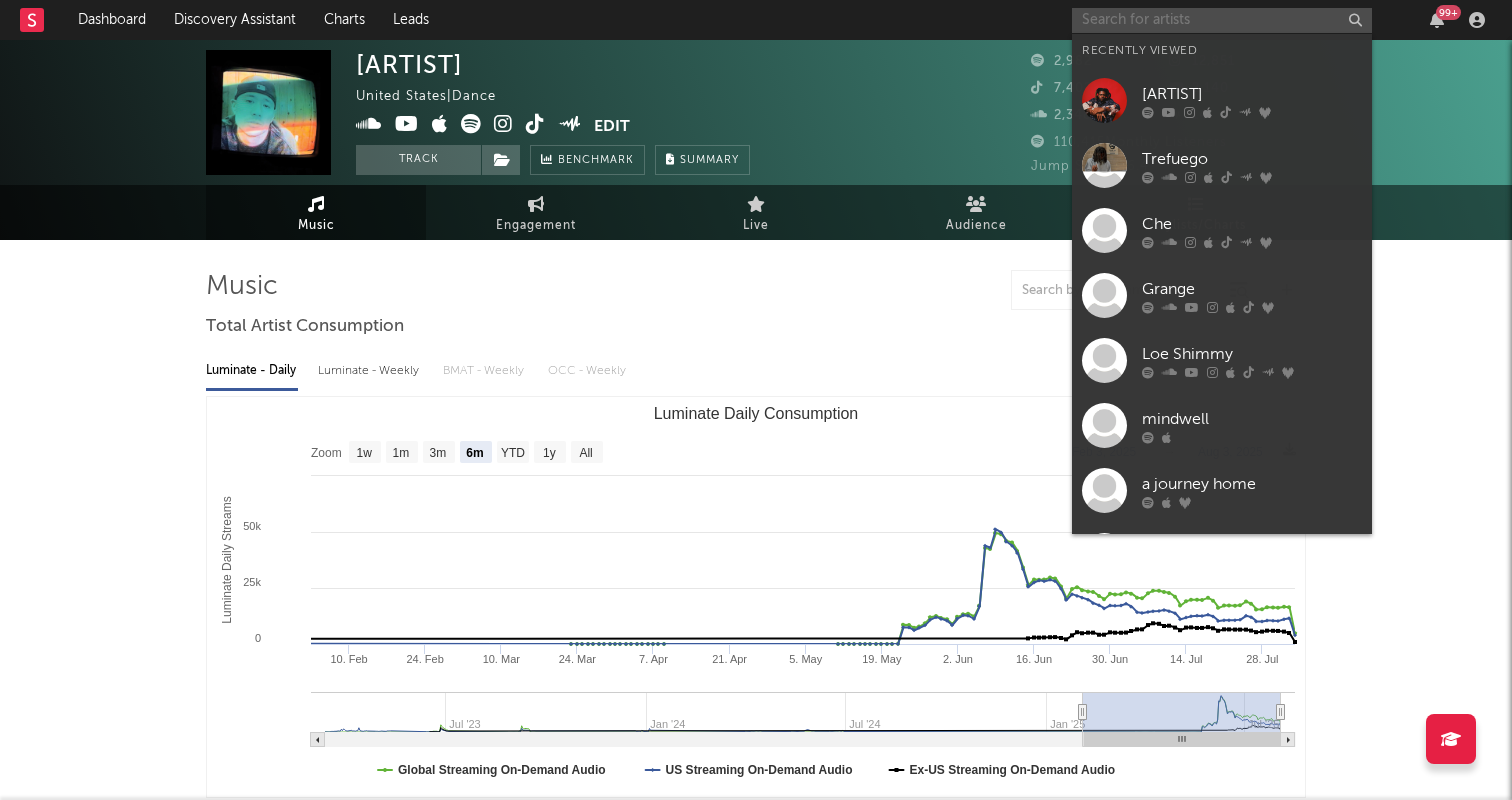 paste on "OddKidOut" 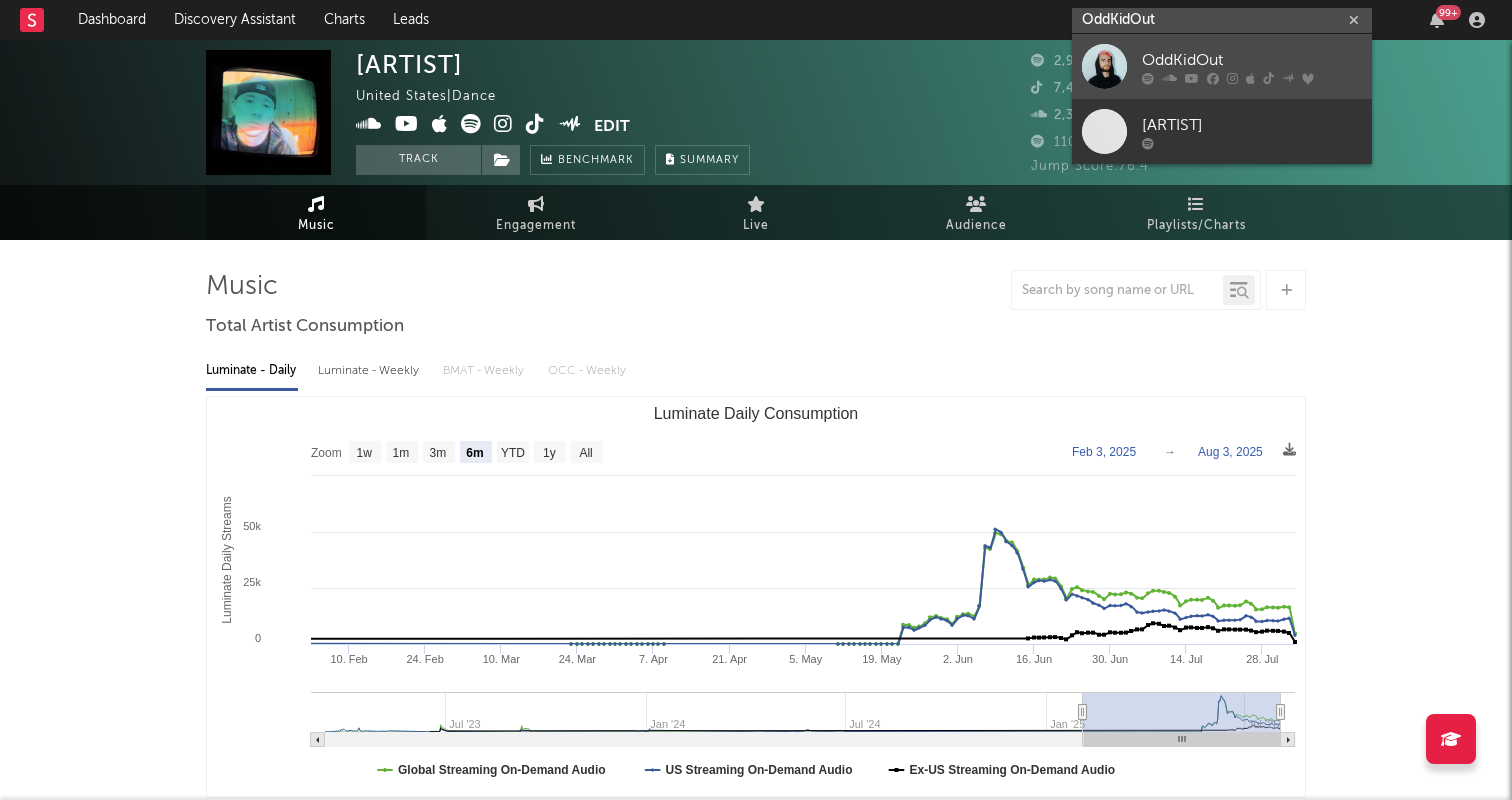 type on "OddKidOut" 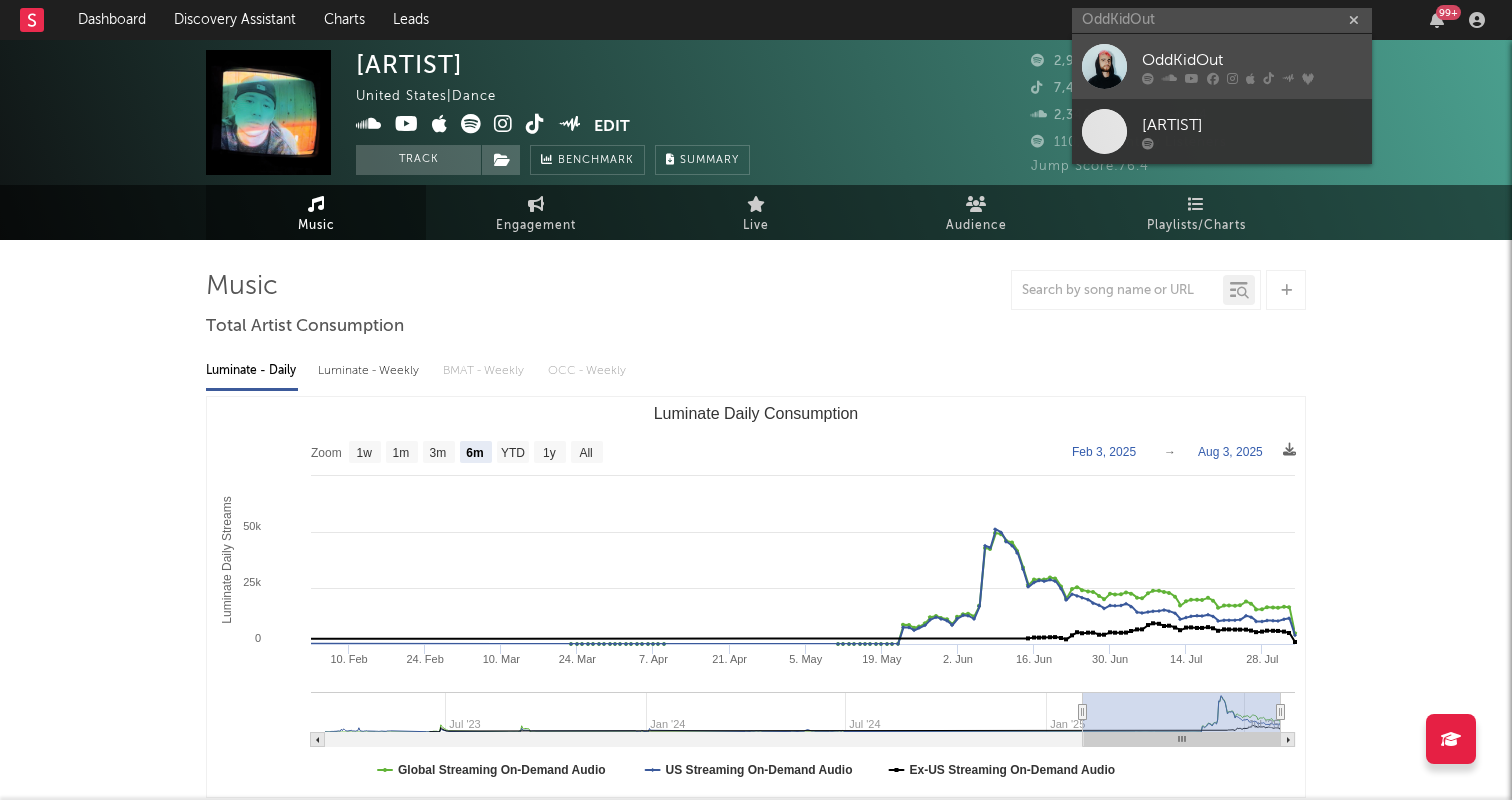 click on "OddKidOut" at bounding box center (1222, 66) 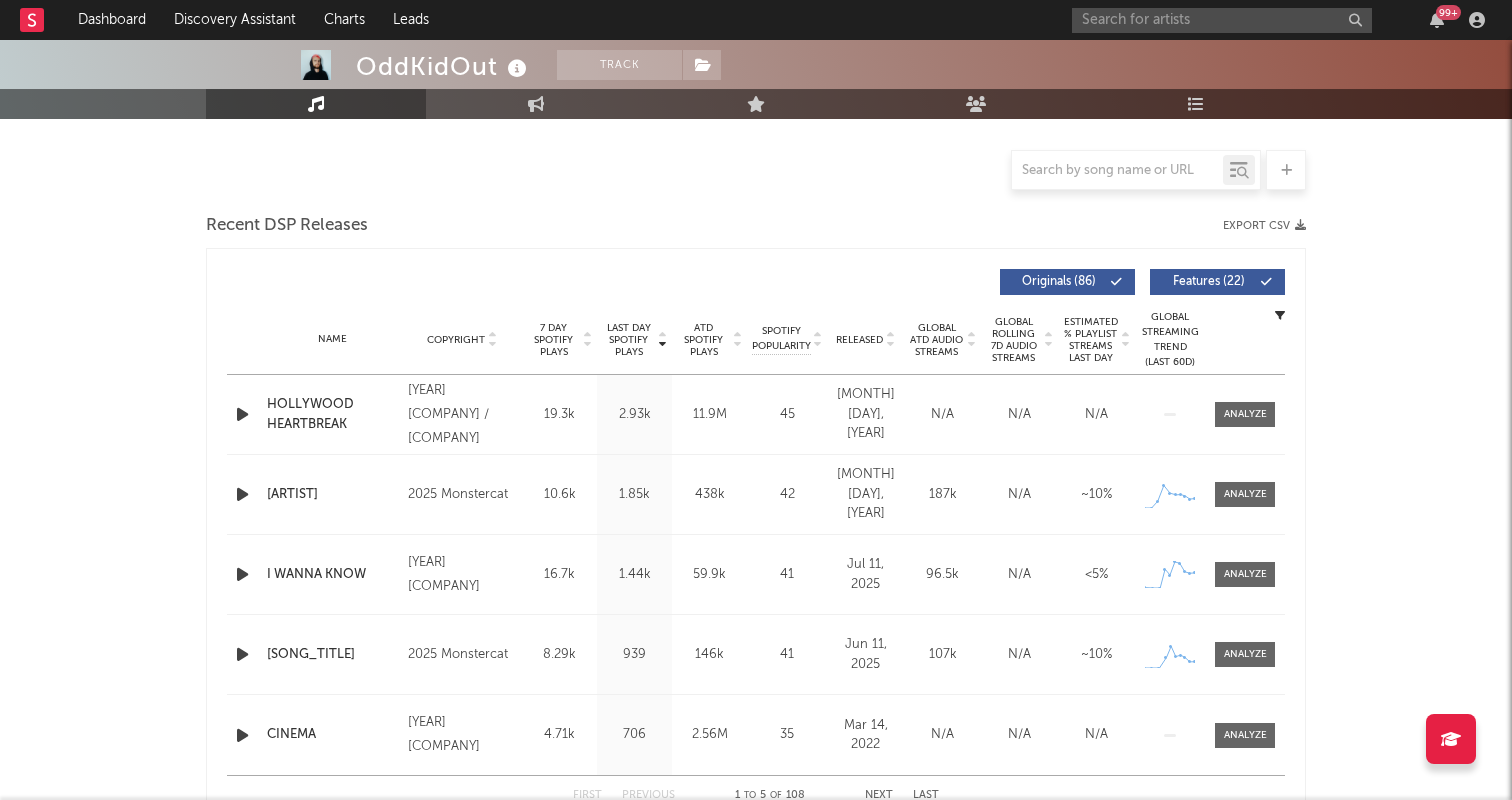 scroll, scrollTop: 624, scrollLeft: 0, axis: vertical 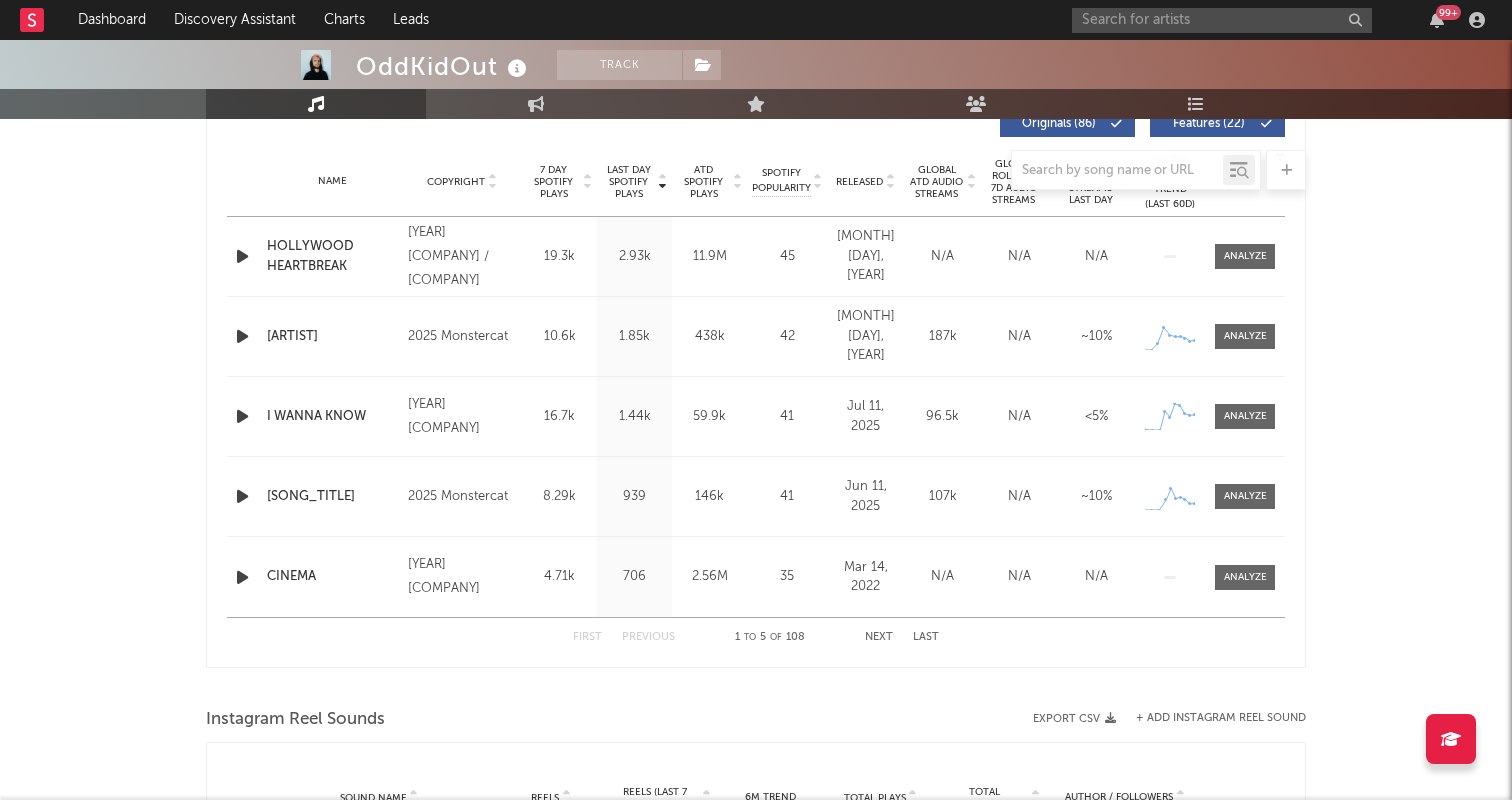 select on "6m" 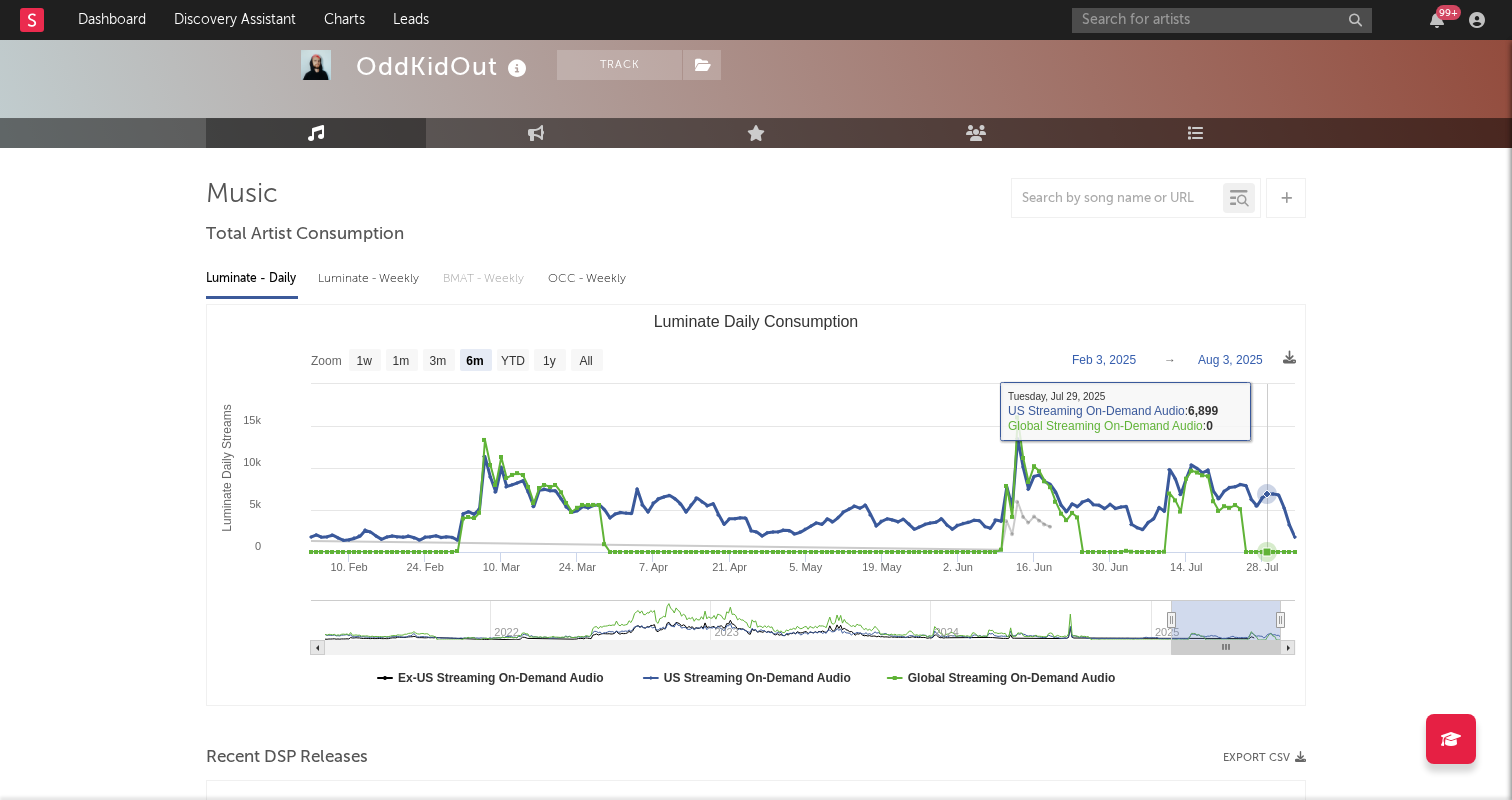 scroll, scrollTop: 0, scrollLeft: 0, axis: both 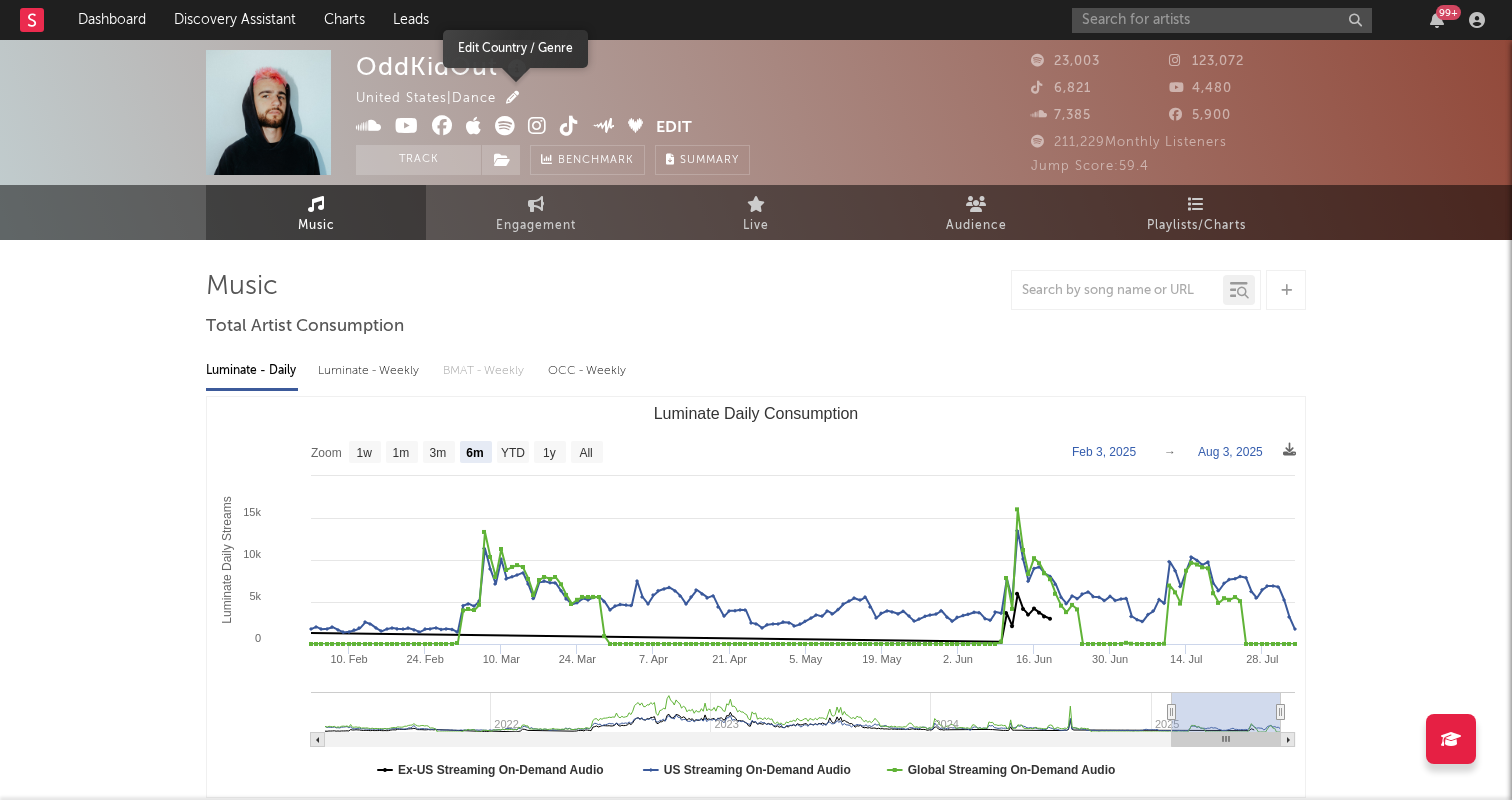 click at bounding box center (512, 97) 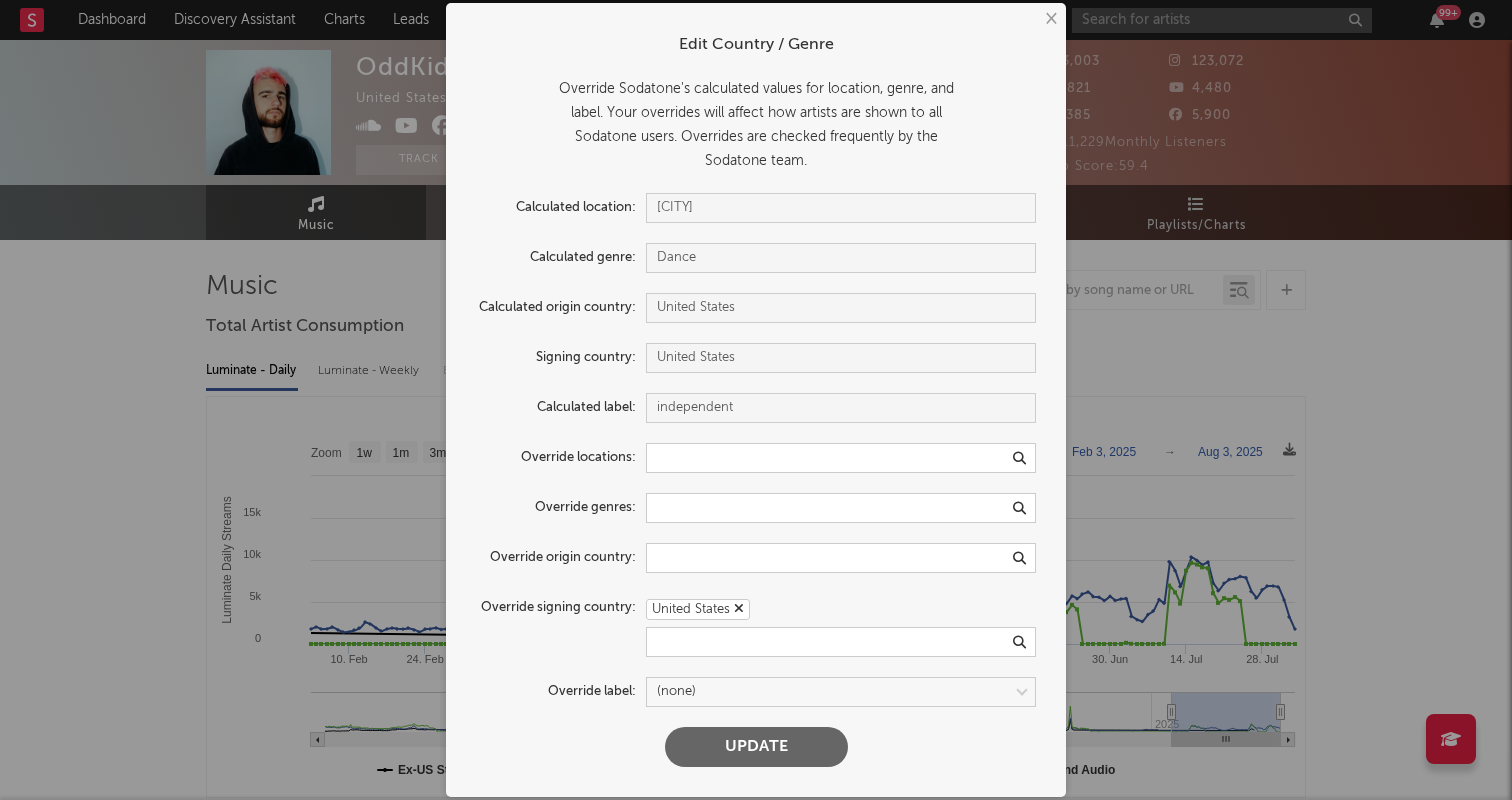 click on "× Edit Country / Genre Override [ARTIST]'s calculated values for location, genre, and label. Your overrides will affect how artists are shown to all [ARTIST] users. Overrides are checked frequently by the [ARTIST] team. Calculated location: [CITY] Calculated genre: [GENRE] Calculated origin country: [COUNTRY] Signing country: [COUNTRY] Calculated label: [LABEL] Override locations: Override genres: Override origin country: [COUNTRY] Override signing country: [COUNTRY] Override label: Update" at bounding box center (756, 400) 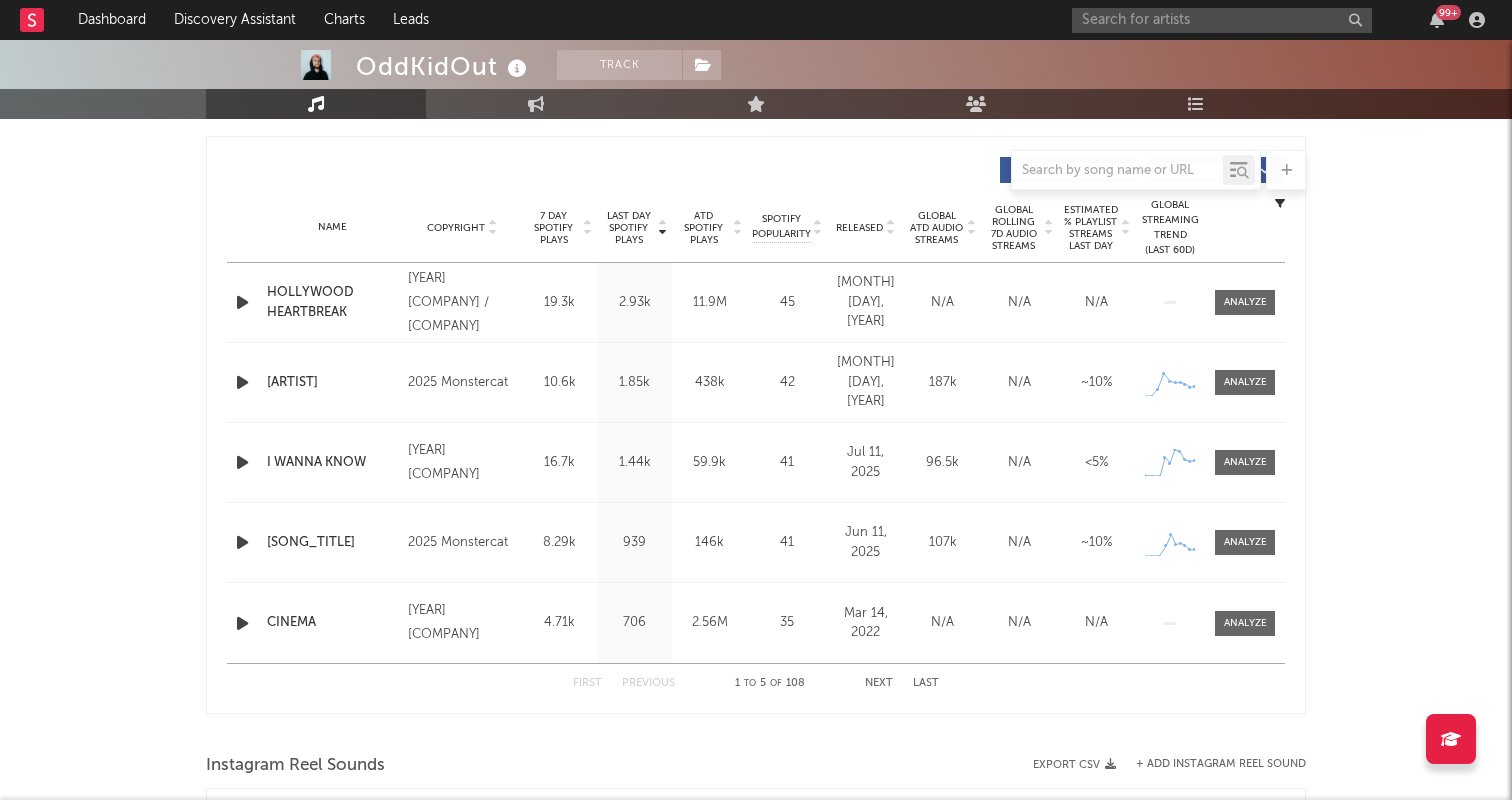 scroll, scrollTop: 748, scrollLeft: 0, axis: vertical 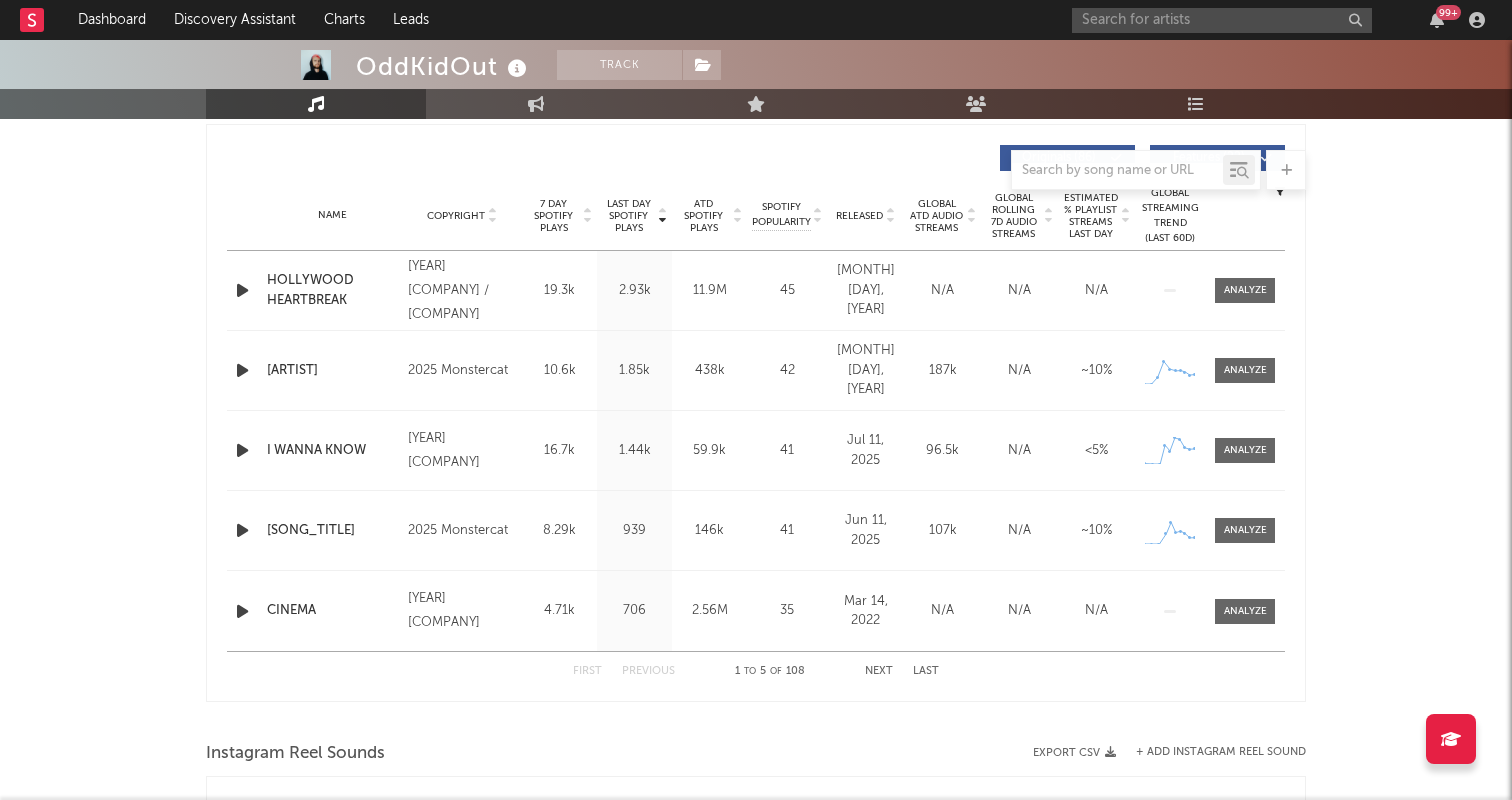 click on "Released" at bounding box center (859, 216) 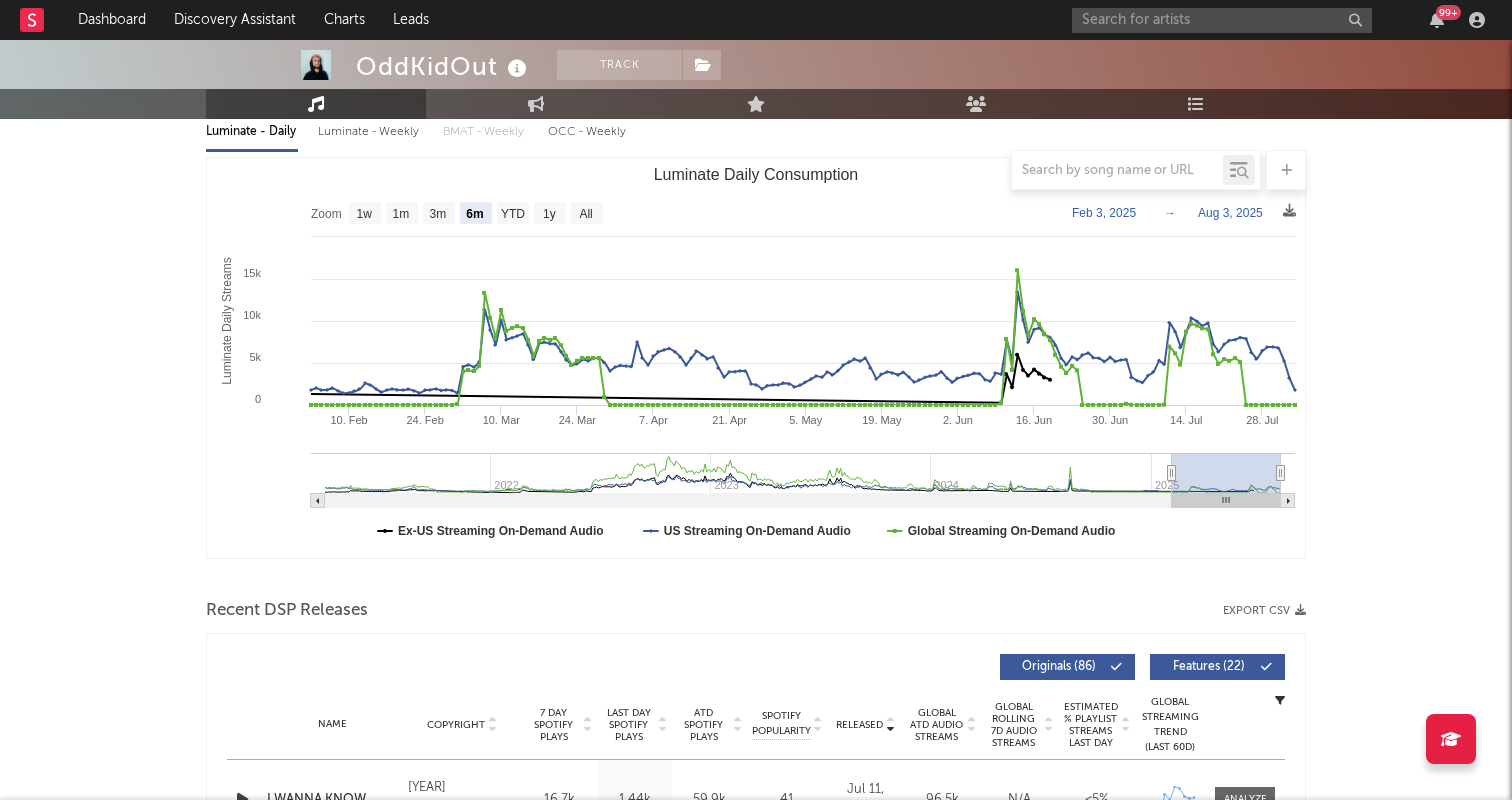 scroll, scrollTop: 0, scrollLeft: 0, axis: both 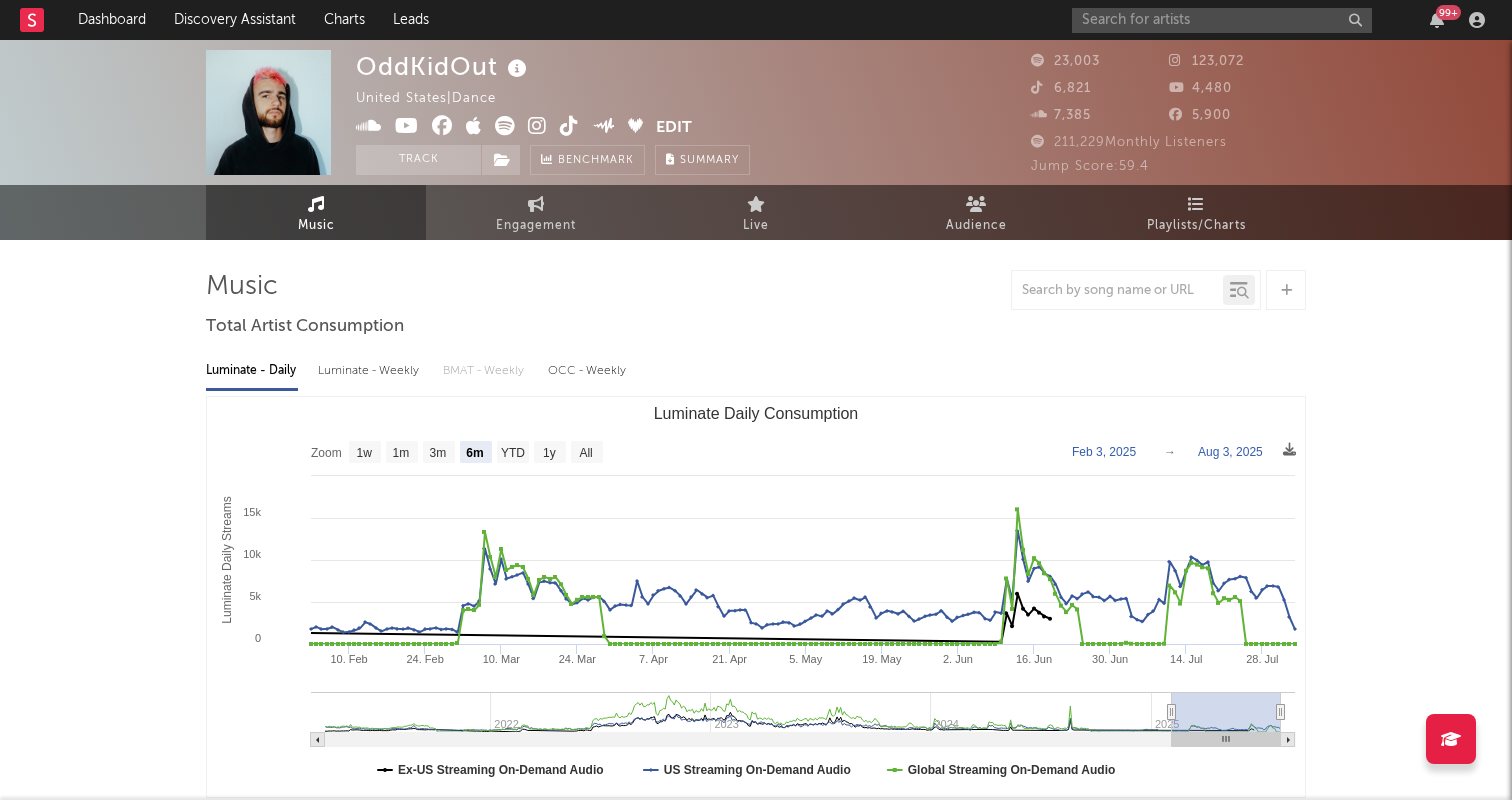 click on "OddKidOut" at bounding box center [444, 66] 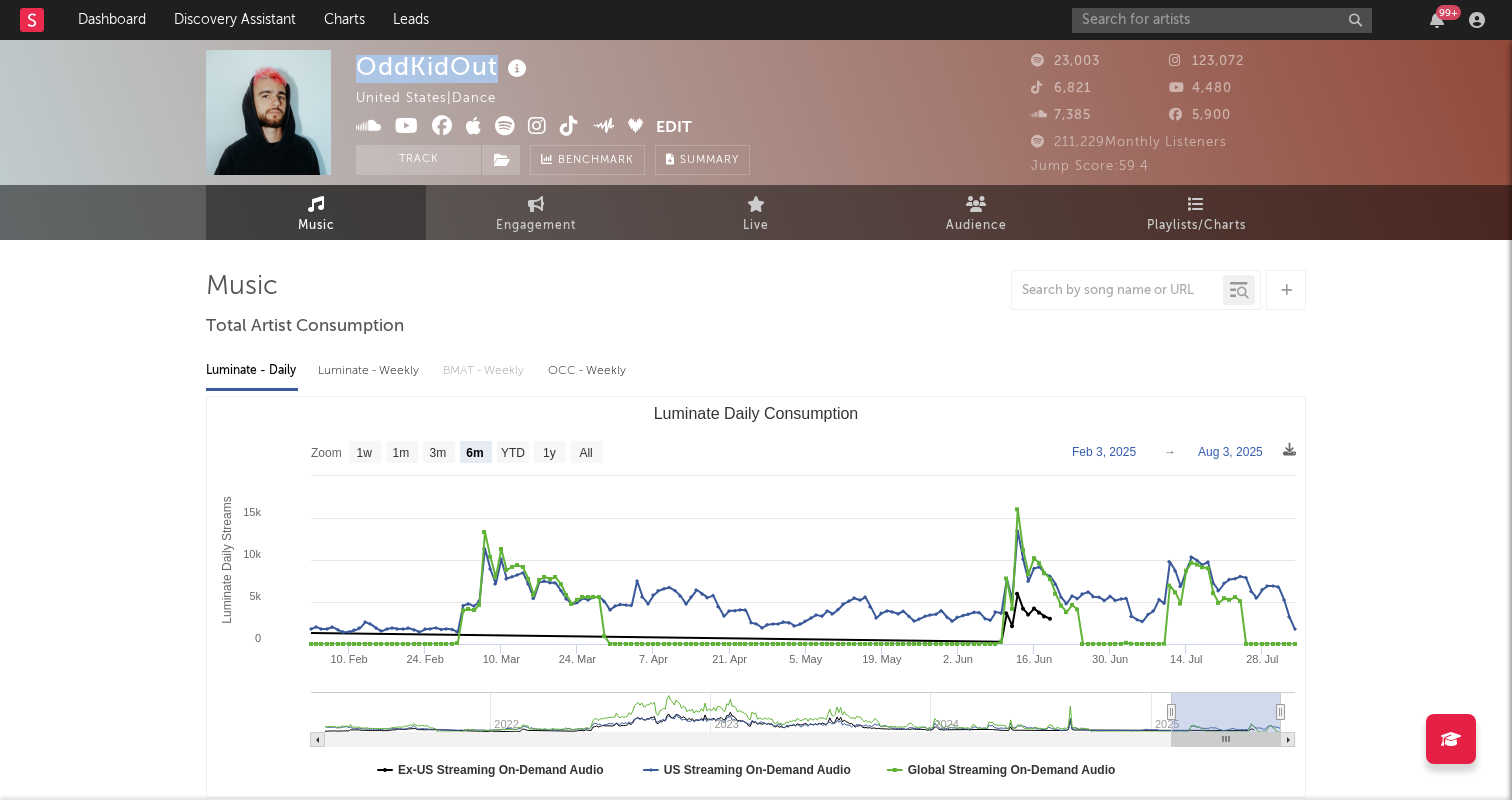 click on "OddKidOut" at bounding box center [444, 66] 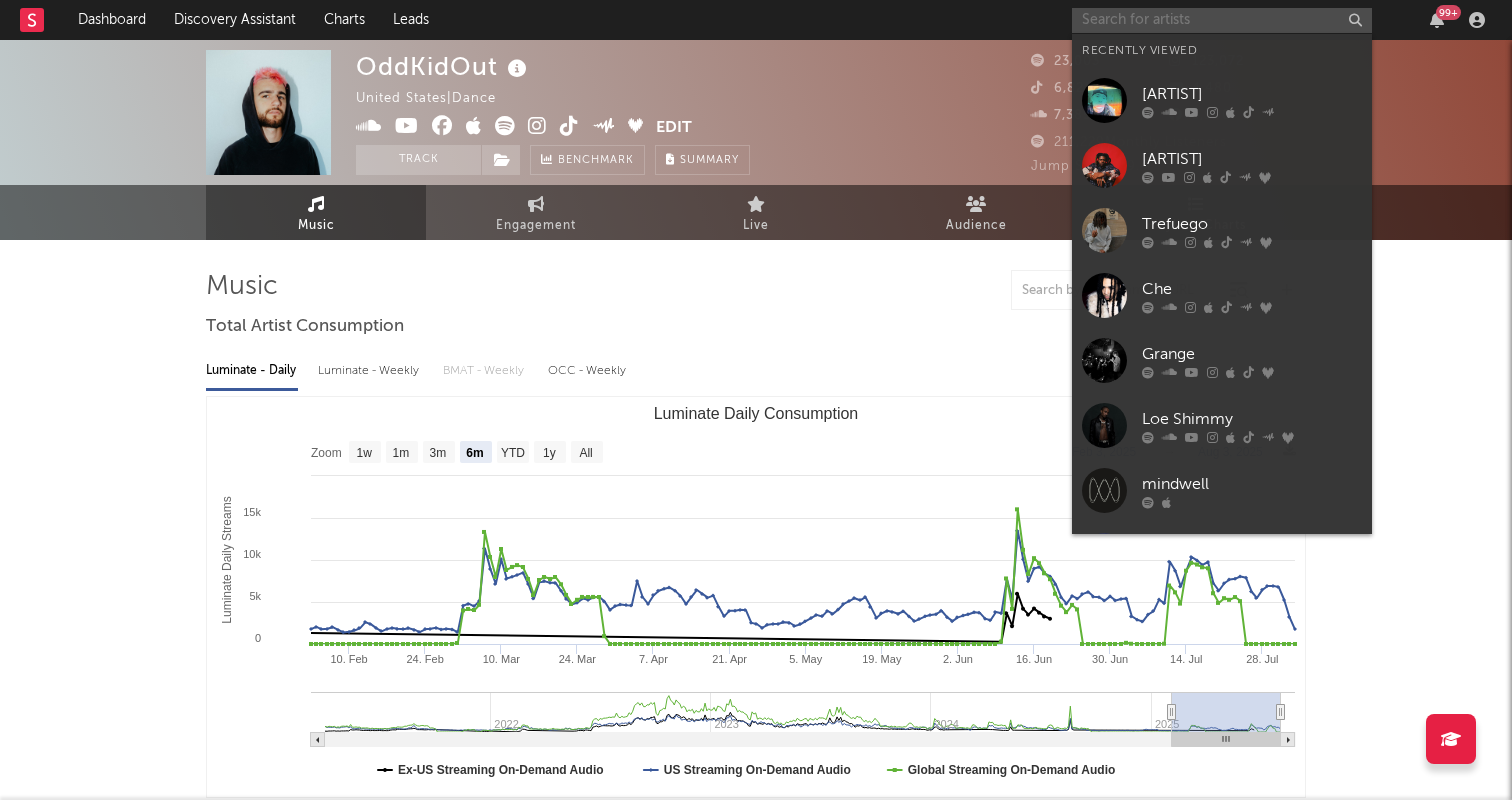 click at bounding box center [1222, 20] 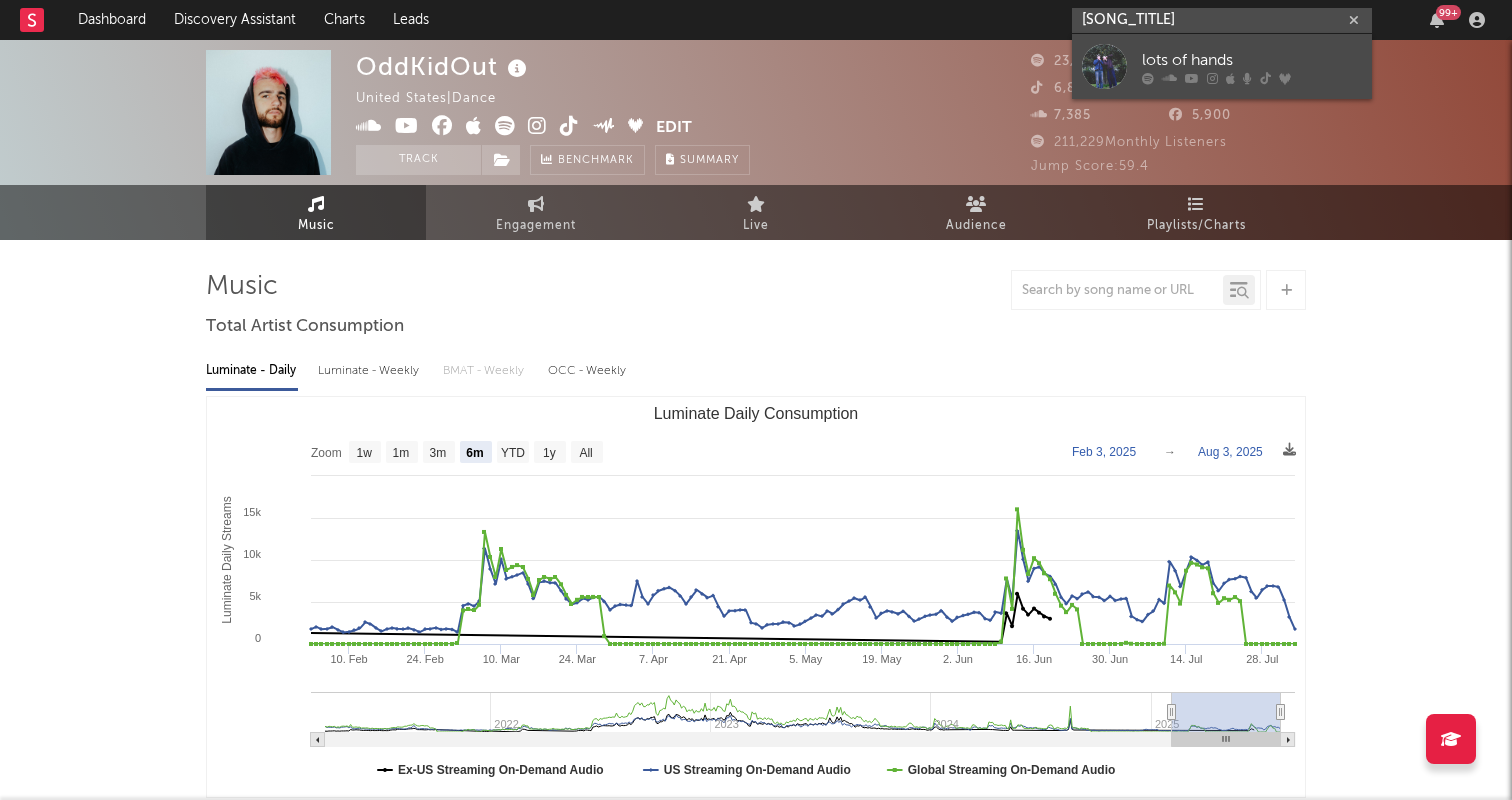 type on "[SONG_TITLE]" 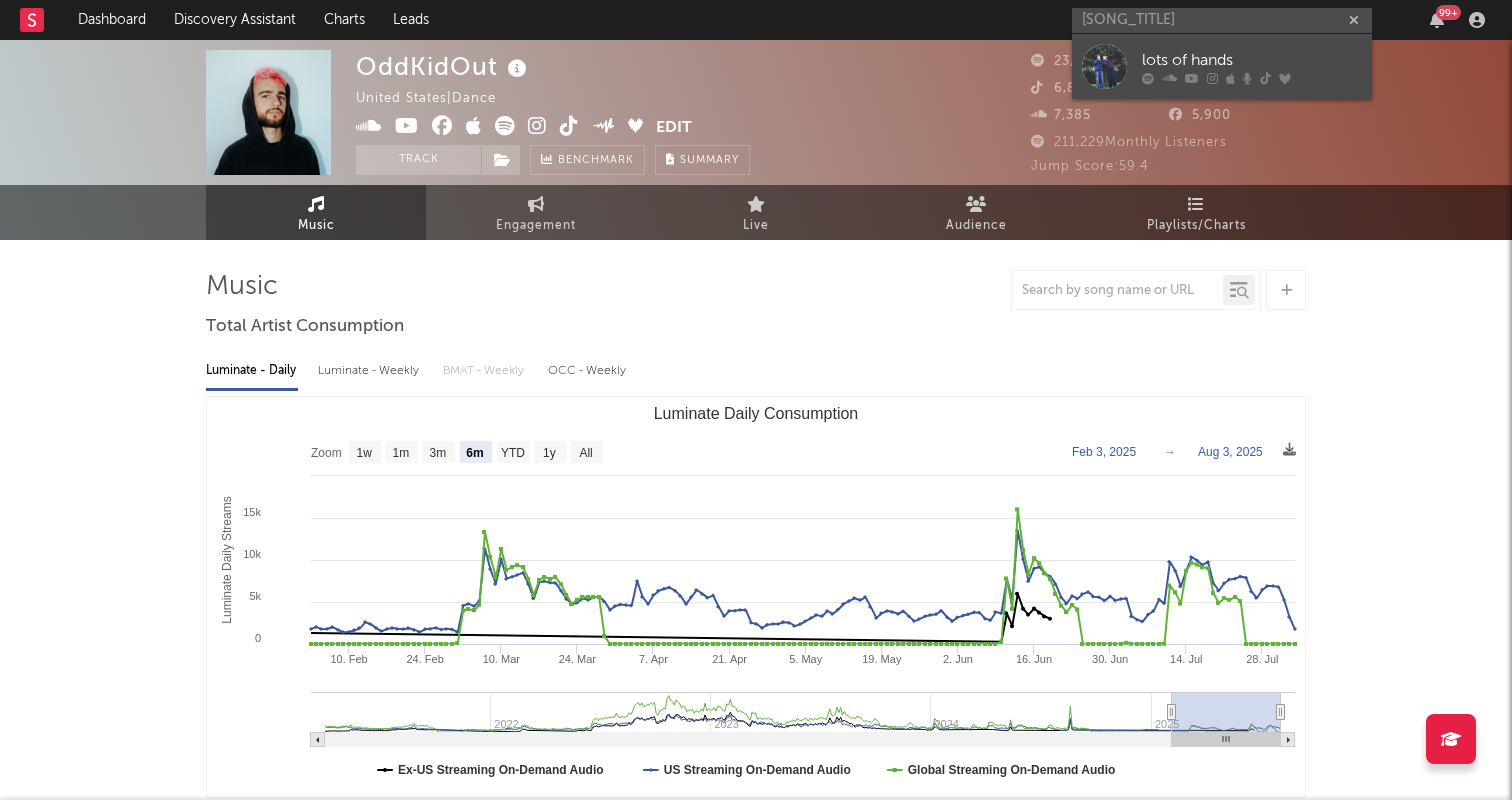 click at bounding box center (1104, 66) 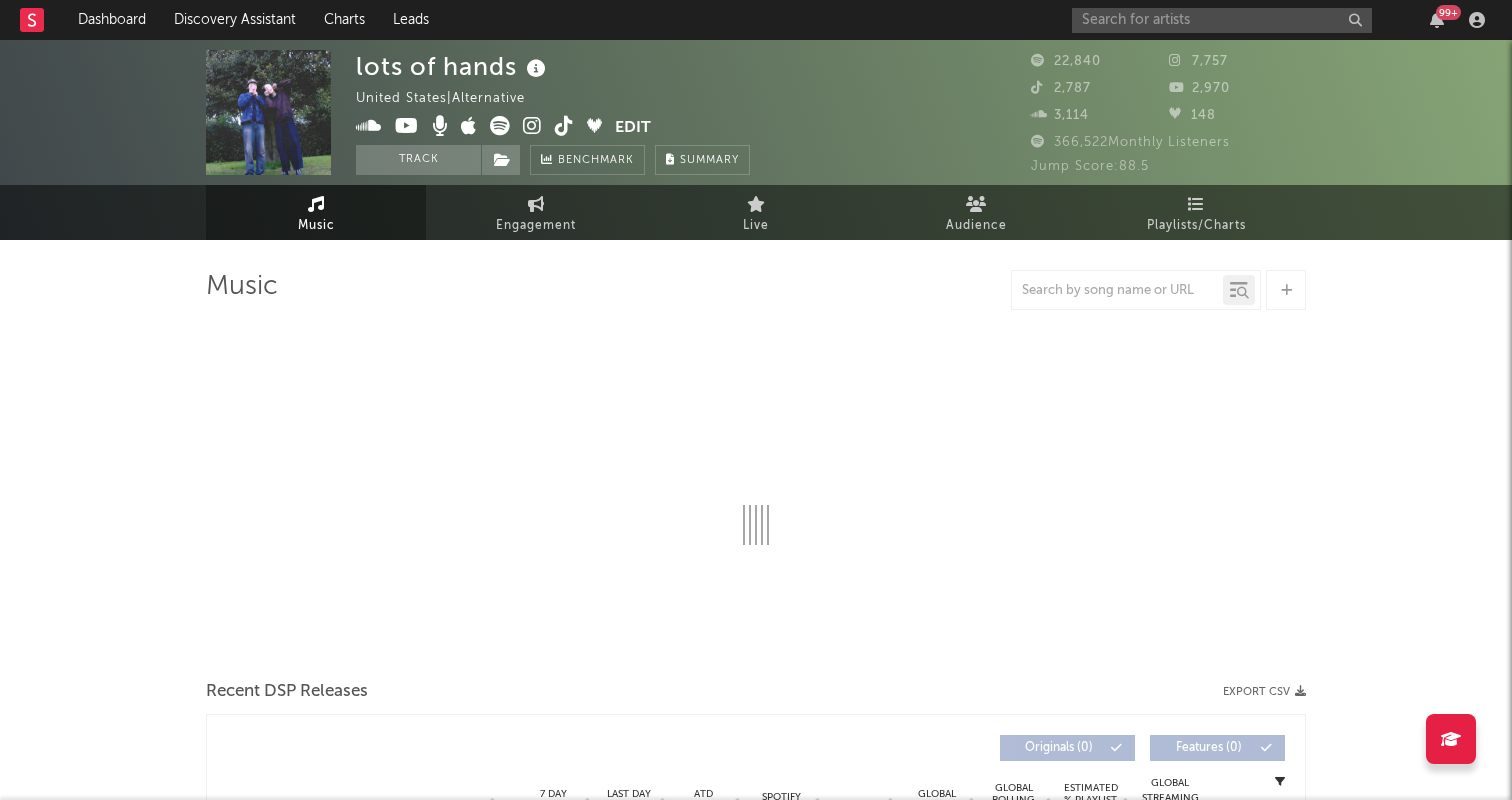 select on "6m" 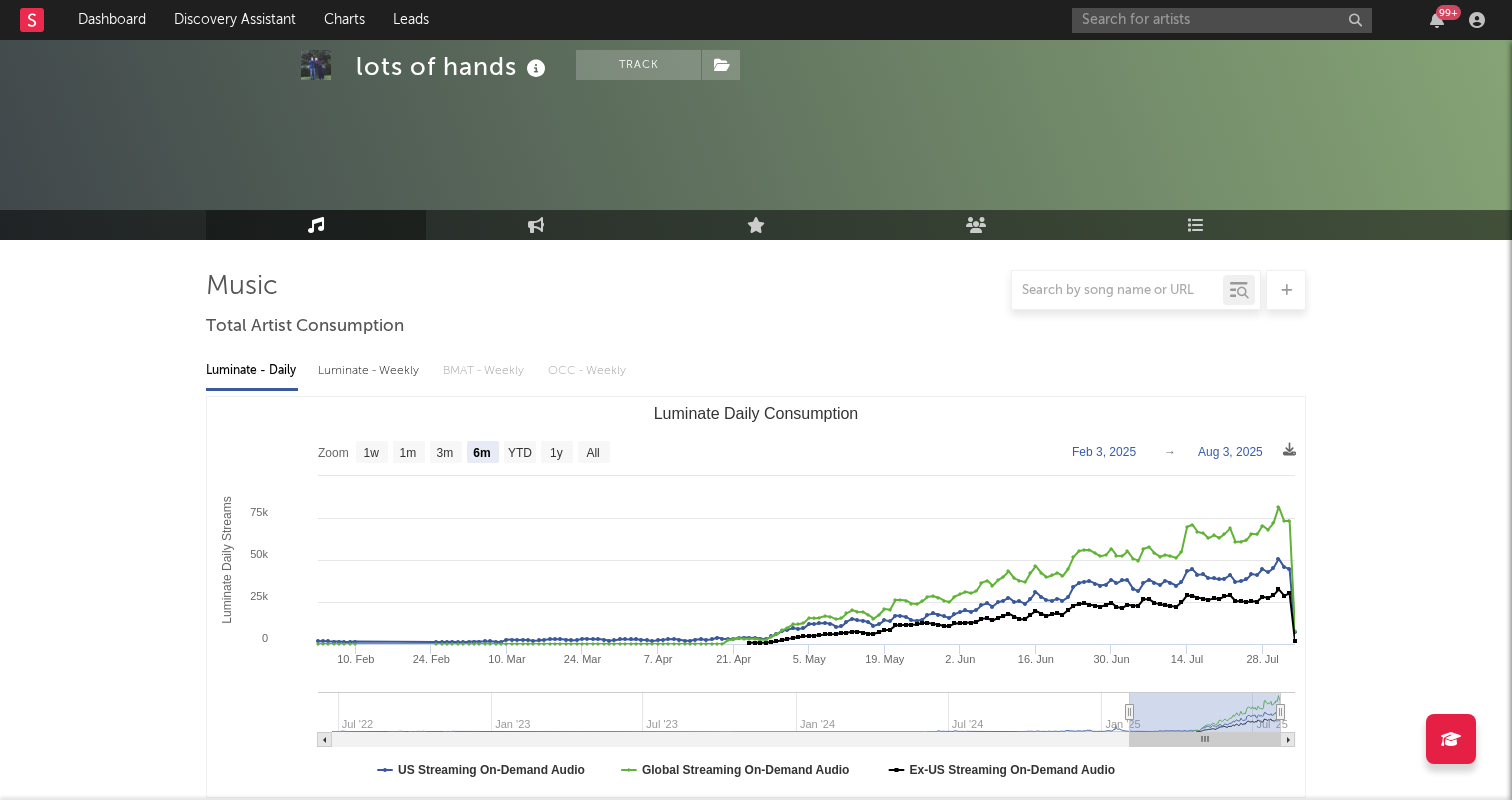 scroll, scrollTop: 459, scrollLeft: 0, axis: vertical 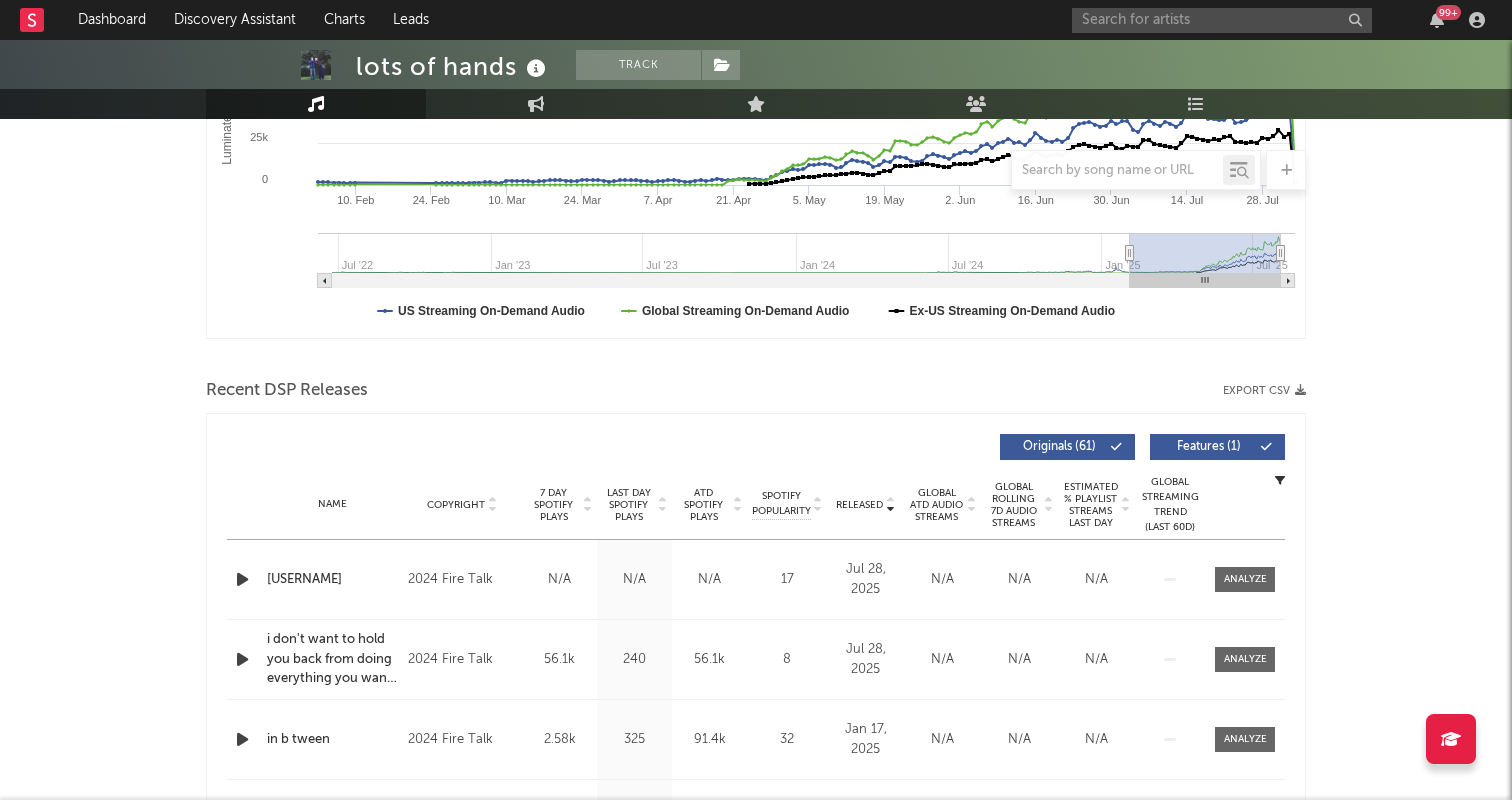 click at bounding box center (242, 579) 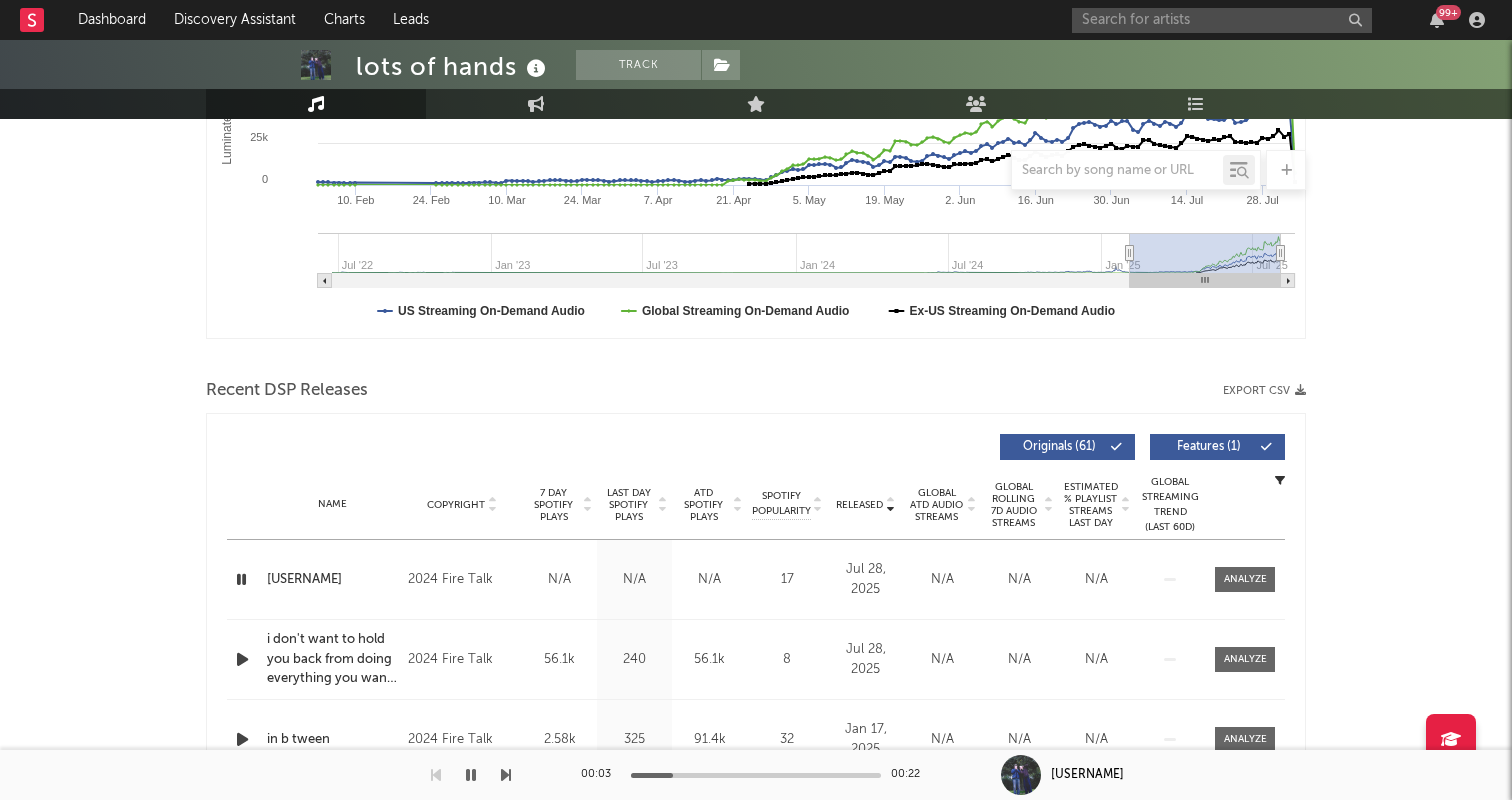 click at bounding box center (241, 579) 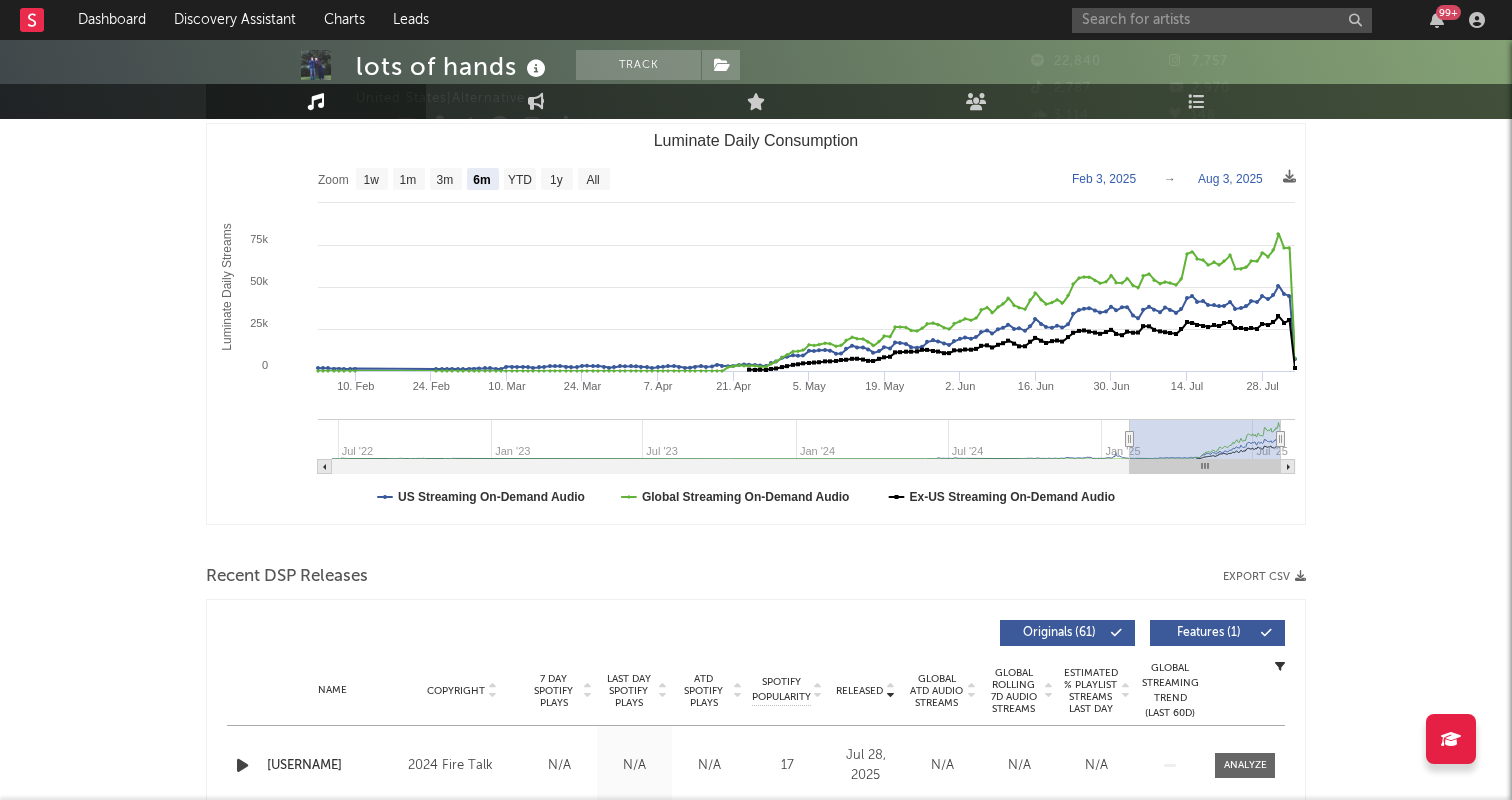 scroll, scrollTop: 0, scrollLeft: 0, axis: both 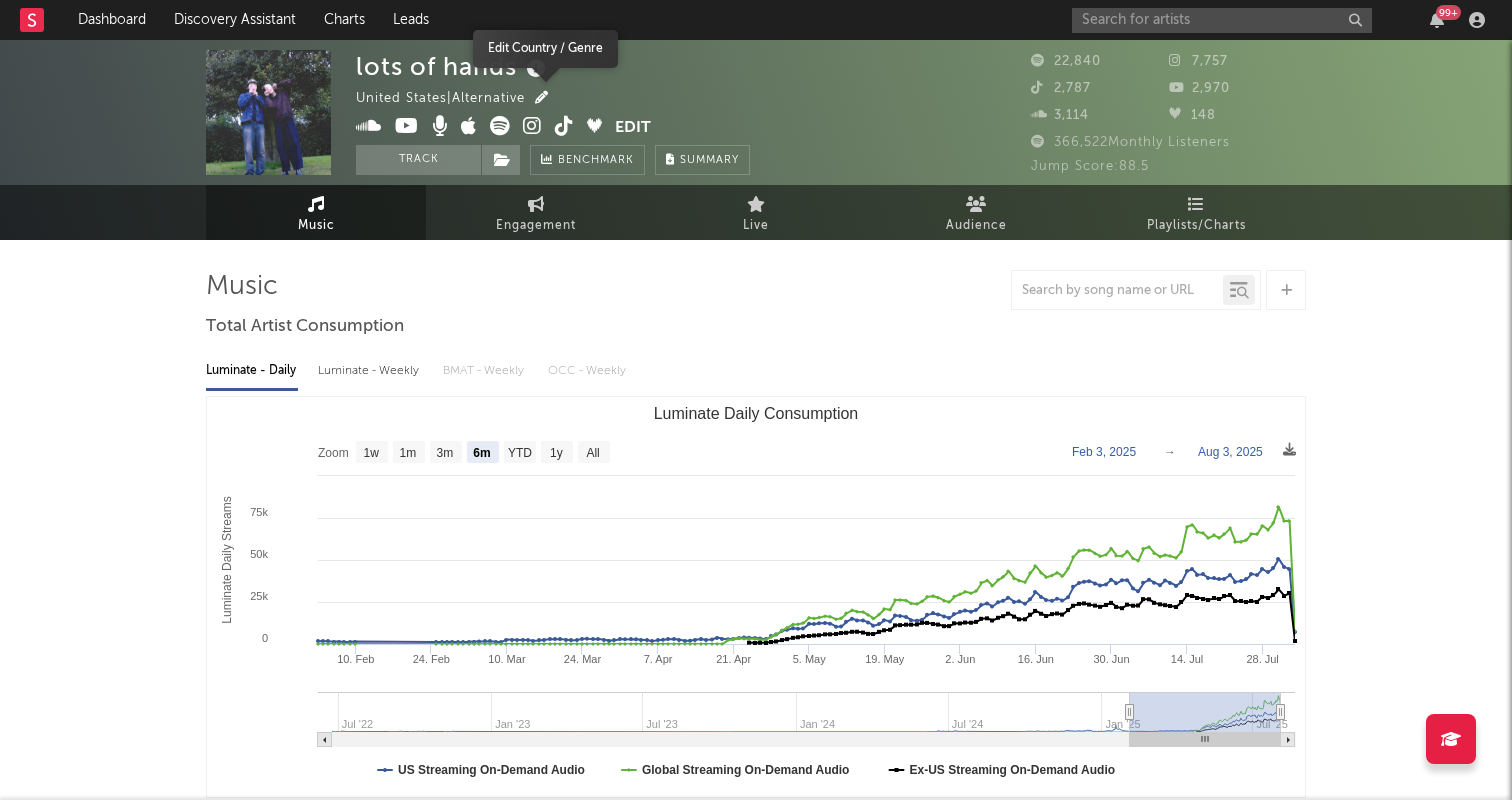 click at bounding box center (541, 97) 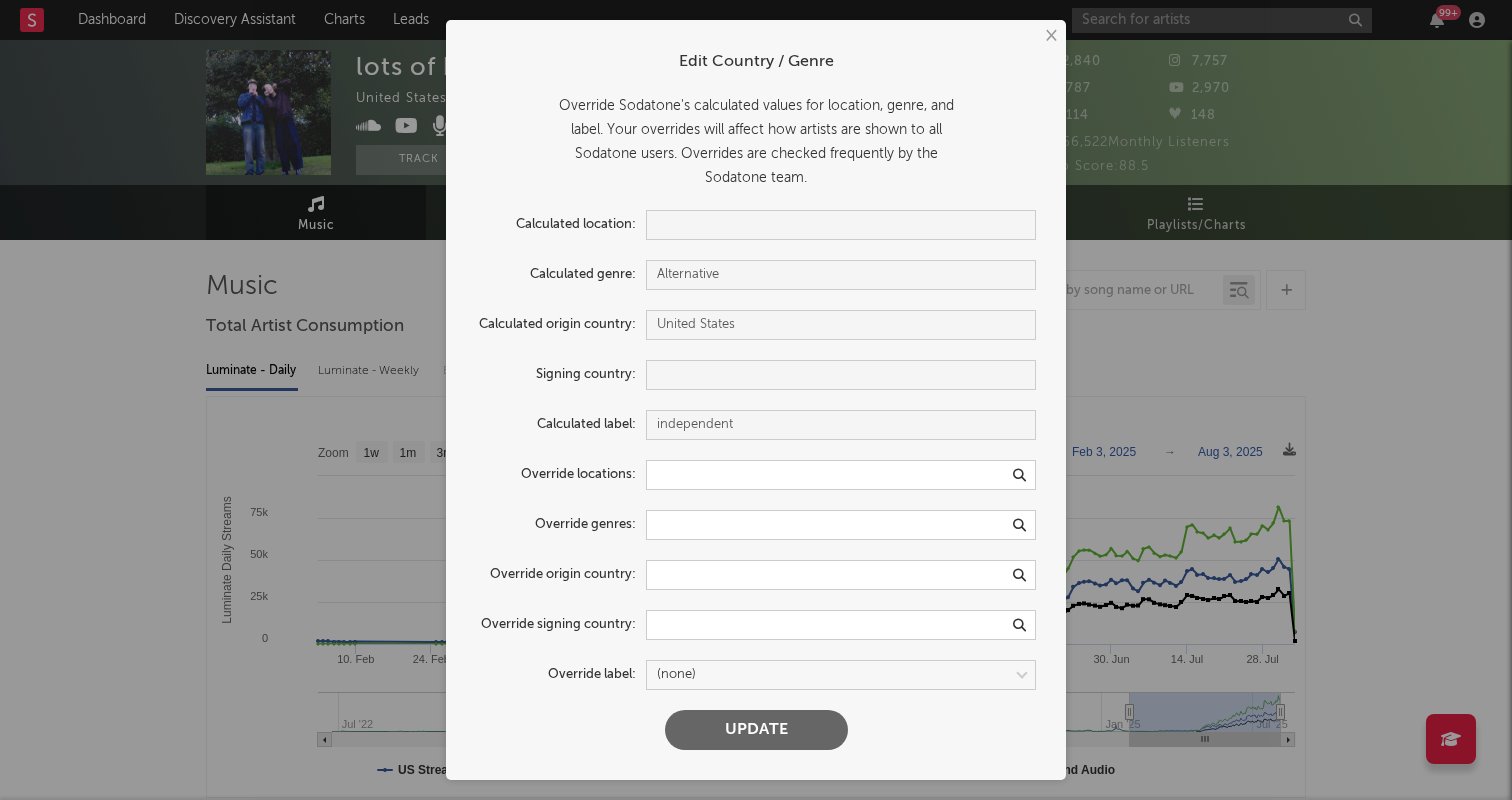 click on "×" at bounding box center (1050, 36) 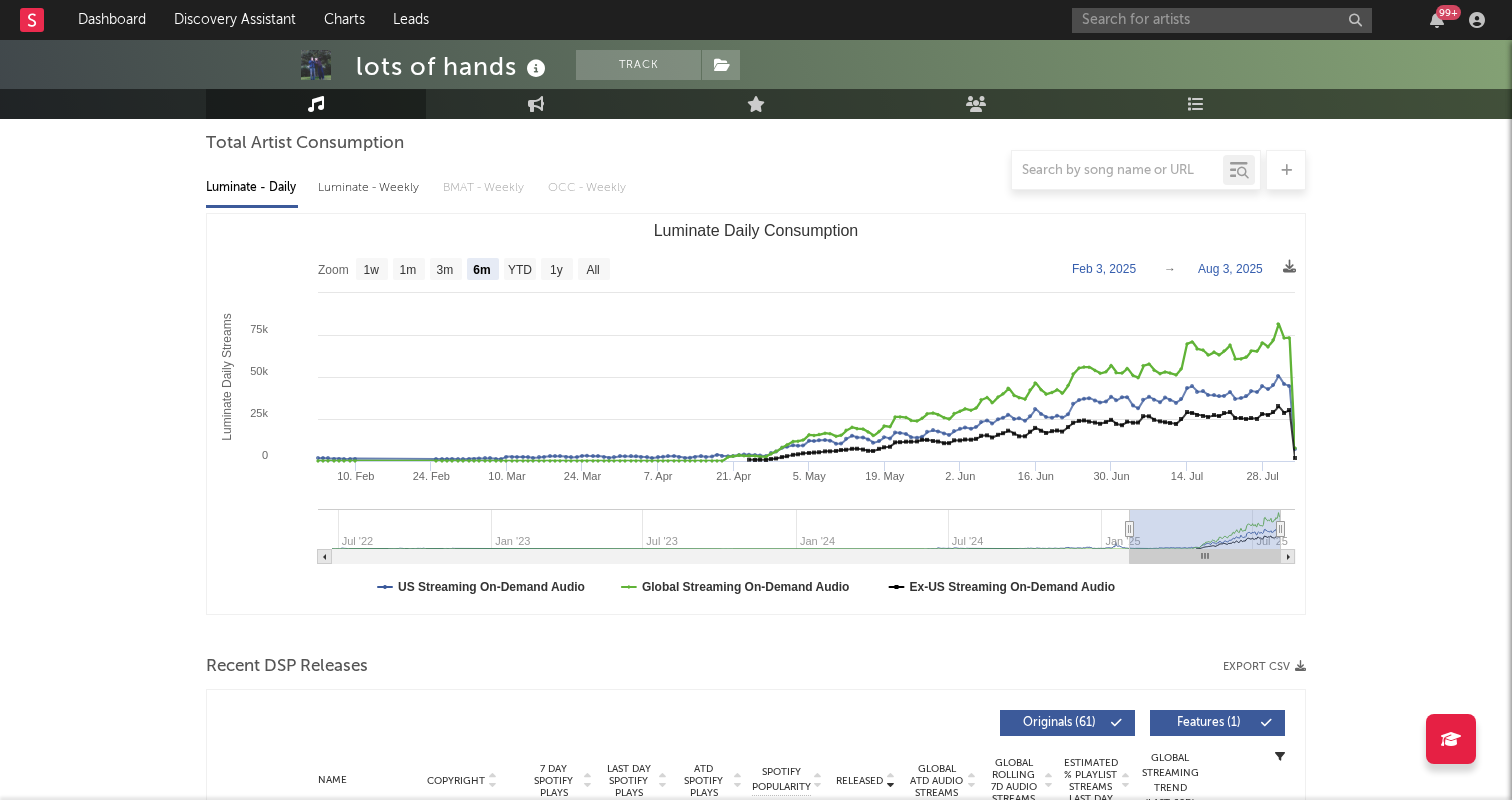 scroll, scrollTop: 0, scrollLeft: 0, axis: both 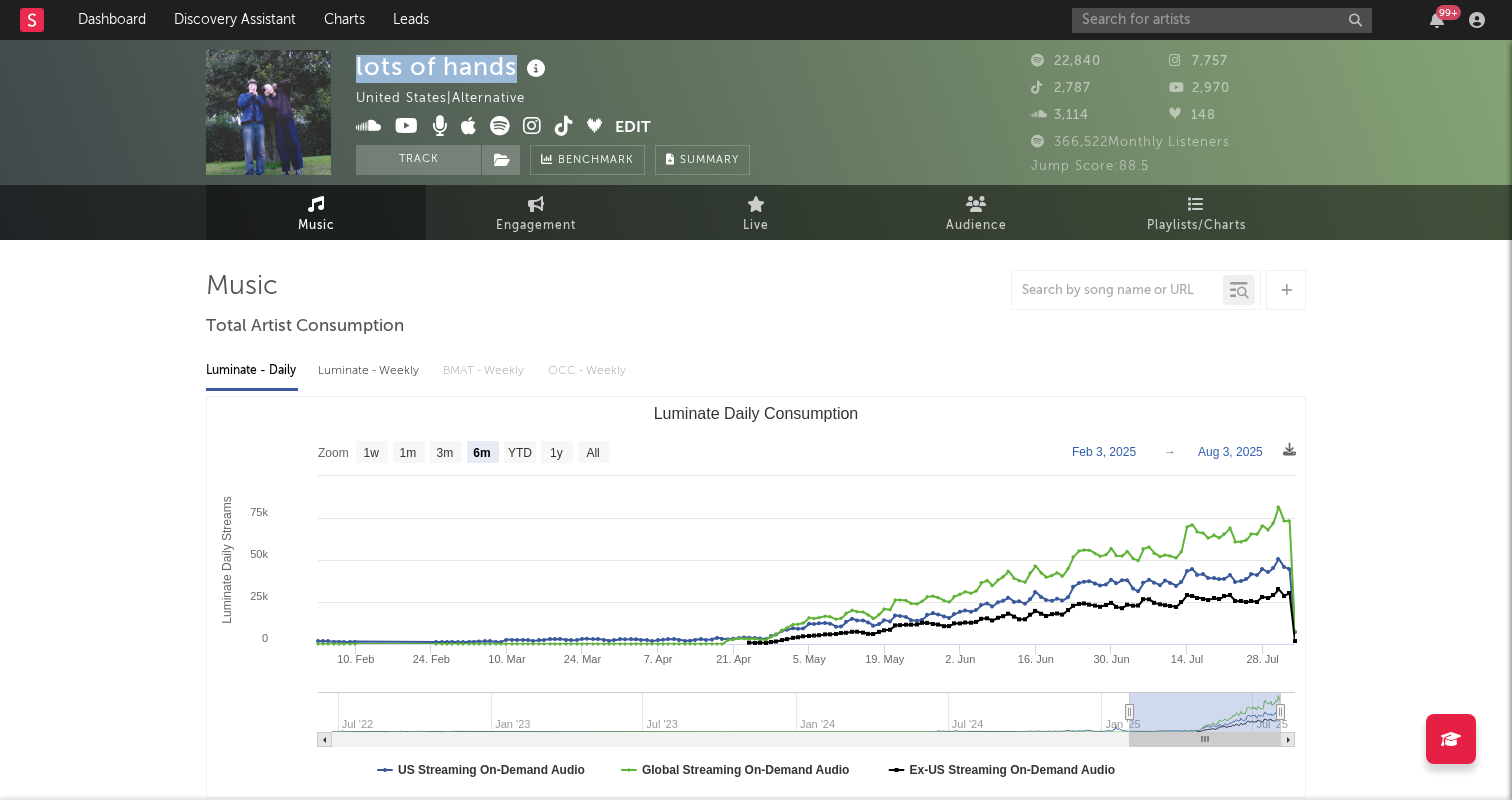 drag, startPoint x: 359, startPoint y: 64, endPoint x: 516, endPoint y: 65, distance: 157.00319 